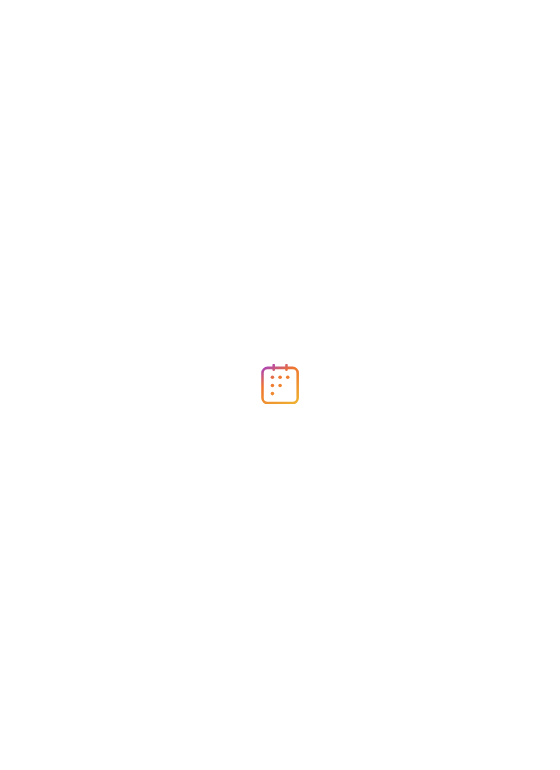 scroll, scrollTop: 0, scrollLeft: 0, axis: both 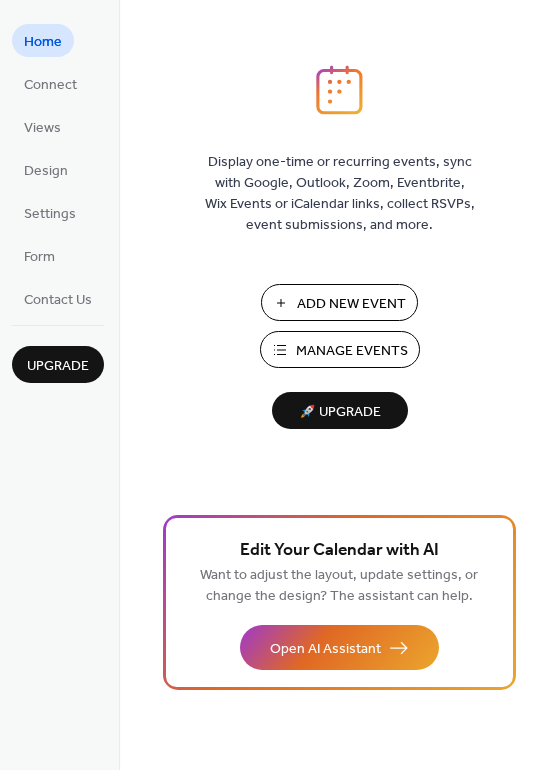click on "Add New Event" at bounding box center [351, 304] 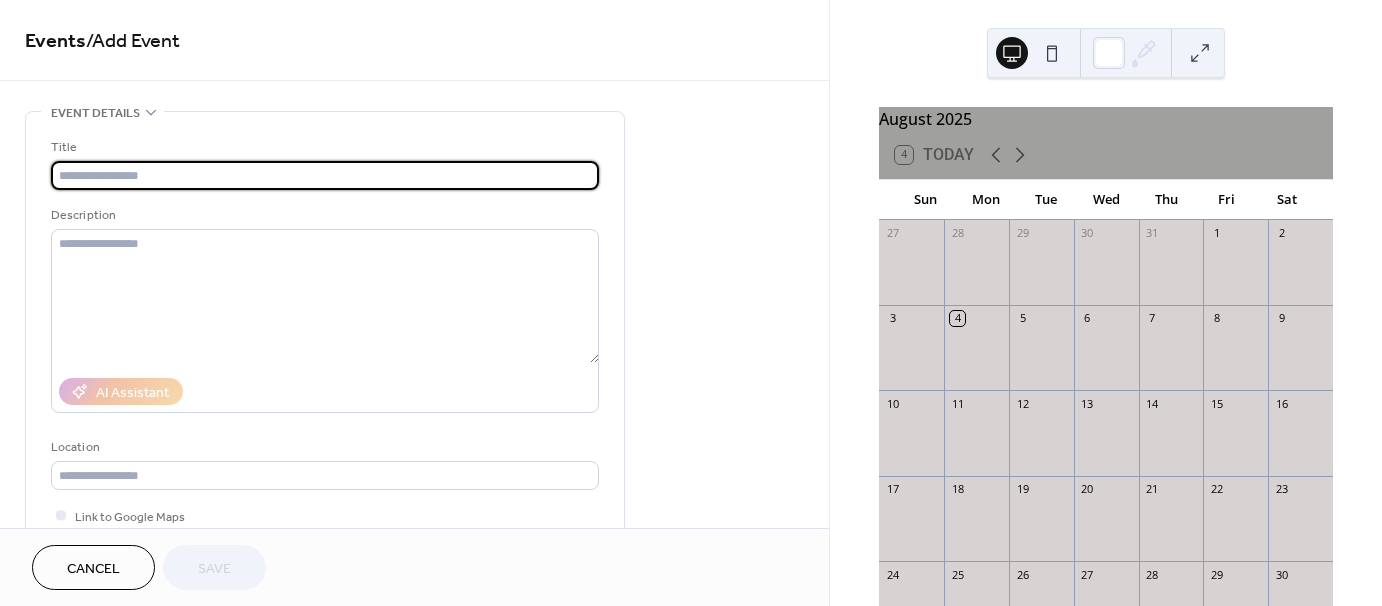 scroll, scrollTop: 0, scrollLeft: 0, axis: both 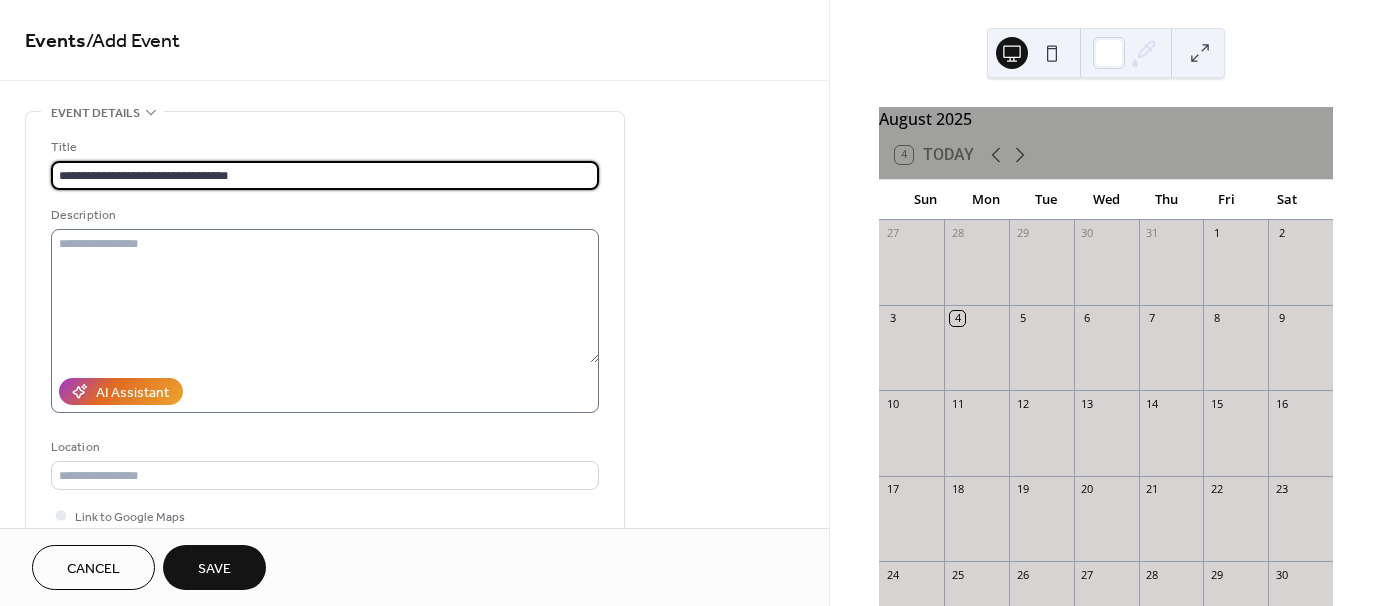 type on "**********" 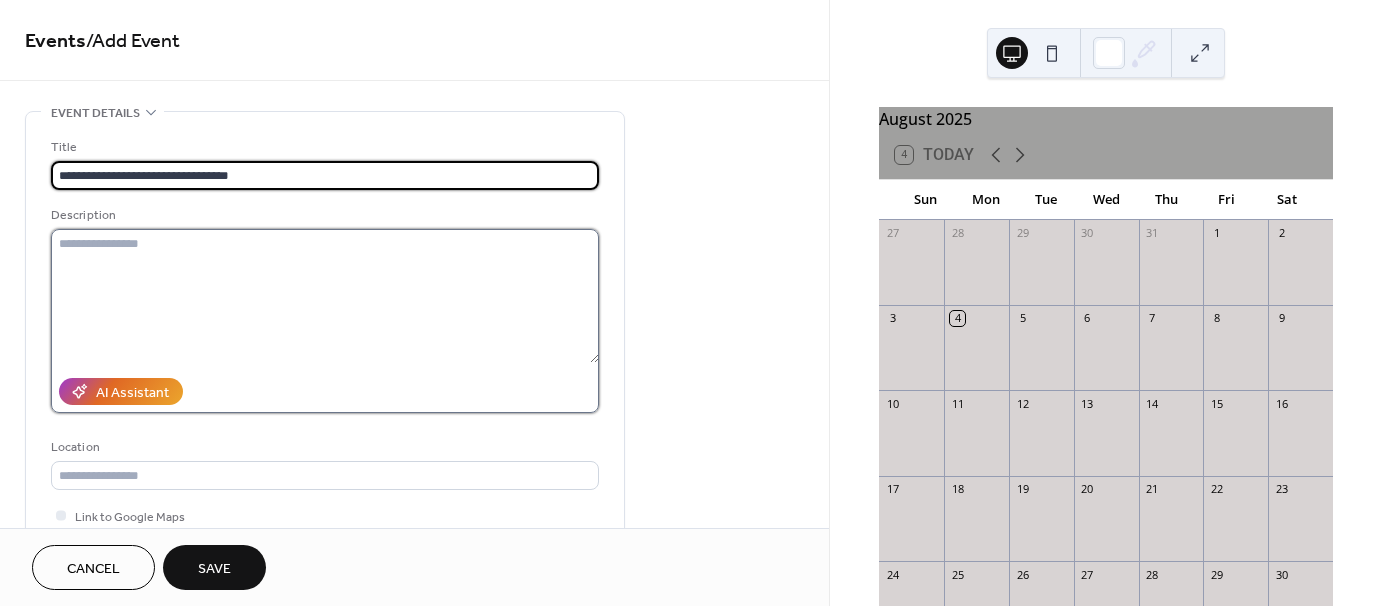 click at bounding box center (325, 296) 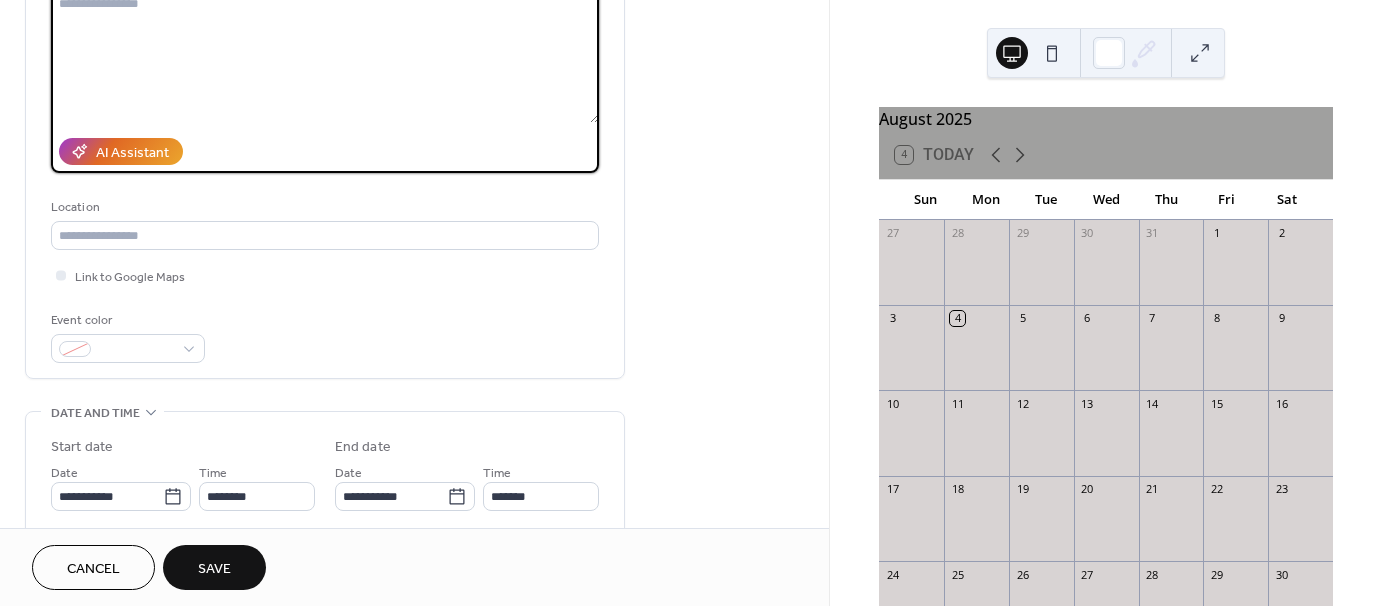 scroll, scrollTop: 300, scrollLeft: 0, axis: vertical 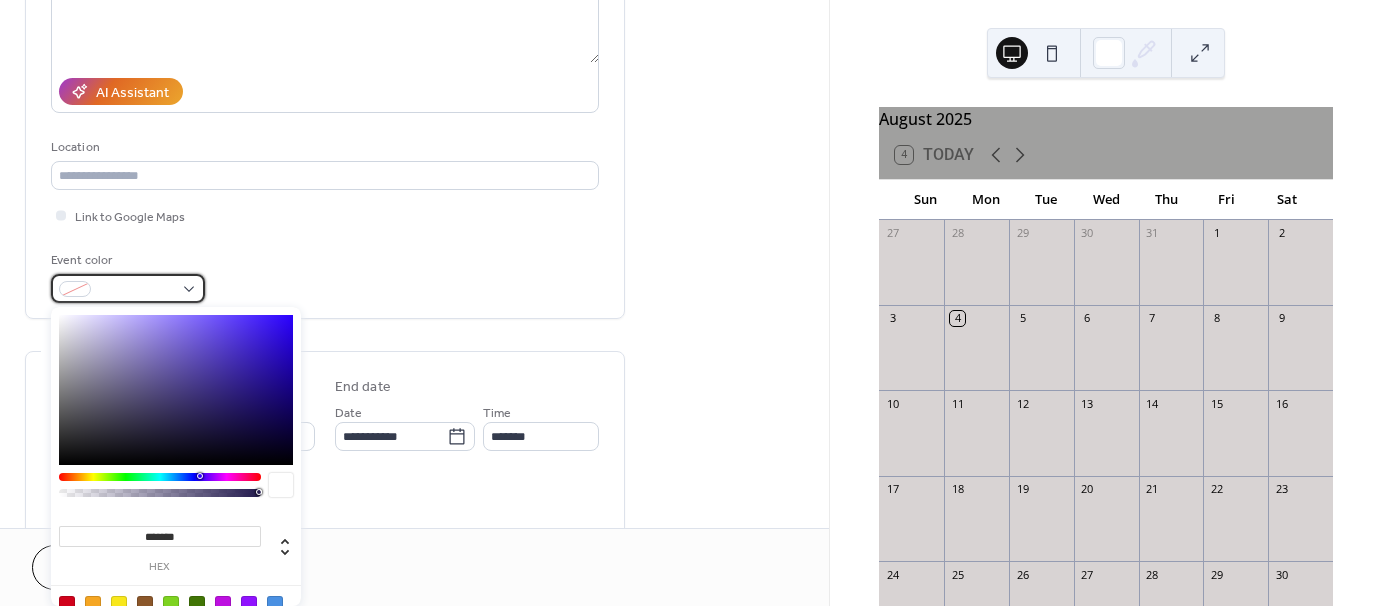 click at bounding box center [128, 288] 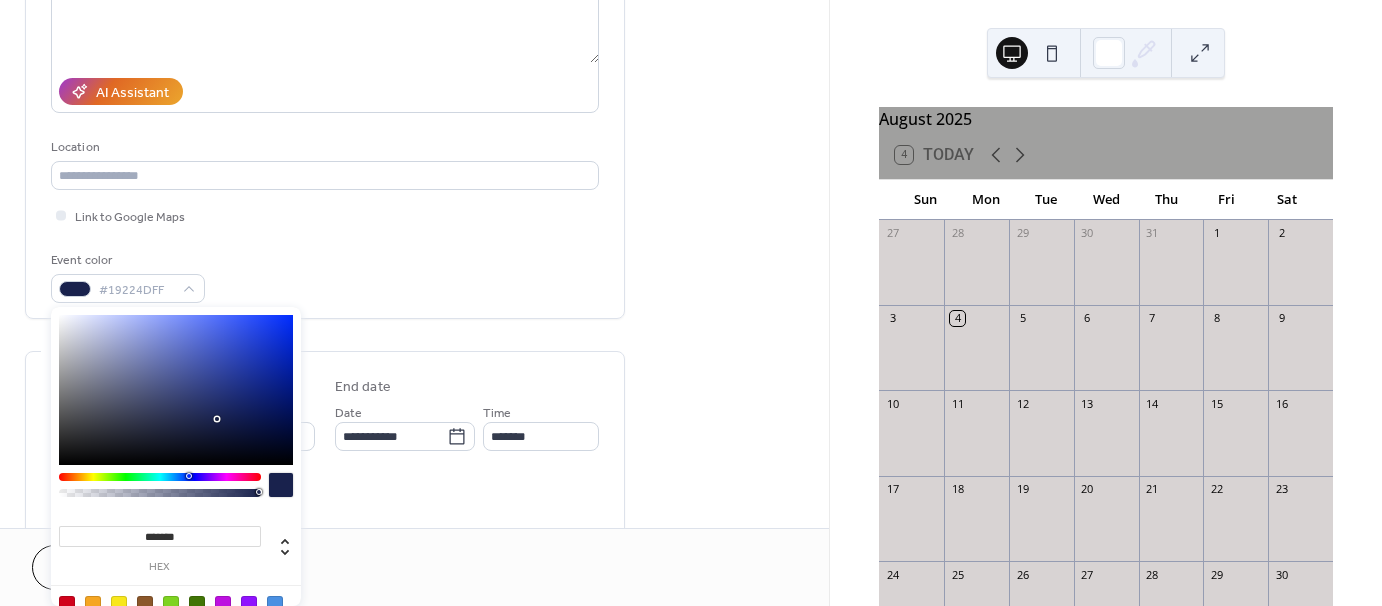 click at bounding box center (160, 477) 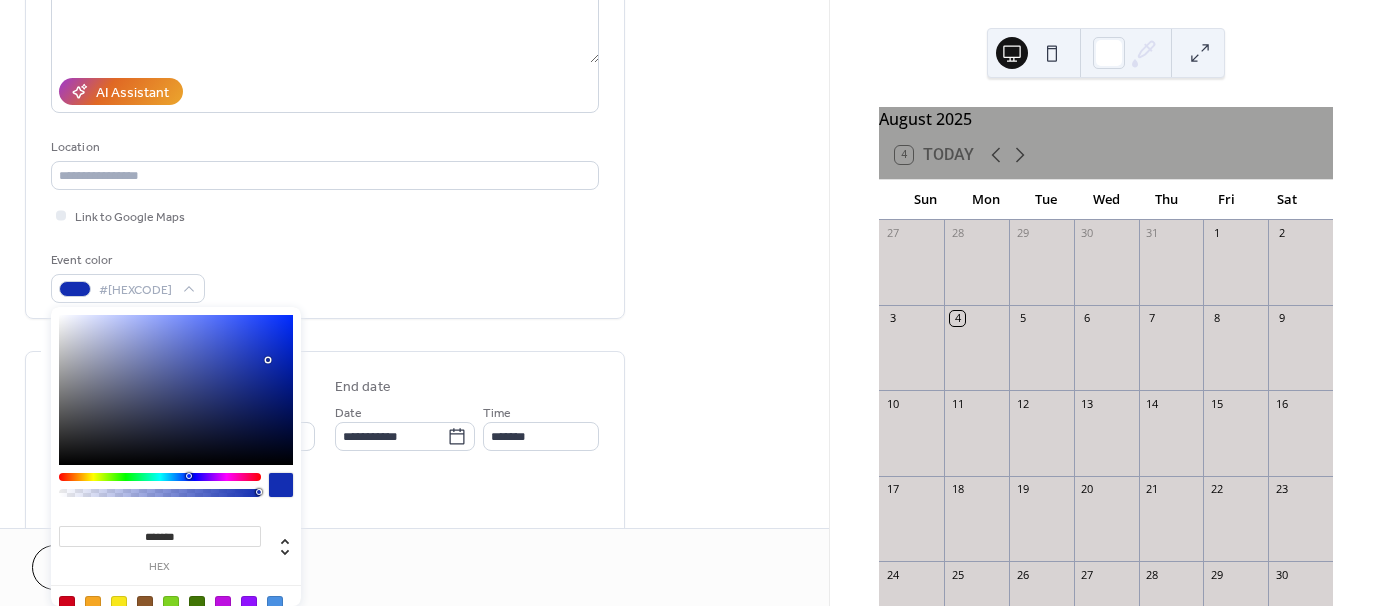 click at bounding box center (176, 390) 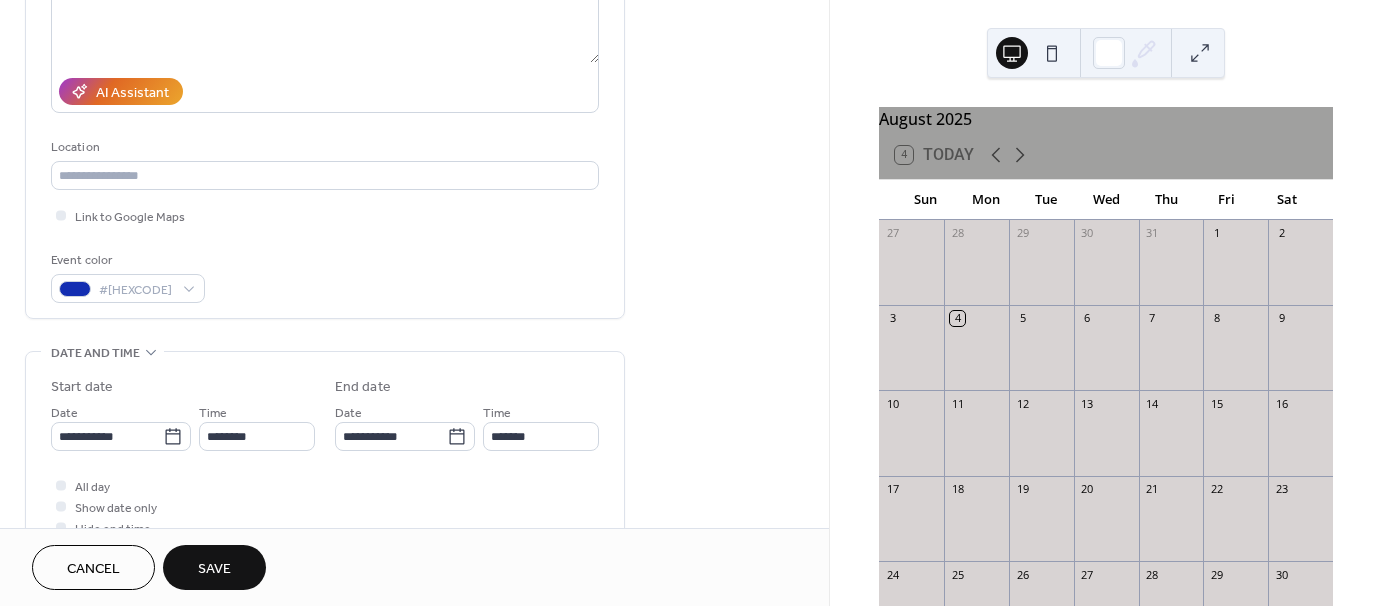 click on "**********" at bounding box center (325, 410) 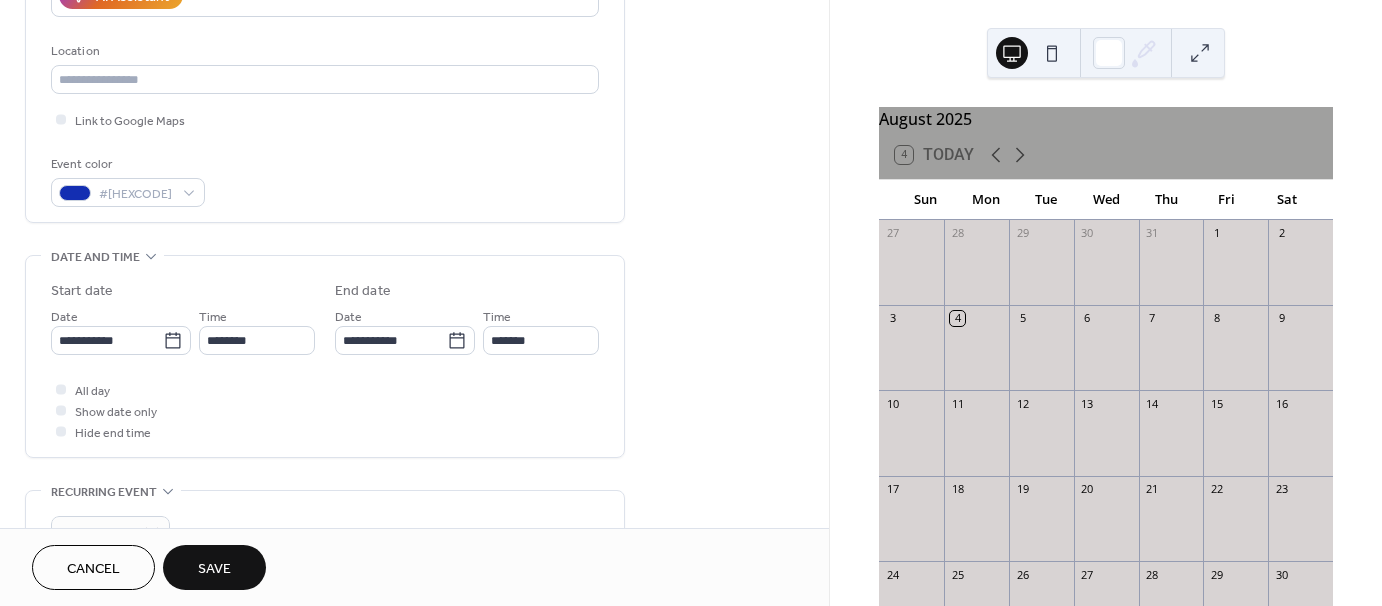 scroll, scrollTop: 400, scrollLeft: 0, axis: vertical 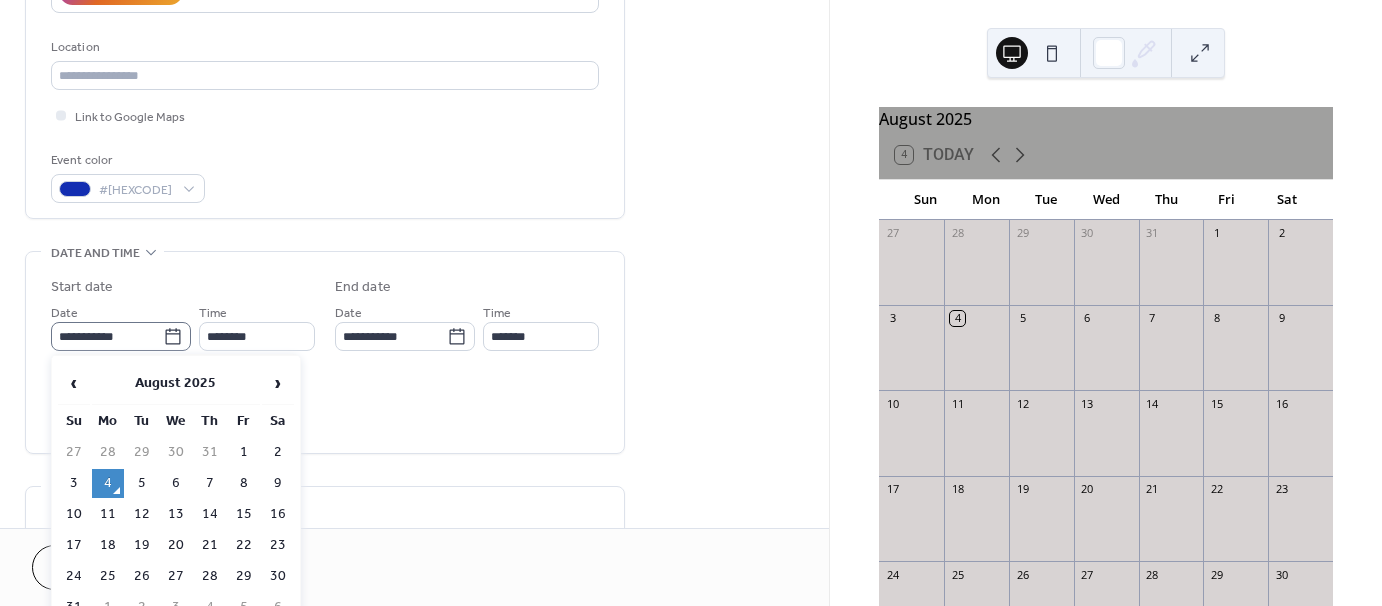 click 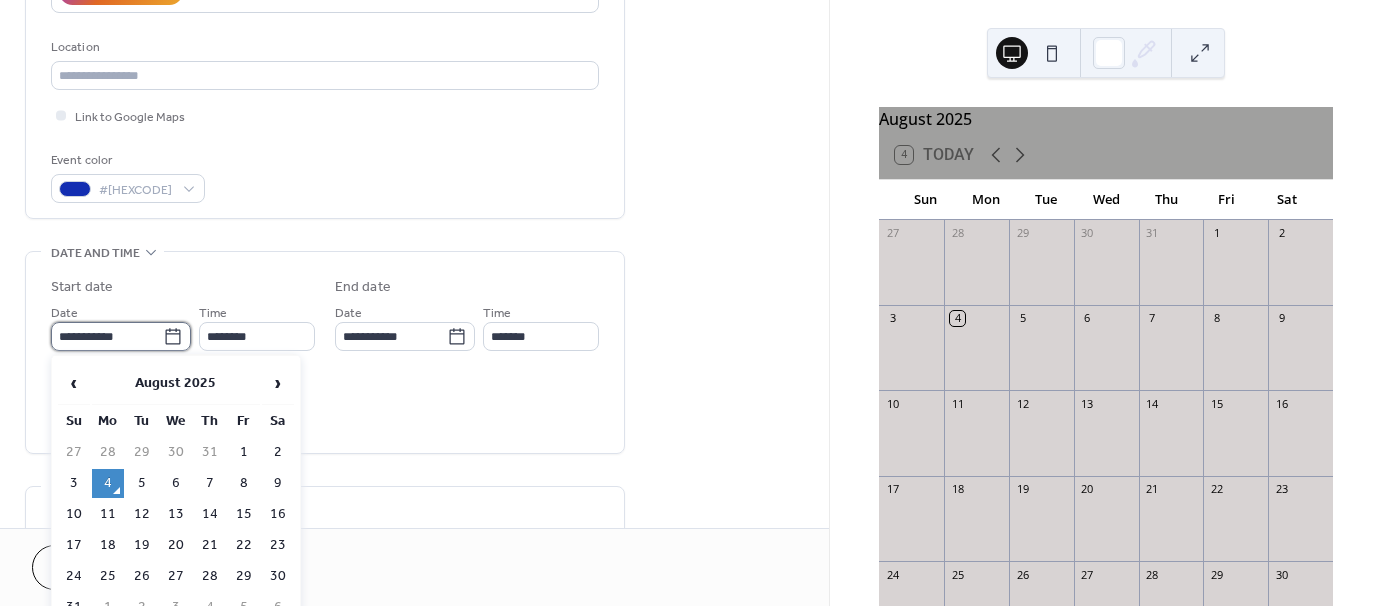 click on "**********" at bounding box center [107, 336] 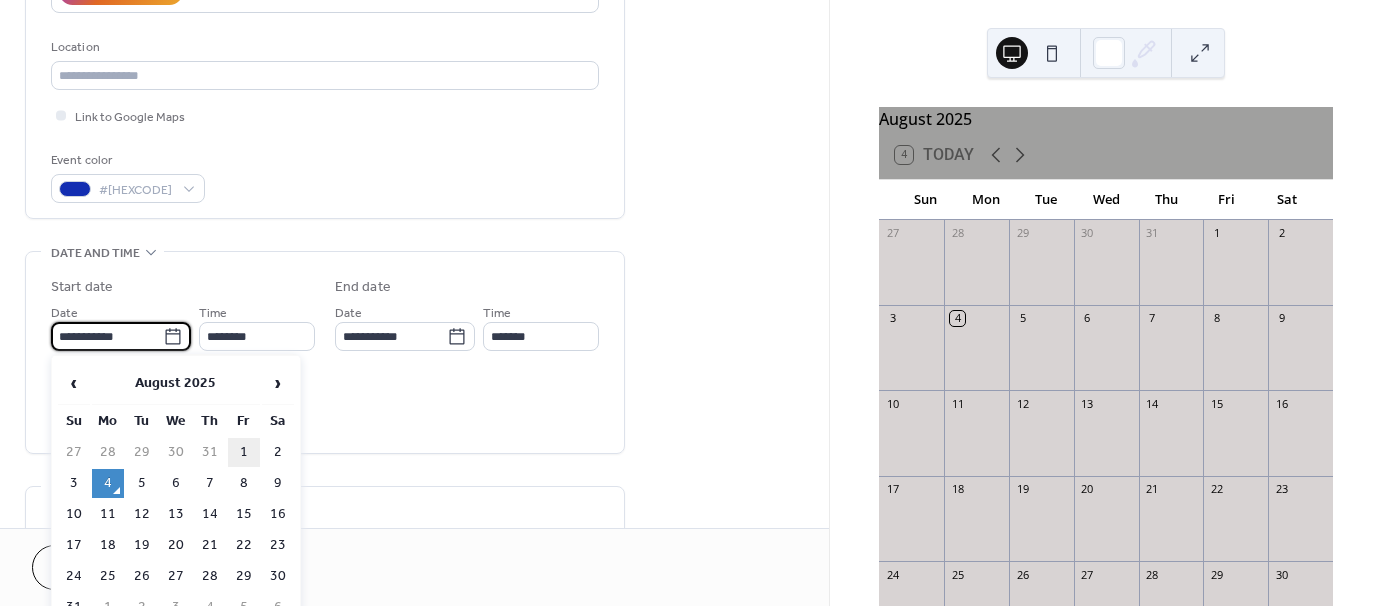 click on "1" at bounding box center (244, 452) 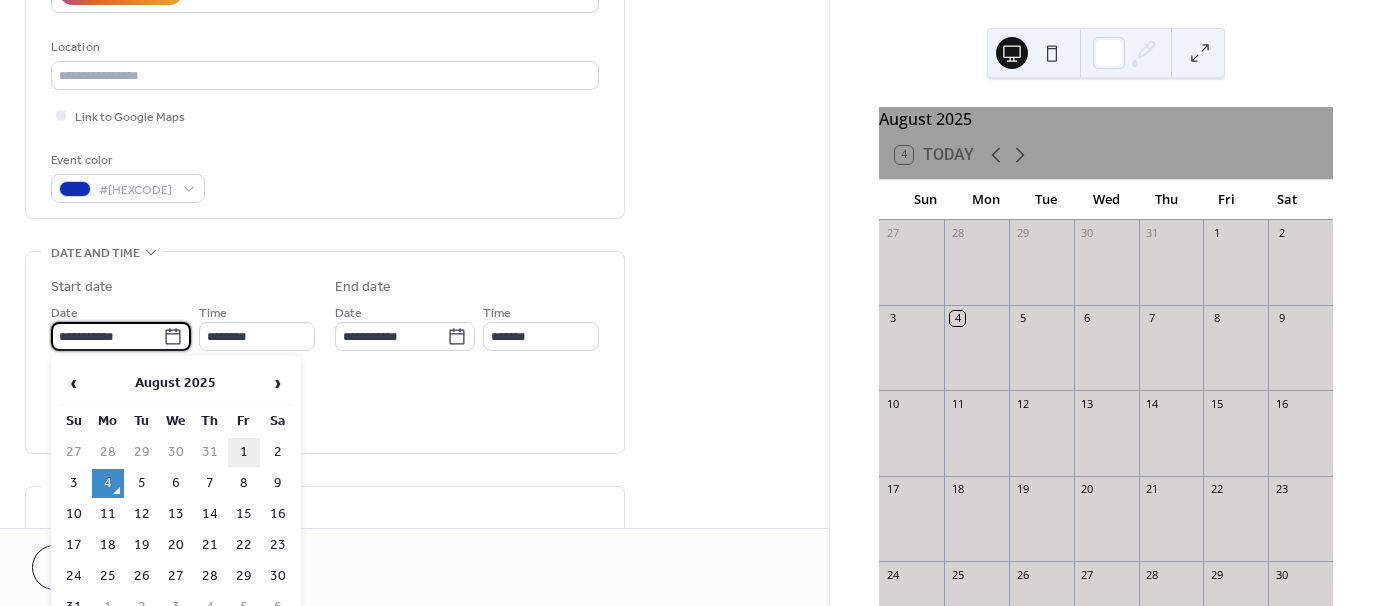type on "**********" 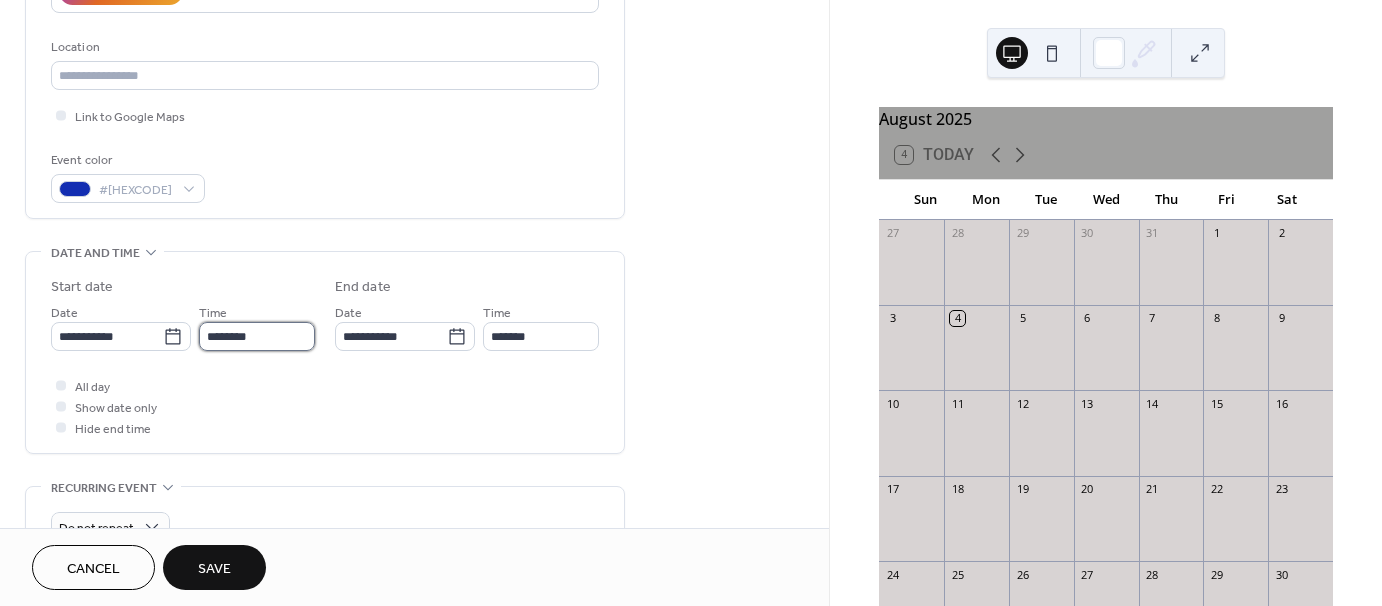 click on "********" at bounding box center (257, 336) 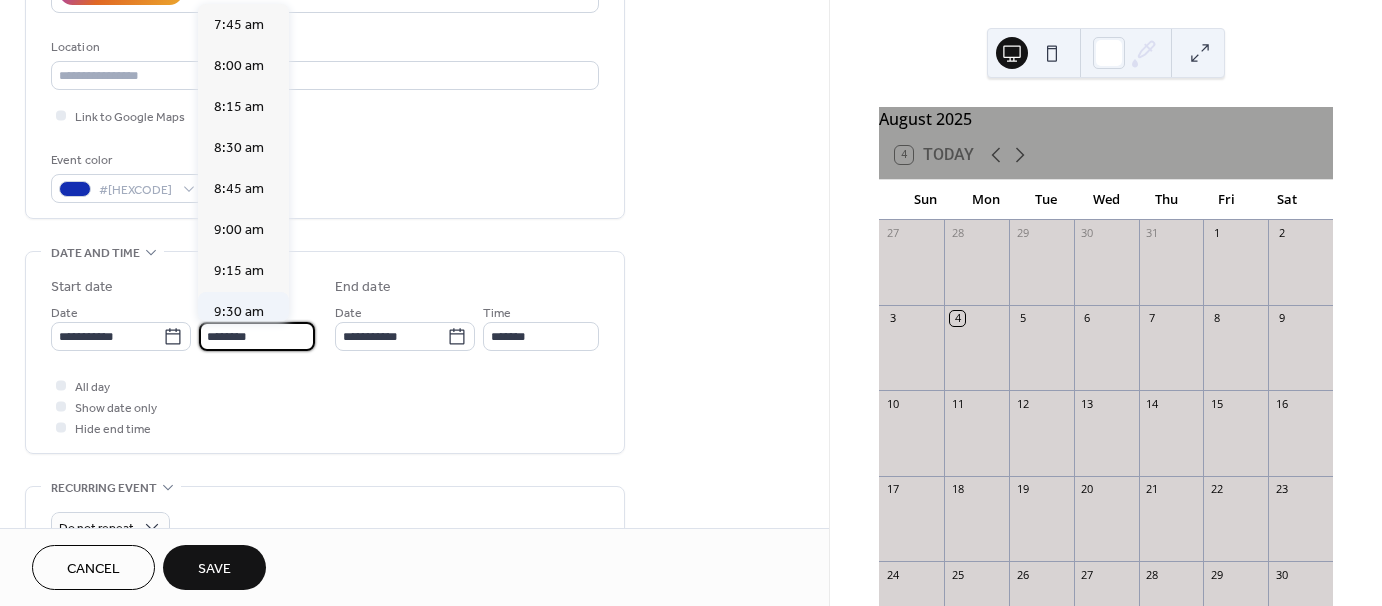 scroll, scrollTop: 1268, scrollLeft: 0, axis: vertical 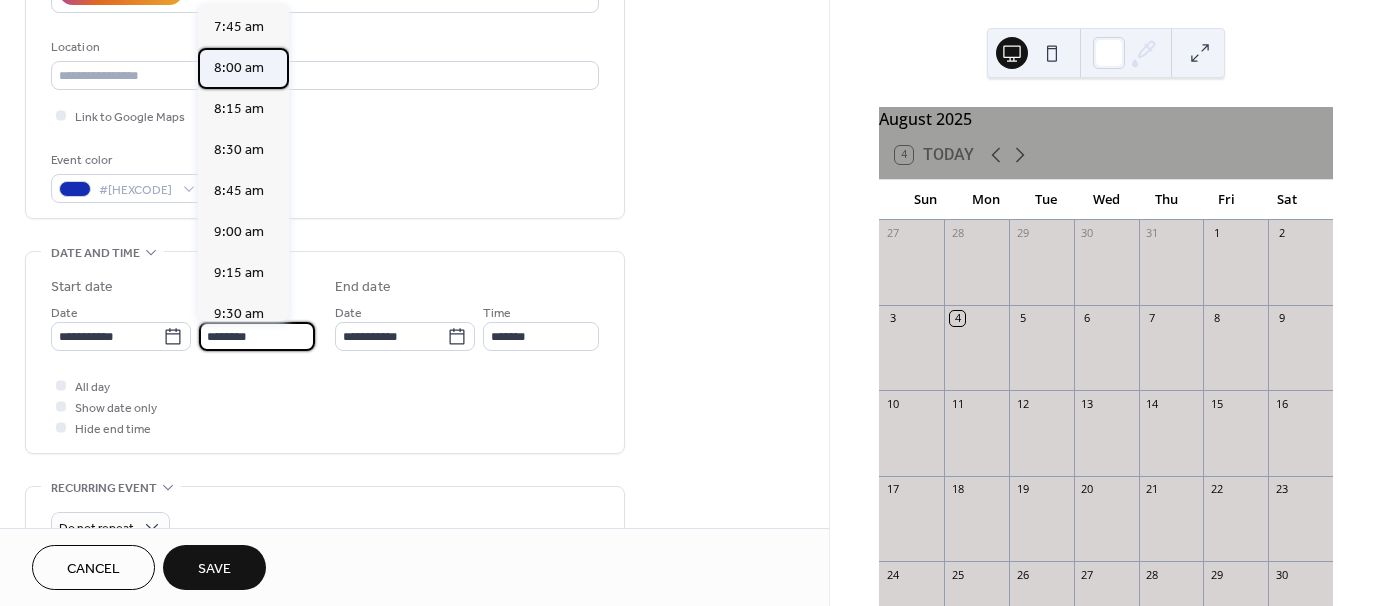 click on "8:00 am" at bounding box center [239, 68] 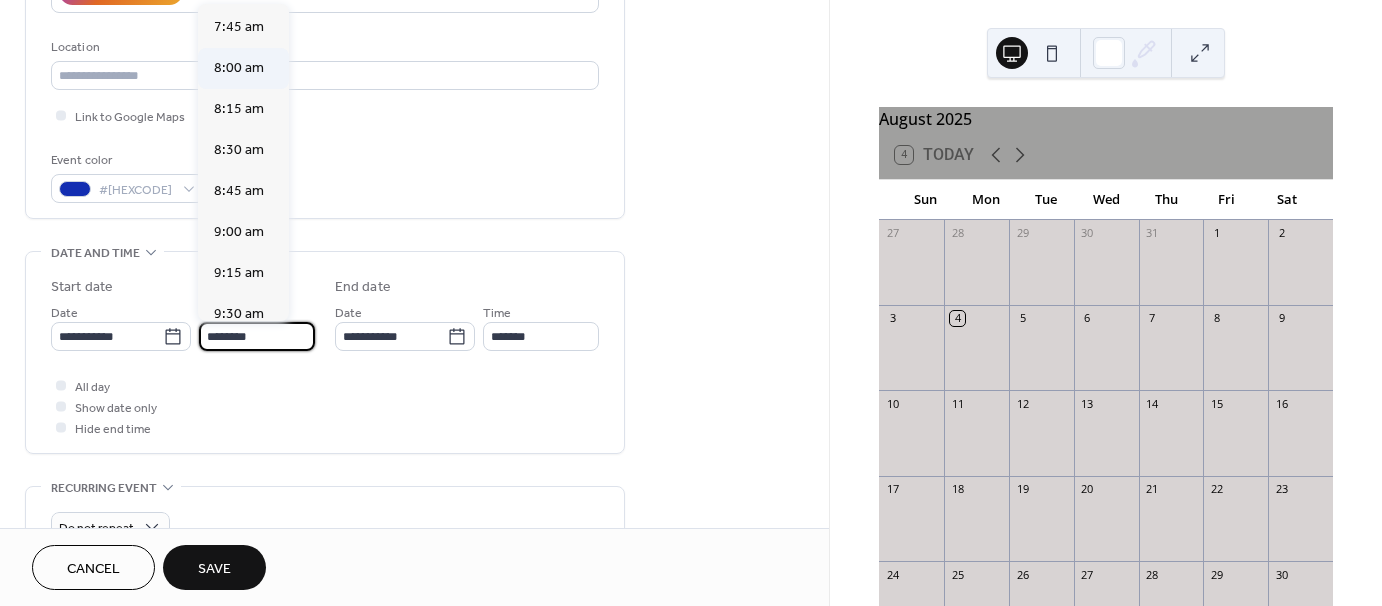 type on "*******" 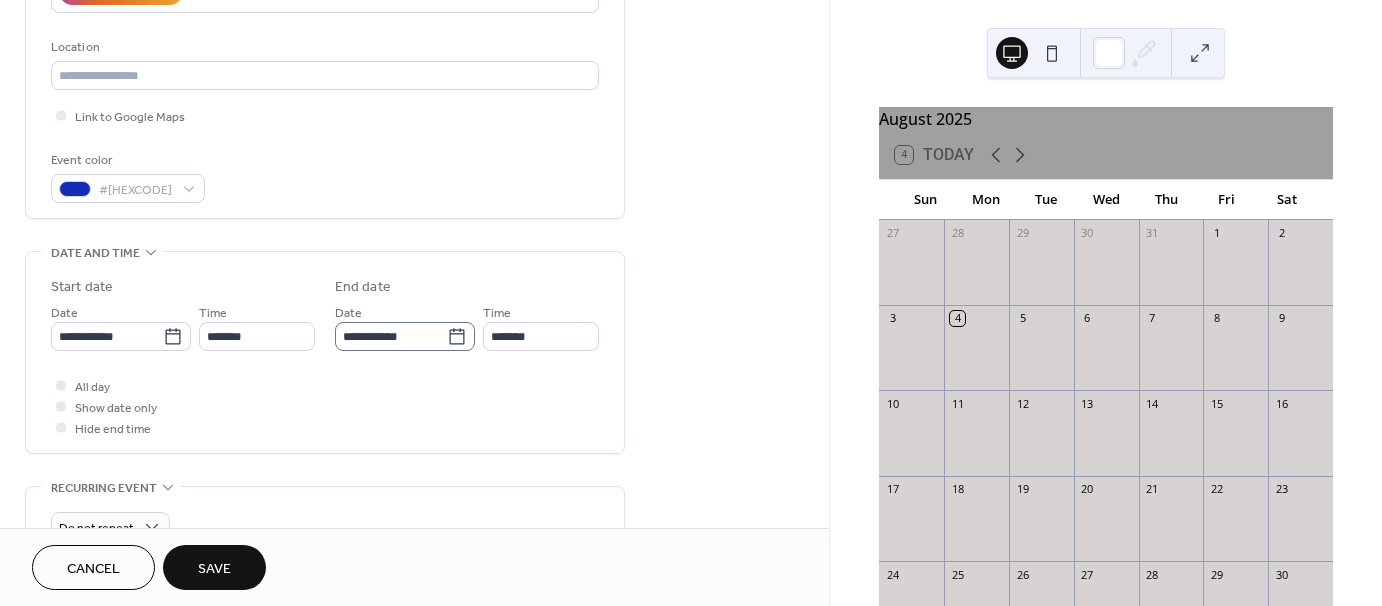 click 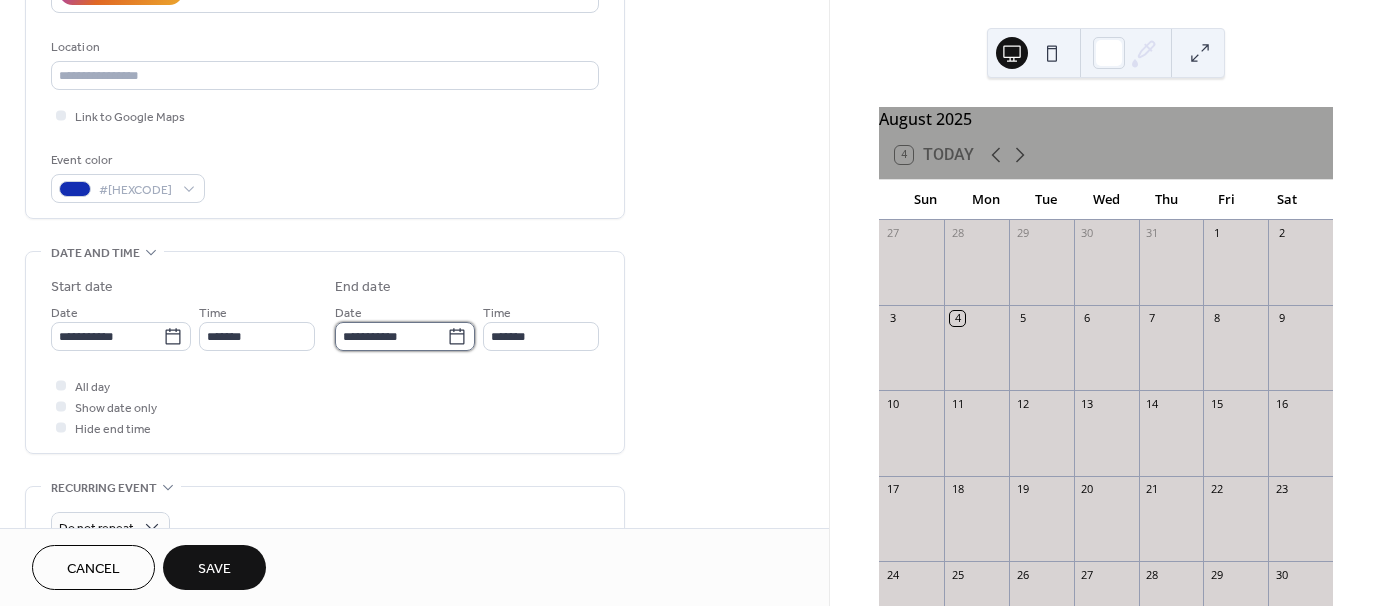 click on "**********" at bounding box center (391, 336) 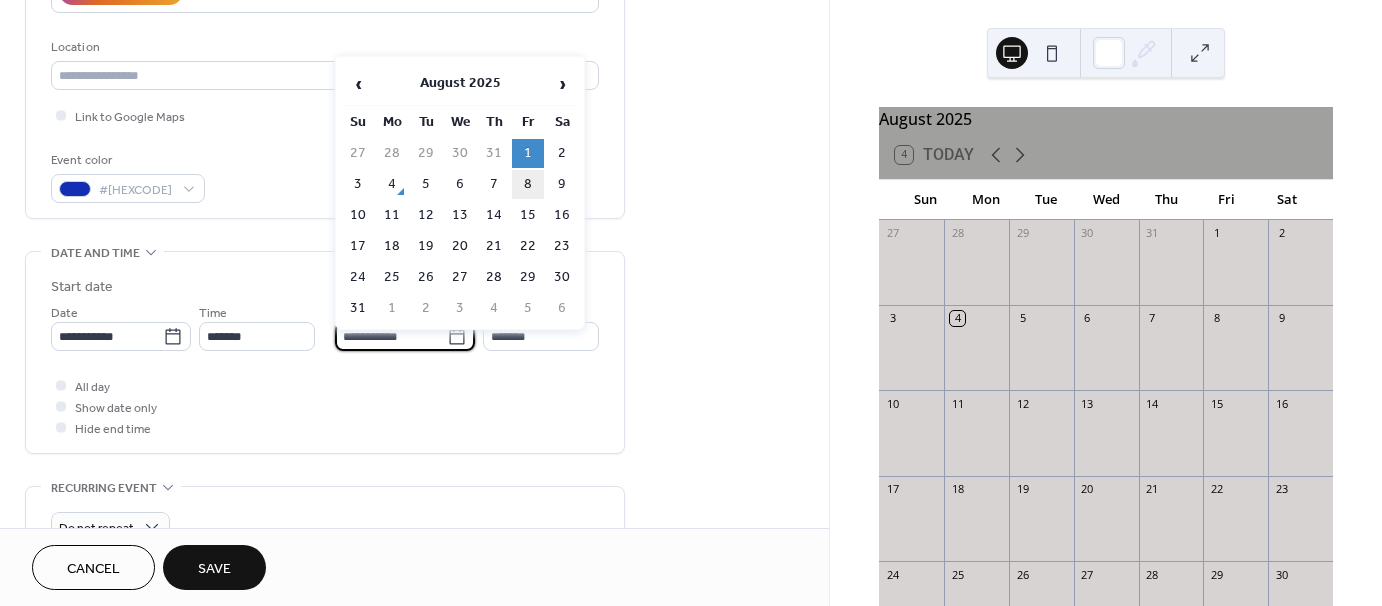 click on "8" at bounding box center (528, 184) 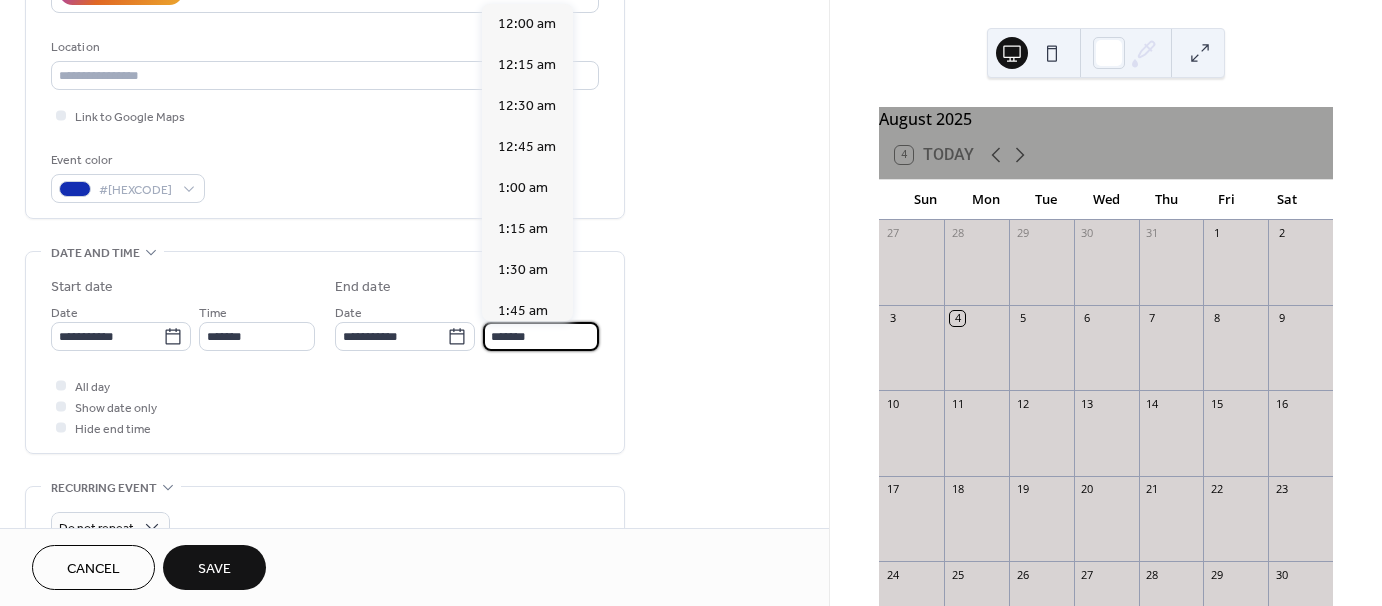 click on "*******" at bounding box center (541, 336) 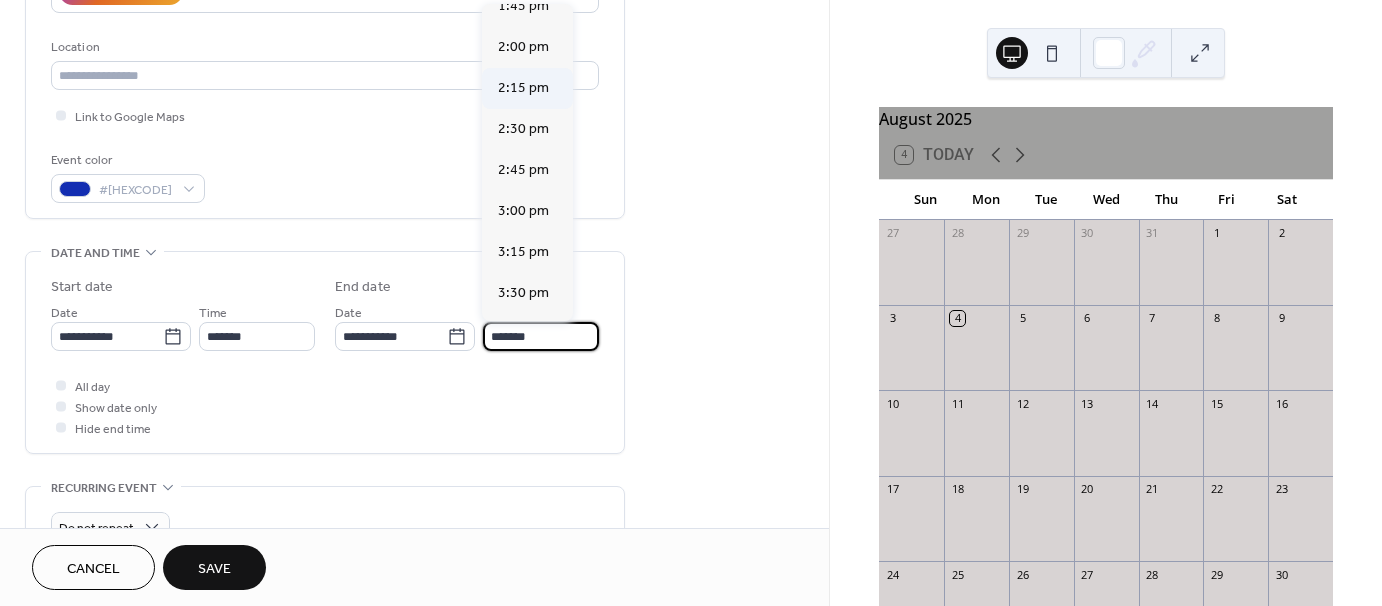 scroll, scrollTop: 2276, scrollLeft: 0, axis: vertical 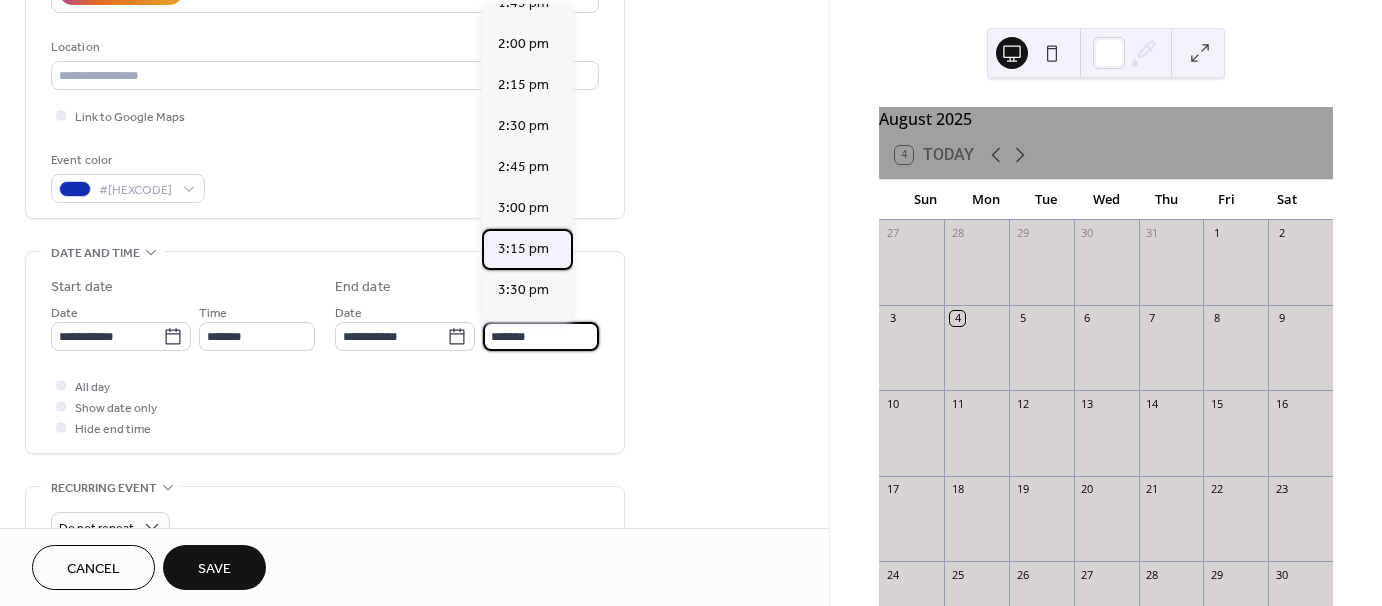 click on "3:15 pm" at bounding box center [523, 249] 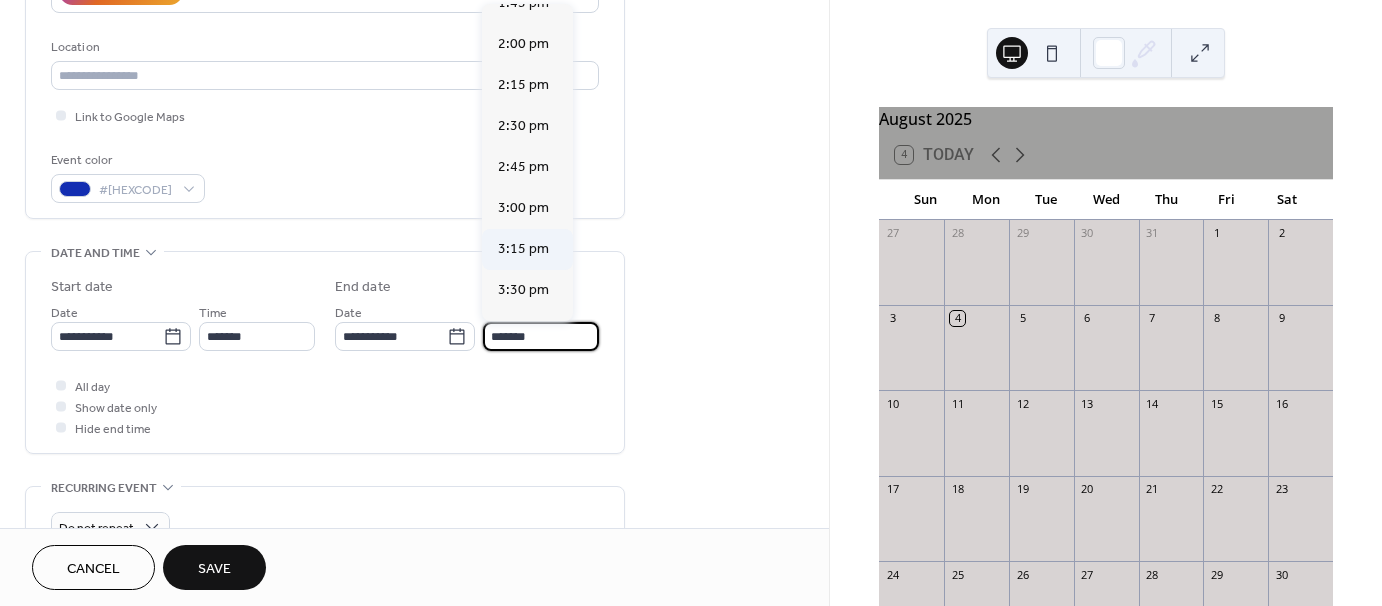 type on "*******" 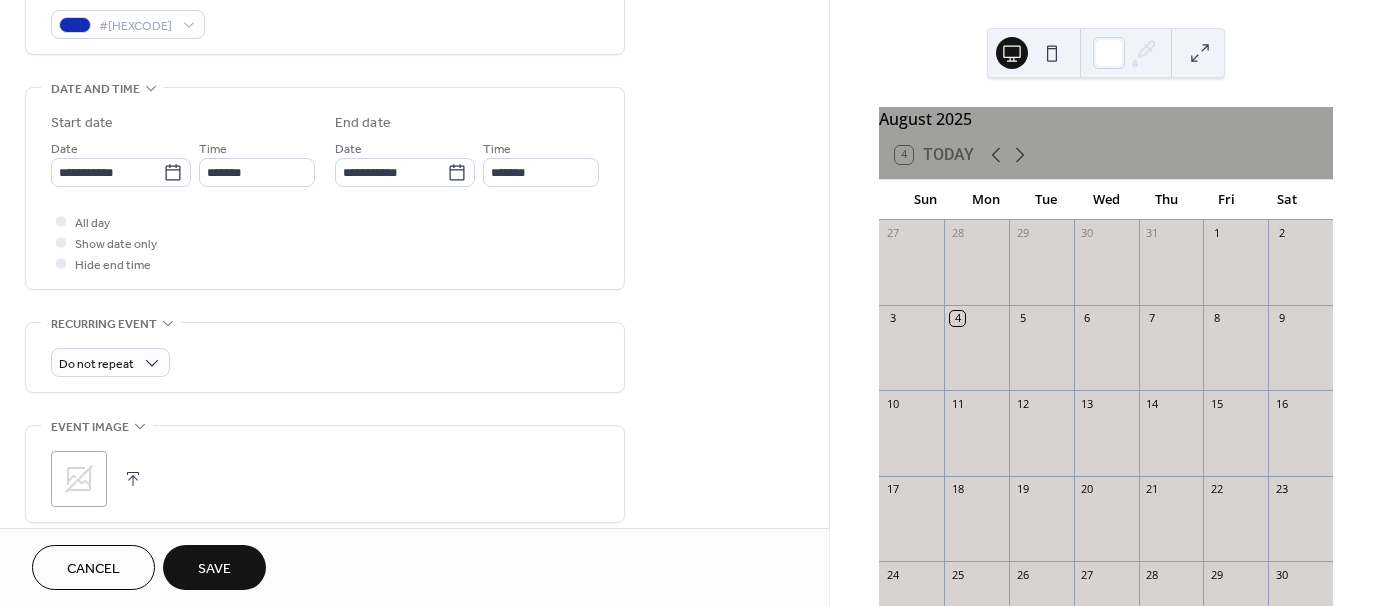scroll, scrollTop: 600, scrollLeft: 0, axis: vertical 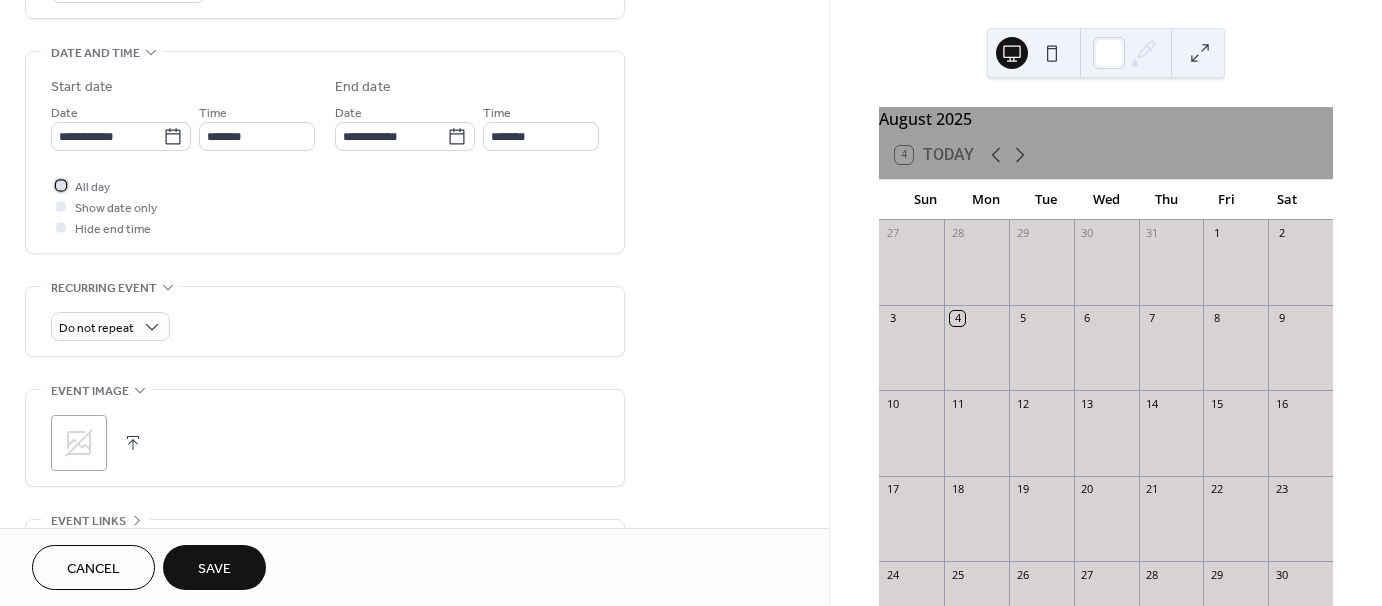 click at bounding box center [61, 185] 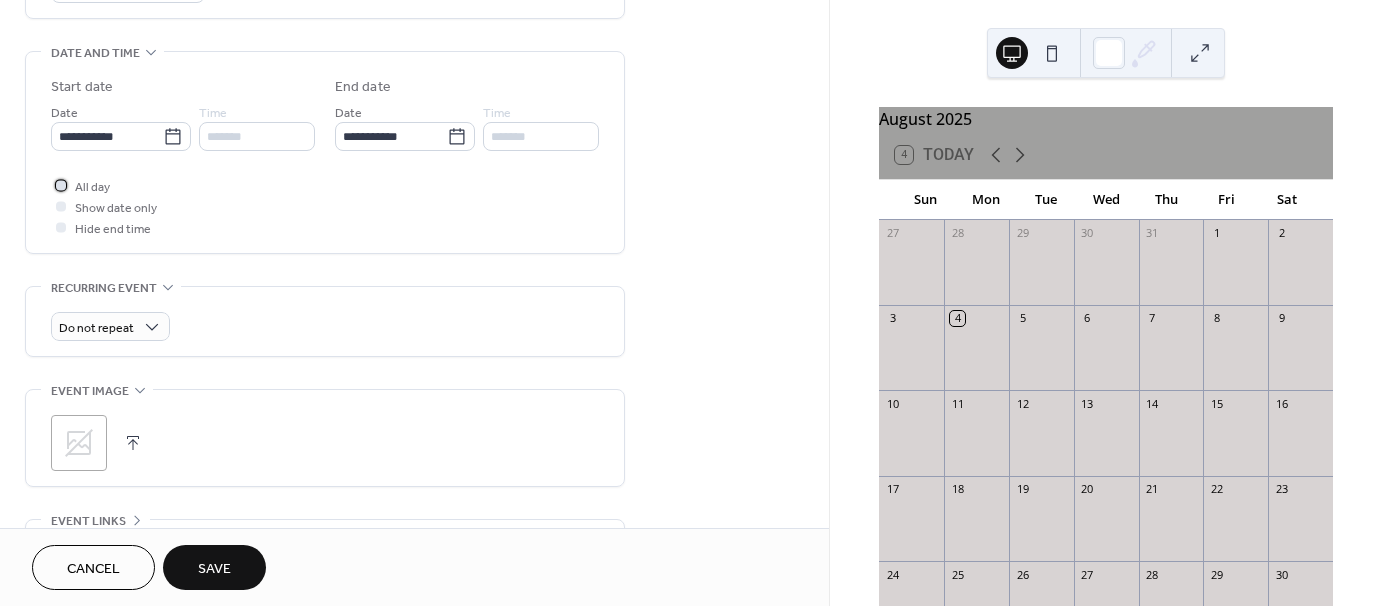 click 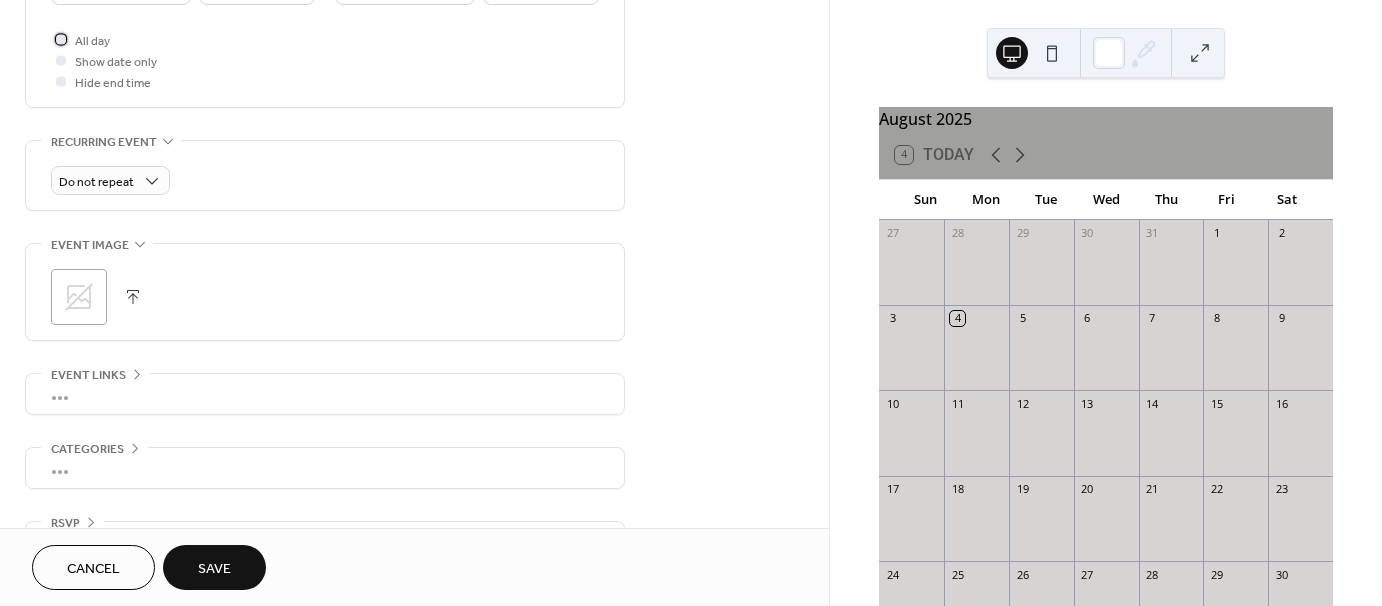 scroll, scrollTop: 798, scrollLeft: 0, axis: vertical 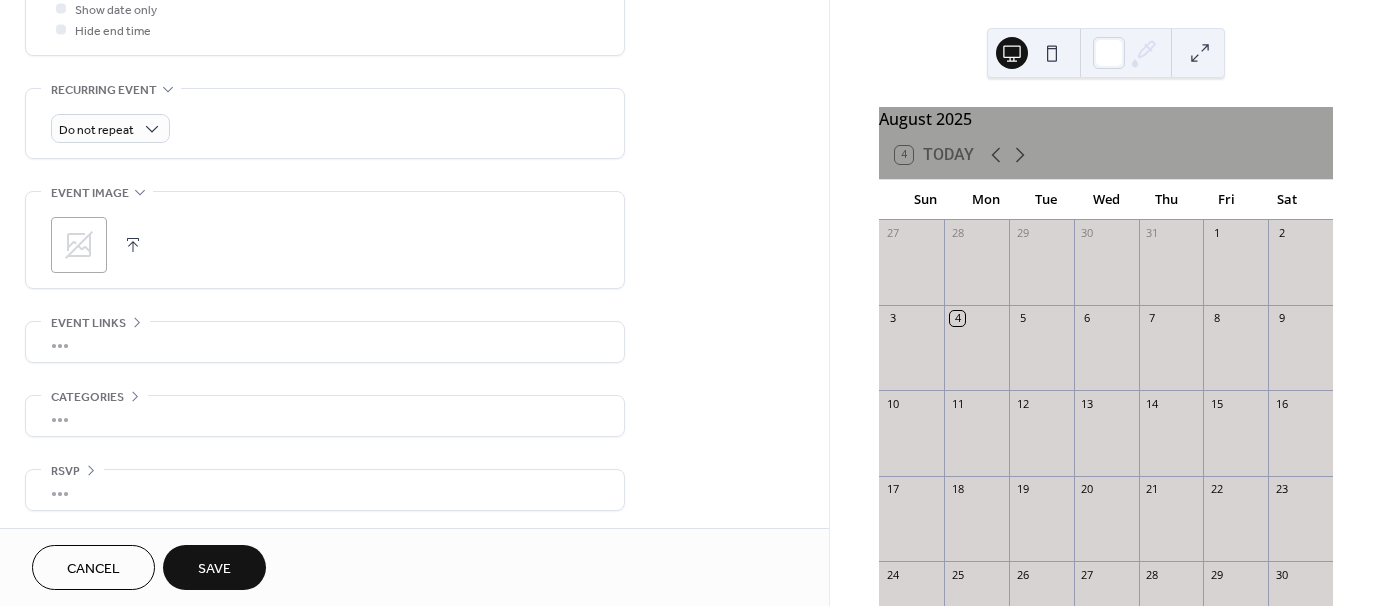 click 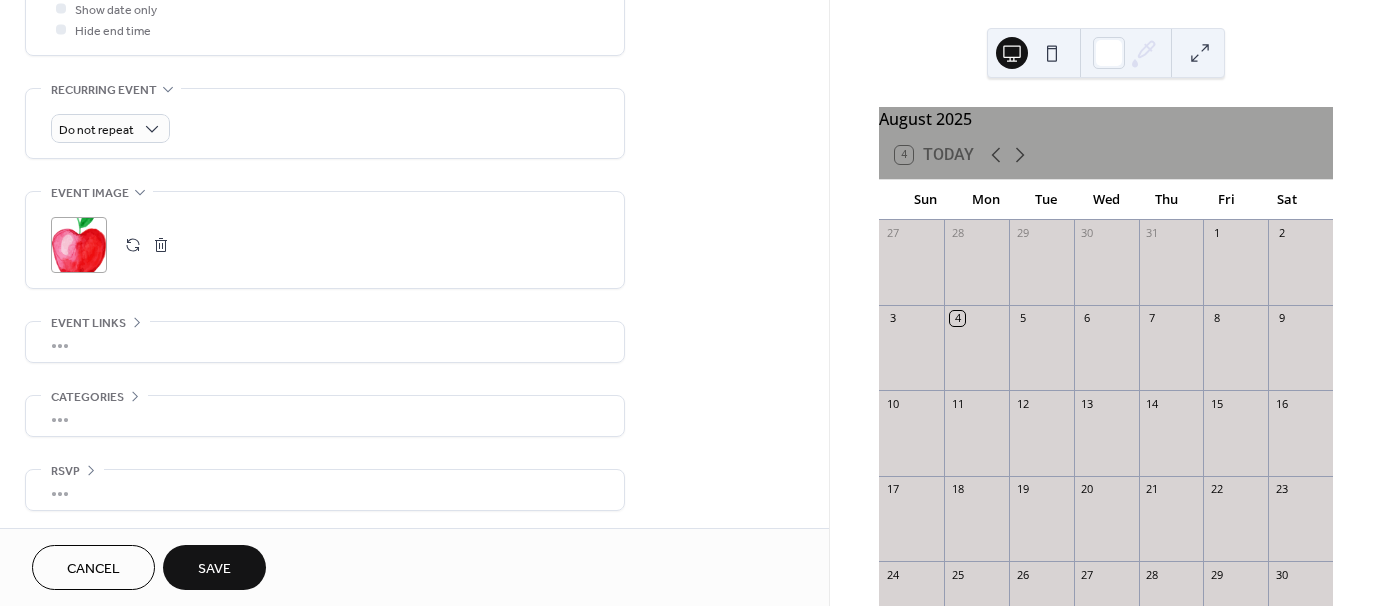 click on "Save" at bounding box center [214, 569] 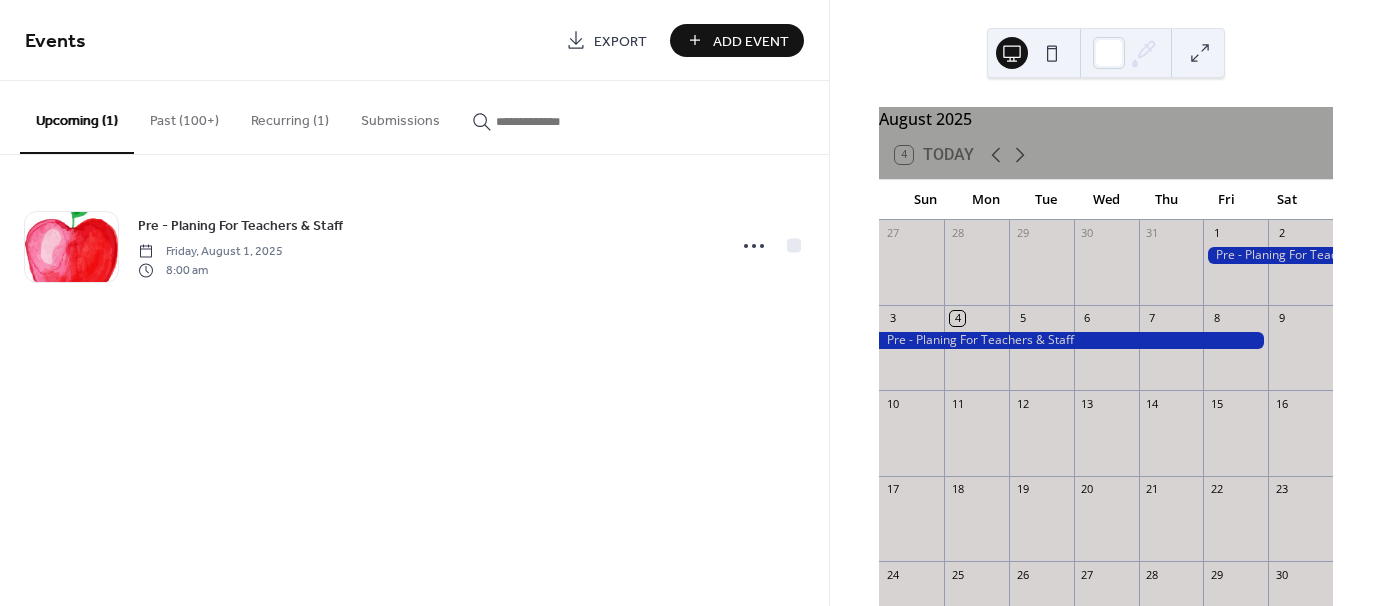 click on "Add Event" at bounding box center (751, 41) 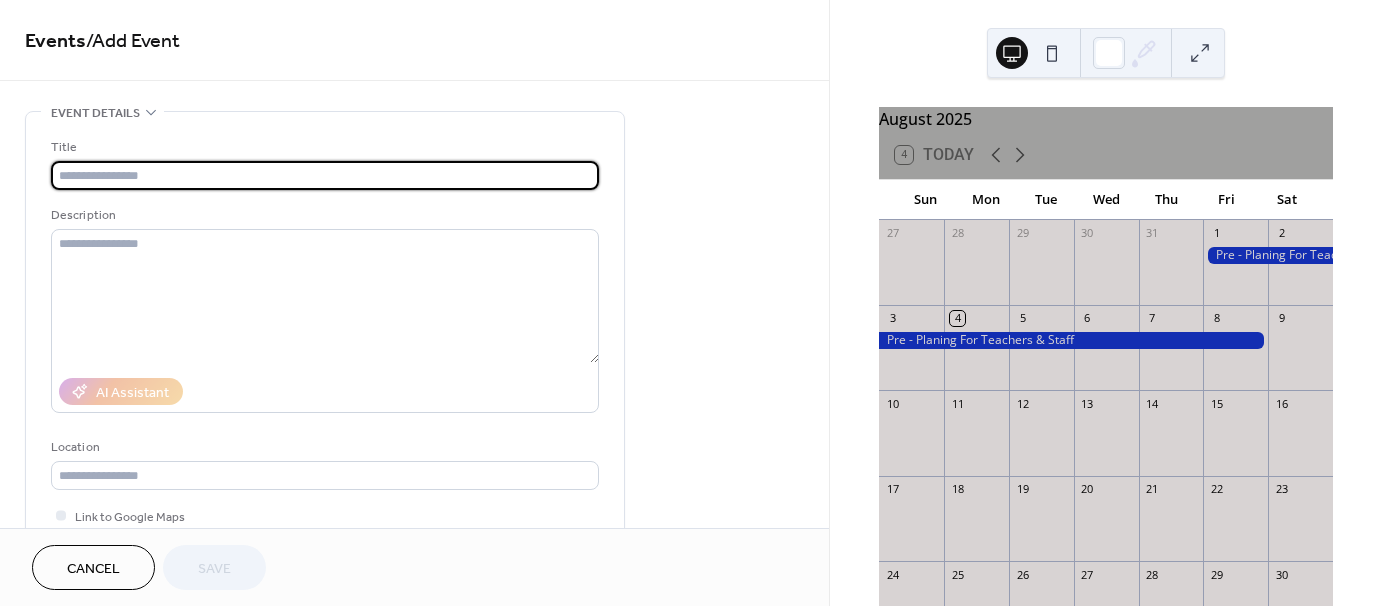 click at bounding box center (325, 175) 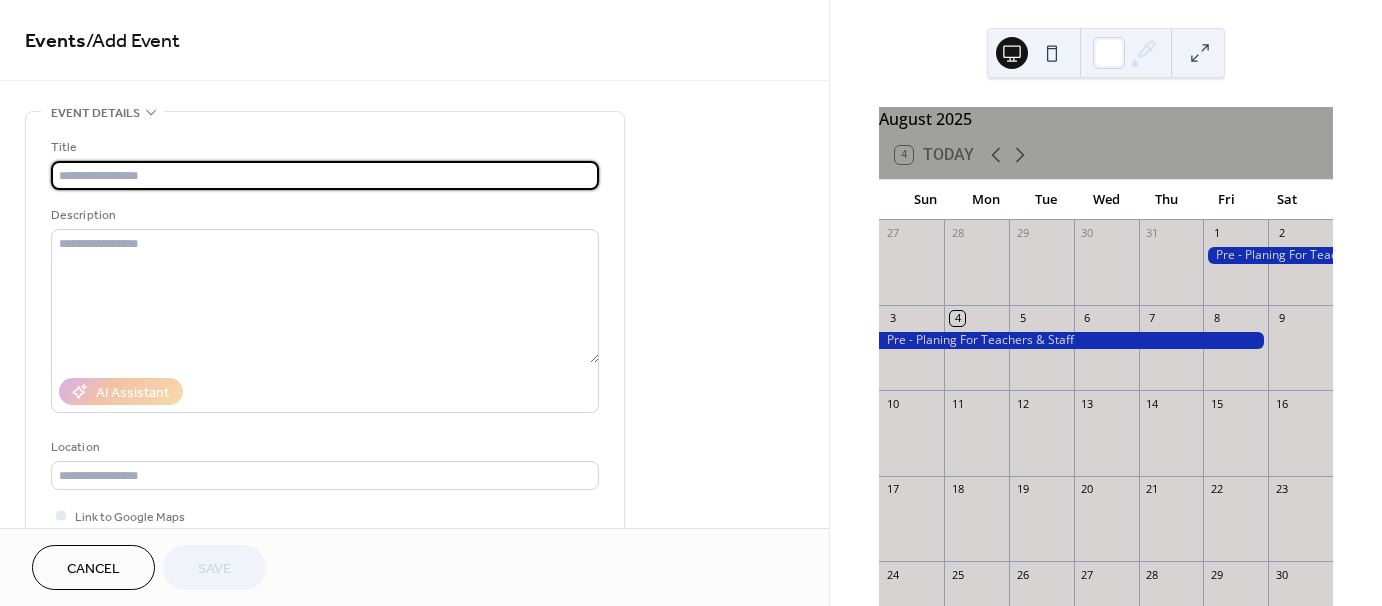 paste on "**********" 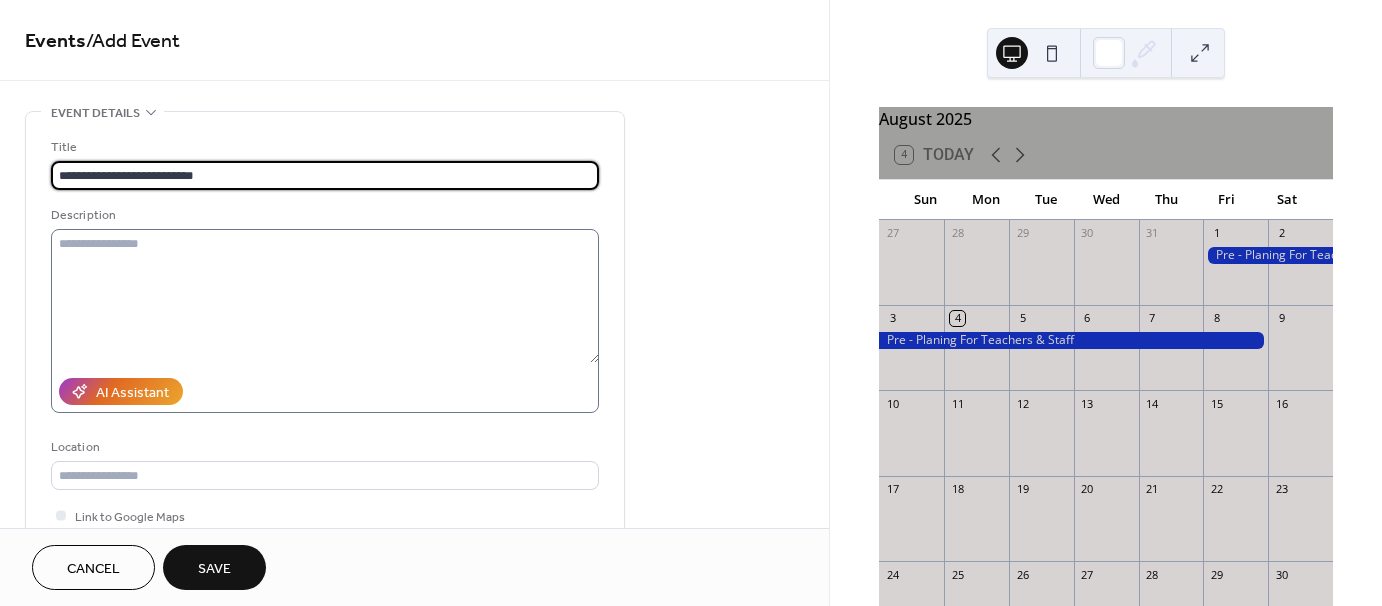 type on "**********" 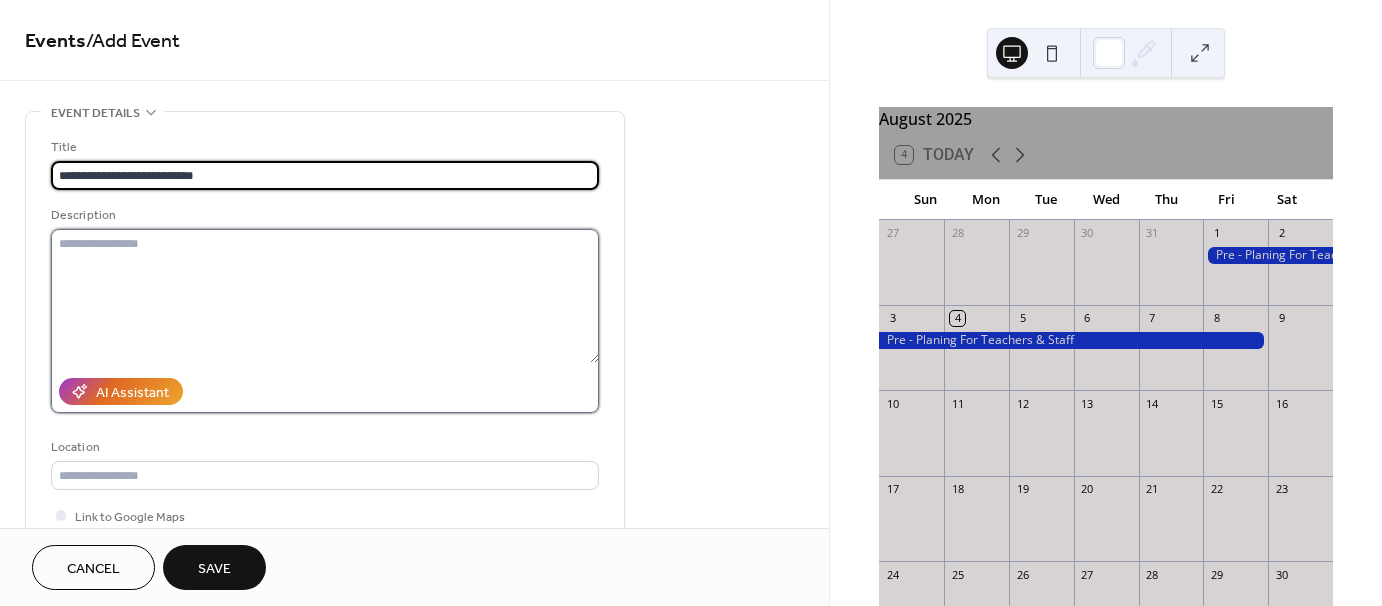 click at bounding box center [325, 296] 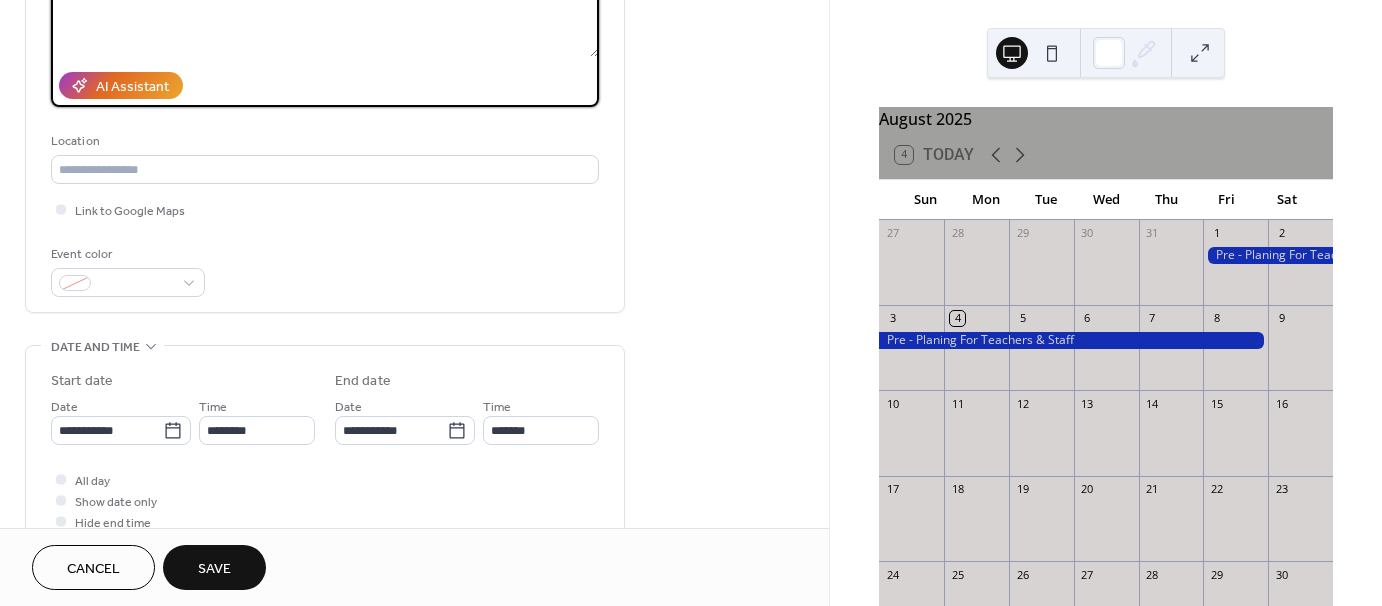 scroll, scrollTop: 400, scrollLeft: 0, axis: vertical 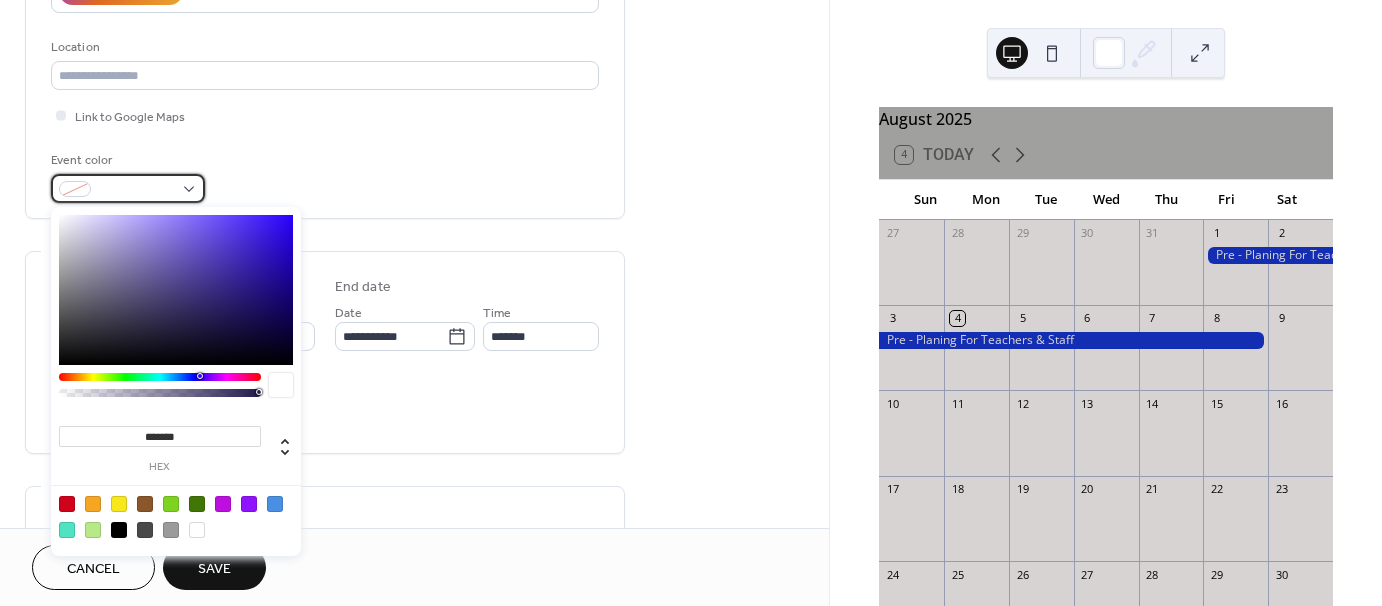 click at bounding box center [128, 188] 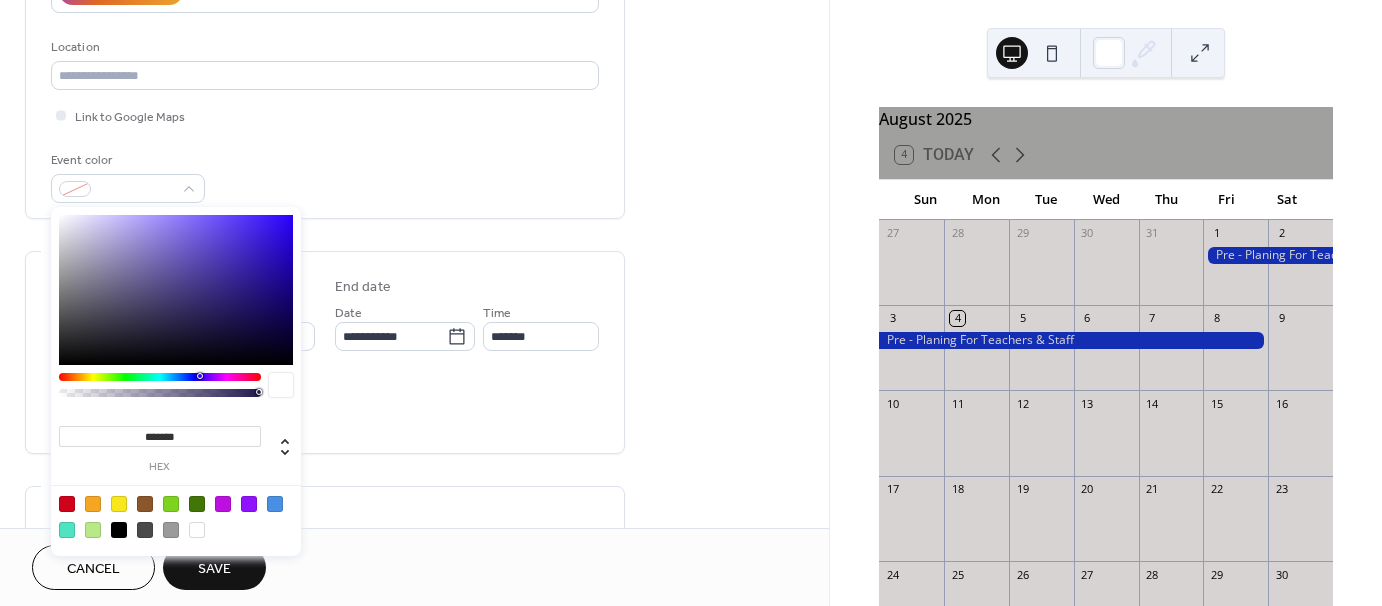 click at bounding box center [160, 377] 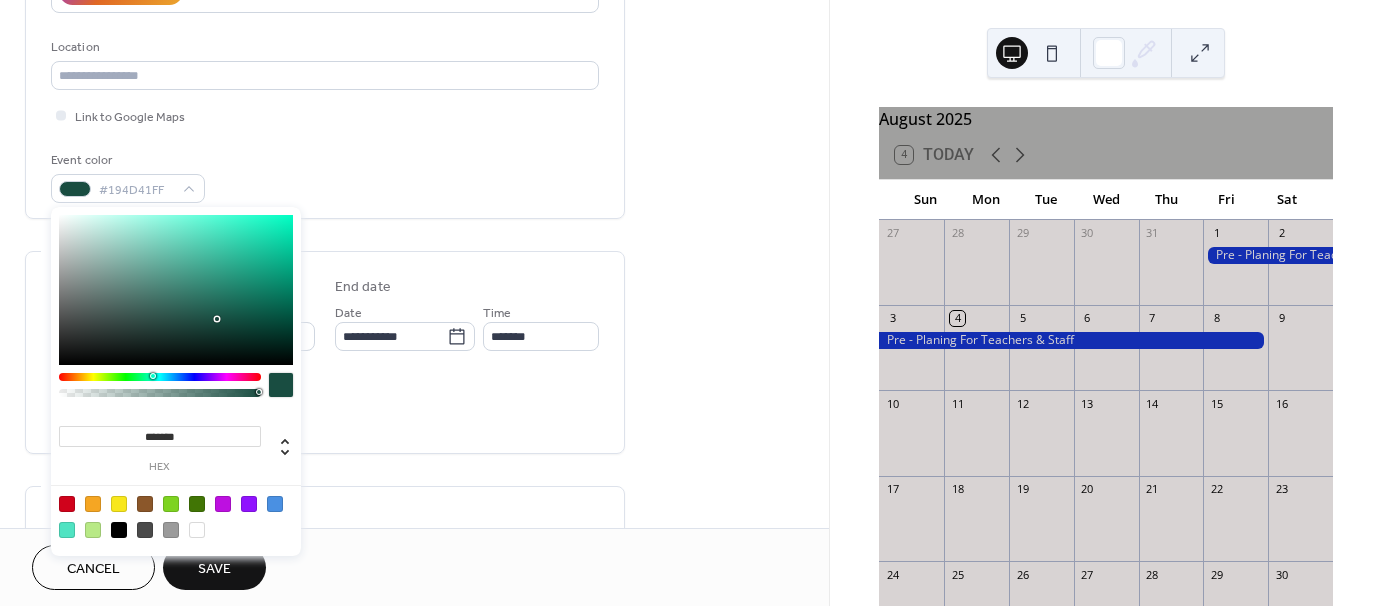 type on "*******" 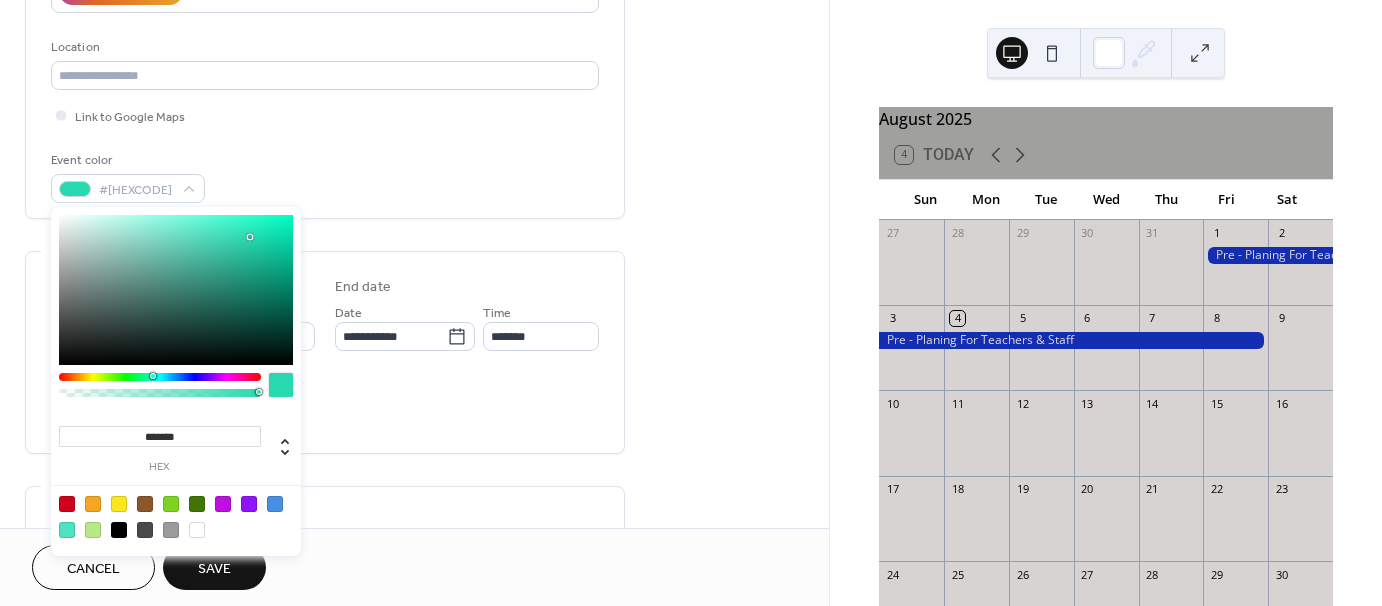 click at bounding box center (176, 290) 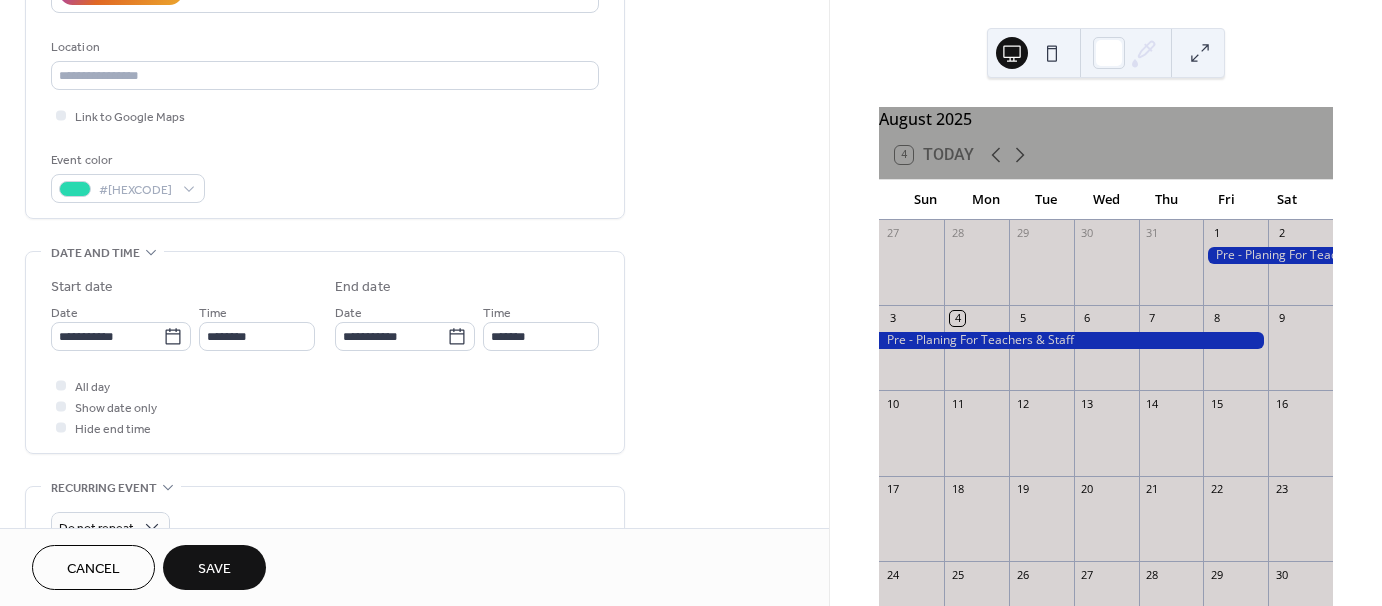 click on "All day Show date only Hide end time" at bounding box center (325, 406) 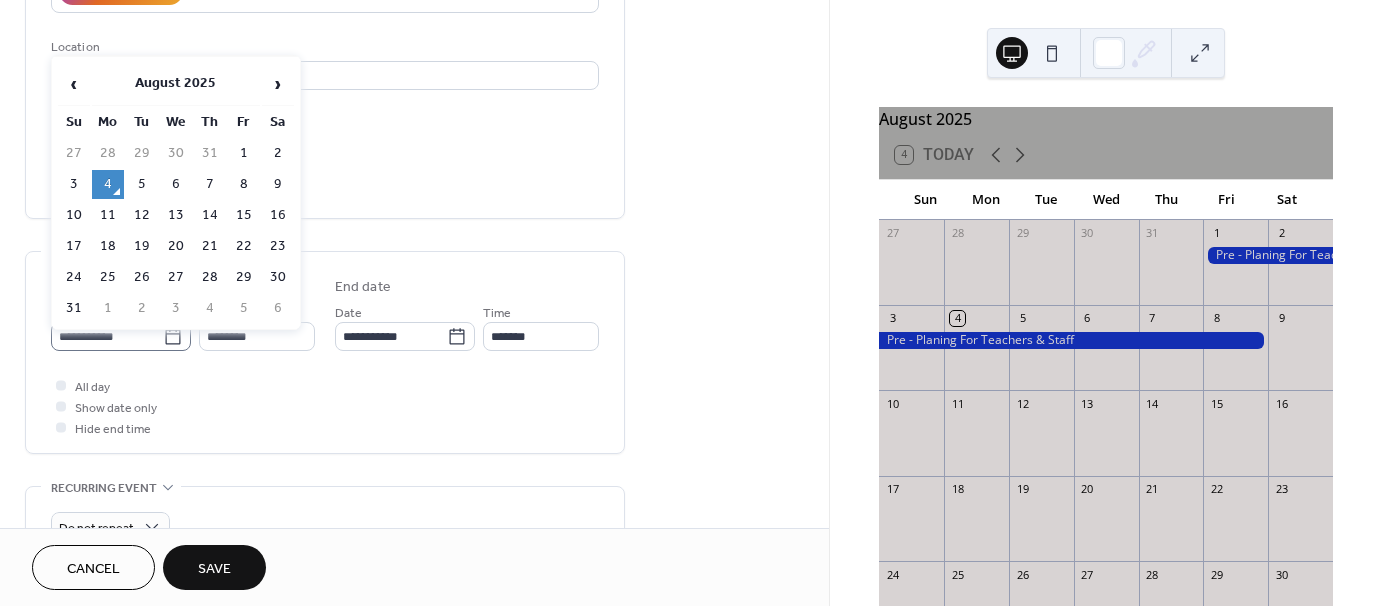 click 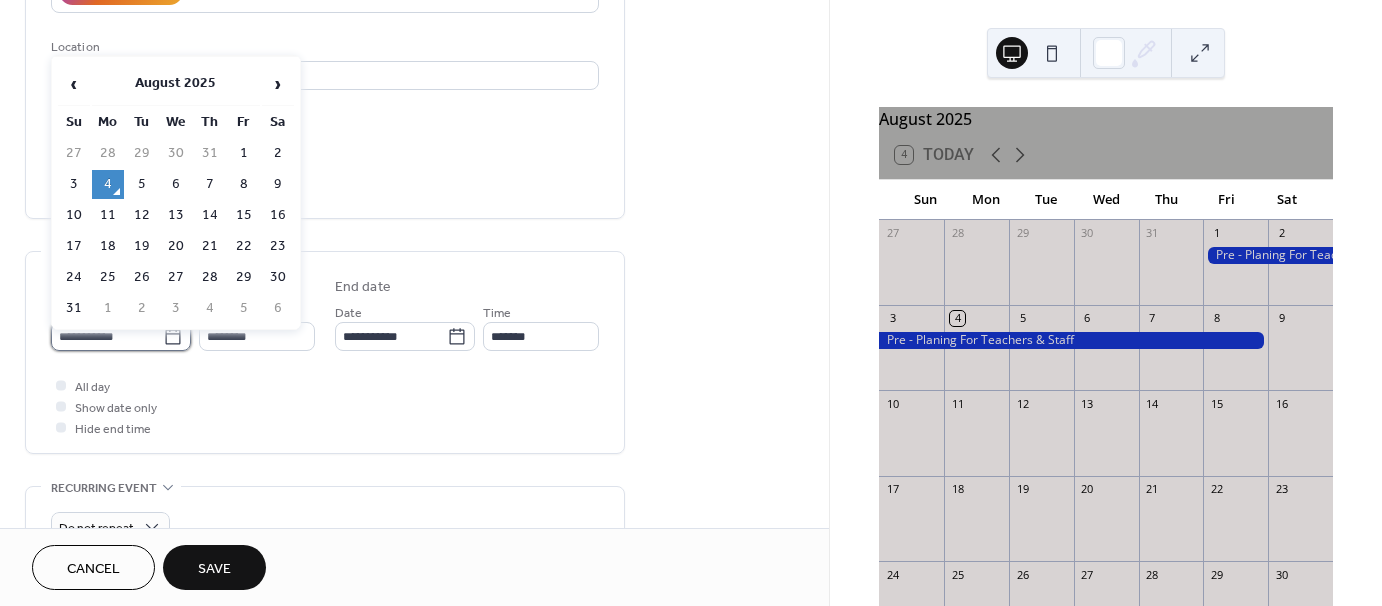 click on "**********" at bounding box center (107, 336) 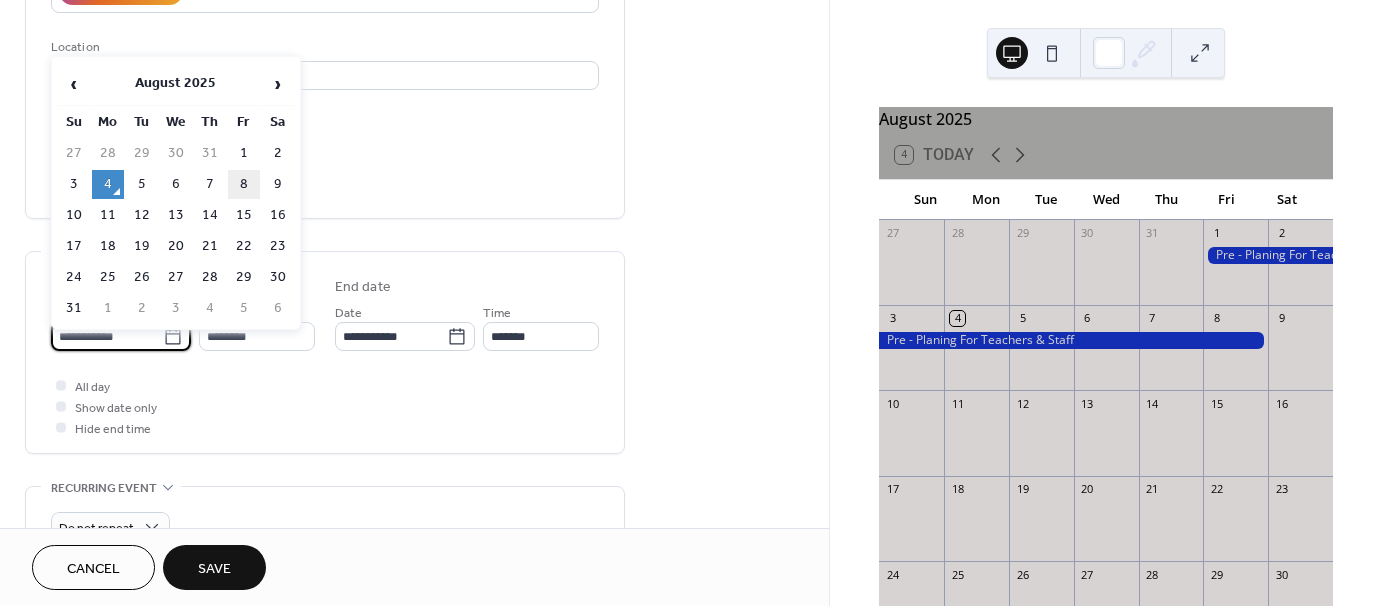 click on "8" at bounding box center (244, 184) 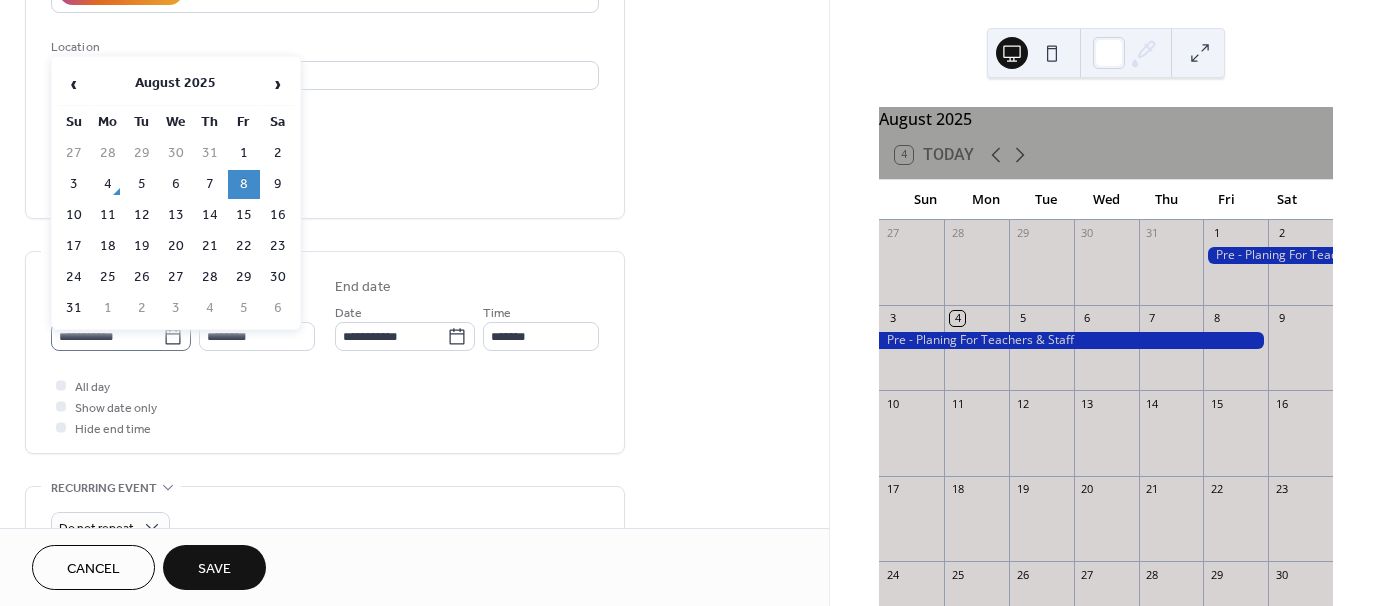 click 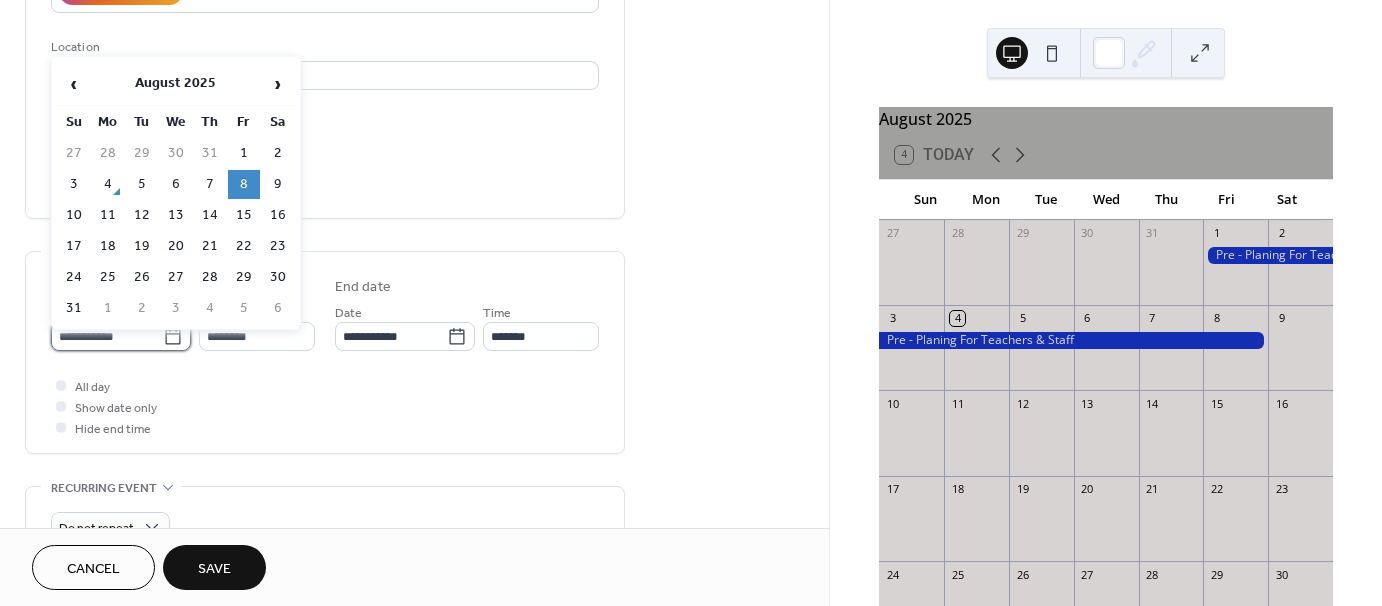 click on "**********" at bounding box center [107, 336] 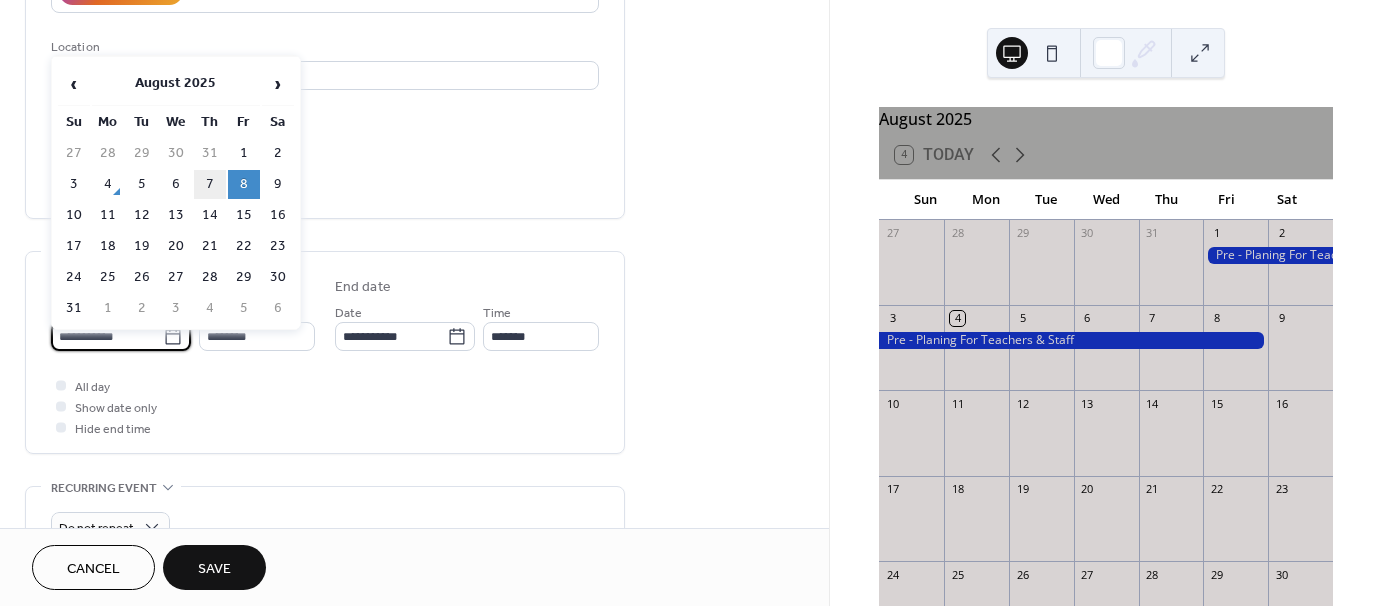 click on "7" at bounding box center (210, 184) 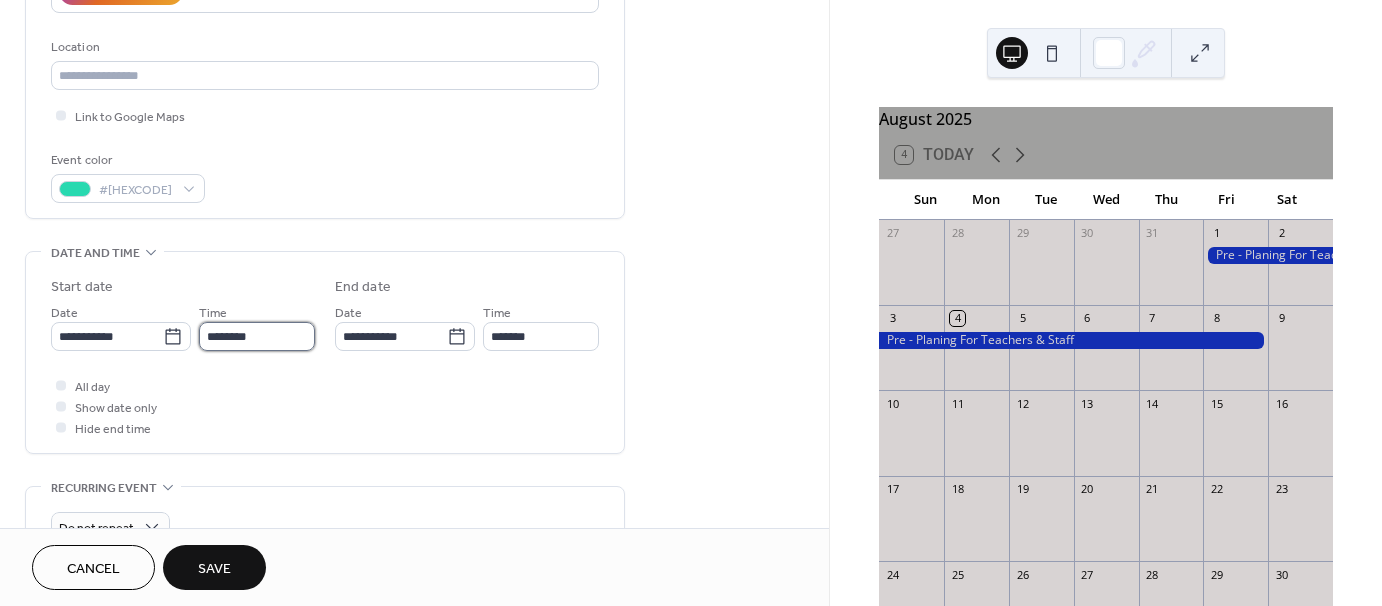 click on "********" at bounding box center [257, 336] 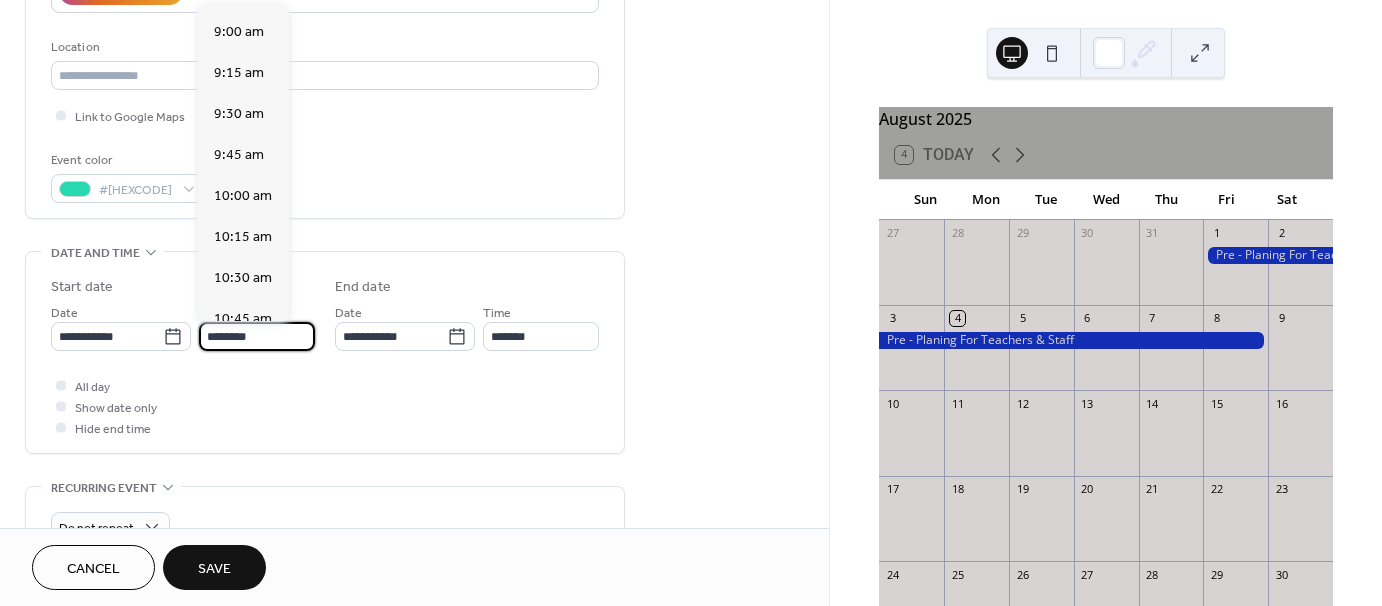 scroll, scrollTop: 1468, scrollLeft: 0, axis: vertical 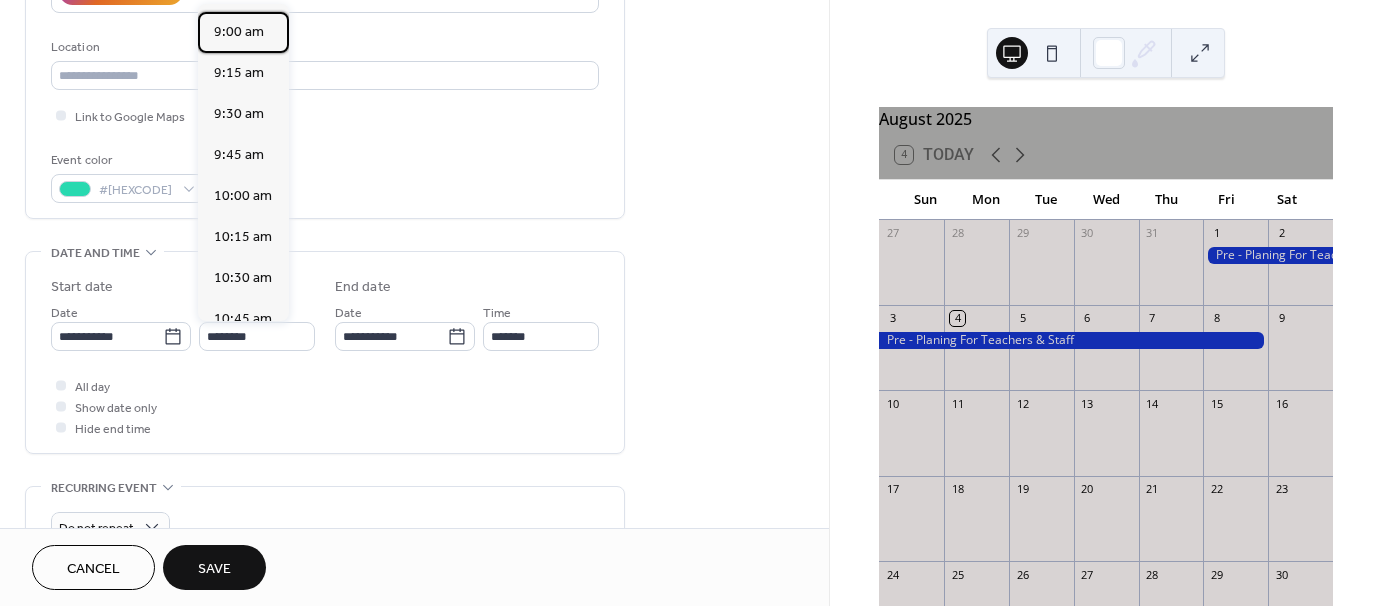 drag, startPoint x: 255, startPoint y: 26, endPoint x: 264, endPoint y: 35, distance: 12.727922 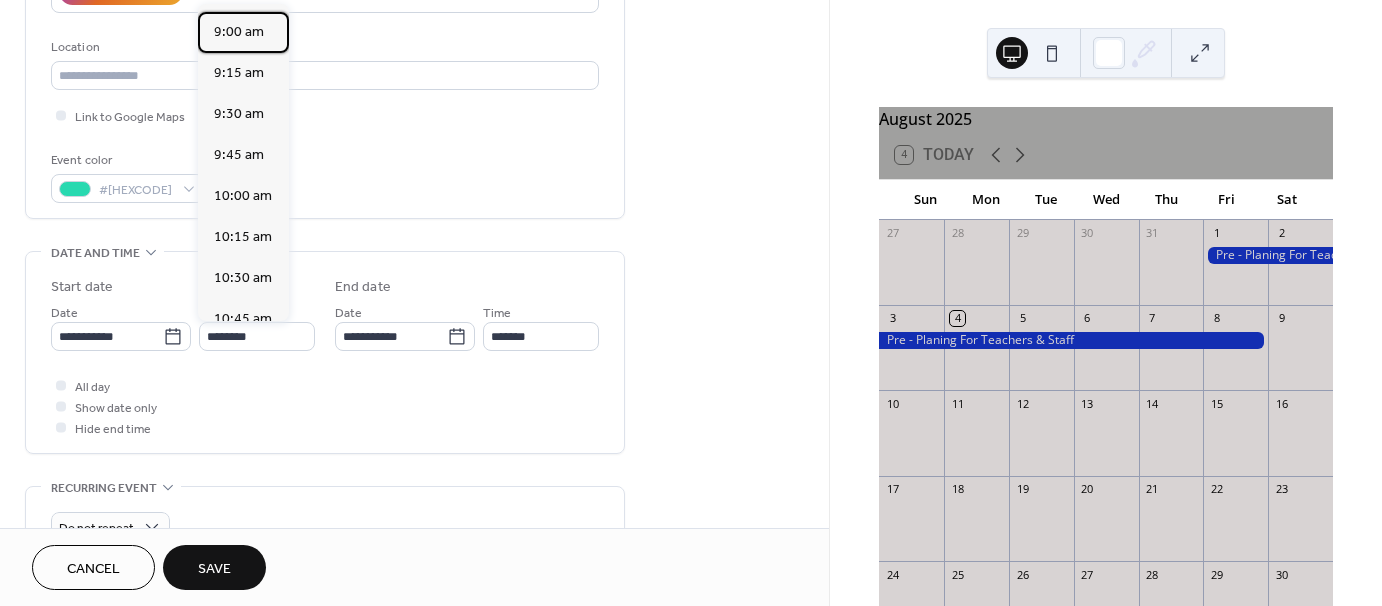 click on "9:00 am" at bounding box center (239, 32) 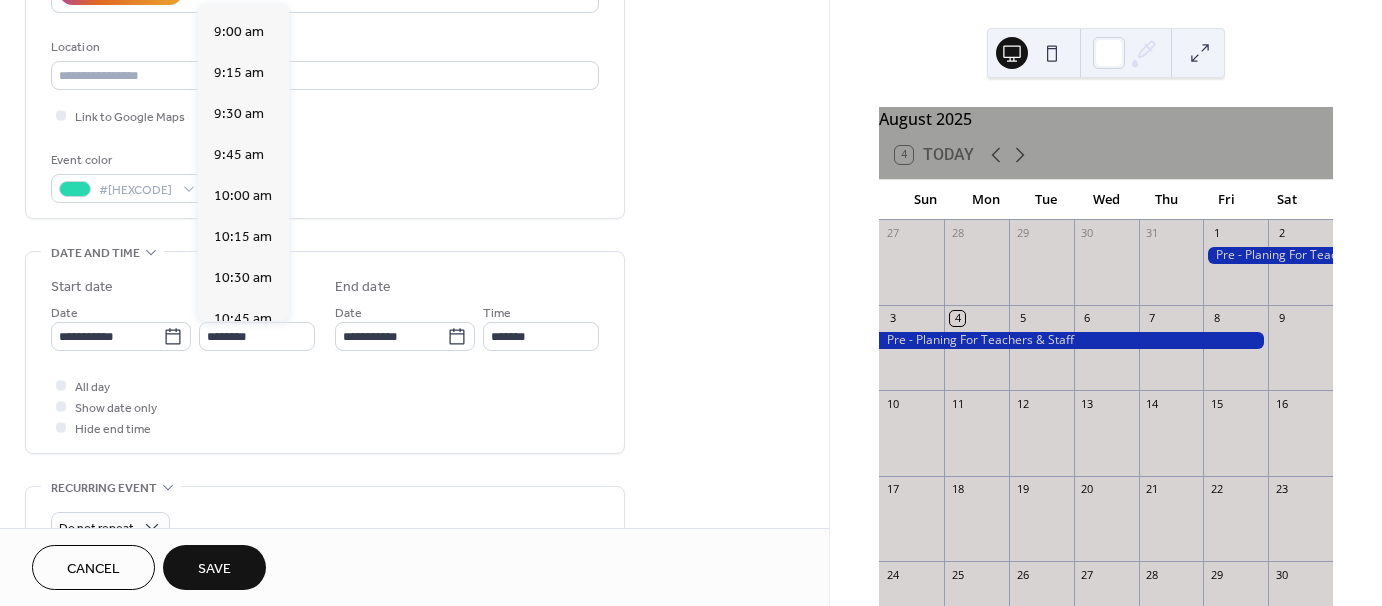 type on "*******" 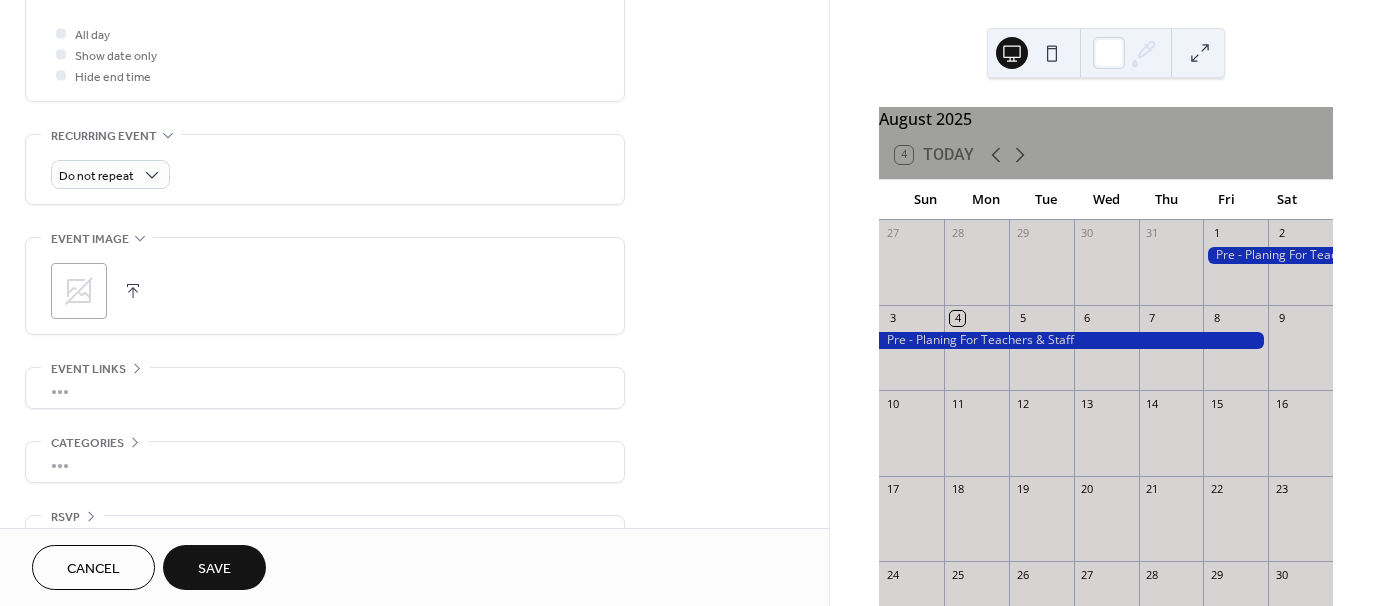 scroll, scrollTop: 798, scrollLeft: 0, axis: vertical 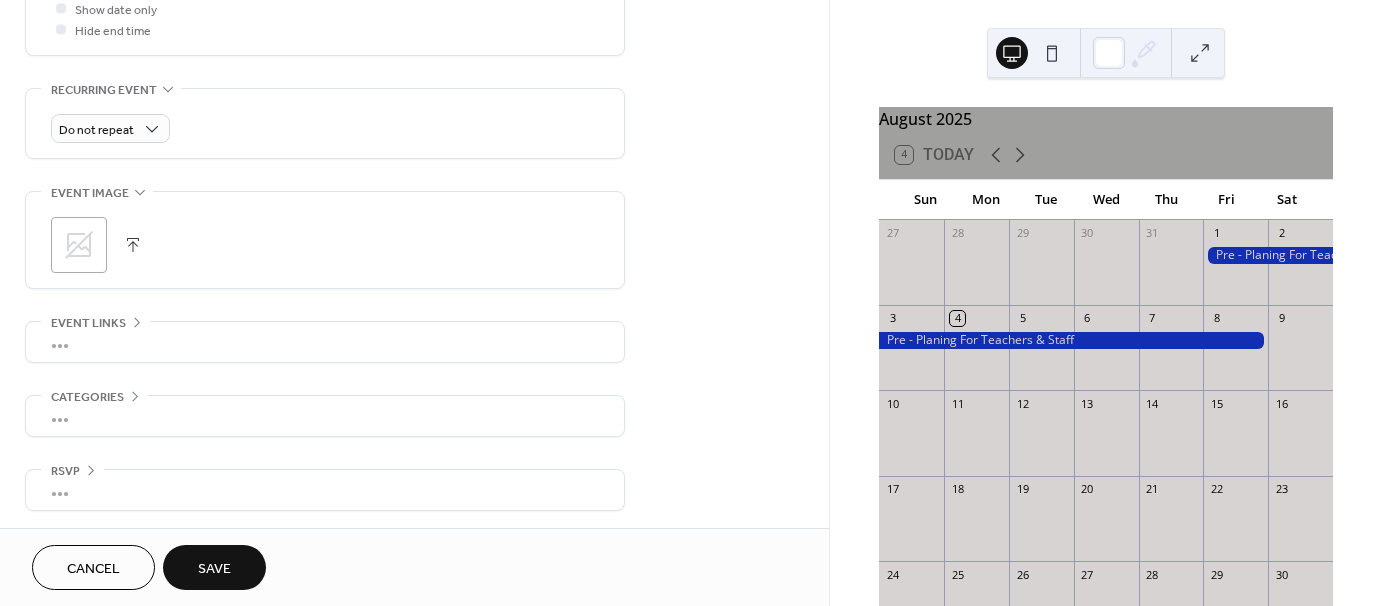 click 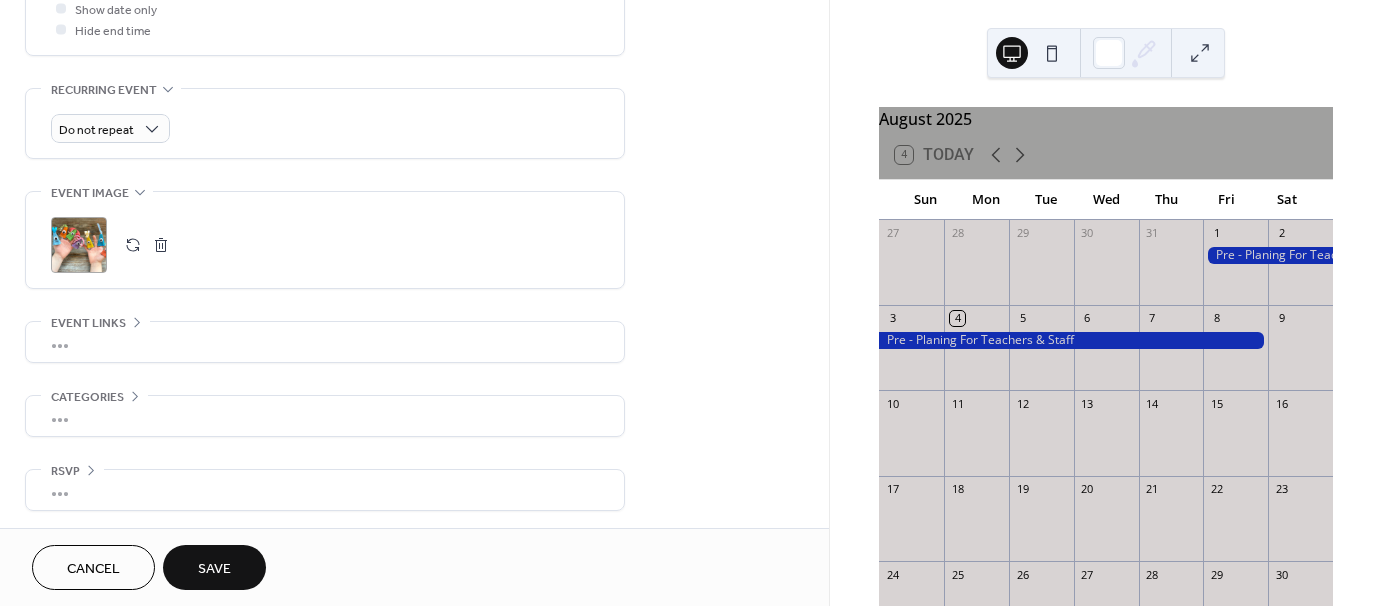 click on "Save" at bounding box center (214, 569) 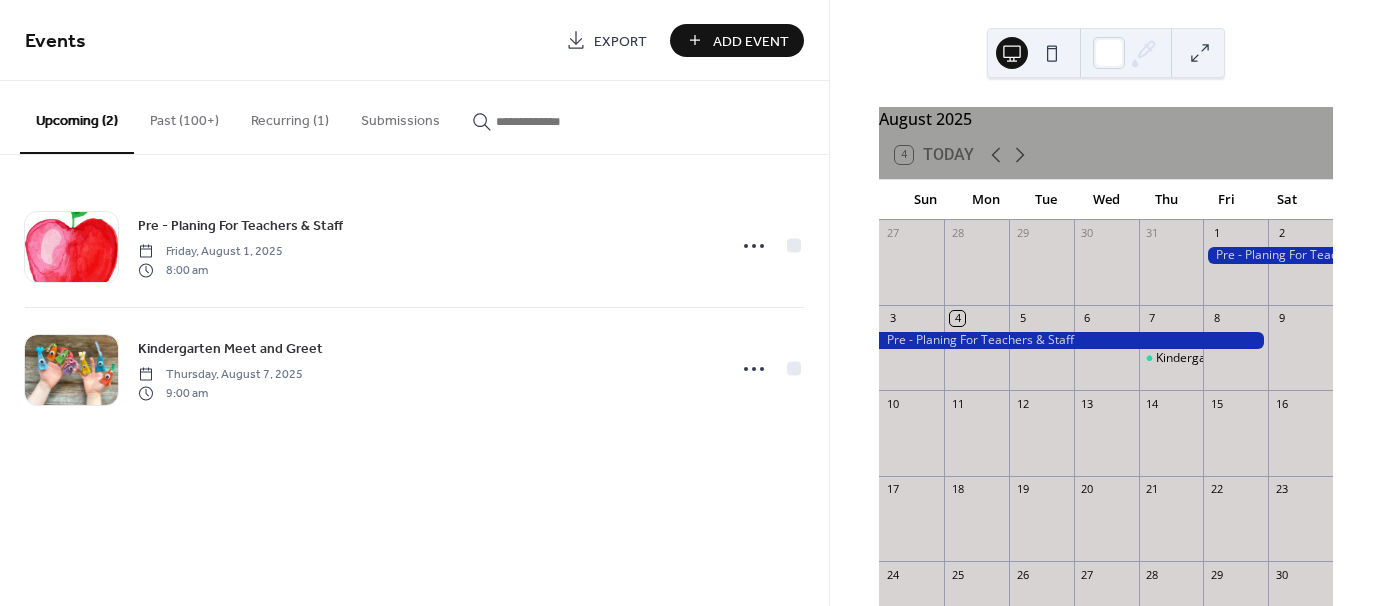 click on "Add Event" at bounding box center (751, 41) 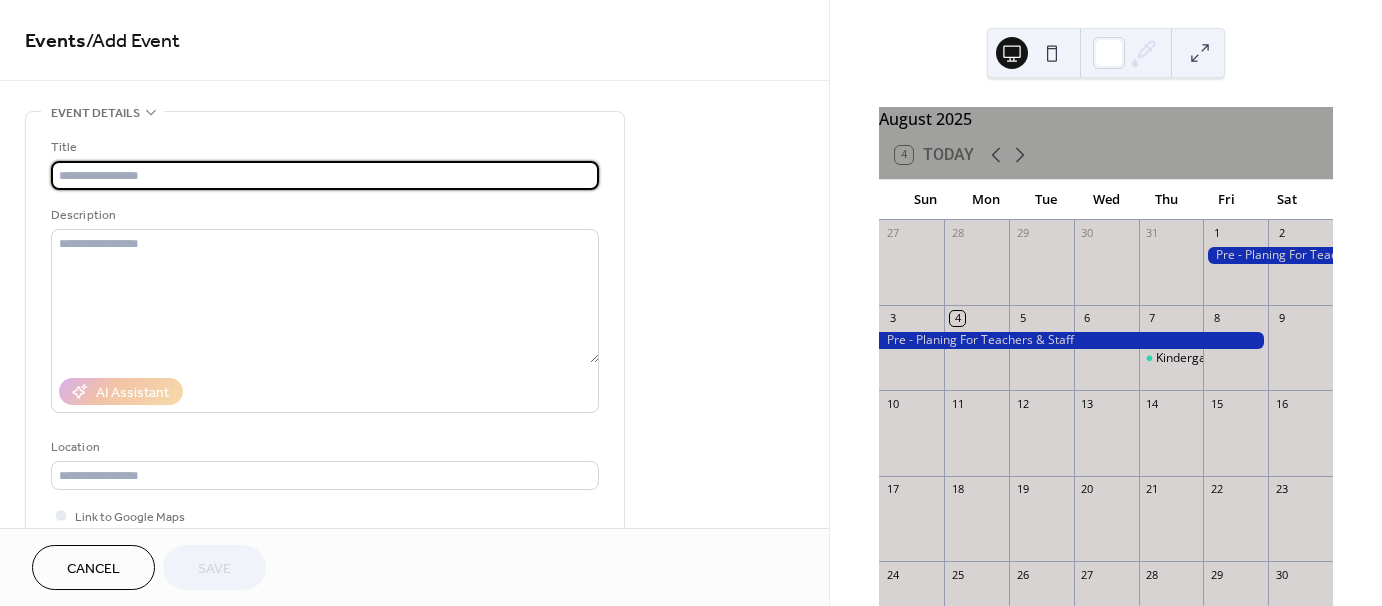 click at bounding box center (325, 175) 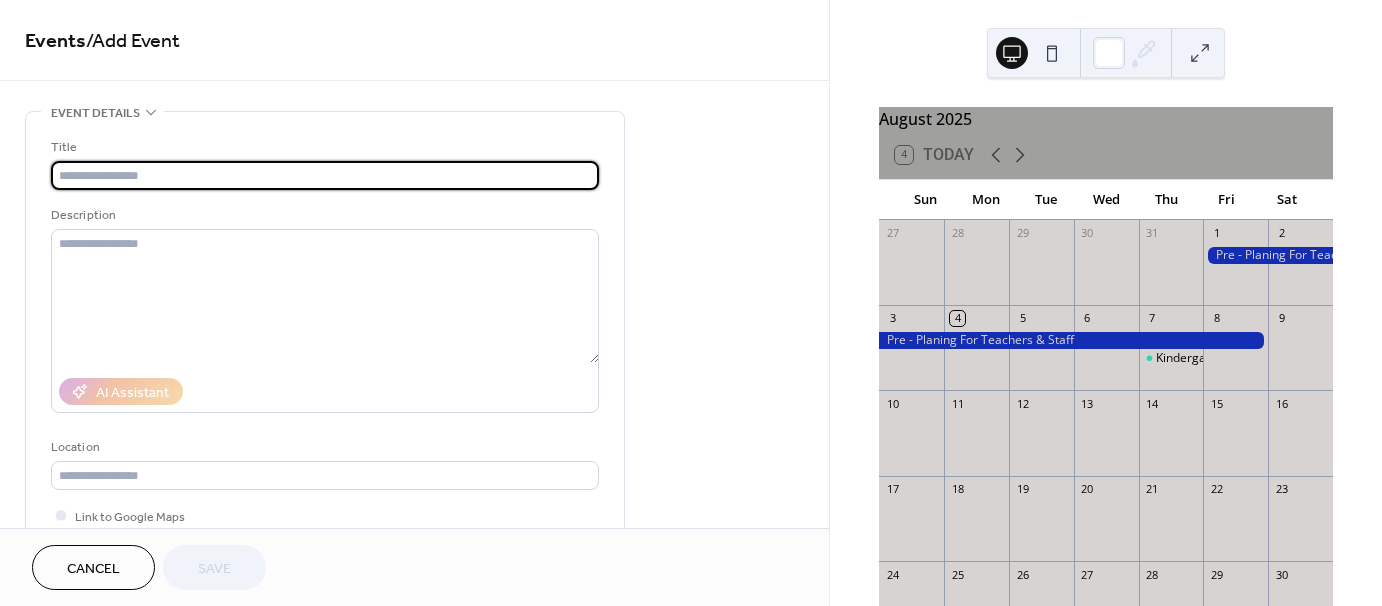 paste on "**********" 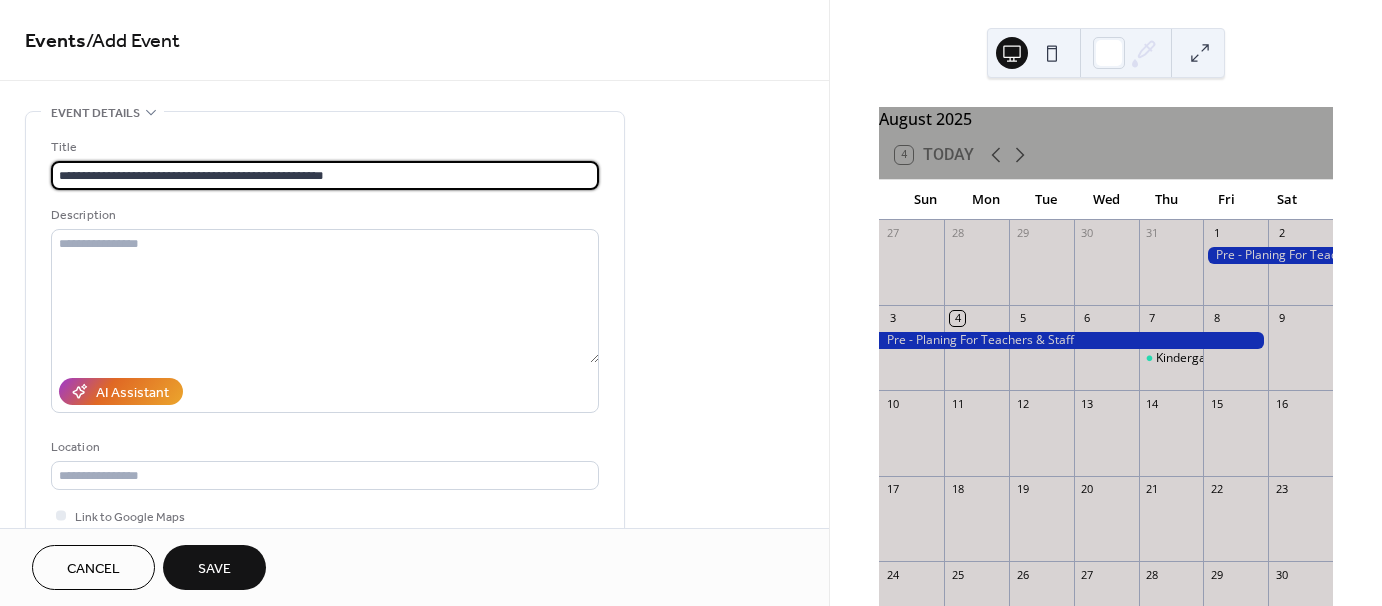scroll, scrollTop: 100, scrollLeft: 0, axis: vertical 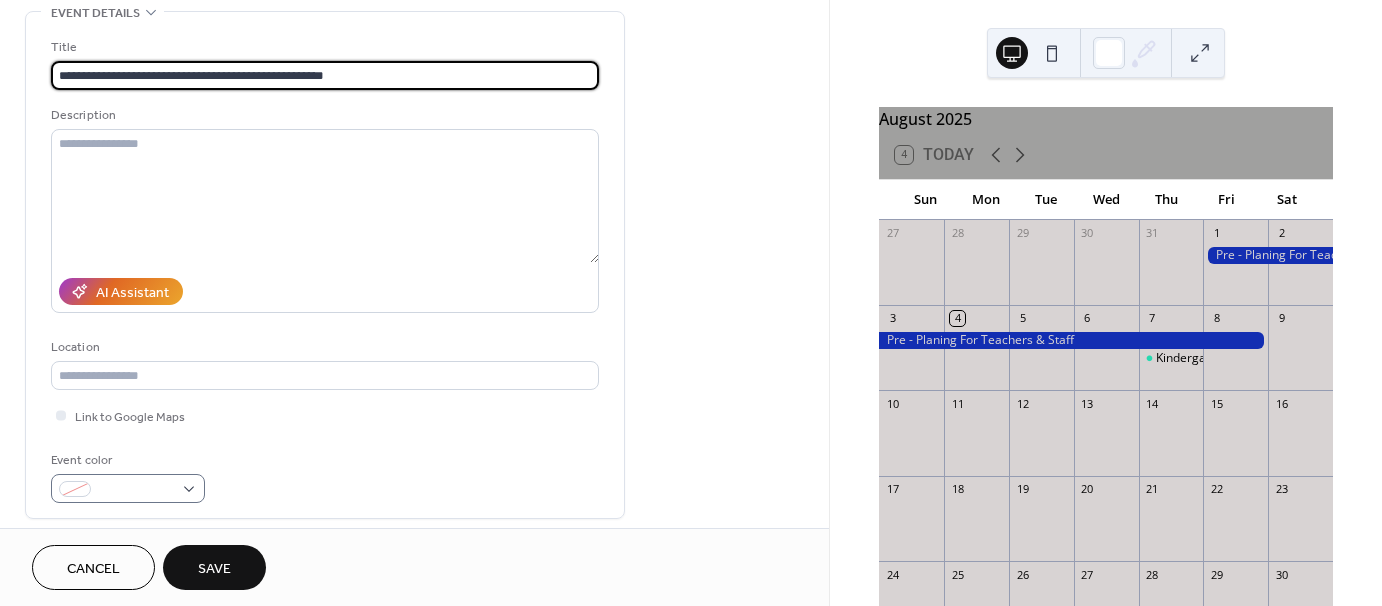type on "**********" 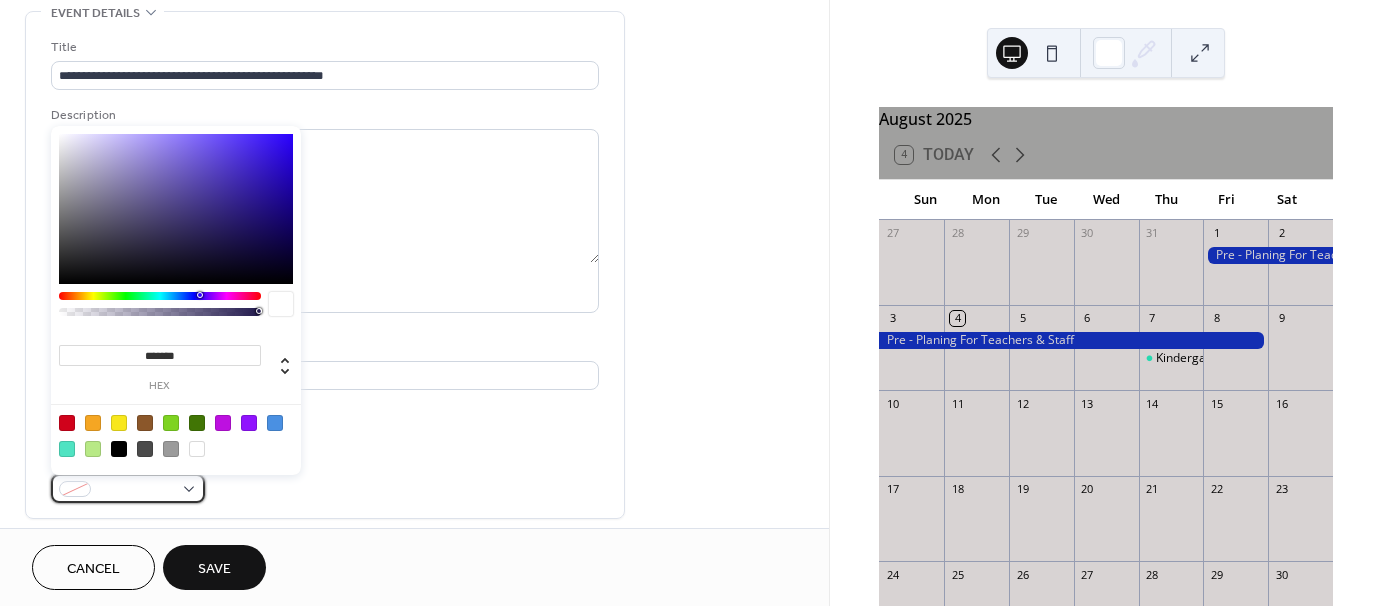 click at bounding box center (128, 488) 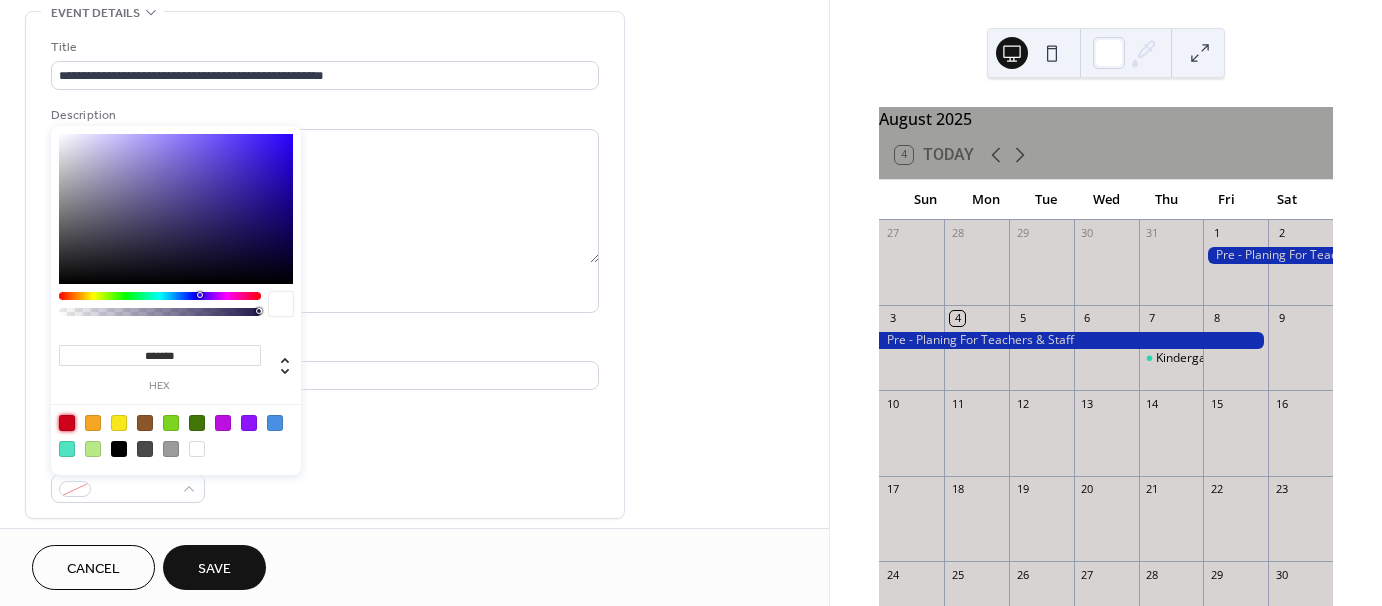 click at bounding box center [67, 423] 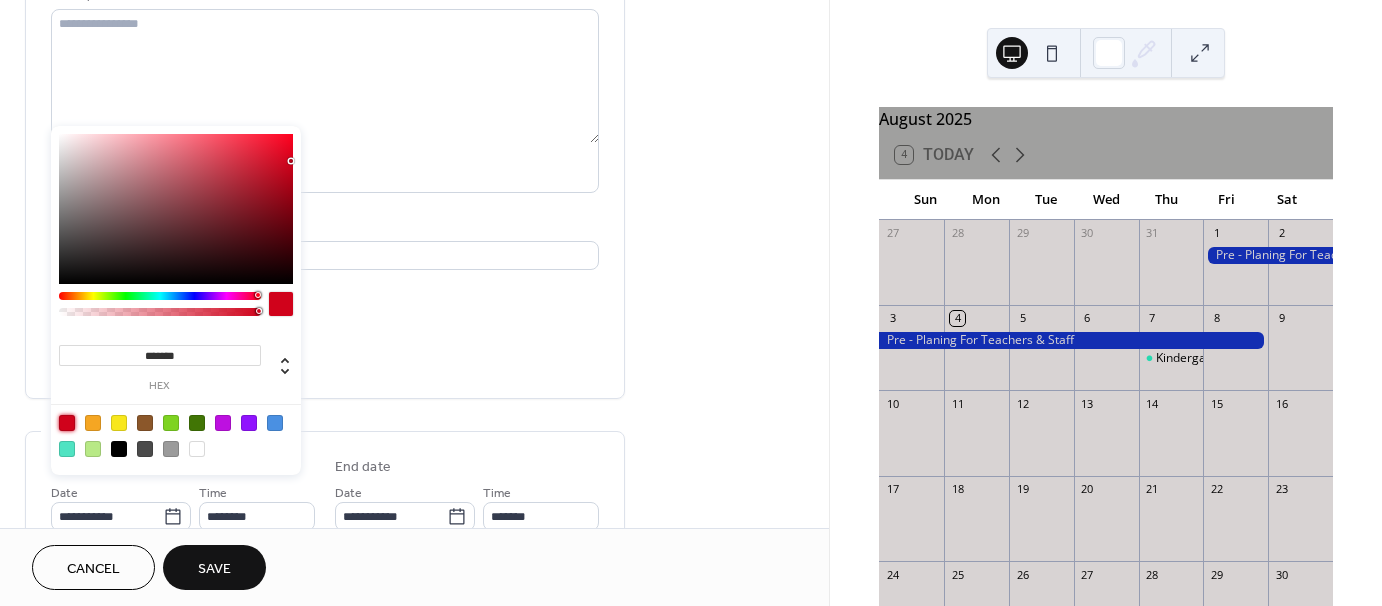 scroll, scrollTop: 300, scrollLeft: 0, axis: vertical 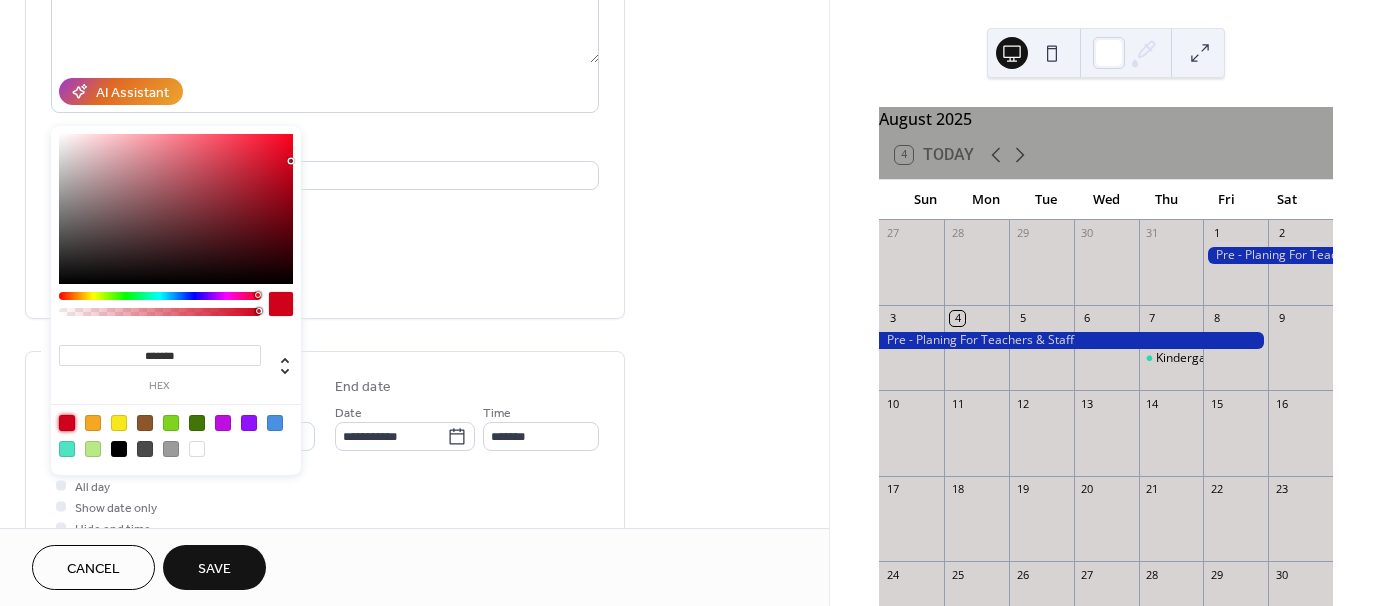 click on "Event color #D0021BFF" at bounding box center [325, 276] 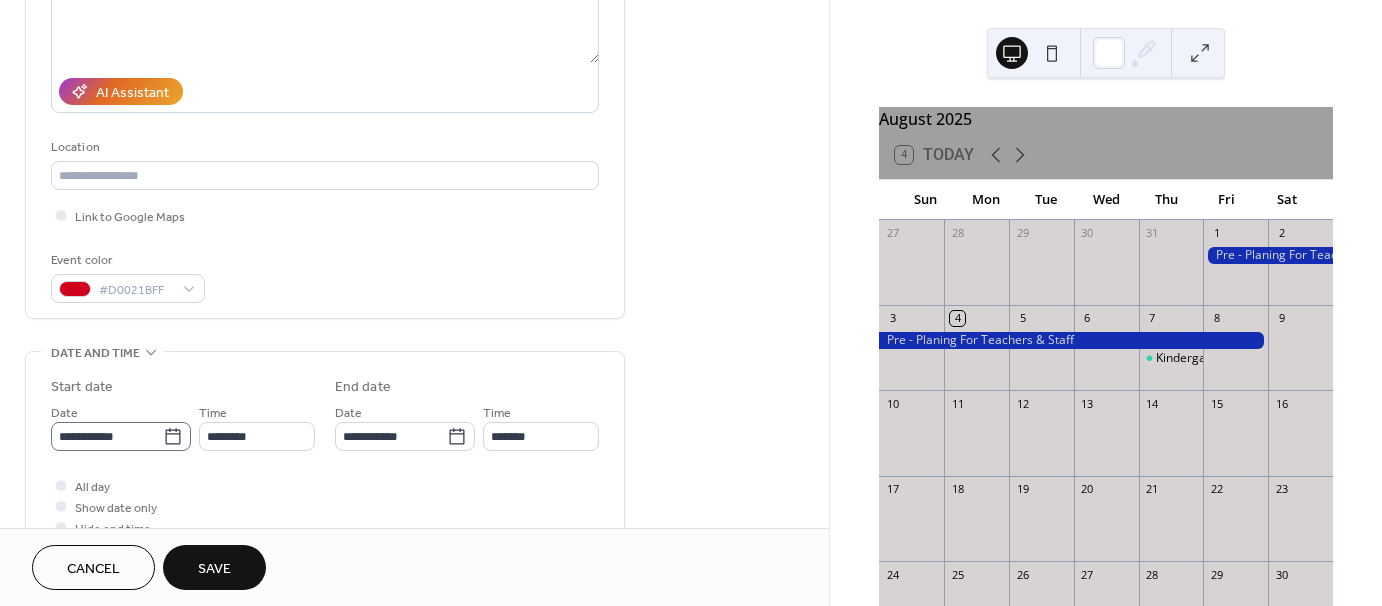 click 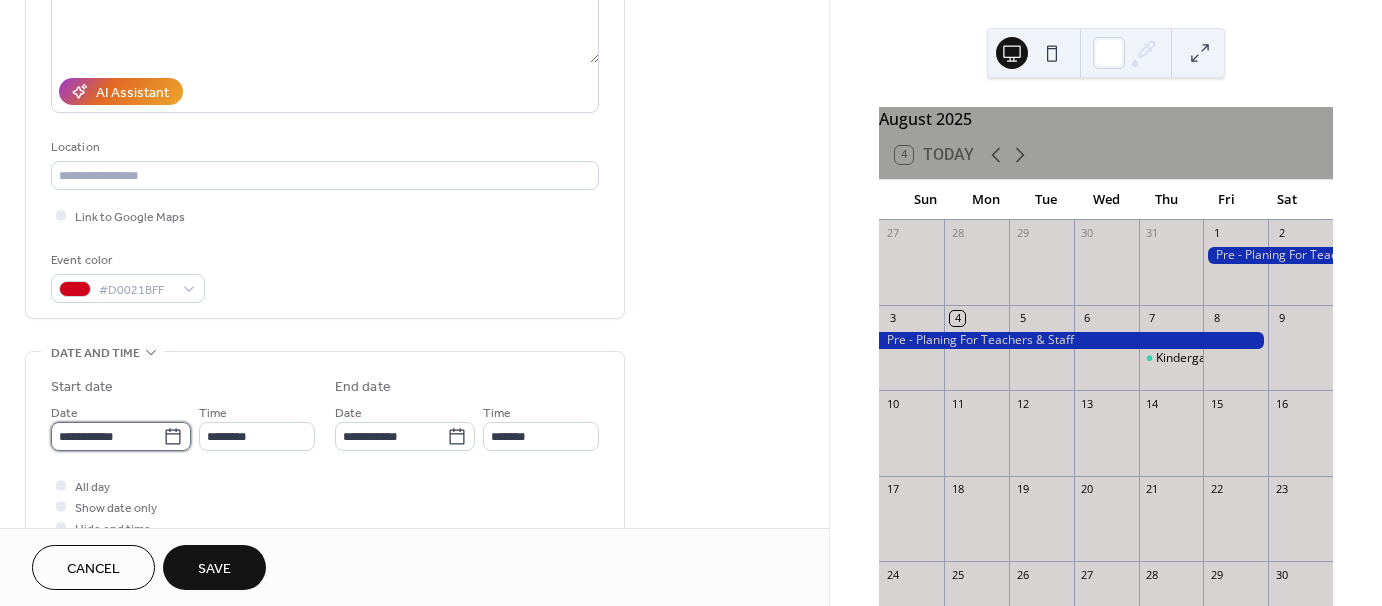 click on "**********" at bounding box center [107, 436] 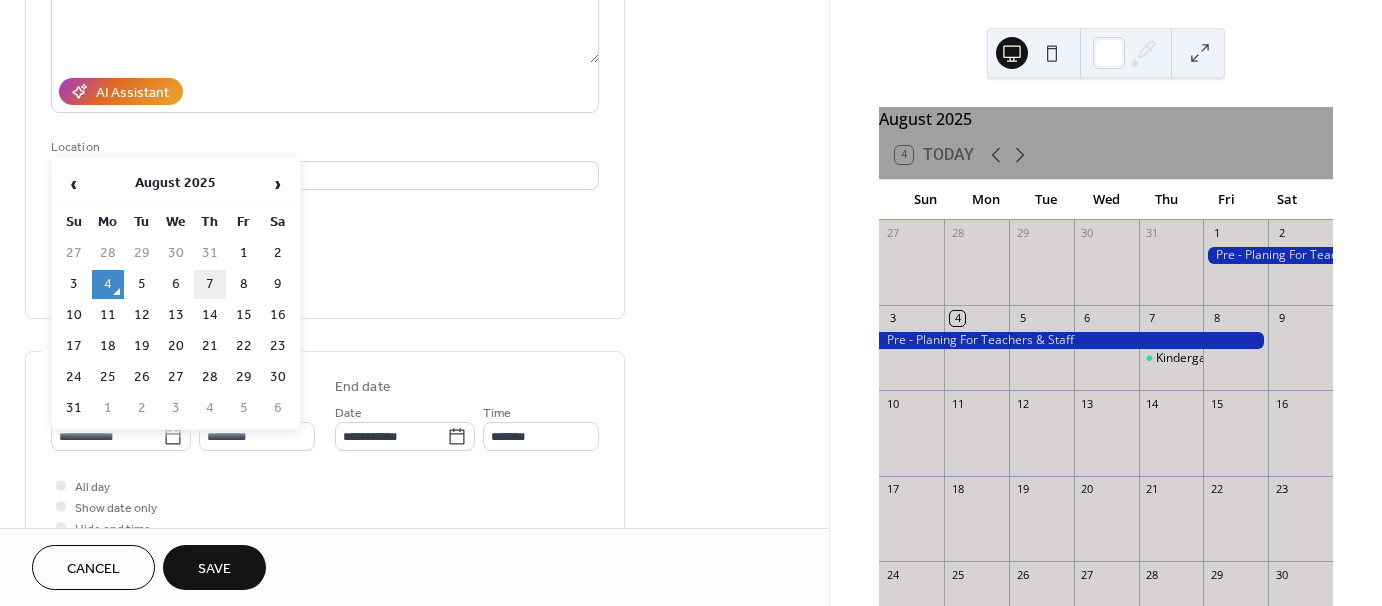 click on "7" at bounding box center [210, 284] 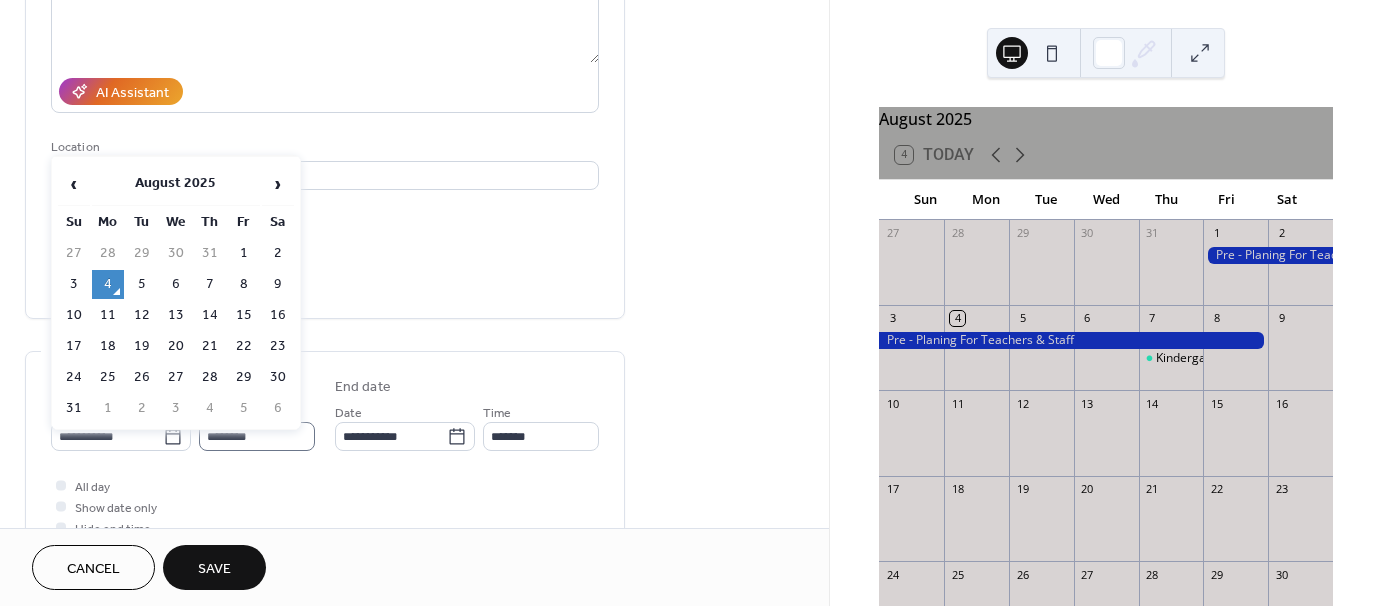 type on "**********" 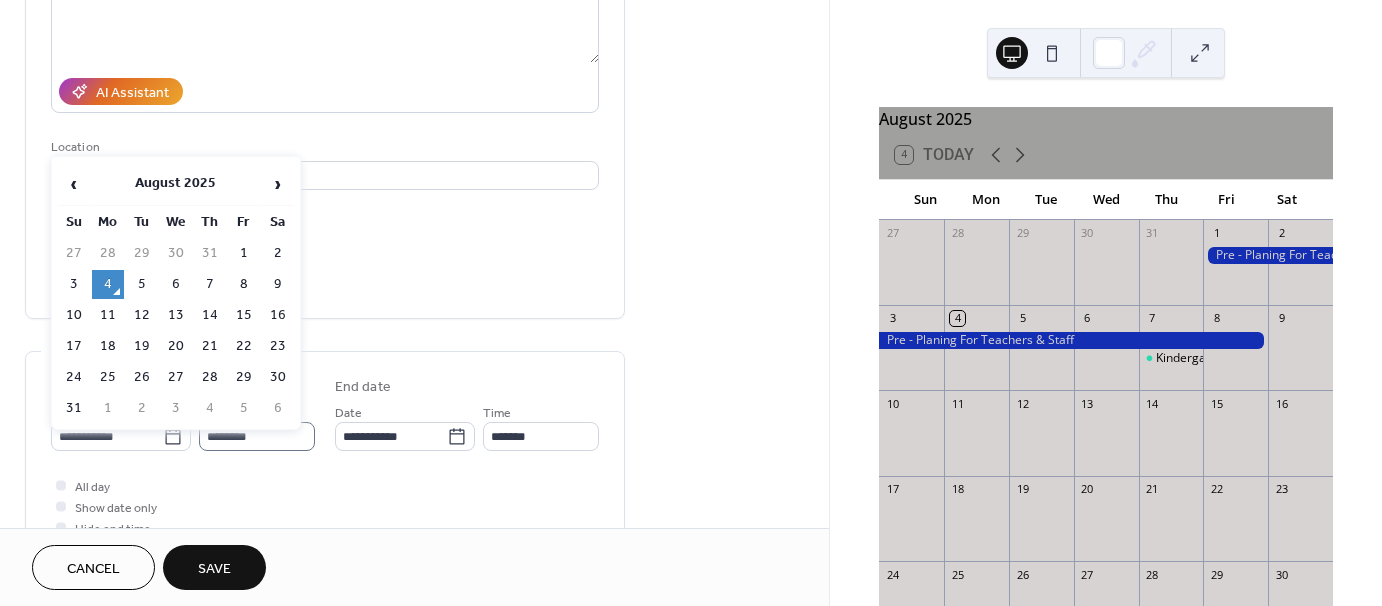 type on "**********" 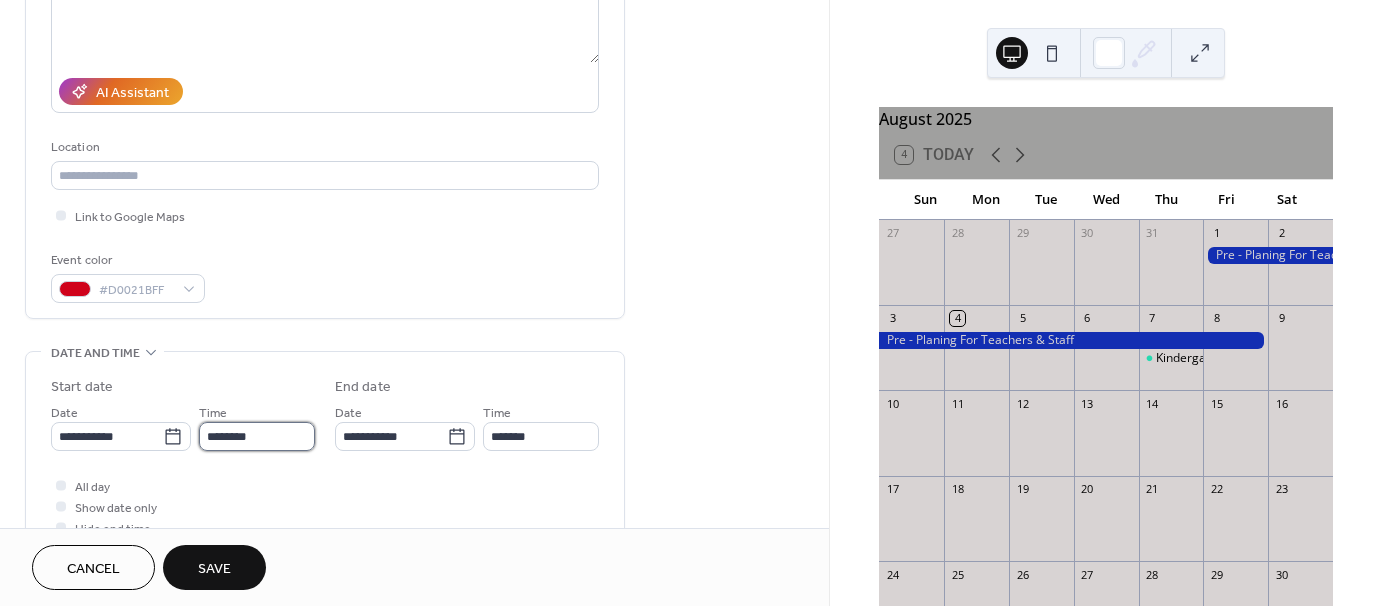 click on "********" at bounding box center [257, 436] 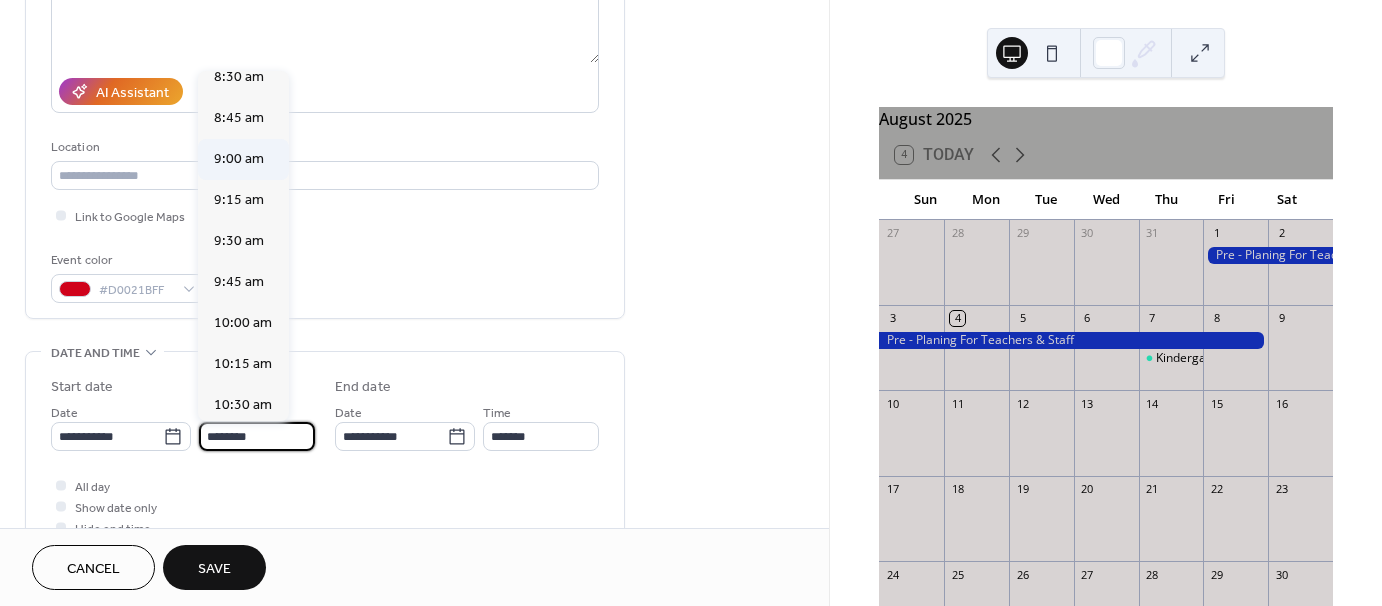 scroll, scrollTop: 1368, scrollLeft: 0, axis: vertical 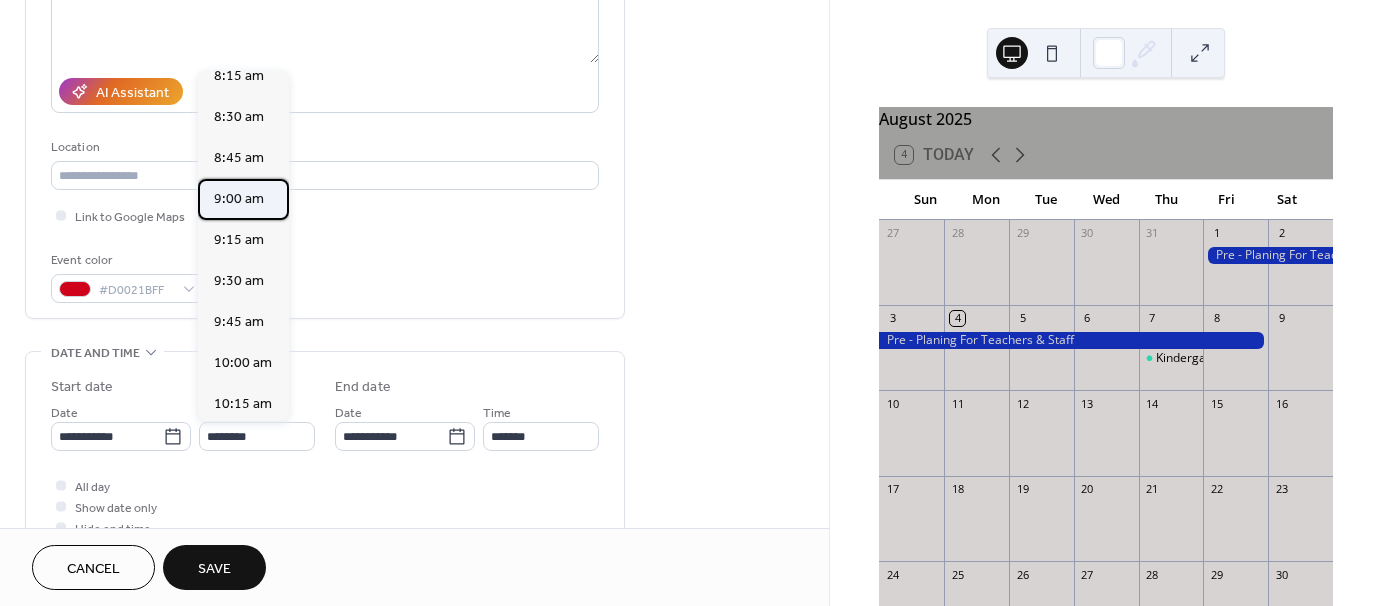 click on "9:00 am" at bounding box center [239, 199] 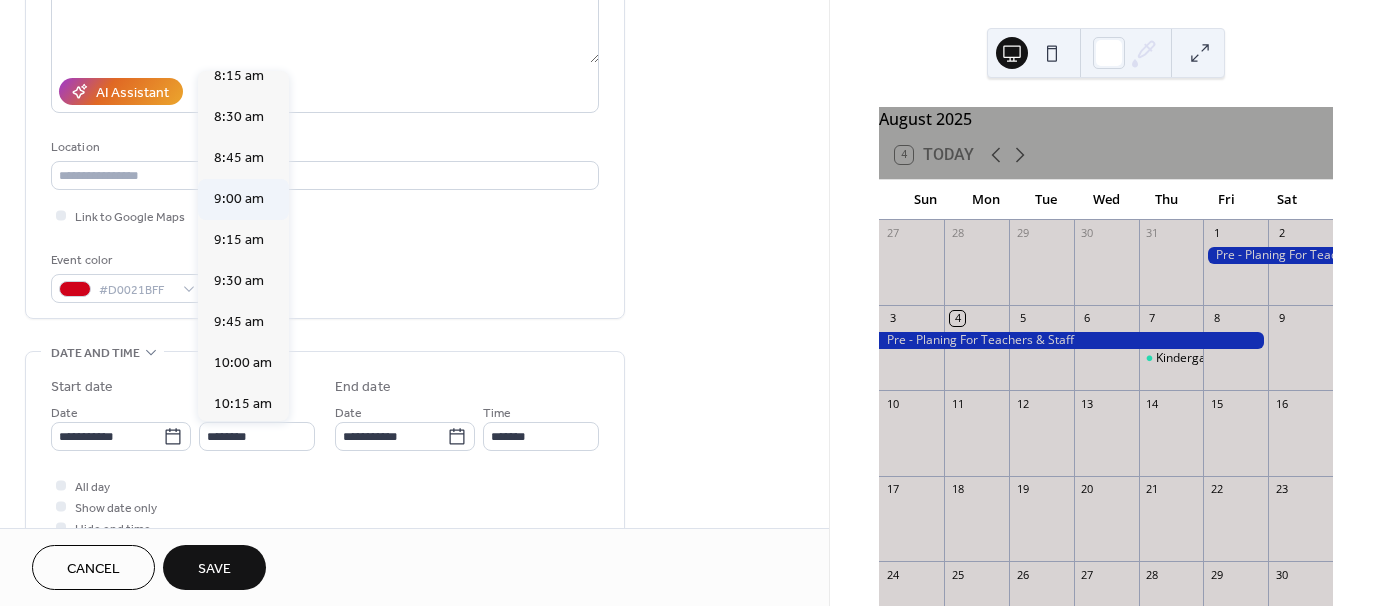 type on "*******" 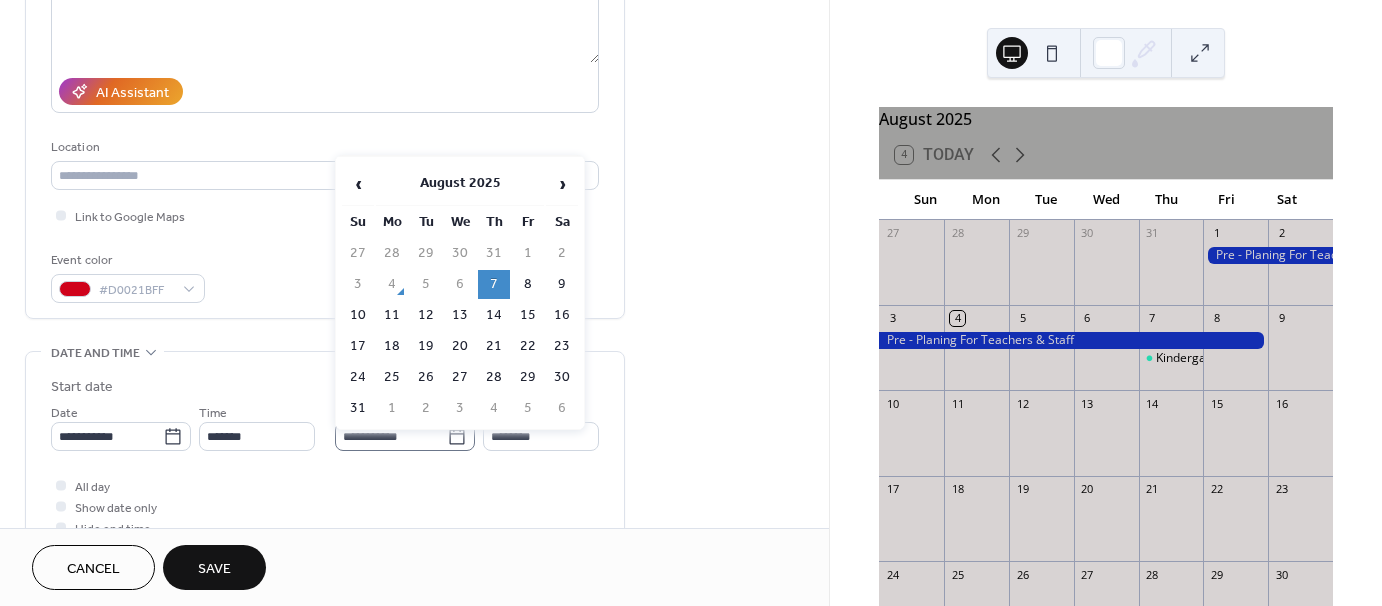 click 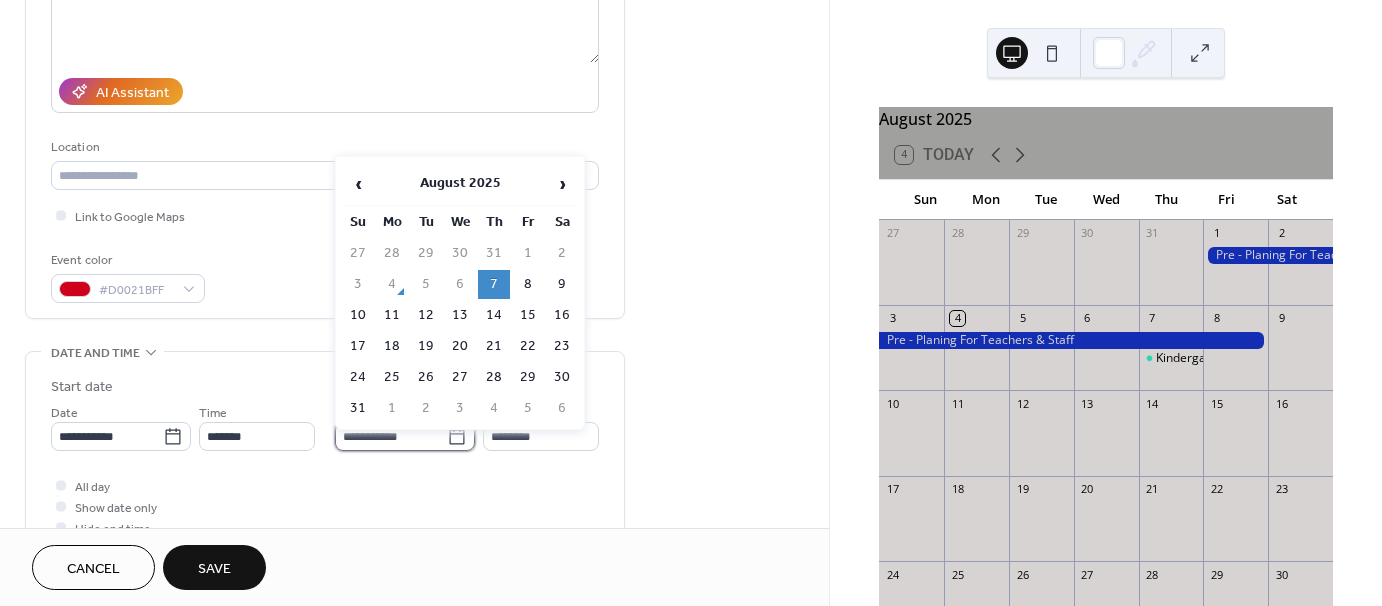 click on "**********" at bounding box center [391, 436] 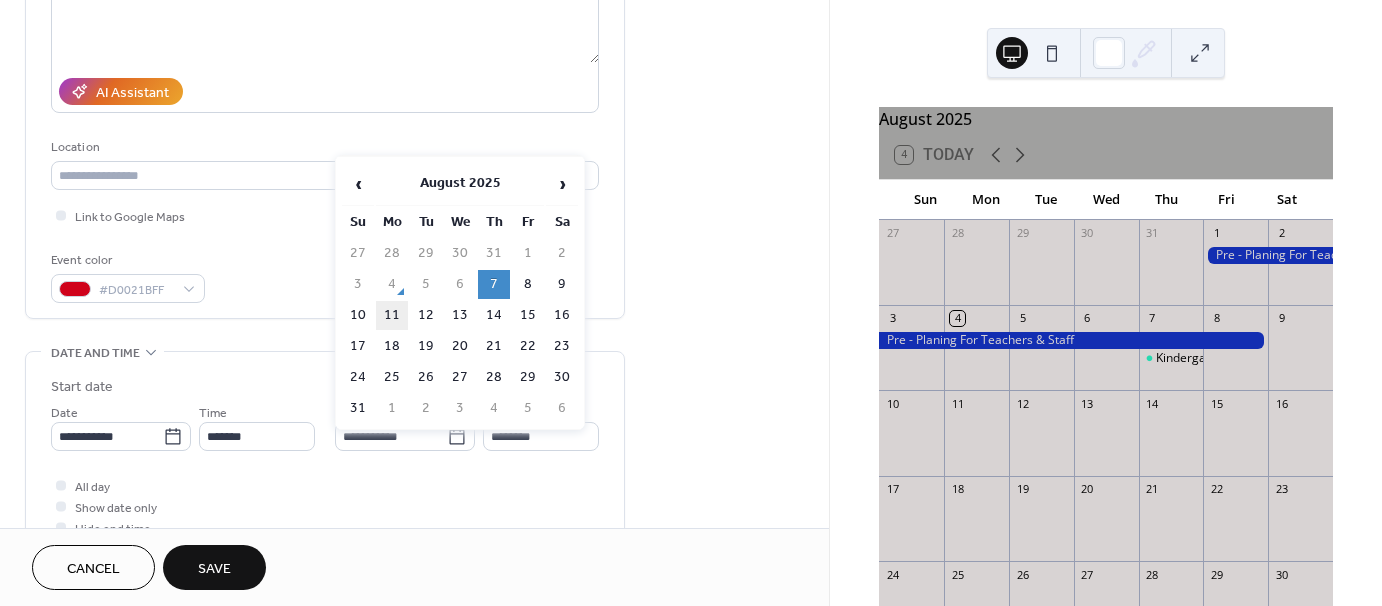 click on "11" at bounding box center [392, 315] 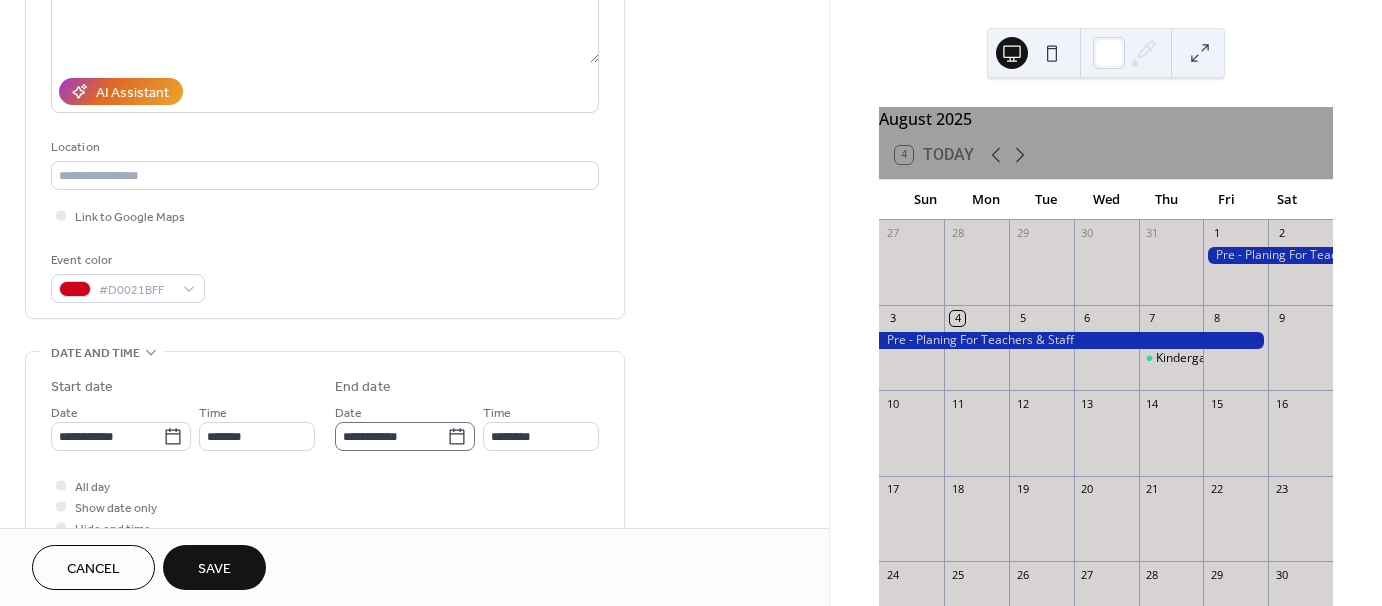 click 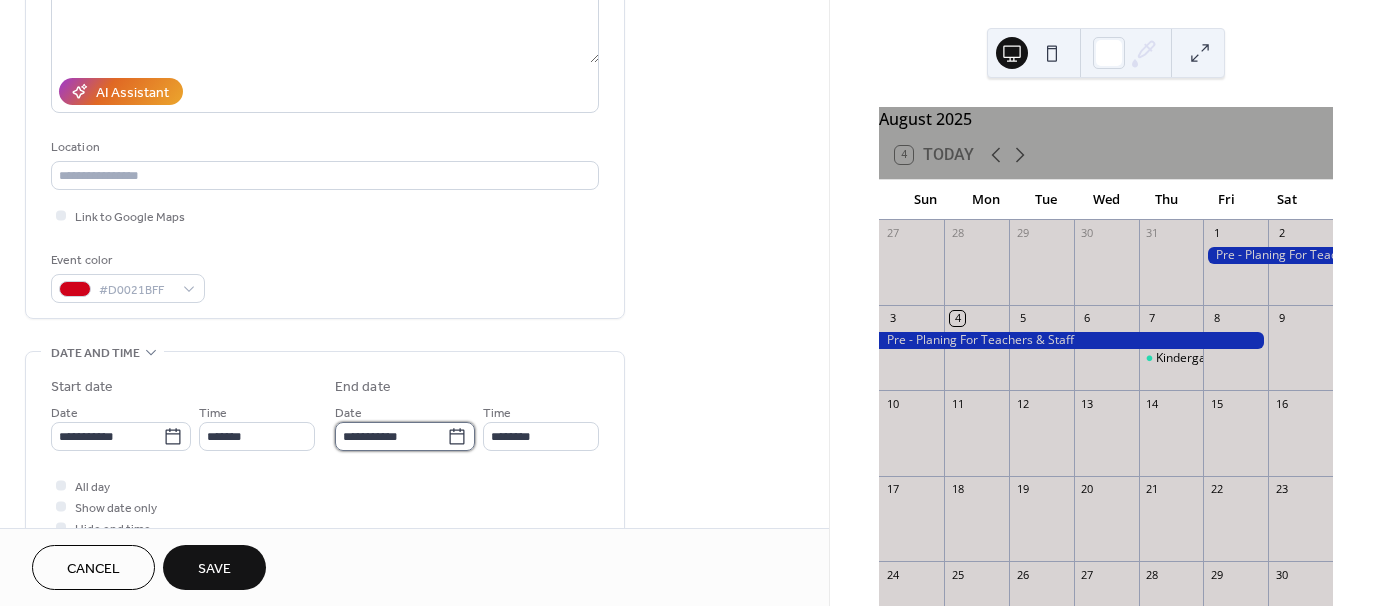 click on "**********" at bounding box center [391, 436] 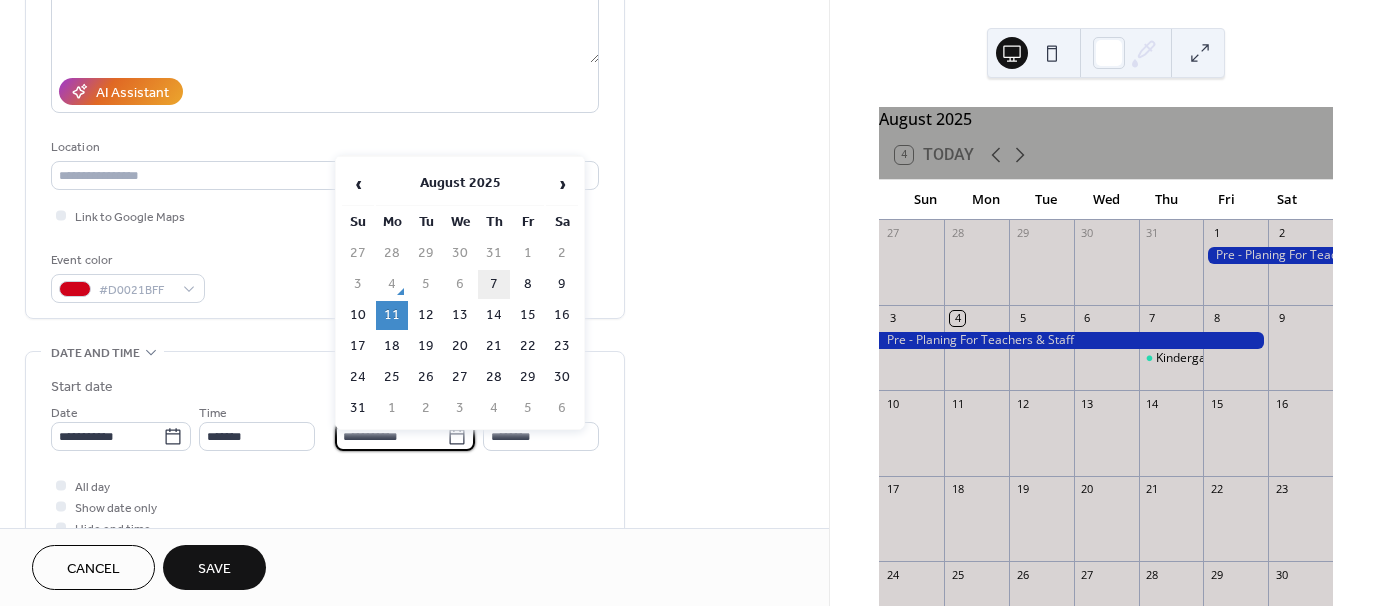 click on "7" at bounding box center [494, 284] 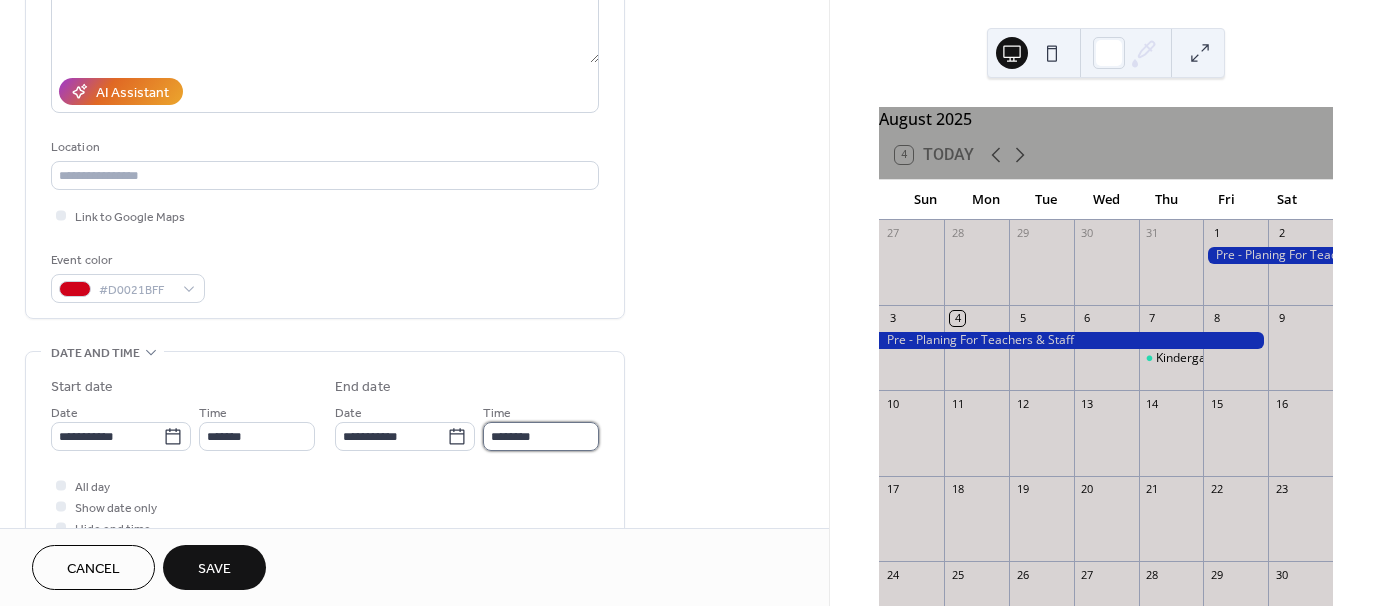 click on "********" at bounding box center (541, 436) 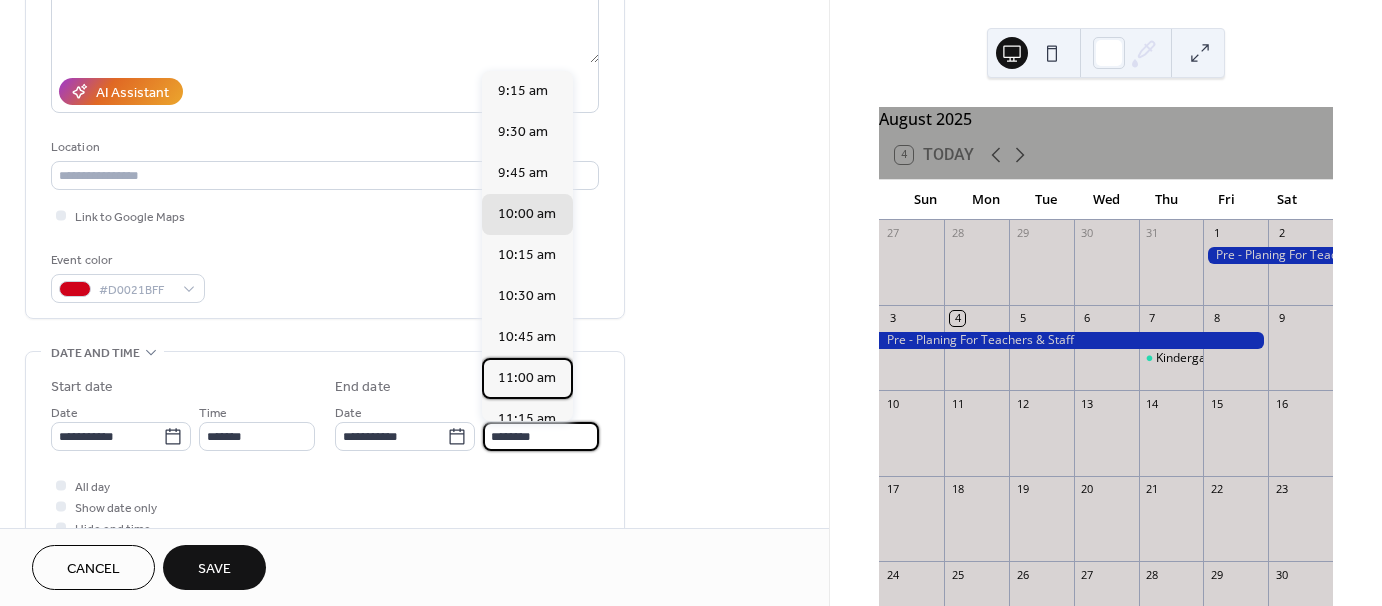 click on "11:00 am" at bounding box center (527, 378) 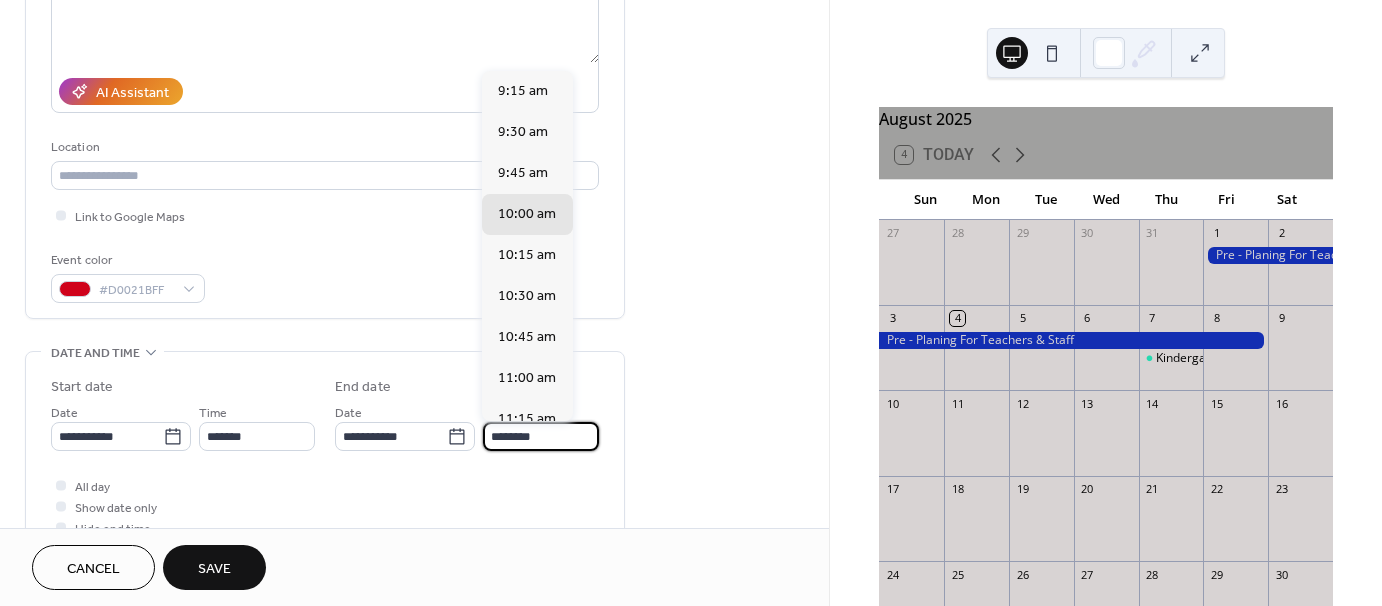 type on "********" 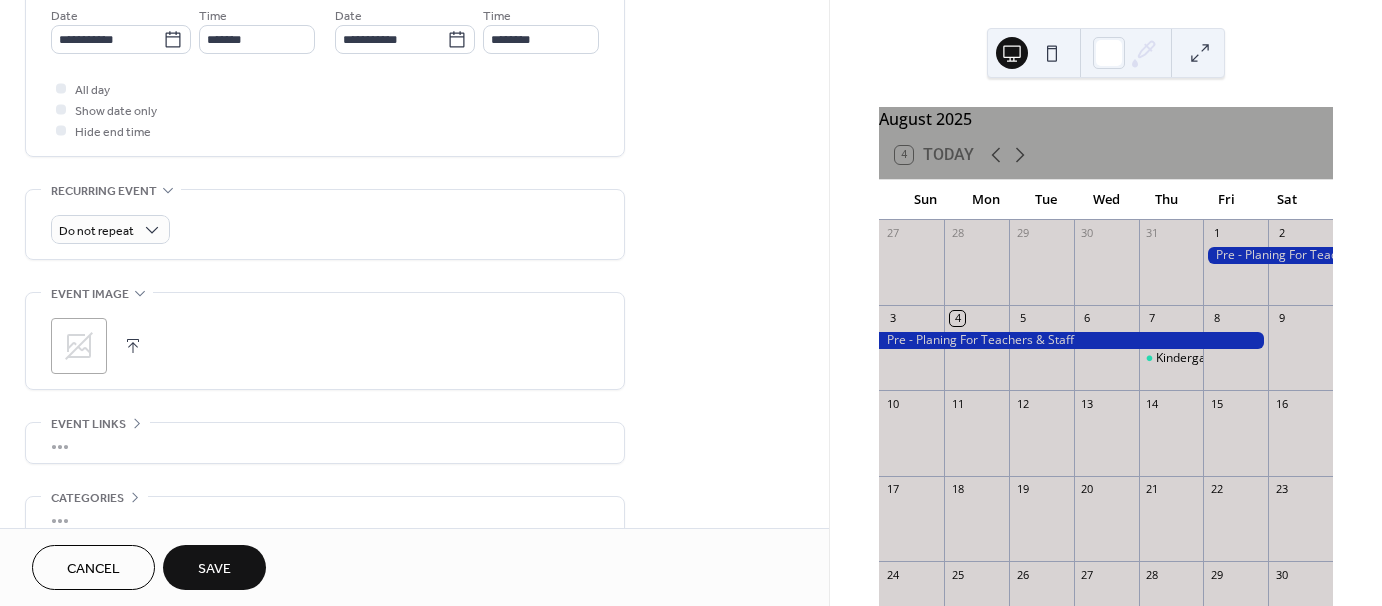 scroll, scrollTop: 700, scrollLeft: 0, axis: vertical 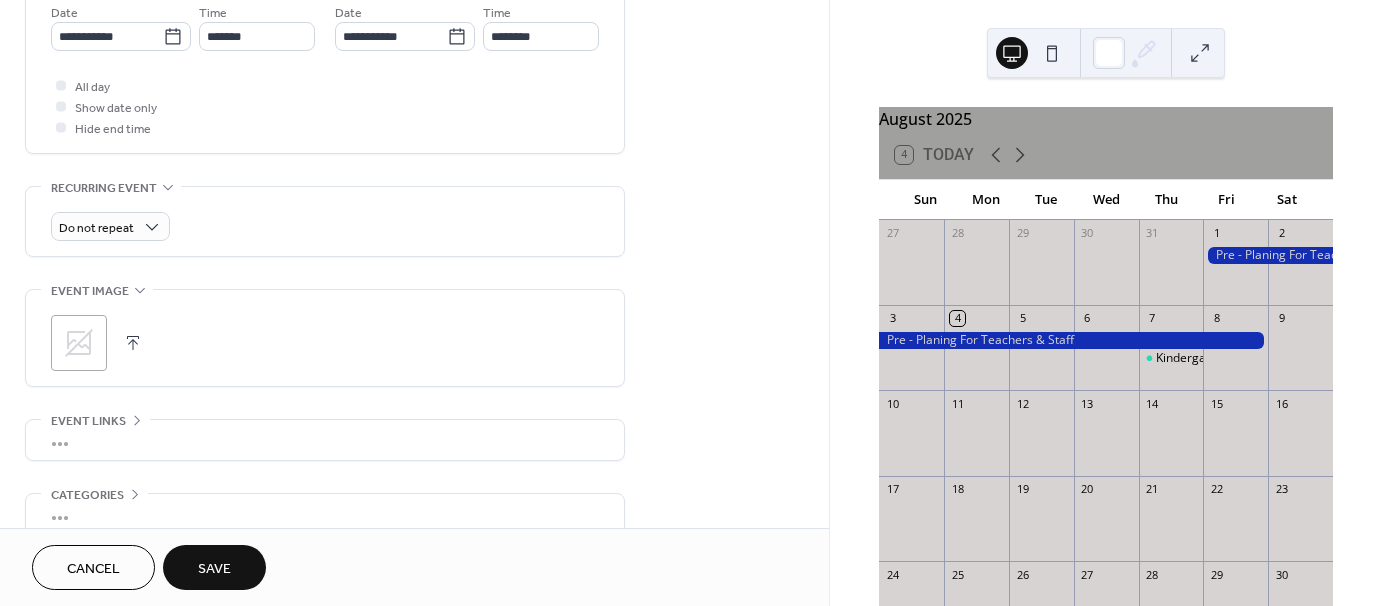 click 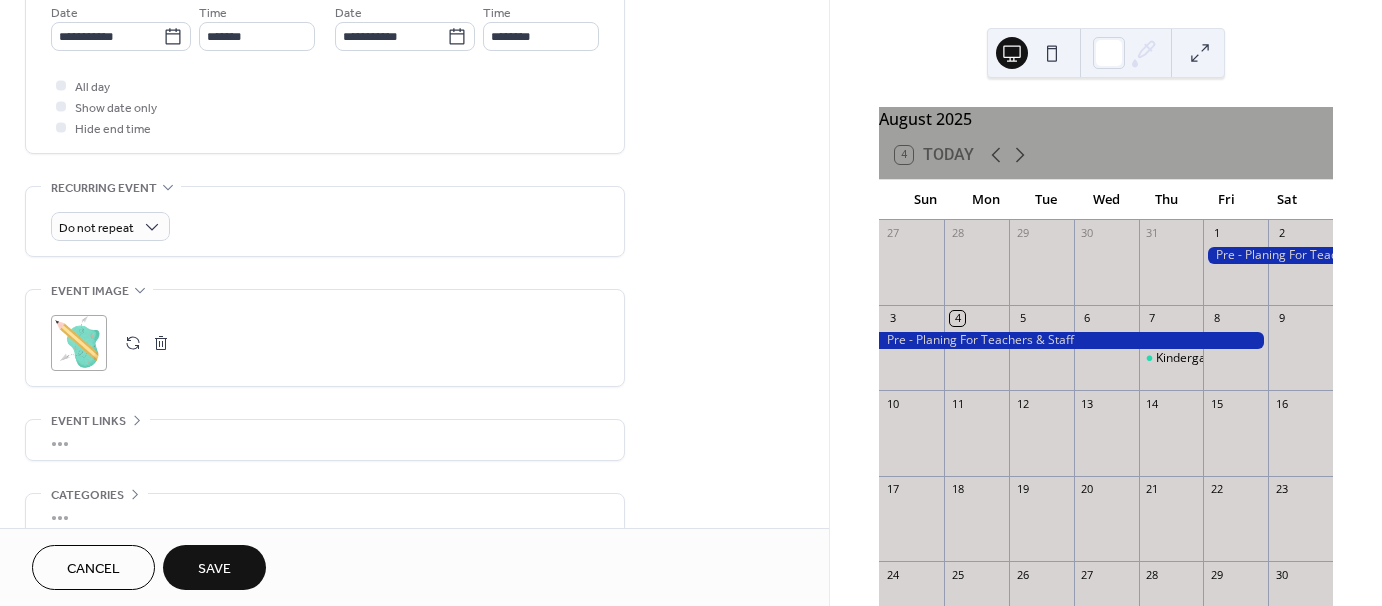 click on "Save" at bounding box center [214, 569] 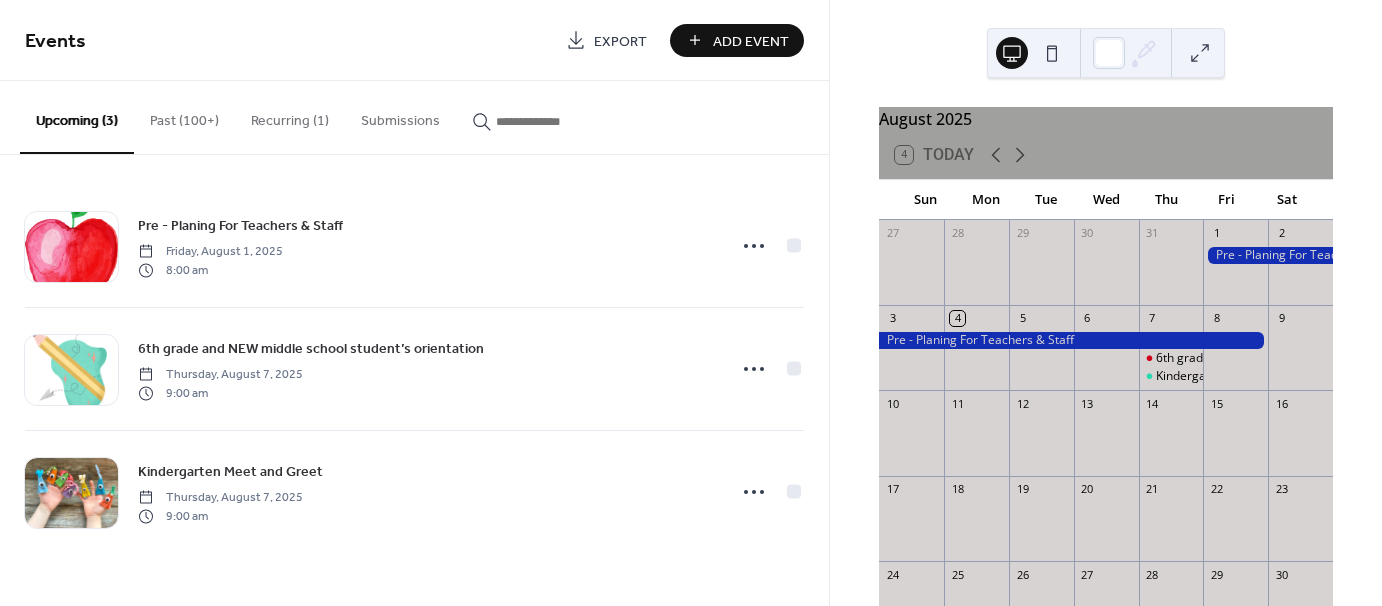 click on "Add Event" at bounding box center [737, 40] 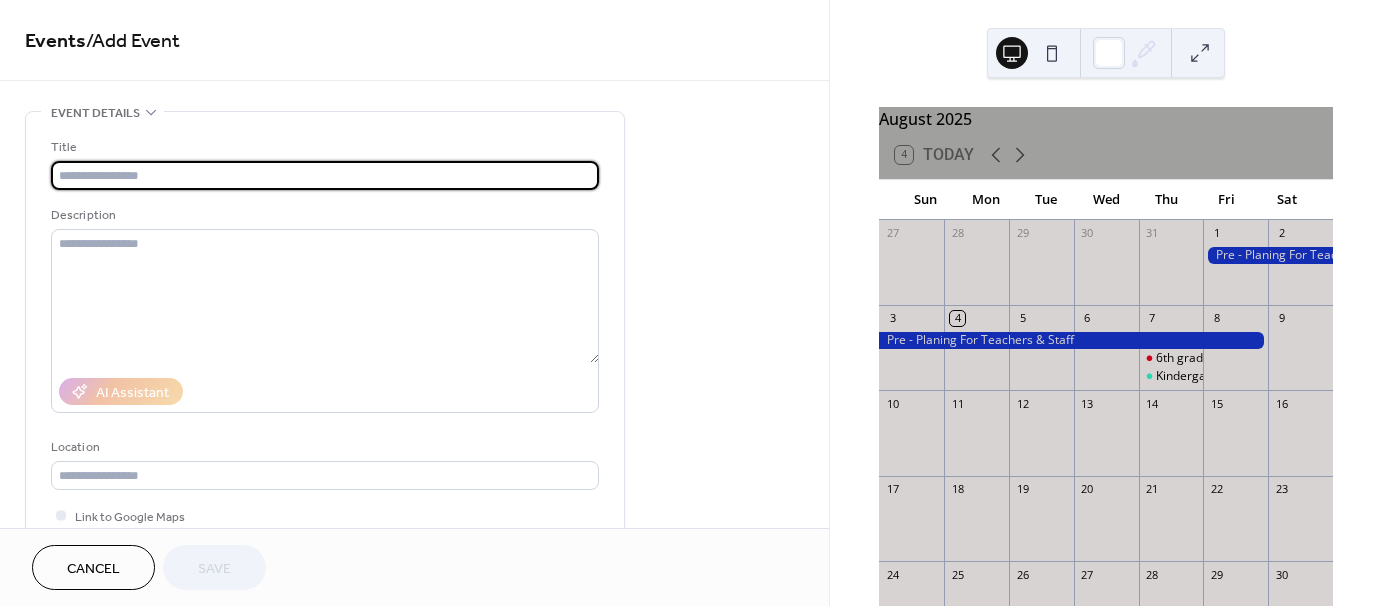 click at bounding box center [325, 175] 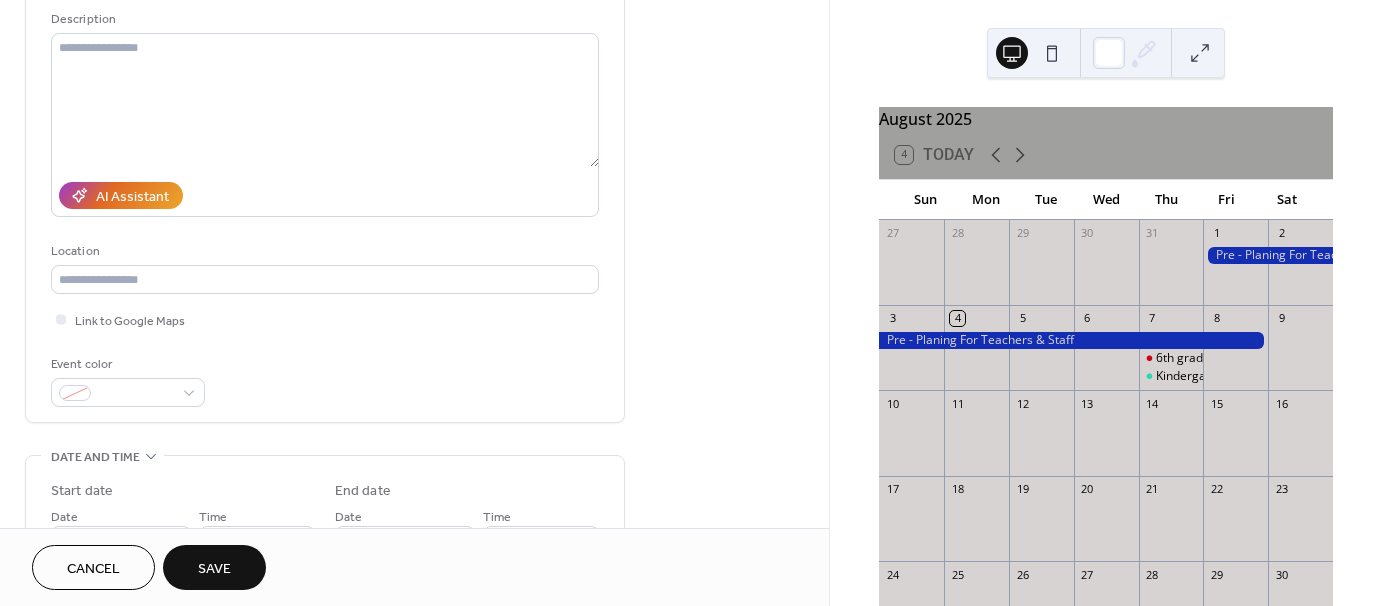 scroll, scrollTop: 200, scrollLeft: 0, axis: vertical 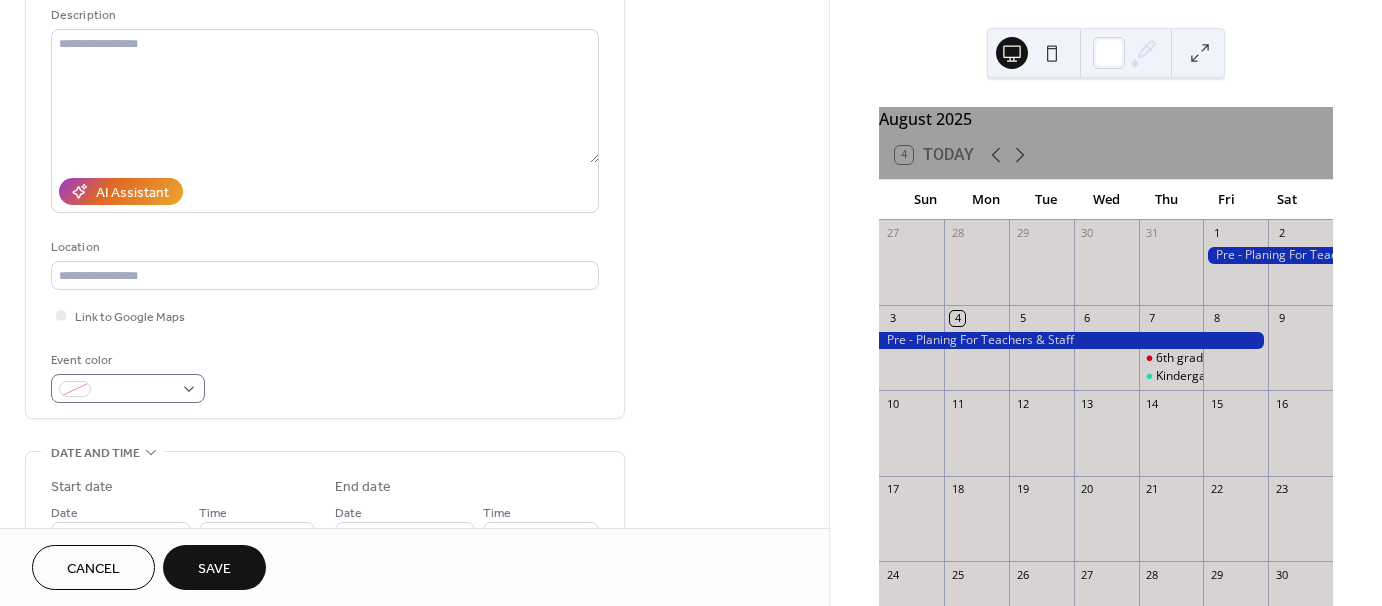 type on "**********" 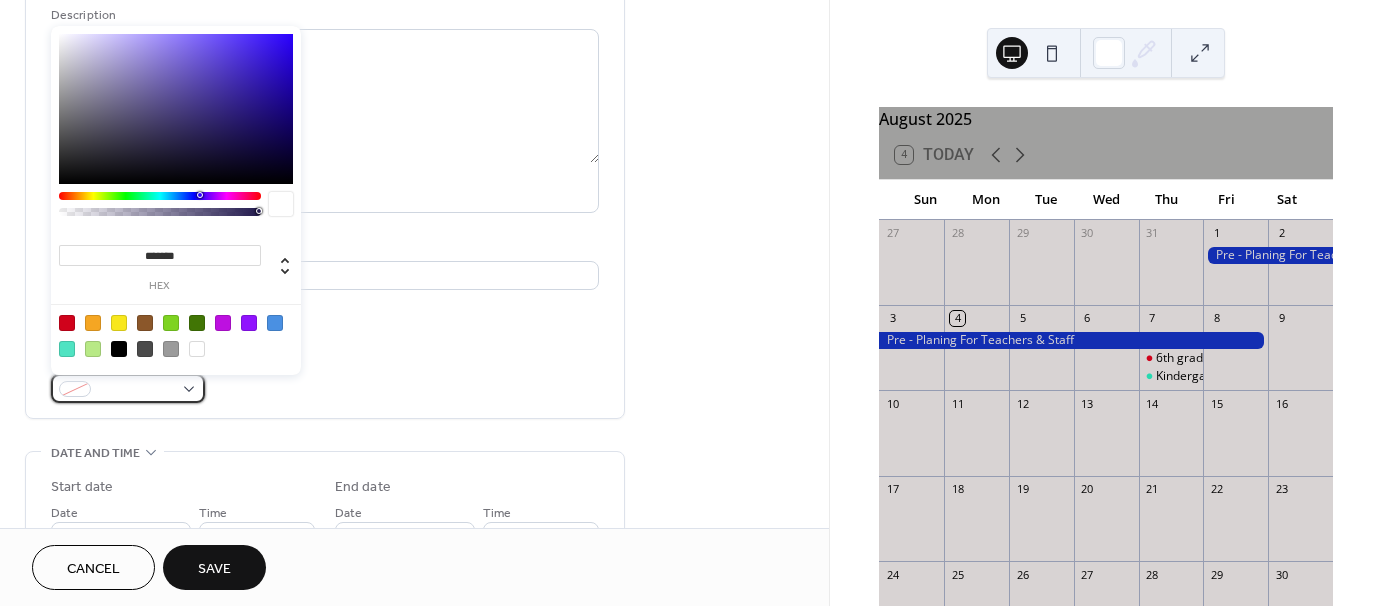 click at bounding box center [128, 388] 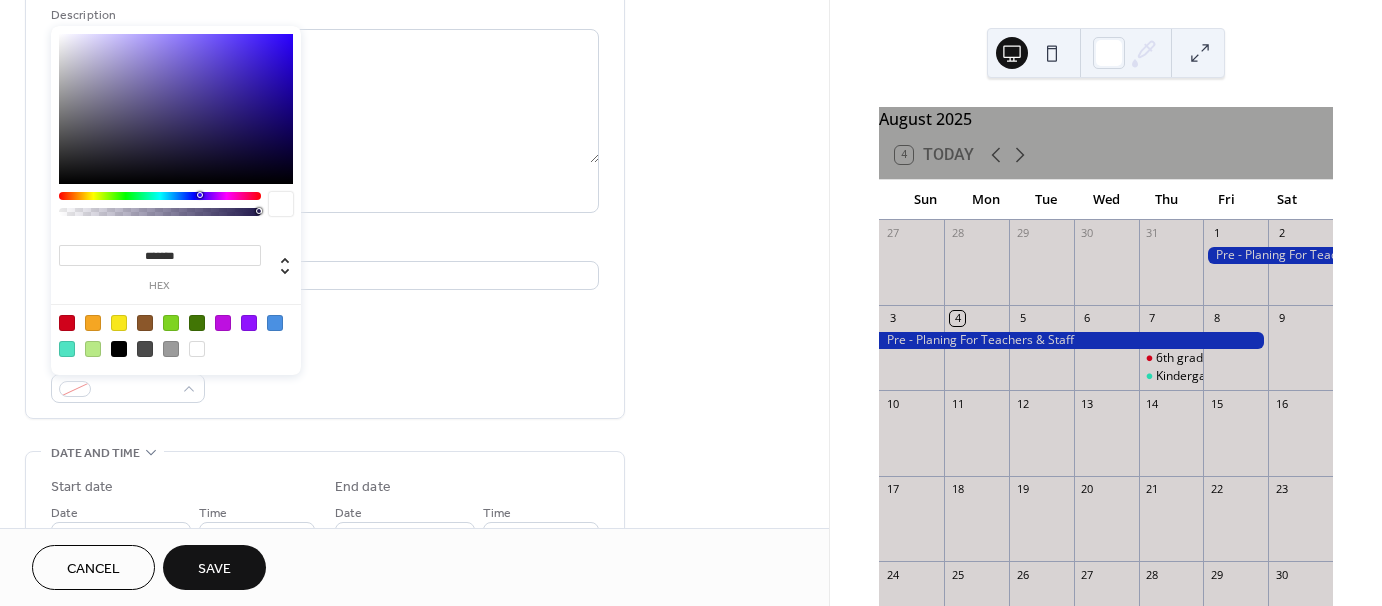 click at bounding box center (119, 323) 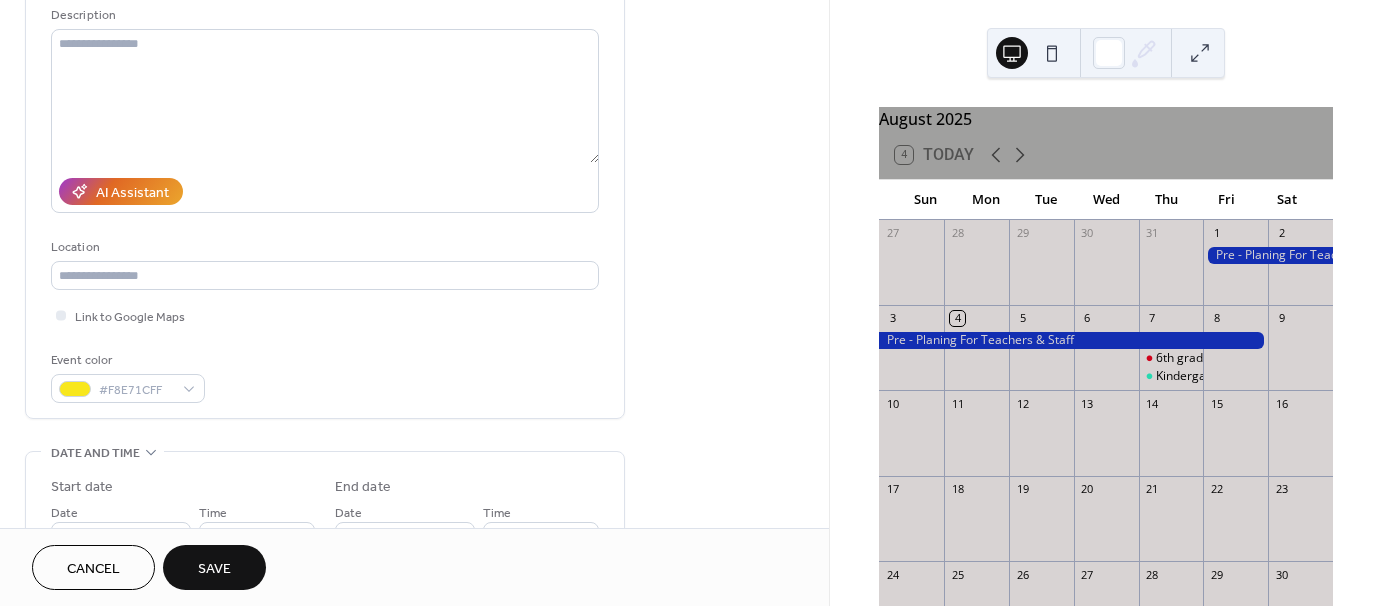 click on "Event color #F8E71CFF" at bounding box center [325, 376] 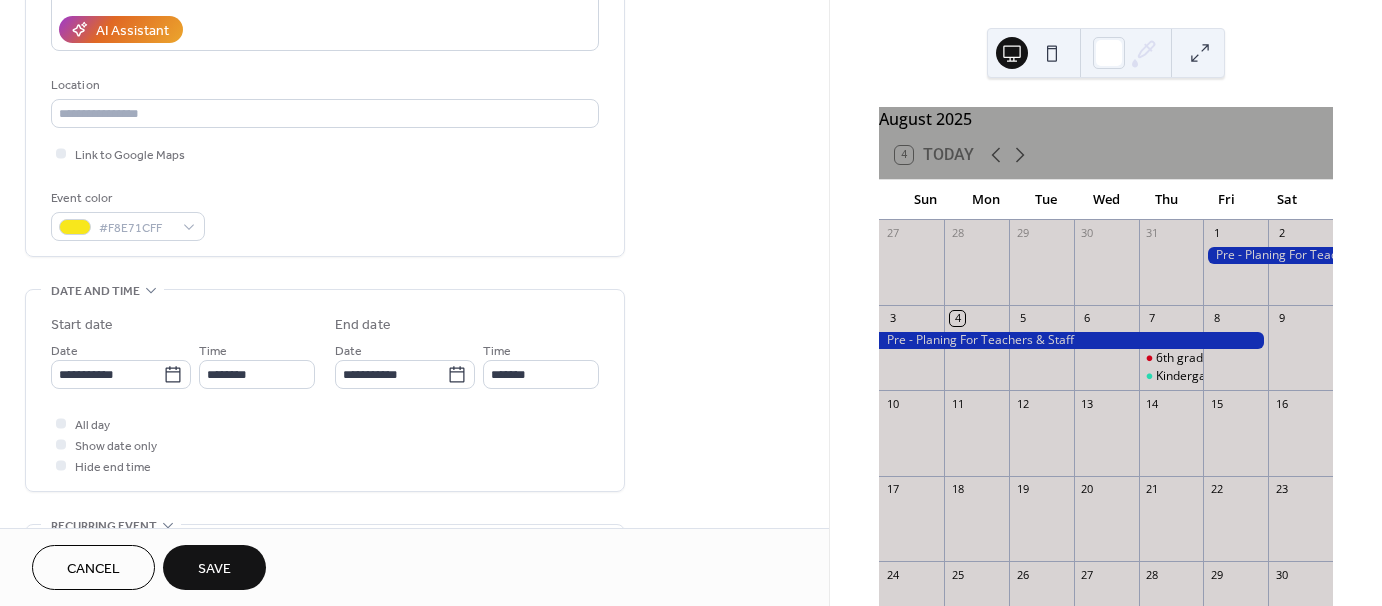 scroll, scrollTop: 400, scrollLeft: 0, axis: vertical 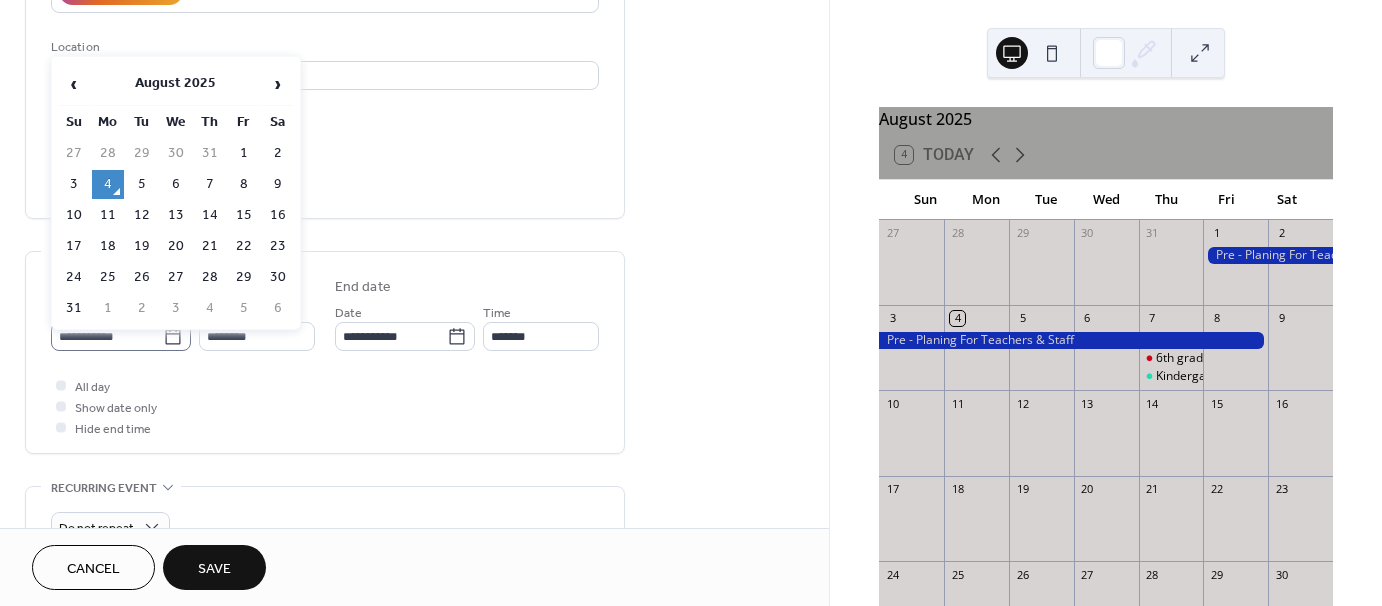 click 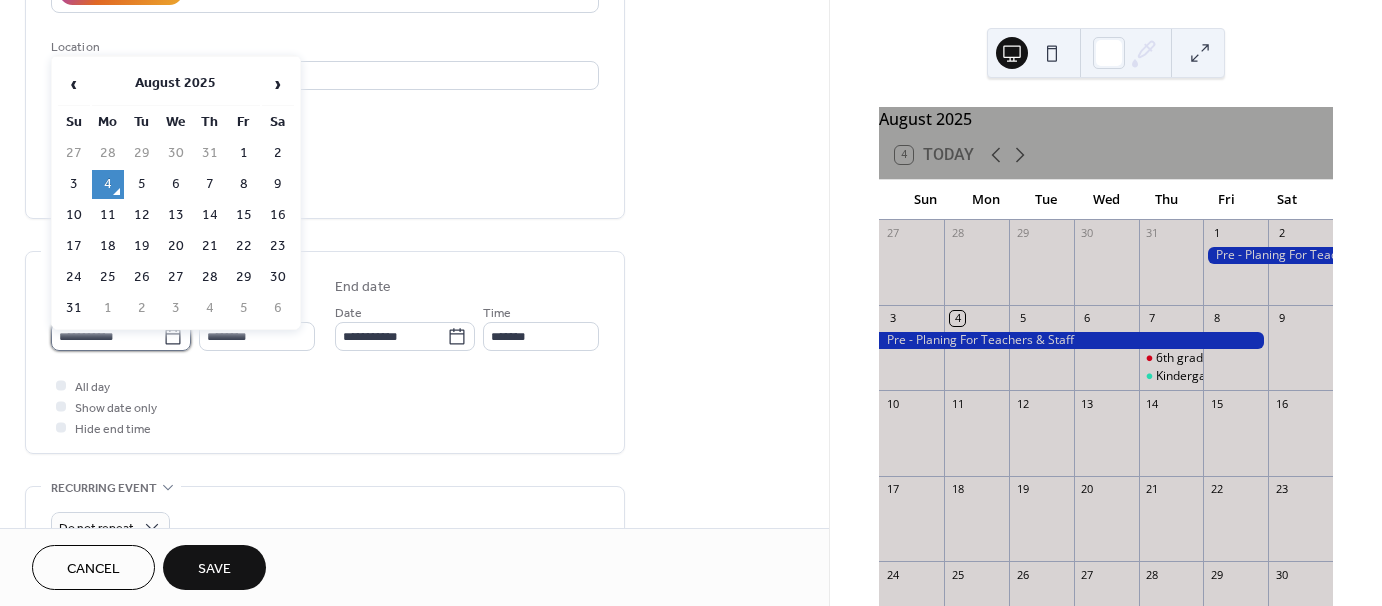 click on "**********" at bounding box center [107, 336] 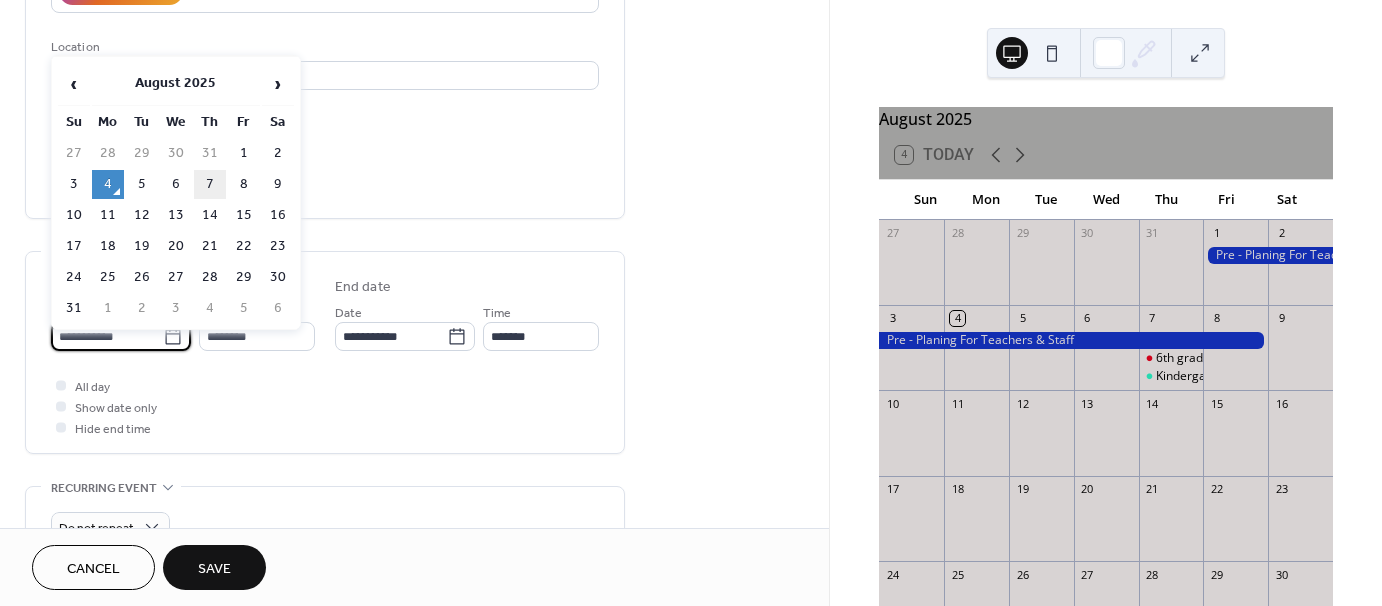click on "7" at bounding box center (210, 184) 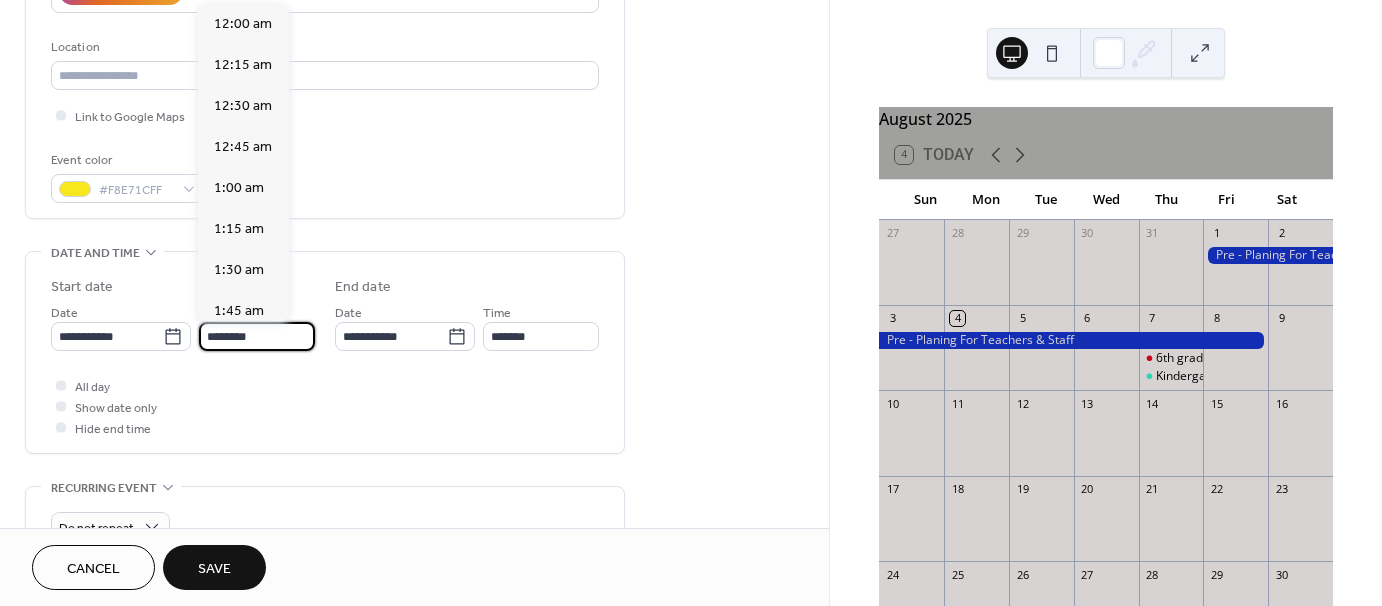 click on "********" at bounding box center [257, 336] 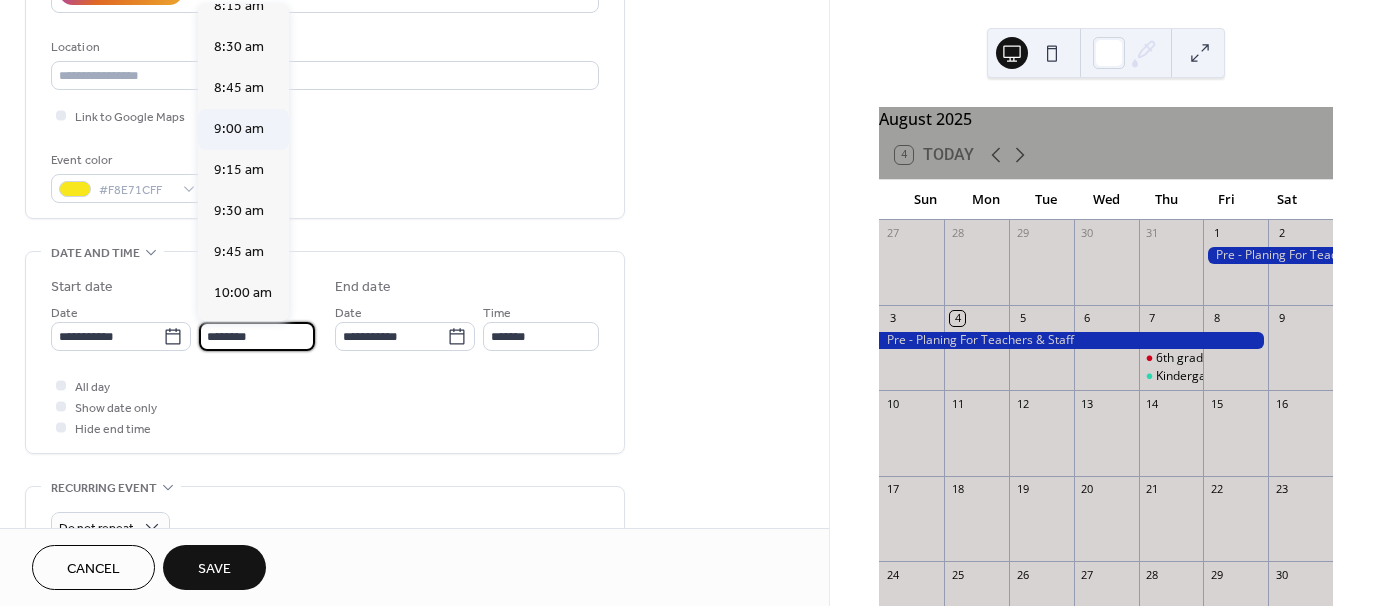 scroll, scrollTop: 1368, scrollLeft: 0, axis: vertical 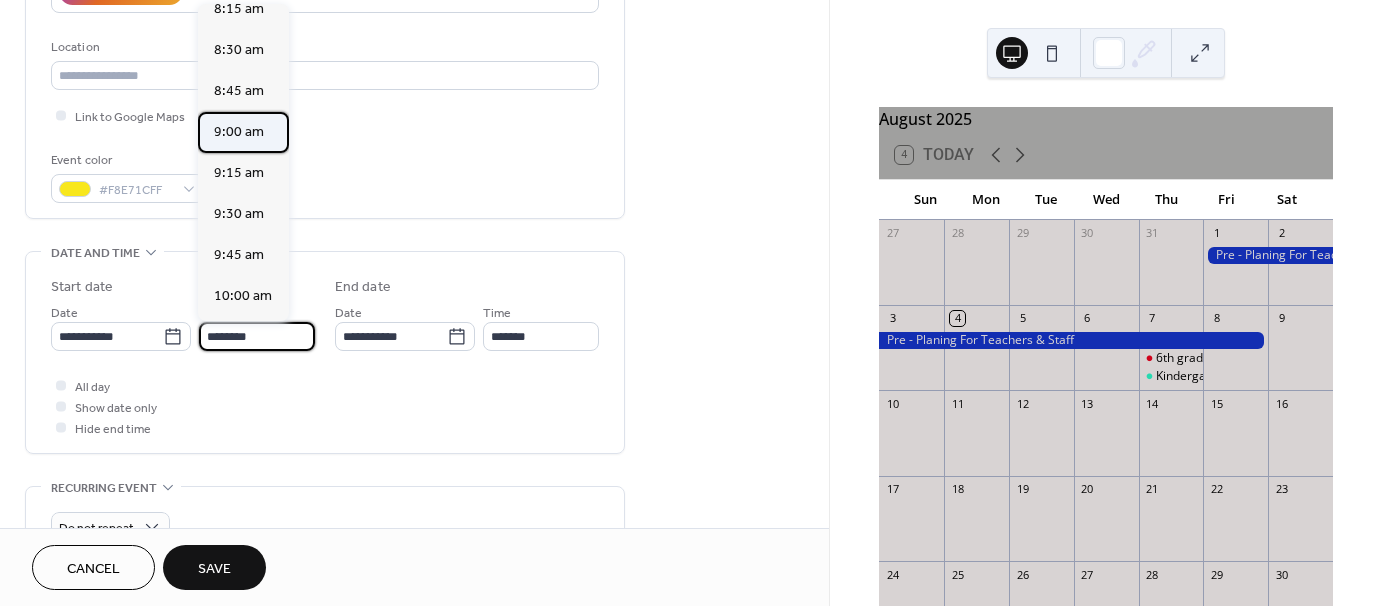 click on "9:00 am" at bounding box center [239, 132] 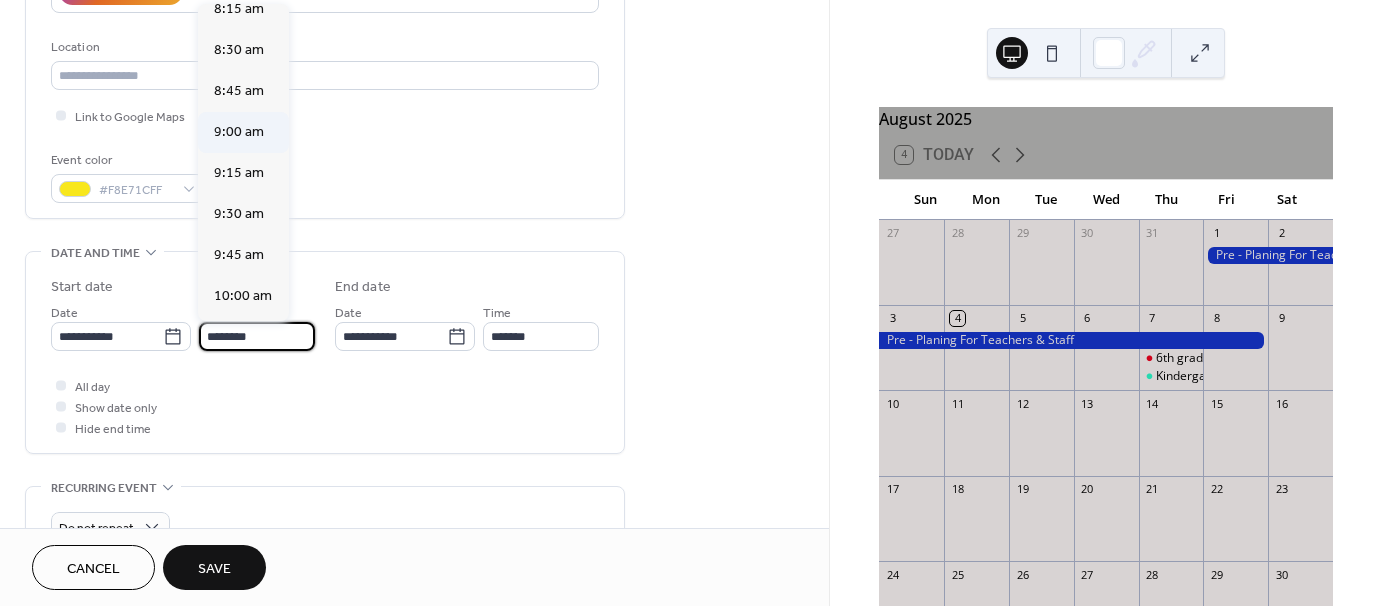 type on "*******" 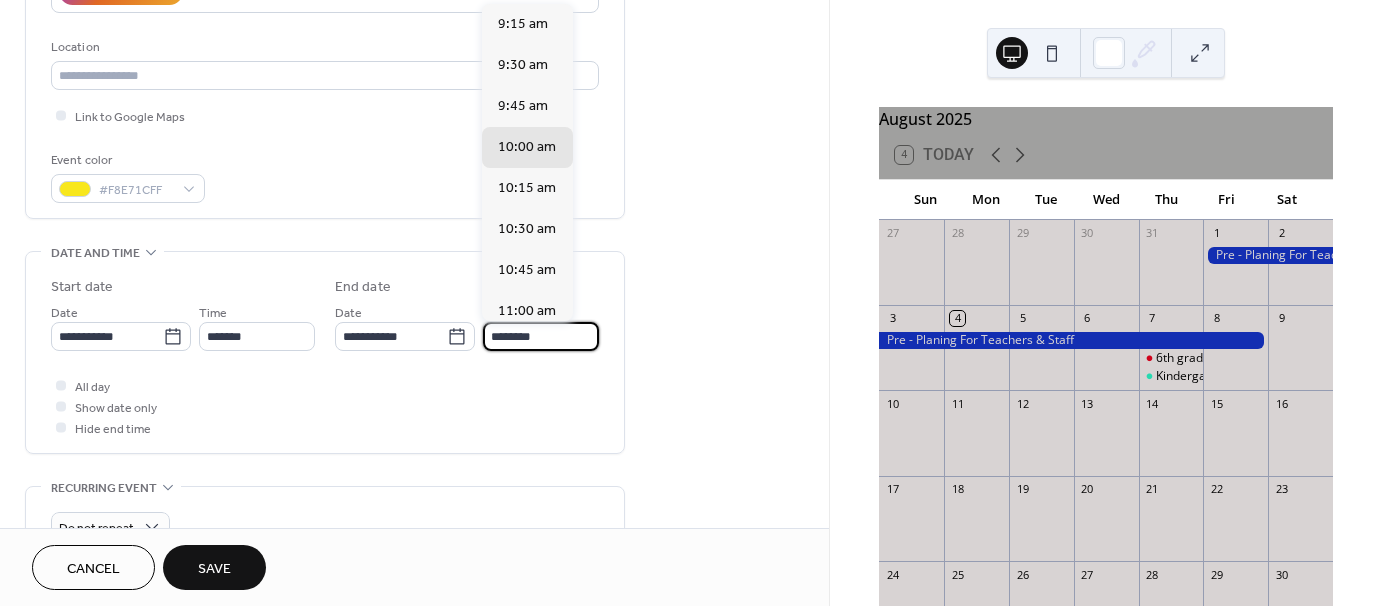 click on "********" at bounding box center [541, 336] 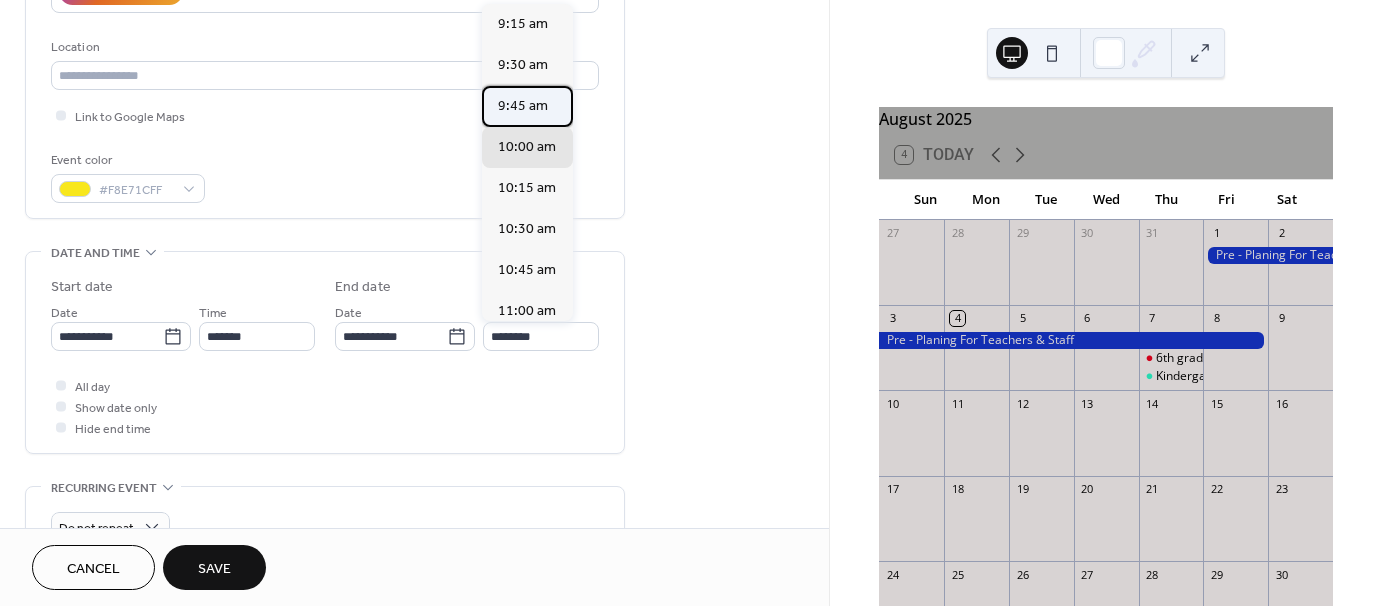 click on "9:45 am" at bounding box center (523, 106) 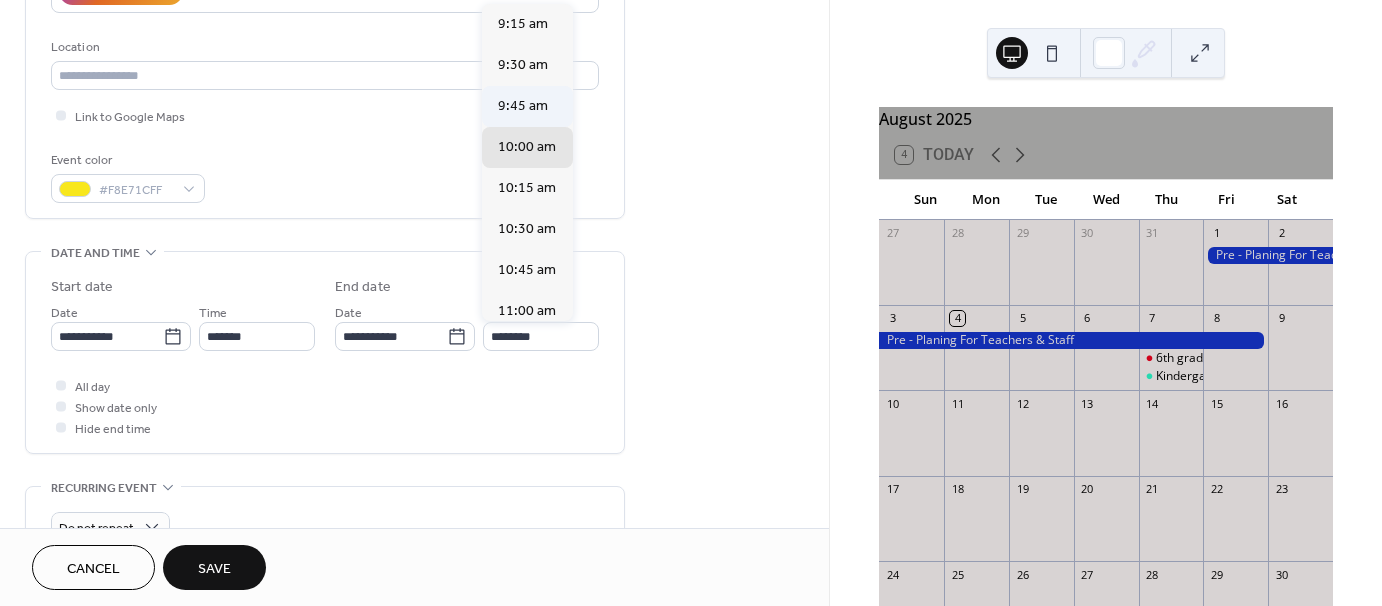 type on "*******" 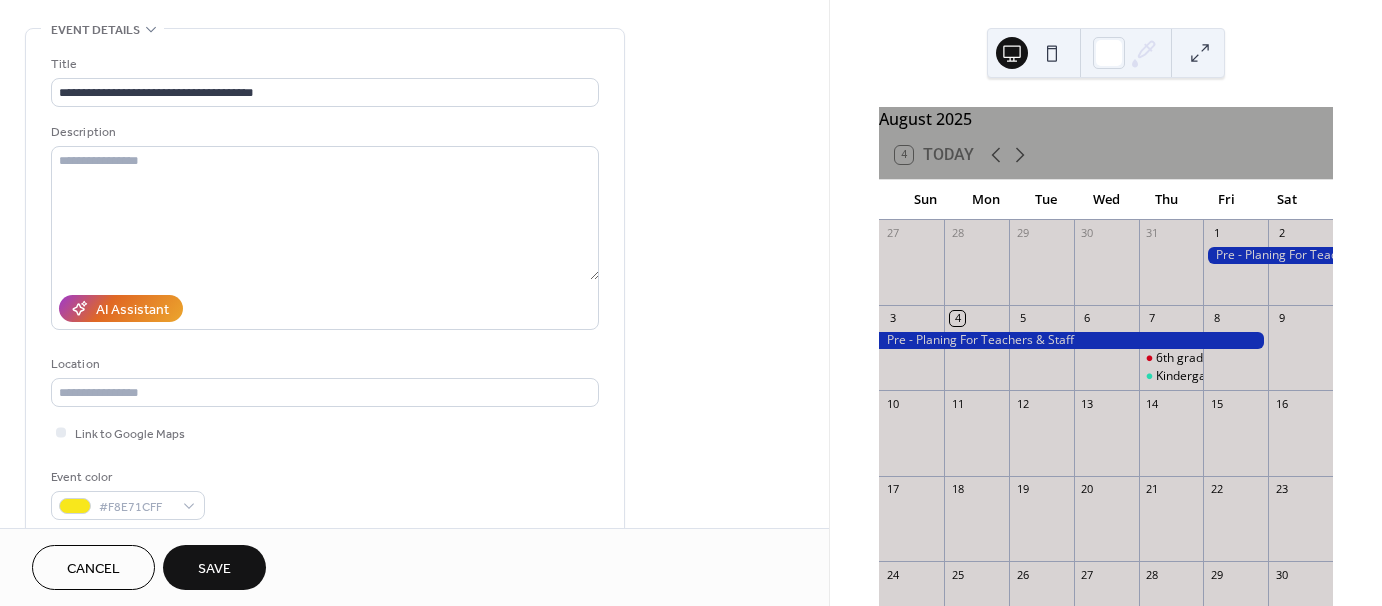 scroll, scrollTop: 0, scrollLeft: 0, axis: both 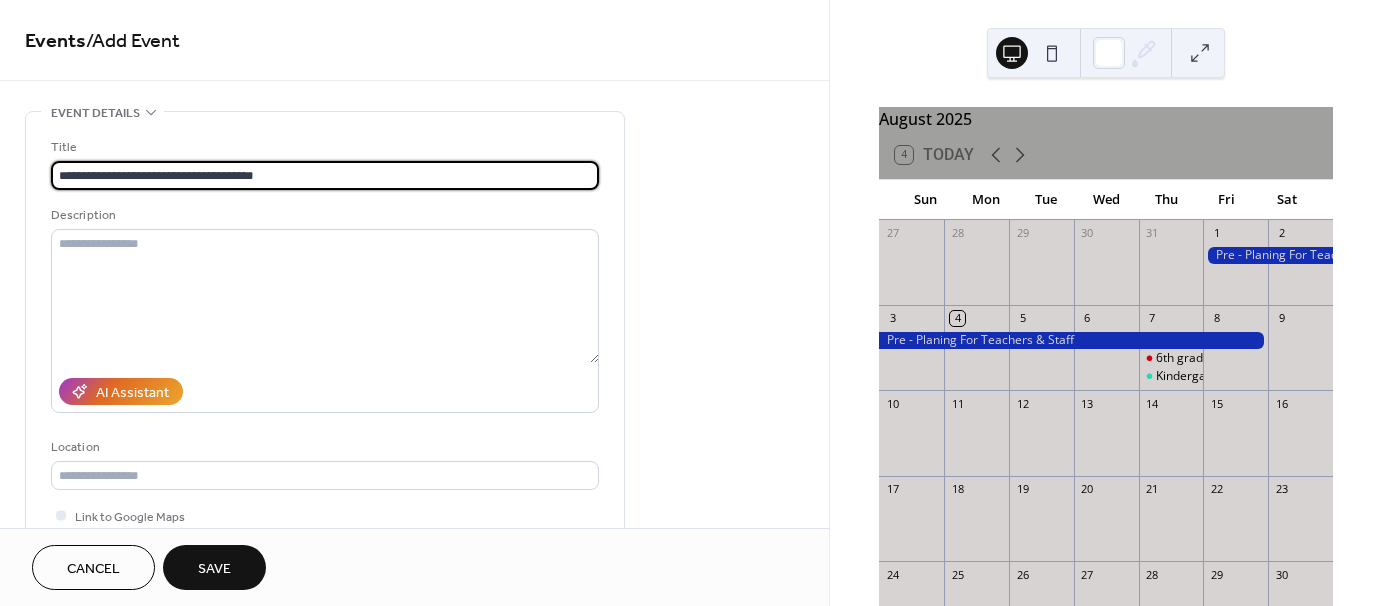 drag, startPoint x: 190, startPoint y: 172, endPoint x: 152, endPoint y: 175, distance: 38.118237 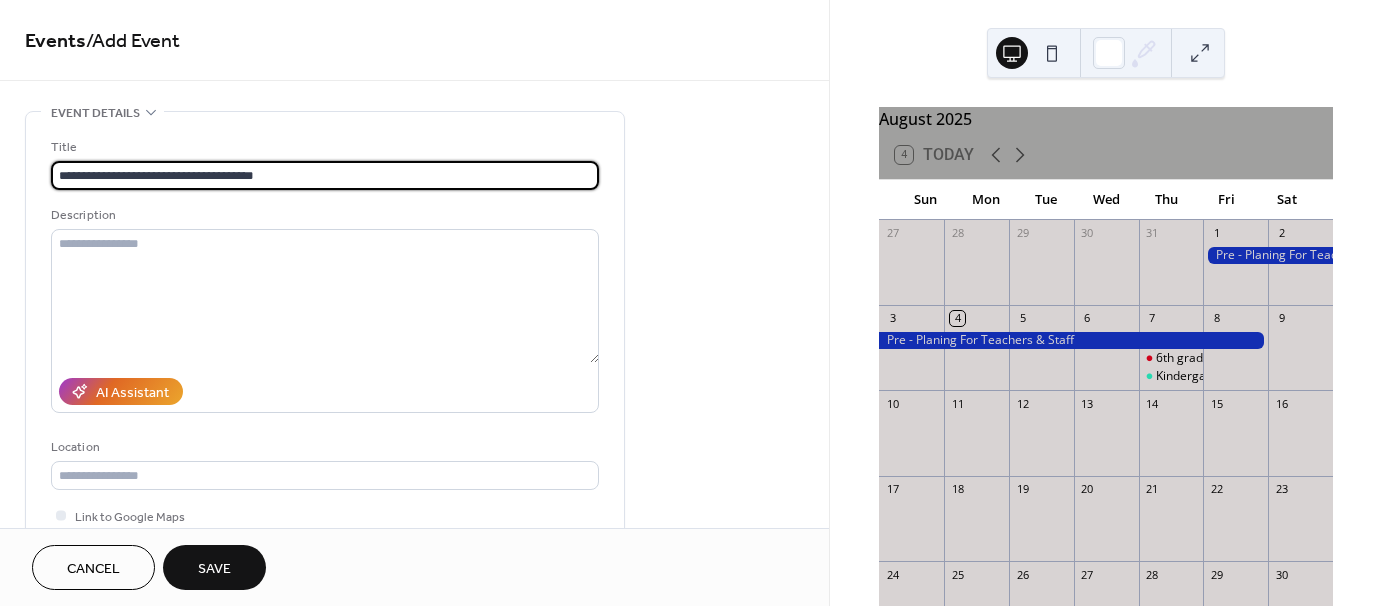 click on "**********" at bounding box center (325, 175) 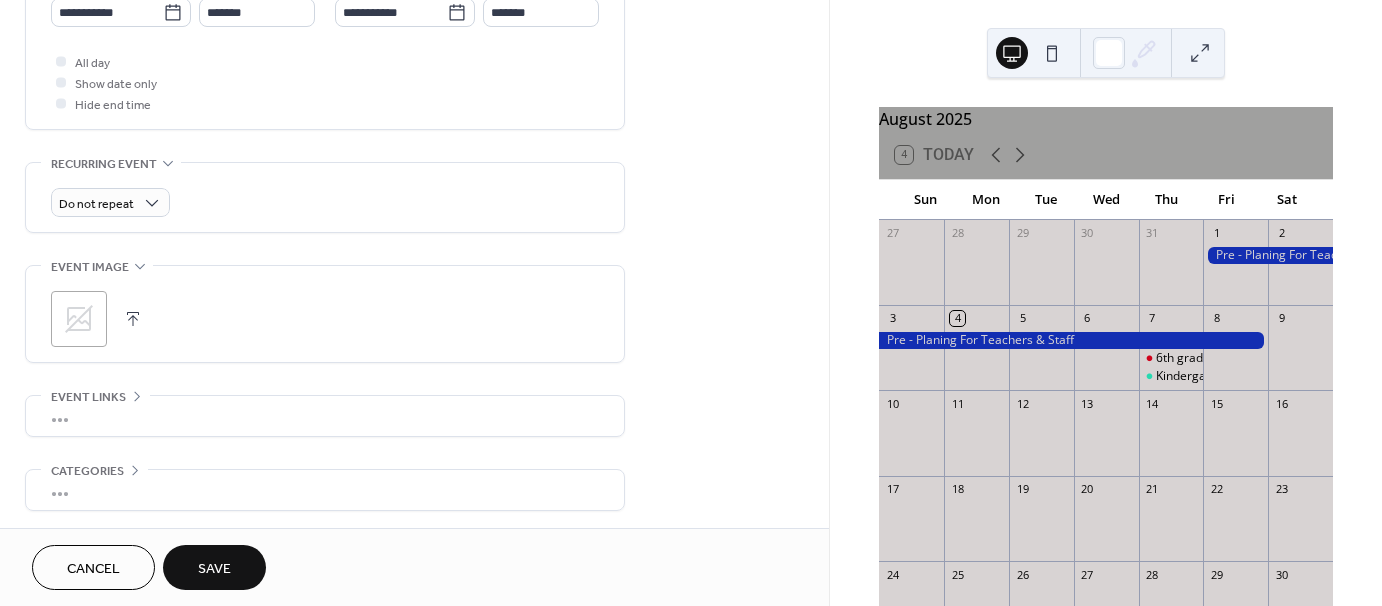 scroll, scrollTop: 798, scrollLeft: 0, axis: vertical 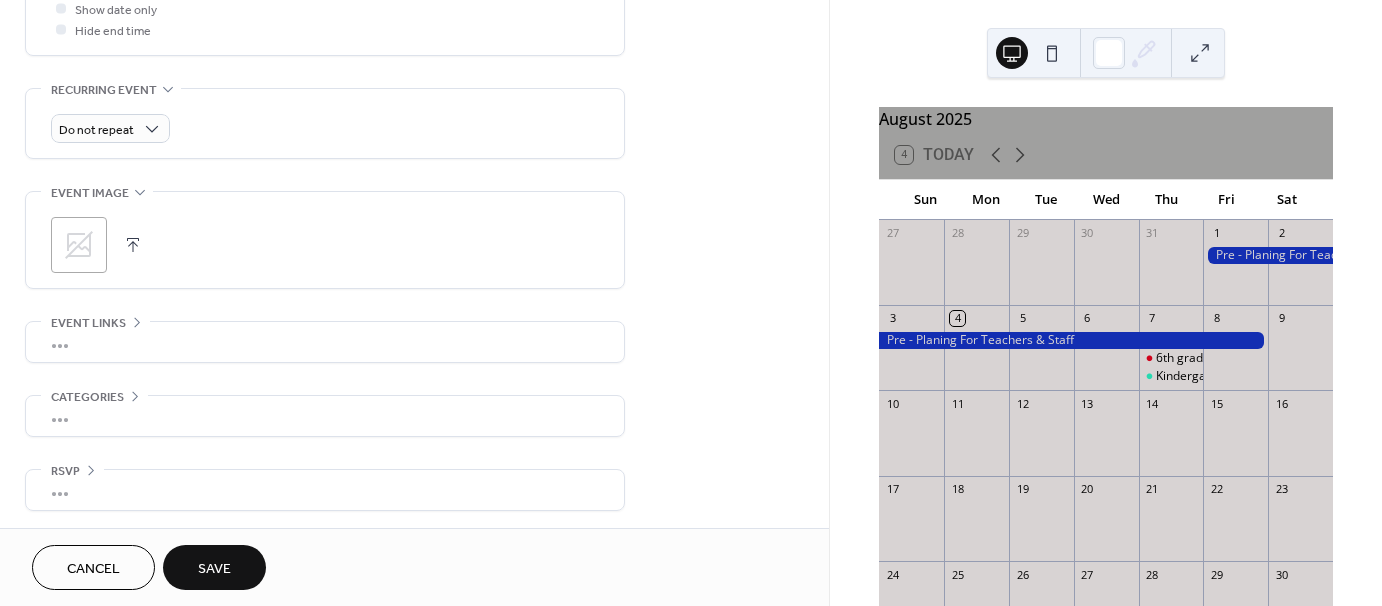 click on ";" at bounding box center (79, 245) 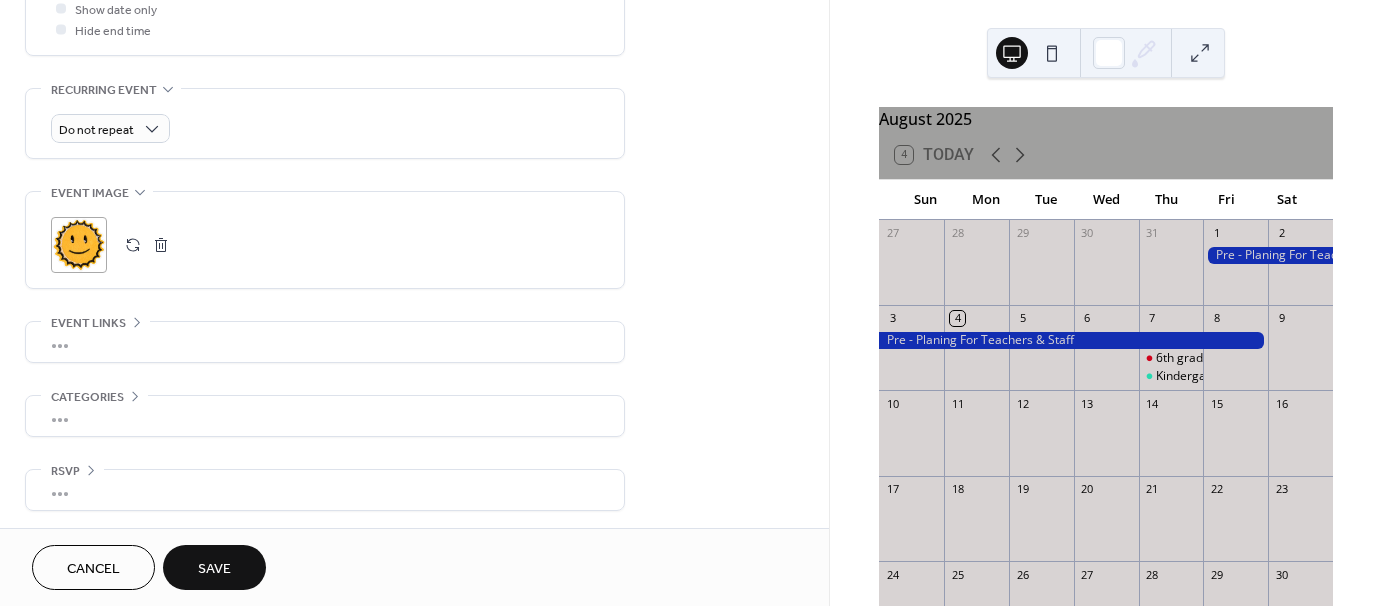 click on "Save" at bounding box center [214, 569] 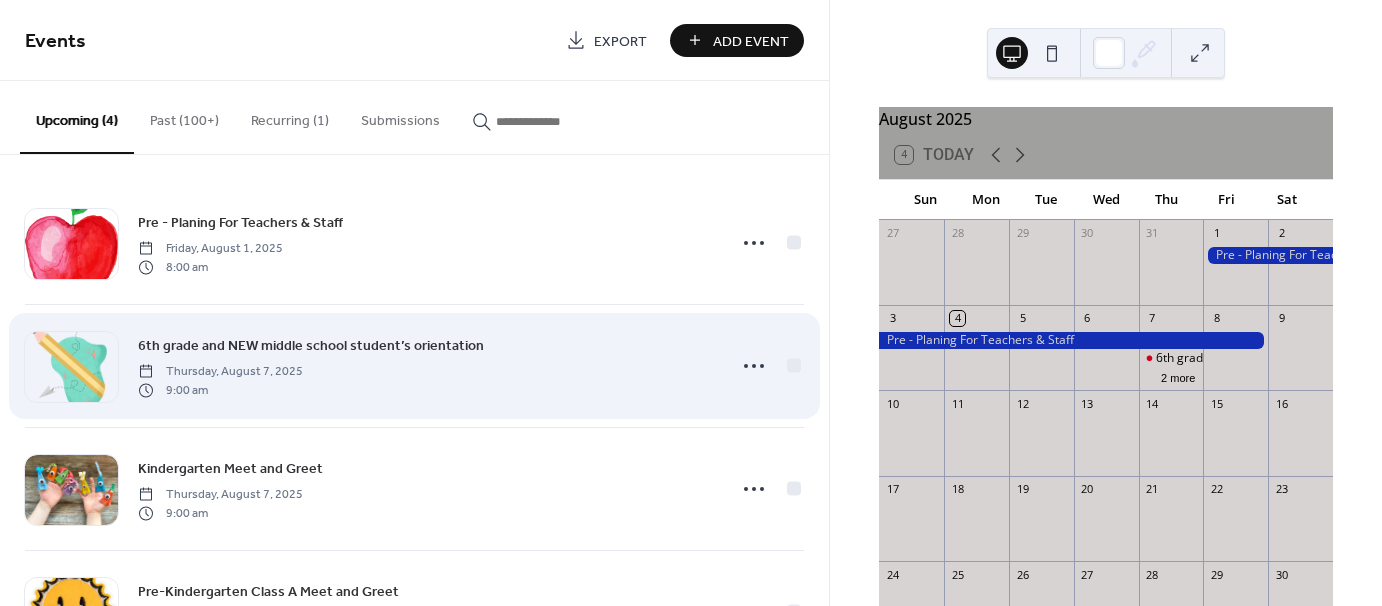 scroll, scrollTop: 0, scrollLeft: 0, axis: both 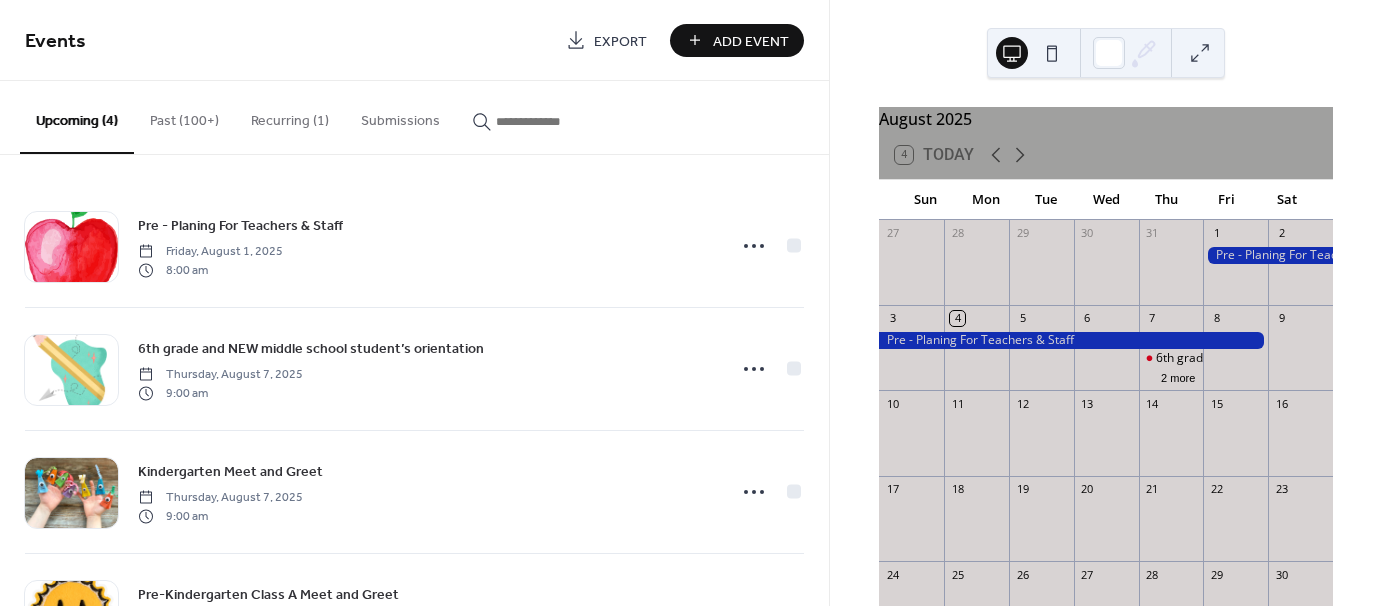 click on "Add Event" at bounding box center (751, 41) 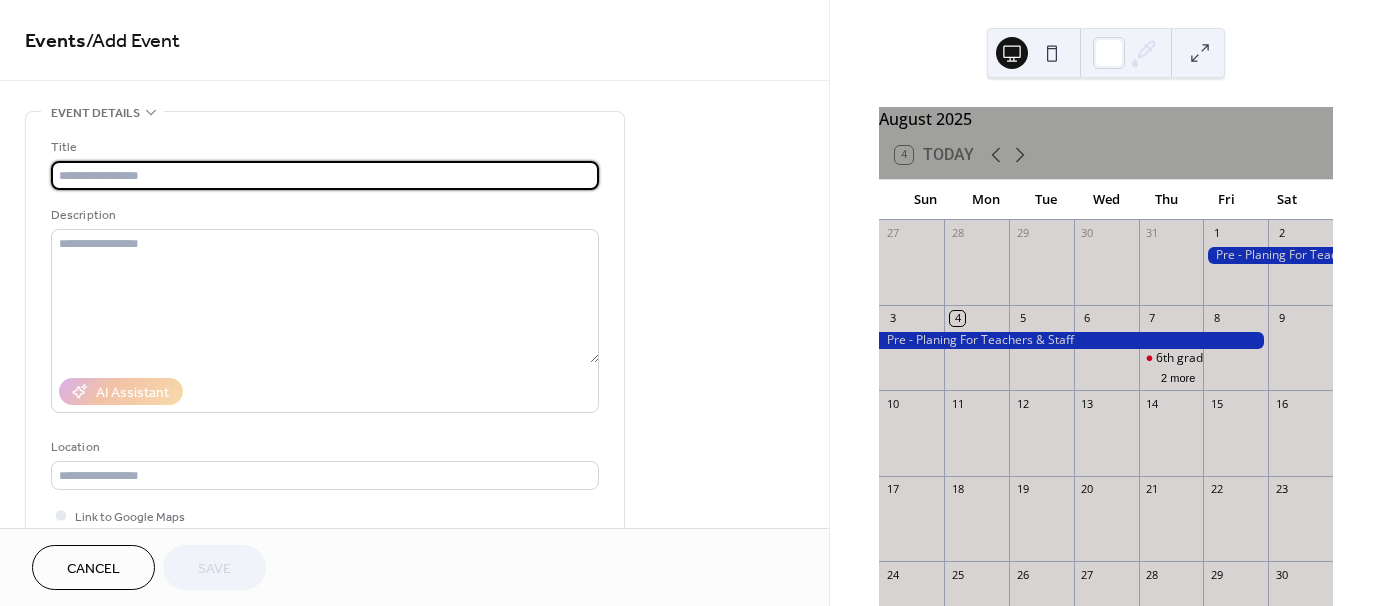 click at bounding box center (325, 175) 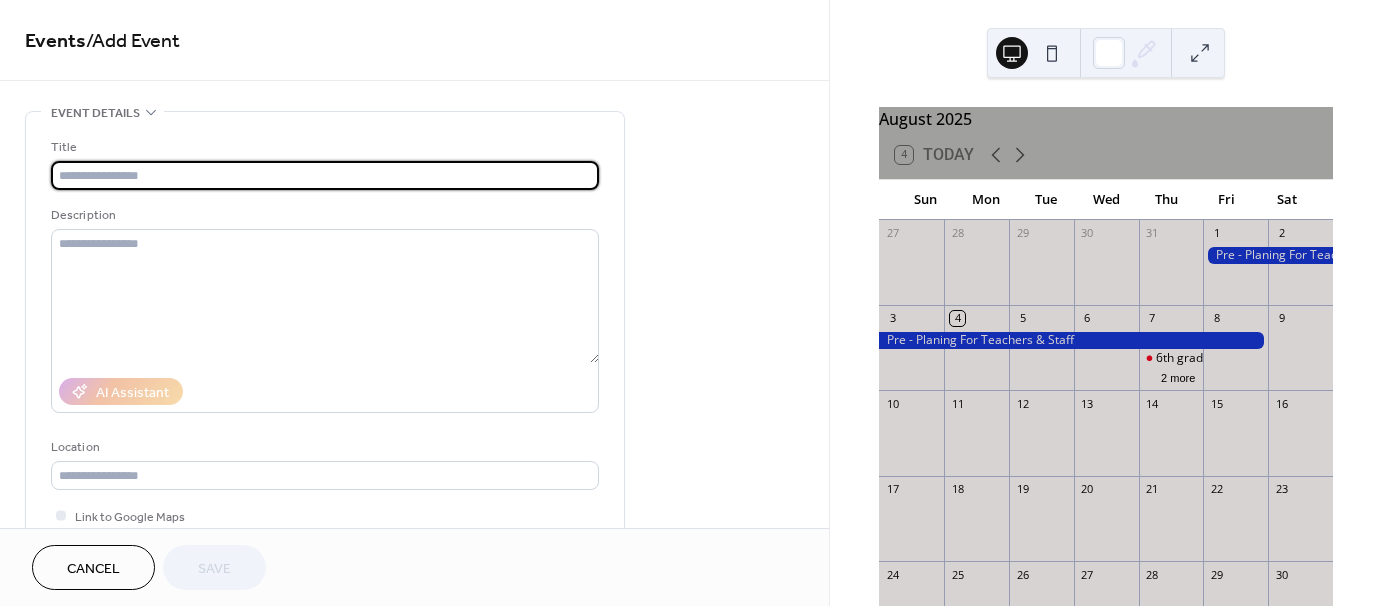 paste on "**********" 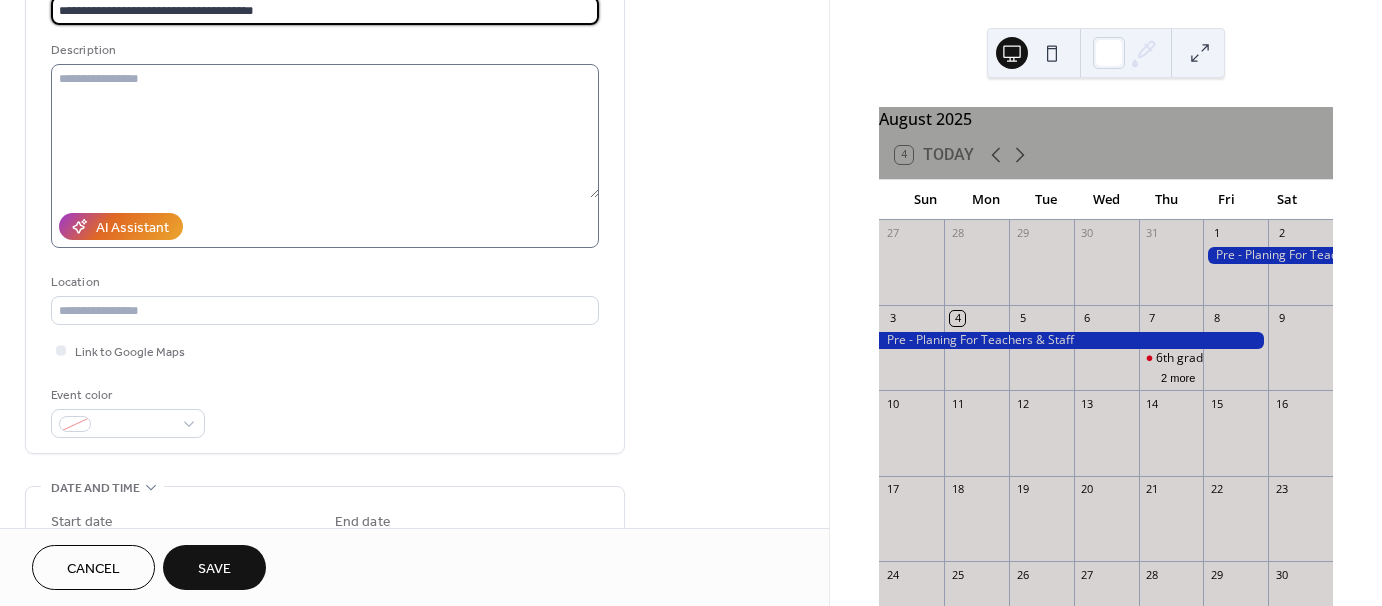 scroll, scrollTop: 200, scrollLeft: 0, axis: vertical 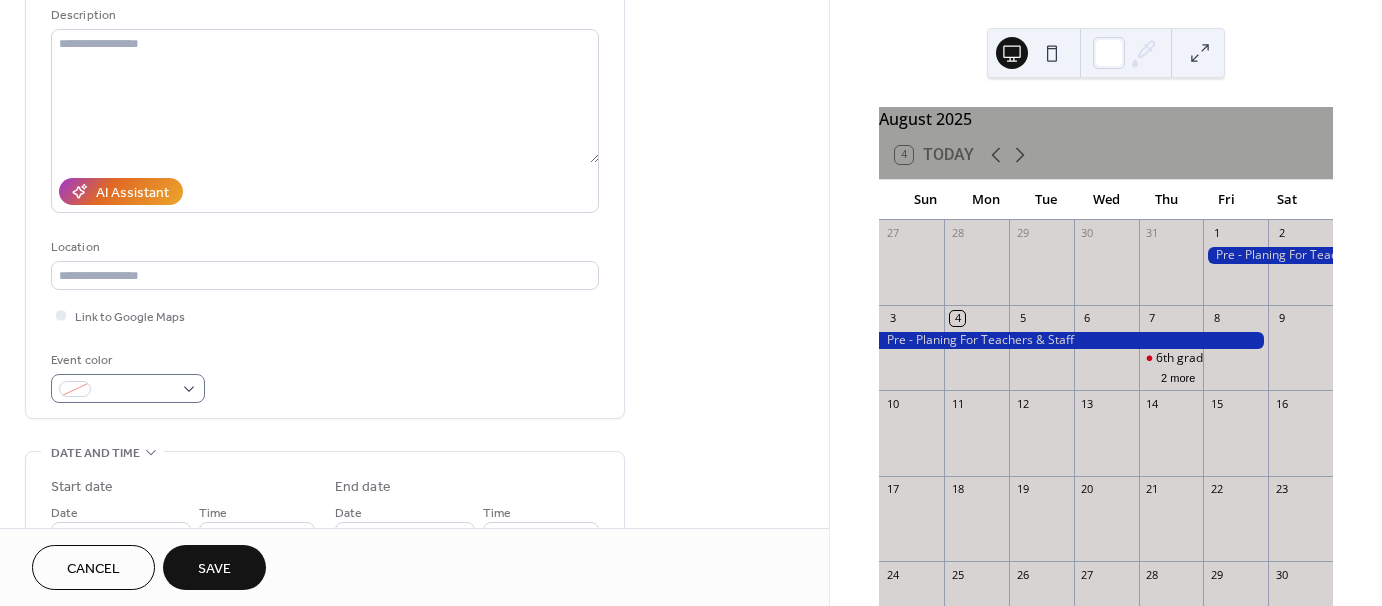 type on "**********" 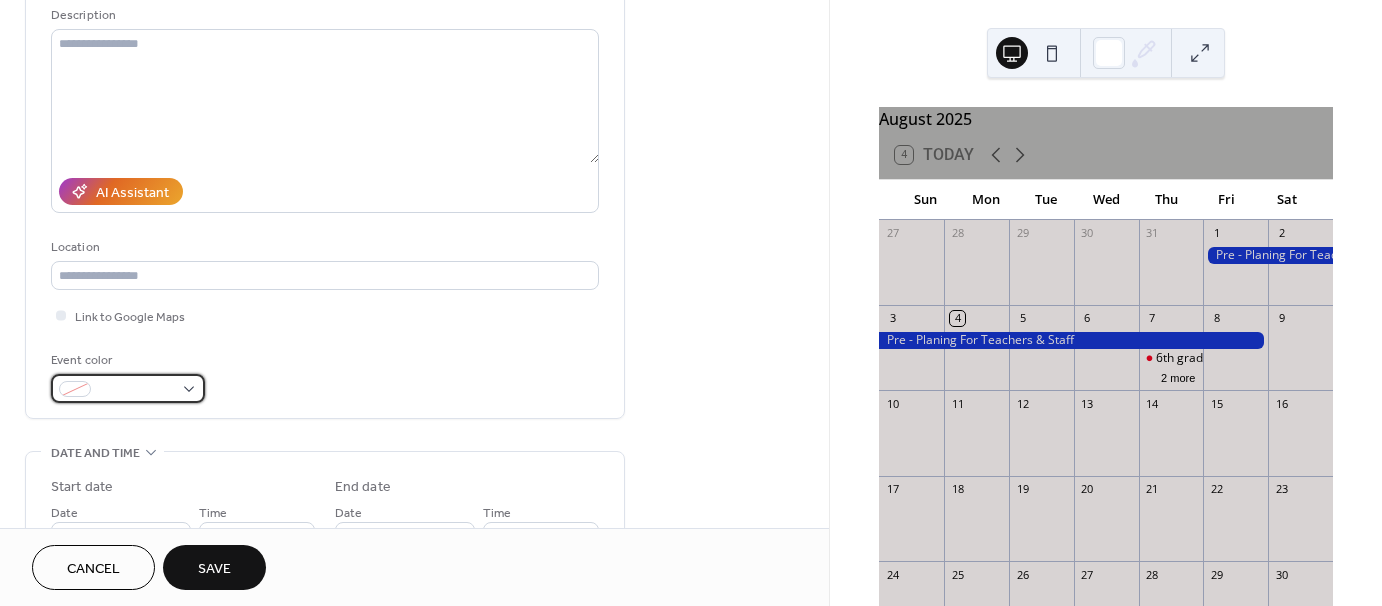 click at bounding box center [128, 388] 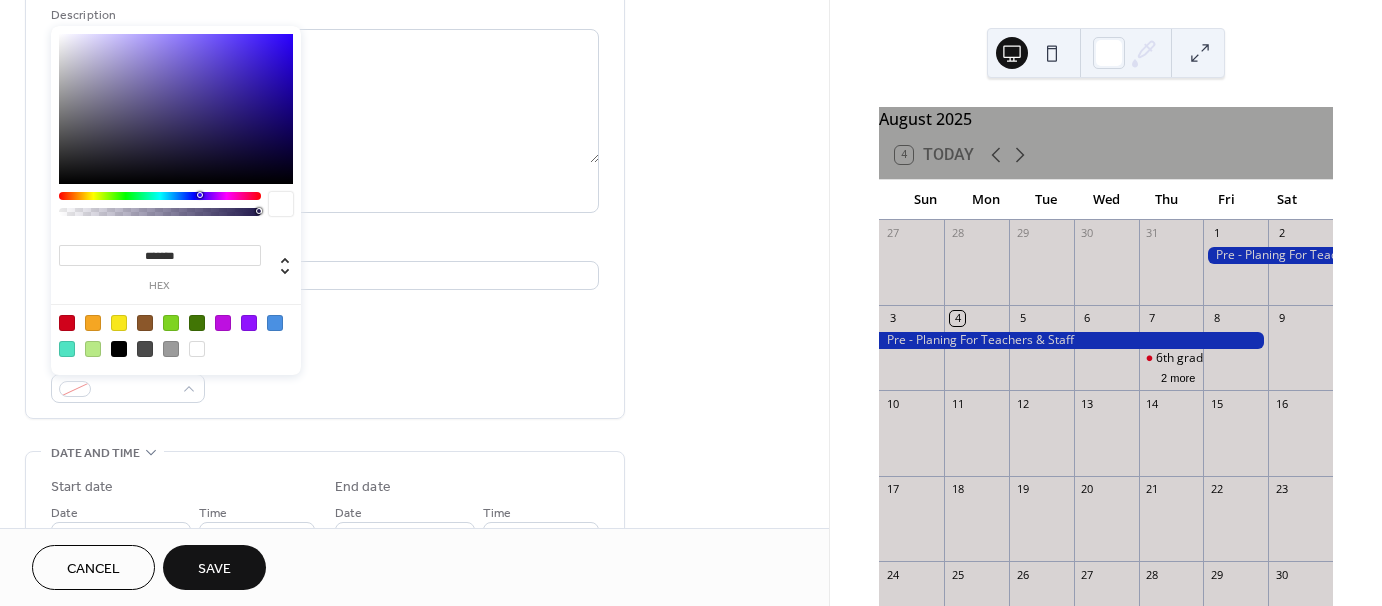 click at bounding box center [93, 323] 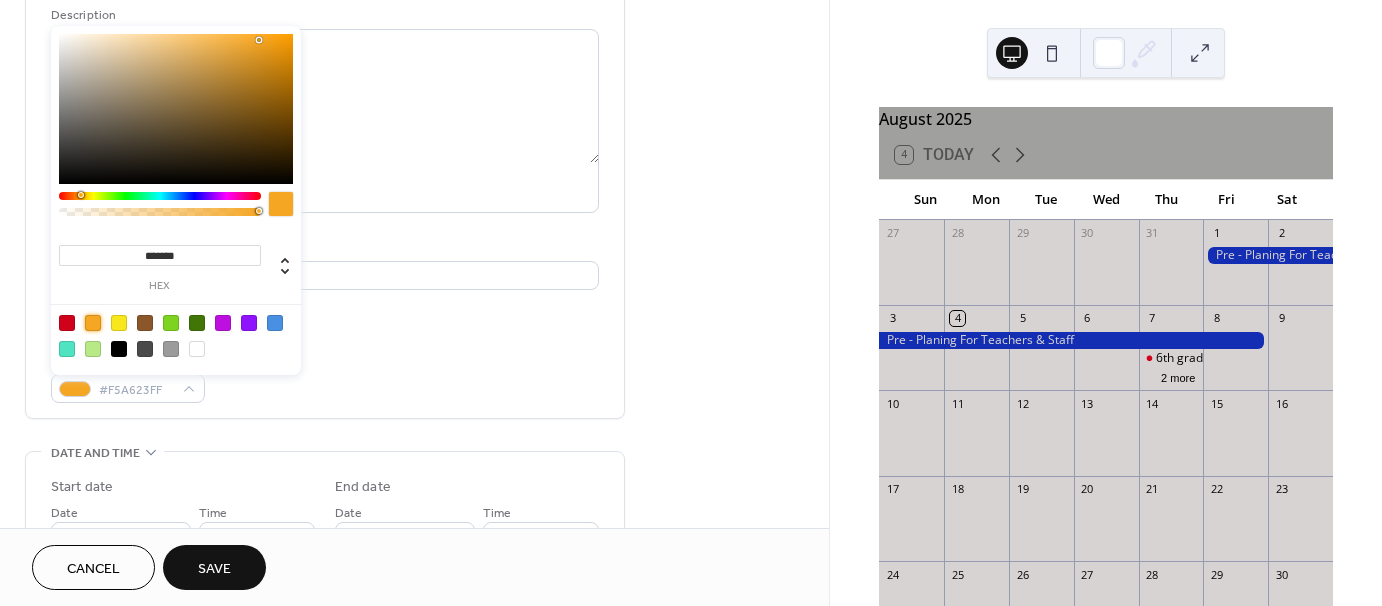 click on "**********" at bounding box center [325, 170] 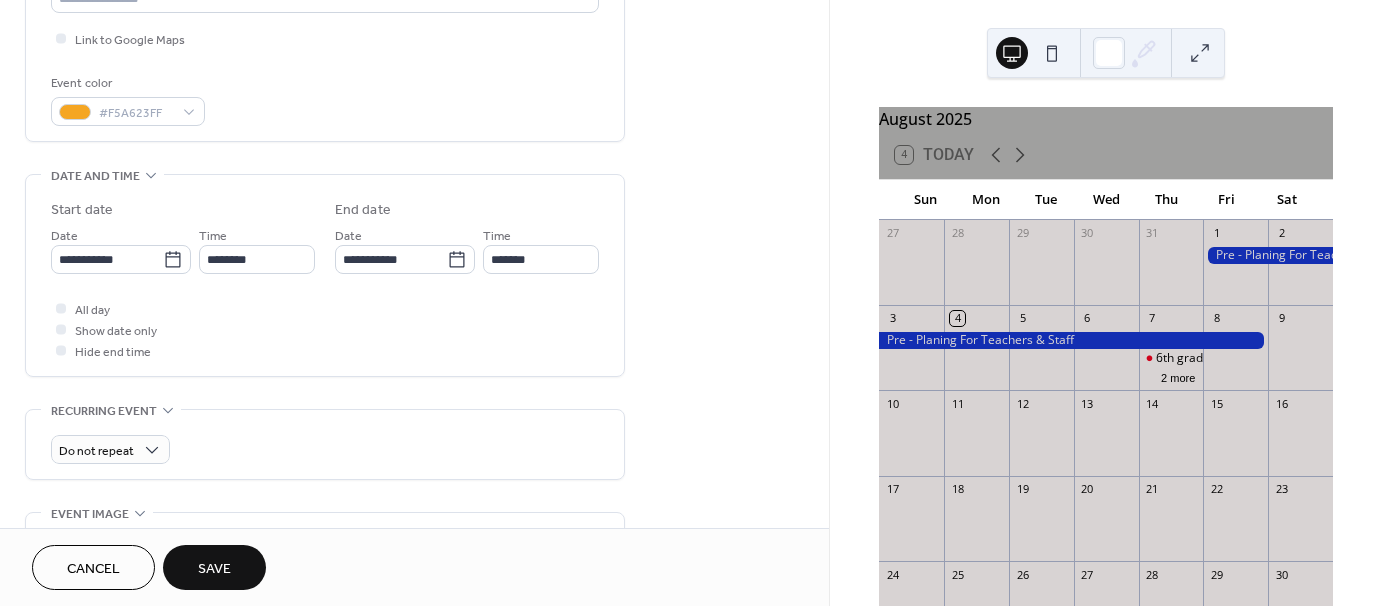 scroll, scrollTop: 500, scrollLeft: 0, axis: vertical 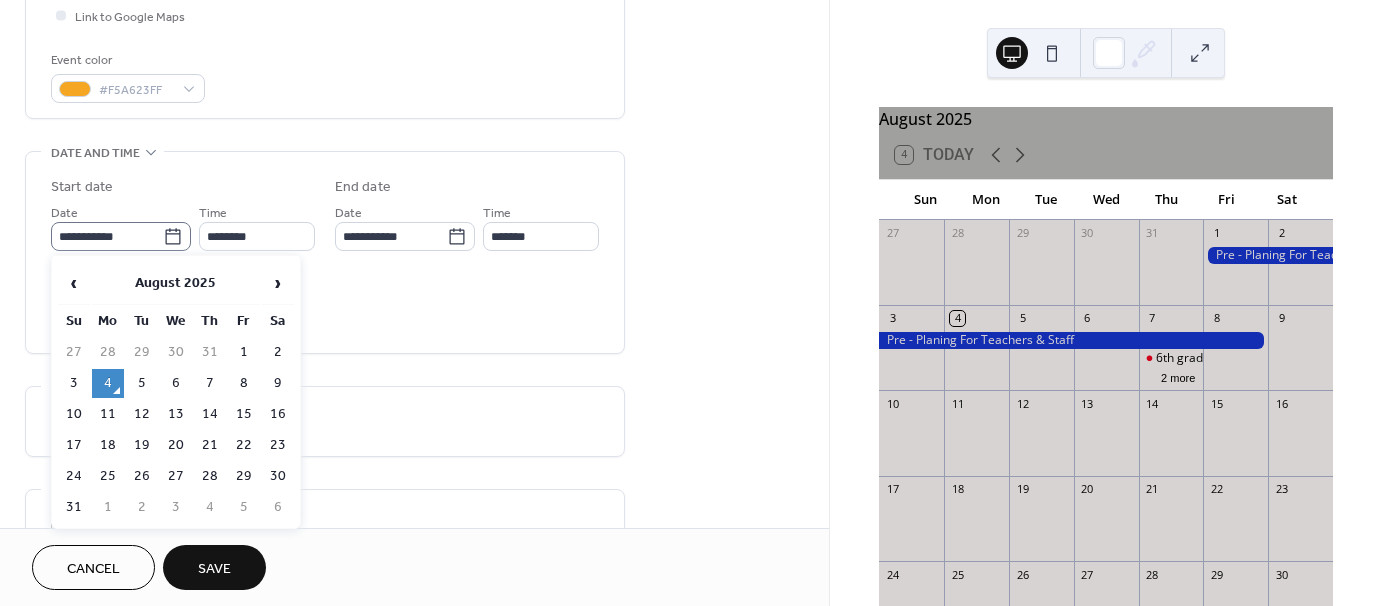 click 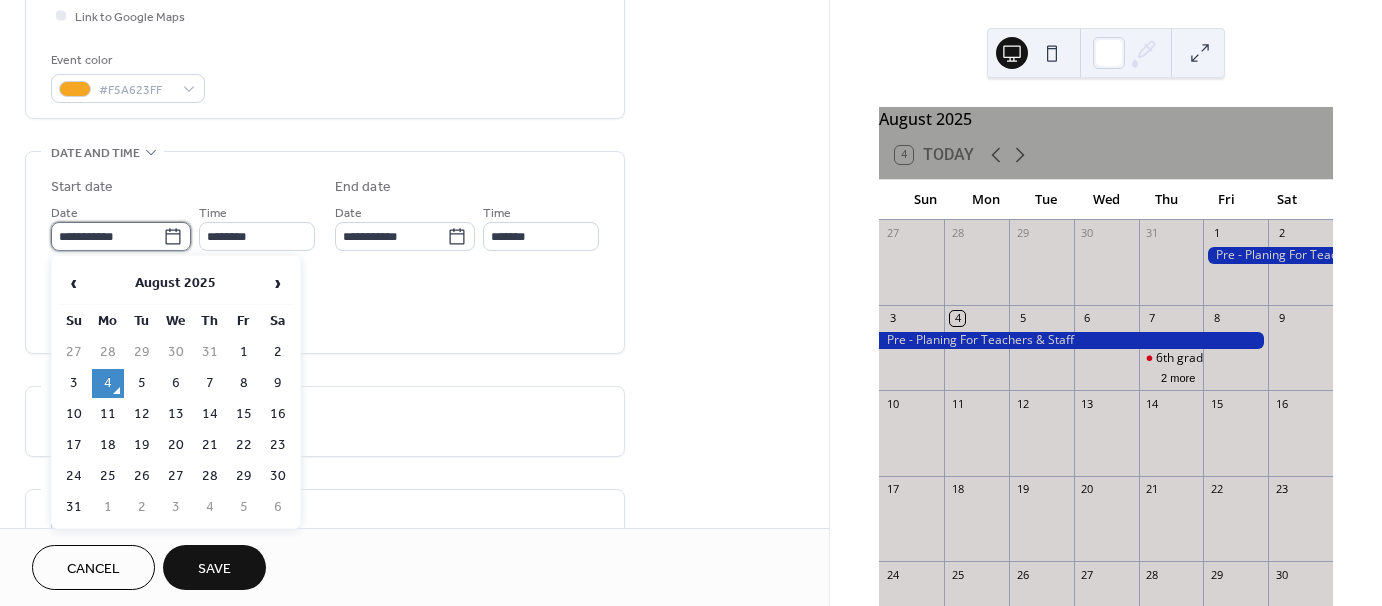 click on "**********" at bounding box center [107, 236] 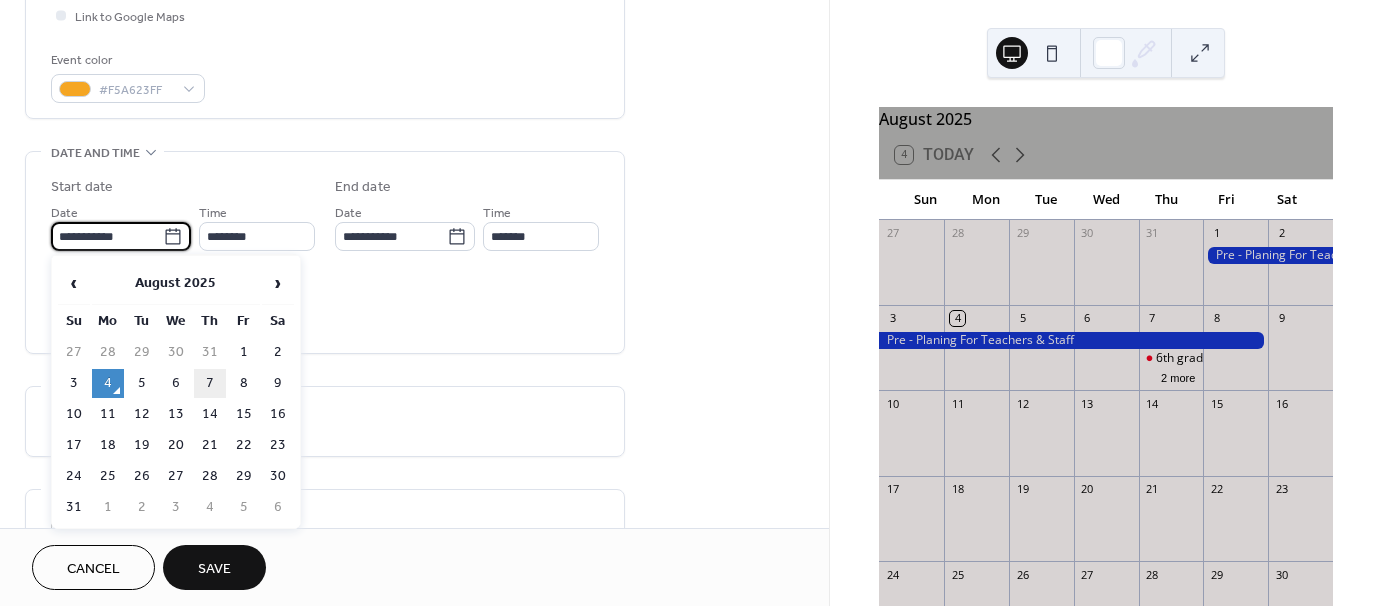 click on "7" at bounding box center (210, 383) 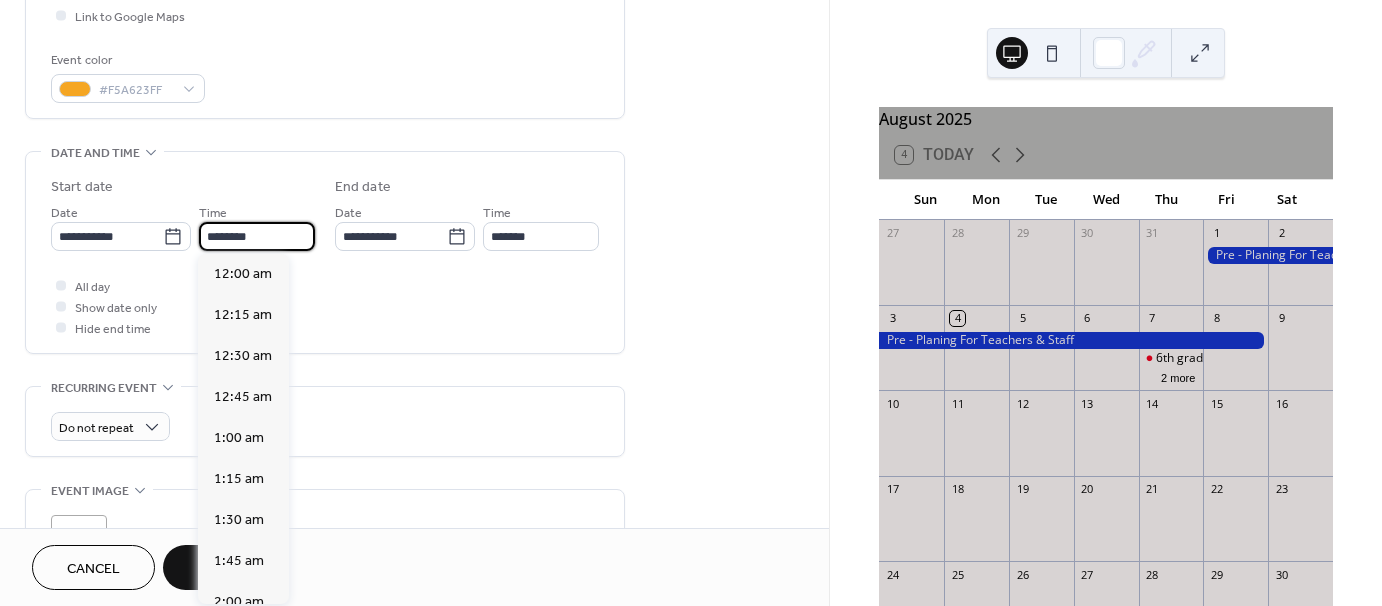 scroll, scrollTop: 1968, scrollLeft: 0, axis: vertical 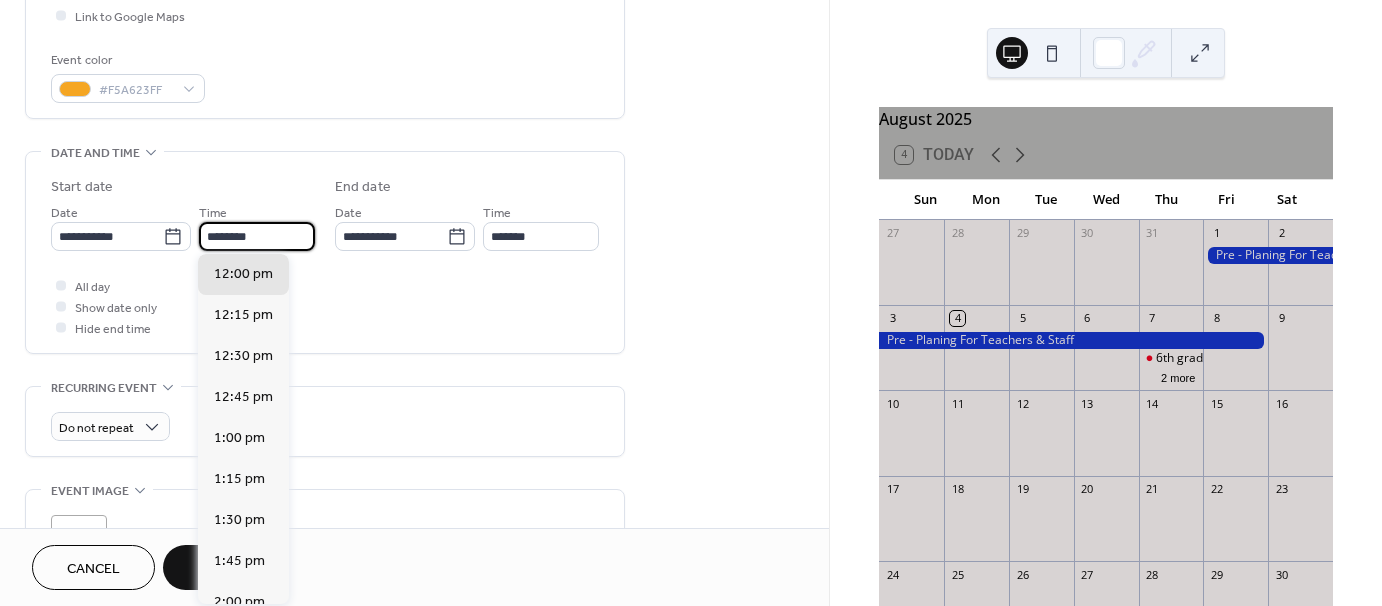 click on "********" at bounding box center (257, 236) 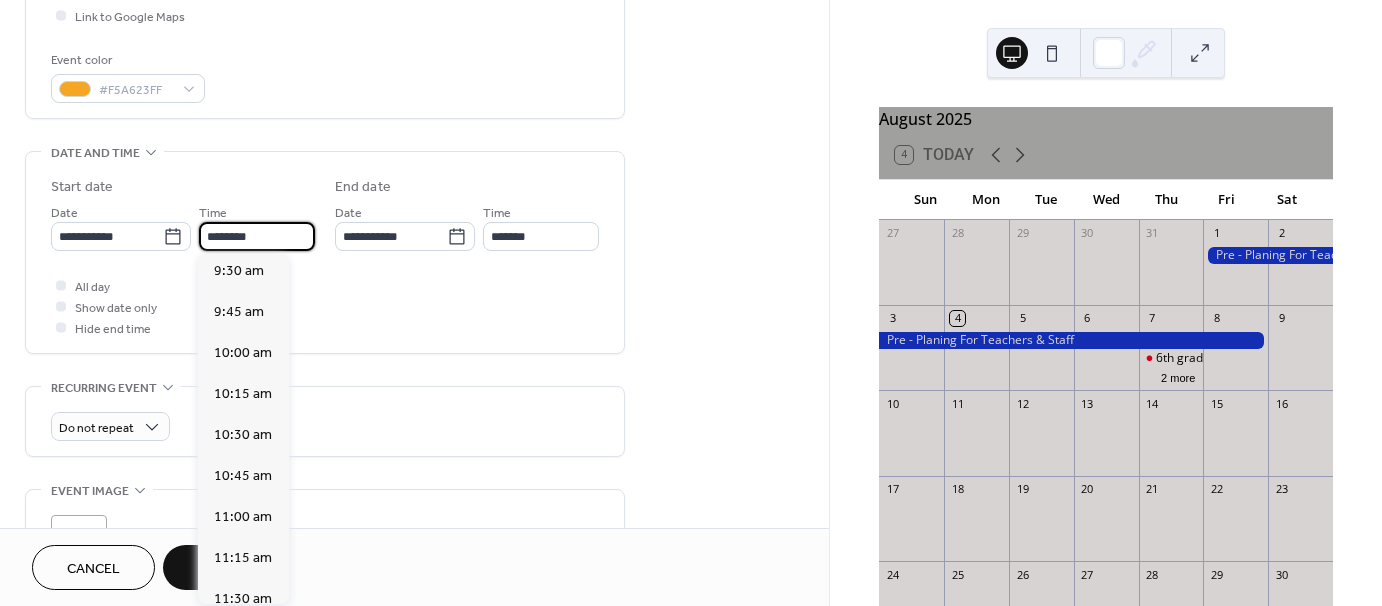 scroll, scrollTop: 1468, scrollLeft: 0, axis: vertical 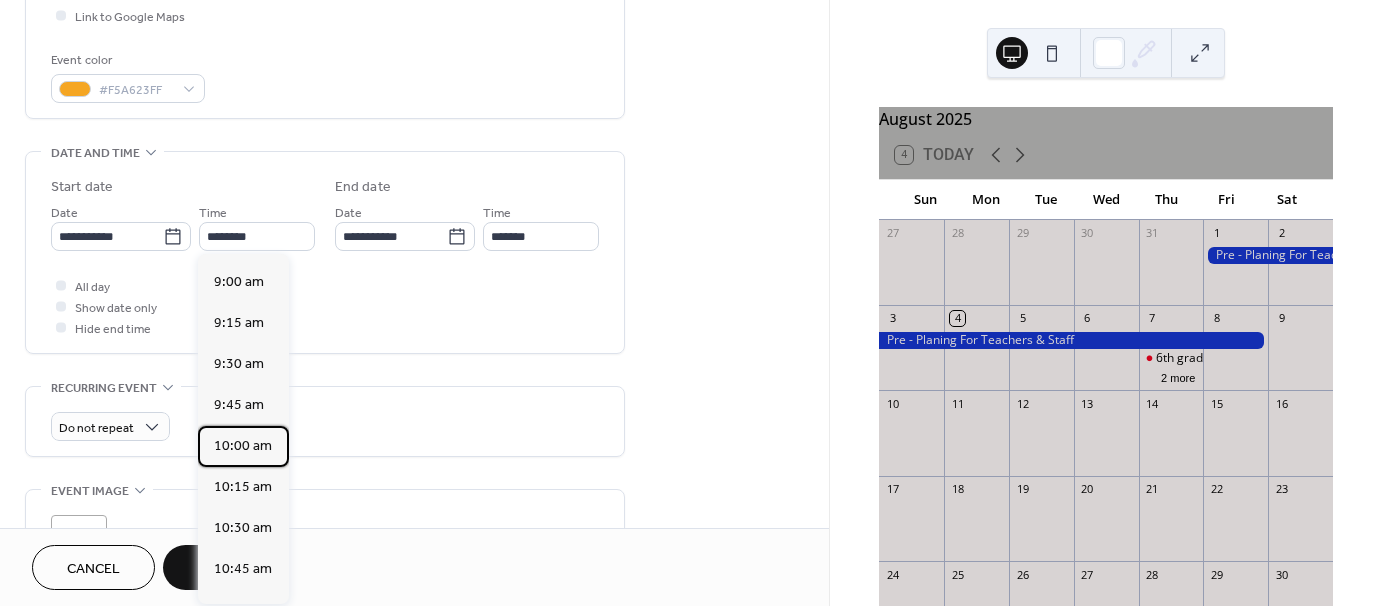drag, startPoint x: 227, startPoint y: 441, endPoint x: 298, endPoint y: 374, distance: 97.62172 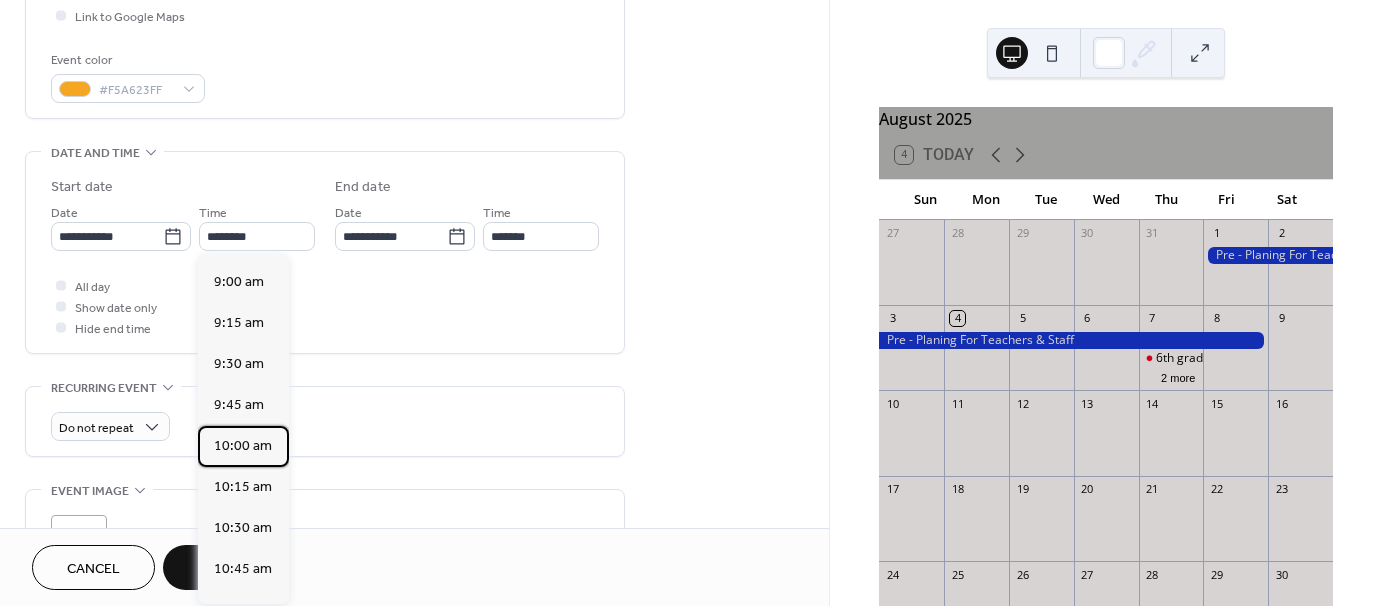 click on "10:00 am" at bounding box center [243, 446] 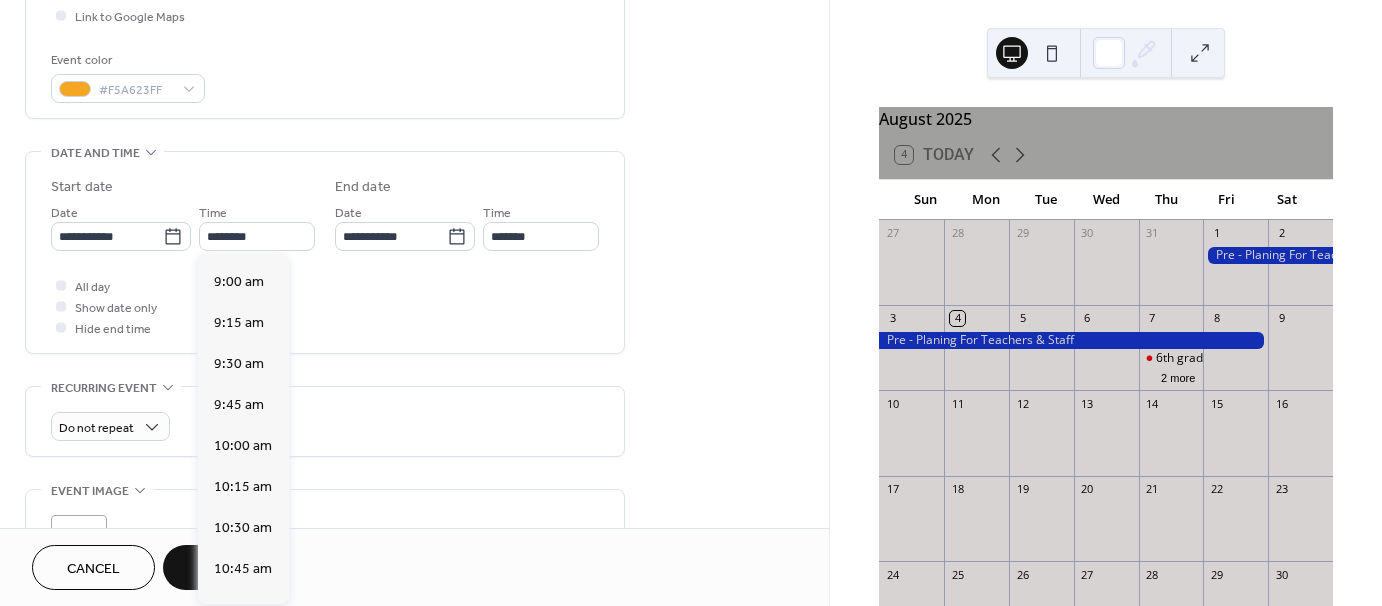 type on "********" 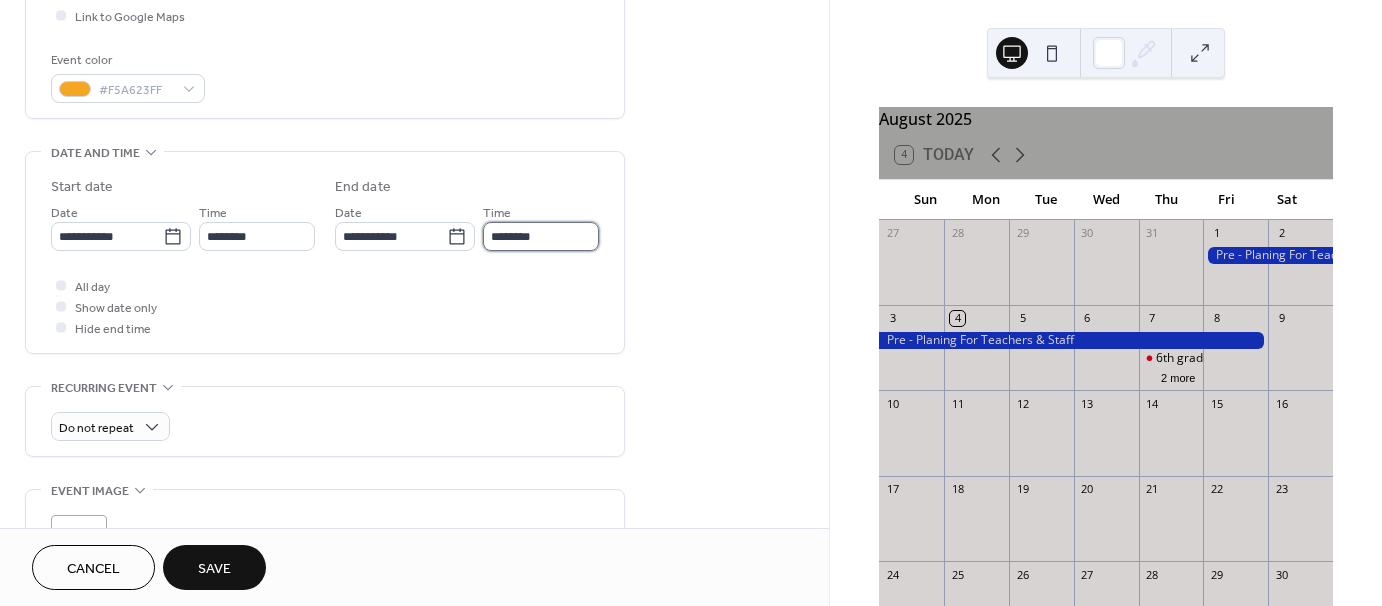 click on "********" at bounding box center (541, 236) 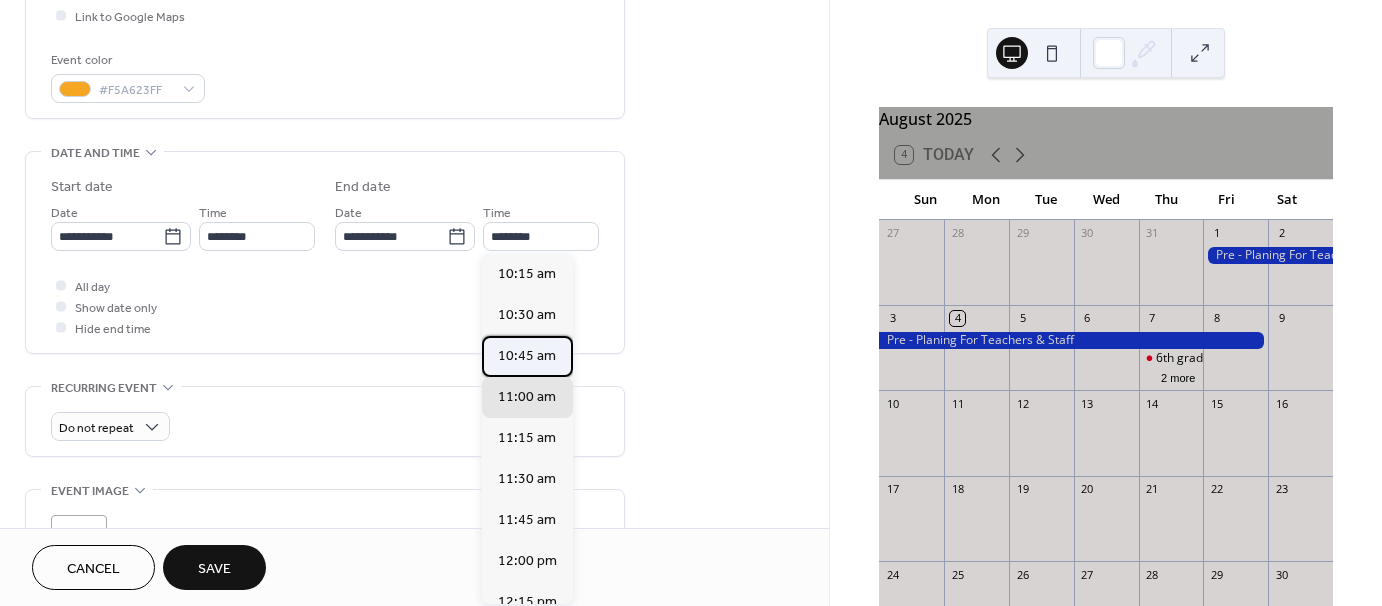 click on "10:45 am" at bounding box center [527, 356] 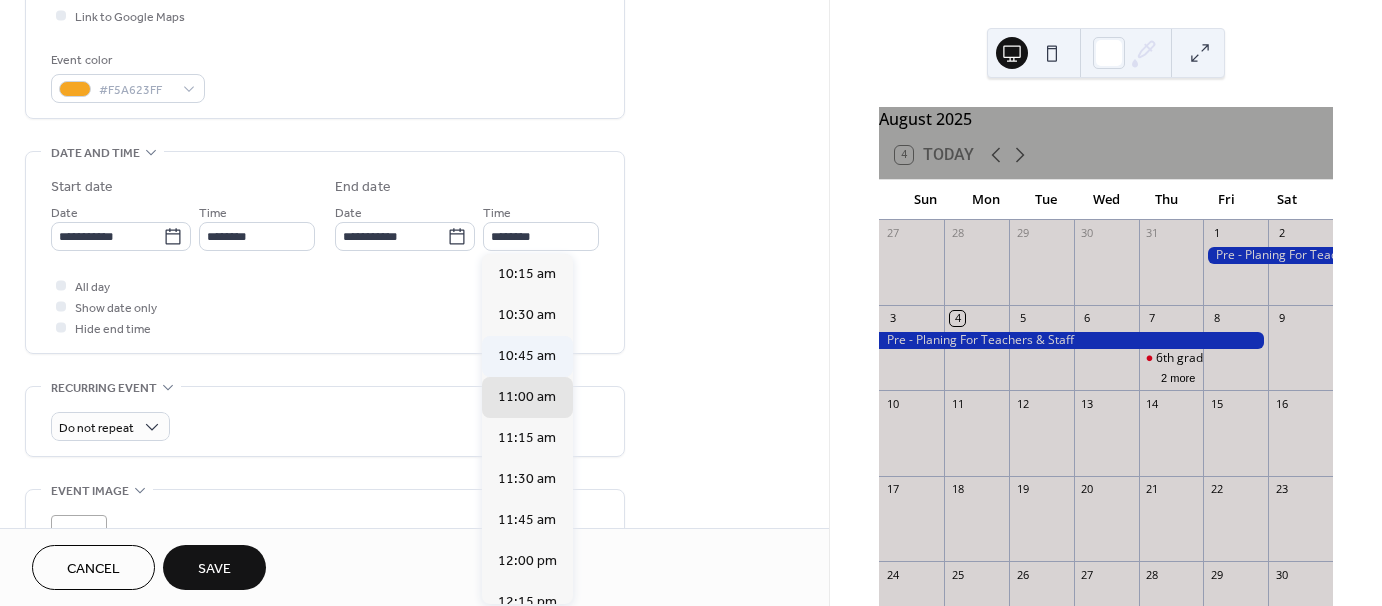 type on "********" 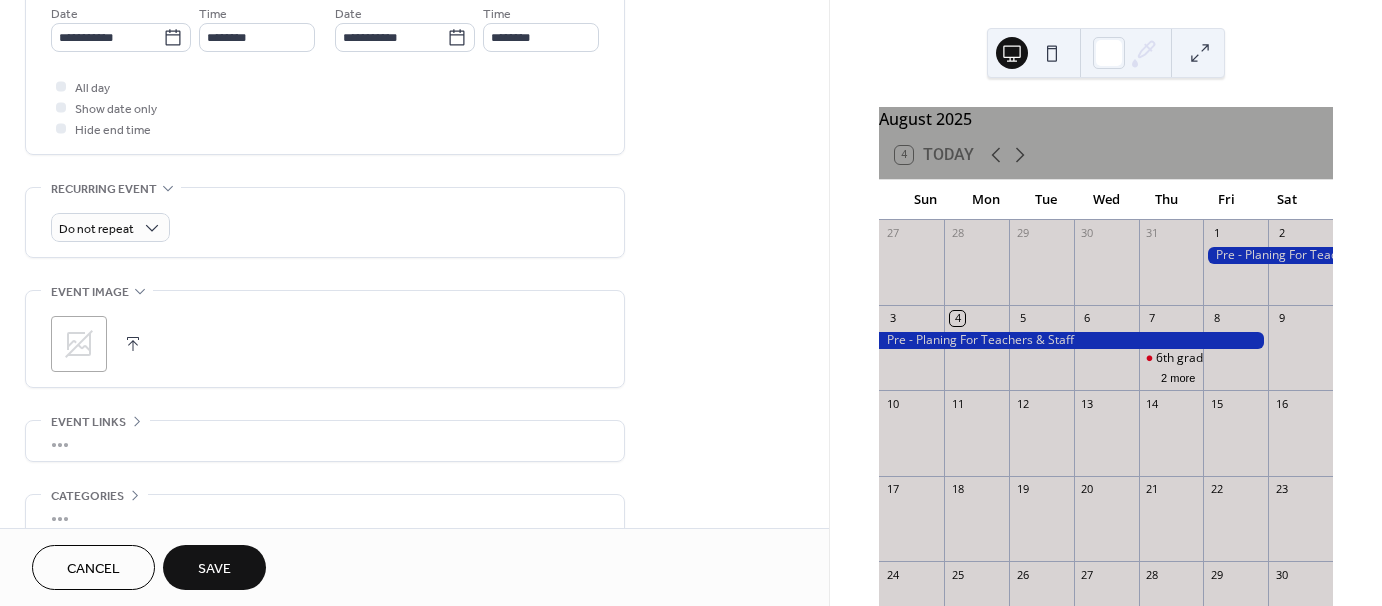 scroll, scrollTop: 700, scrollLeft: 0, axis: vertical 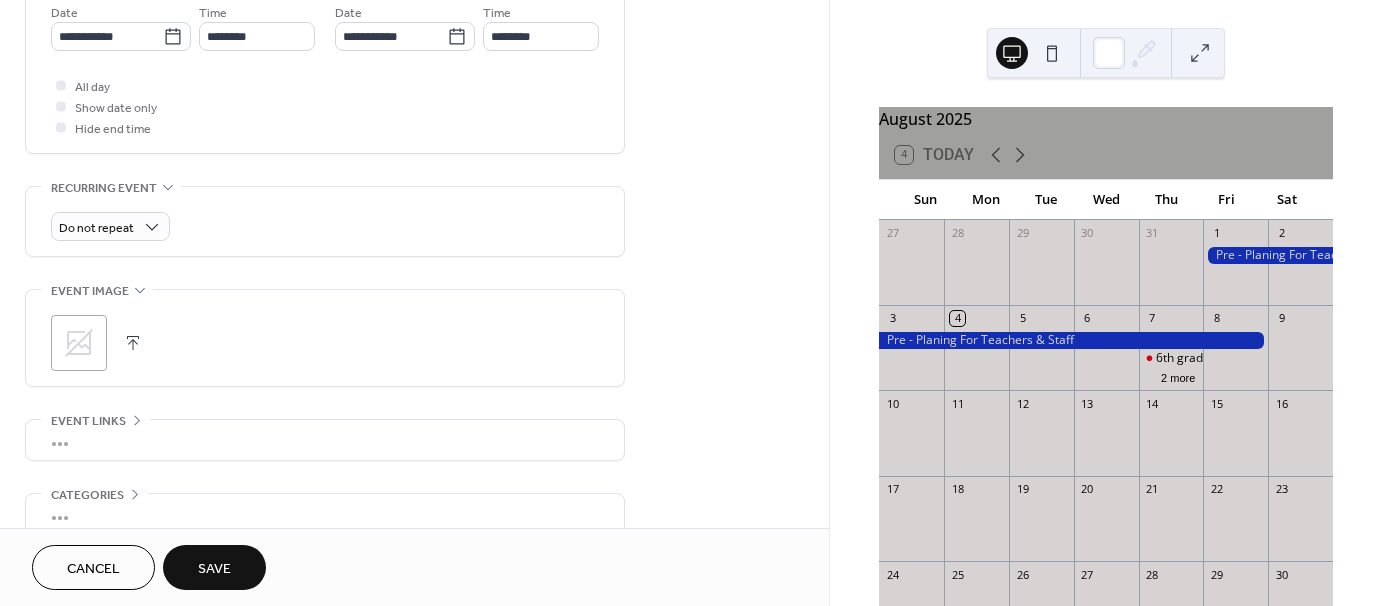 click 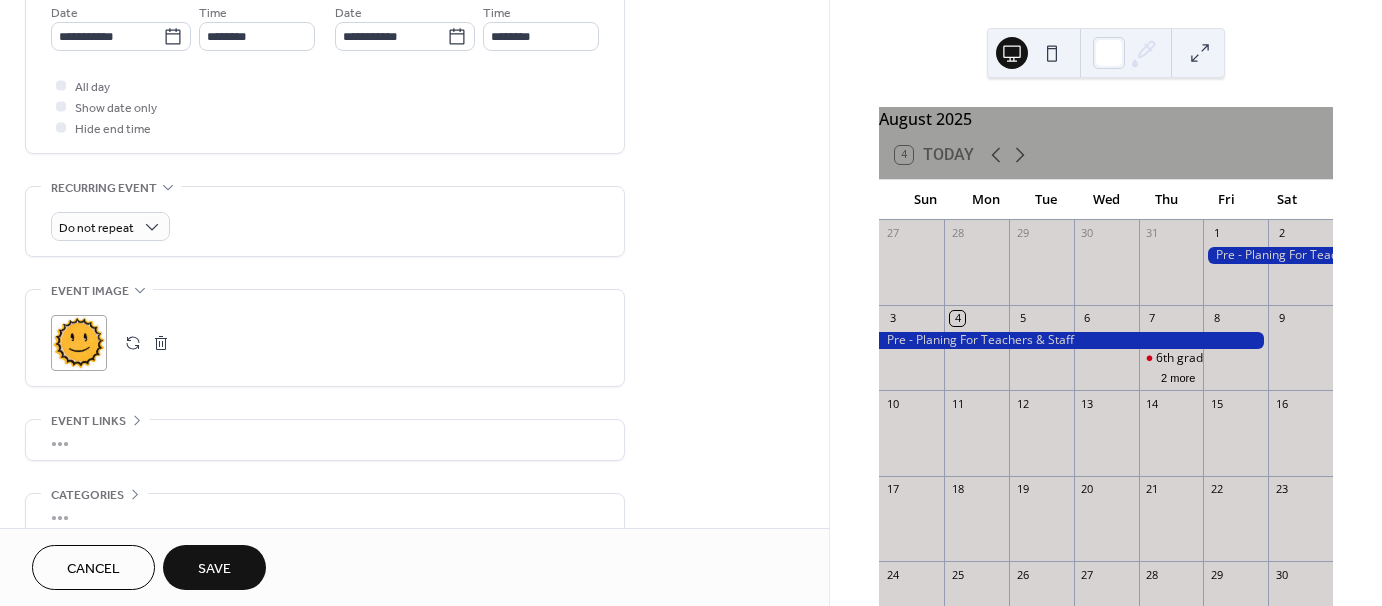 click on "Save" at bounding box center [214, 569] 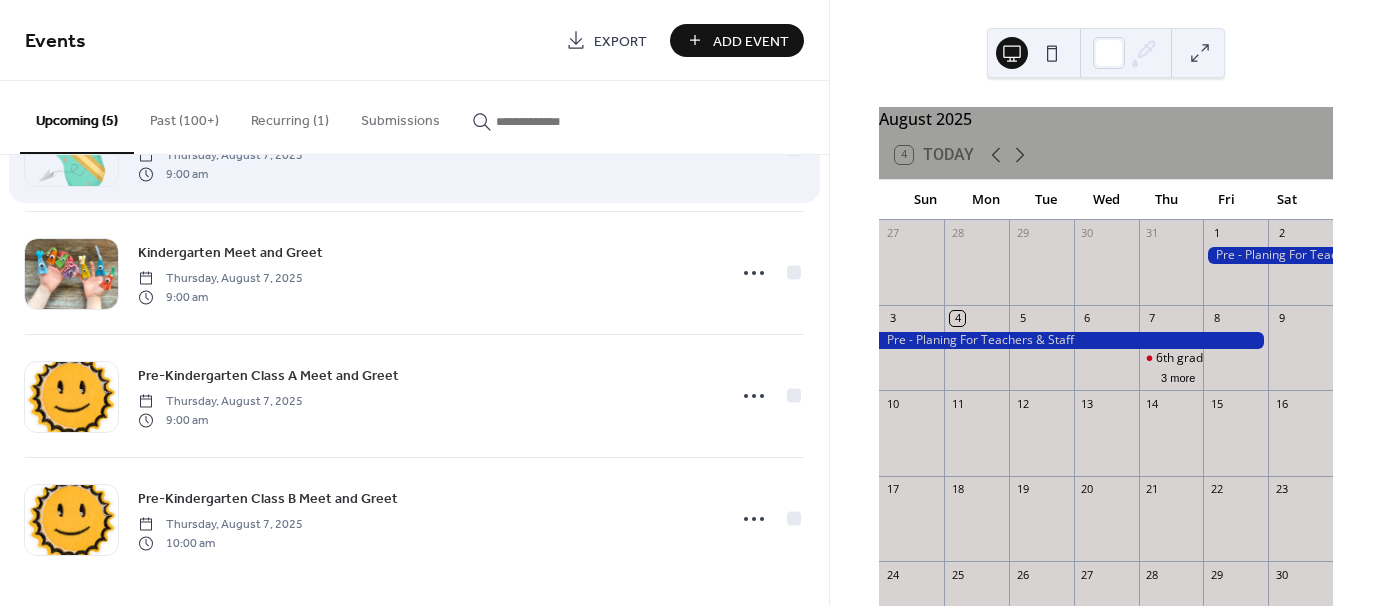 scroll, scrollTop: 220, scrollLeft: 0, axis: vertical 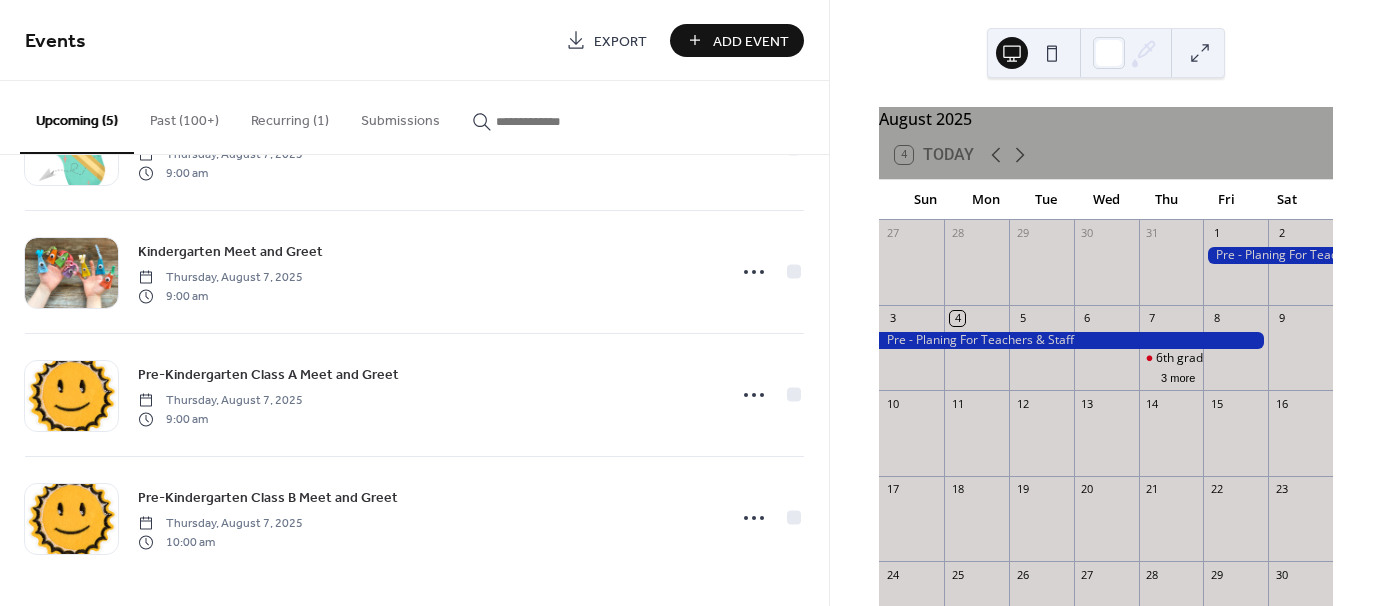 click on "Add Event" at bounding box center (751, 41) 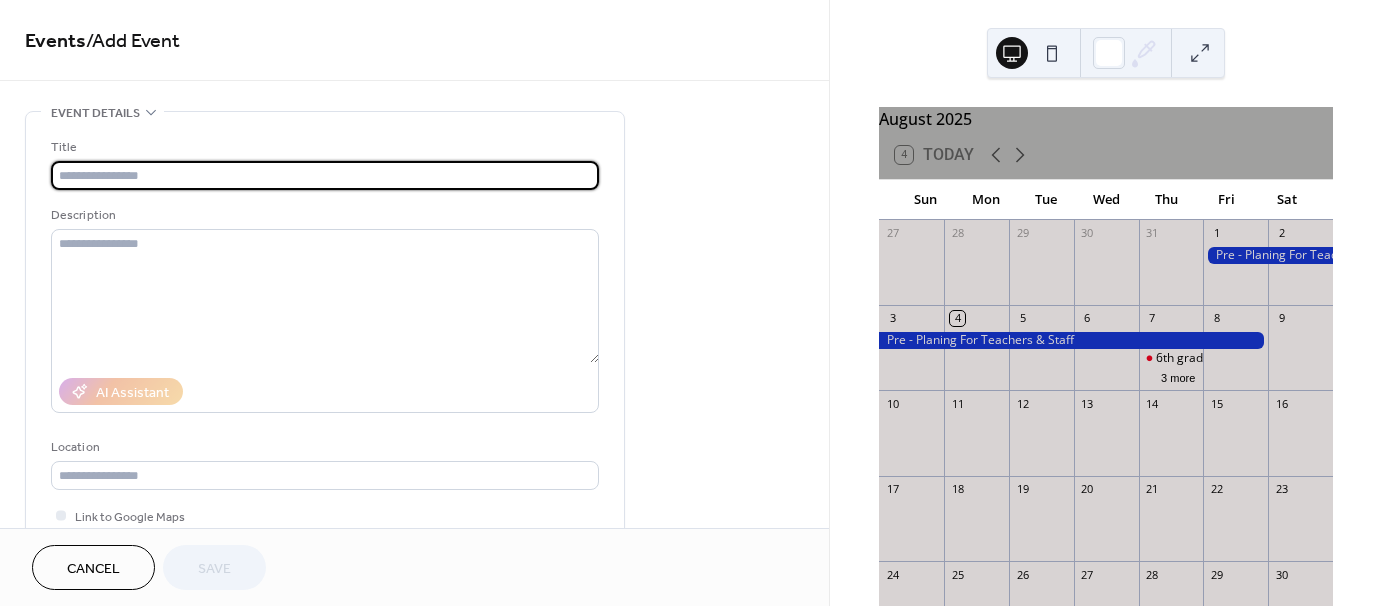 click at bounding box center [325, 175] 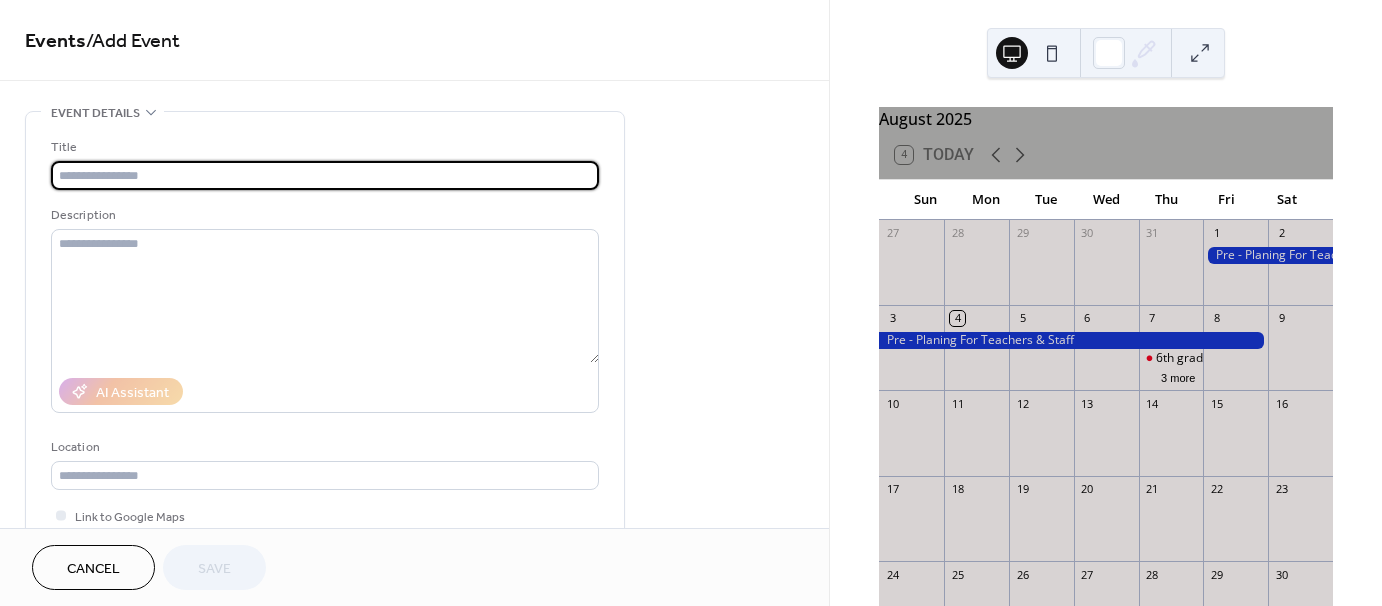 paste on "**********" 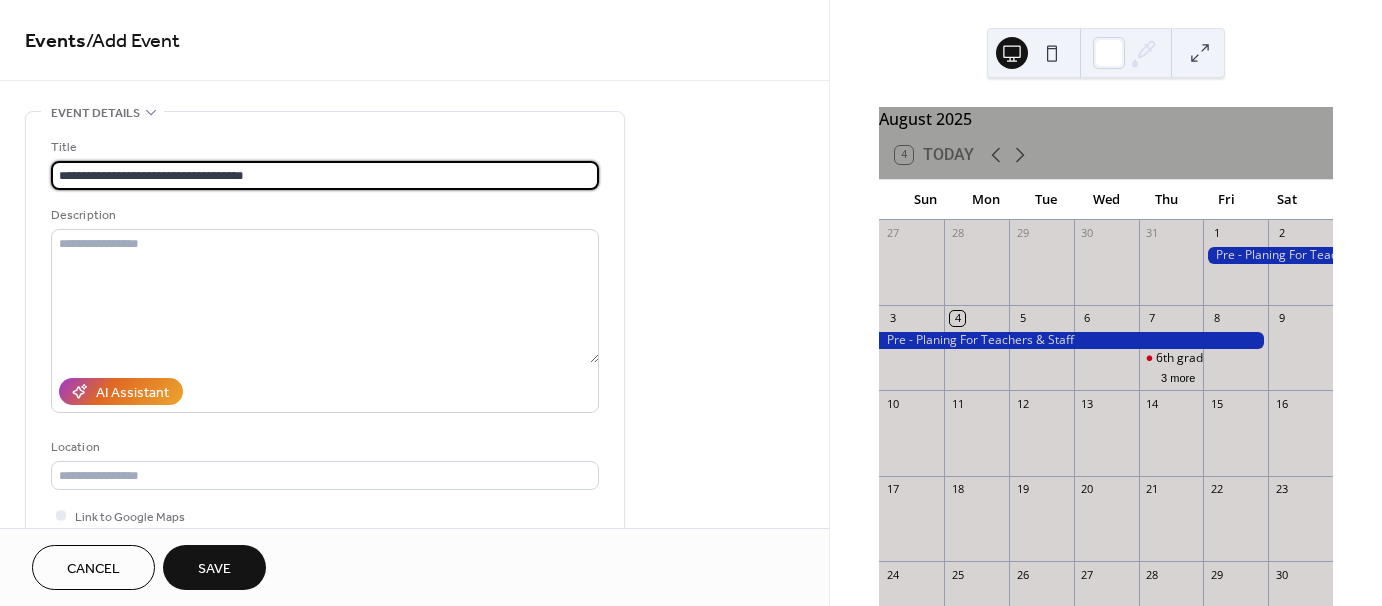 click on "**********" at bounding box center [325, 175] 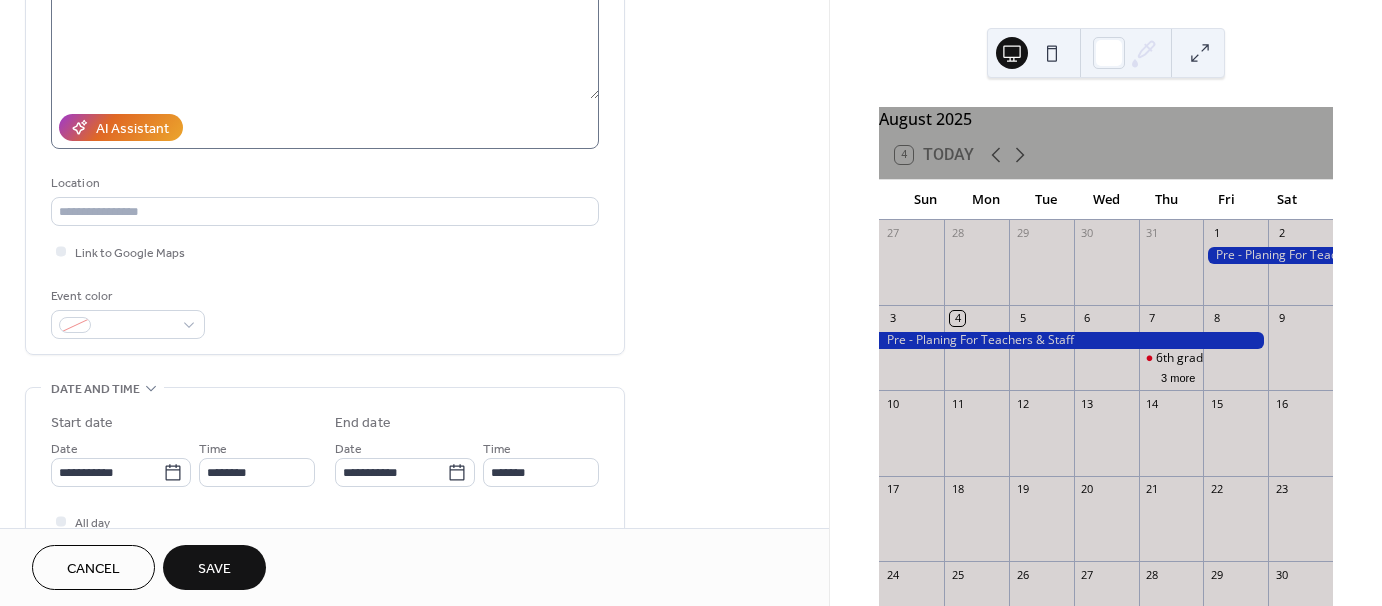 scroll, scrollTop: 300, scrollLeft: 0, axis: vertical 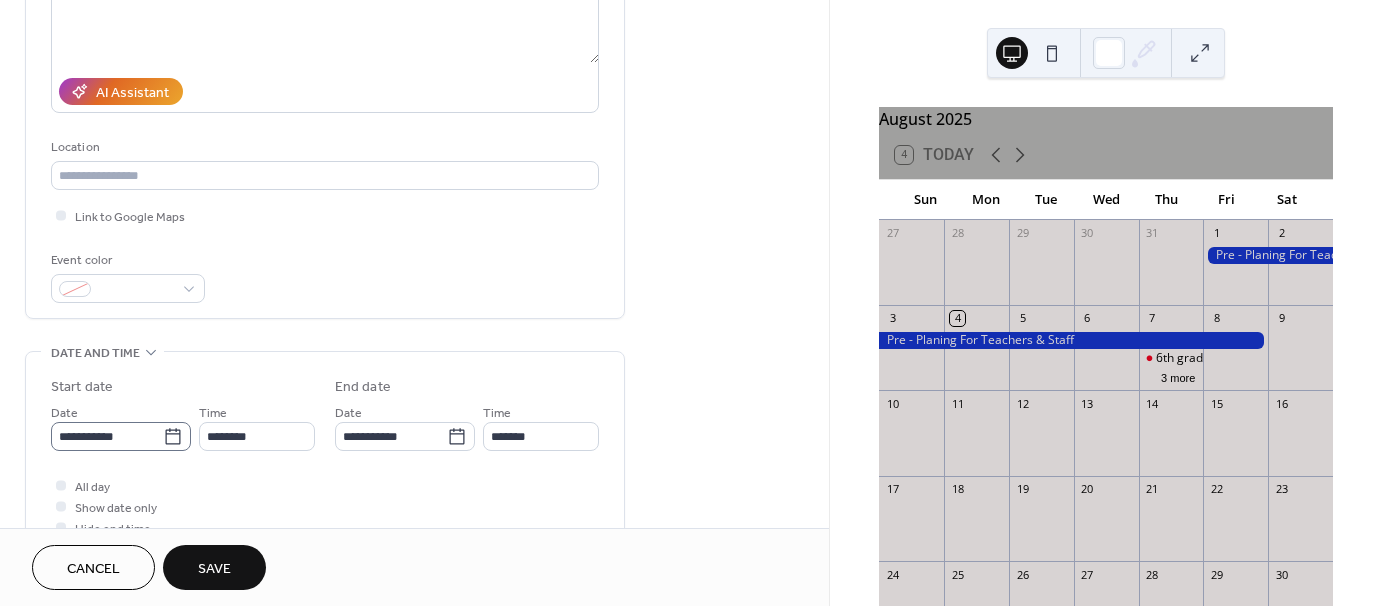 type on "**********" 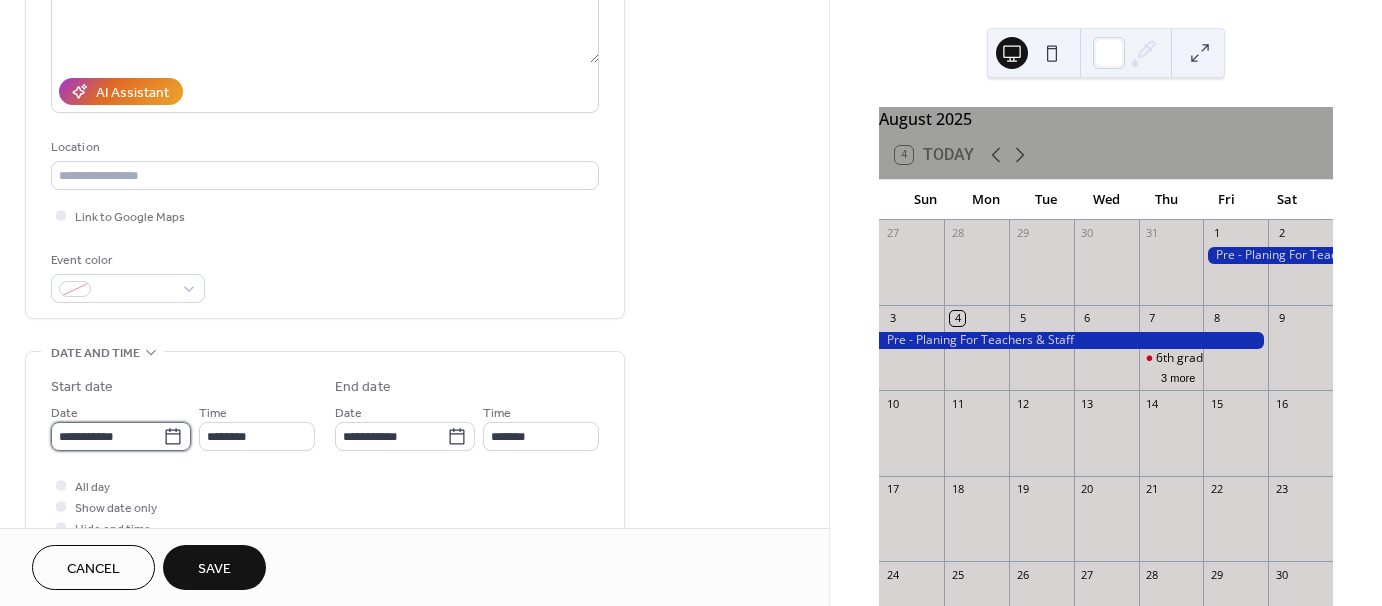 click on "**********" at bounding box center [107, 436] 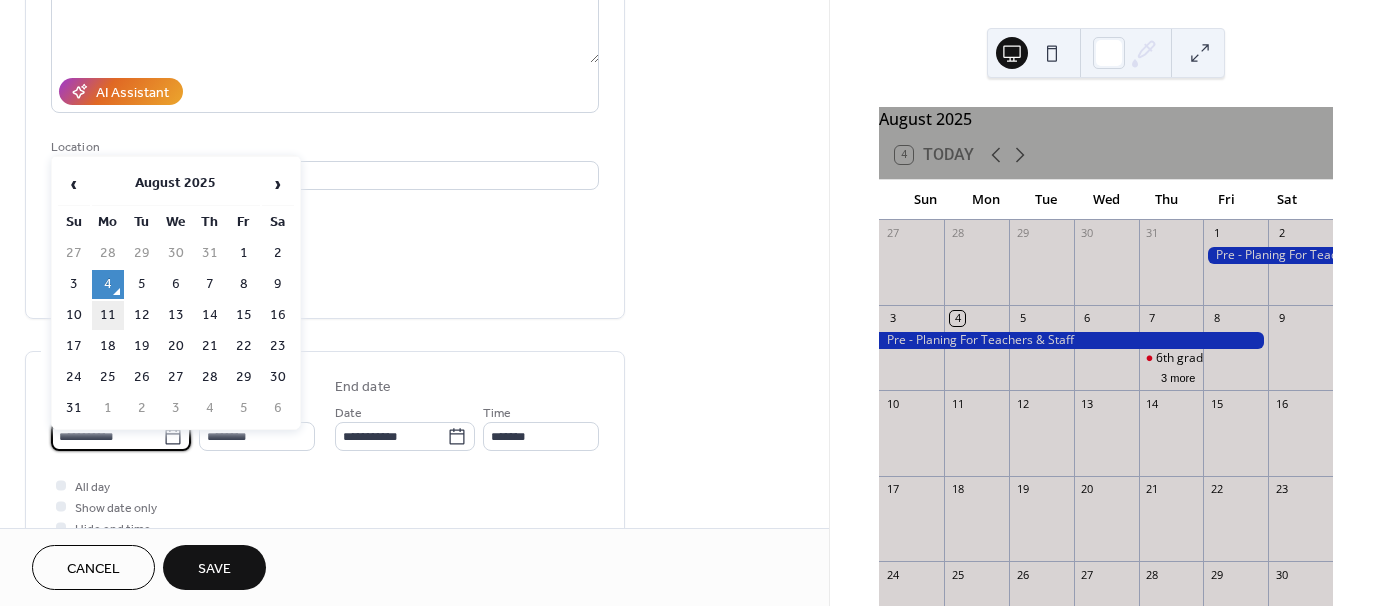 click on "11" at bounding box center [108, 315] 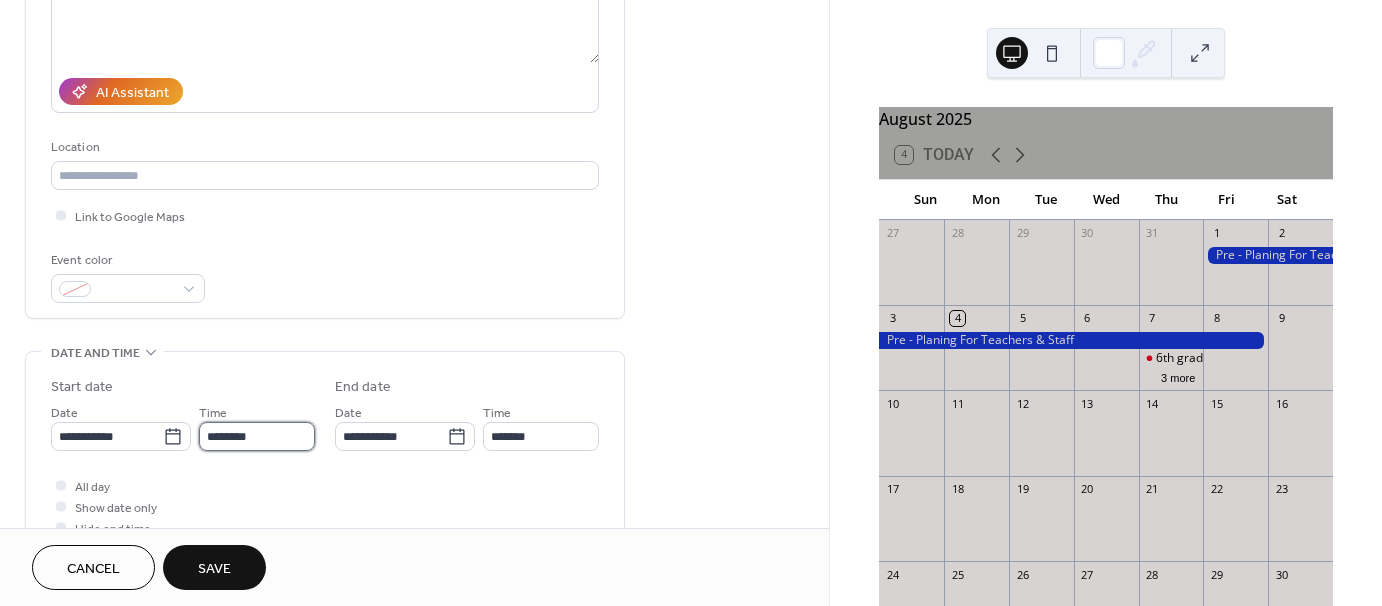 click on "********" at bounding box center (257, 436) 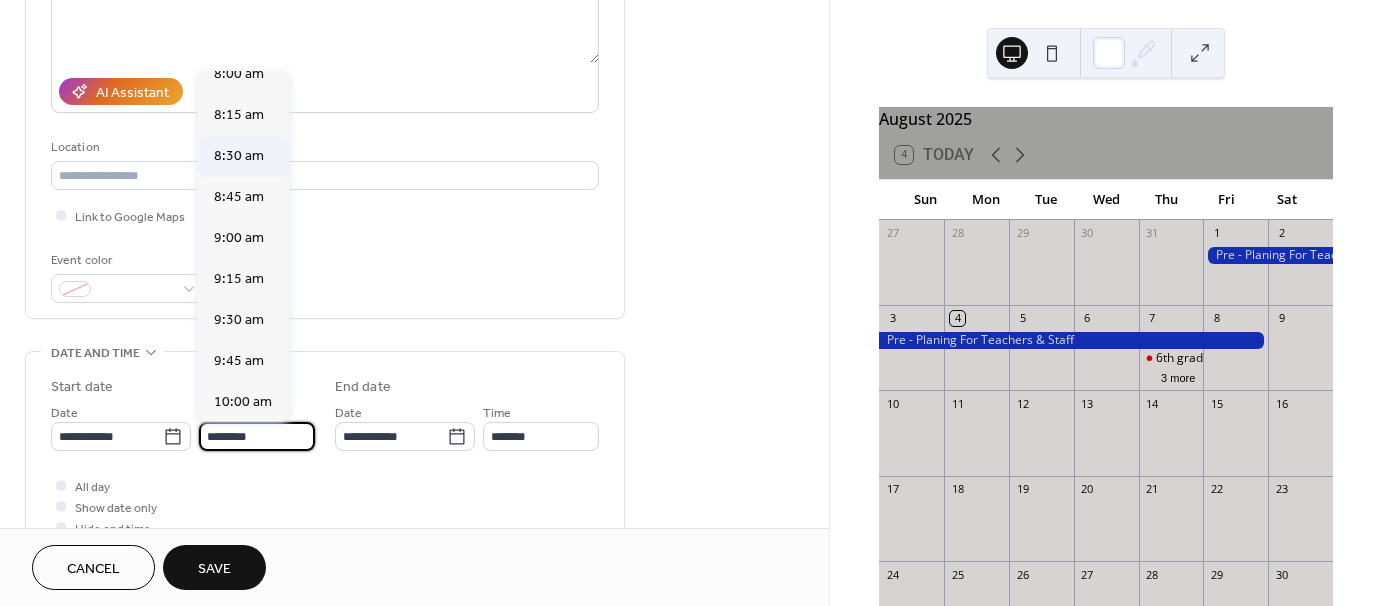 scroll, scrollTop: 1268, scrollLeft: 0, axis: vertical 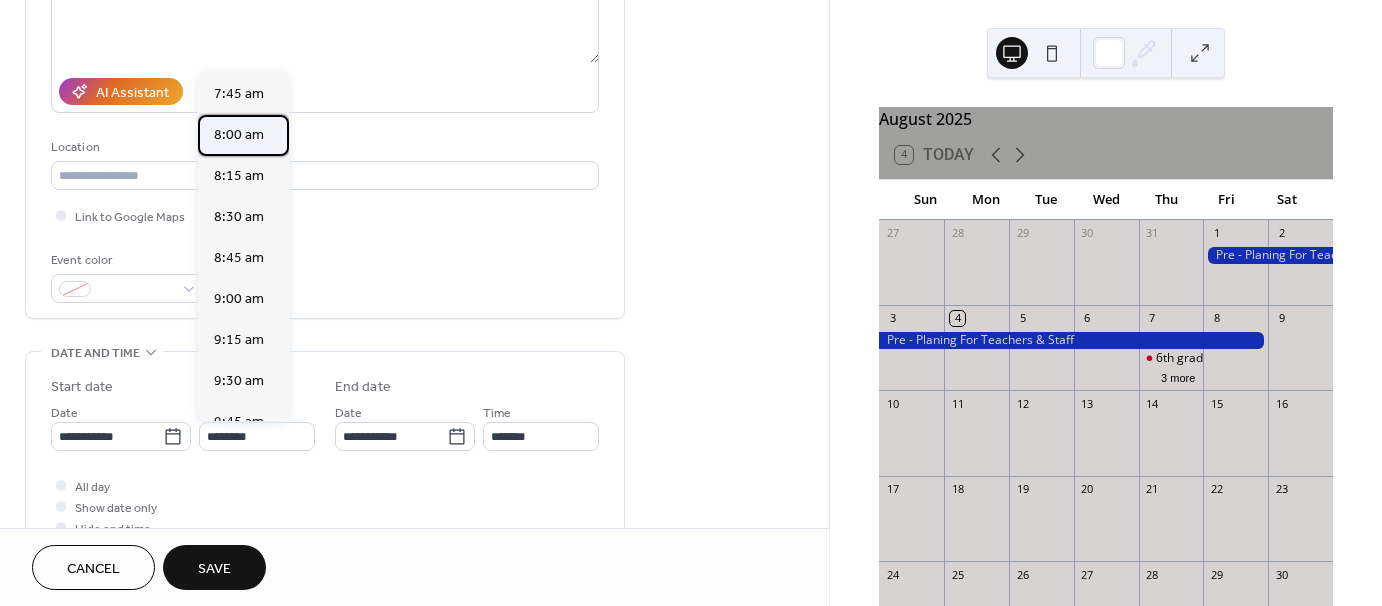 click on "8:00 am" at bounding box center [239, 135] 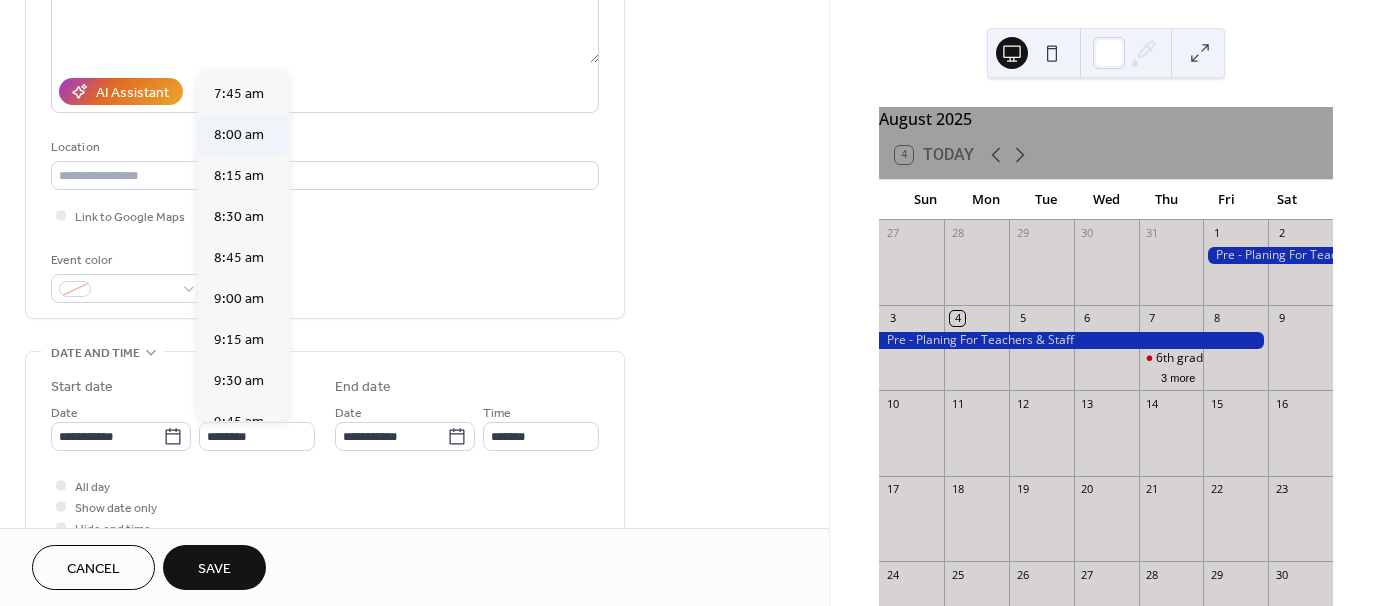 type on "*******" 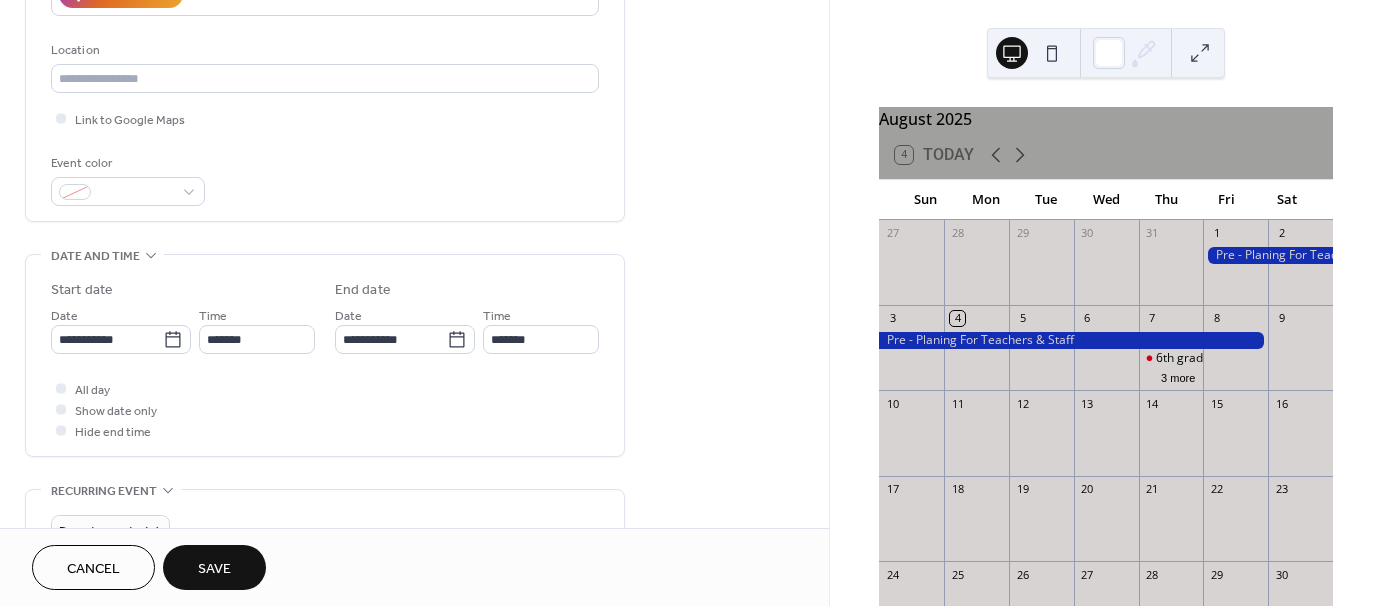 scroll, scrollTop: 400, scrollLeft: 0, axis: vertical 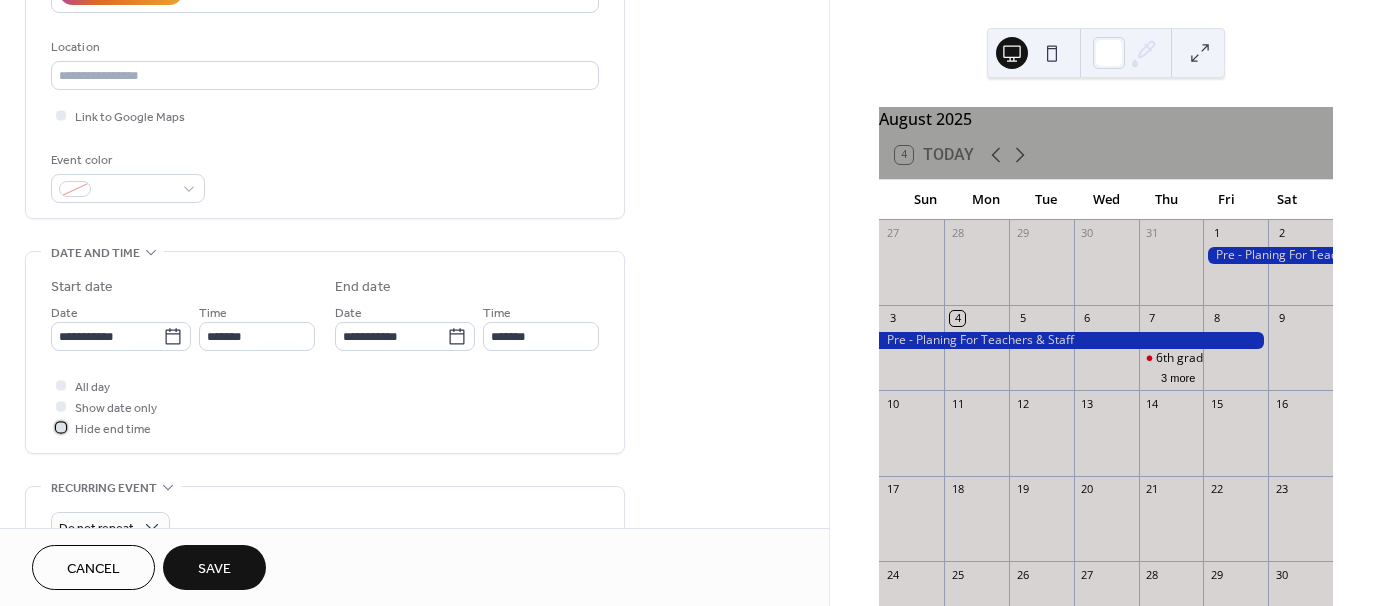 click at bounding box center (61, 427) 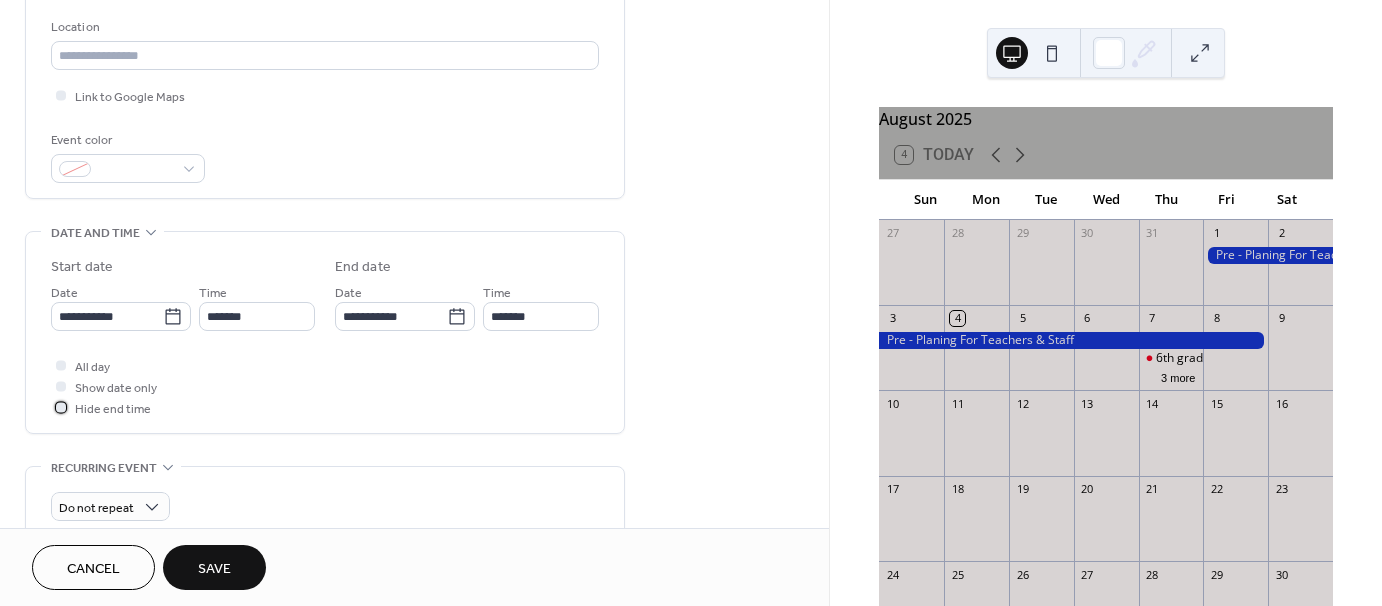 scroll, scrollTop: 398, scrollLeft: 0, axis: vertical 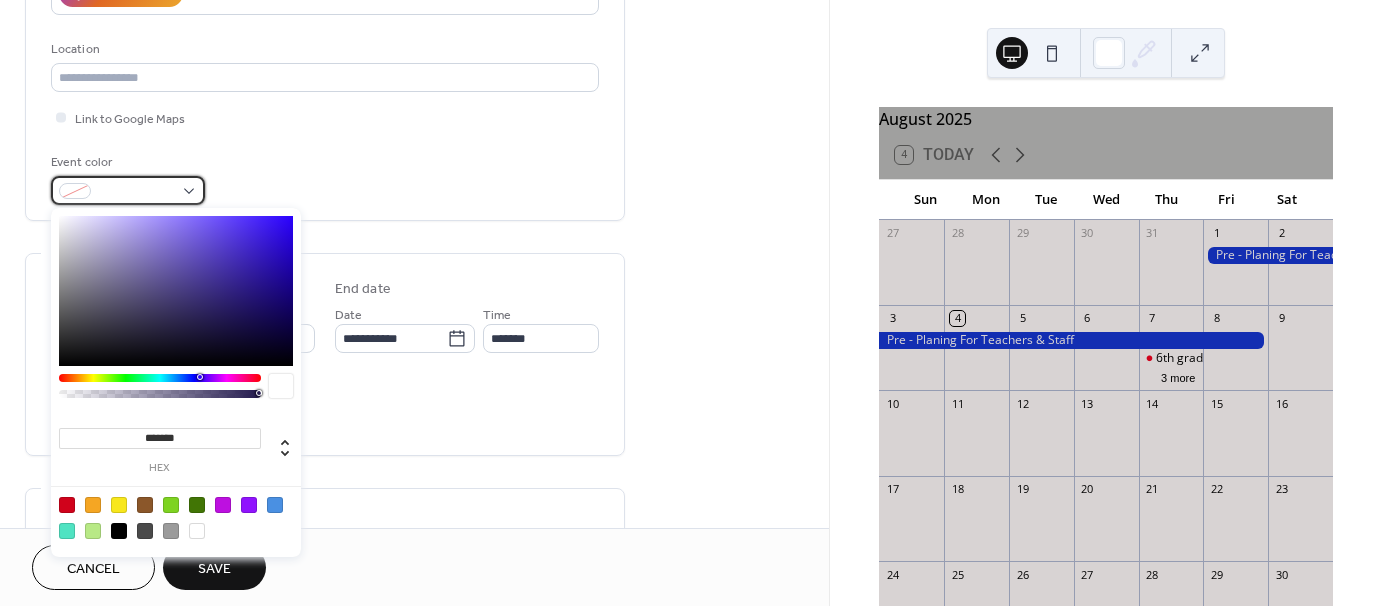 click at bounding box center (128, 190) 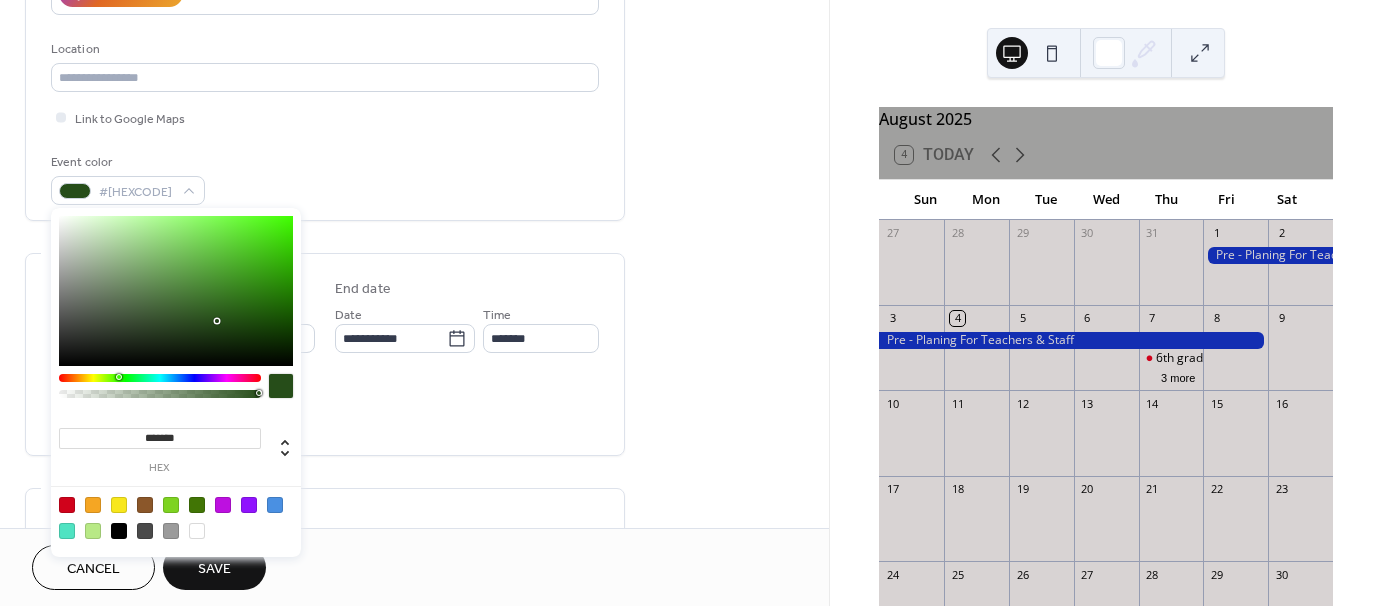 click at bounding box center (160, 378) 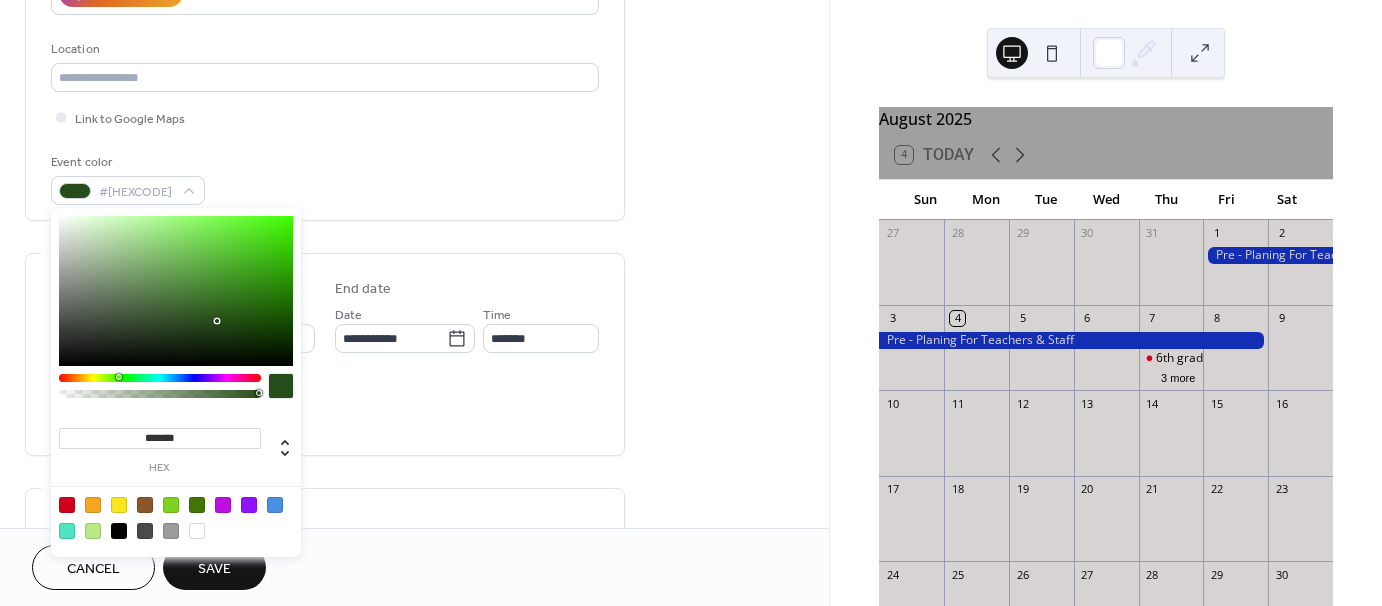 type on "*******" 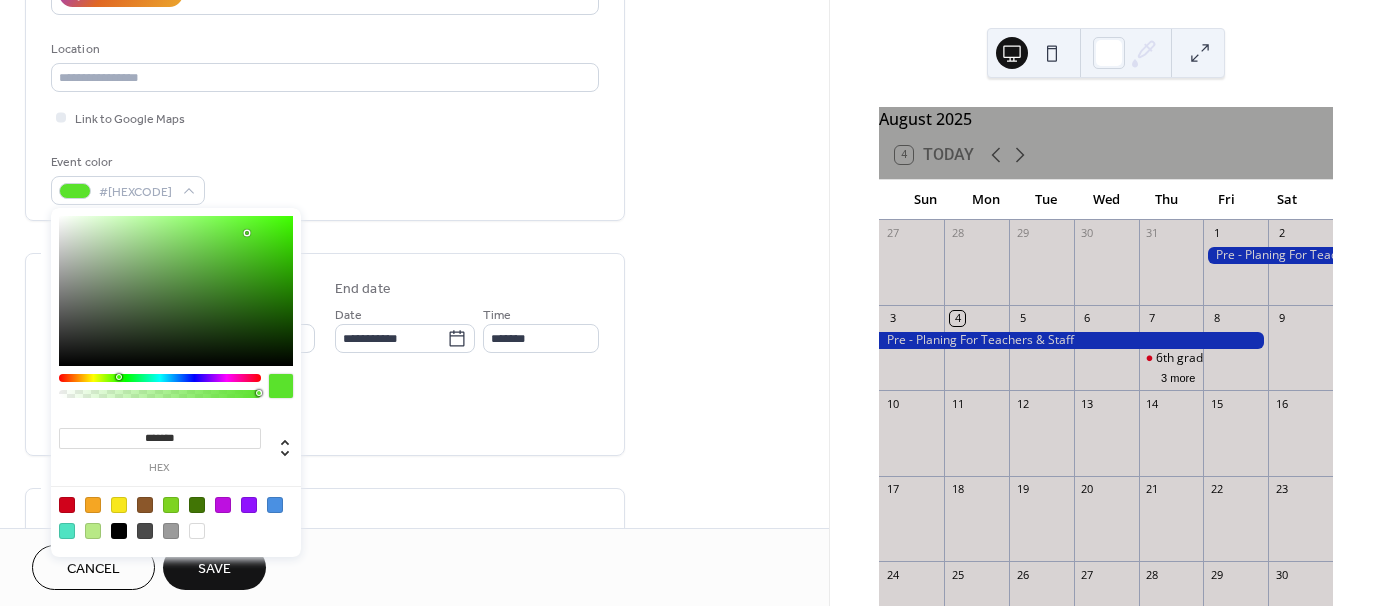 click at bounding box center (176, 291) 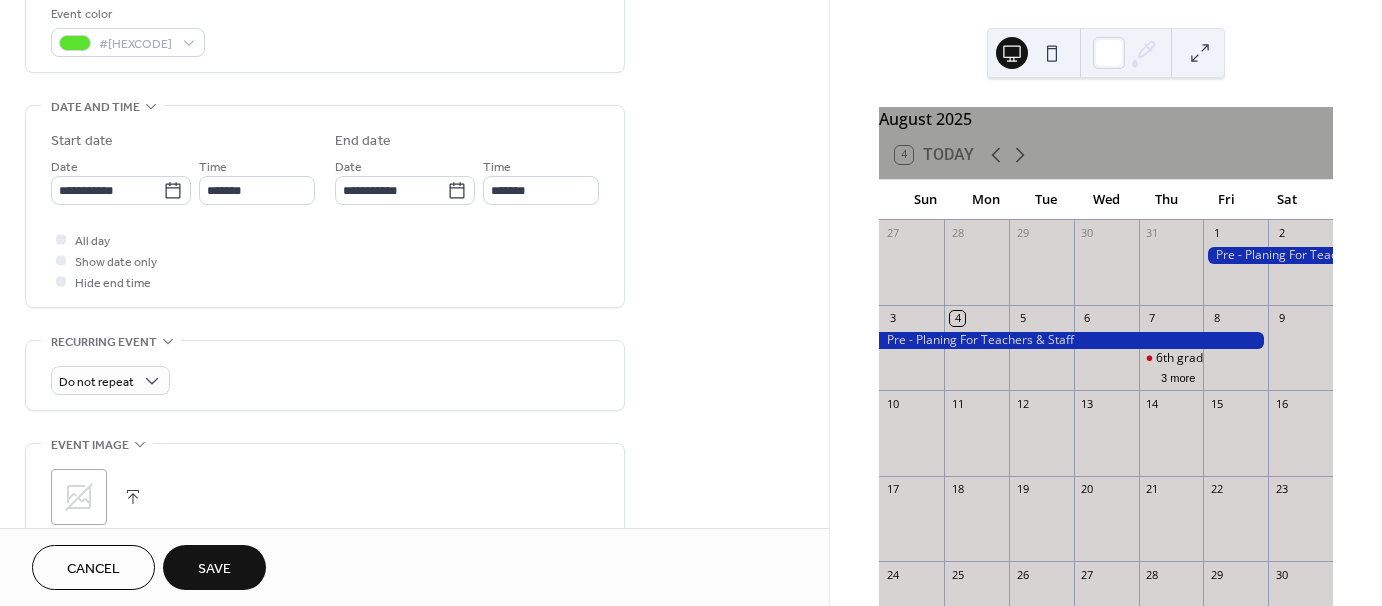 scroll, scrollTop: 598, scrollLeft: 0, axis: vertical 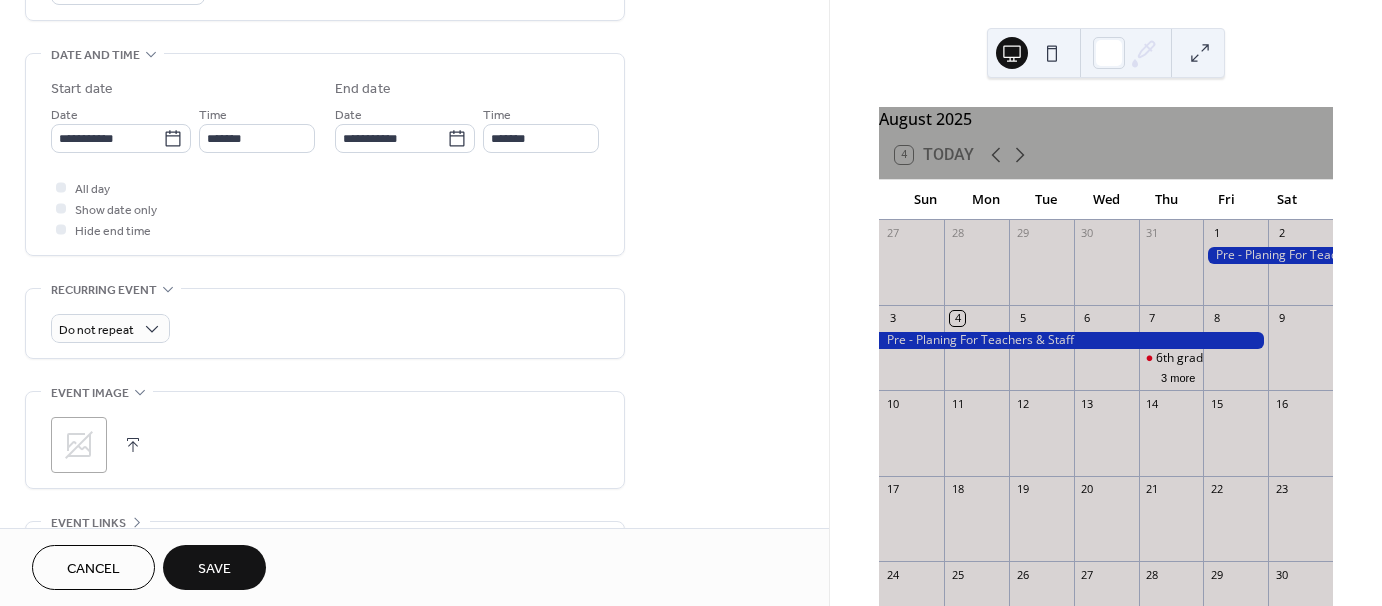 click 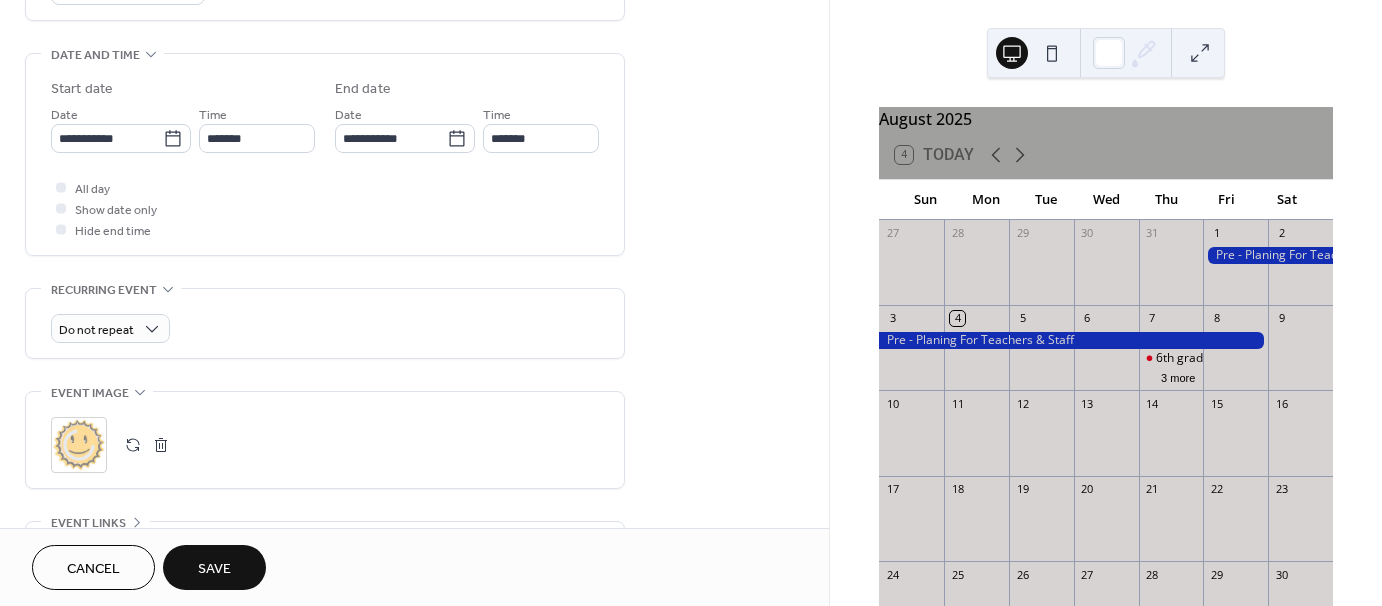 click on "Save" at bounding box center [214, 569] 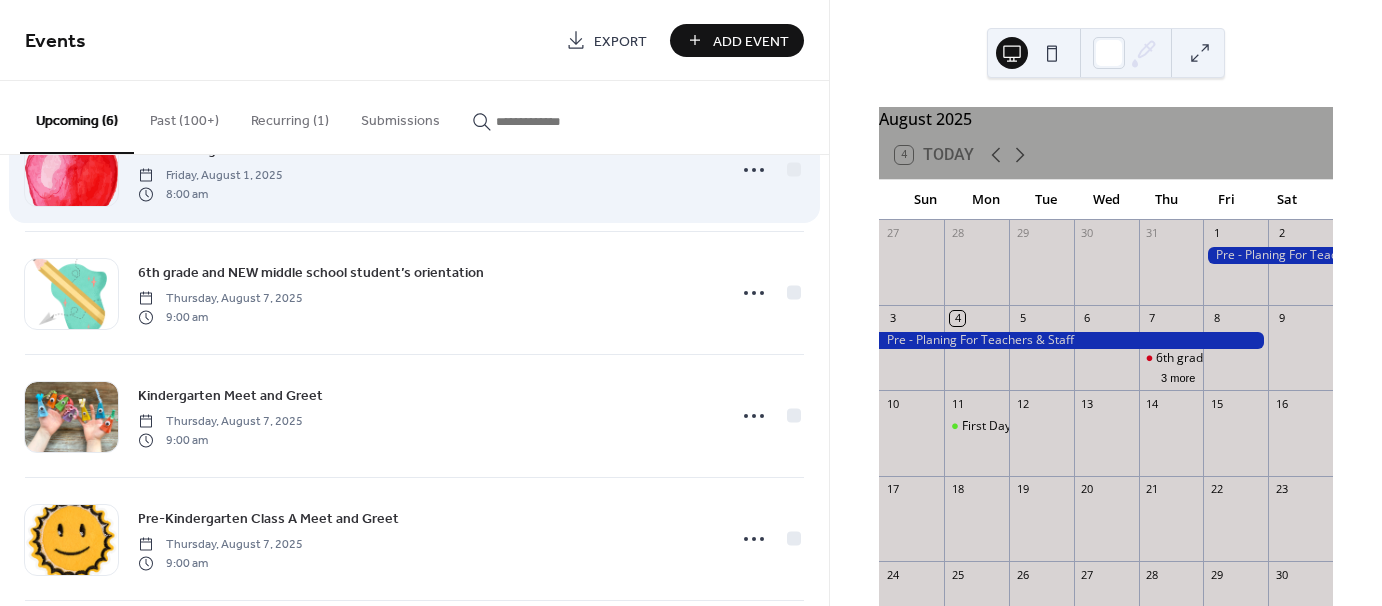 scroll, scrollTop: 344, scrollLeft: 0, axis: vertical 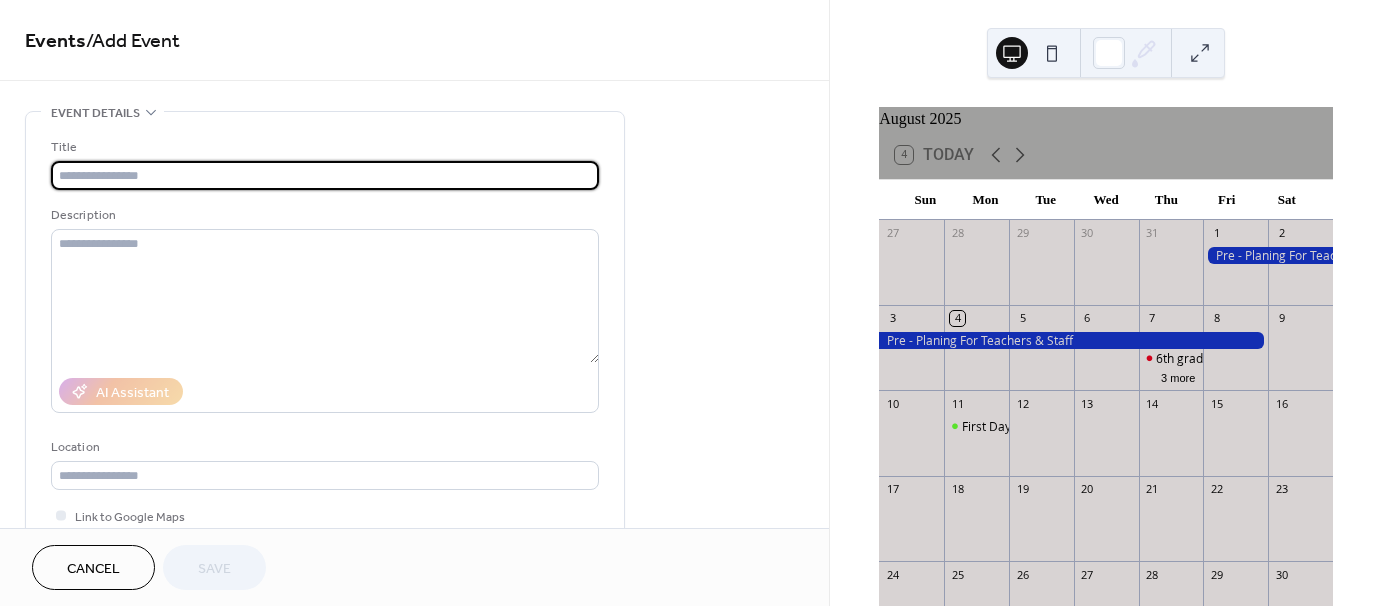 click at bounding box center [325, 175] 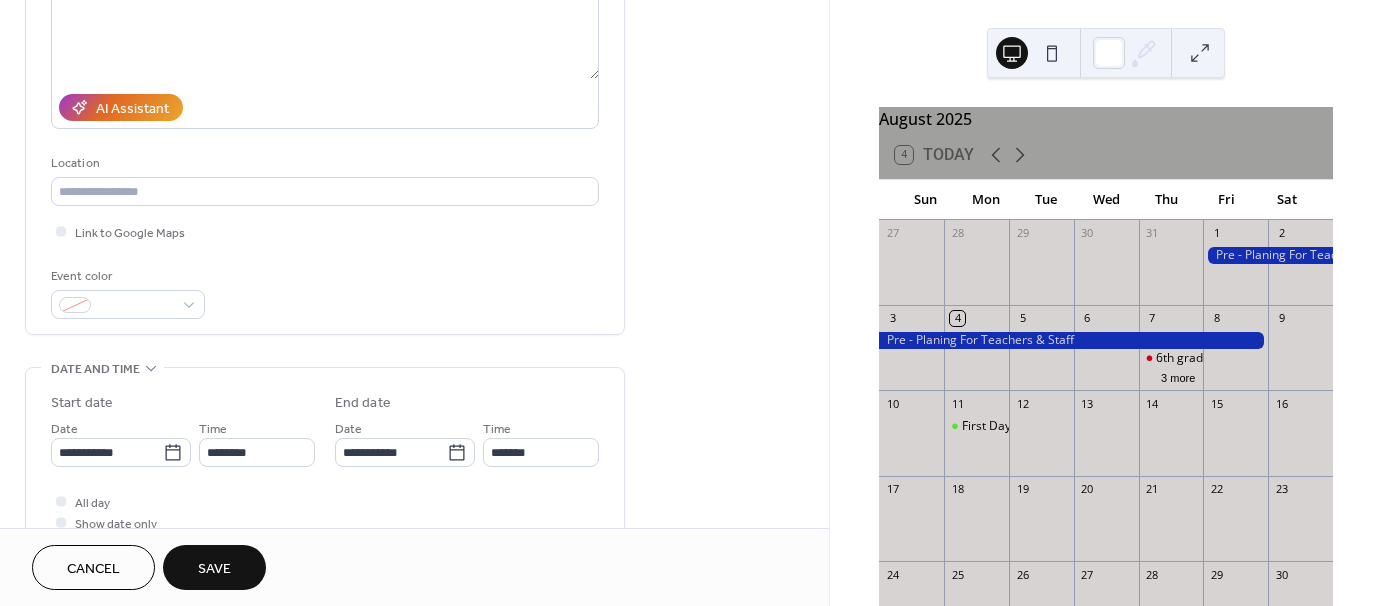 scroll, scrollTop: 300, scrollLeft: 0, axis: vertical 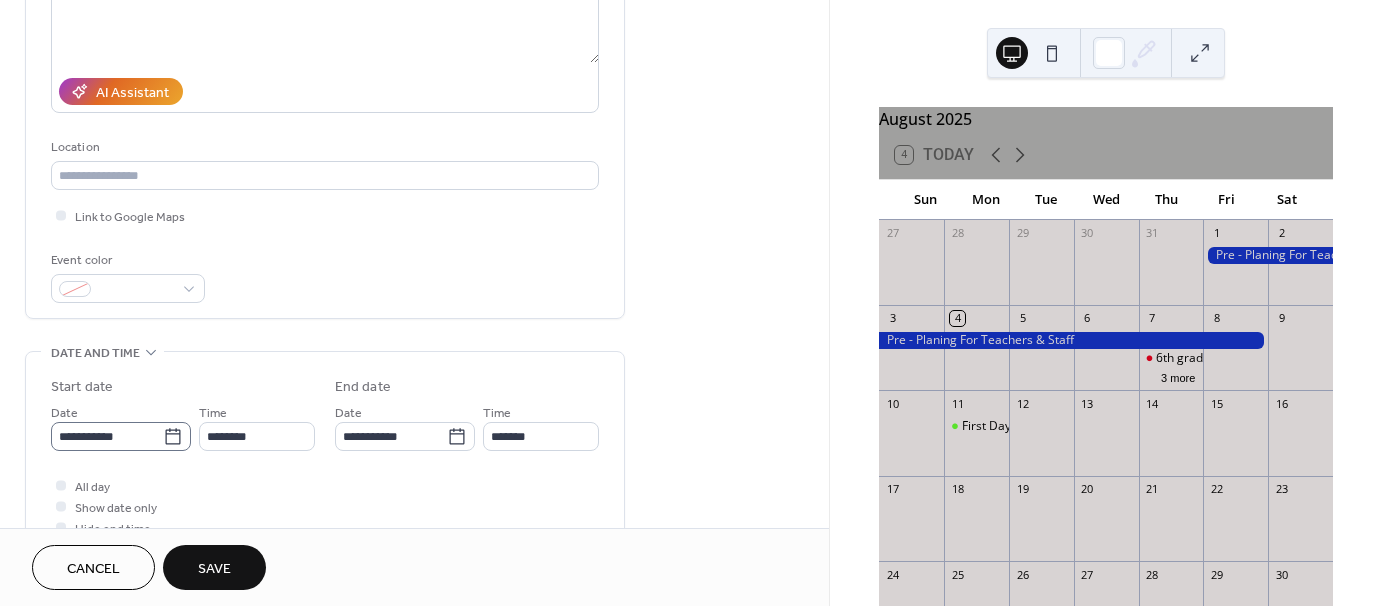 type on "**********" 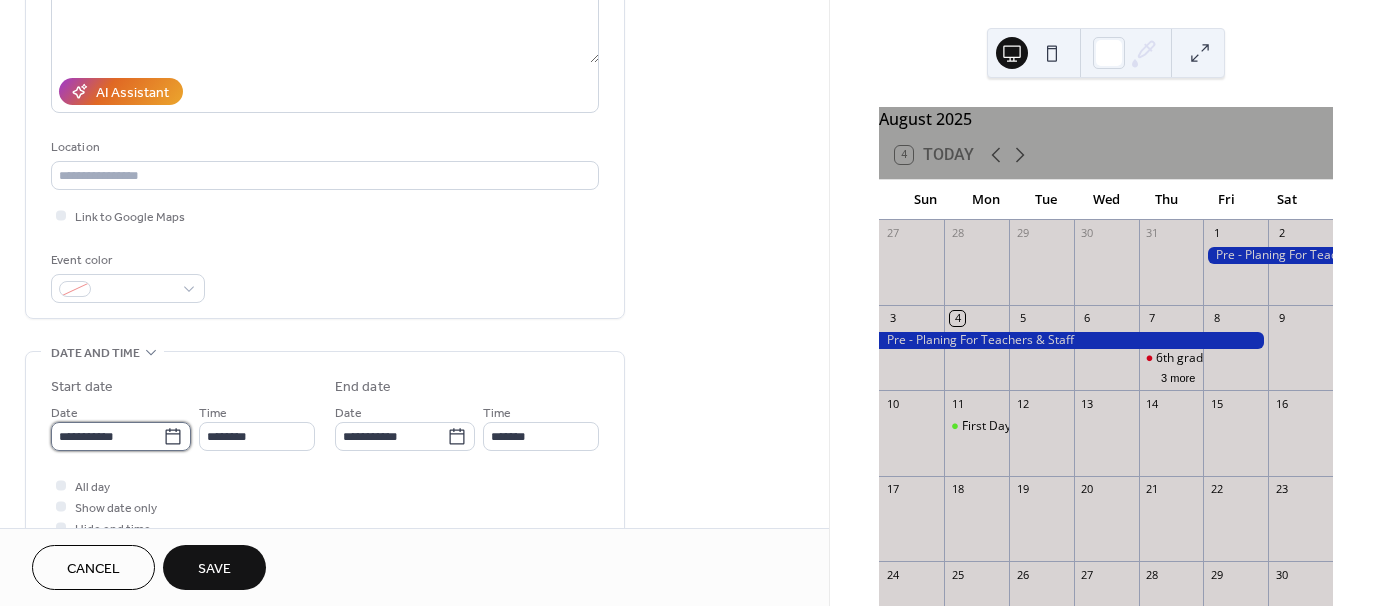 click on "**********" at bounding box center (107, 436) 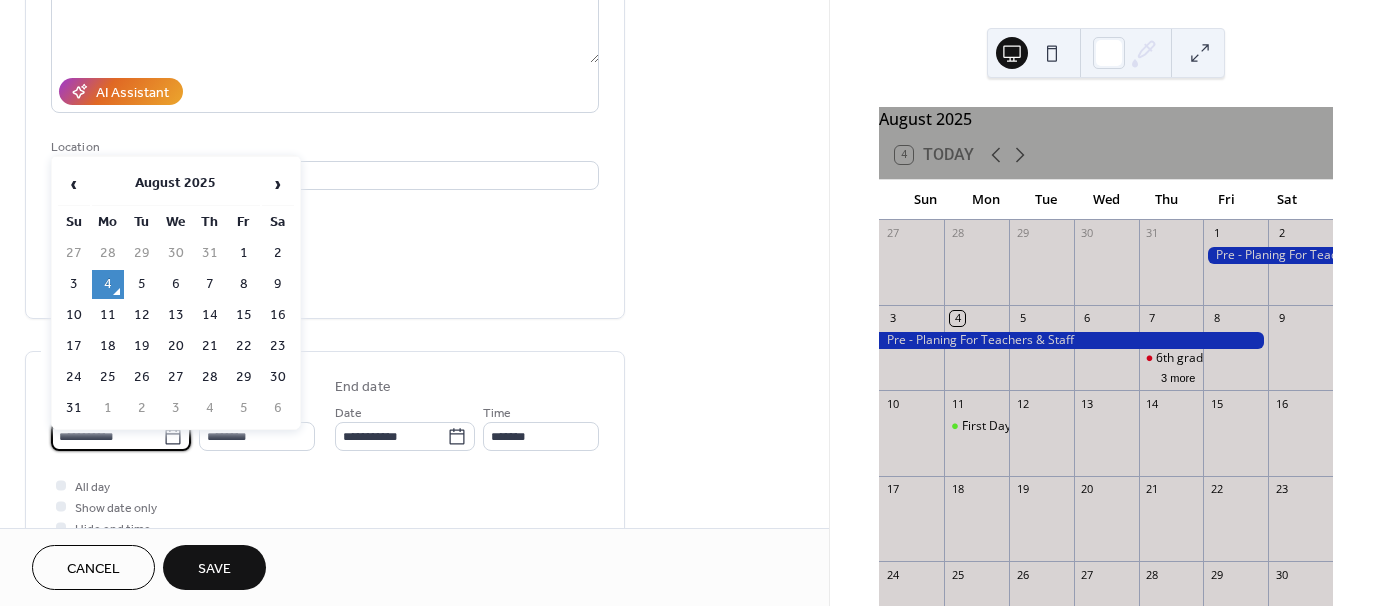 click on "11" at bounding box center [108, 315] 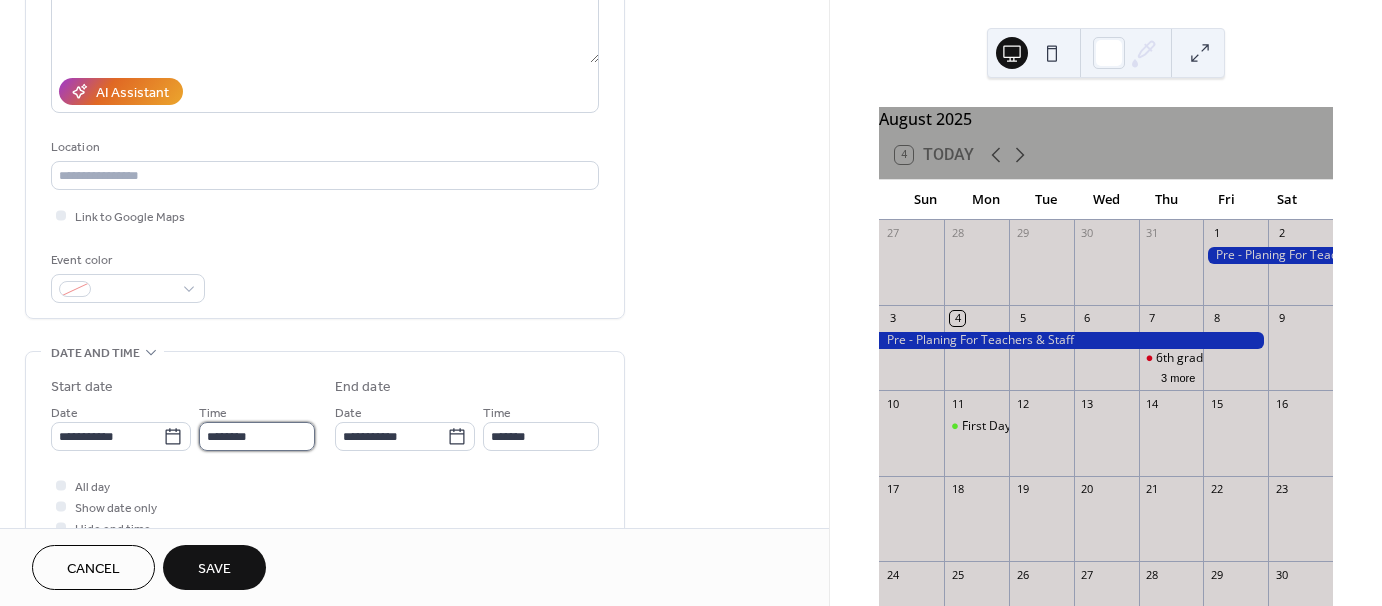 click on "********" at bounding box center (257, 436) 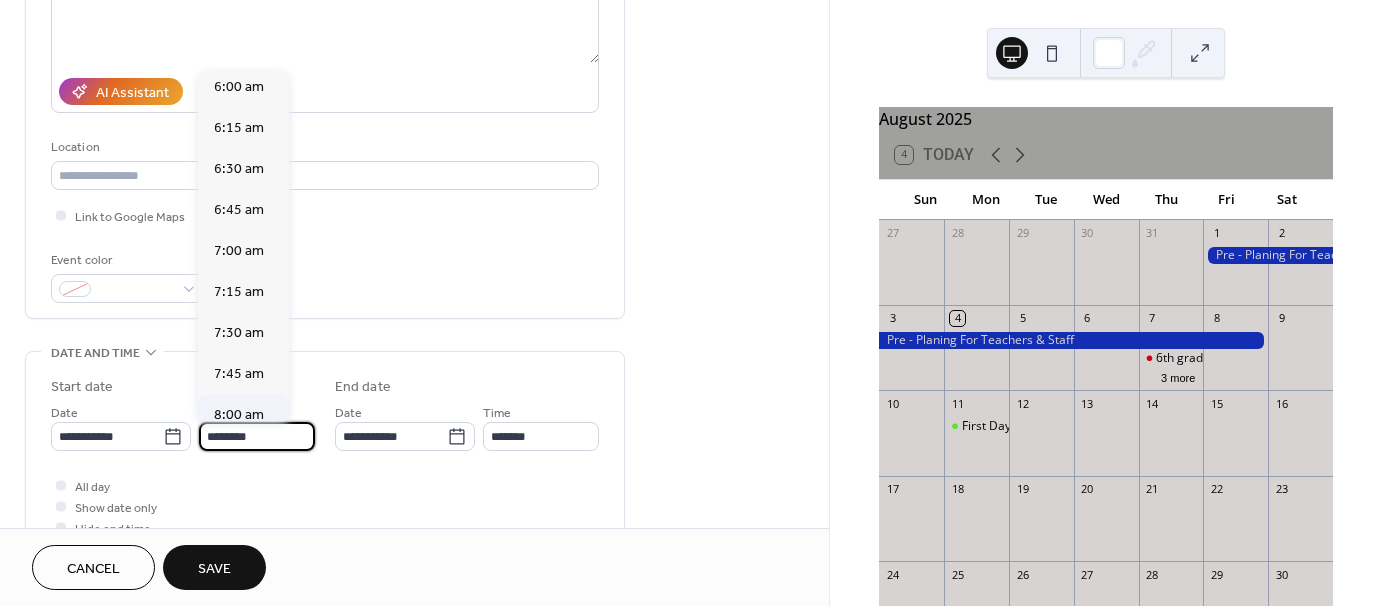 scroll, scrollTop: 868, scrollLeft: 0, axis: vertical 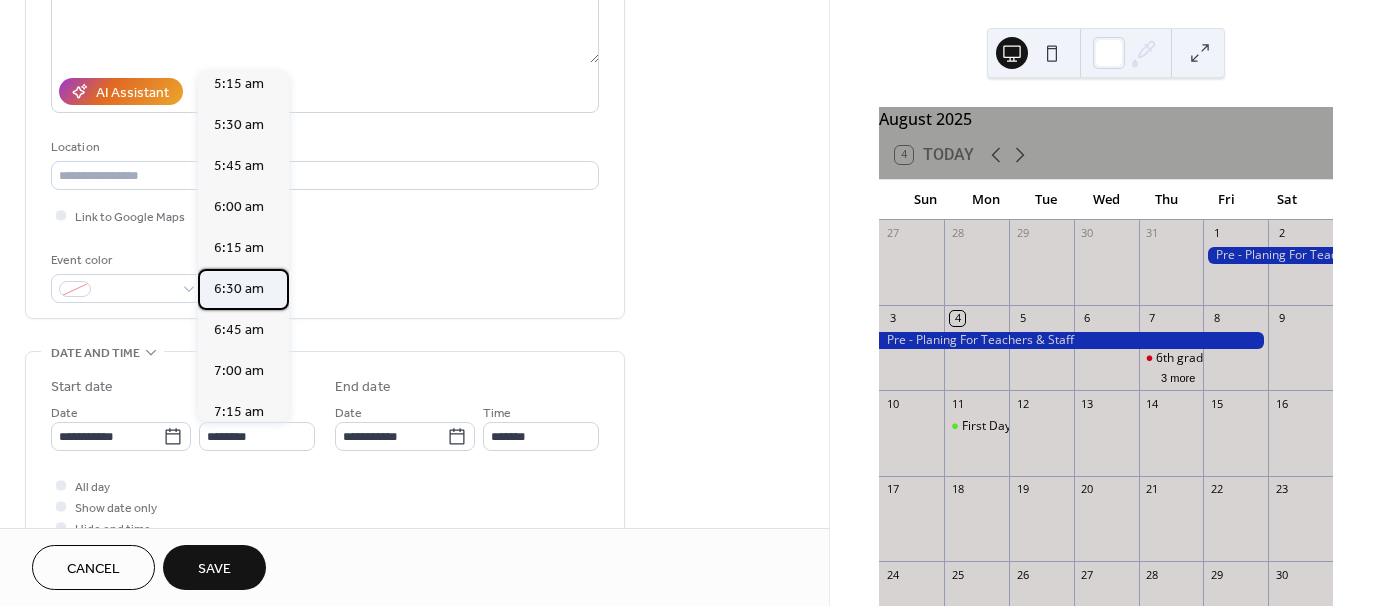 click on "6:30 am" at bounding box center (239, 289) 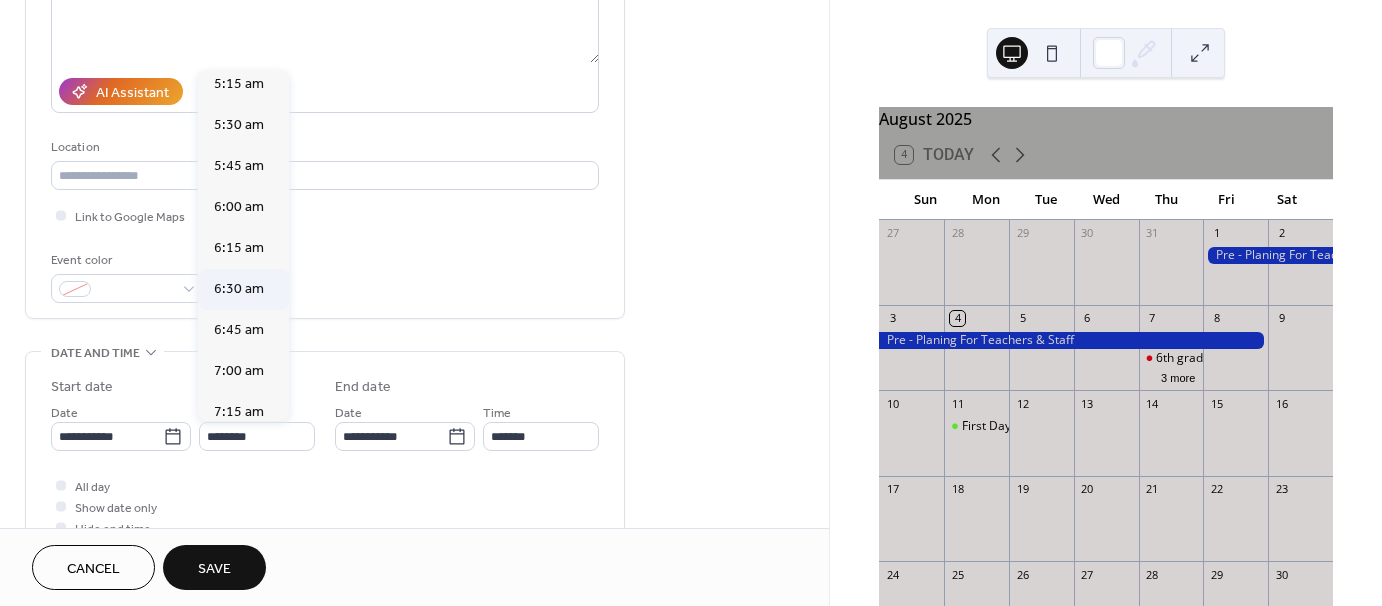 type on "*******" 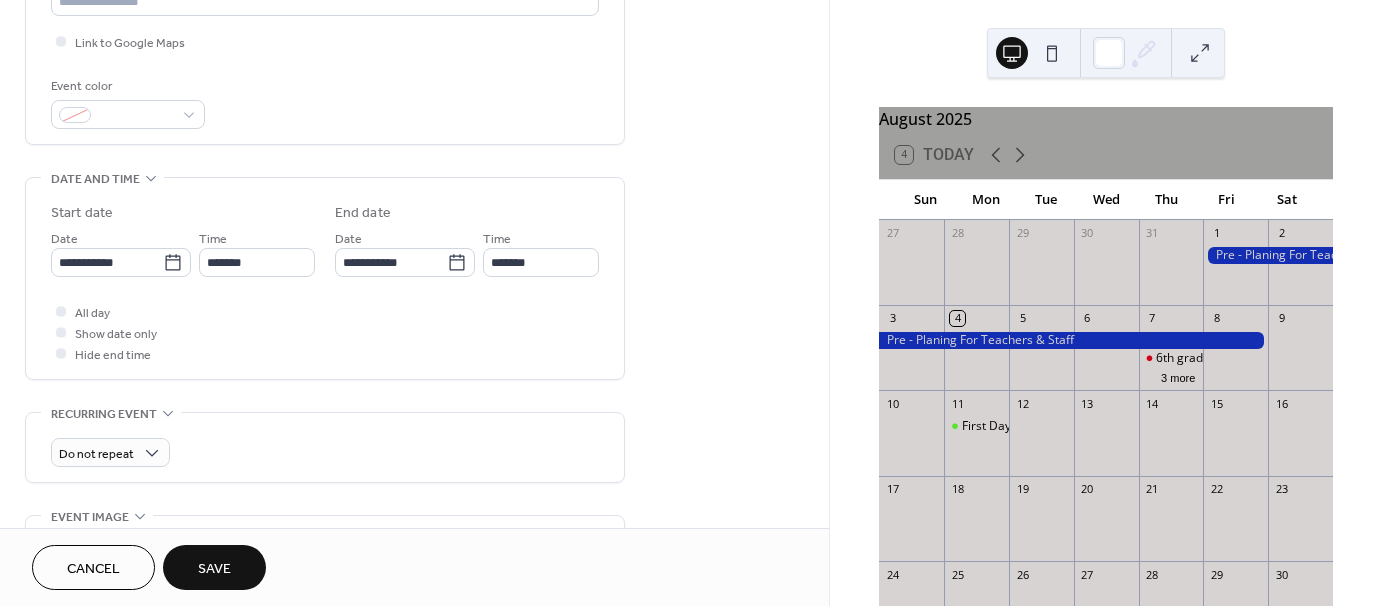 scroll, scrollTop: 500, scrollLeft: 0, axis: vertical 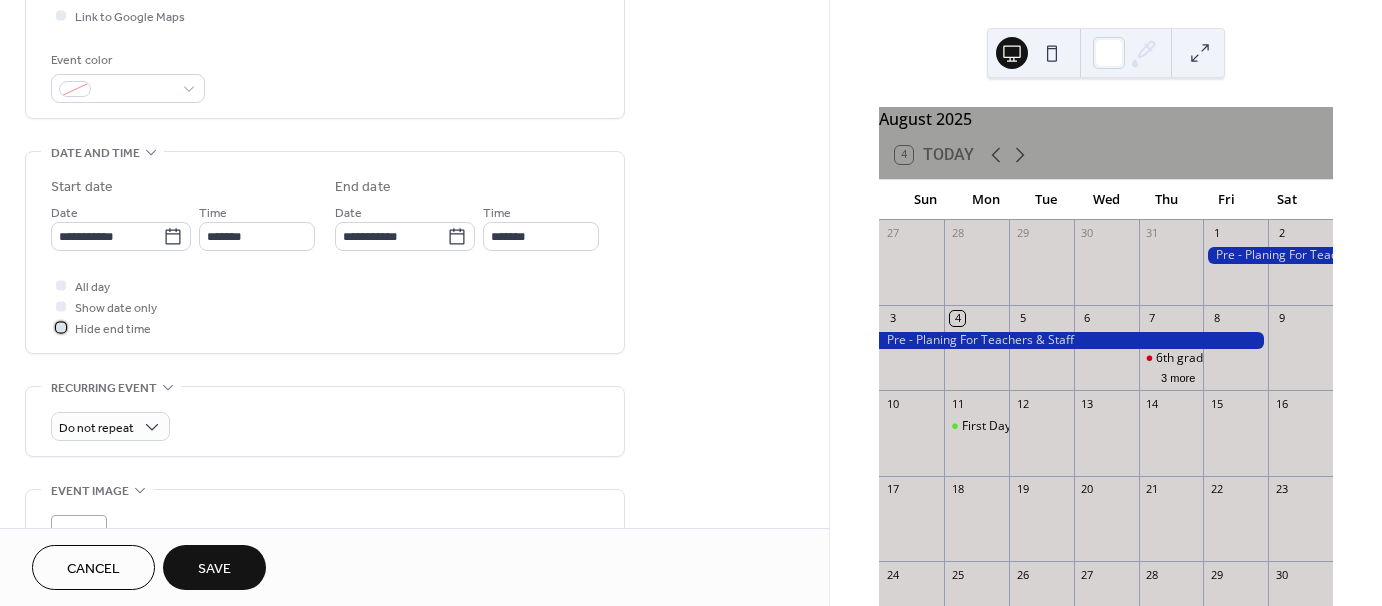 click at bounding box center (61, 327) 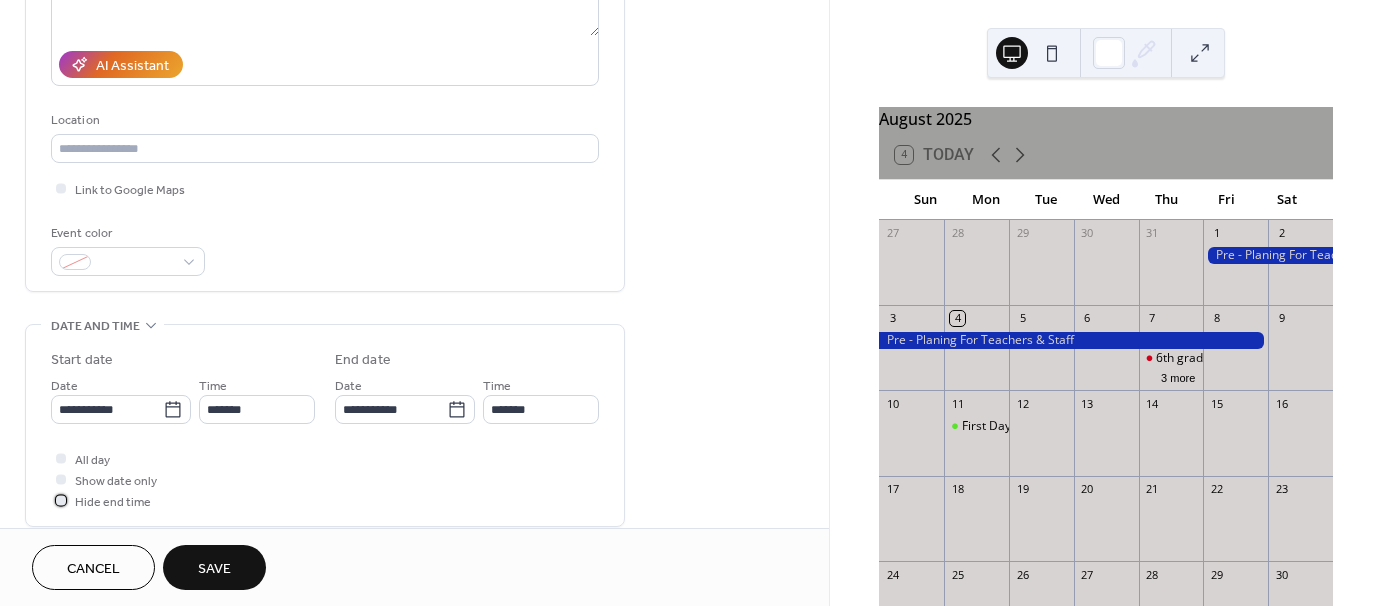 scroll, scrollTop: 300, scrollLeft: 0, axis: vertical 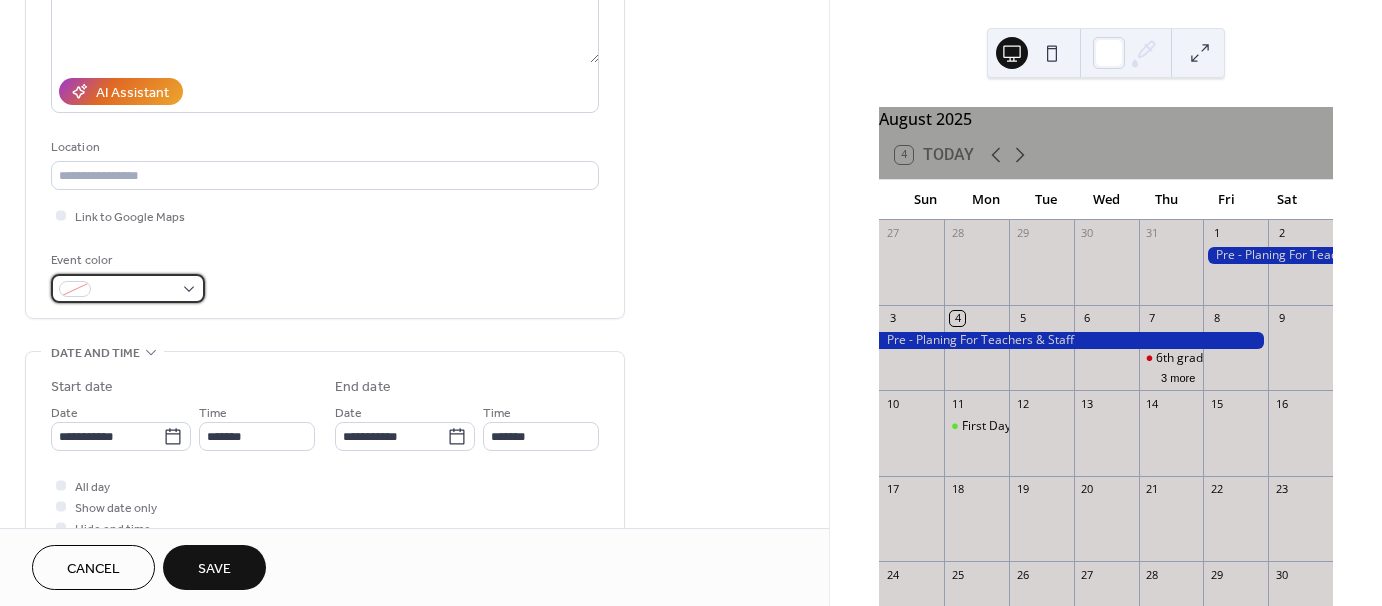 click at bounding box center (136, 290) 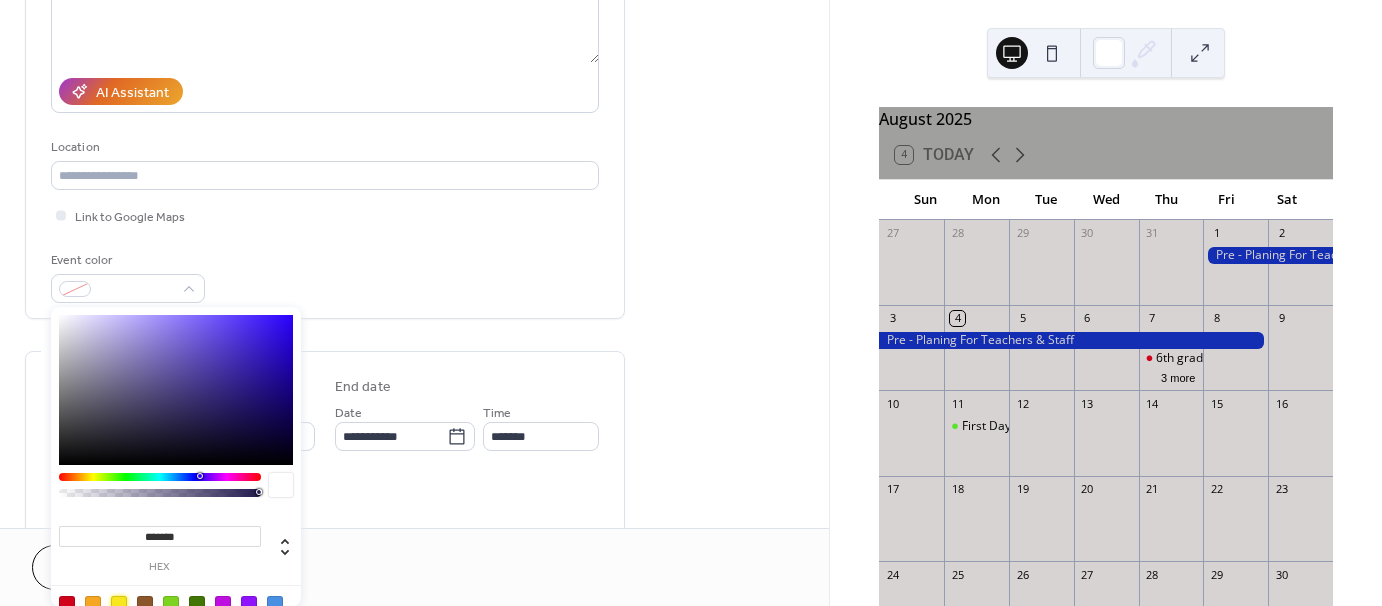 click at bounding box center [119, 604] 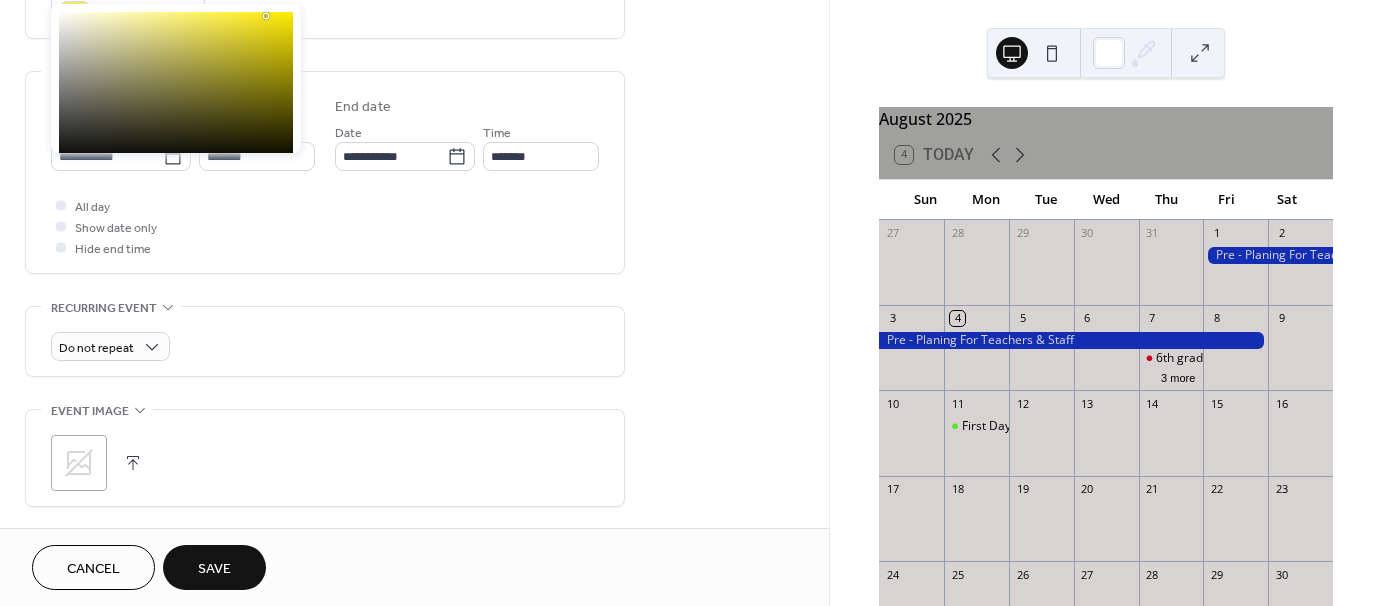 scroll, scrollTop: 700, scrollLeft: 0, axis: vertical 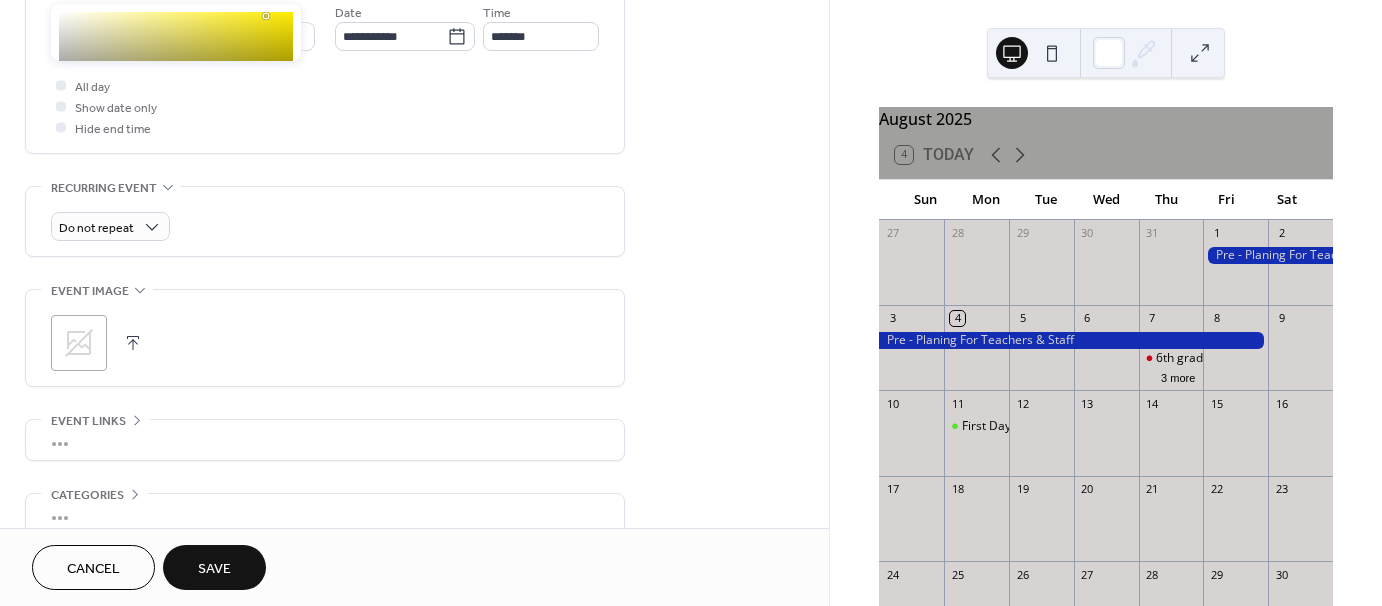 click 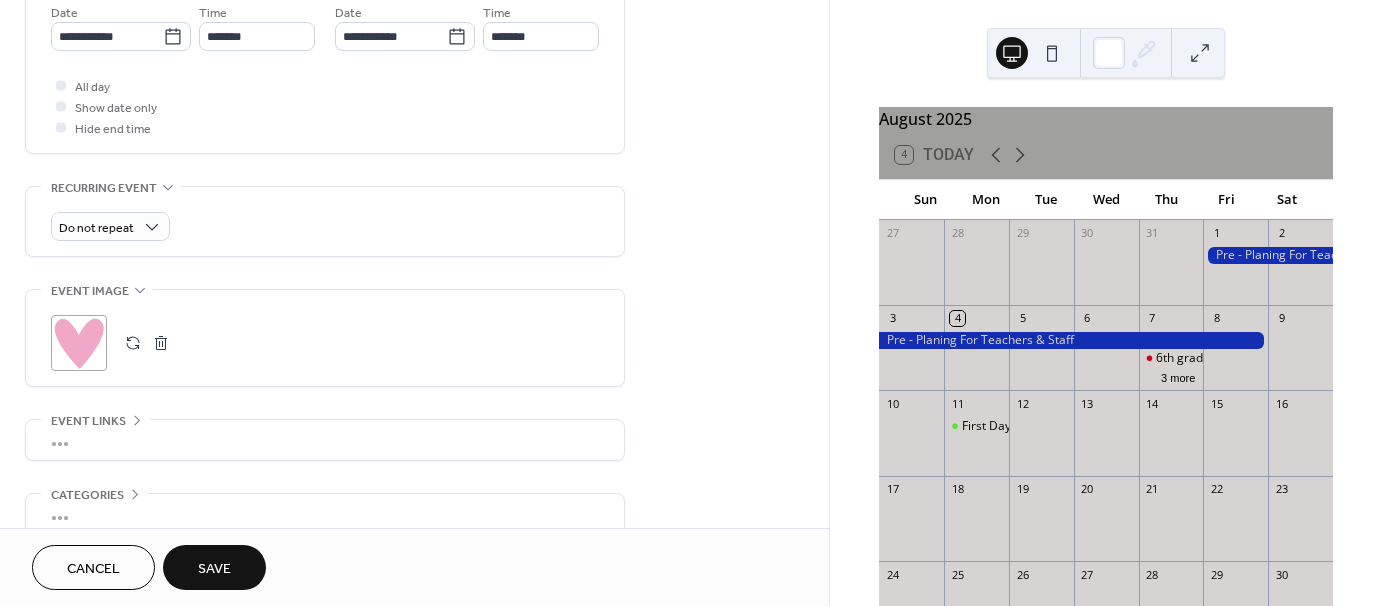 click on "Save" at bounding box center [214, 569] 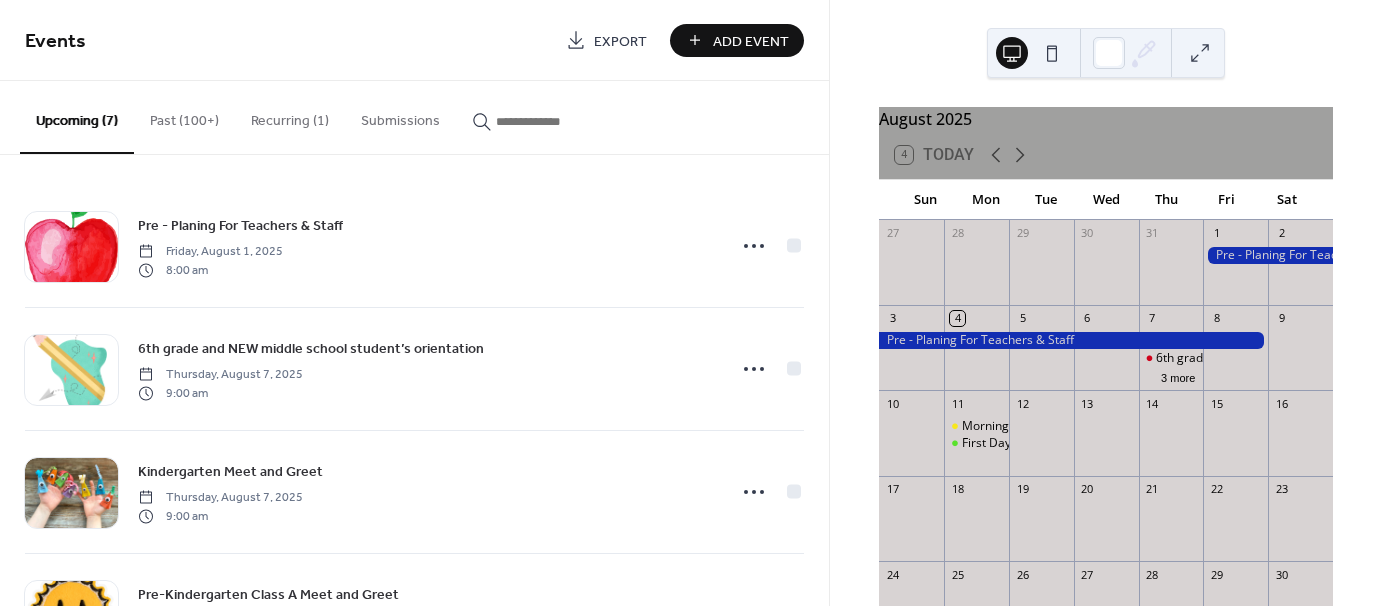 click on "Add Event" at bounding box center [737, 40] 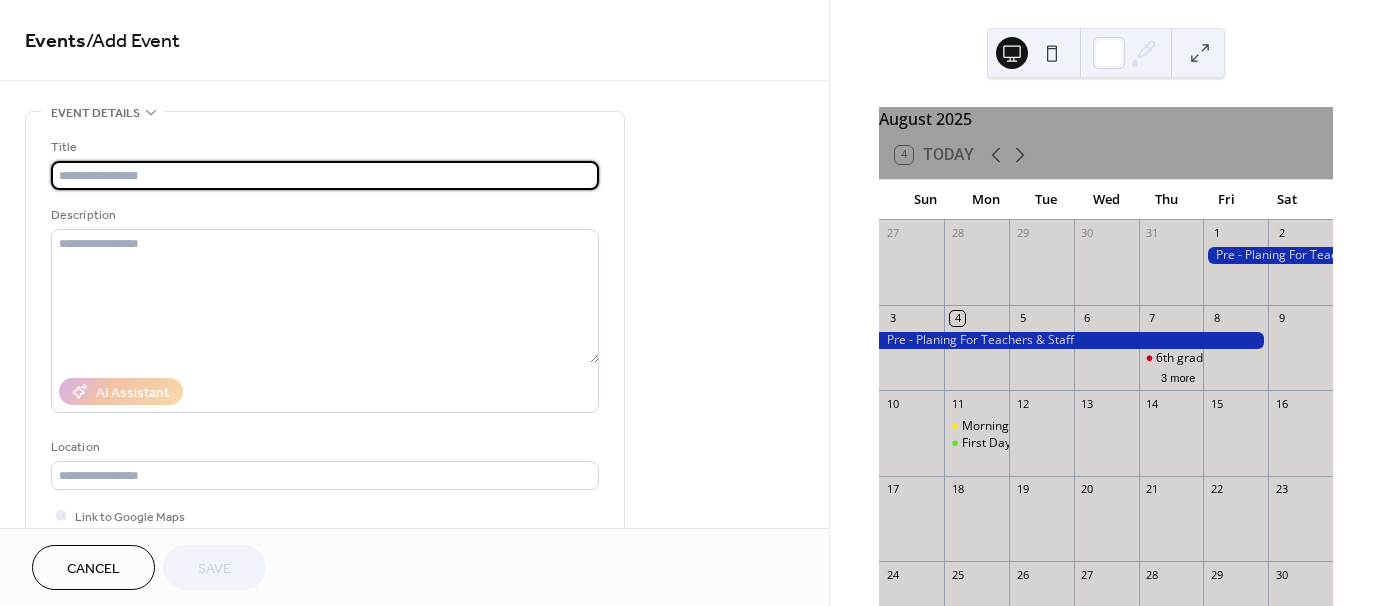 click at bounding box center [325, 175] 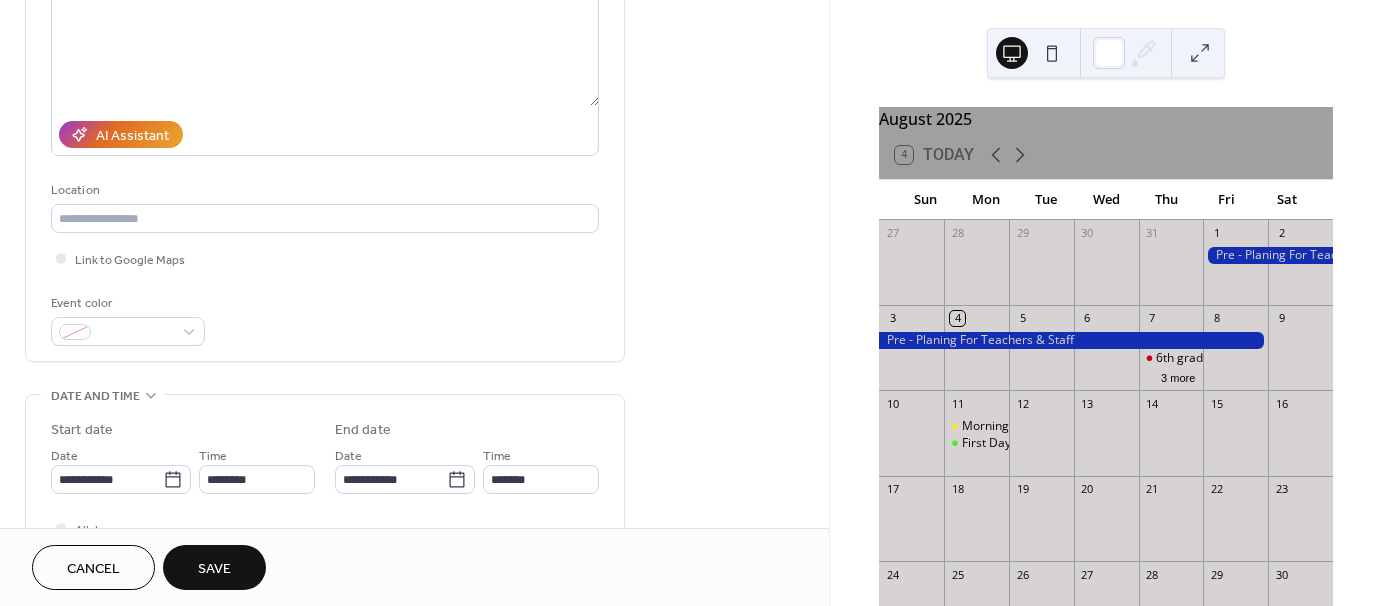 scroll, scrollTop: 300, scrollLeft: 0, axis: vertical 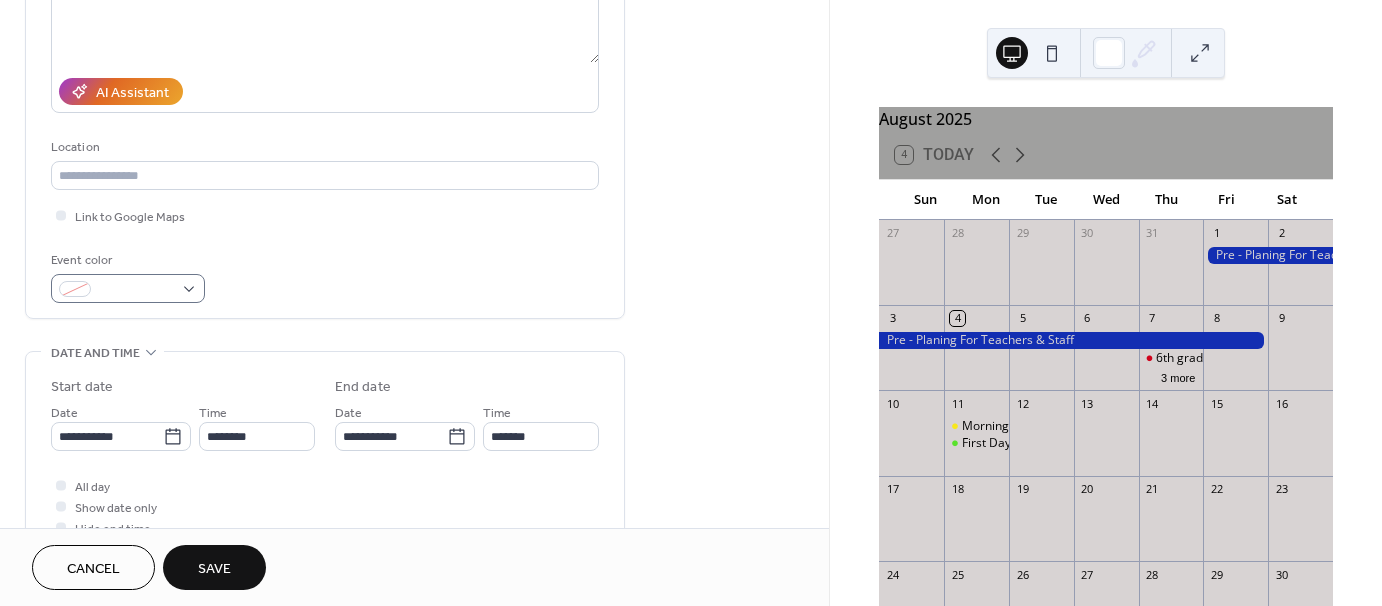 type on "**********" 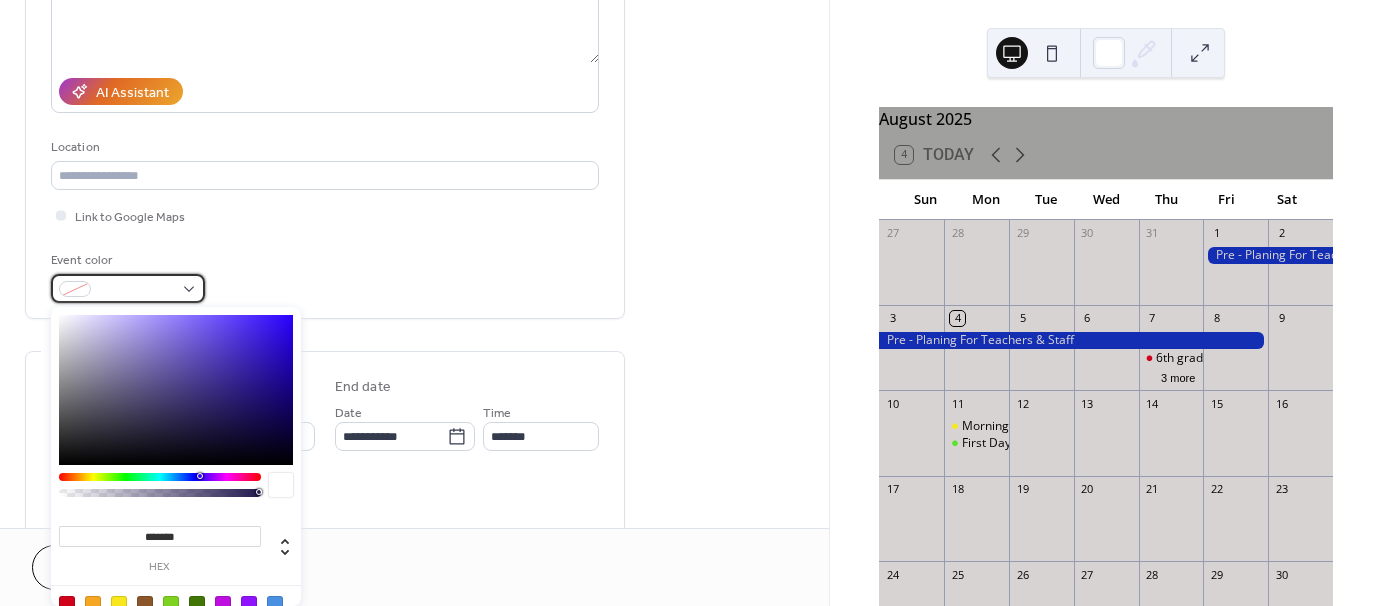 click at bounding box center [128, 288] 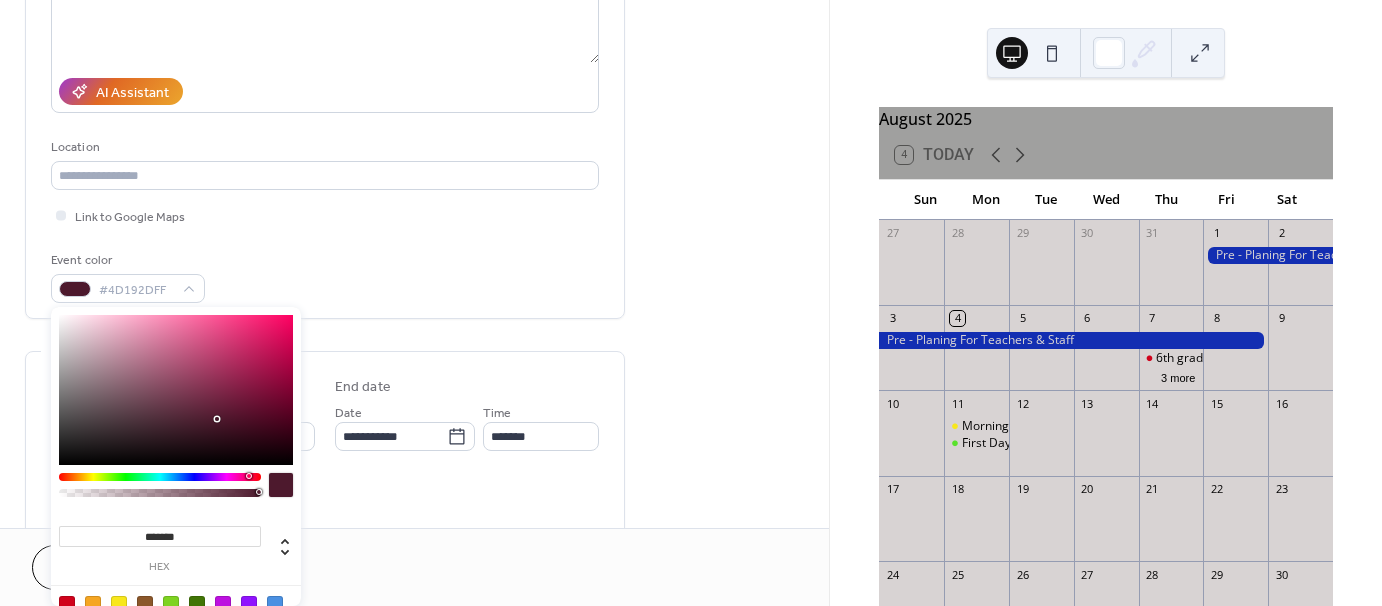 click at bounding box center [160, 477] 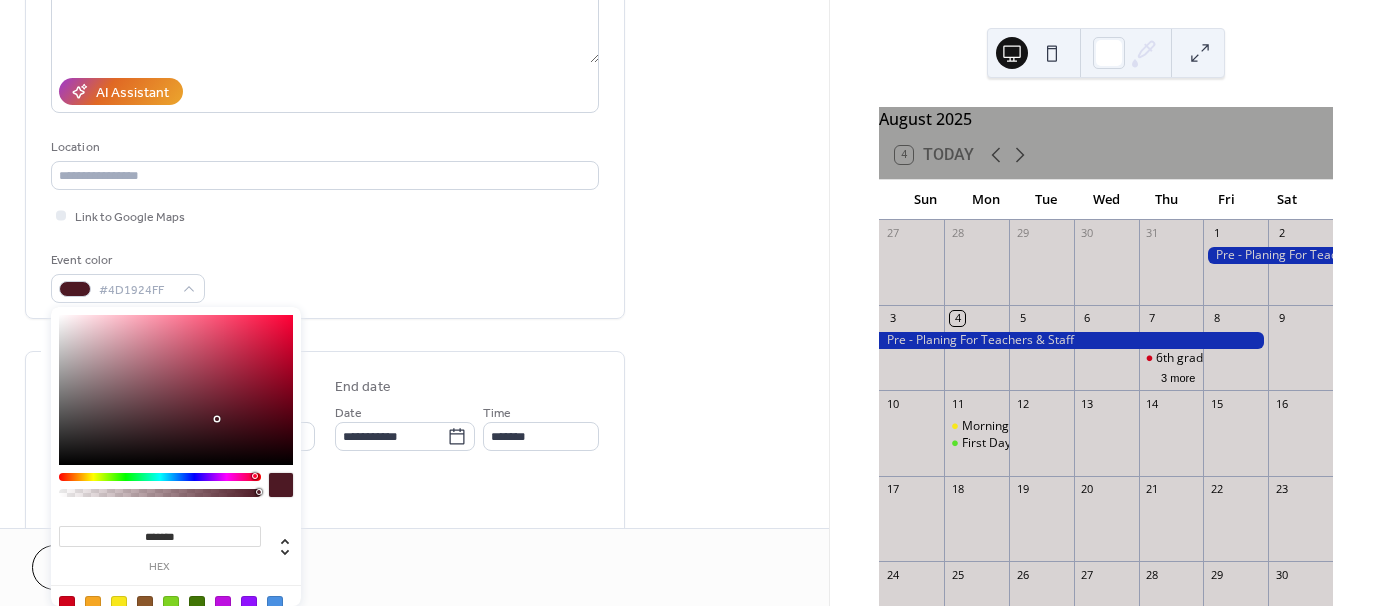 click at bounding box center [160, 477] 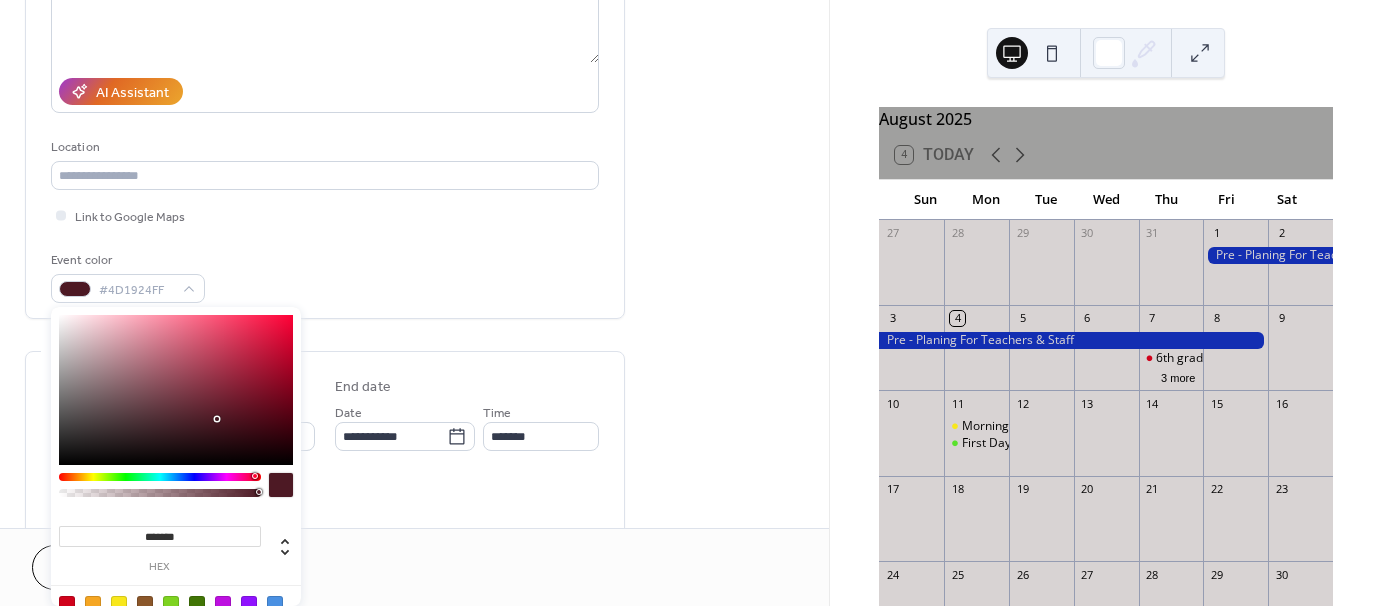 type on "*******" 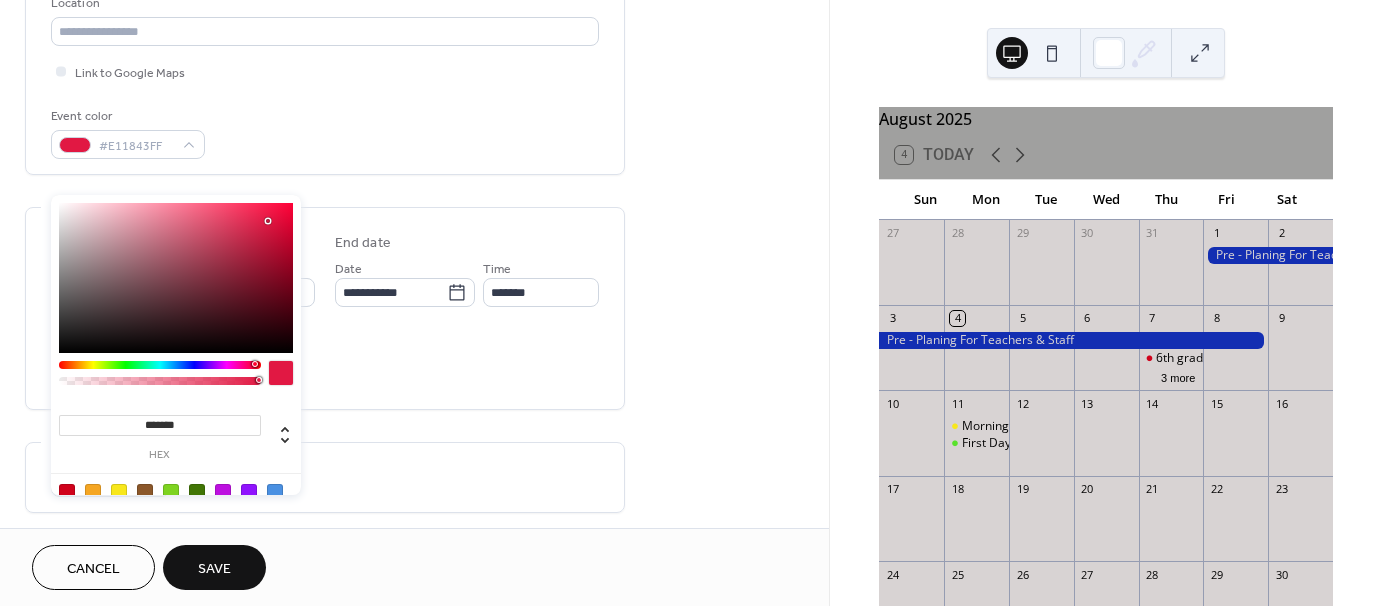 scroll, scrollTop: 400, scrollLeft: 0, axis: vertical 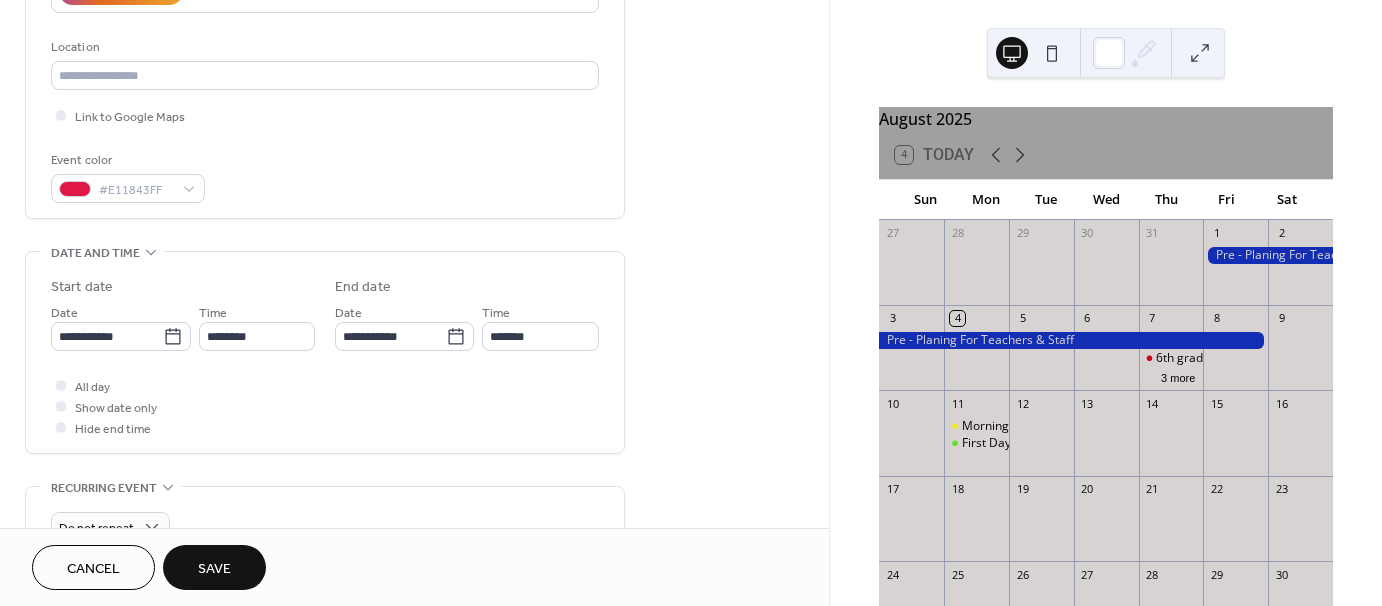 click on "All day Show date only Hide end time" at bounding box center [325, 406] 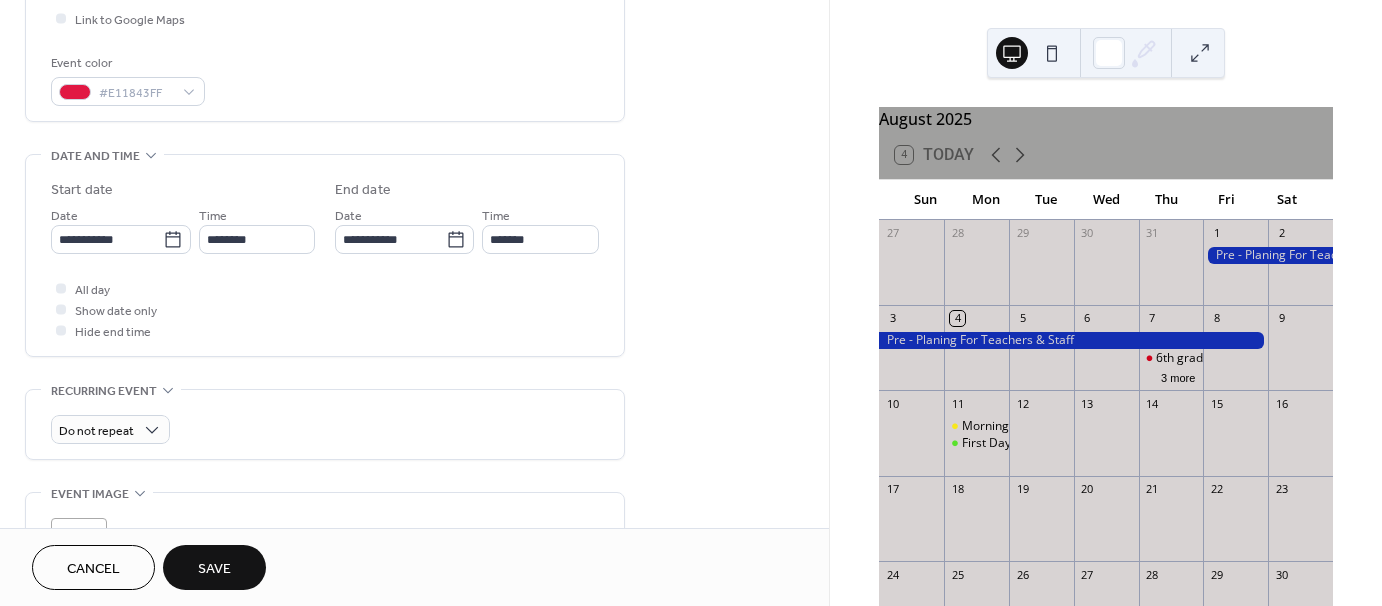 scroll, scrollTop: 500, scrollLeft: 0, axis: vertical 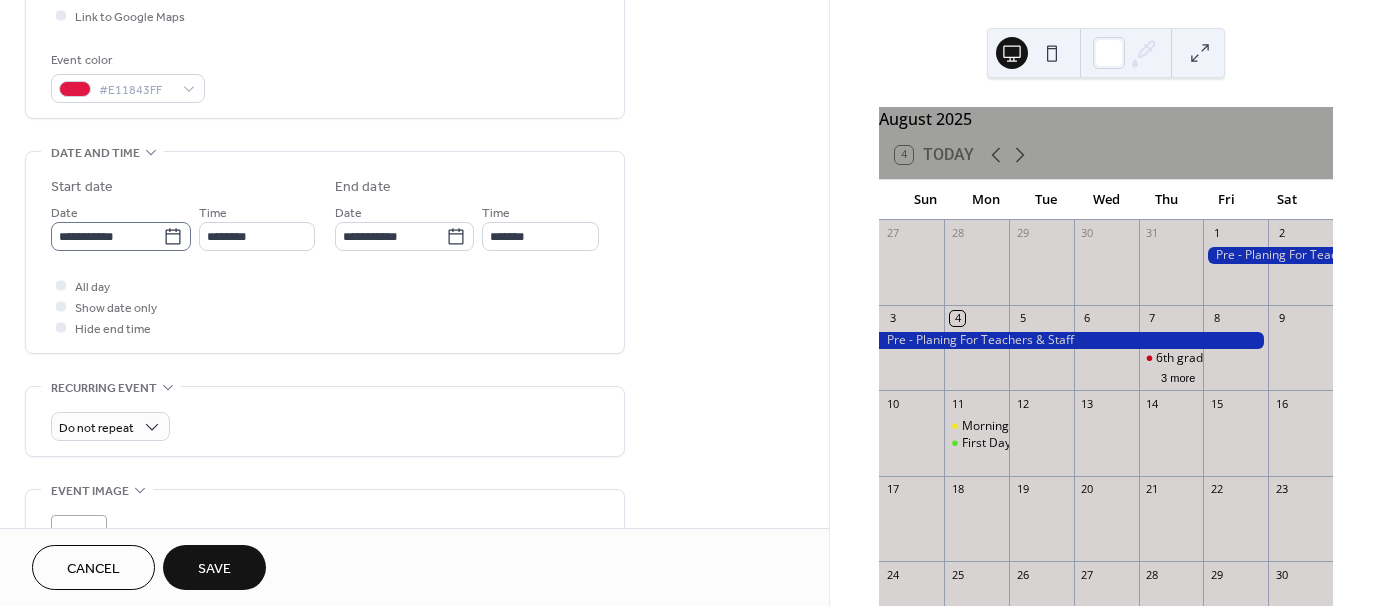 click 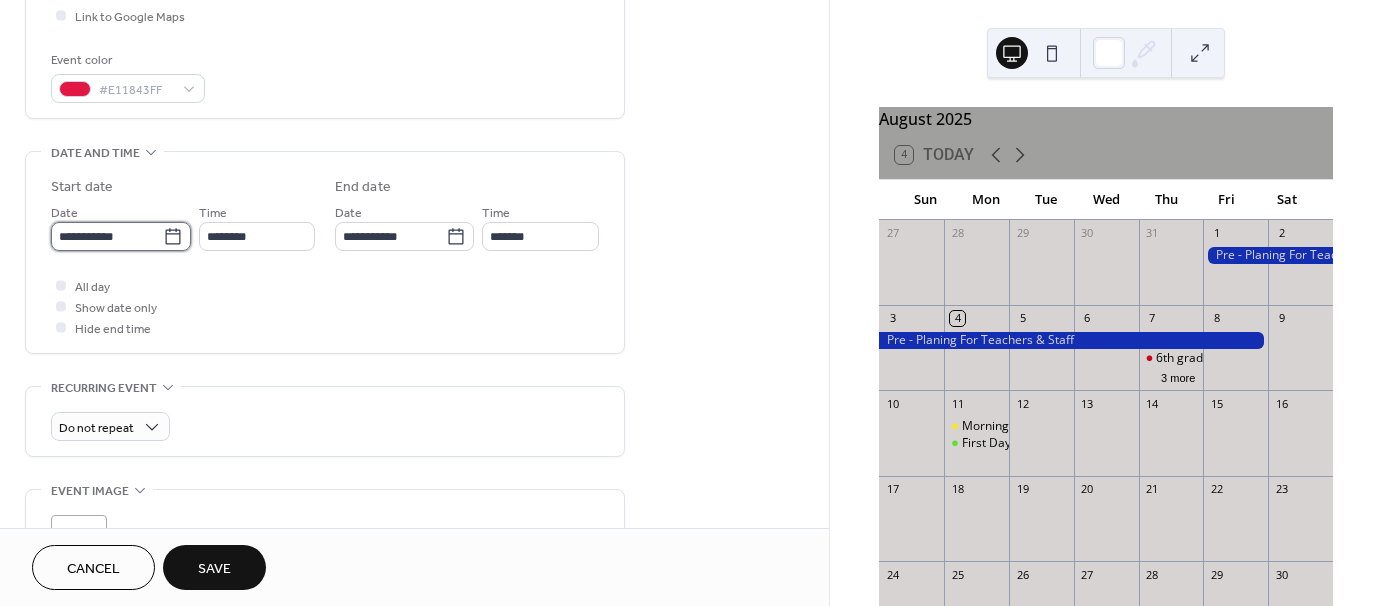click on "**********" at bounding box center [107, 236] 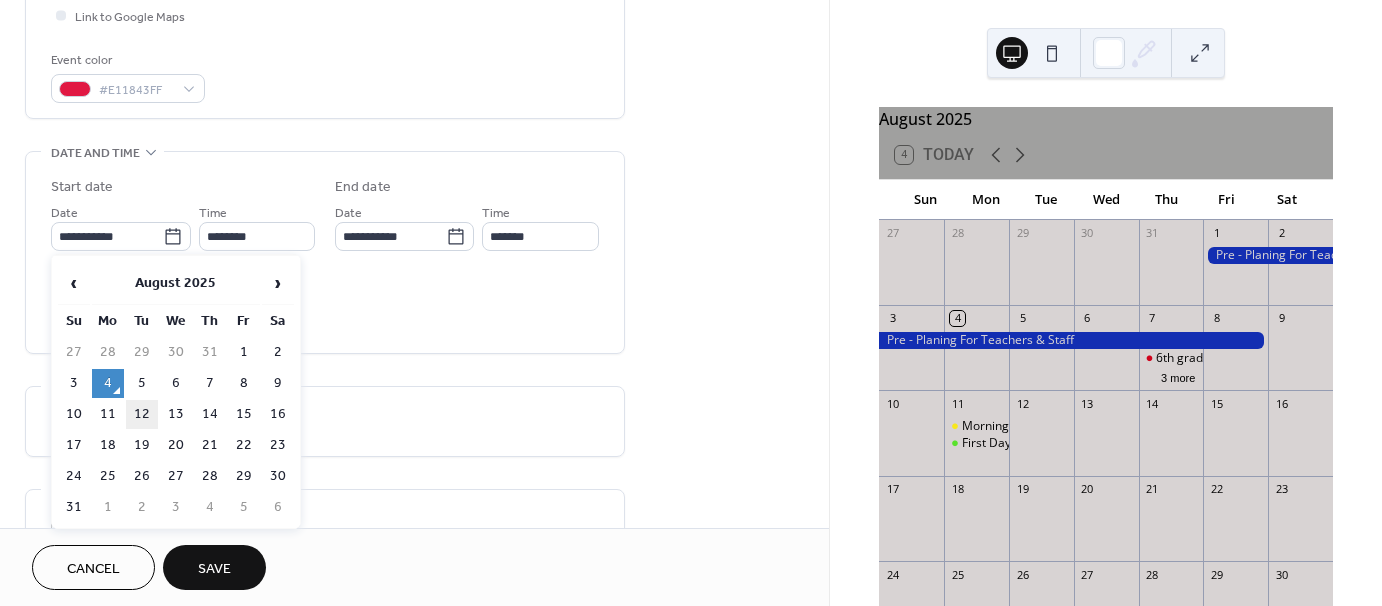 click on "12" at bounding box center [142, 414] 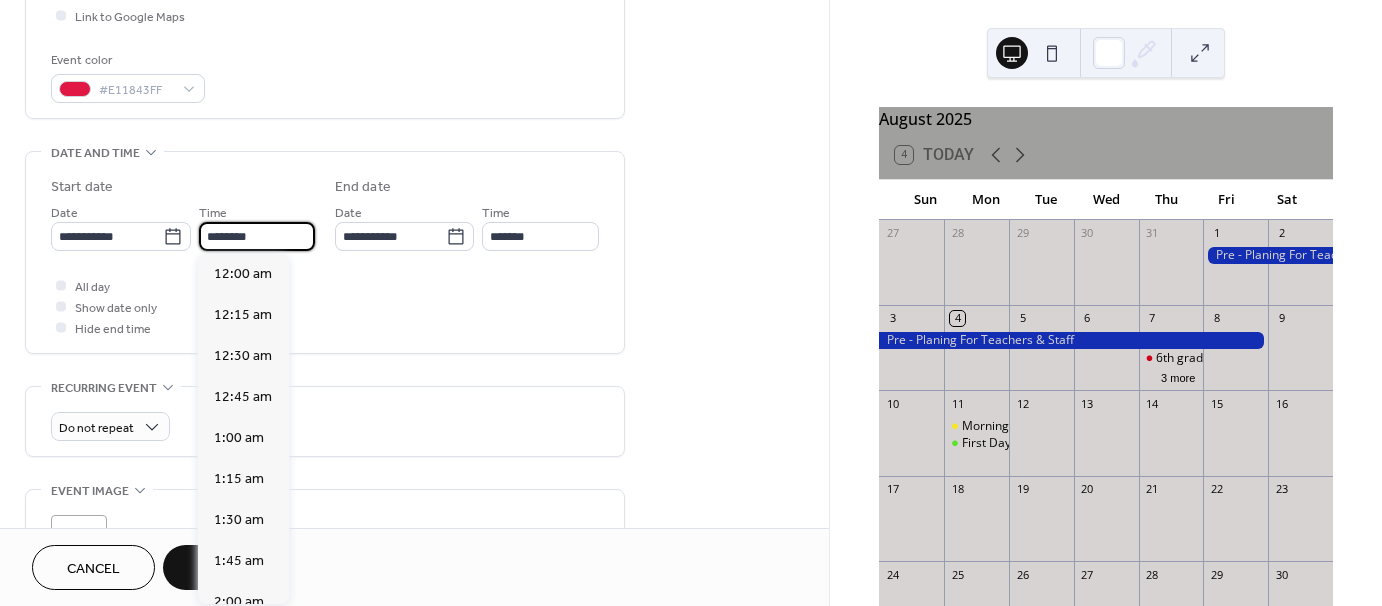 click on "********" at bounding box center [257, 236] 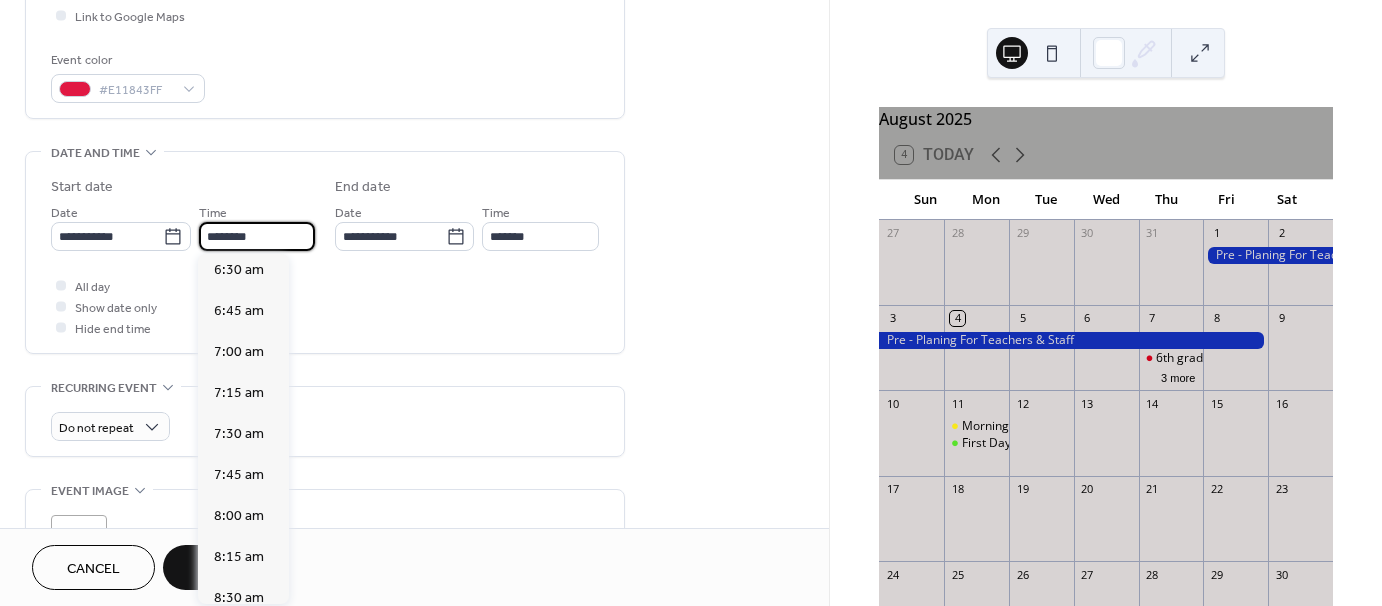 scroll, scrollTop: 1068, scrollLeft: 0, axis: vertical 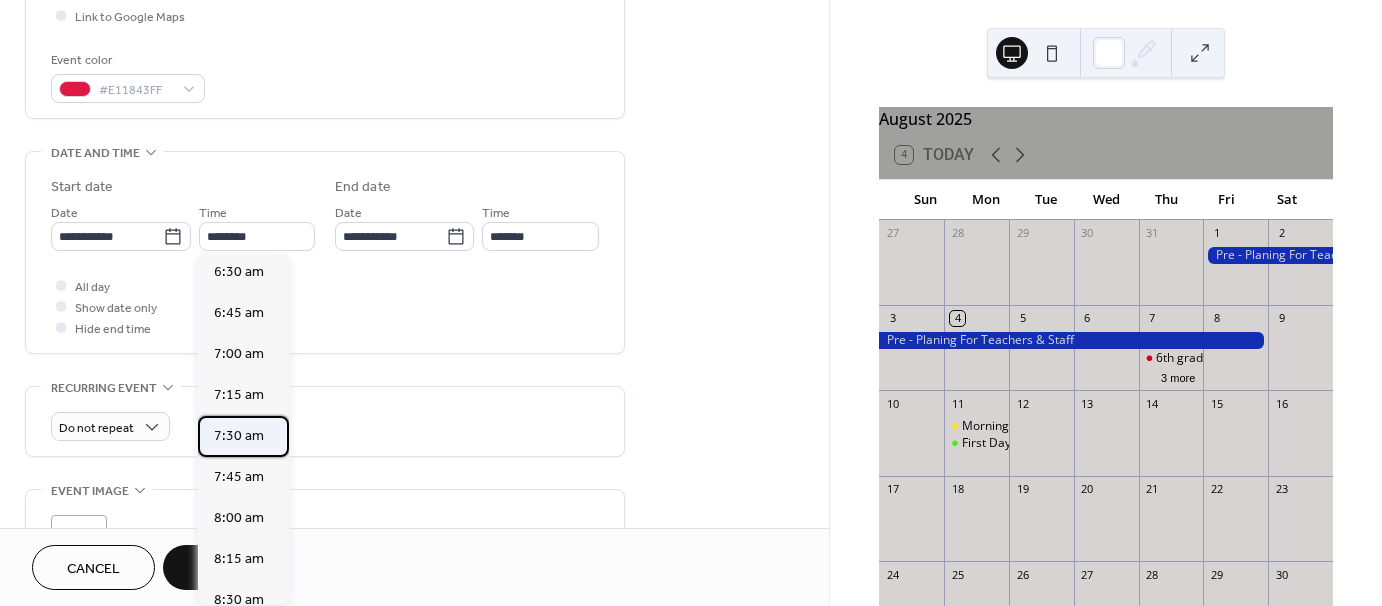 click on "7:30 am" at bounding box center [239, 436] 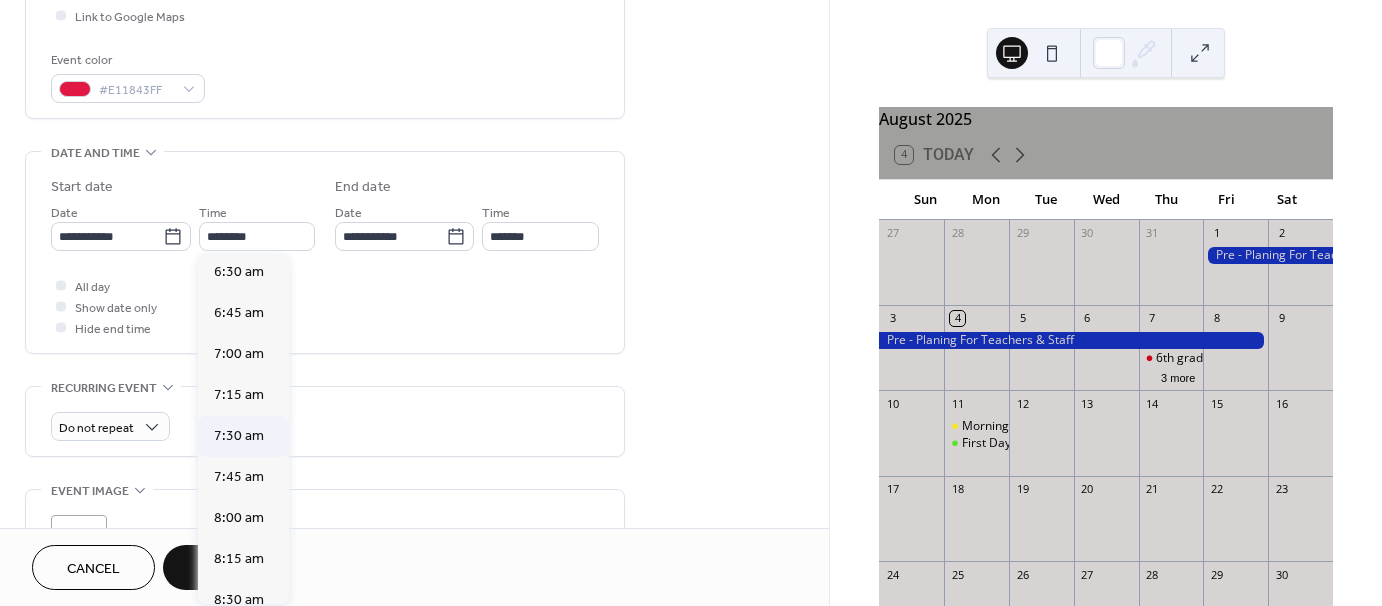 type on "*******" 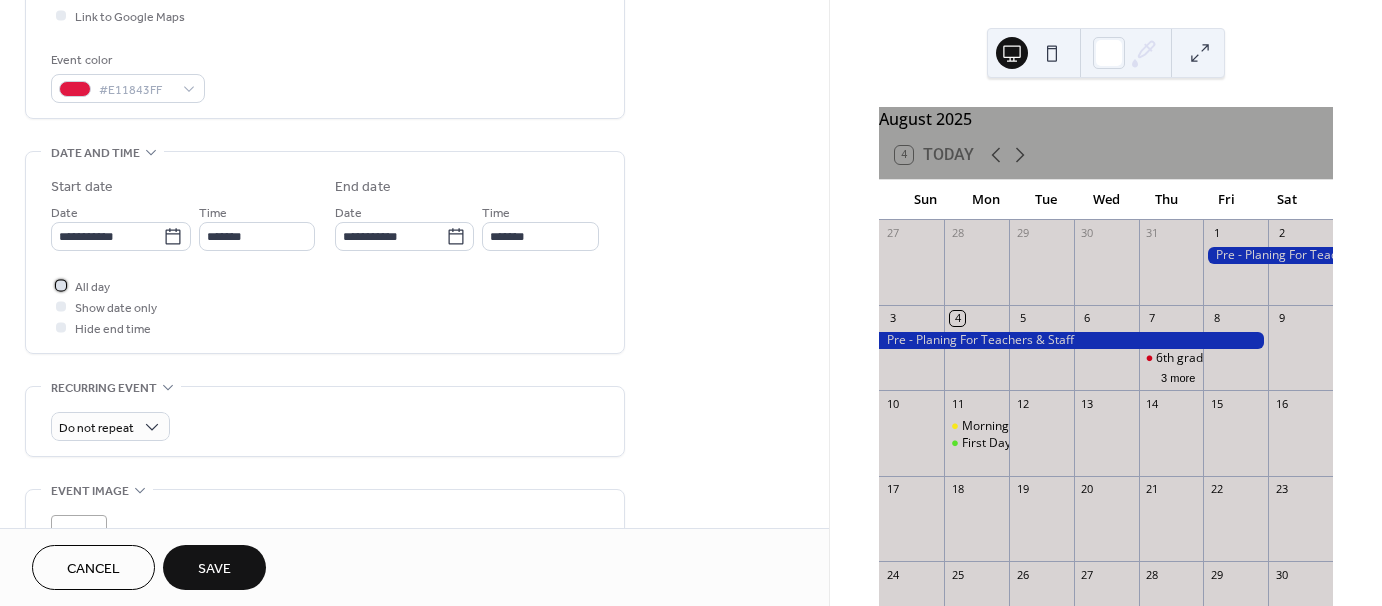 click at bounding box center [61, 285] 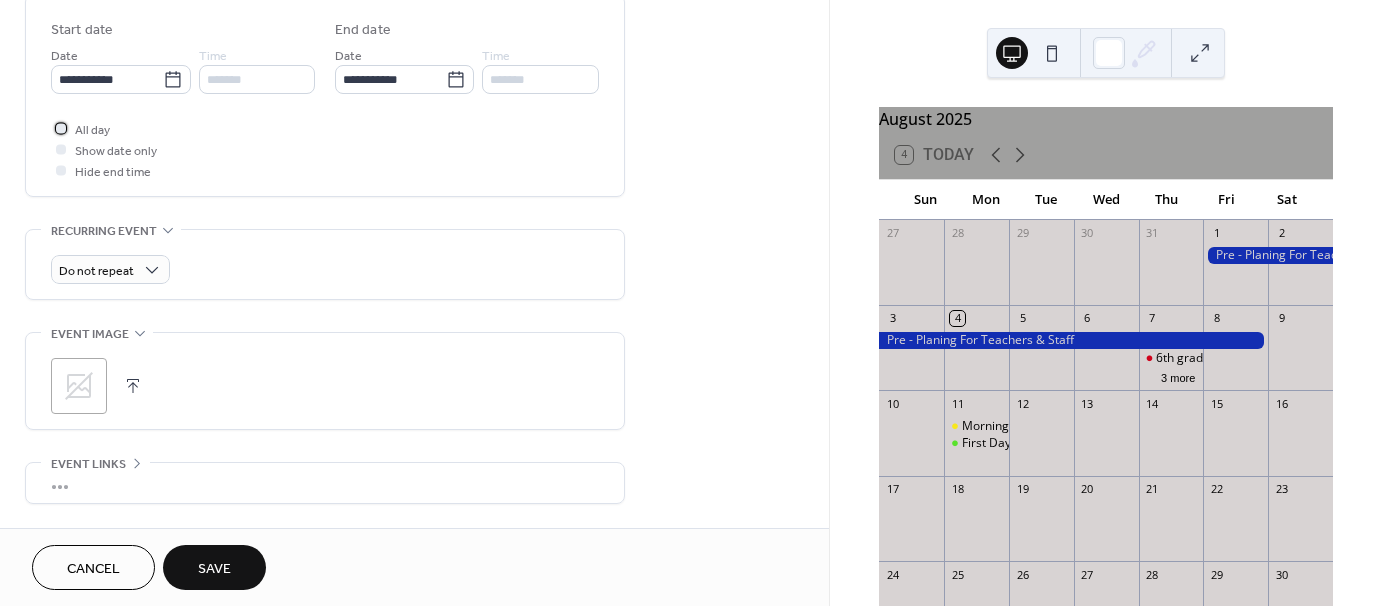 scroll, scrollTop: 700, scrollLeft: 0, axis: vertical 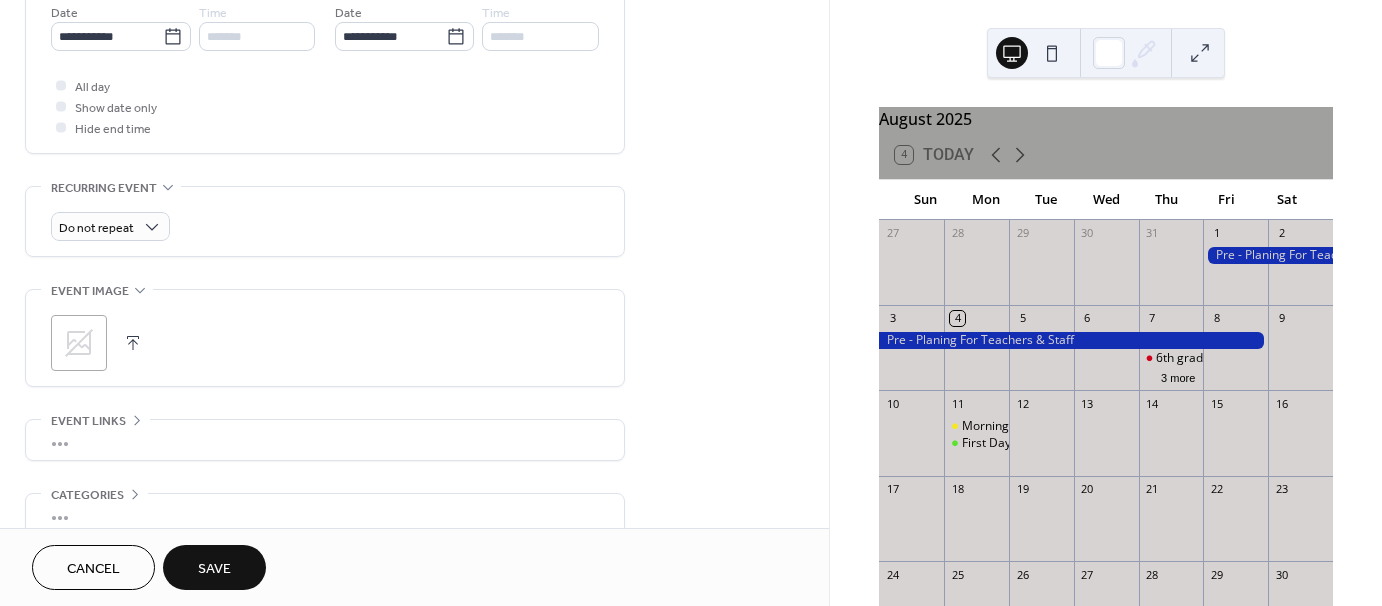 click 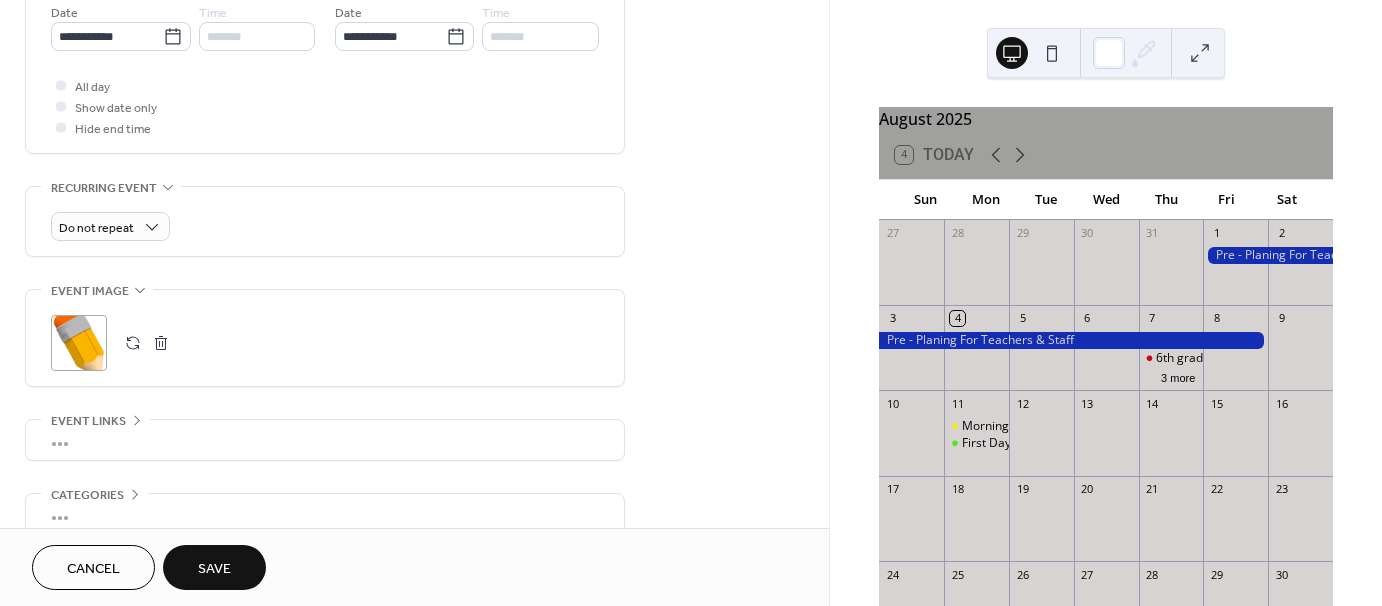 click on "Save" at bounding box center [214, 569] 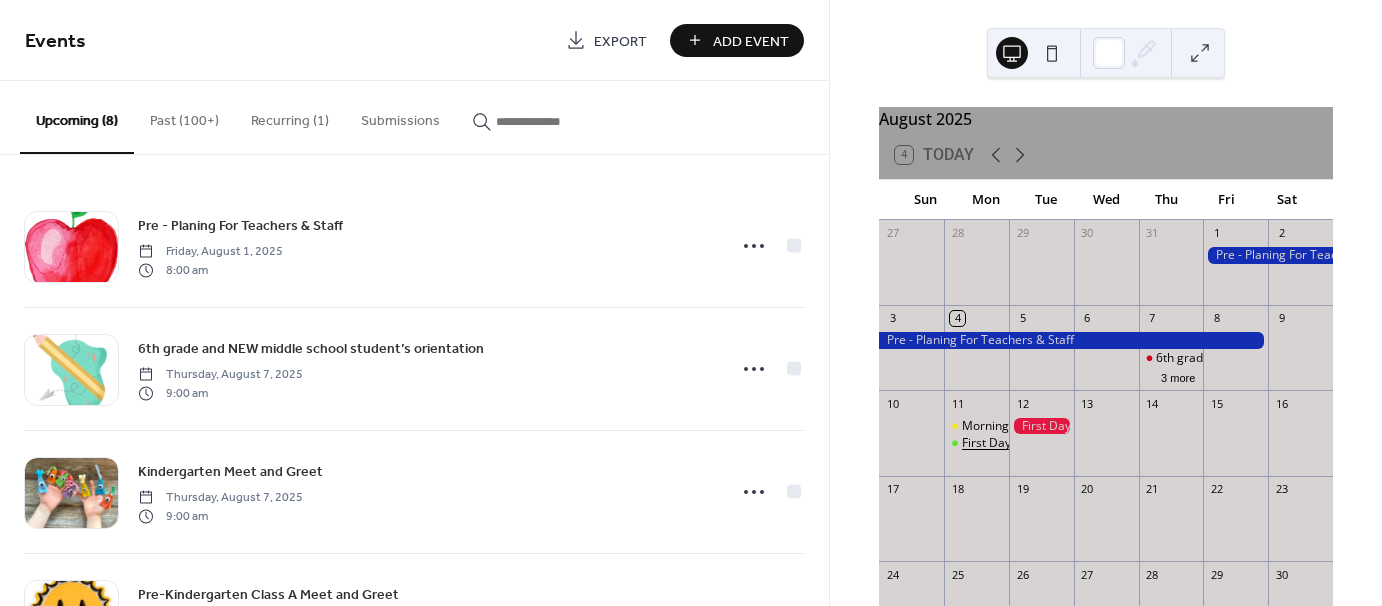 click on "First Day of Class A and Class B Pre-Kindergarten" at bounding box center (1099, 443) 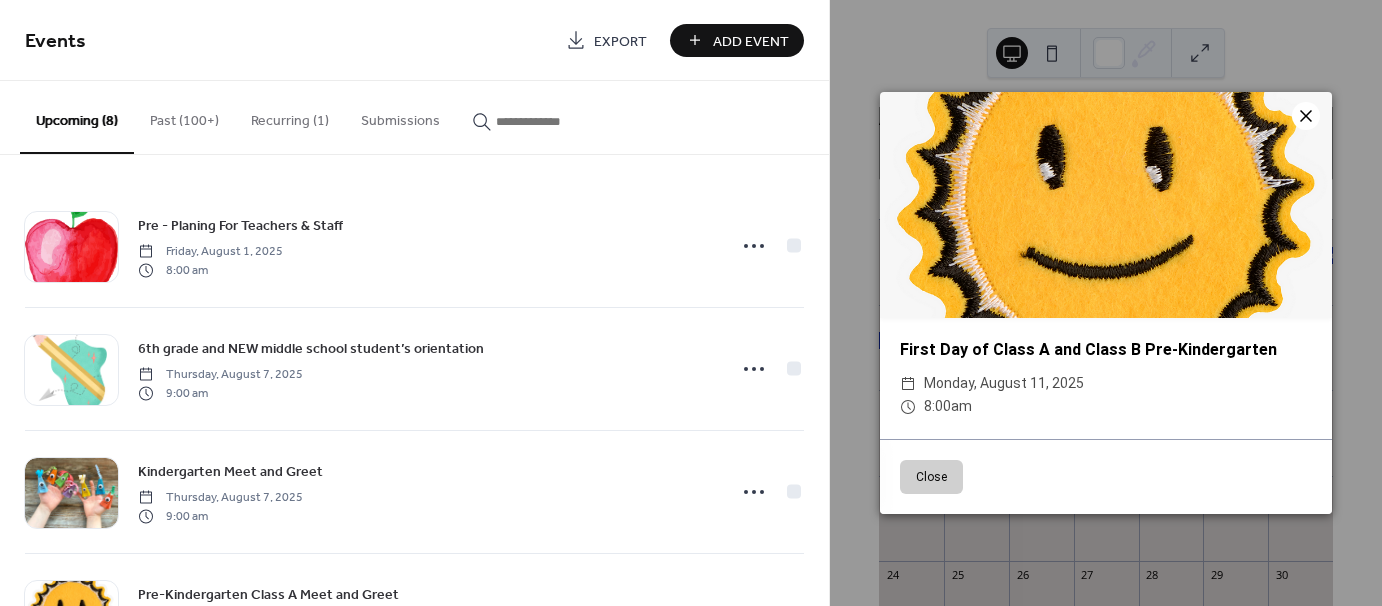 click 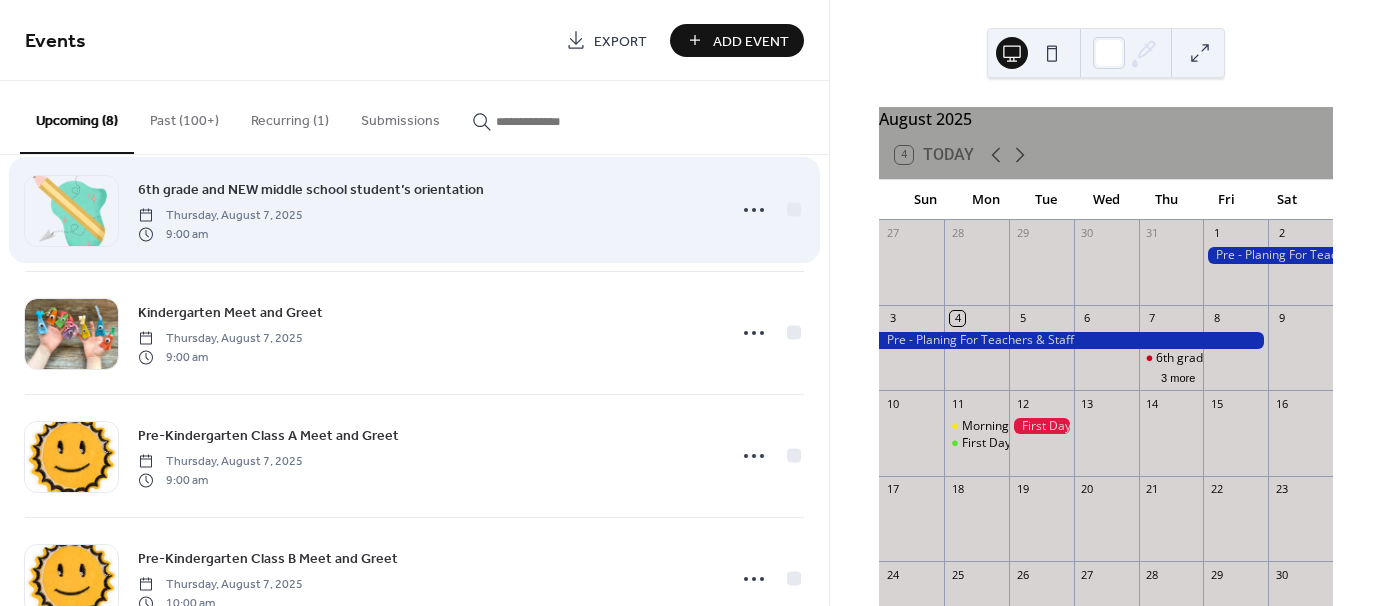 scroll, scrollTop: 200, scrollLeft: 0, axis: vertical 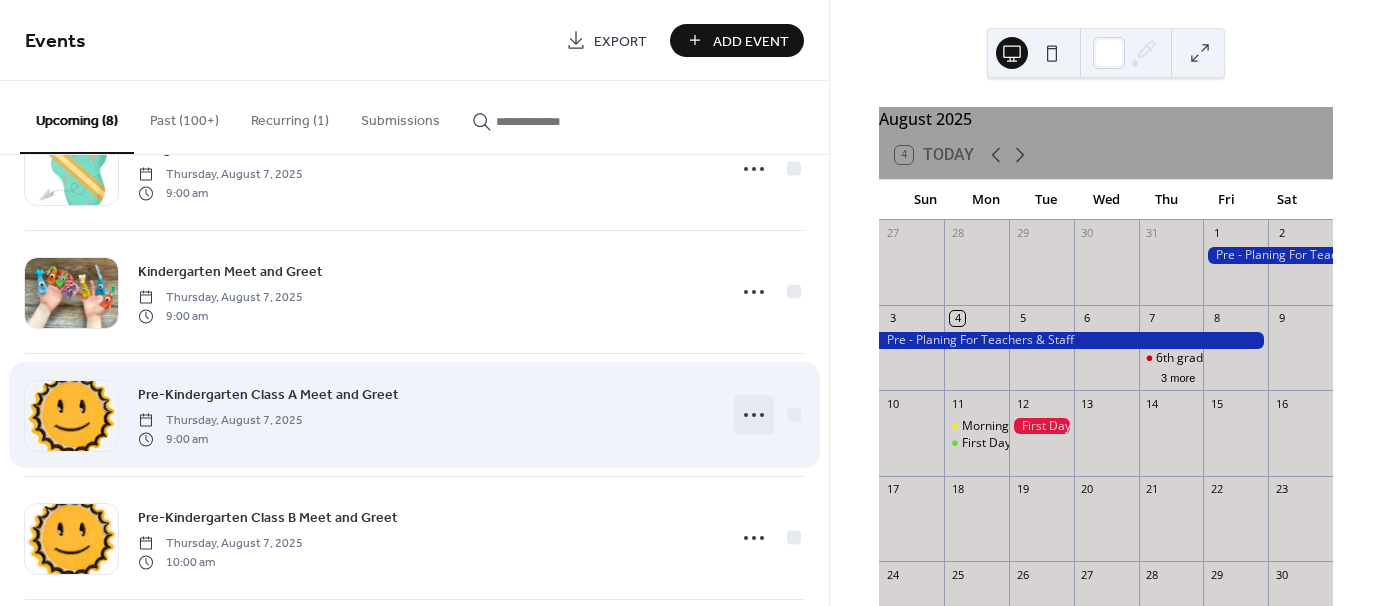 click 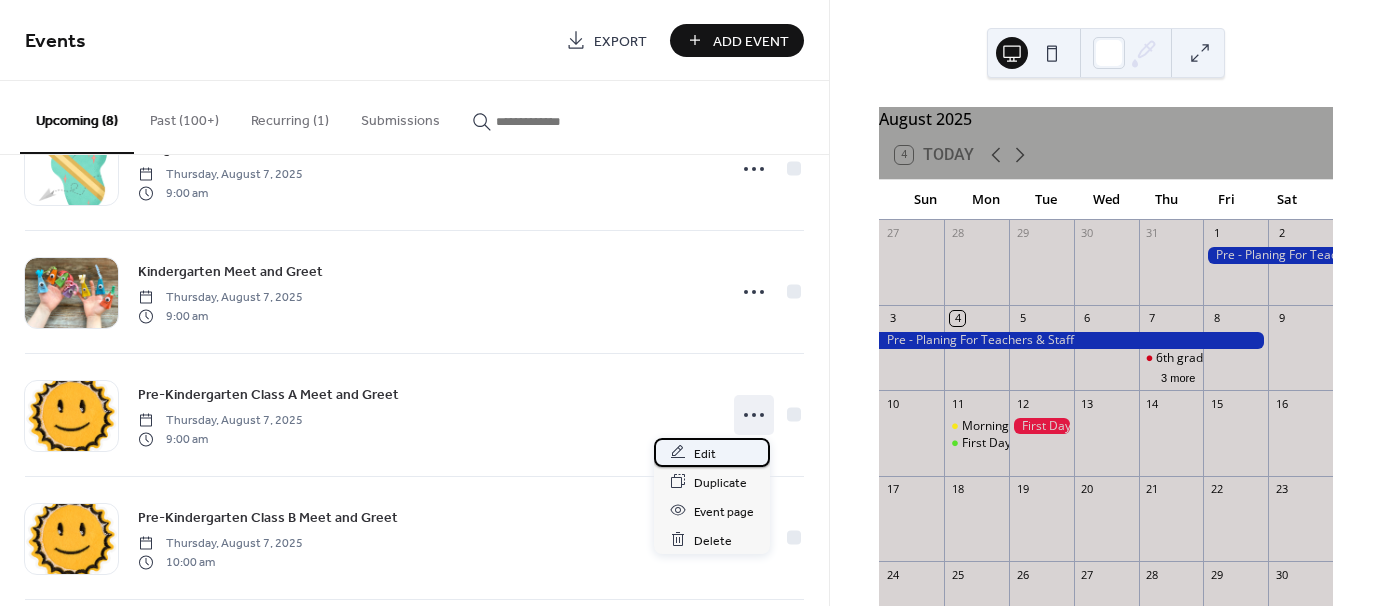 click on "Edit" at bounding box center (705, 453) 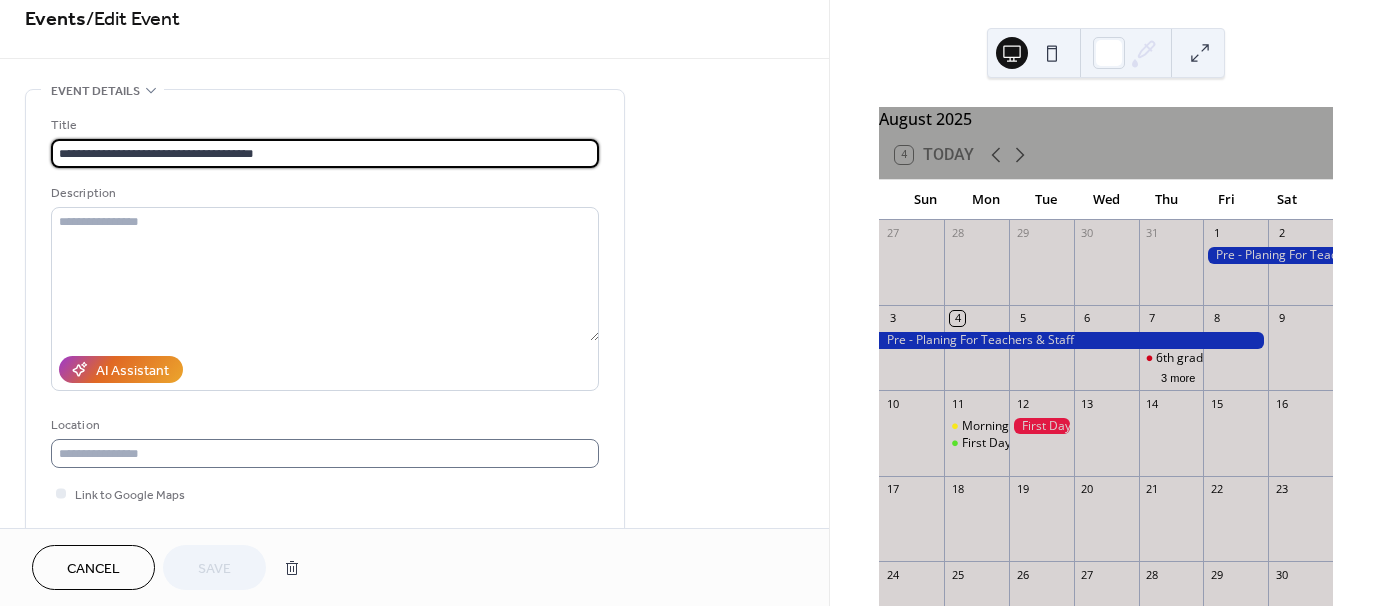 scroll, scrollTop: 0, scrollLeft: 0, axis: both 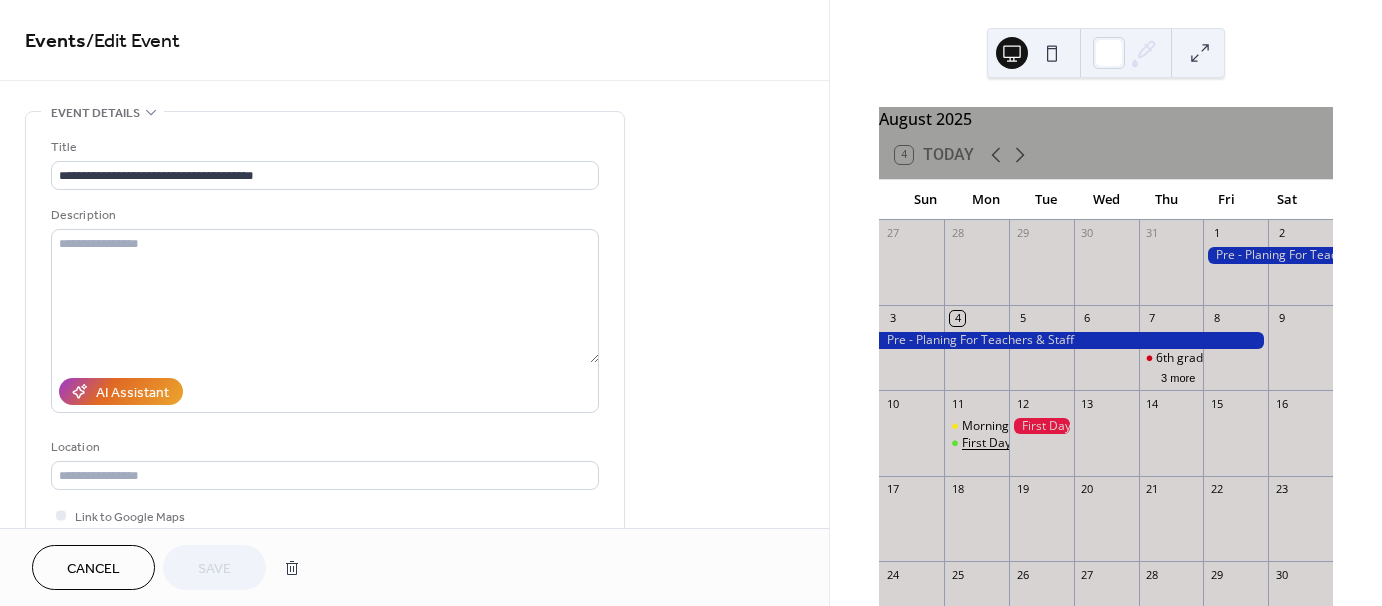 click on "First Day of Class A and Class B Pre-Kindergarten" at bounding box center [1099, 443] 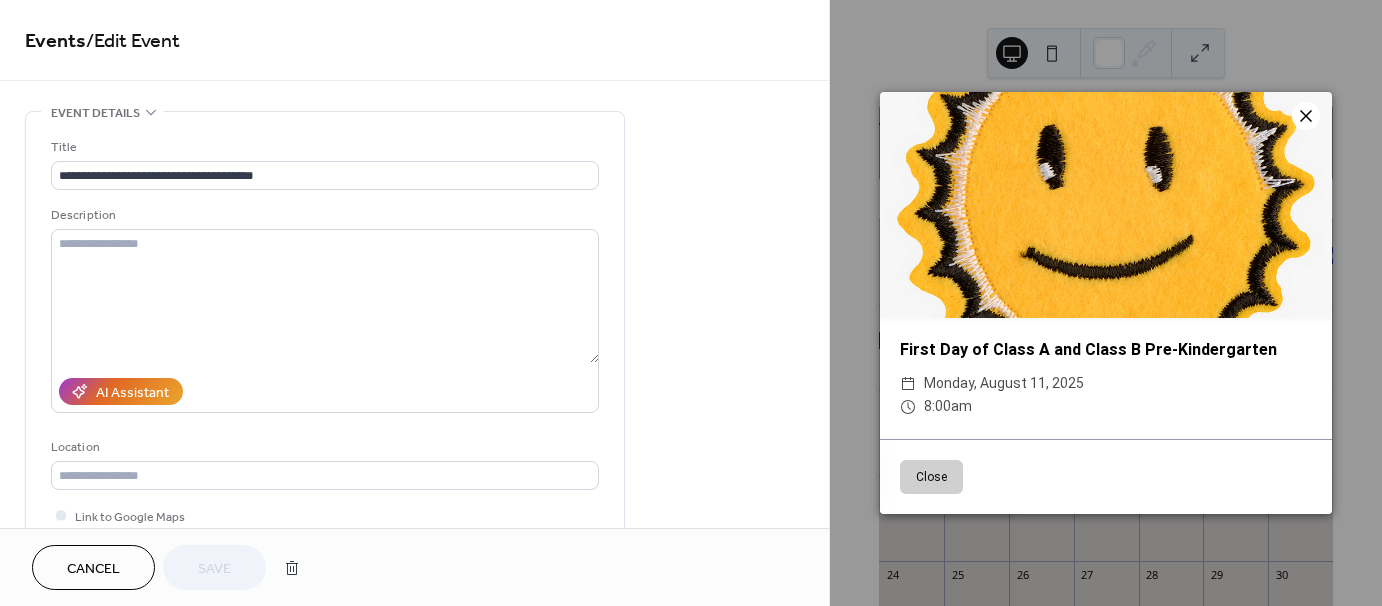 click 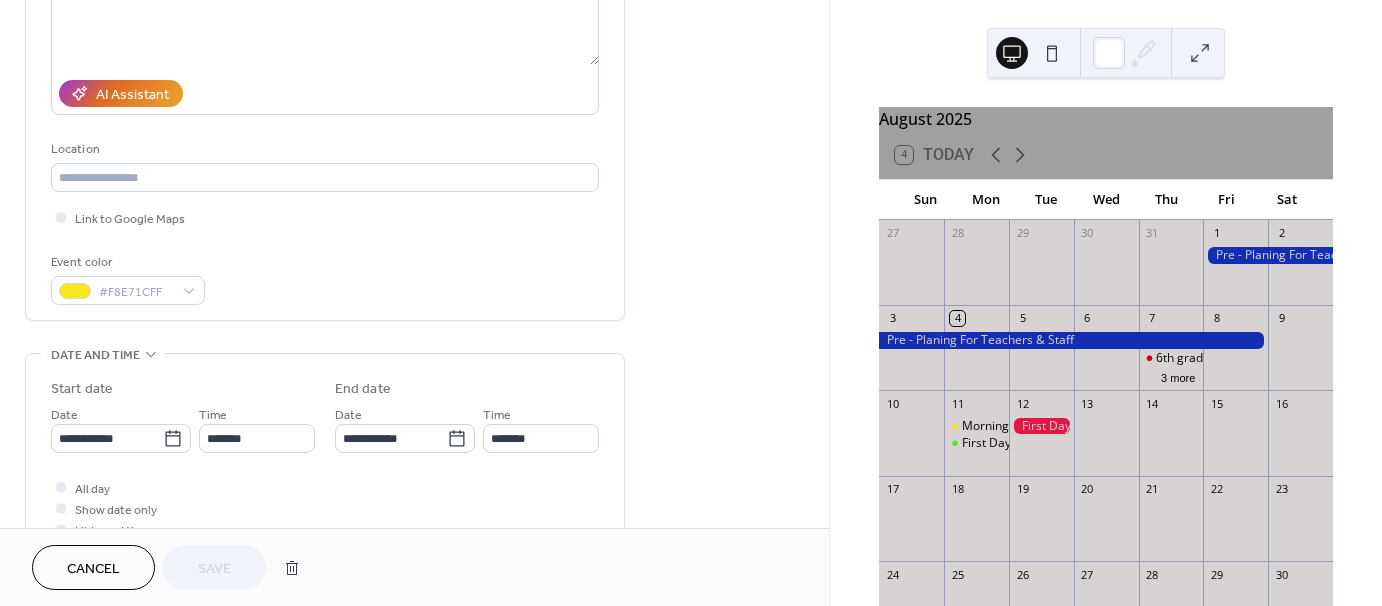 scroll, scrollTop: 0, scrollLeft: 0, axis: both 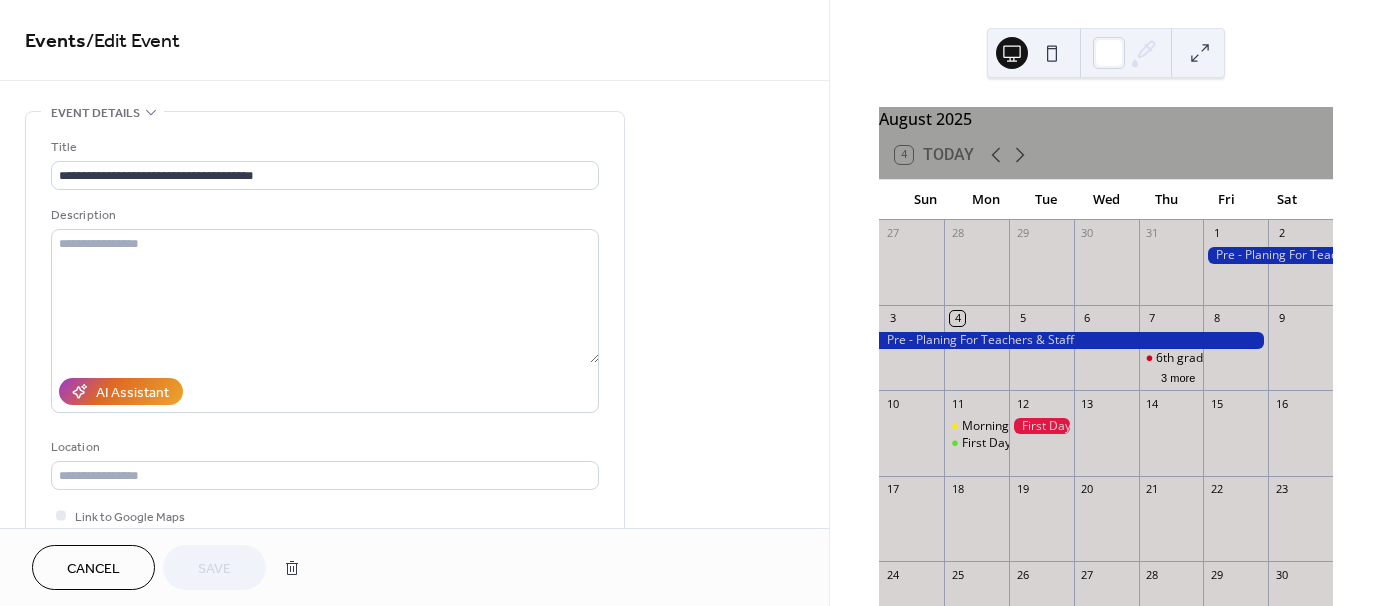 click on "Cancel" at bounding box center (93, 567) 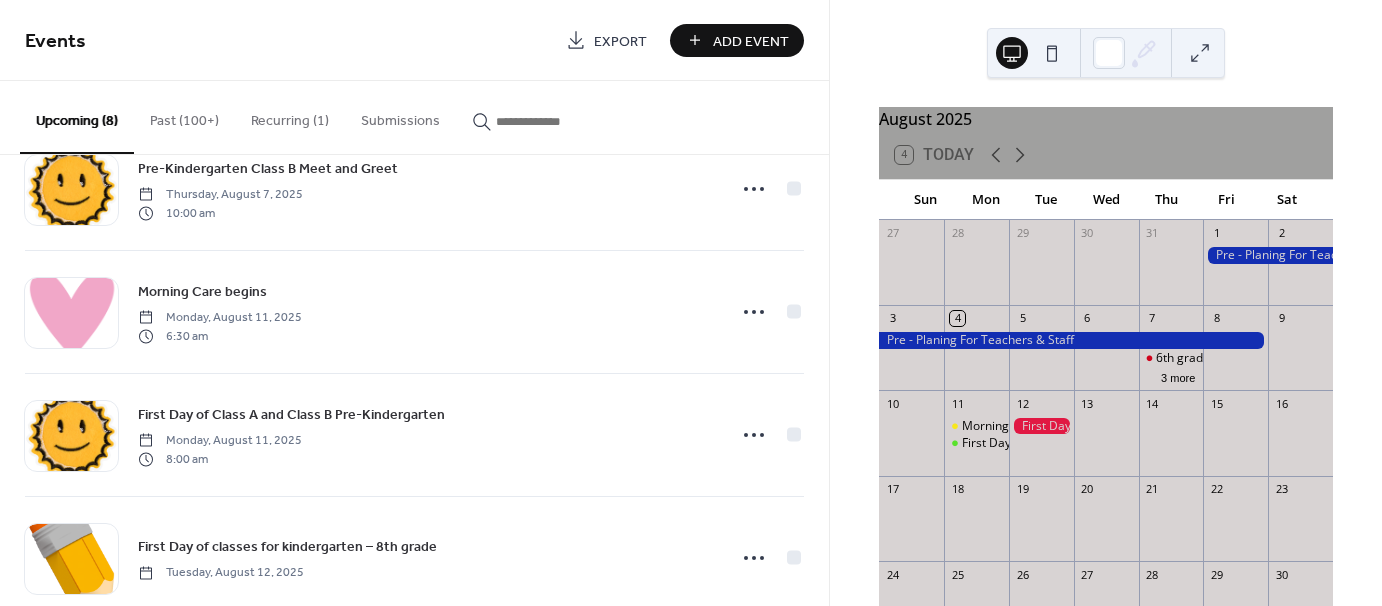 scroll, scrollTop: 589, scrollLeft: 0, axis: vertical 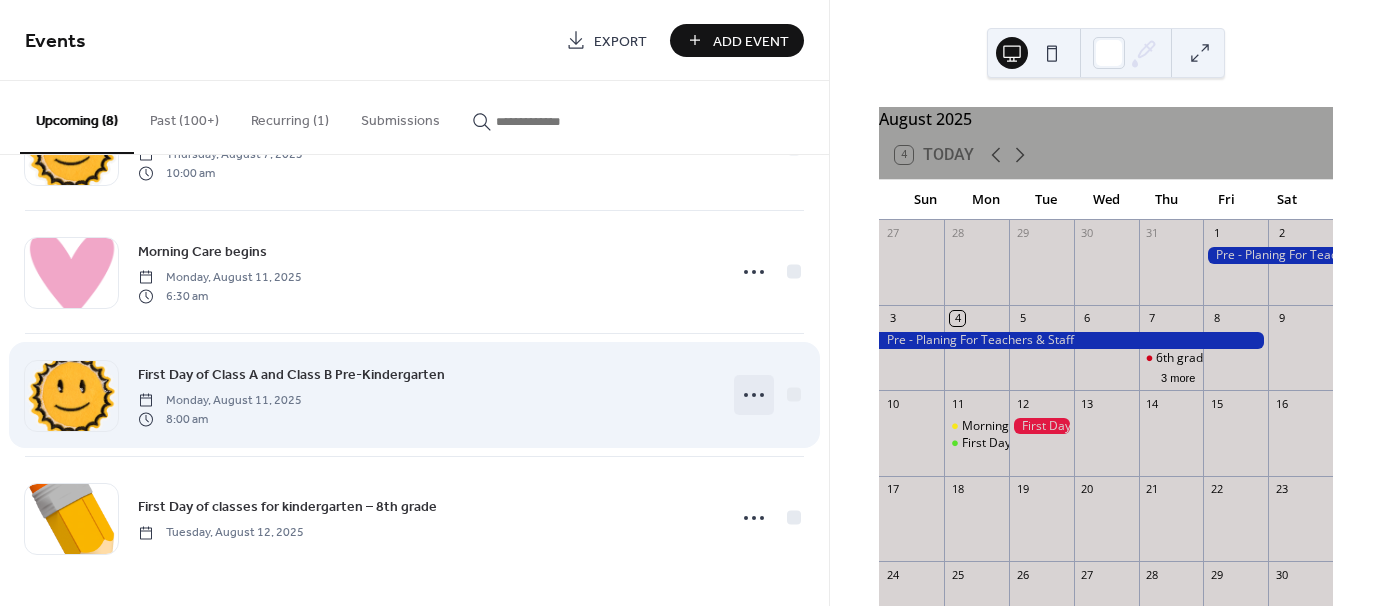 click 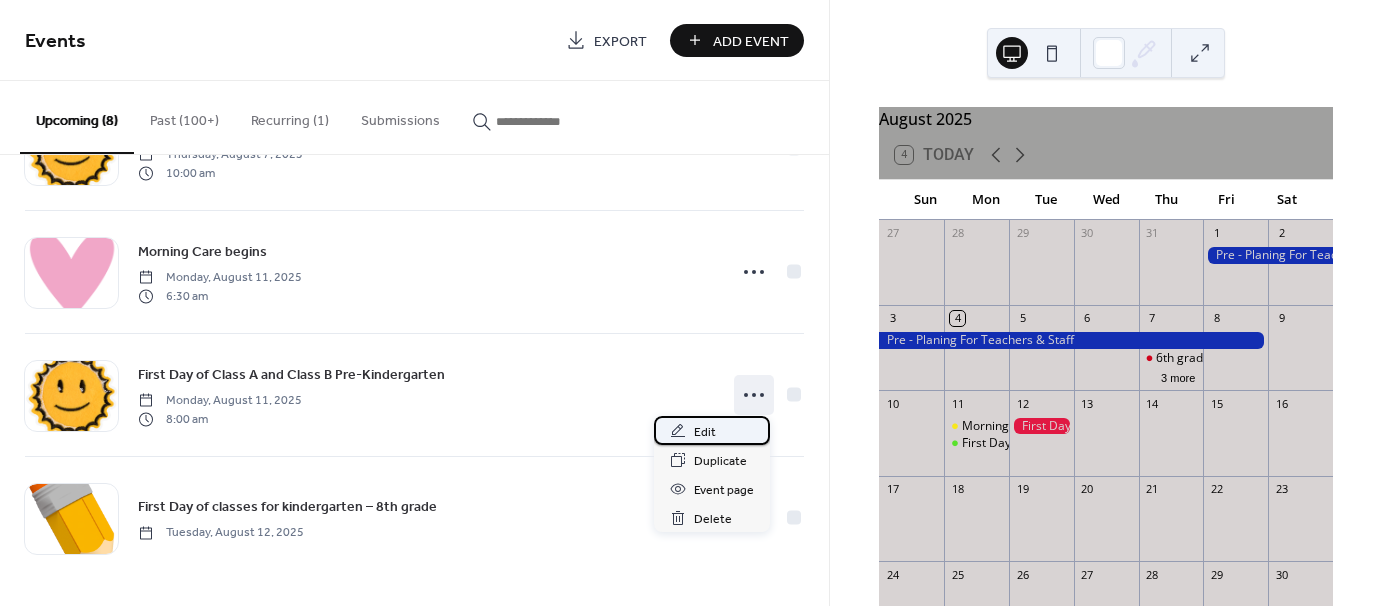 click on "Edit" at bounding box center [705, 432] 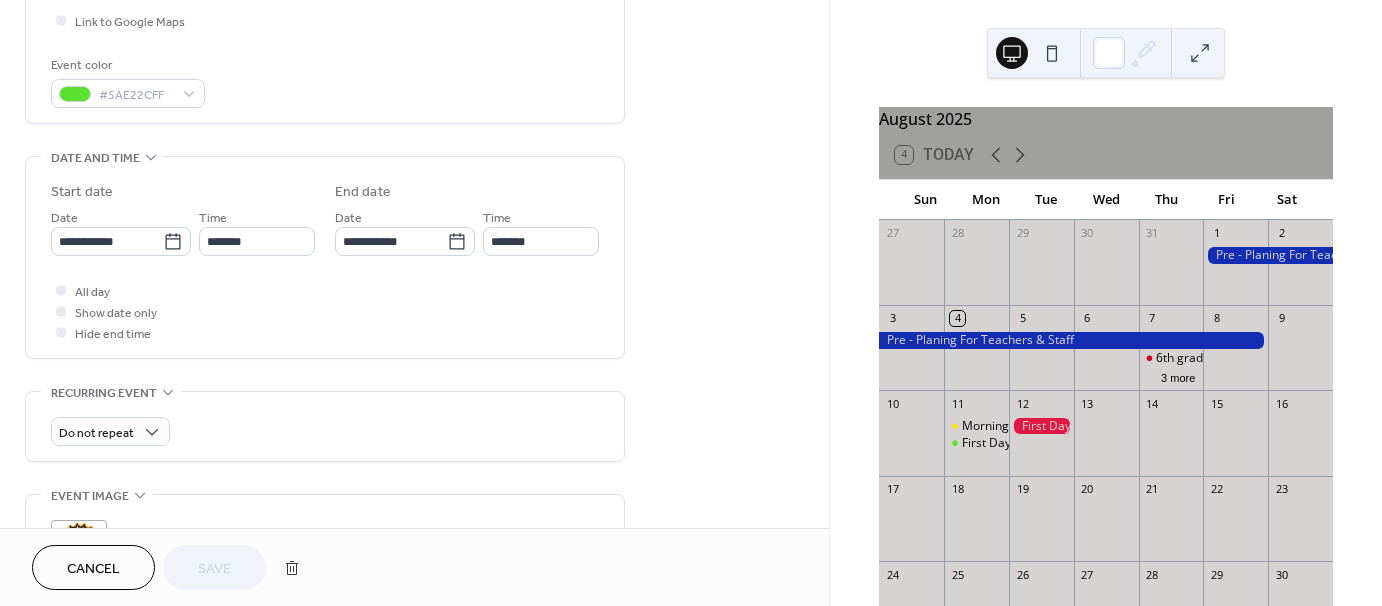 scroll, scrollTop: 500, scrollLeft: 0, axis: vertical 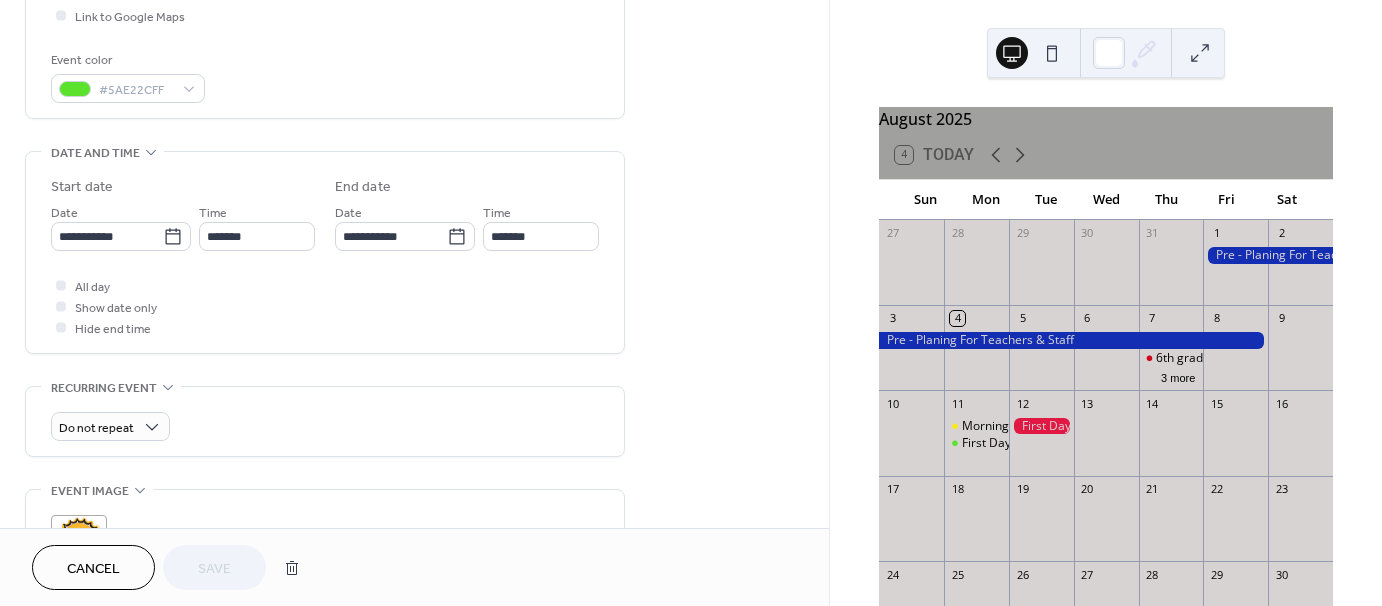 click at bounding box center (61, 285) 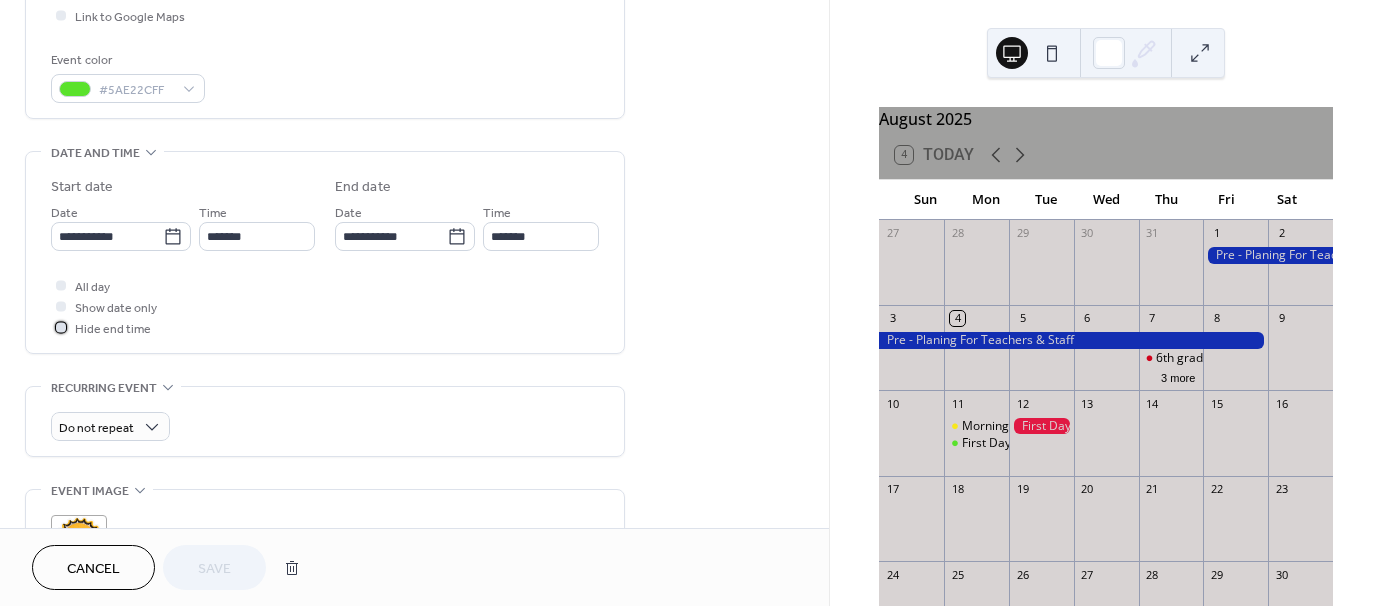 click 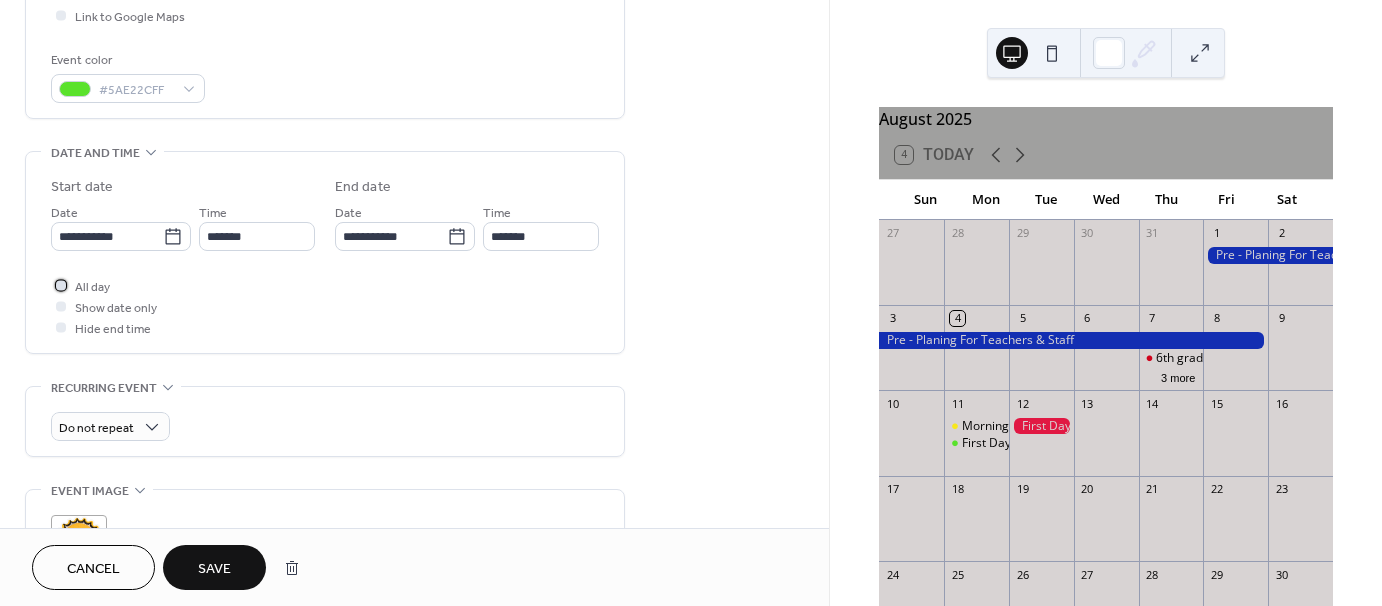 click at bounding box center (61, 285) 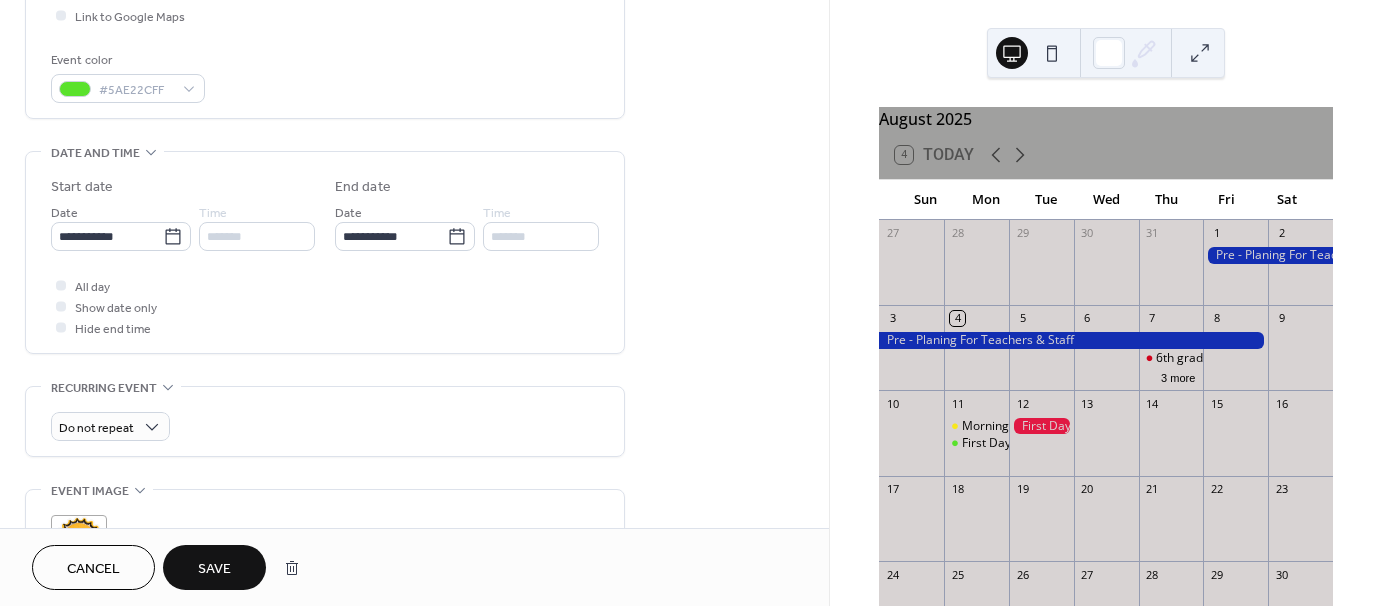 click on "Save" at bounding box center (214, 569) 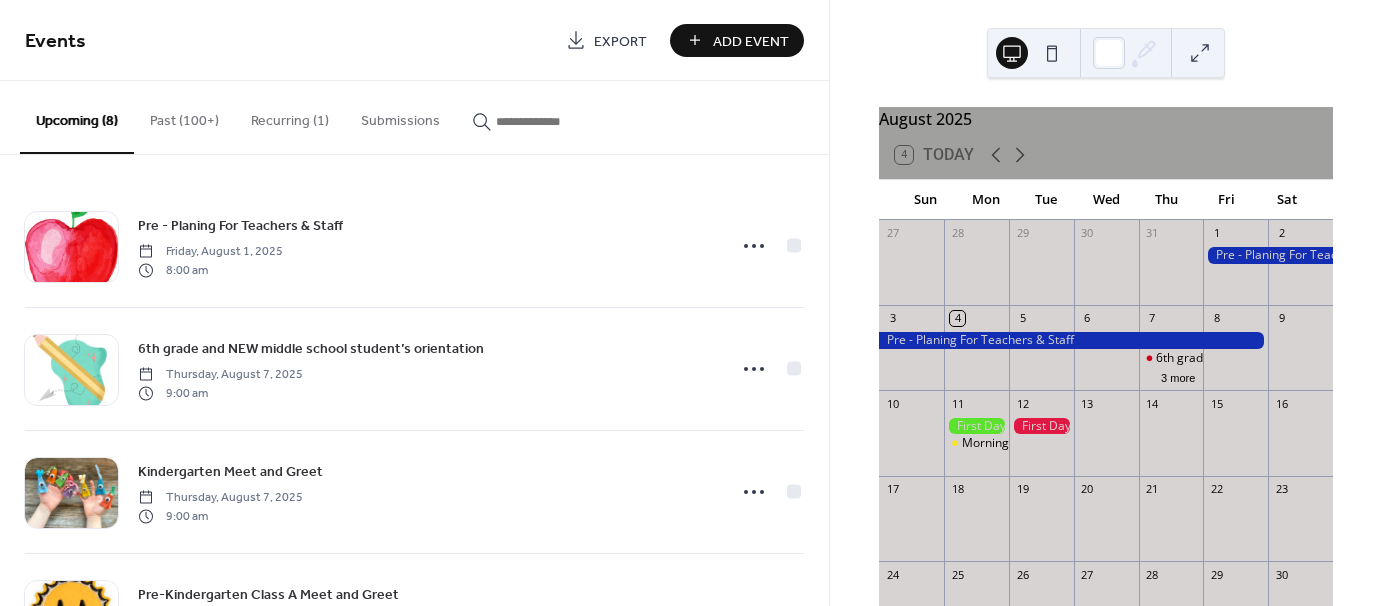 click on "Add Event" at bounding box center (751, 41) 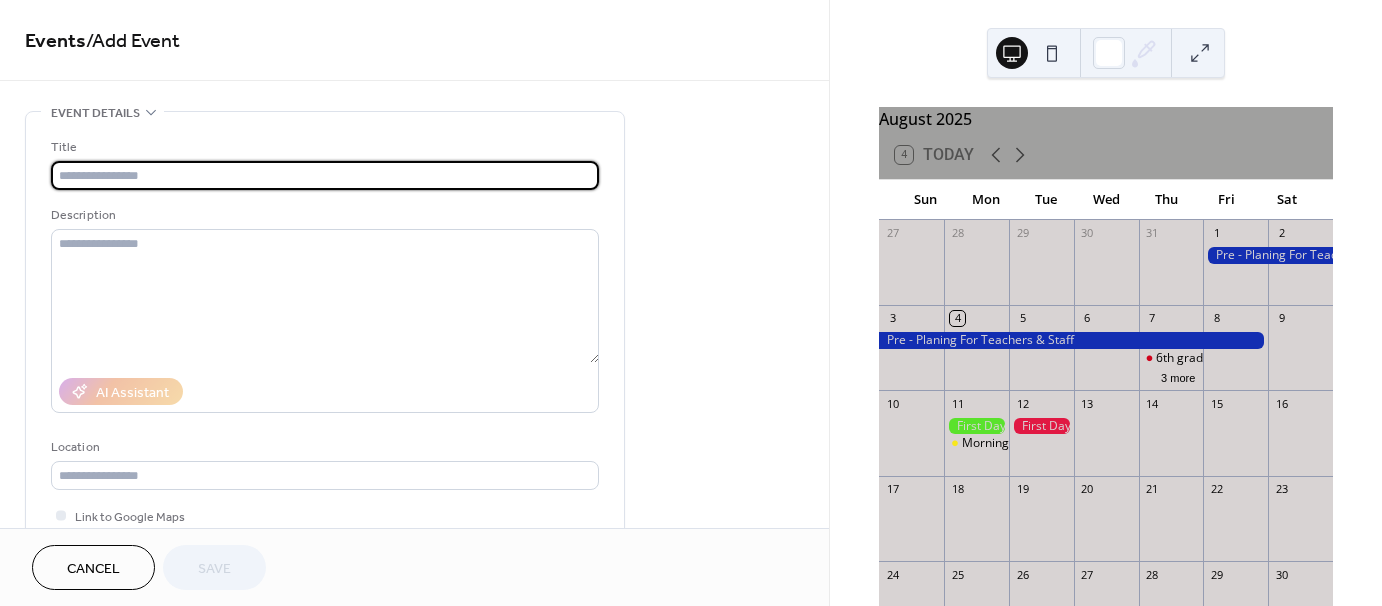 click at bounding box center [325, 175] 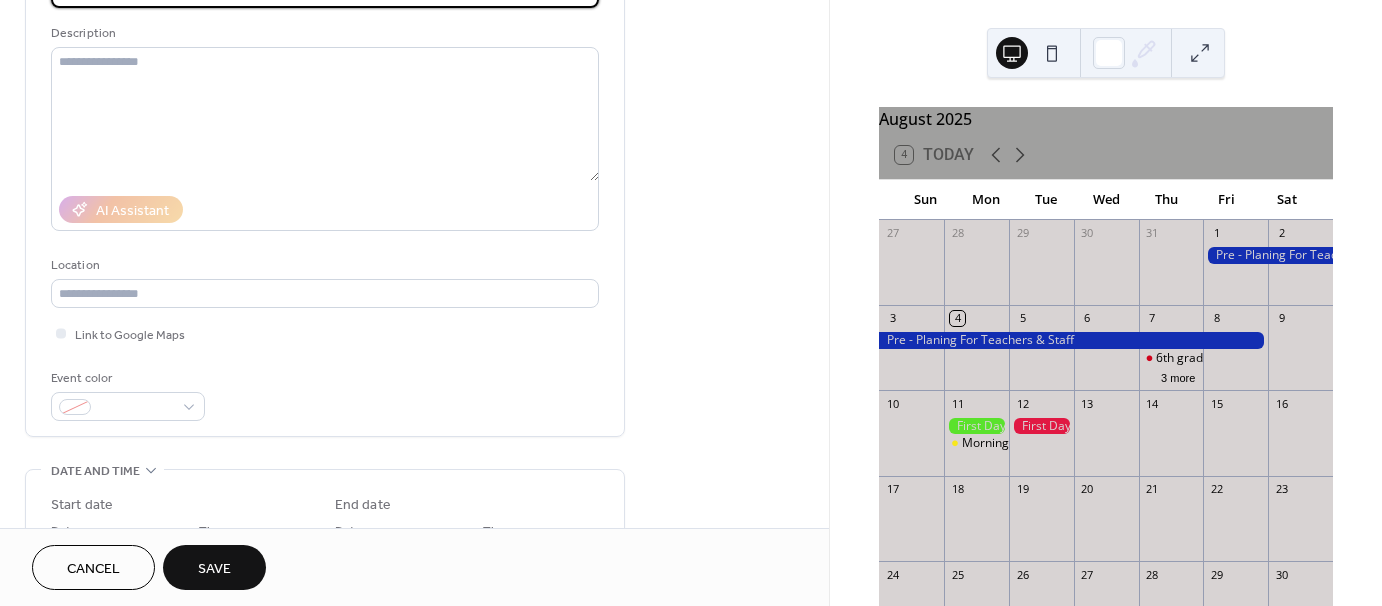 scroll, scrollTop: 200, scrollLeft: 0, axis: vertical 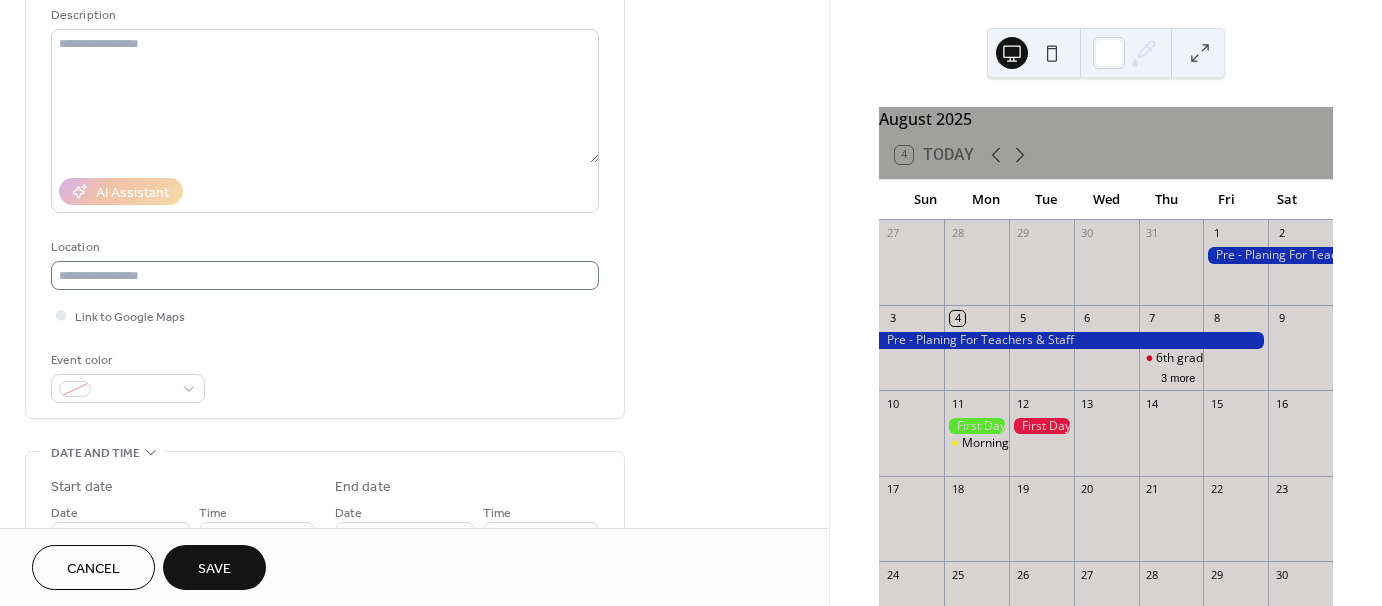 type on "**********" 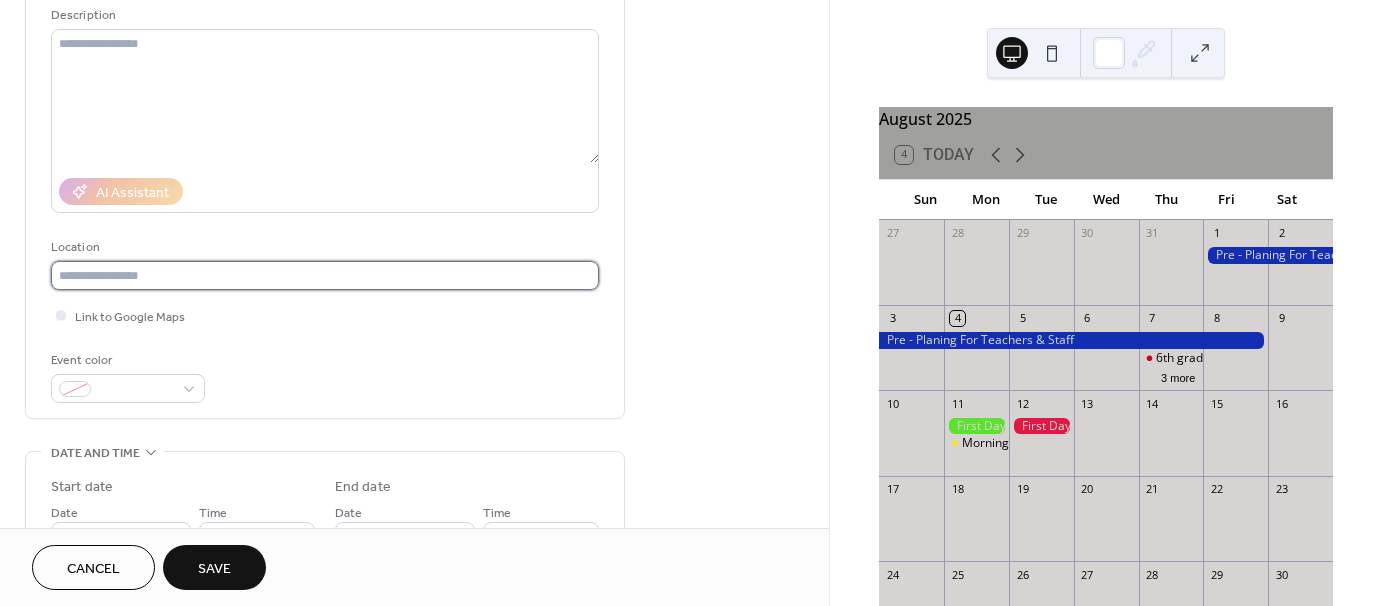 click at bounding box center [325, 275] 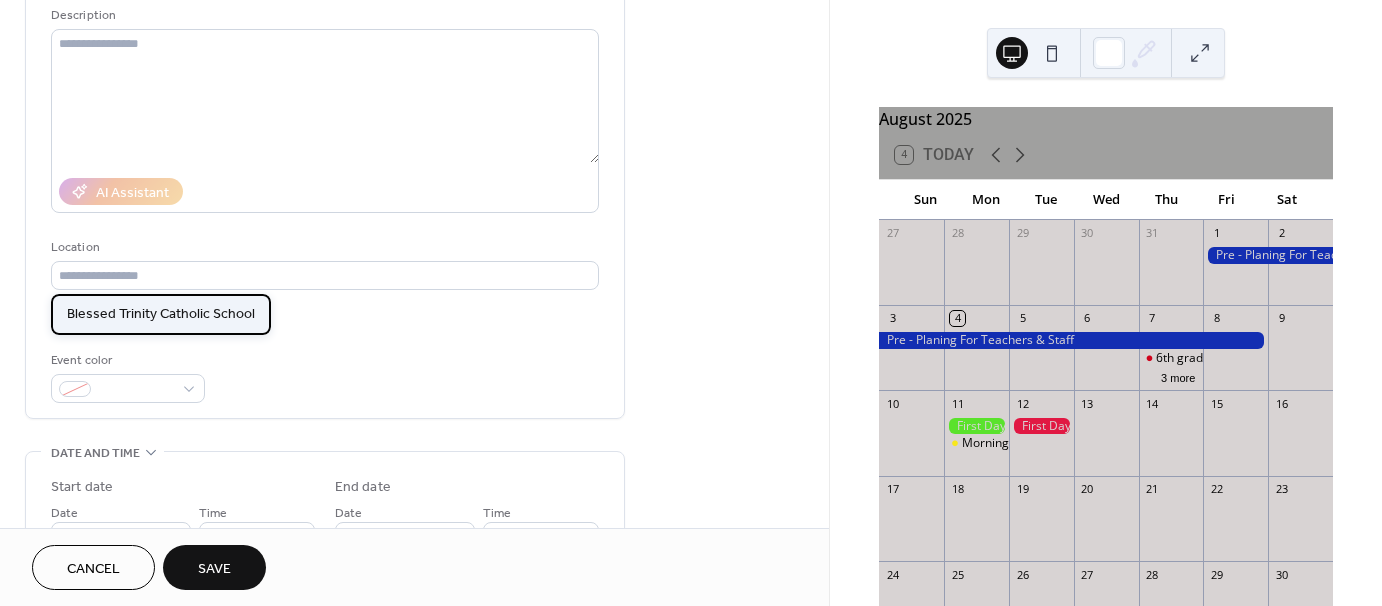click on "Blessed Trinity Catholic School" at bounding box center [161, 313] 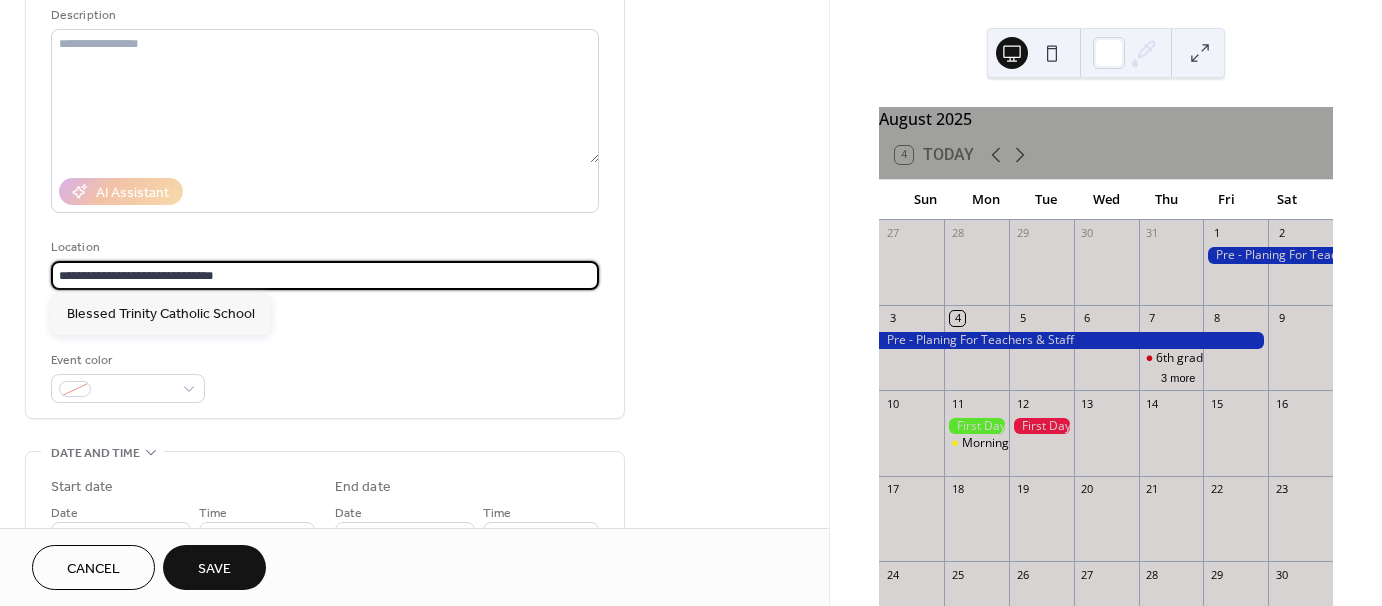 drag, startPoint x: 225, startPoint y: 272, endPoint x: 184, endPoint y: 274, distance: 41.04875 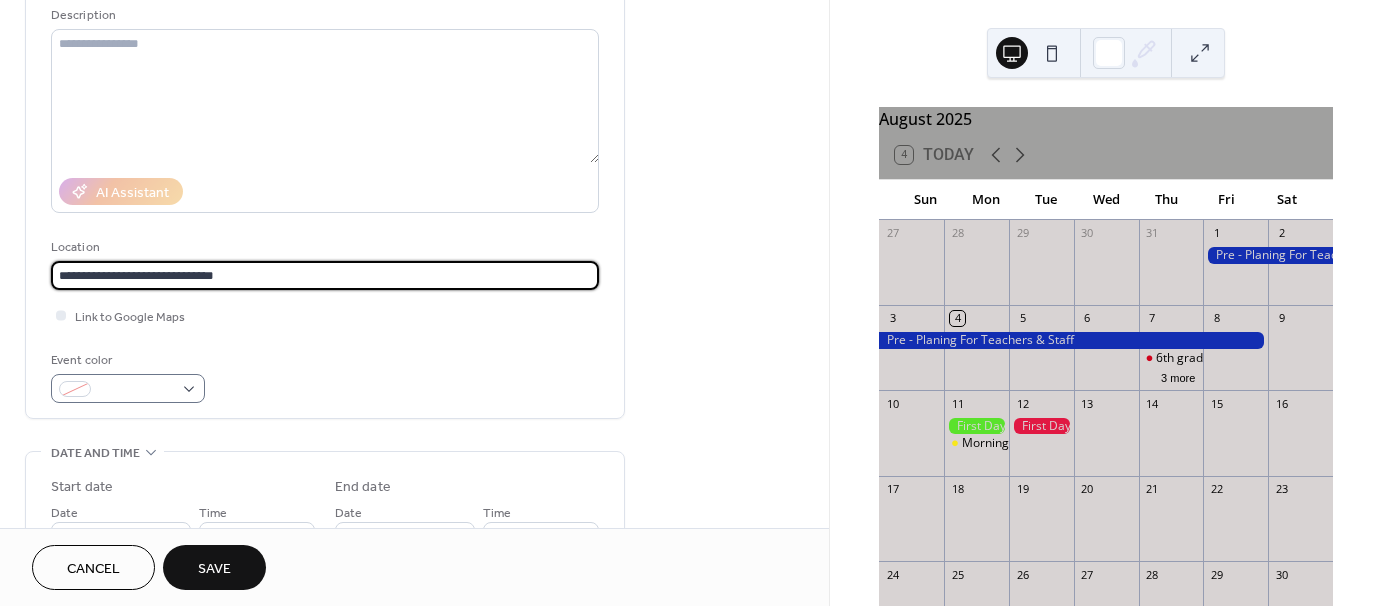 type on "**********" 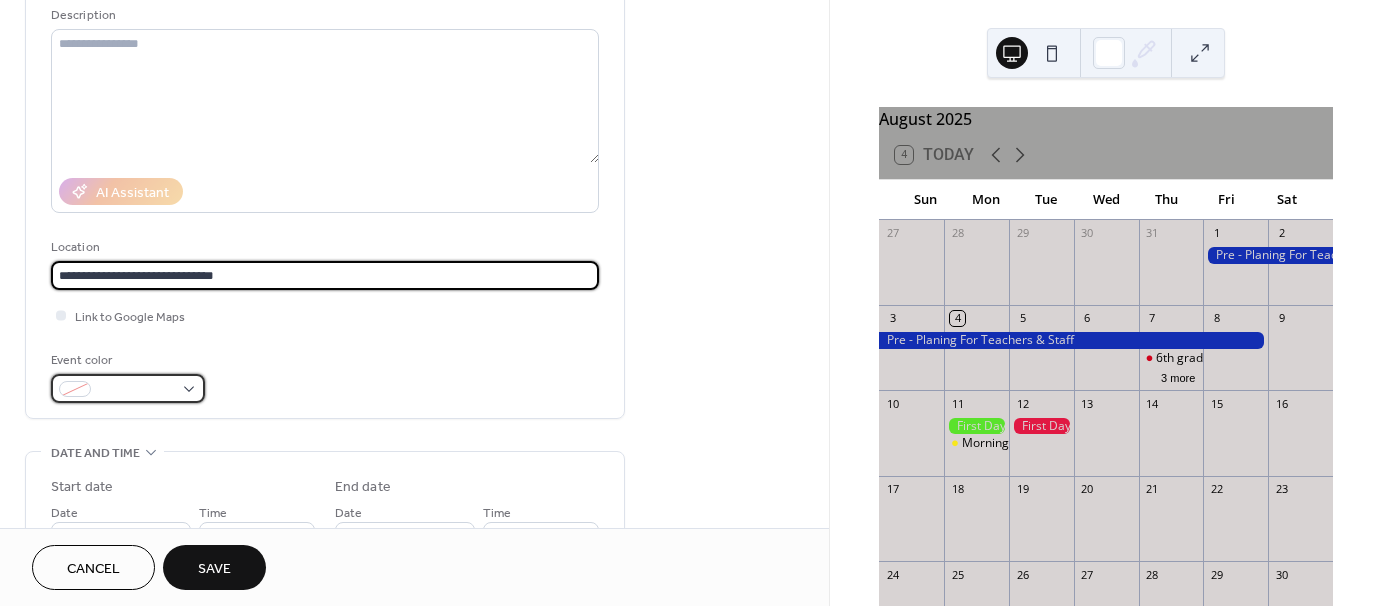 click at bounding box center (136, 390) 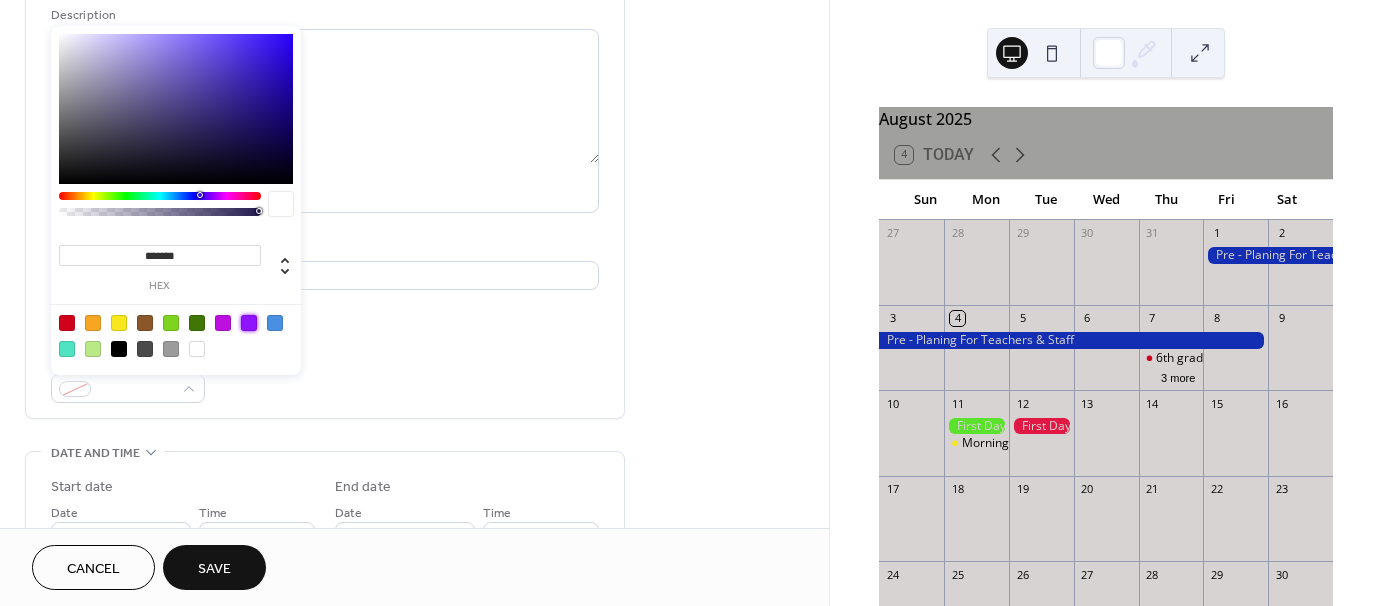 click at bounding box center [249, 323] 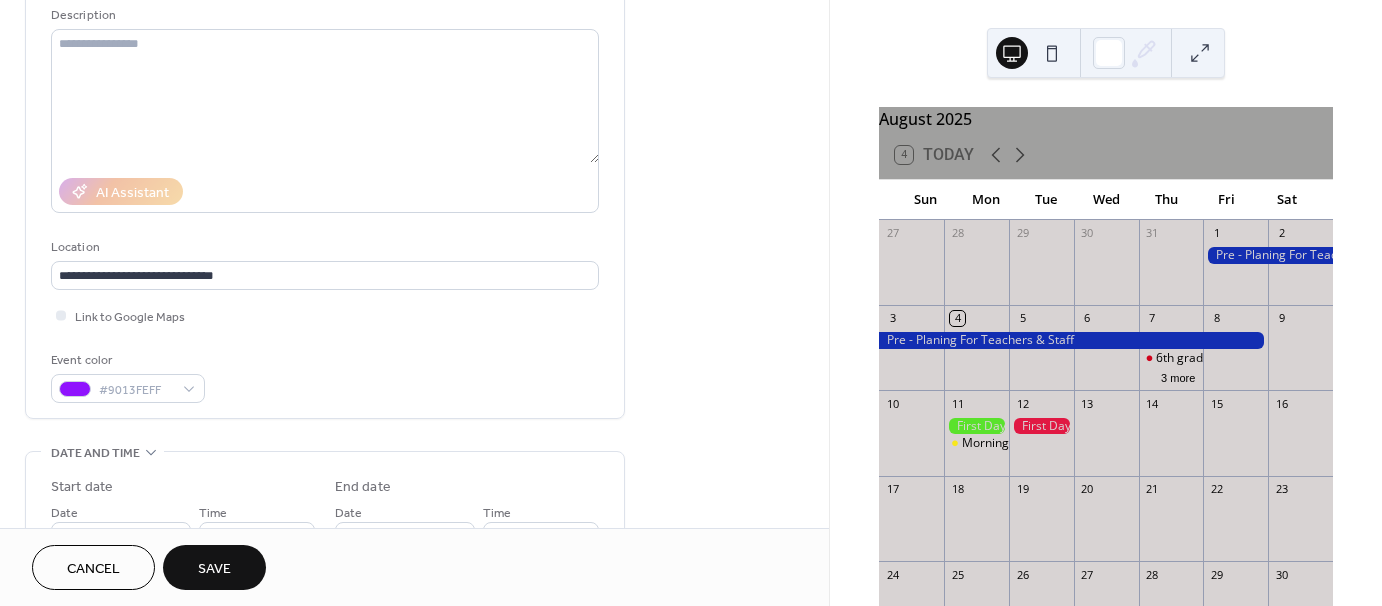 click on "Link to Google Maps" at bounding box center (325, 315) 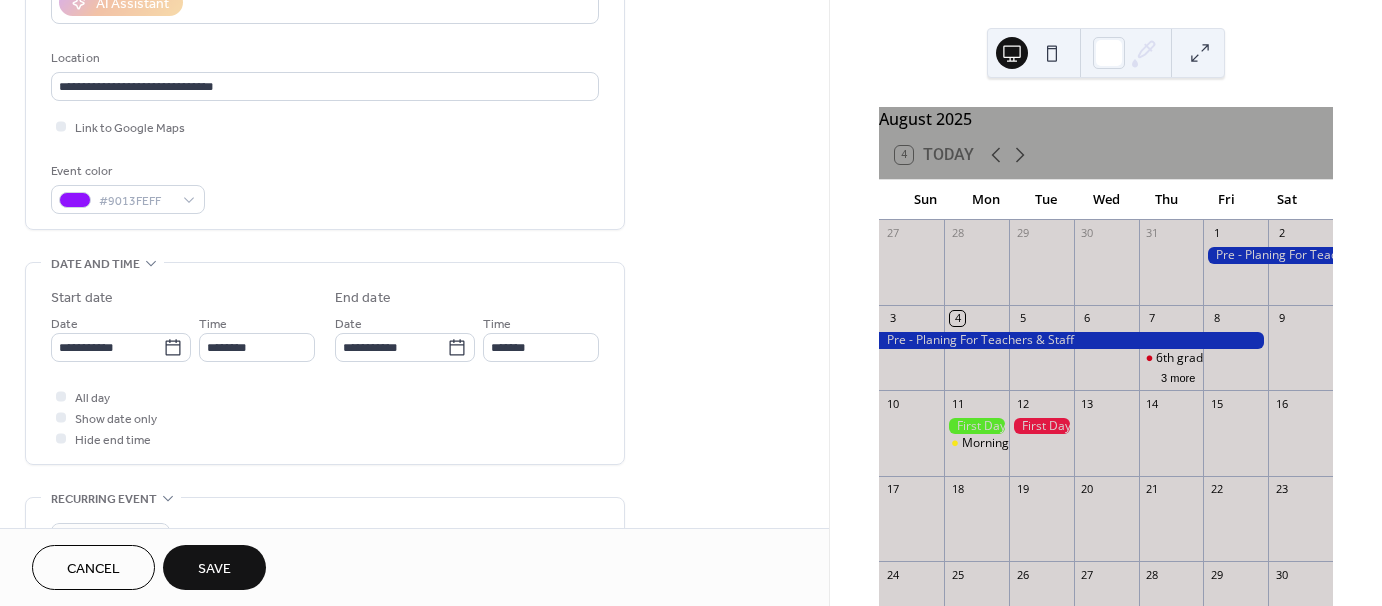 scroll, scrollTop: 400, scrollLeft: 0, axis: vertical 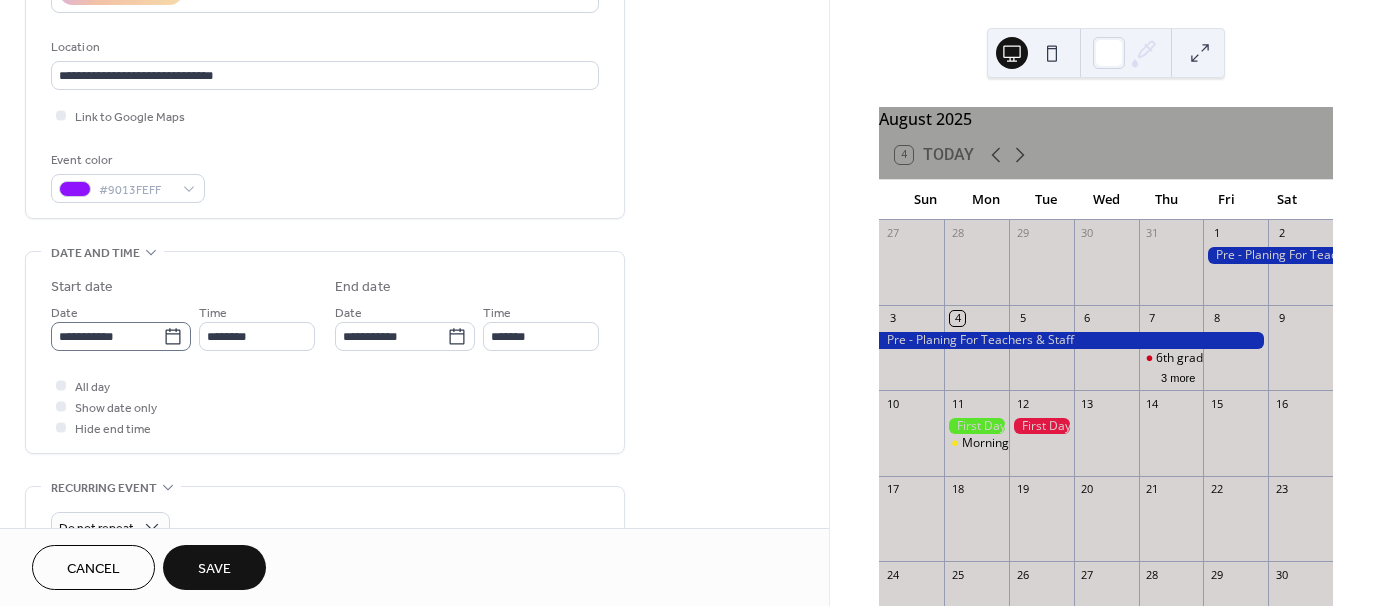 click 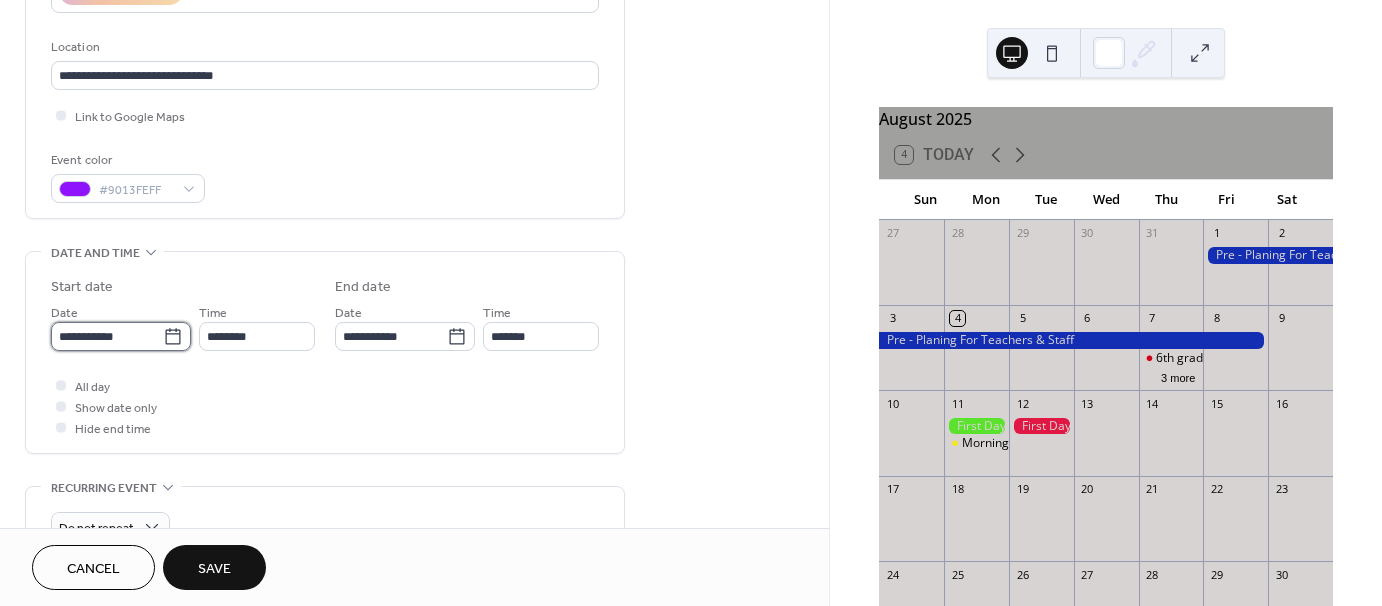 click on "**********" at bounding box center [107, 336] 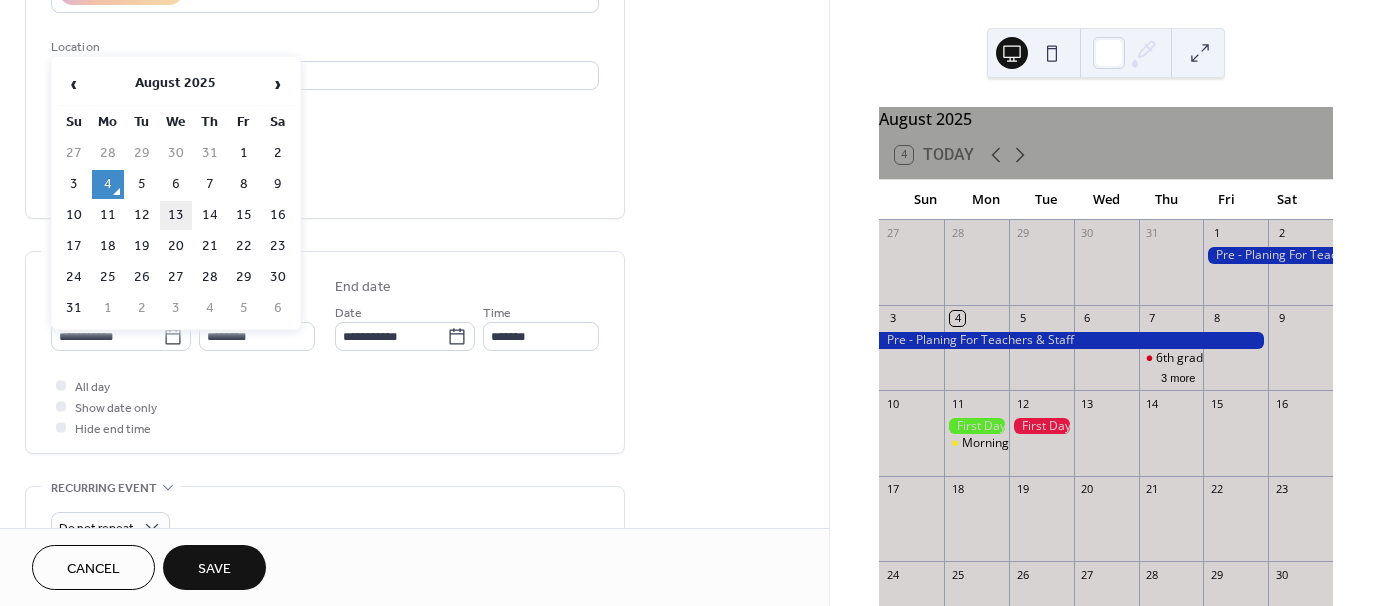 click on "13" at bounding box center [176, 215] 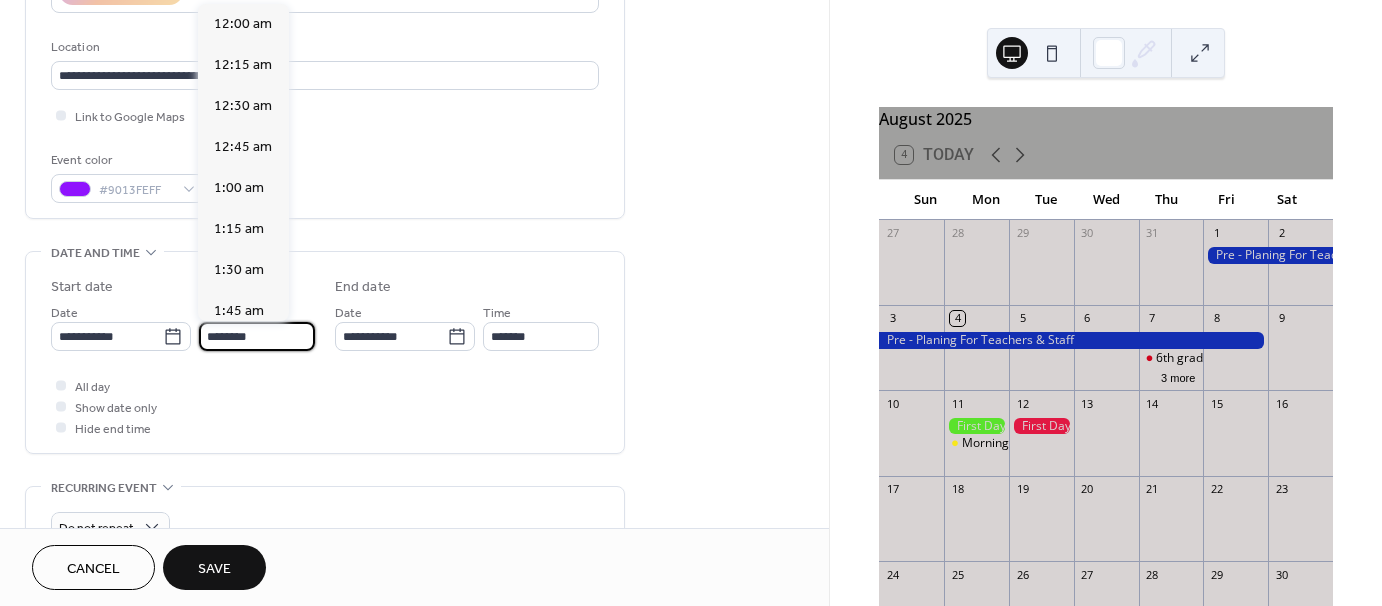 click on "********" at bounding box center [257, 336] 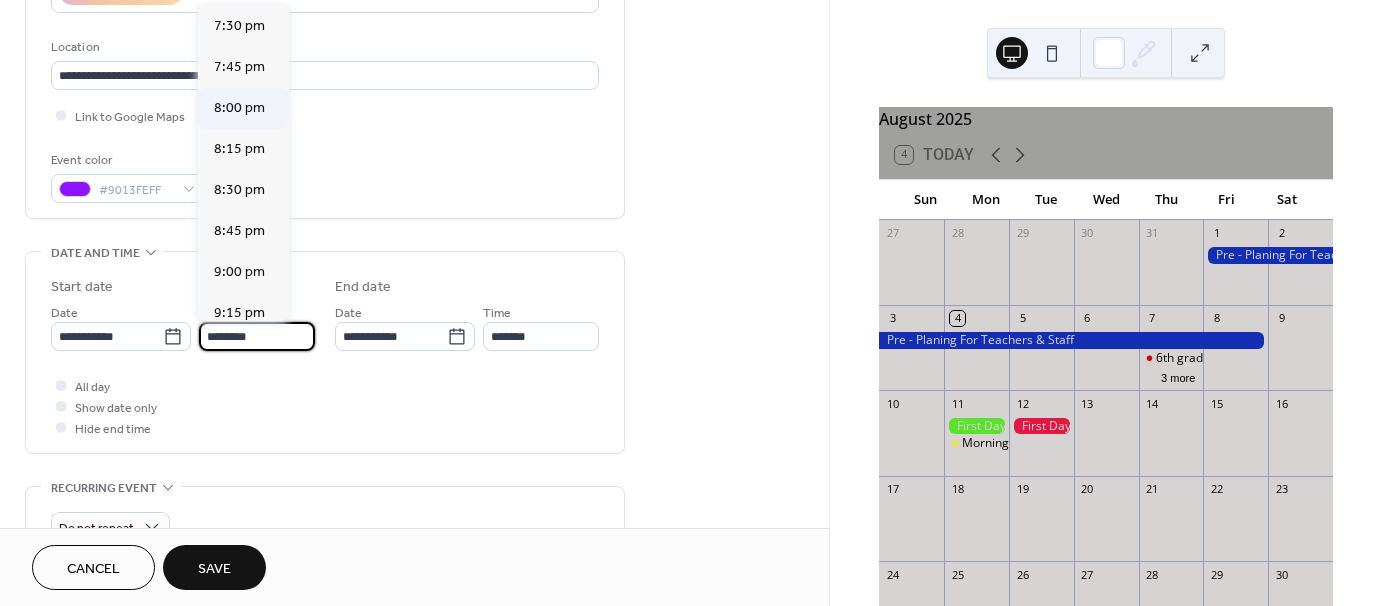 scroll, scrollTop: 3268, scrollLeft: 0, axis: vertical 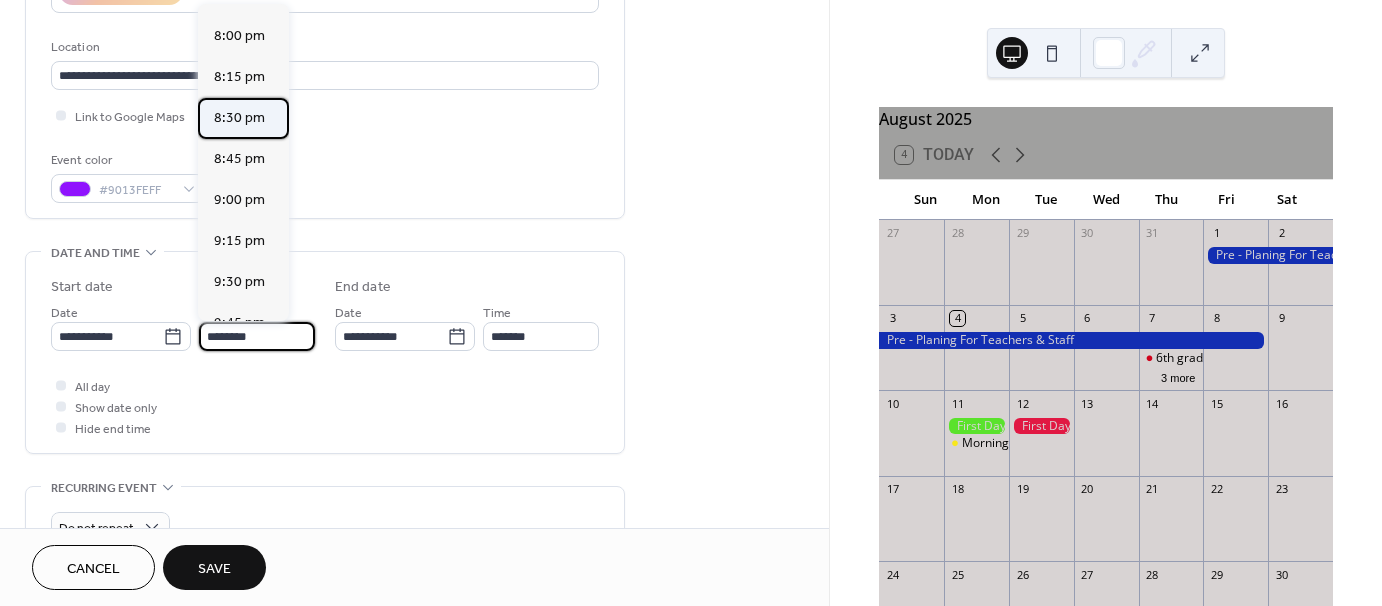 click on "8:30 pm" at bounding box center [239, 118] 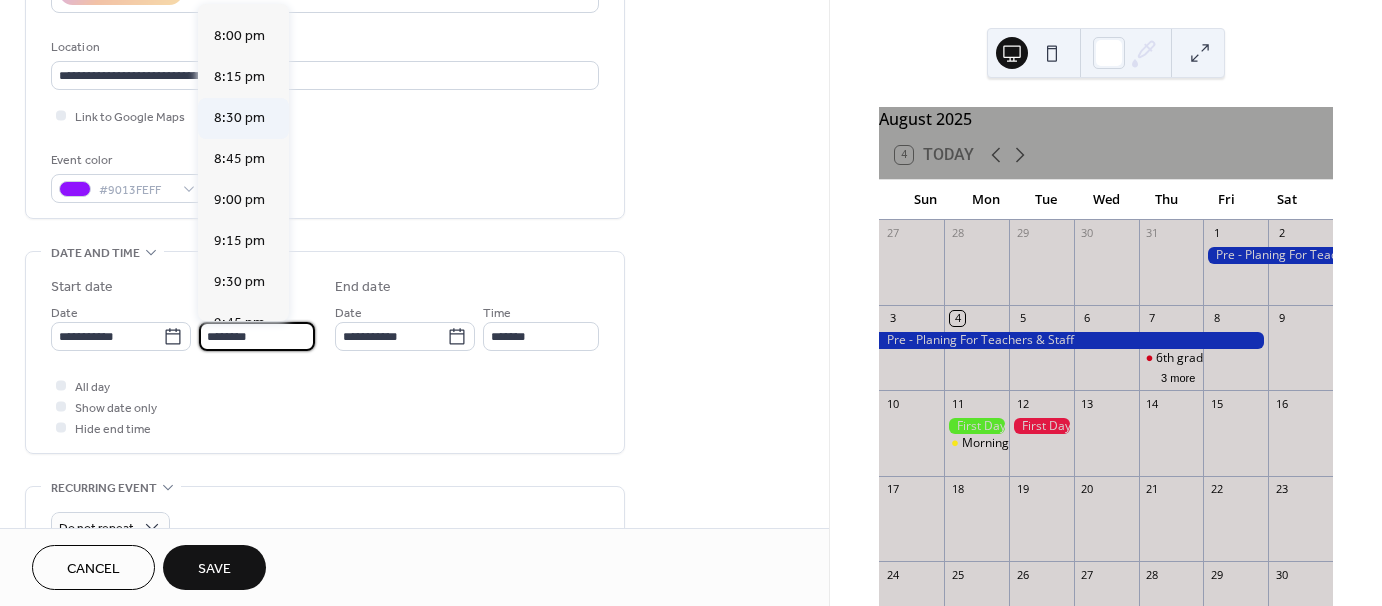 type on "*******" 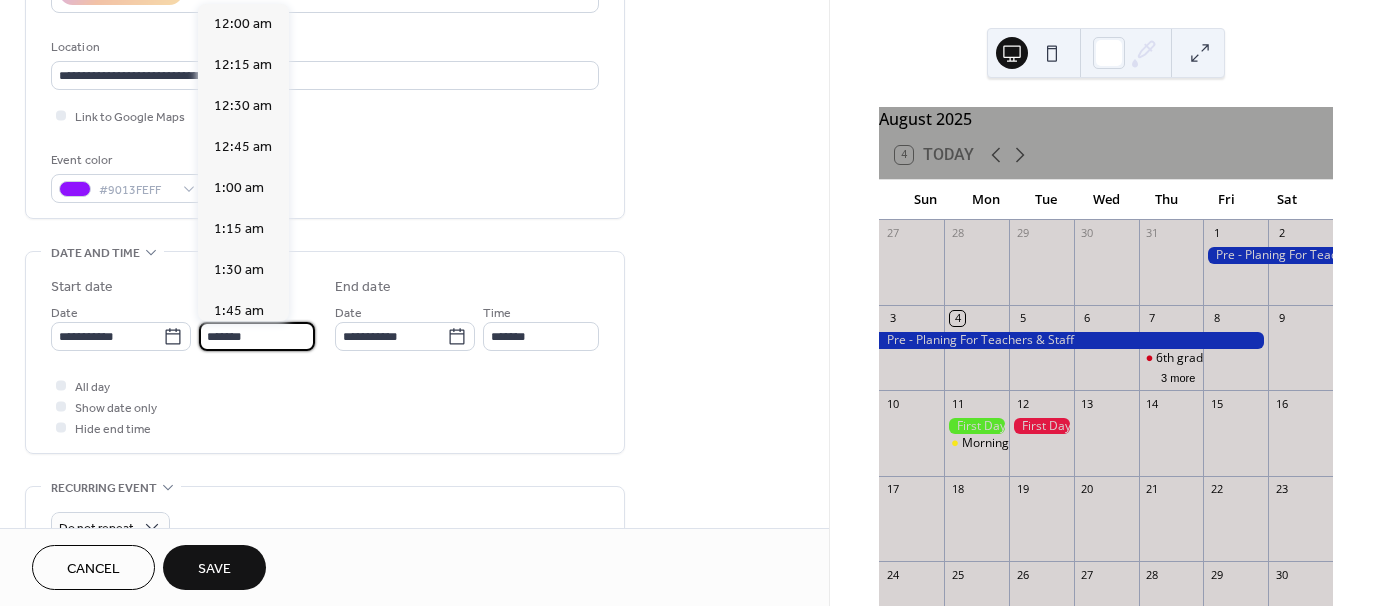 click on "*******" at bounding box center [257, 336] 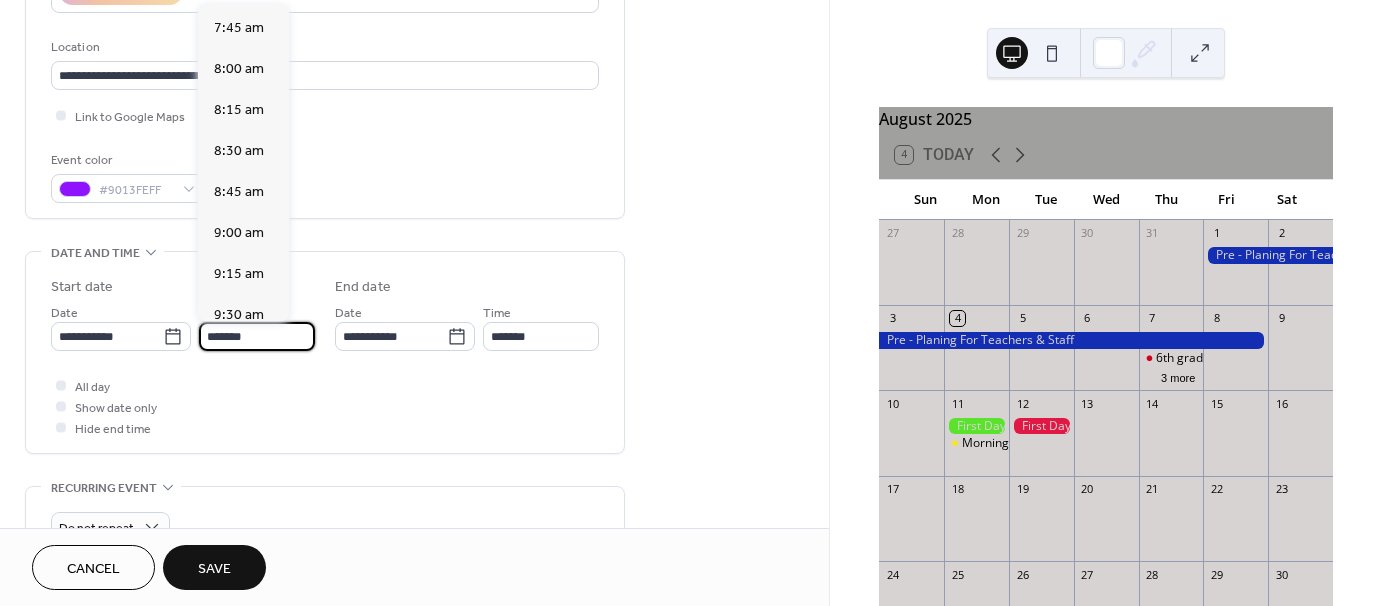 scroll, scrollTop: 1262, scrollLeft: 0, axis: vertical 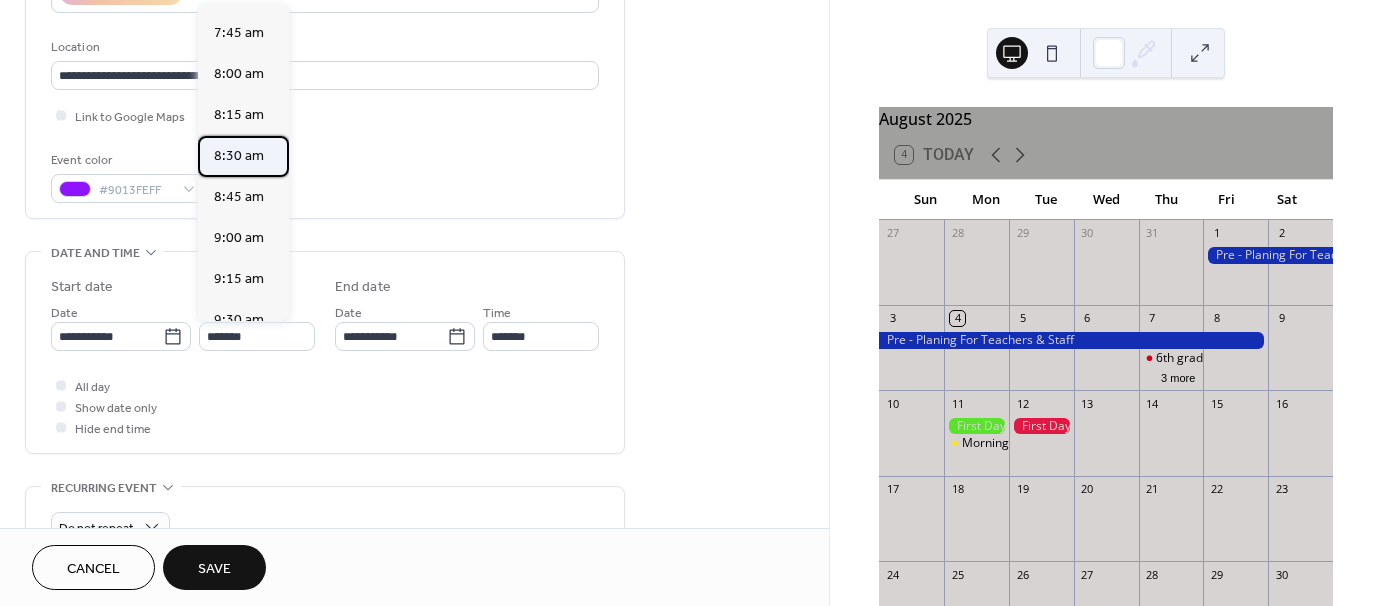 click on "8:30 am" at bounding box center (239, 156) 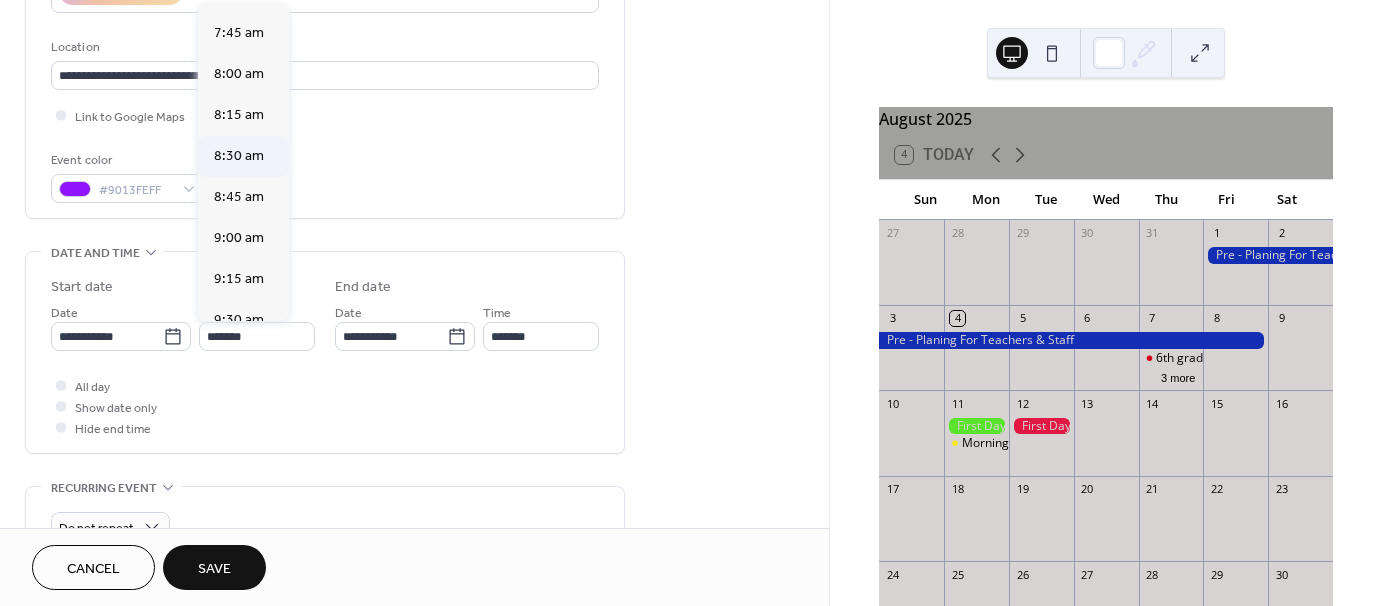 type on "*******" 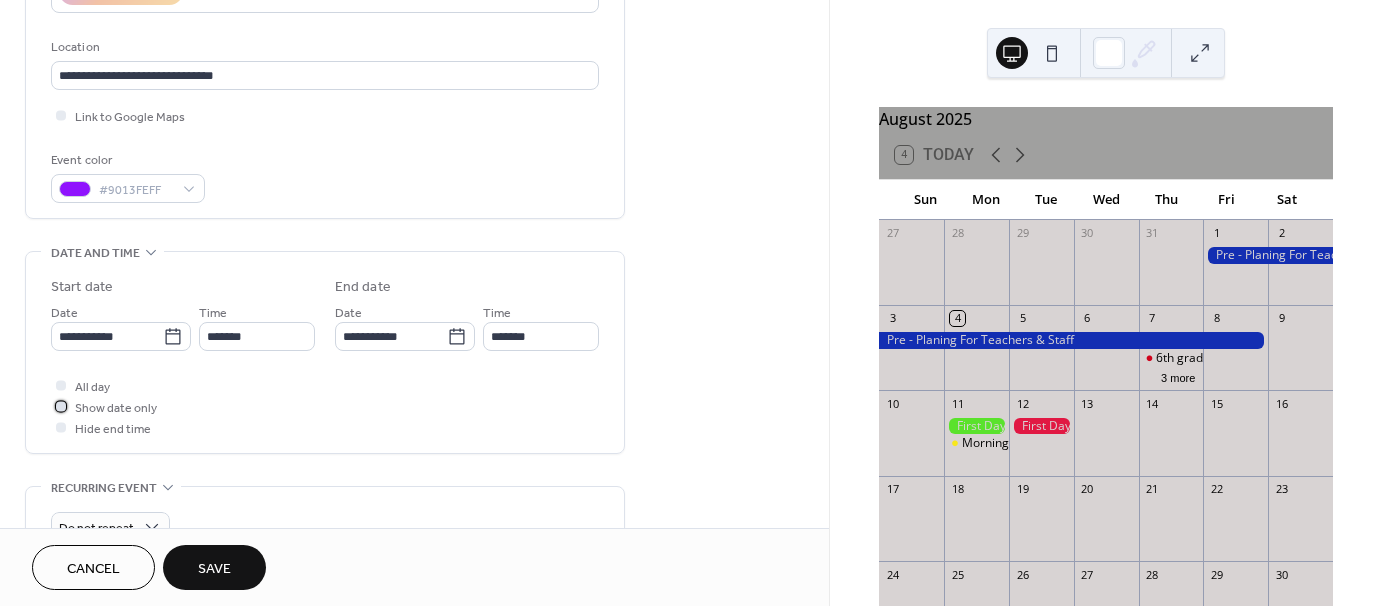 click at bounding box center [61, 406] 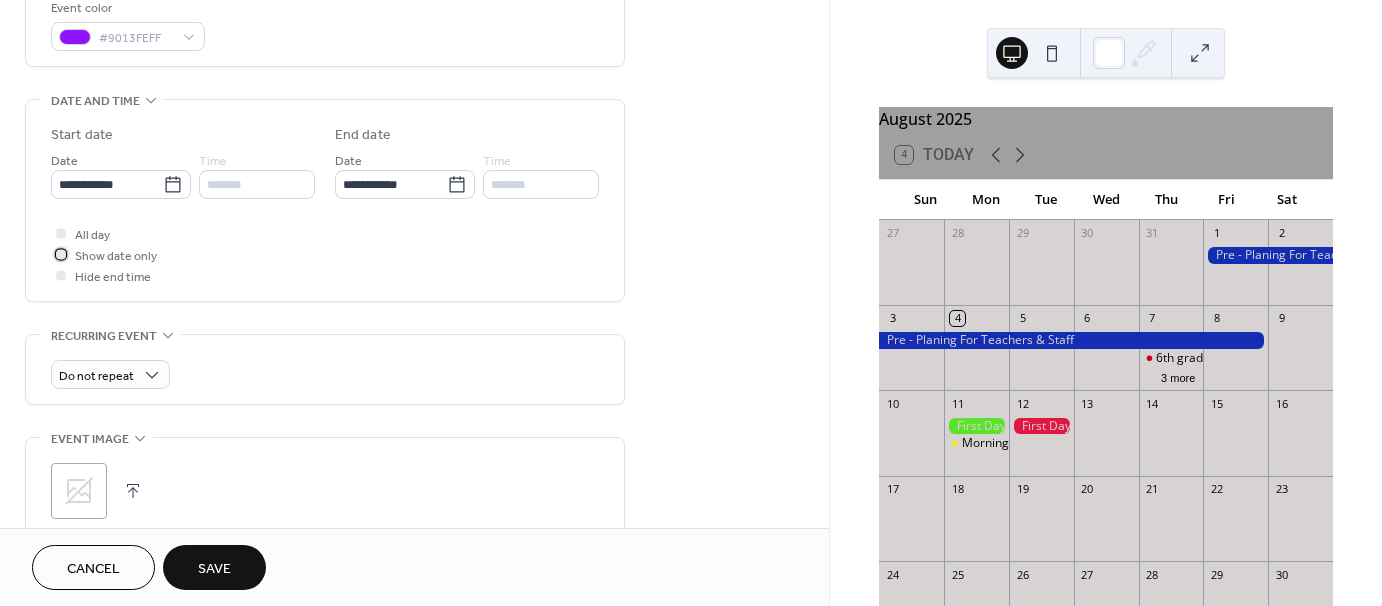 scroll, scrollTop: 600, scrollLeft: 0, axis: vertical 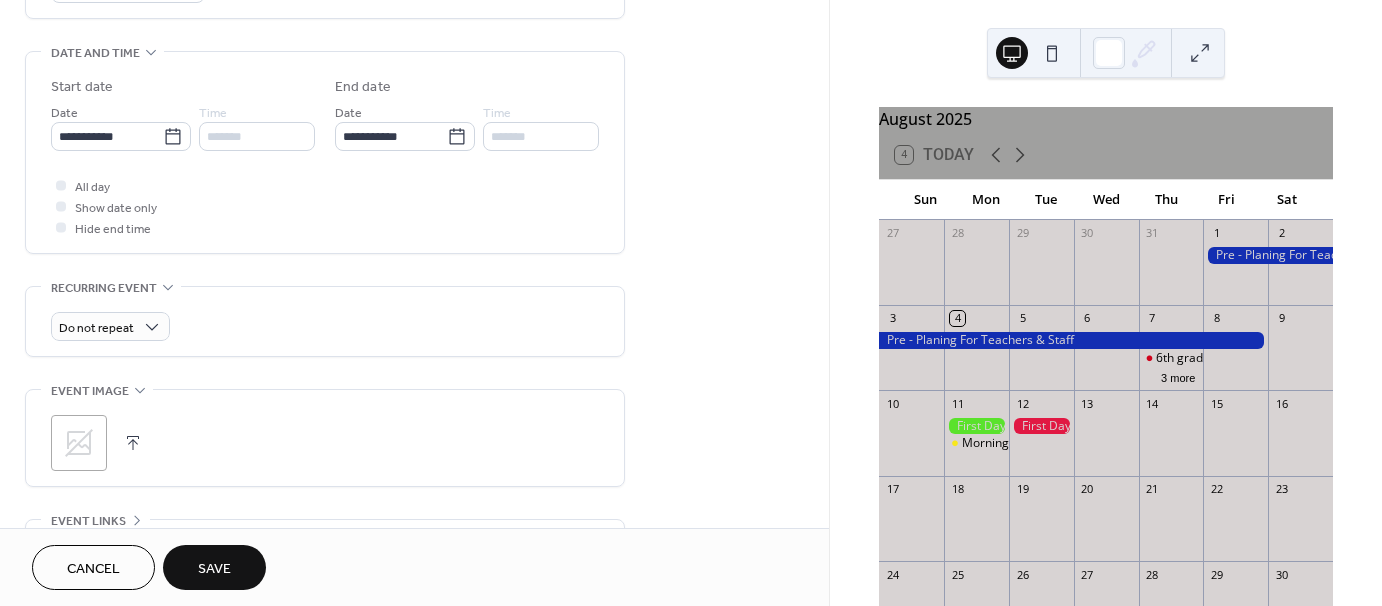 click on ";" at bounding box center [79, 443] 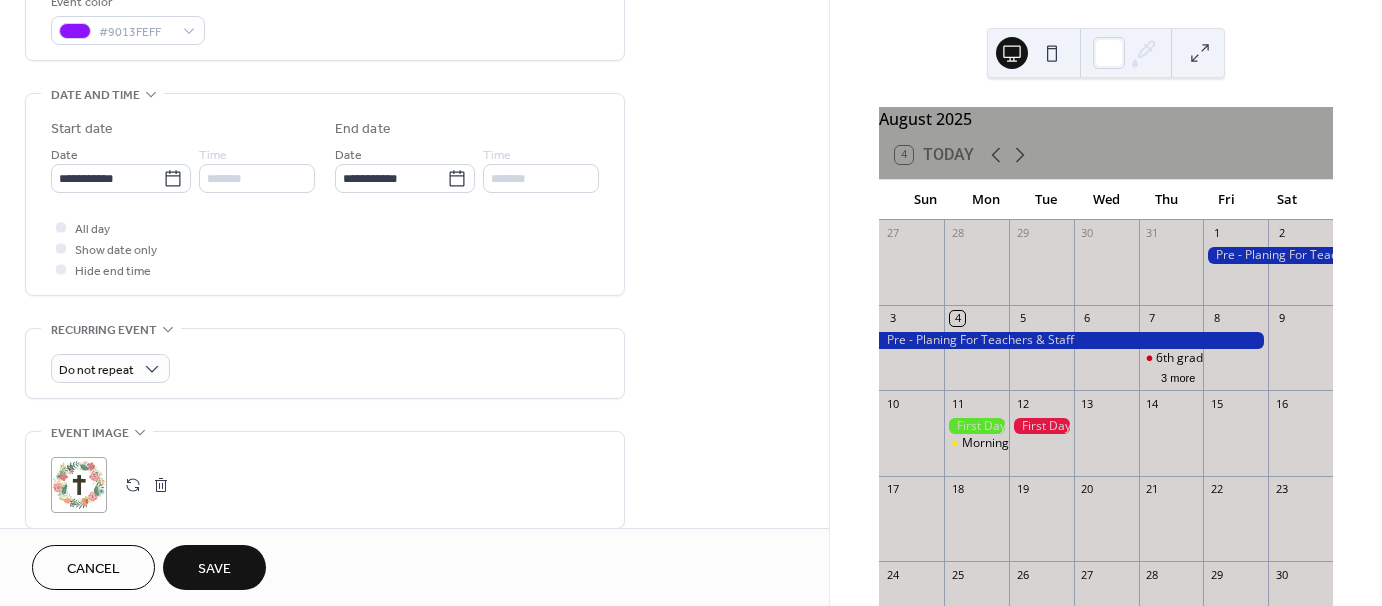 scroll, scrollTop: 600, scrollLeft: 0, axis: vertical 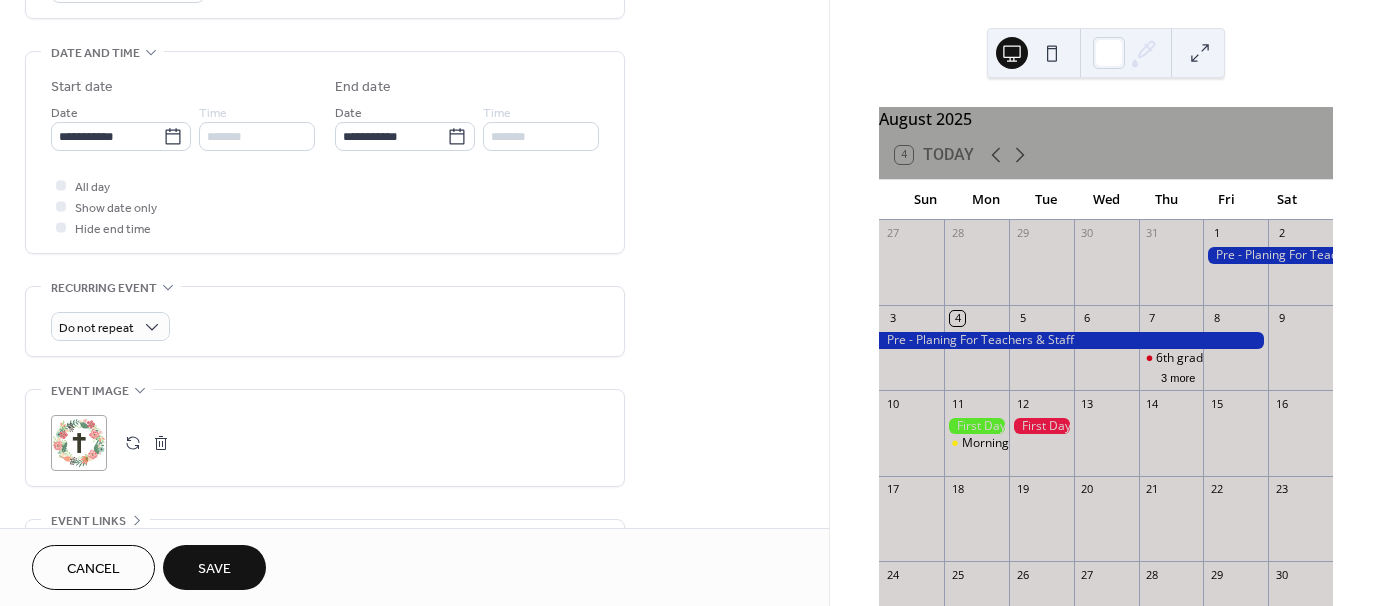 click on "Save" at bounding box center (214, 569) 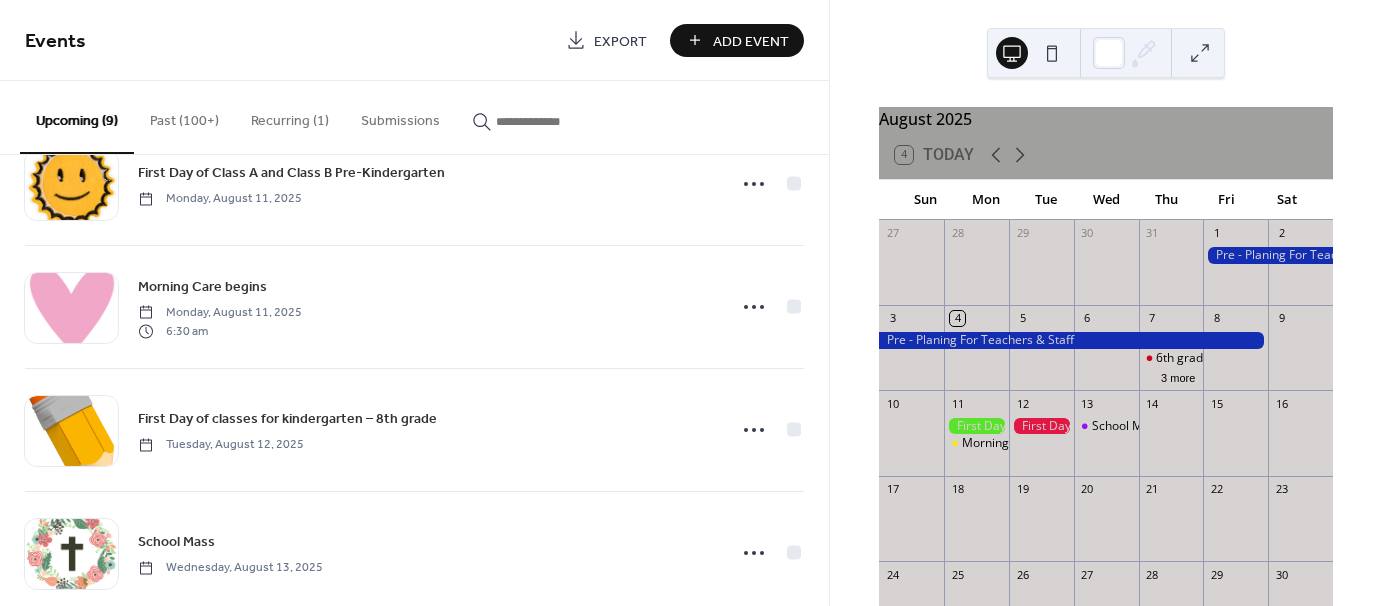 scroll, scrollTop: 712, scrollLeft: 0, axis: vertical 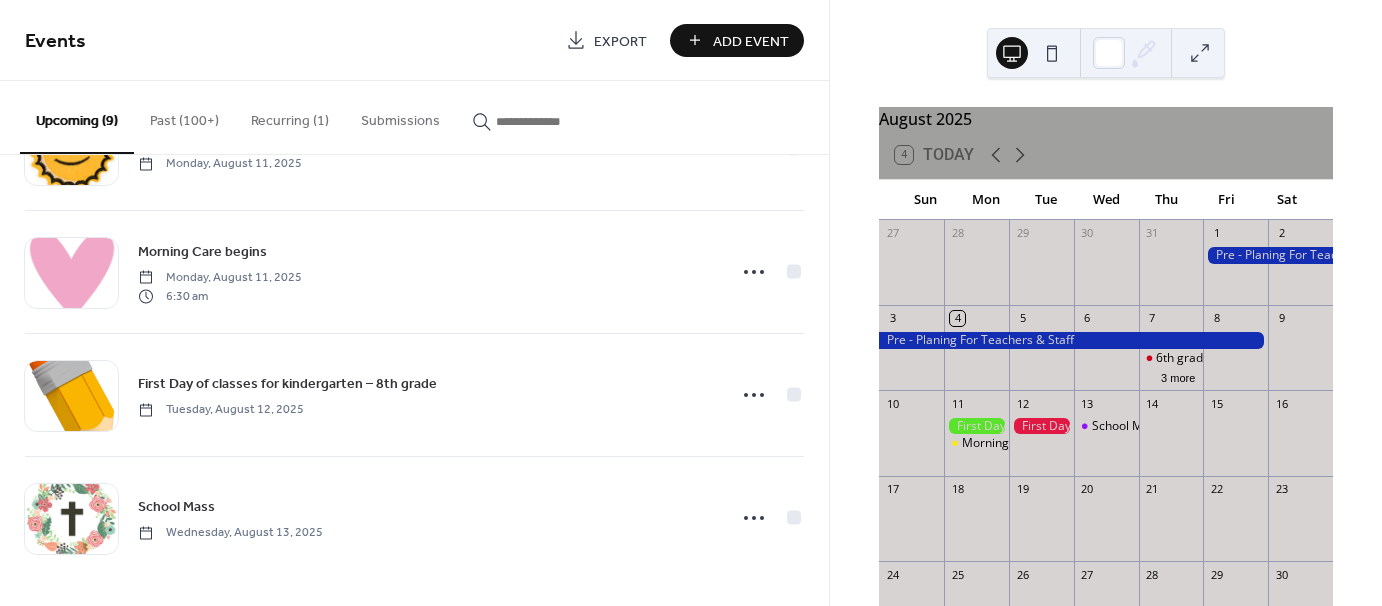 click on "Add Event" at bounding box center [751, 41] 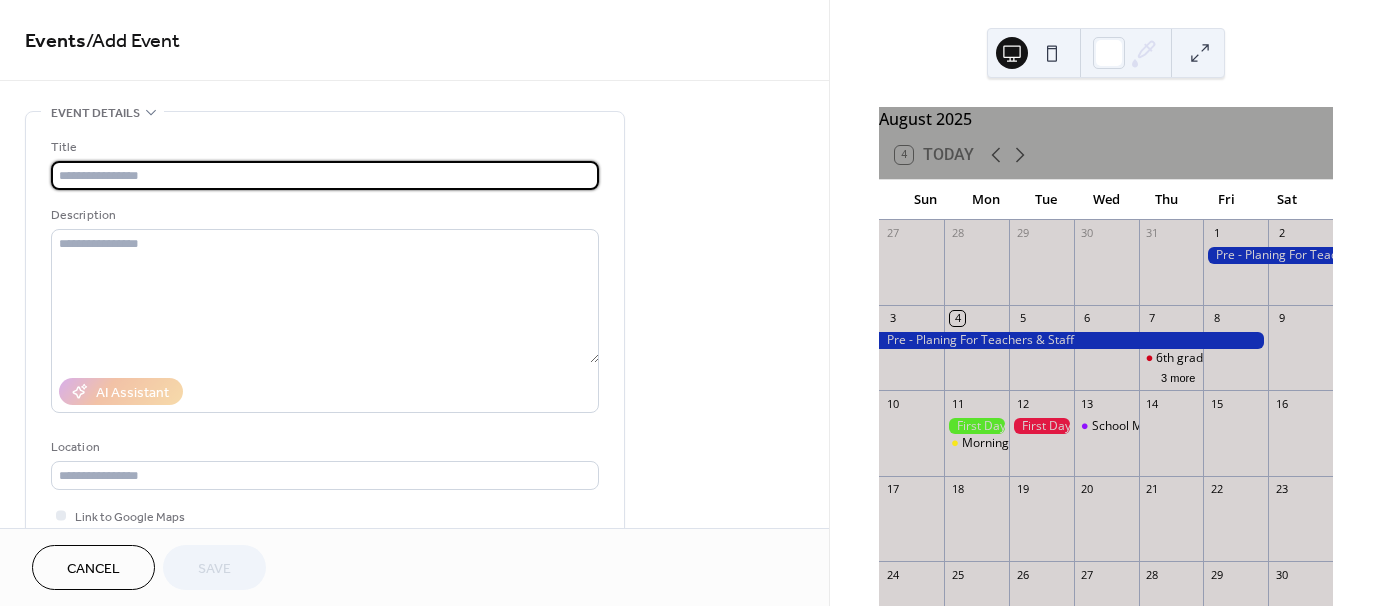 click at bounding box center (325, 175) 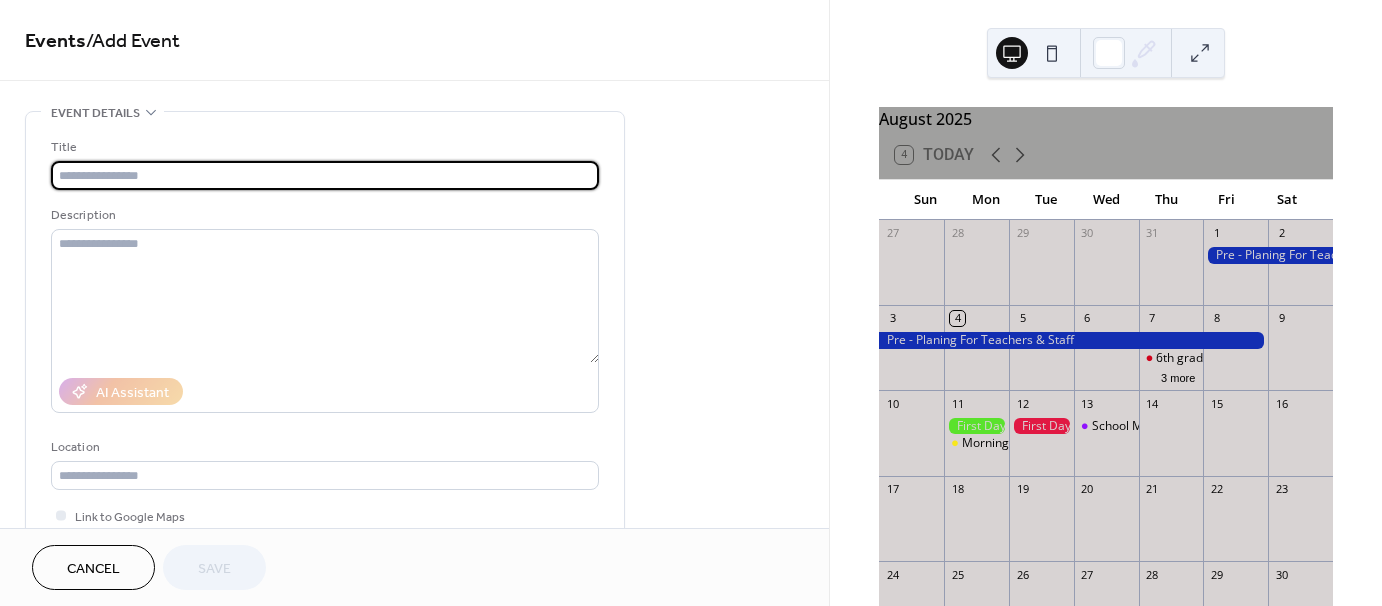 paste on "**********" 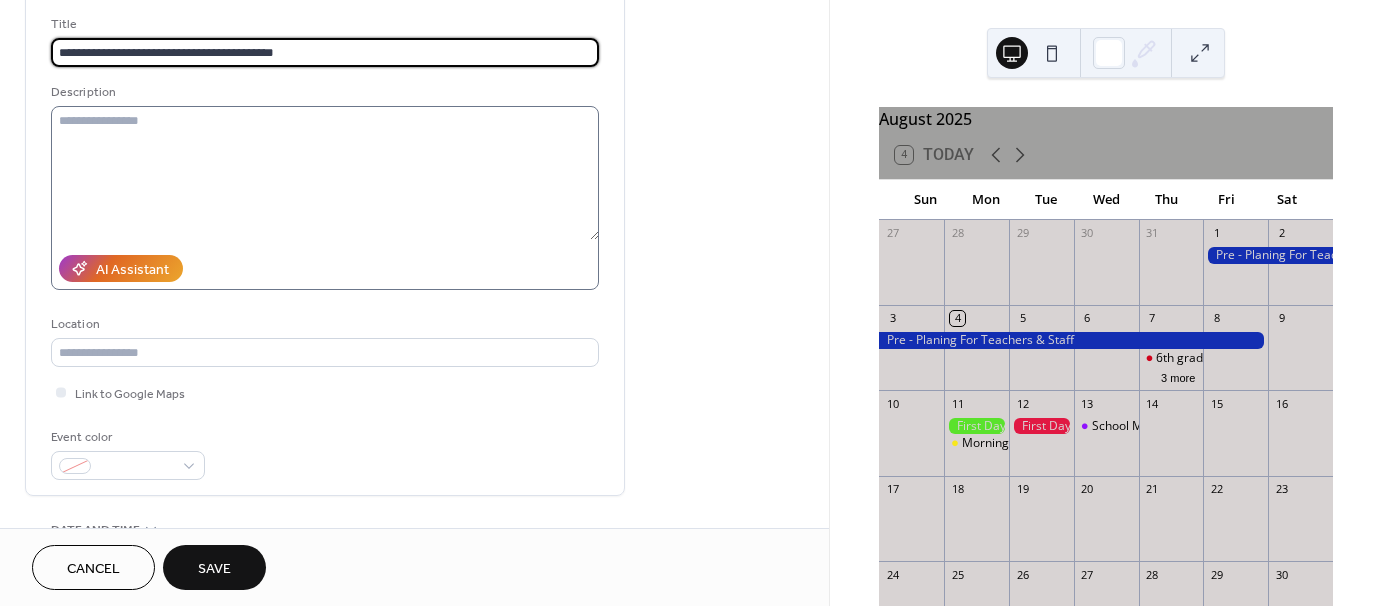 scroll, scrollTop: 200, scrollLeft: 0, axis: vertical 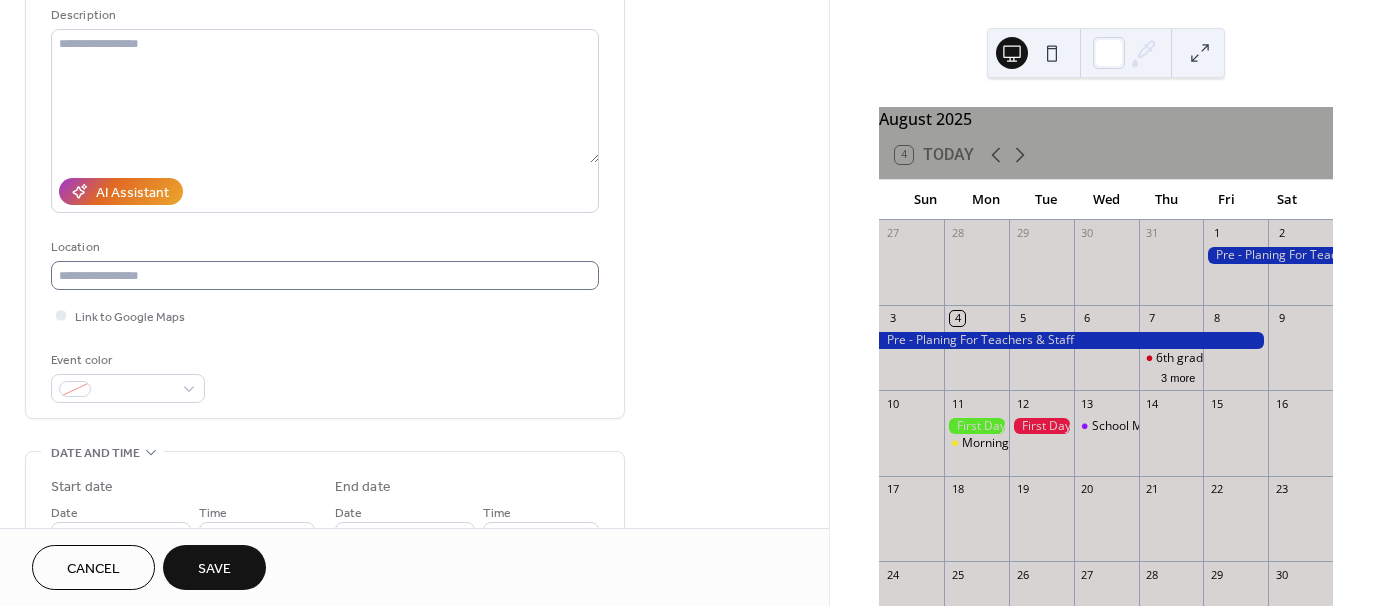 type on "**********" 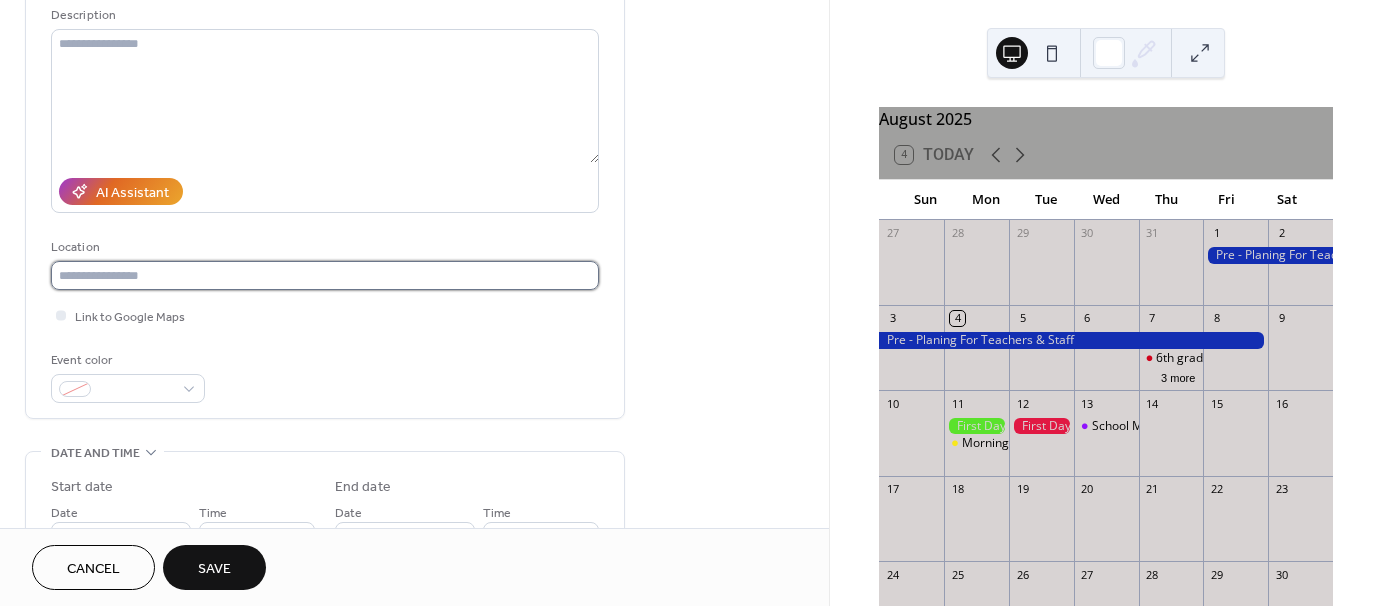 click at bounding box center [325, 275] 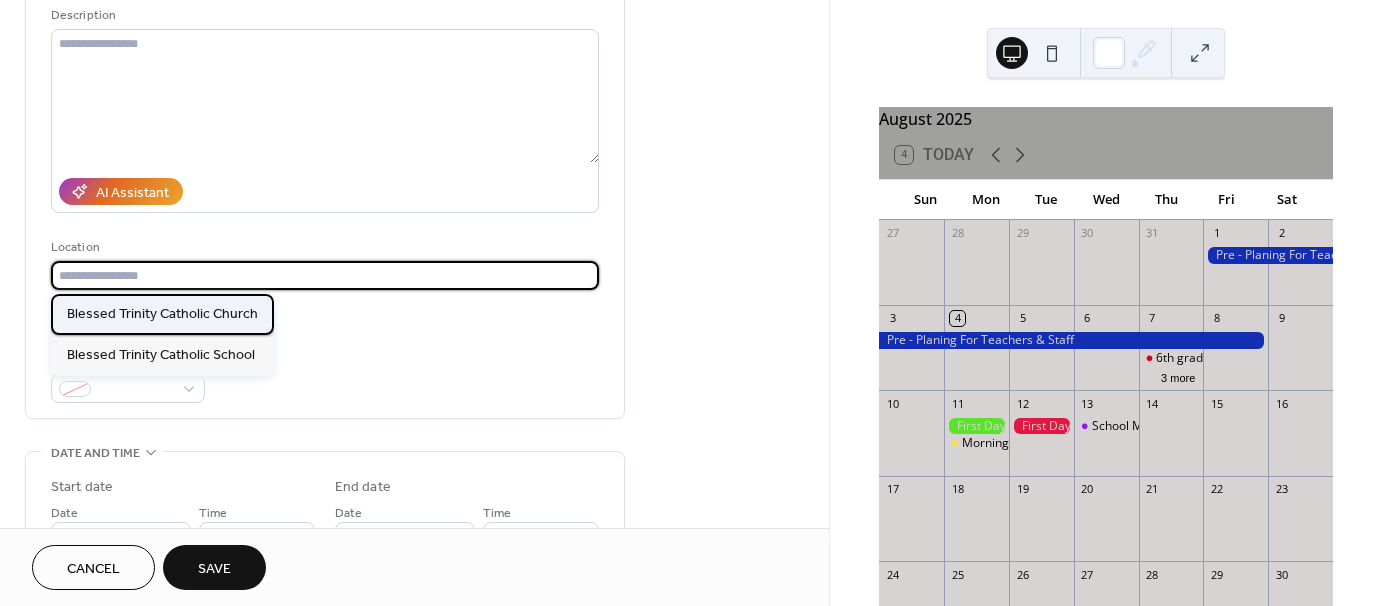 click on "Blessed Trinity Catholic Church" at bounding box center [162, 313] 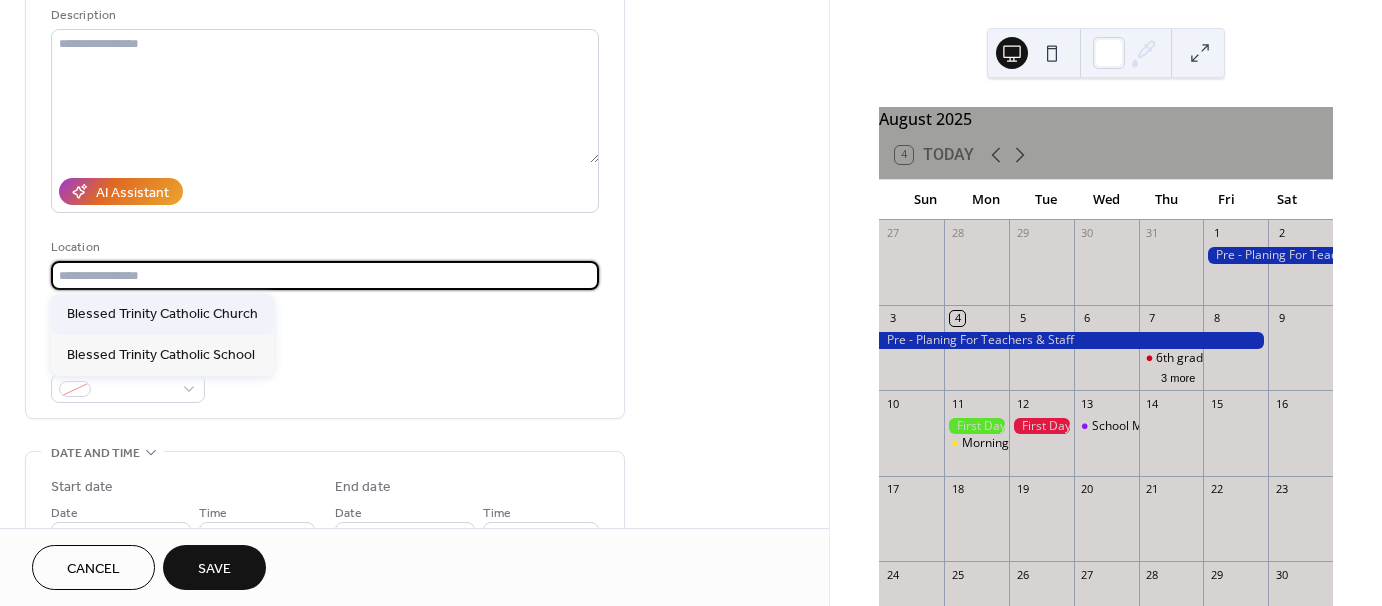 type on "**********" 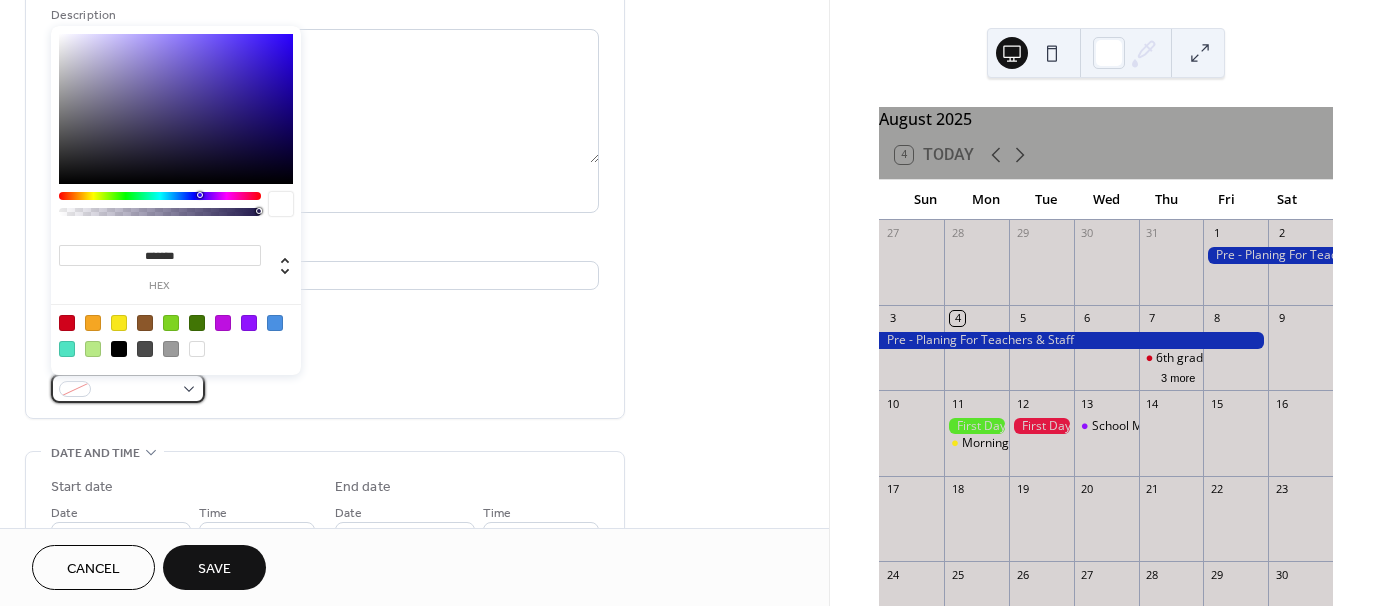 click at bounding box center [136, 390] 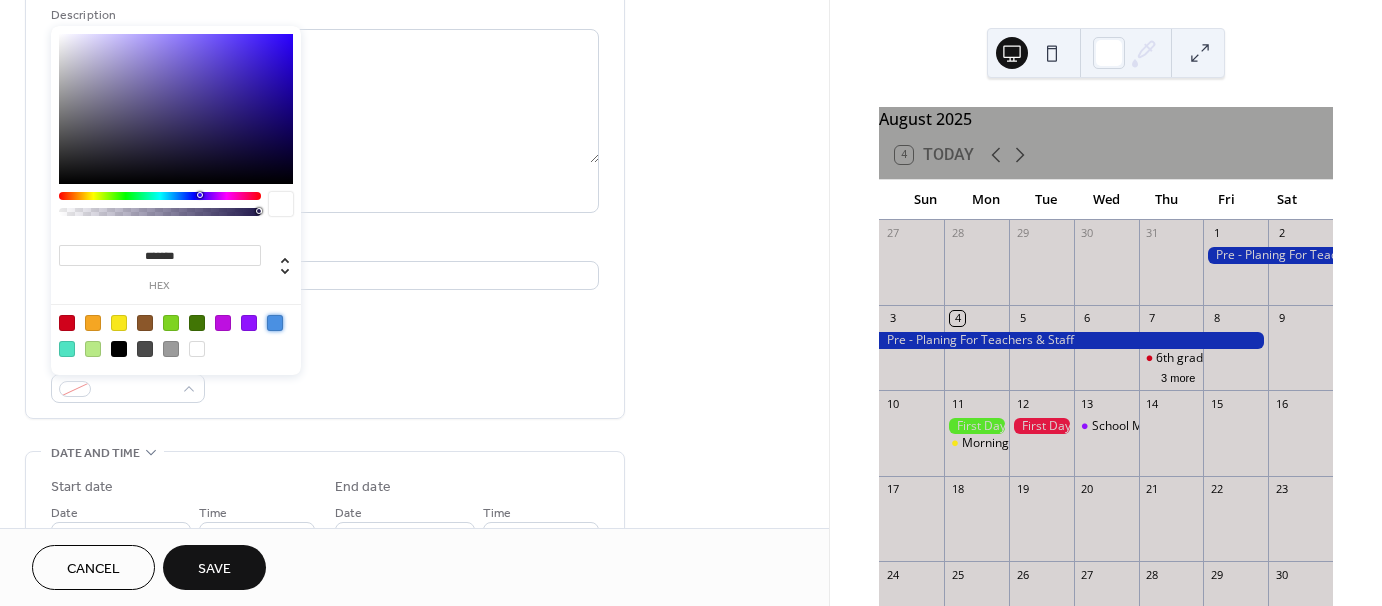 click at bounding box center [275, 323] 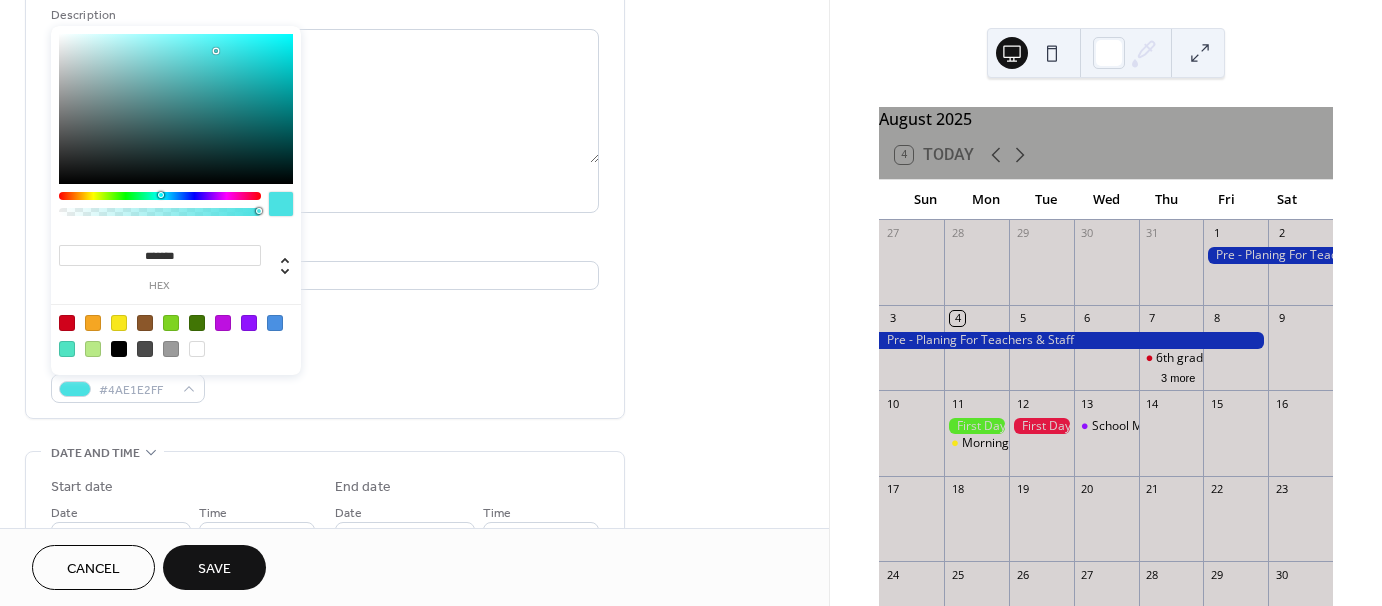 type on "*******" 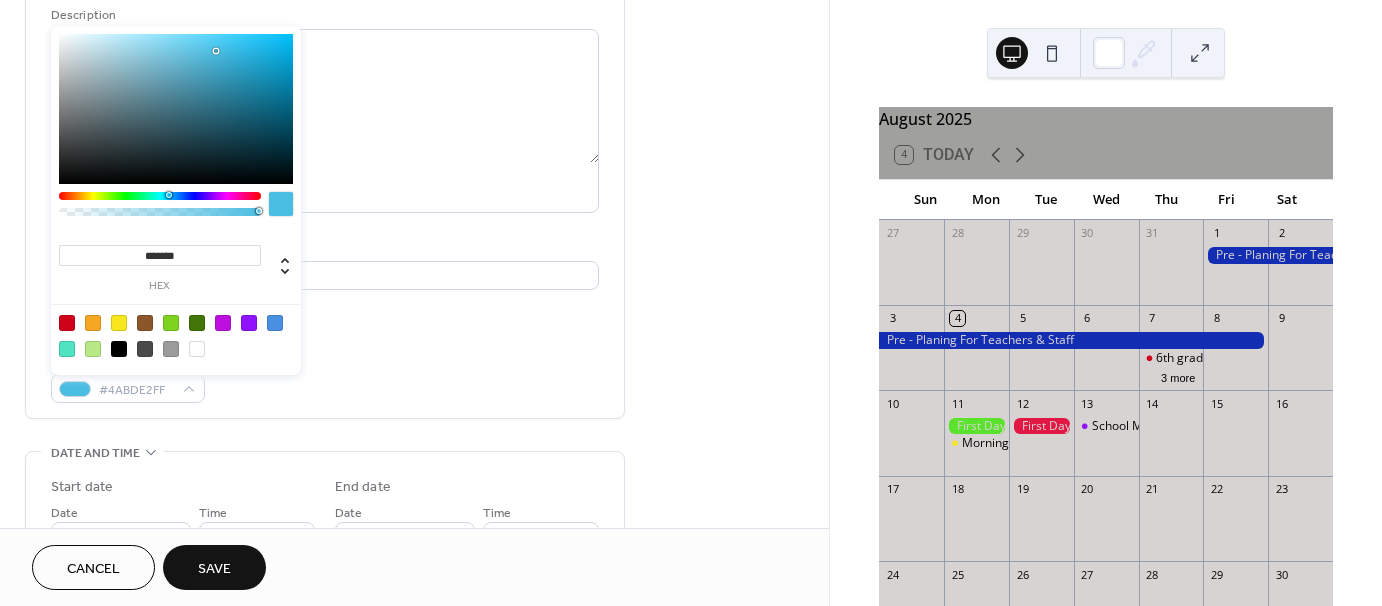 drag, startPoint x: 180, startPoint y: 195, endPoint x: 168, endPoint y: 195, distance: 12 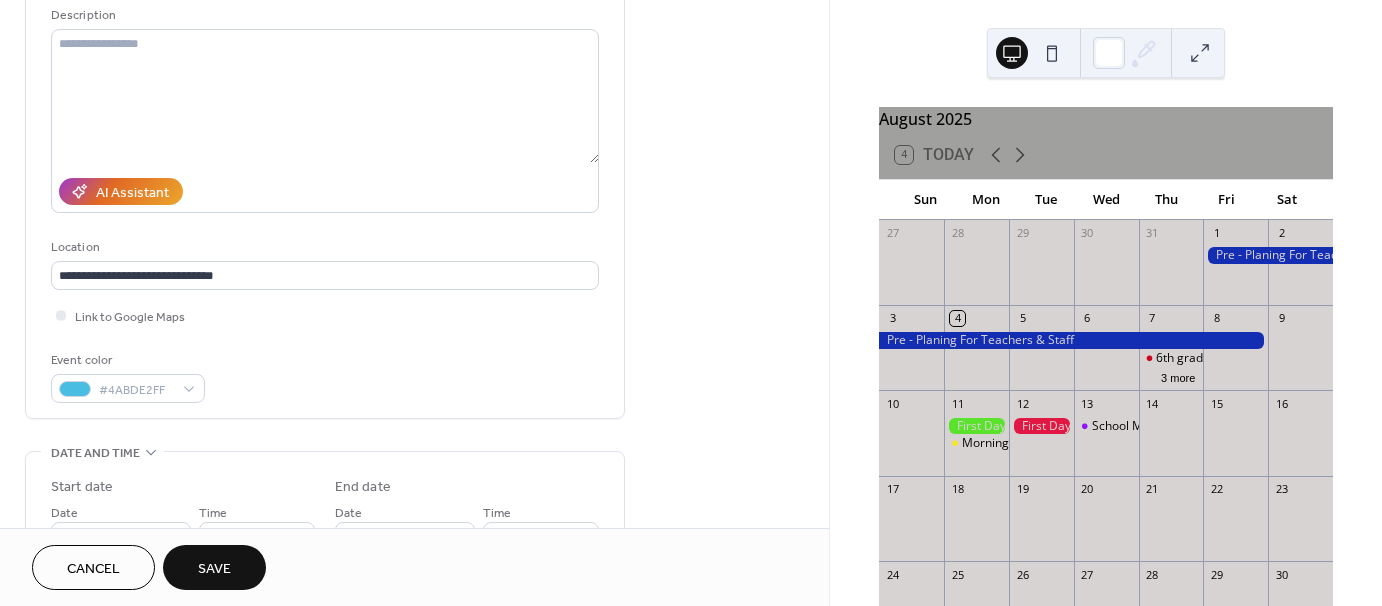 click on "**********" at bounding box center [325, 170] 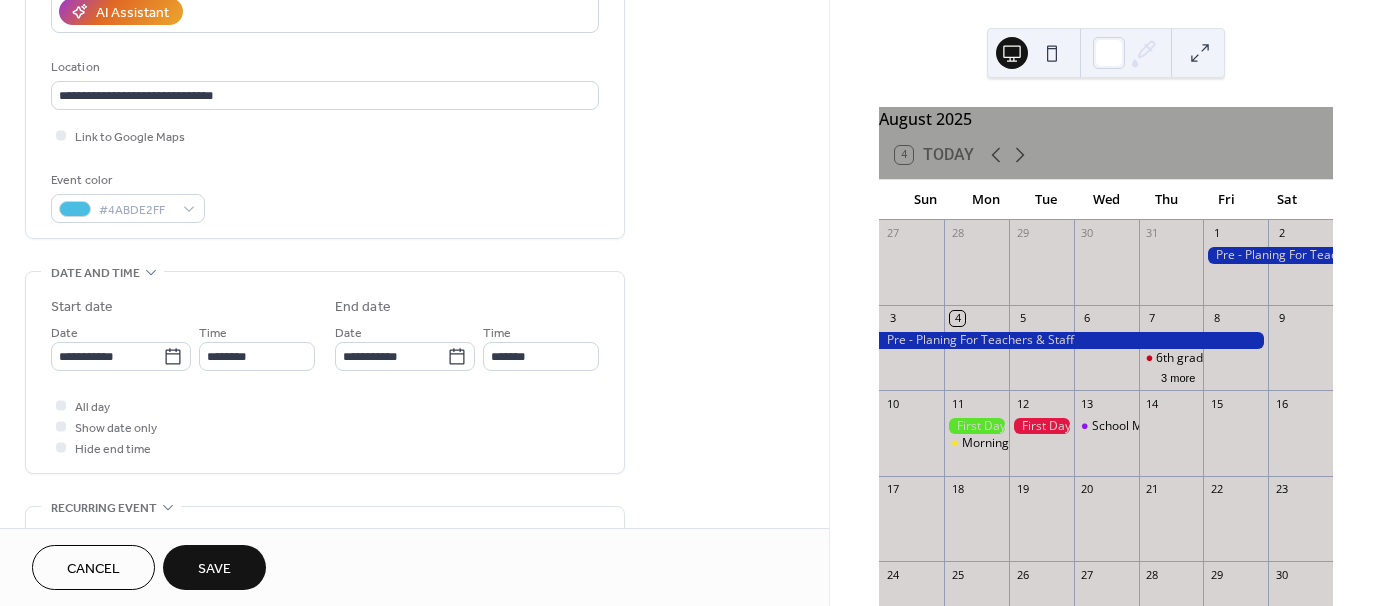 scroll, scrollTop: 500, scrollLeft: 0, axis: vertical 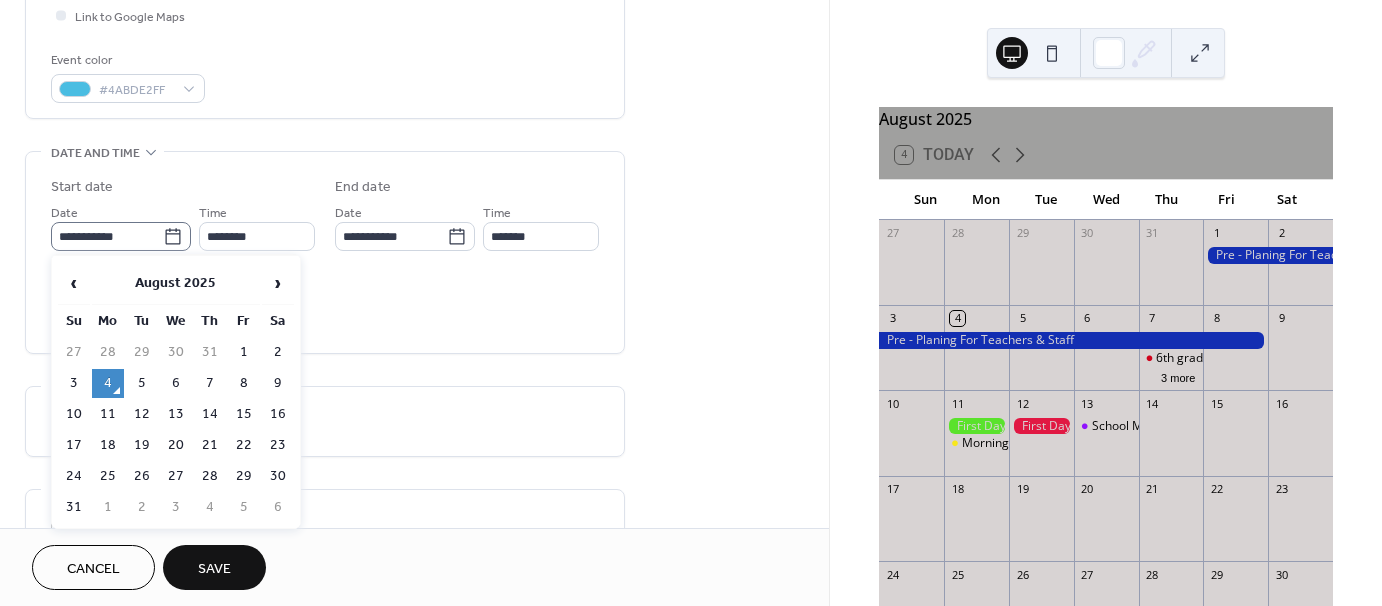 click 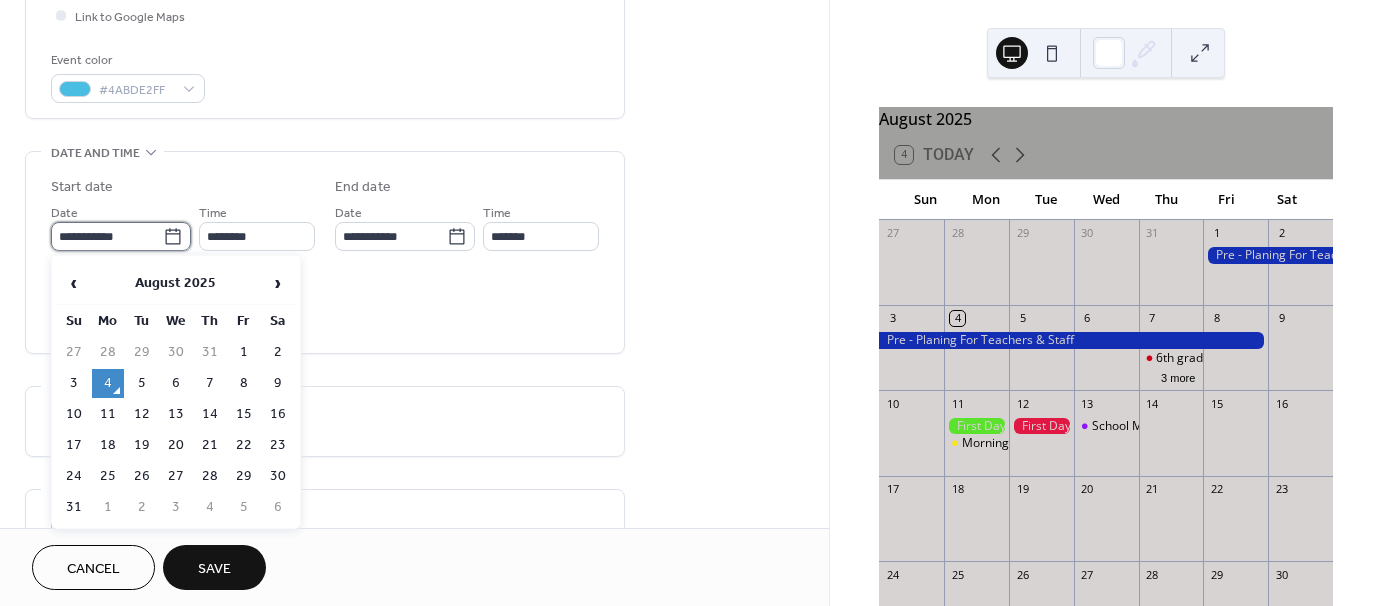 click on "**********" at bounding box center (107, 236) 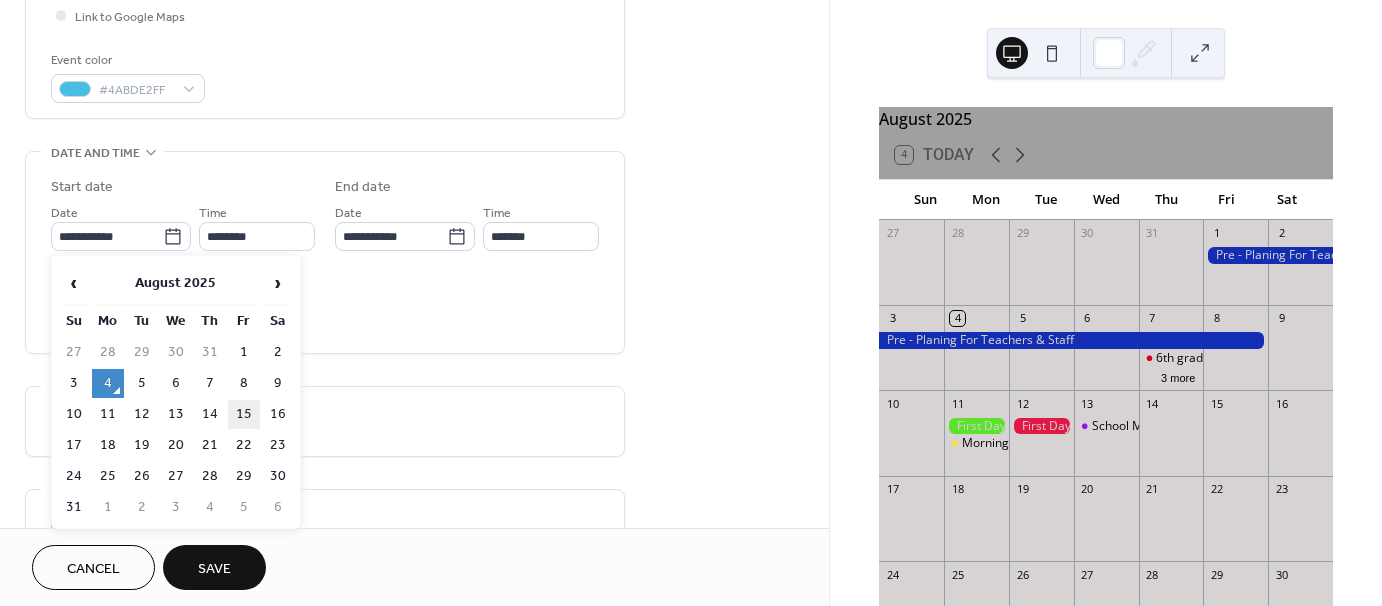 click on "15" at bounding box center [244, 414] 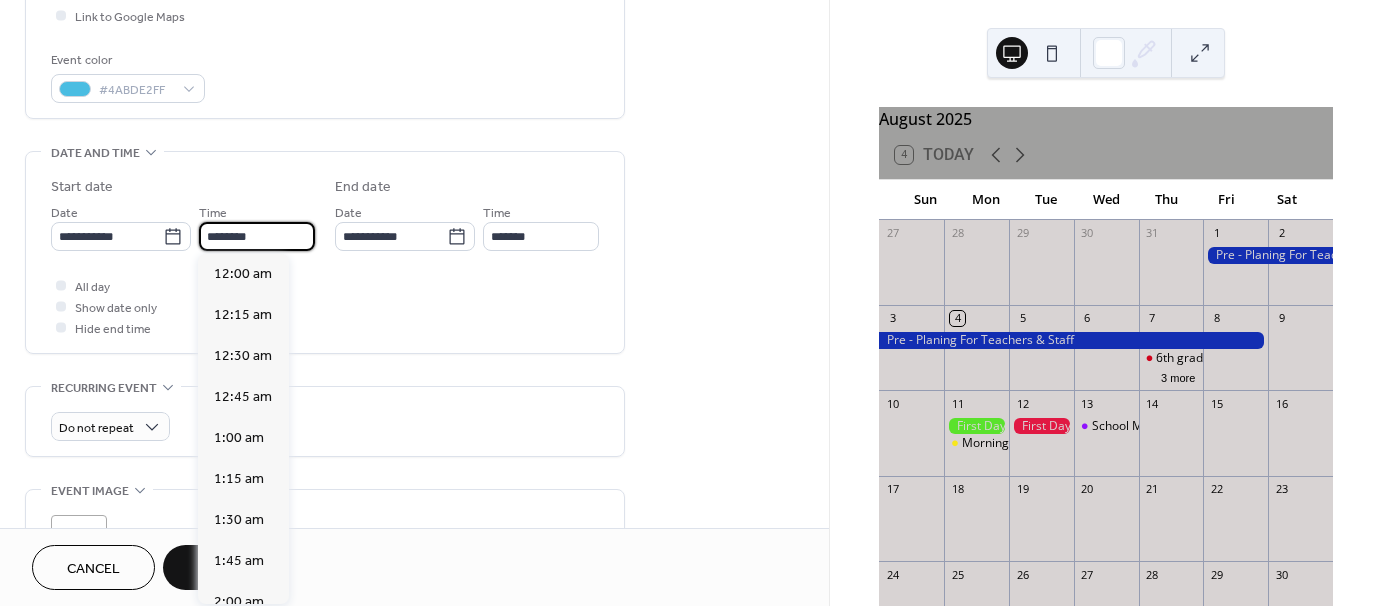 click on "********" at bounding box center [257, 236] 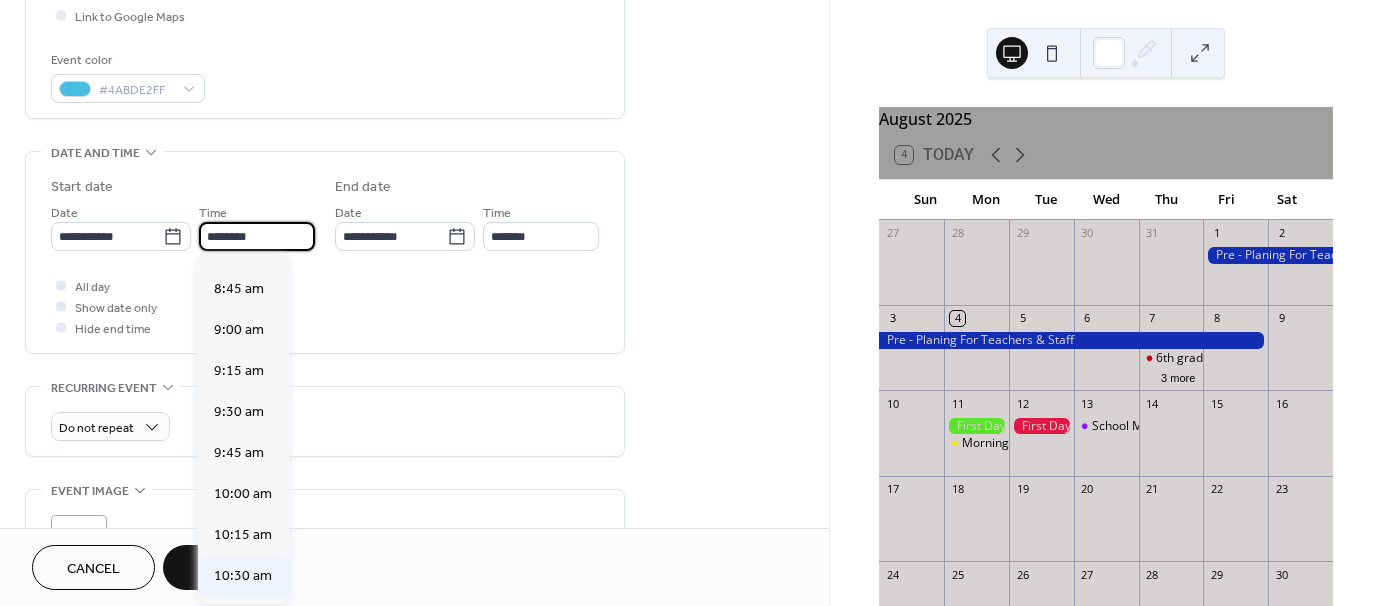 scroll, scrollTop: 1368, scrollLeft: 0, axis: vertical 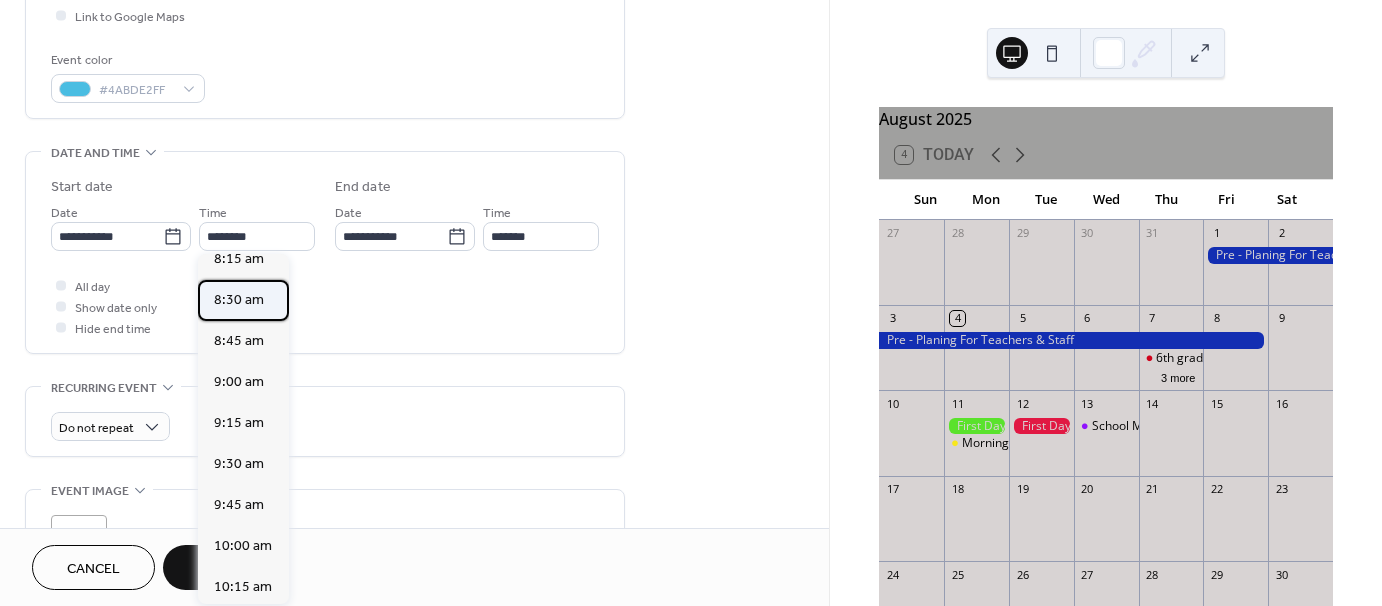 click on "8:30 am" at bounding box center [239, 300] 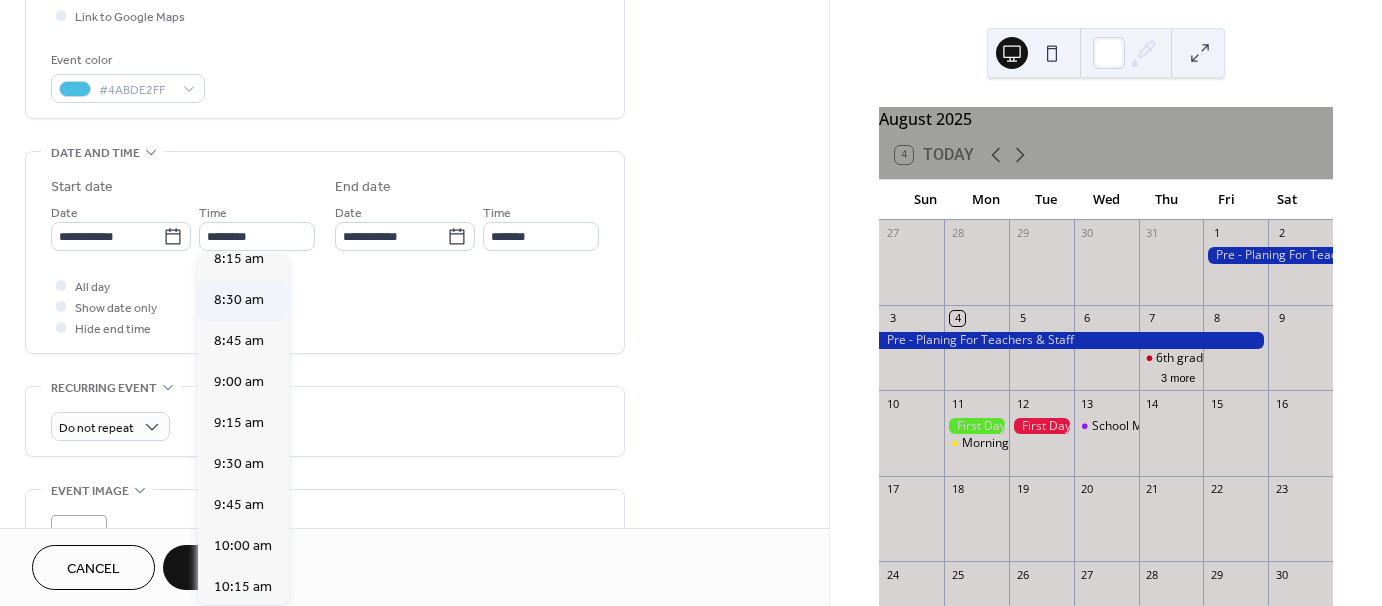 type on "*******" 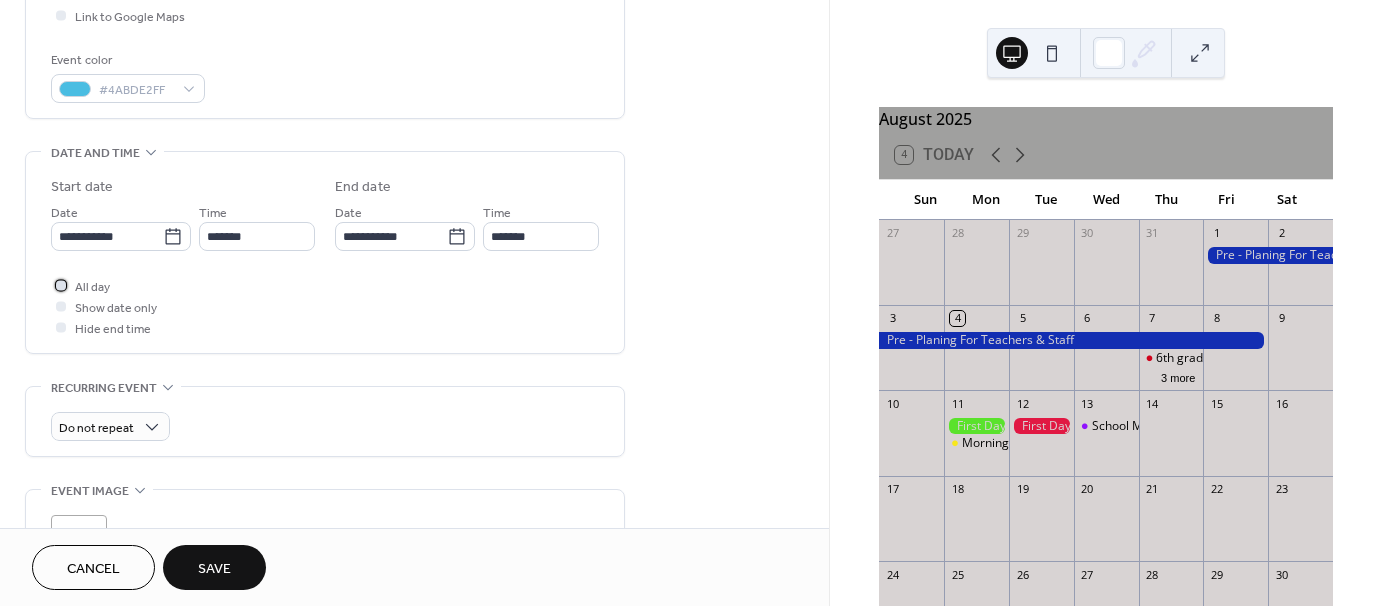 click at bounding box center (61, 285) 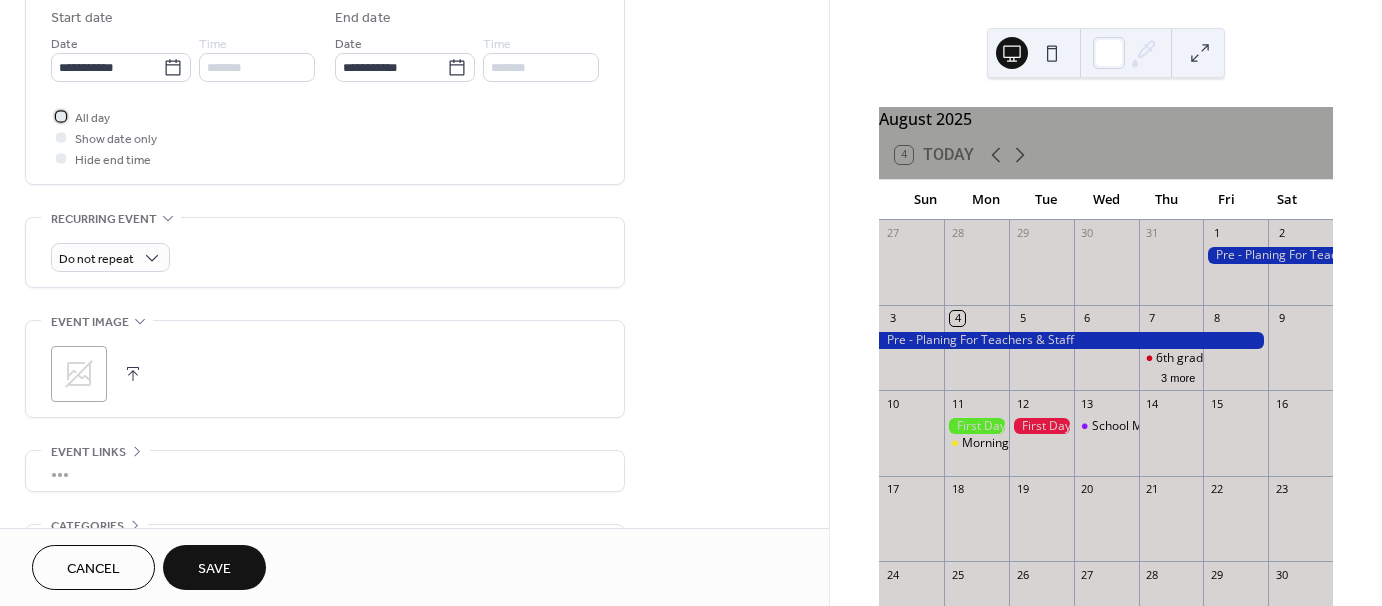 scroll, scrollTop: 700, scrollLeft: 0, axis: vertical 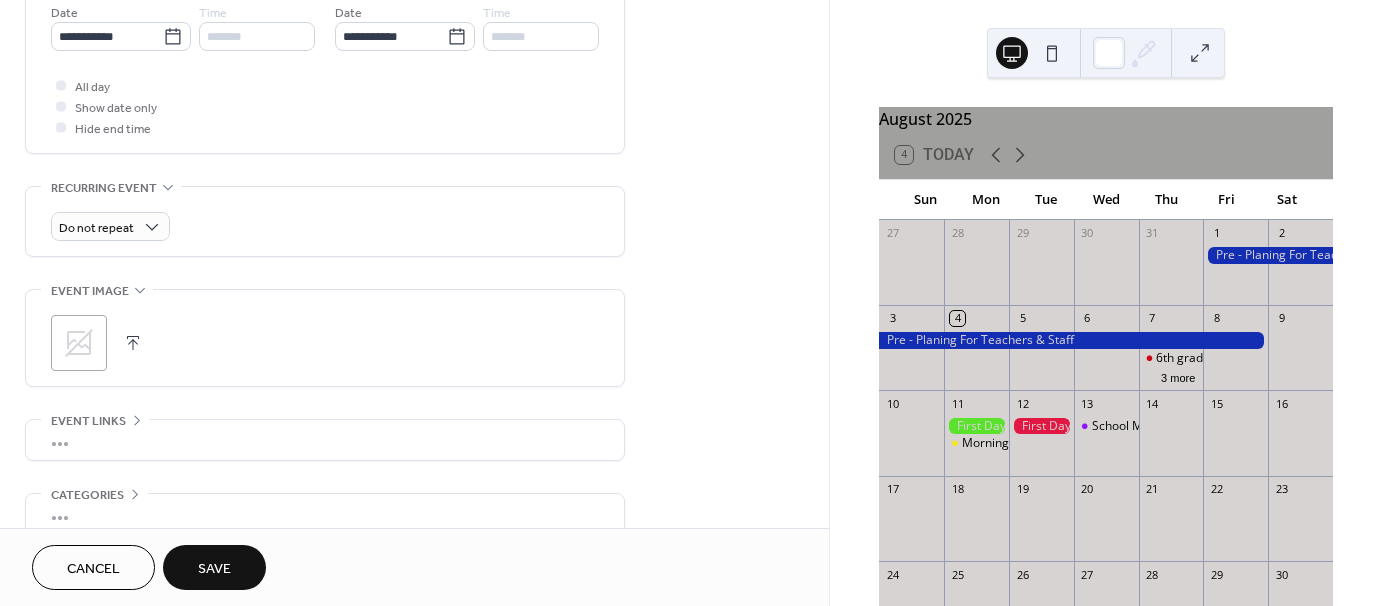 click 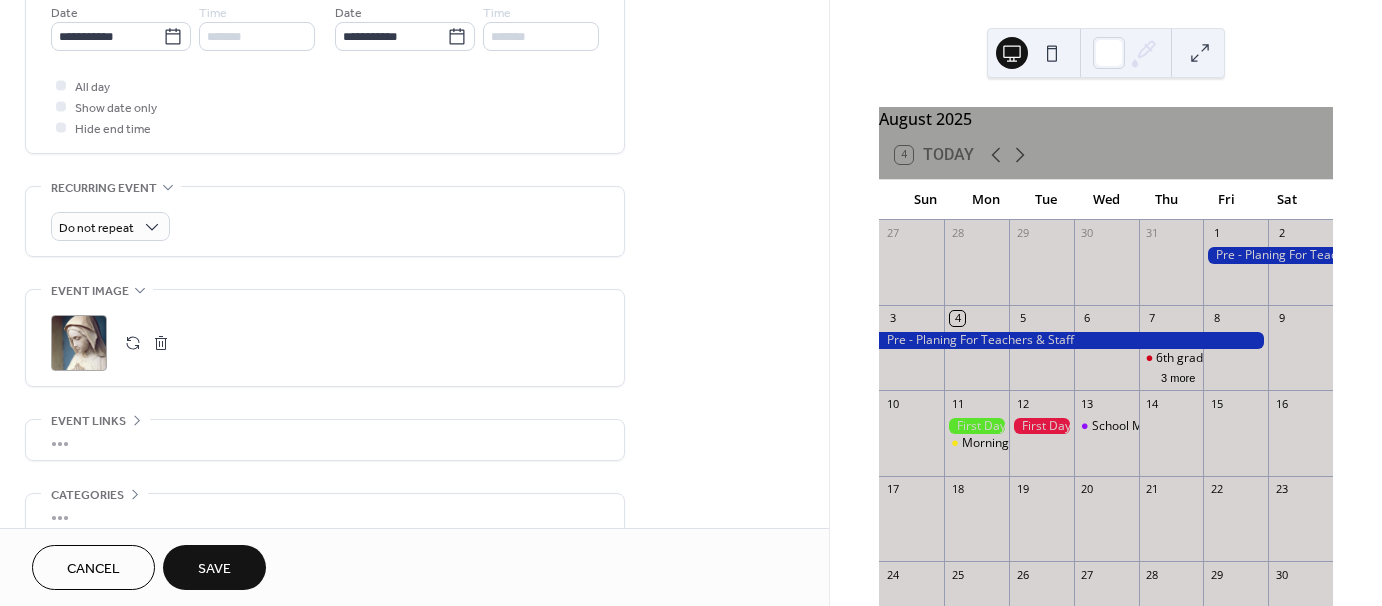click on "Save" at bounding box center (214, 567) 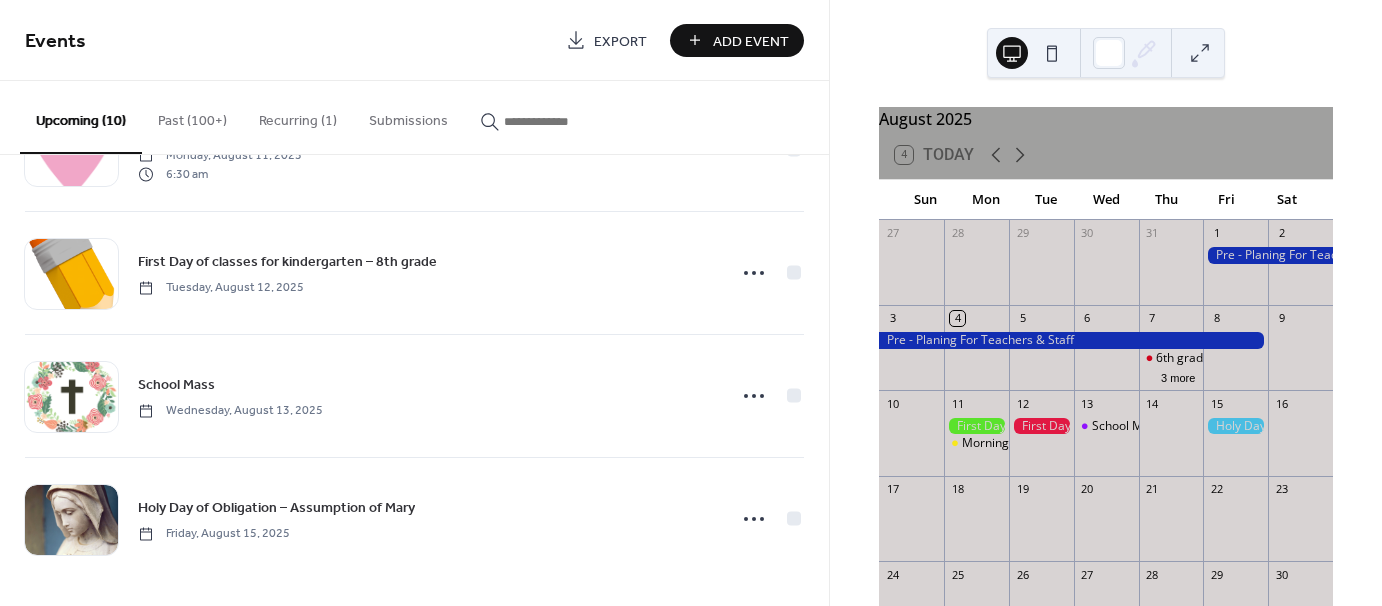 scroll, scrollTop: 835, scrollLeft: 0, axis: vertical 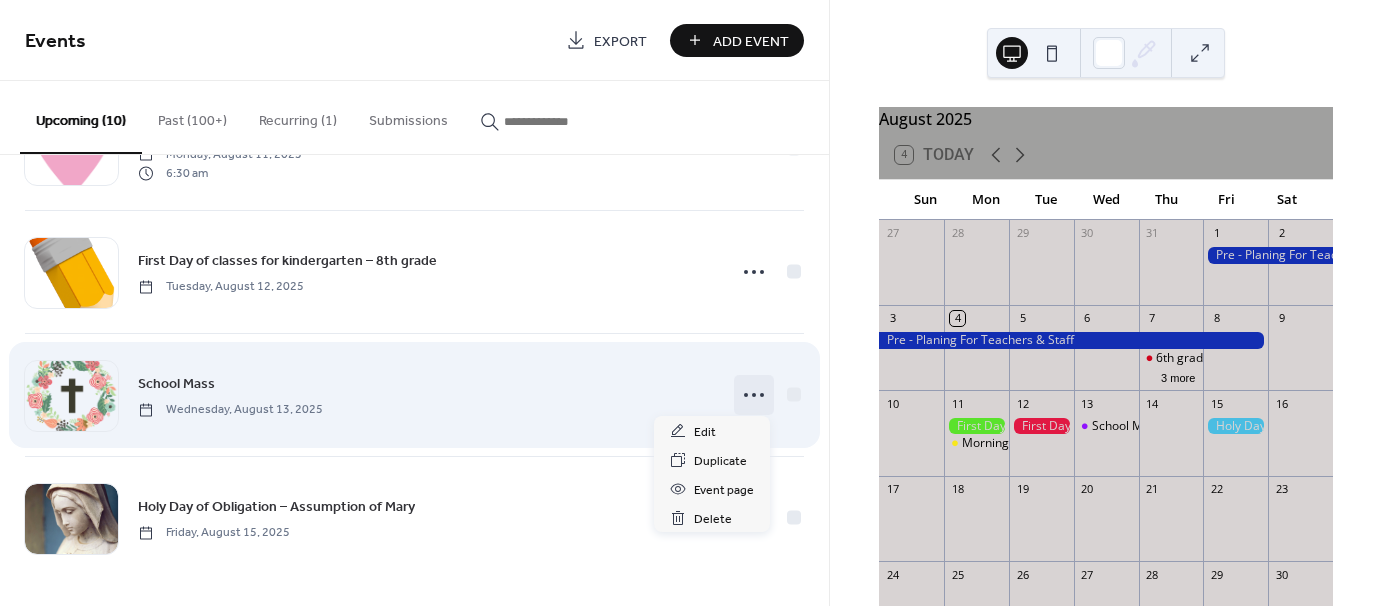 click 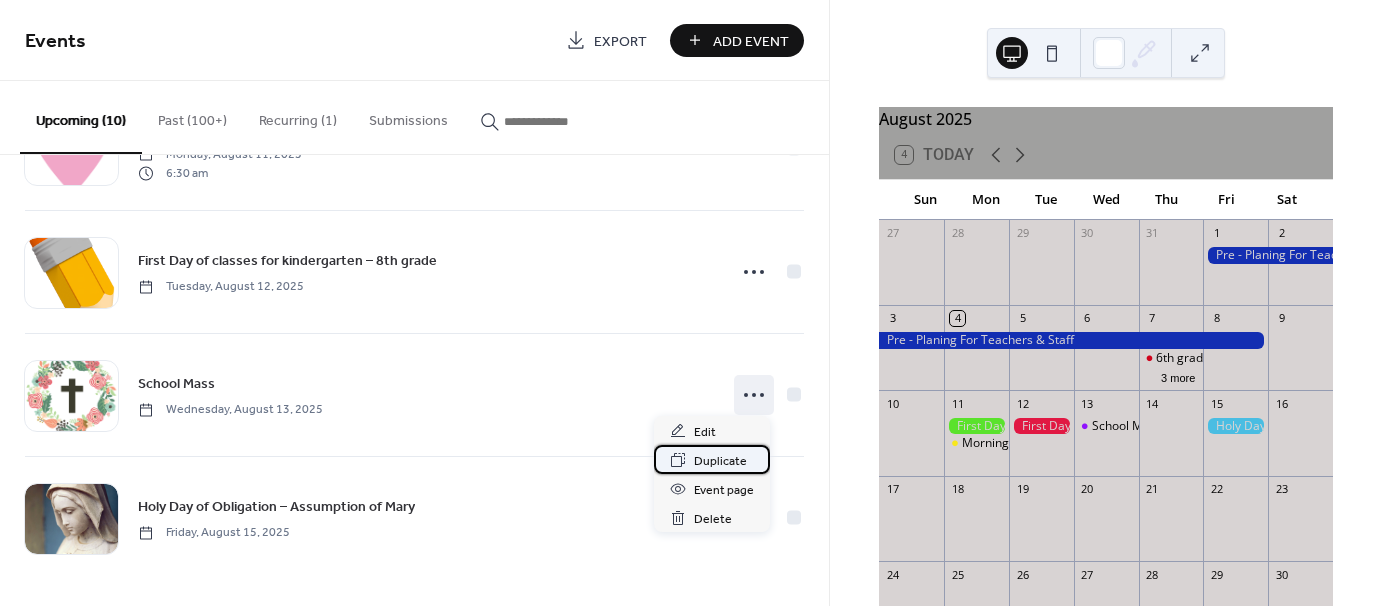 click on "Duplicate" at bounding box center (720, 461) 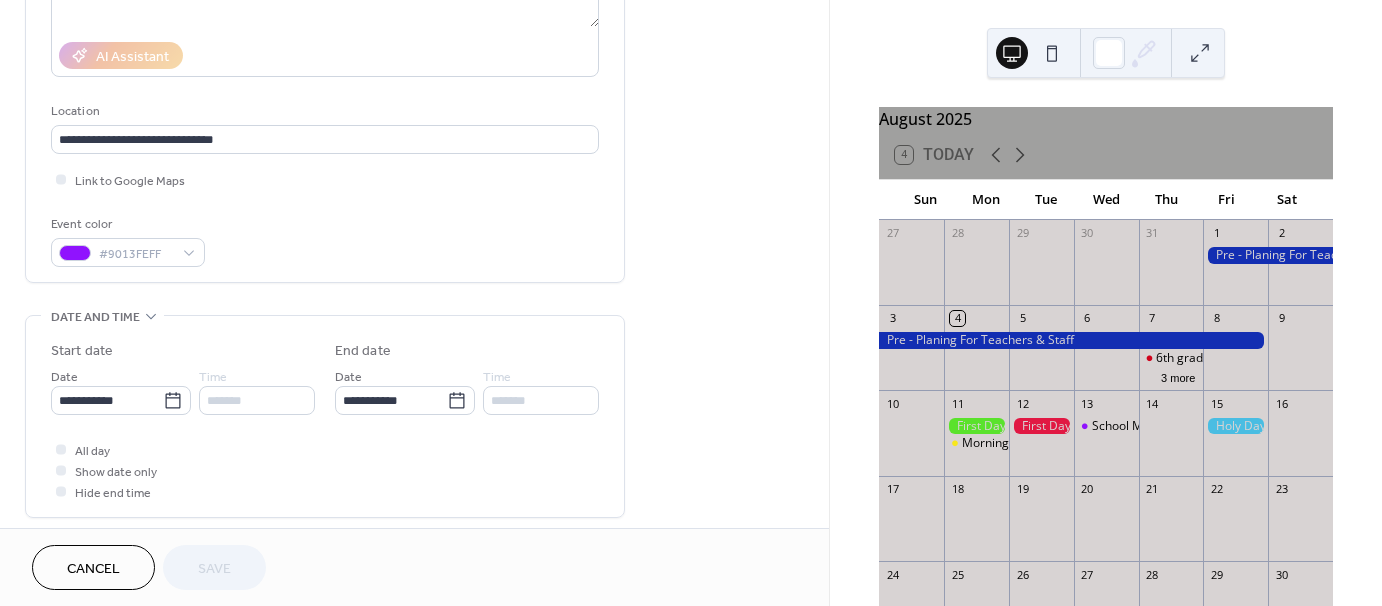 scroll, scrollTop: 400, scrollLeft: 0, axis: vertical 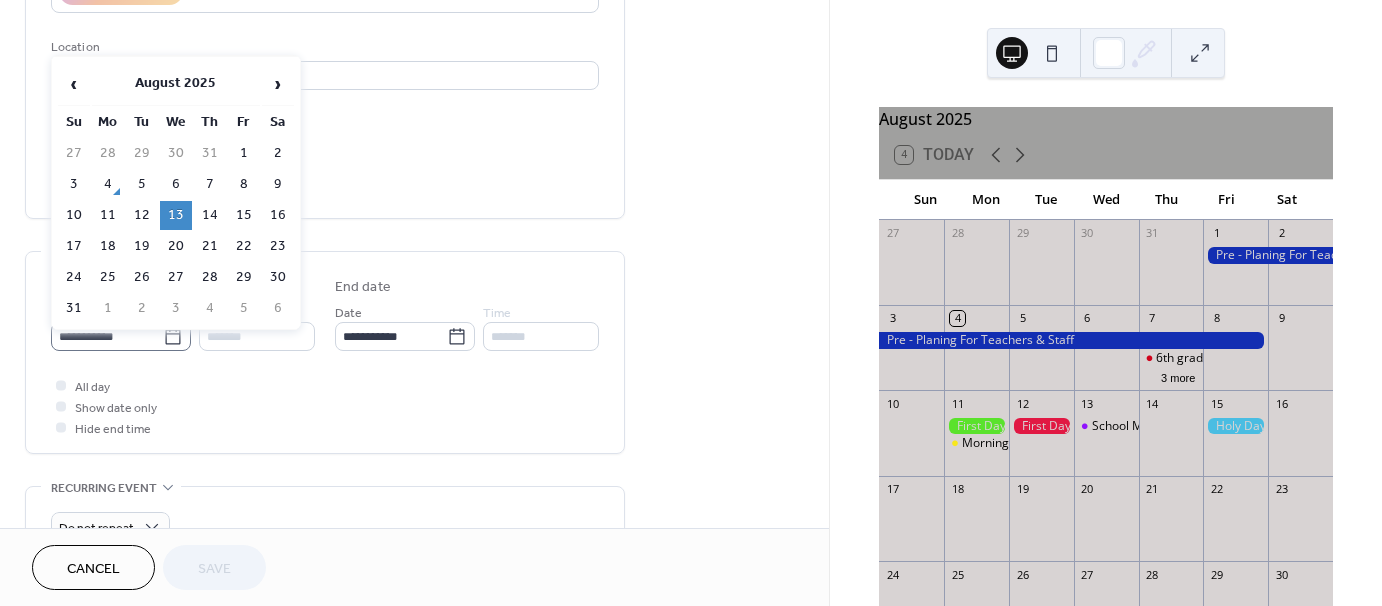 click 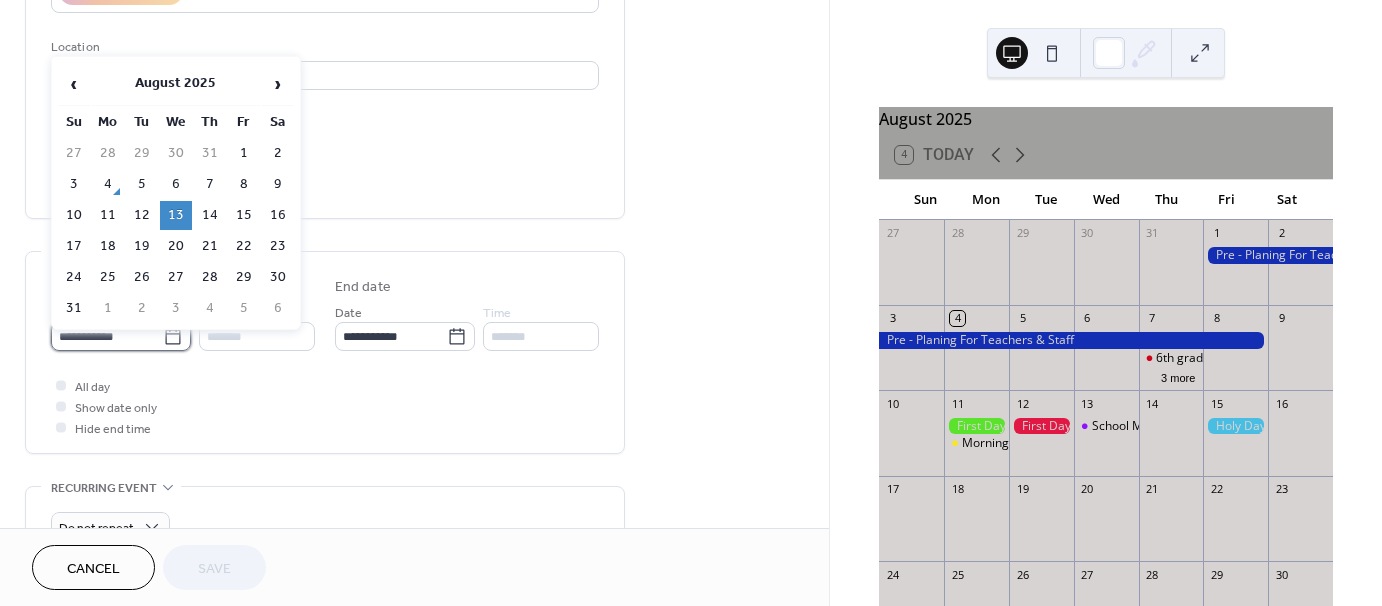 click on "**********" at bounding box center (107, 336) 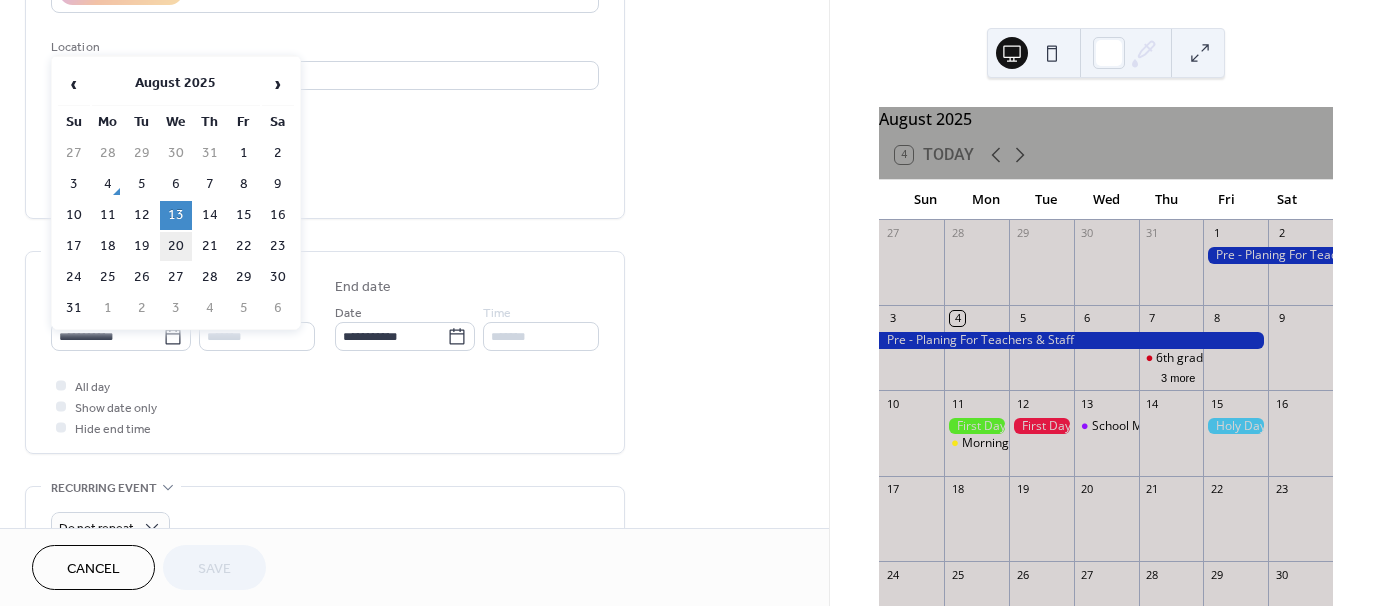 click on "20" at bounding box center [176, 246] 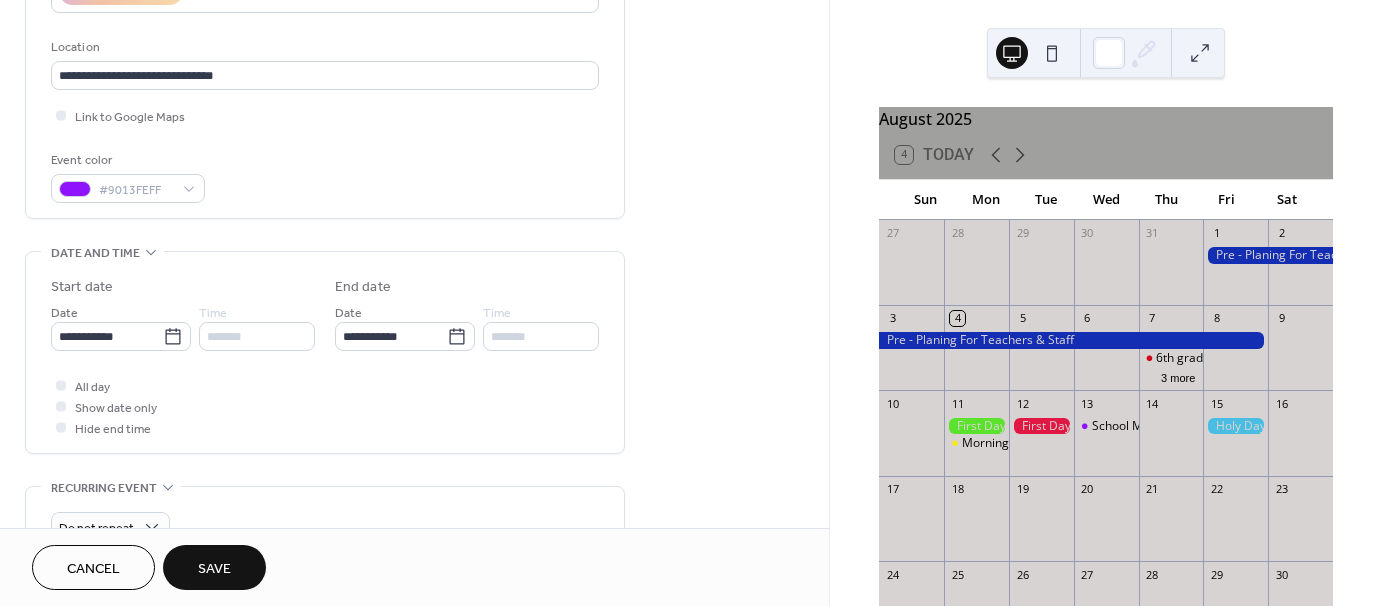 click on "Save" at bounding box center [214, 569] 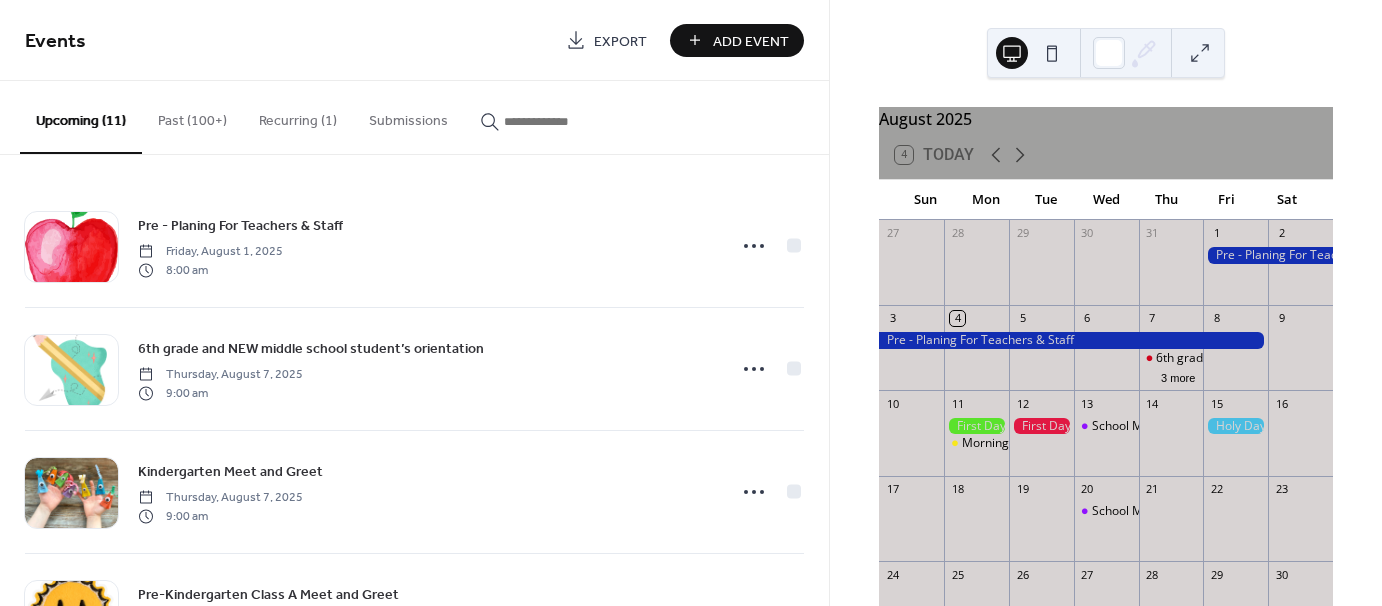 click on "Add Event" at bounding box center (751, 41) 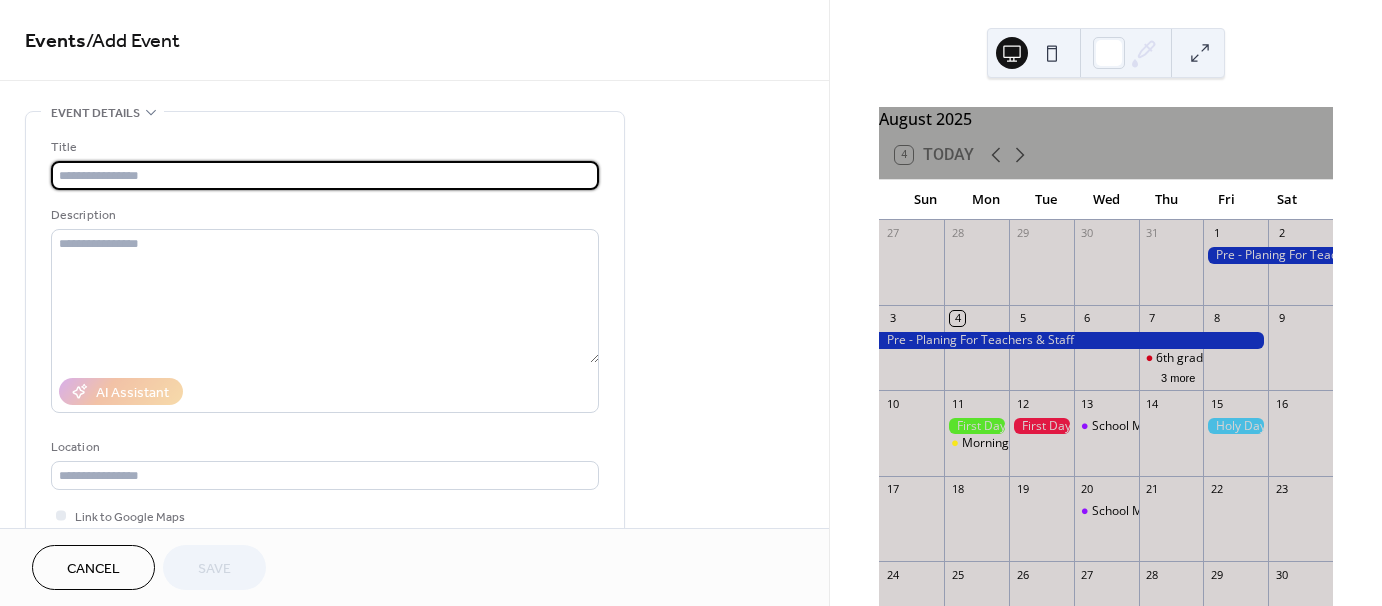 click at bounding box center [325, 175] 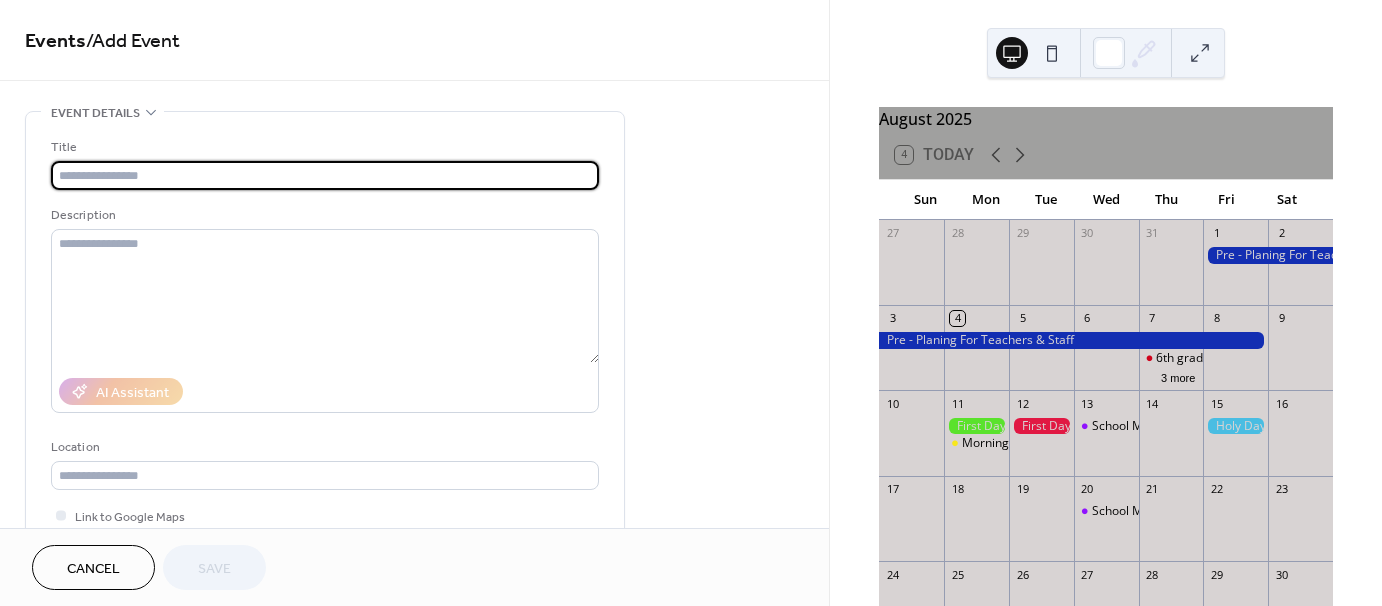 paste on "**********" 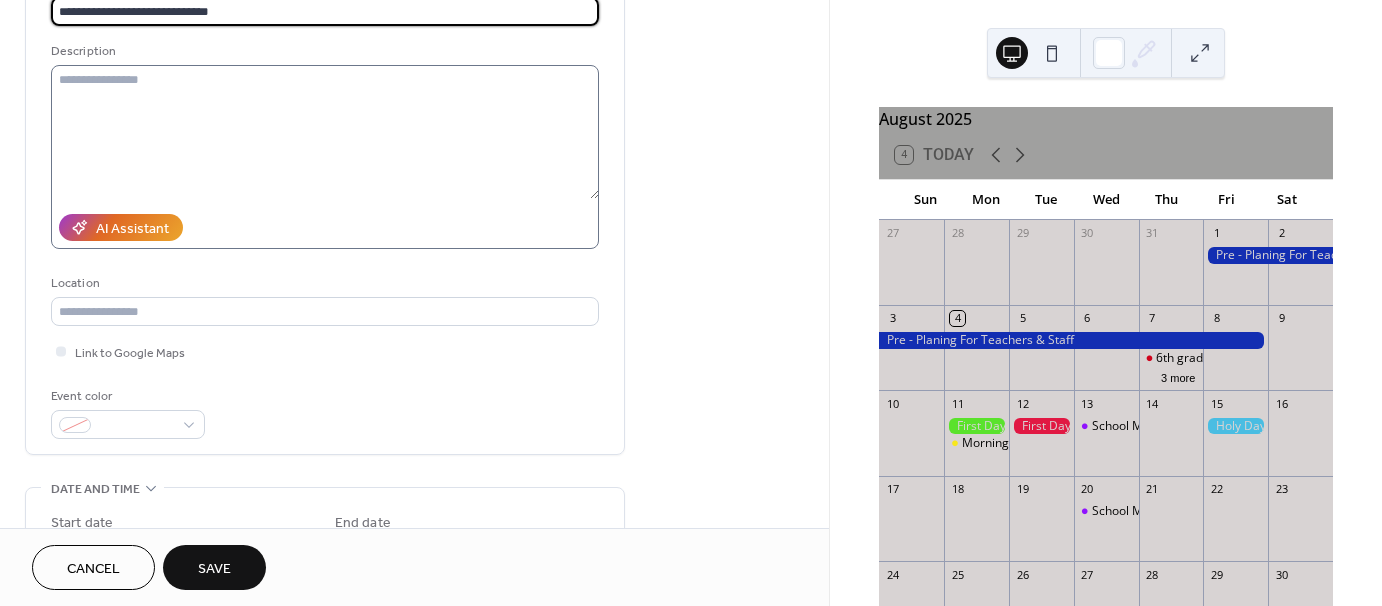 scroll, scrollTop: 200, scrollLeft: 0, axis: vertical 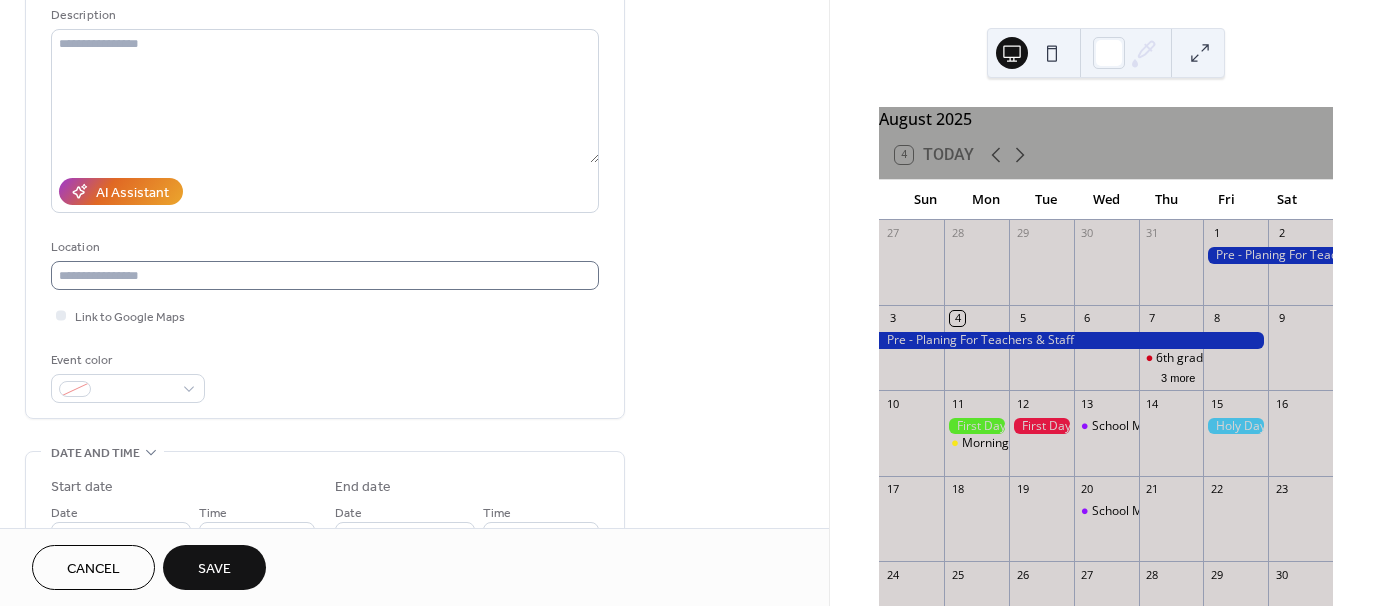 type on "**********" 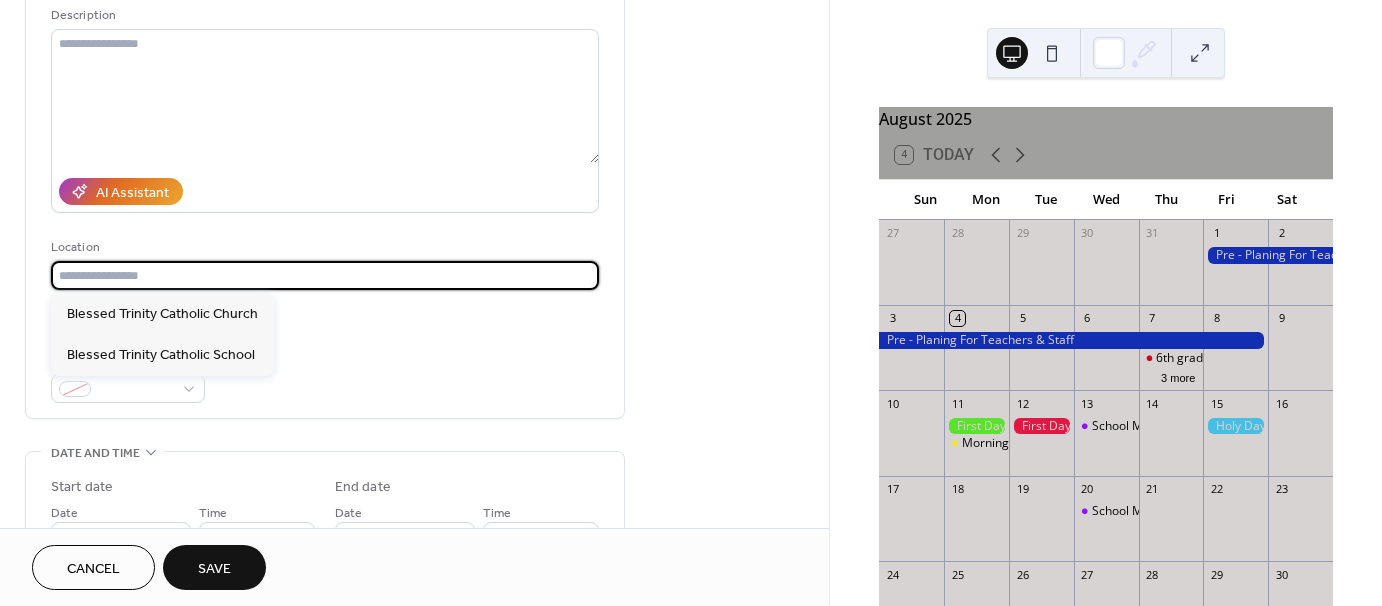 click at bounding box center [325, 275] 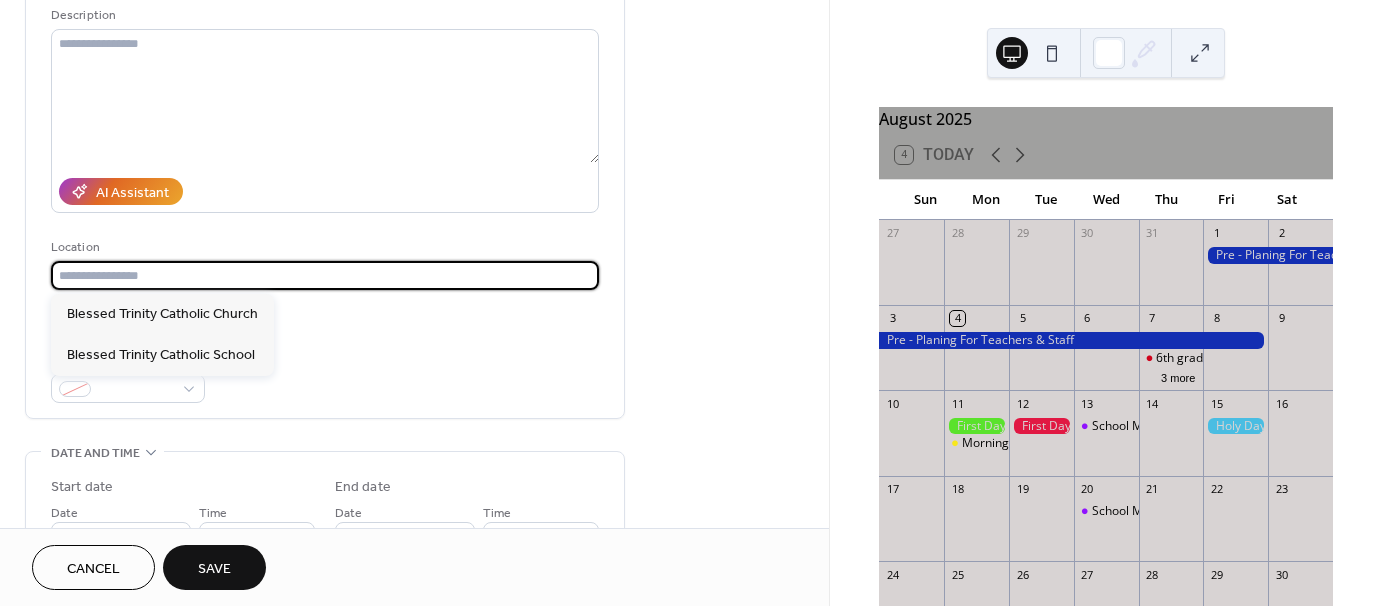 click on "**********" at bounding box center [325, 170] 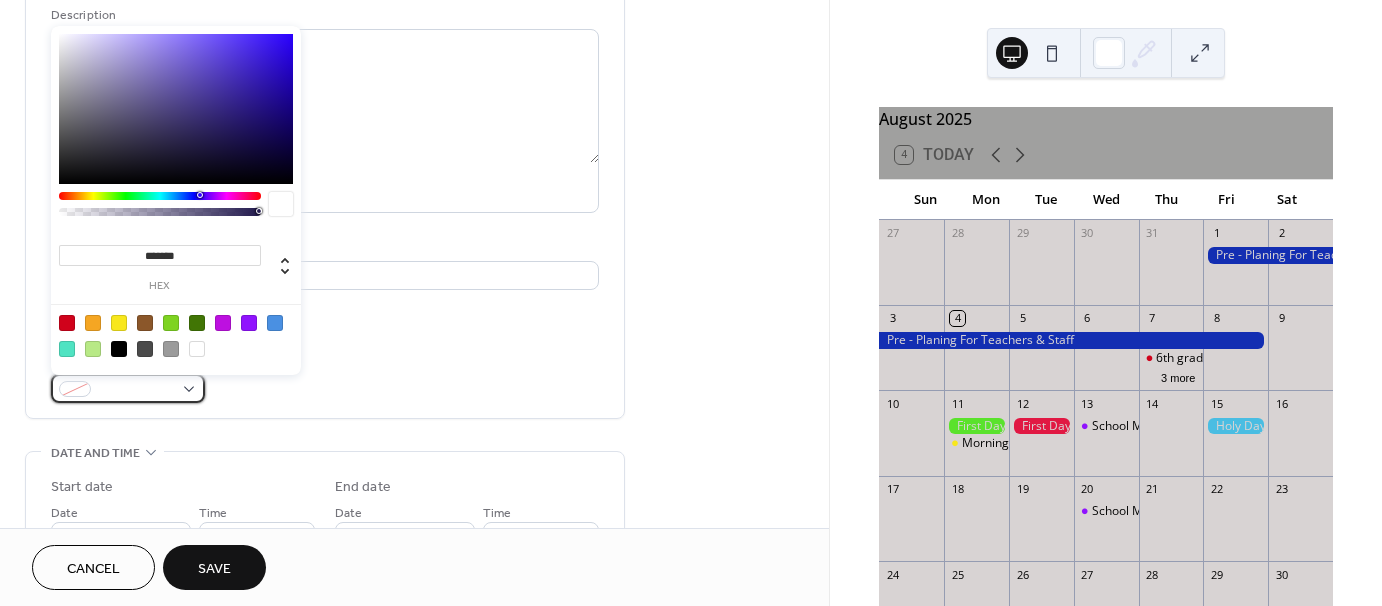 click at bounding box center [128, 388] 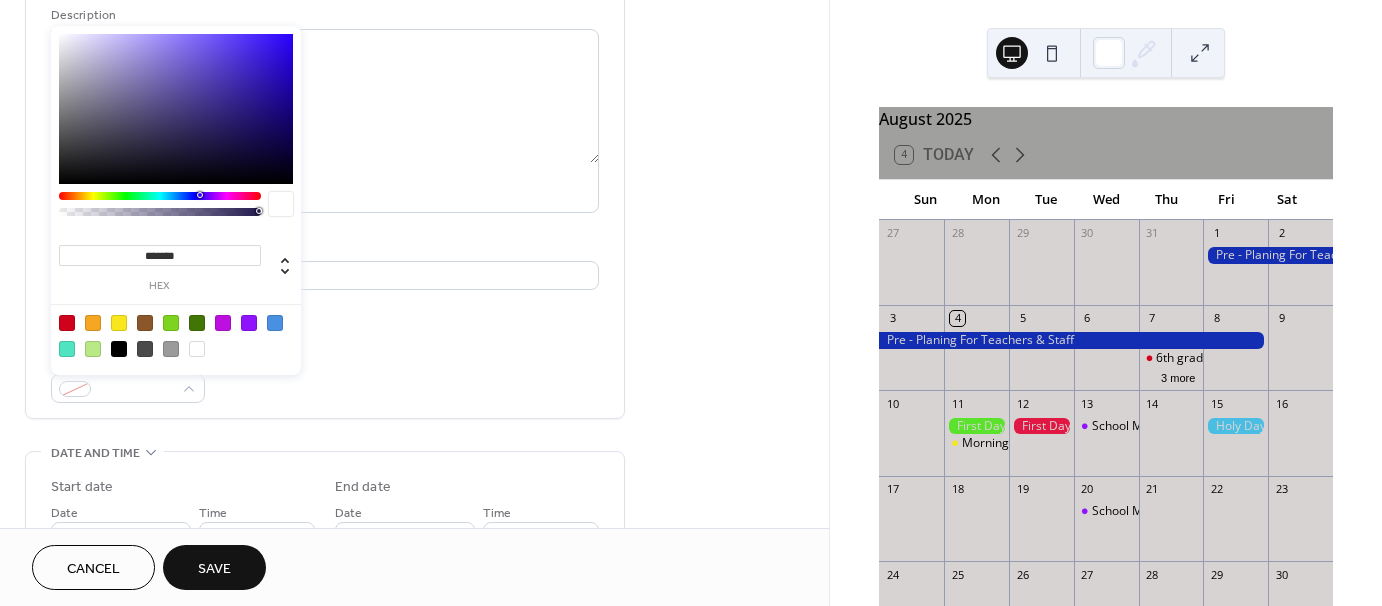 click at bounding box center [171, 323] 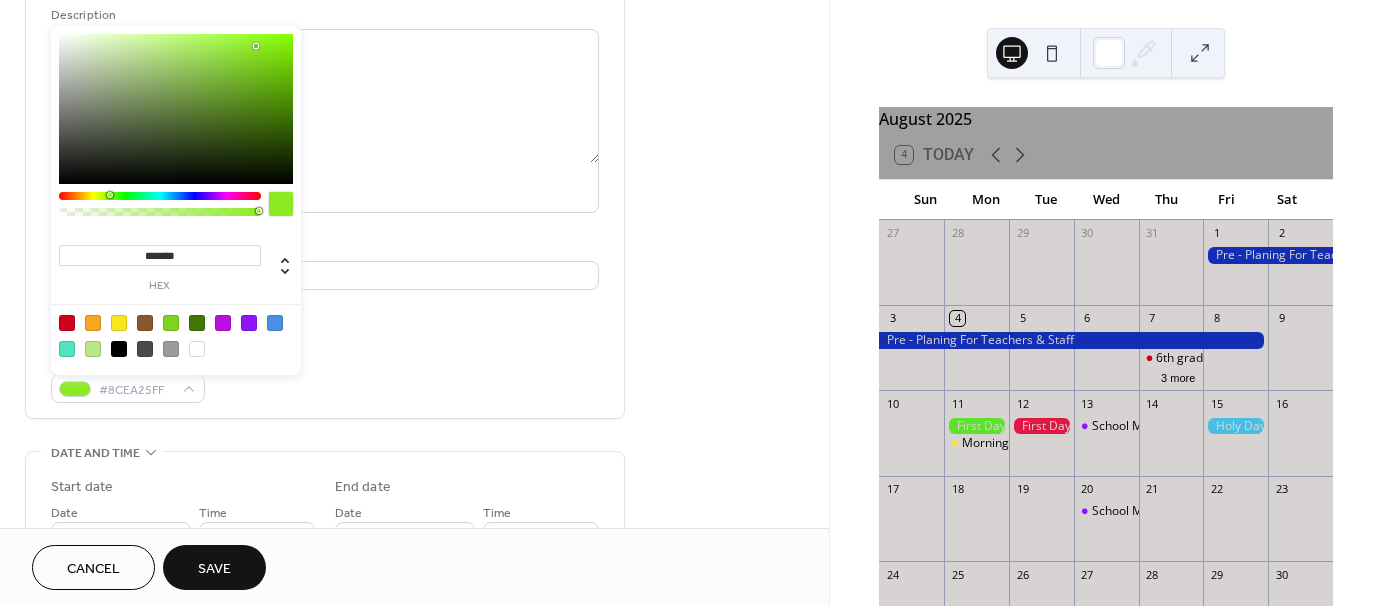 type on "*******" 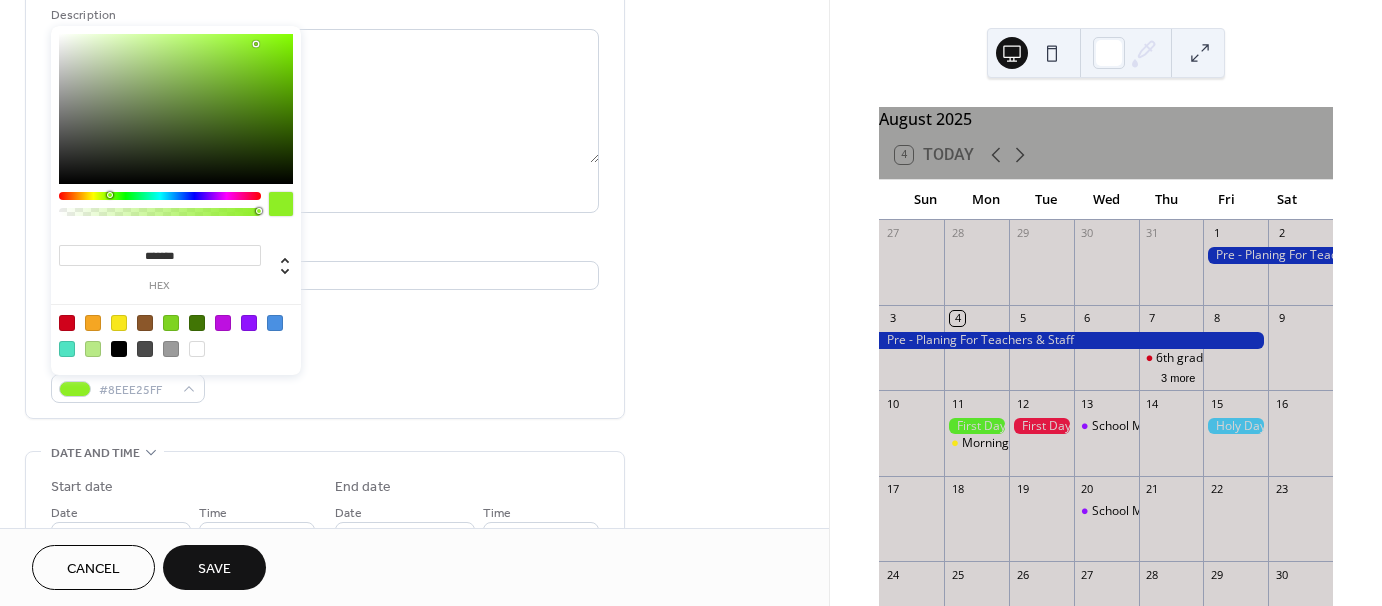 drag, startPoint x: 256, startPoint y: 56, endPoint x: 256, endPoint y: 44, distance: 12 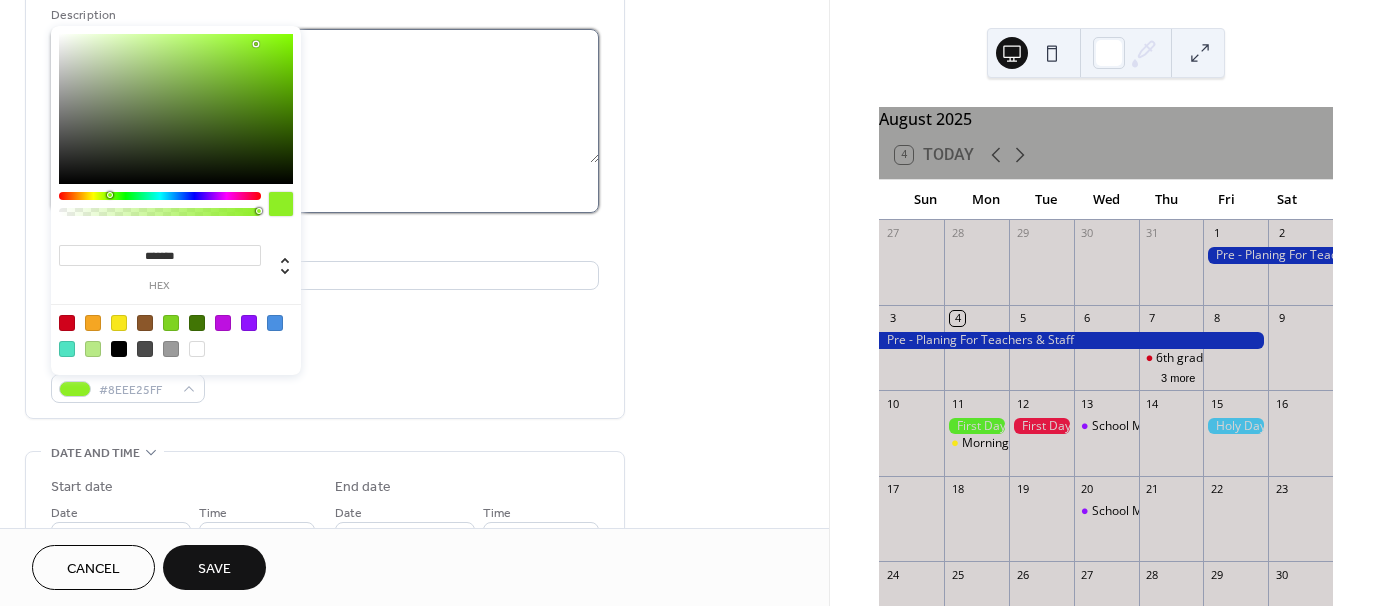 click at bounding box center (325, 96) 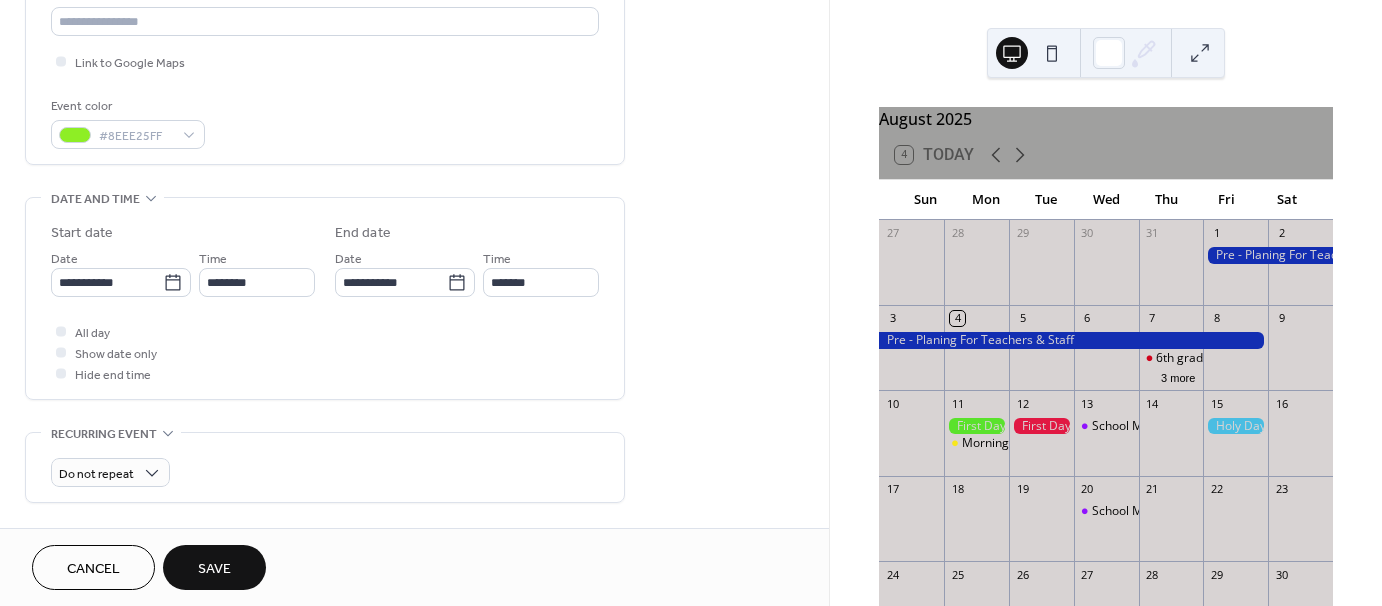 scroll, scrollTop: 500, scrollLeft: 0, axis: vertical 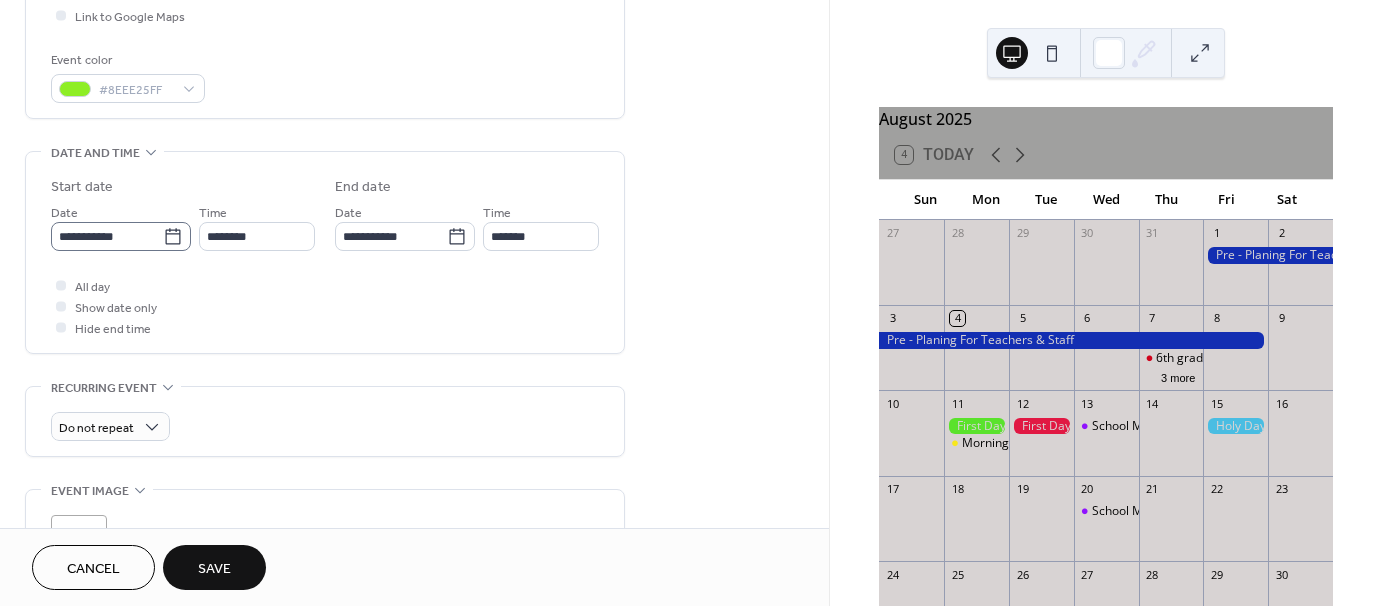 click 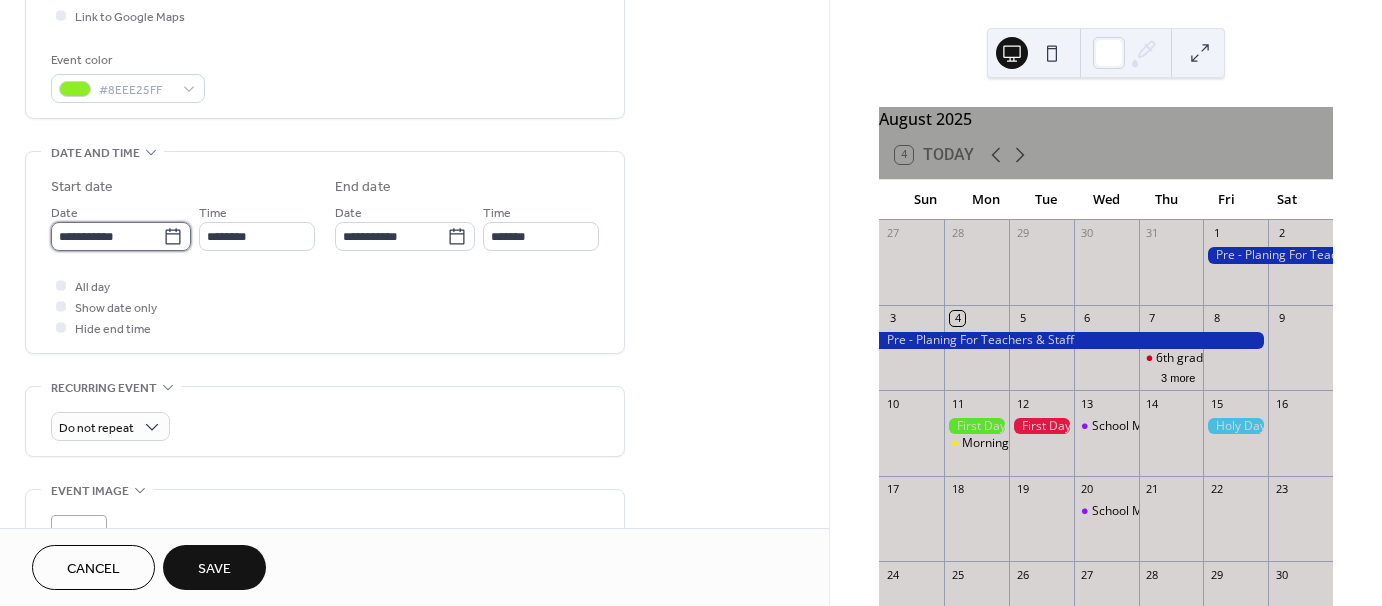 click on "**********" at bounding box center [107, 236] 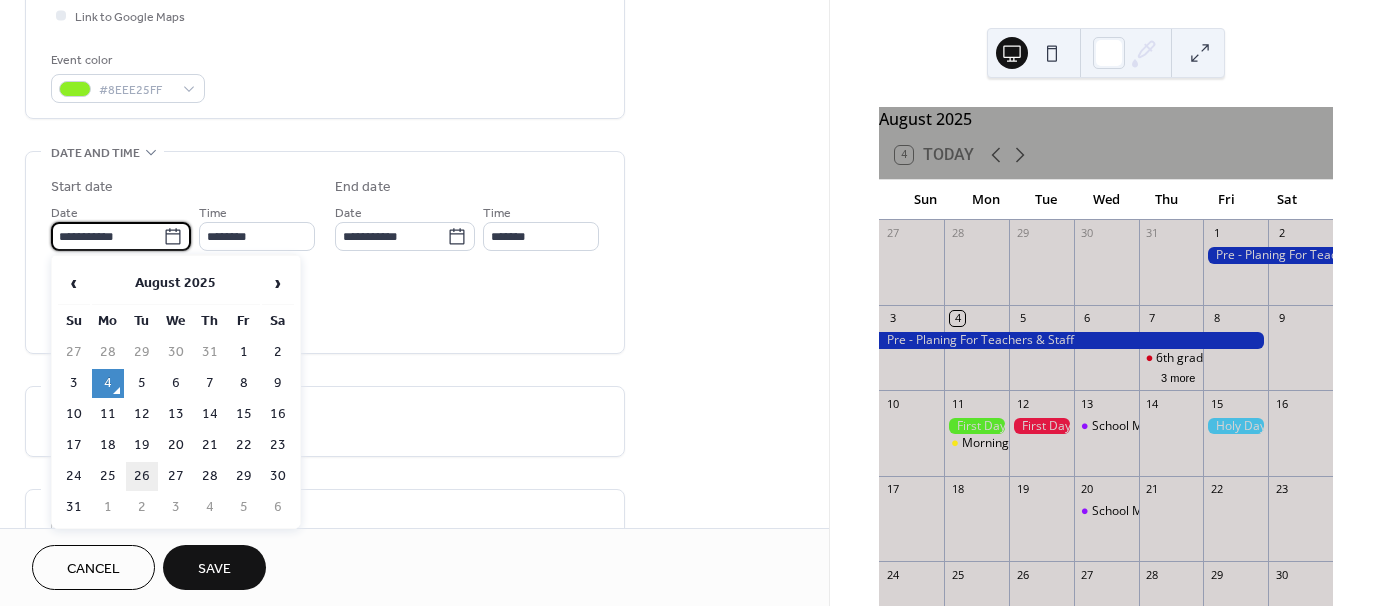 click on "26" at bounding box center [142, 476] 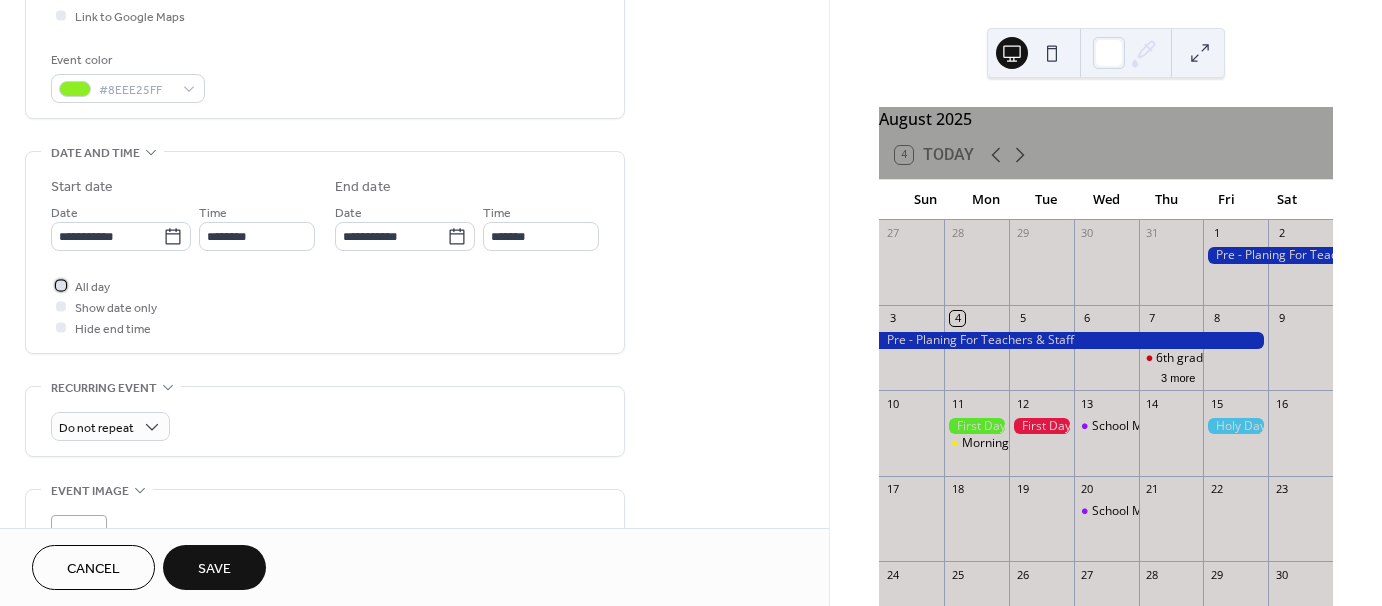 click at bounding box center [61, 285] 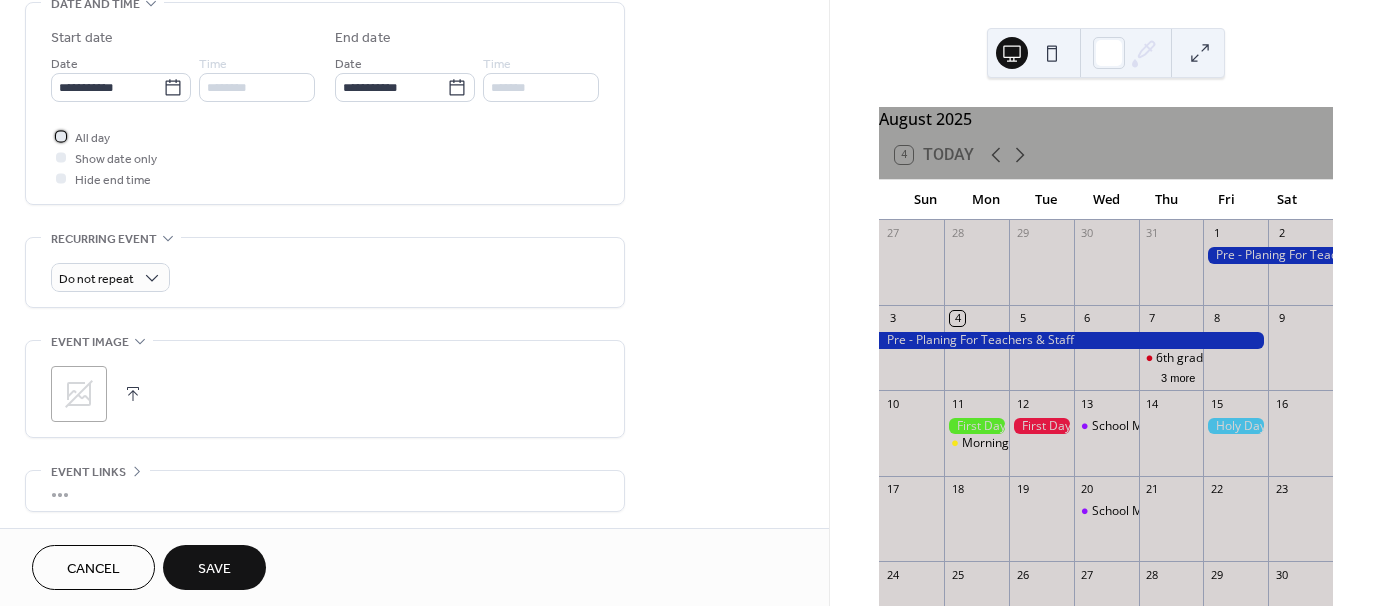 scroll, scrollTop: 700, scrollLeft: 0, axis: vertical 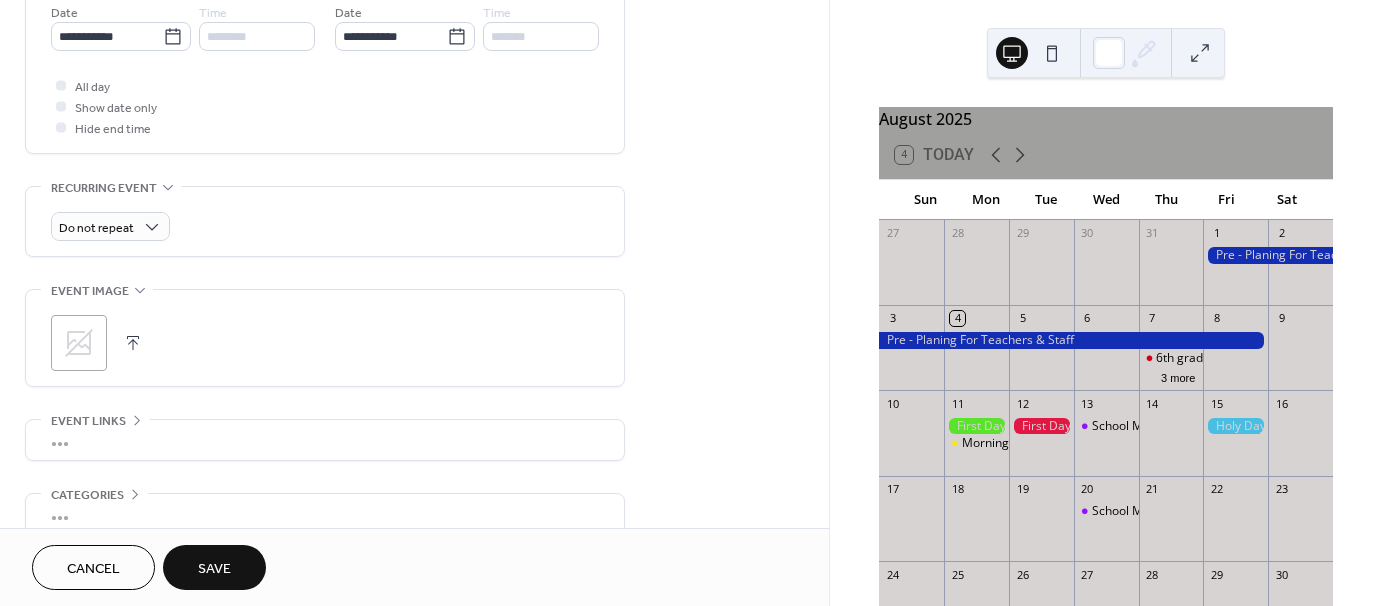 click 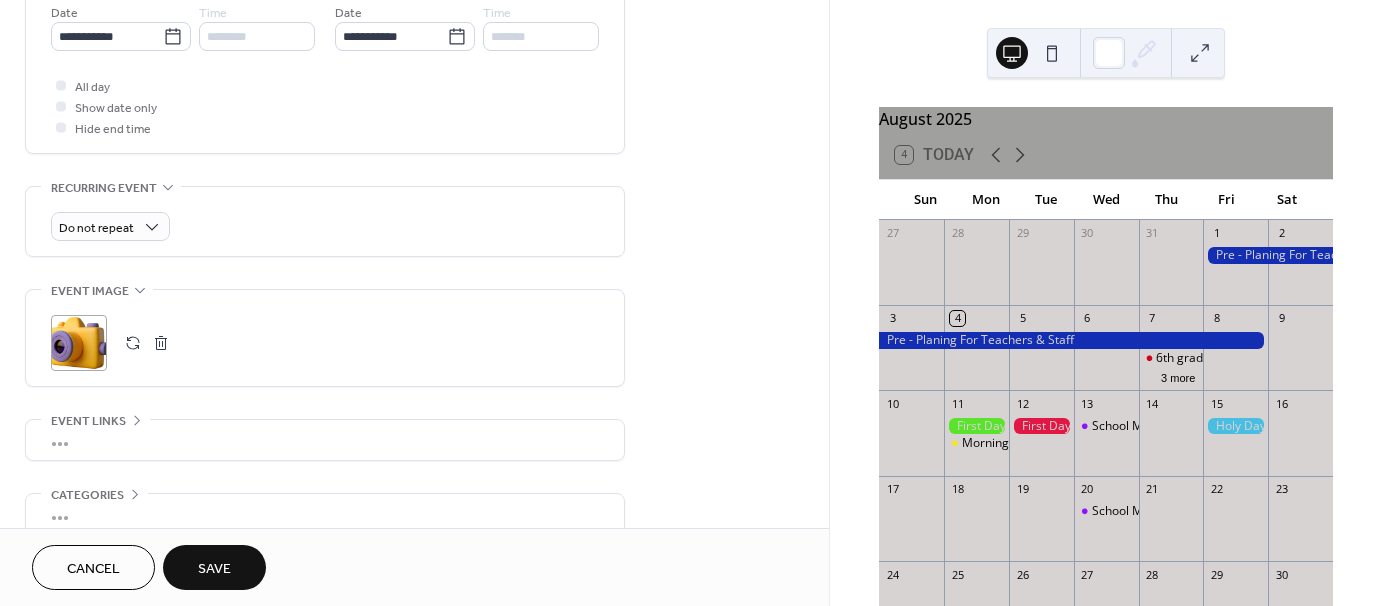 click on "Save" at bounding box center (214, 569) 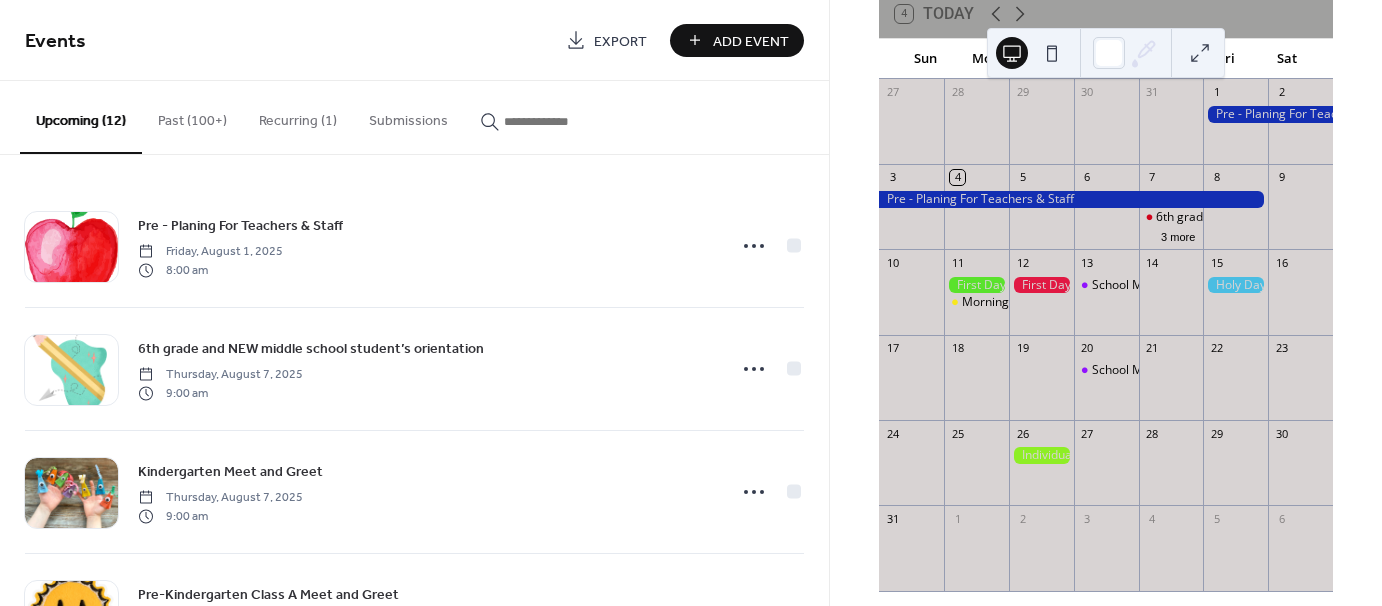 scroll, scrollTop: 184, scrollLeft: 0, axis: vertical 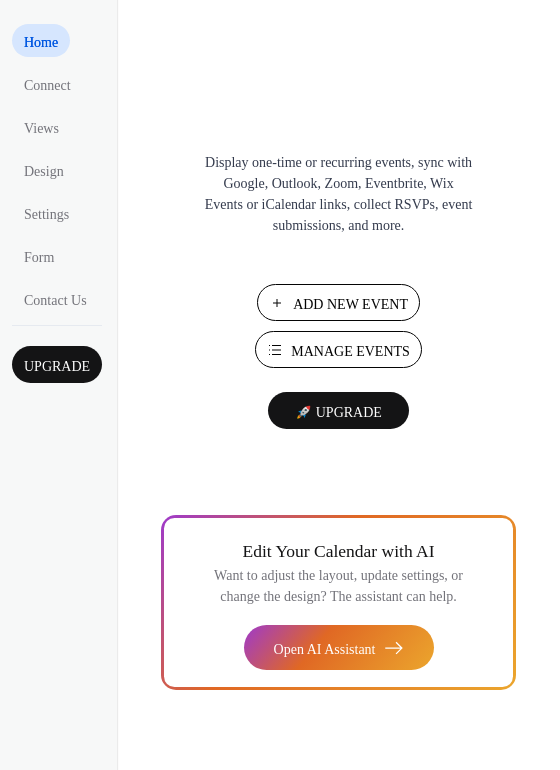 click on "Add New Event" at bounding box center (350, 304) 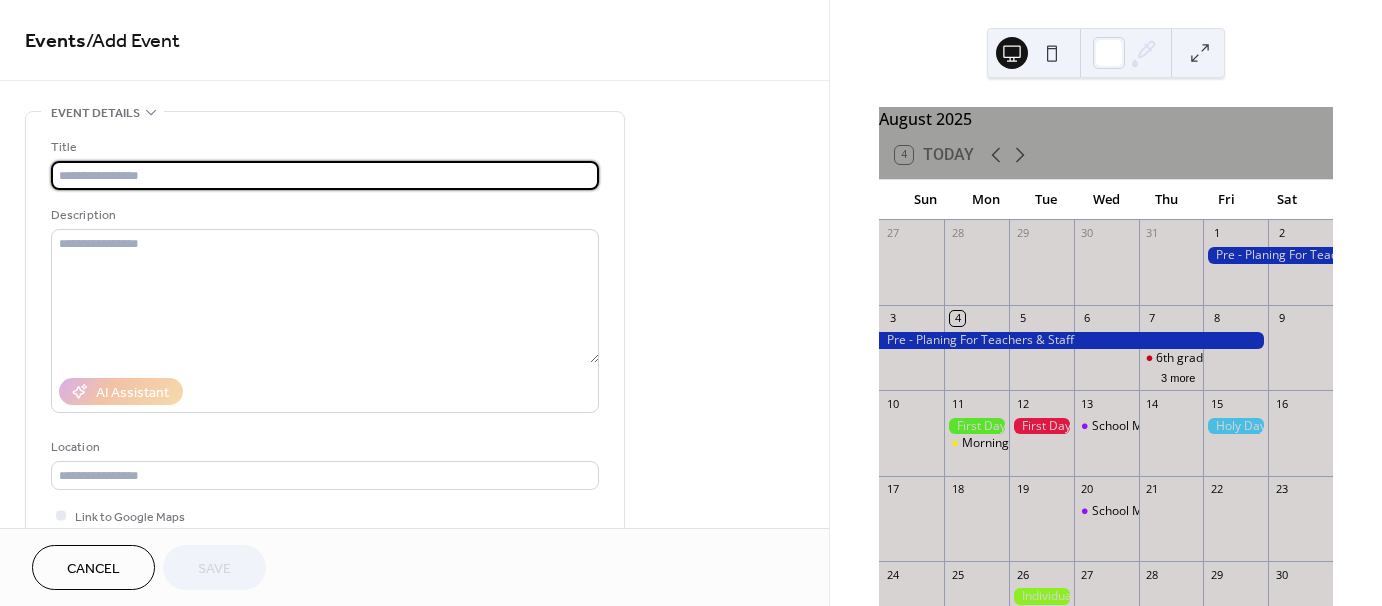 scroll, scrollTop: 0, scrollLeft: 0, axis: both 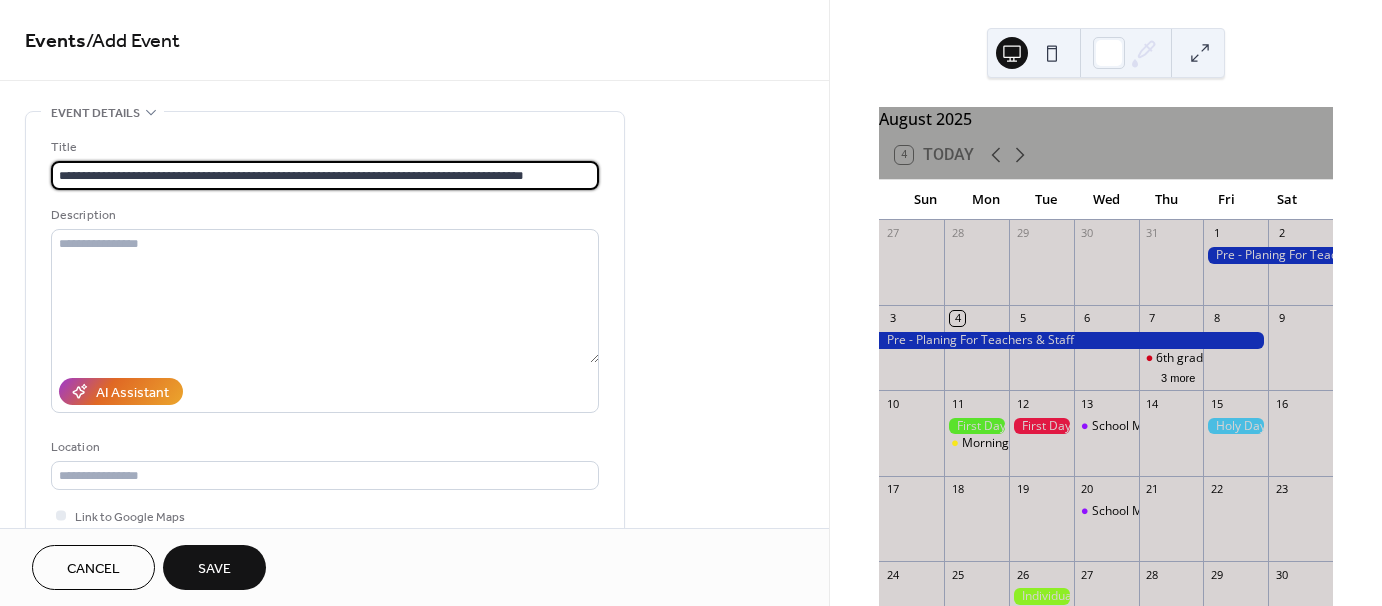 drag, startPoint x: 100, startPoint y: 172, endPoint x: 52, endPoint y: 167, distance: 48.259712 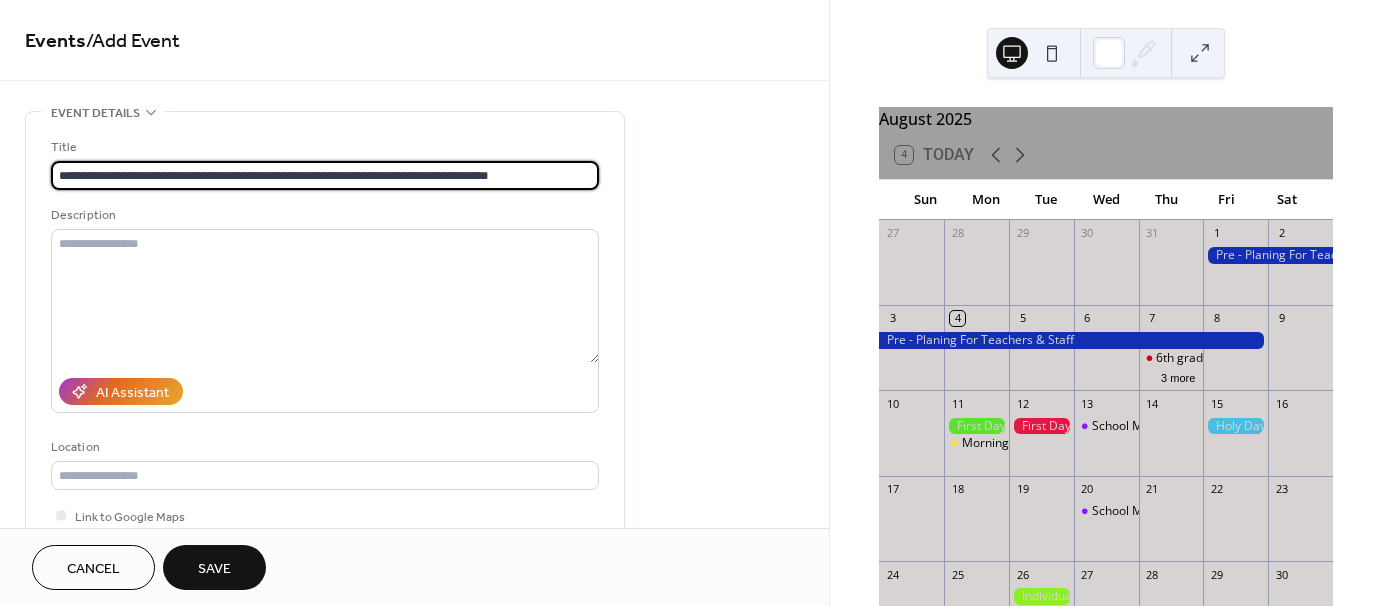 drag, startPoint x: 310, startPoint y: 172, endPoint x: 265, endPoint y: 170, distance: 45.044422 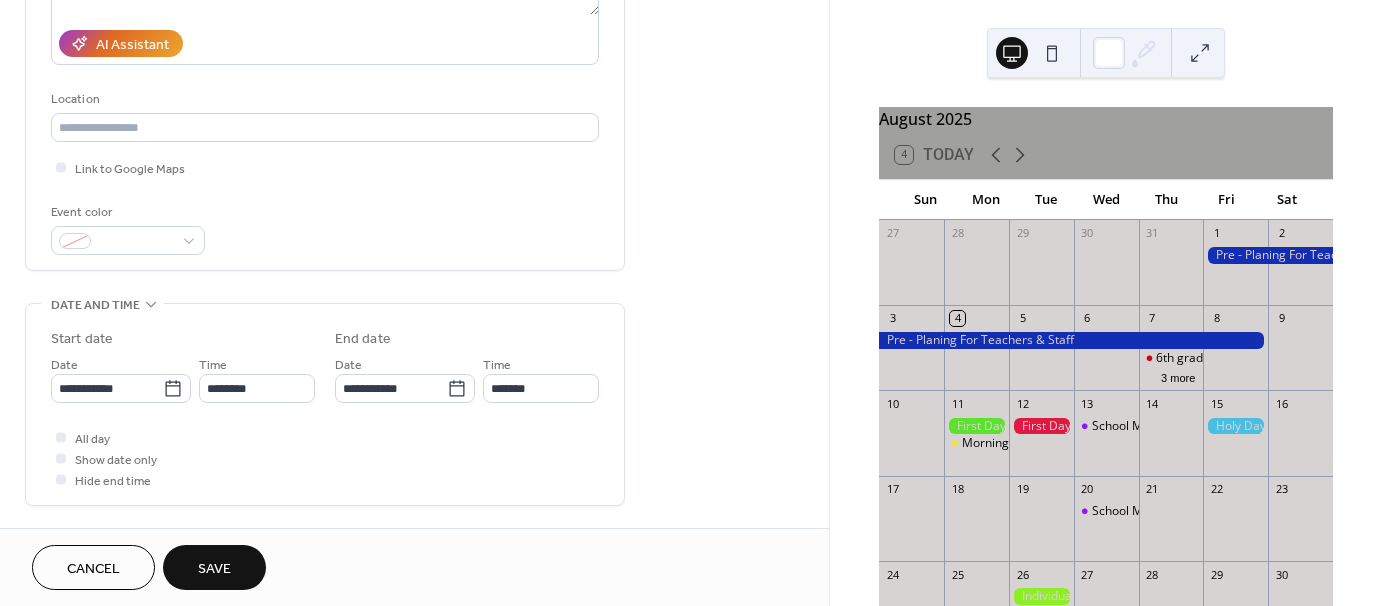 scroll, scrollTop: 400, scrollLeft: 0, axis: vertical 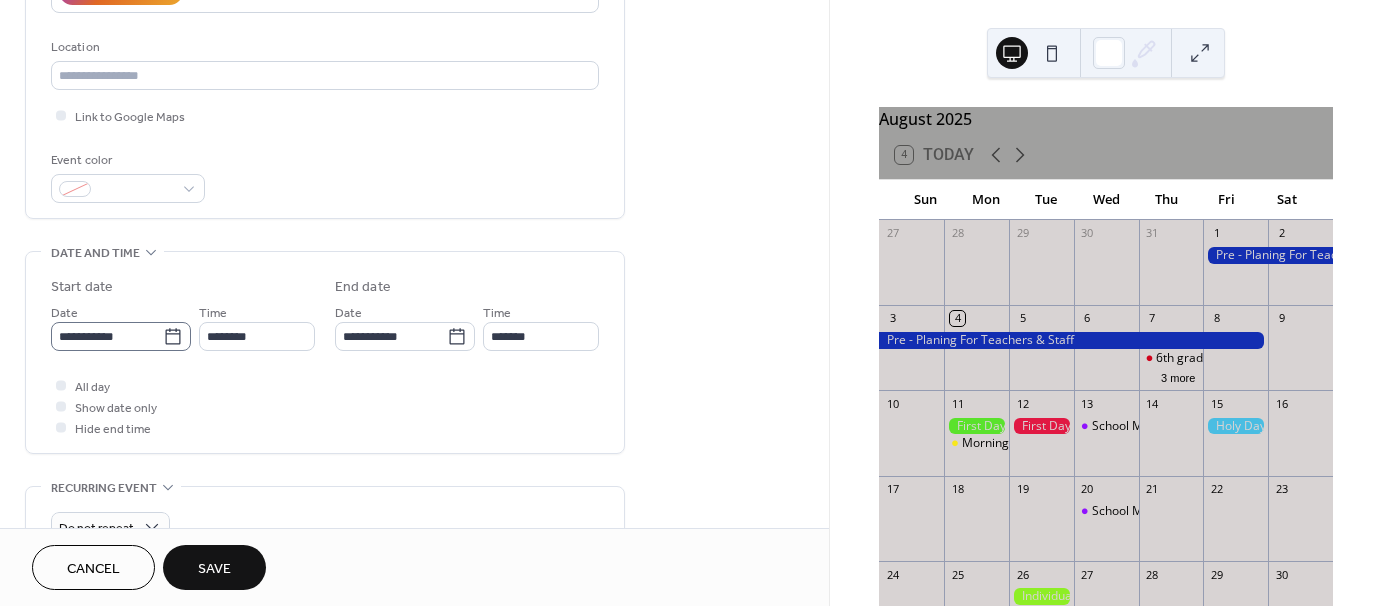 type on "**********" 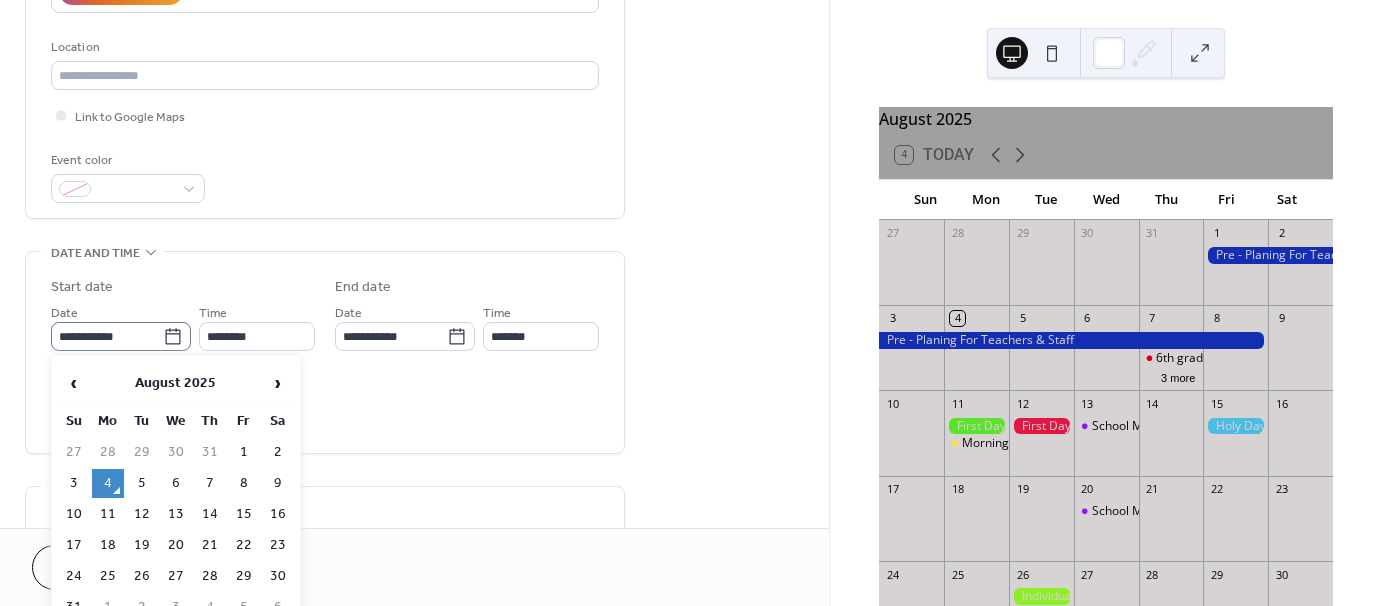 click 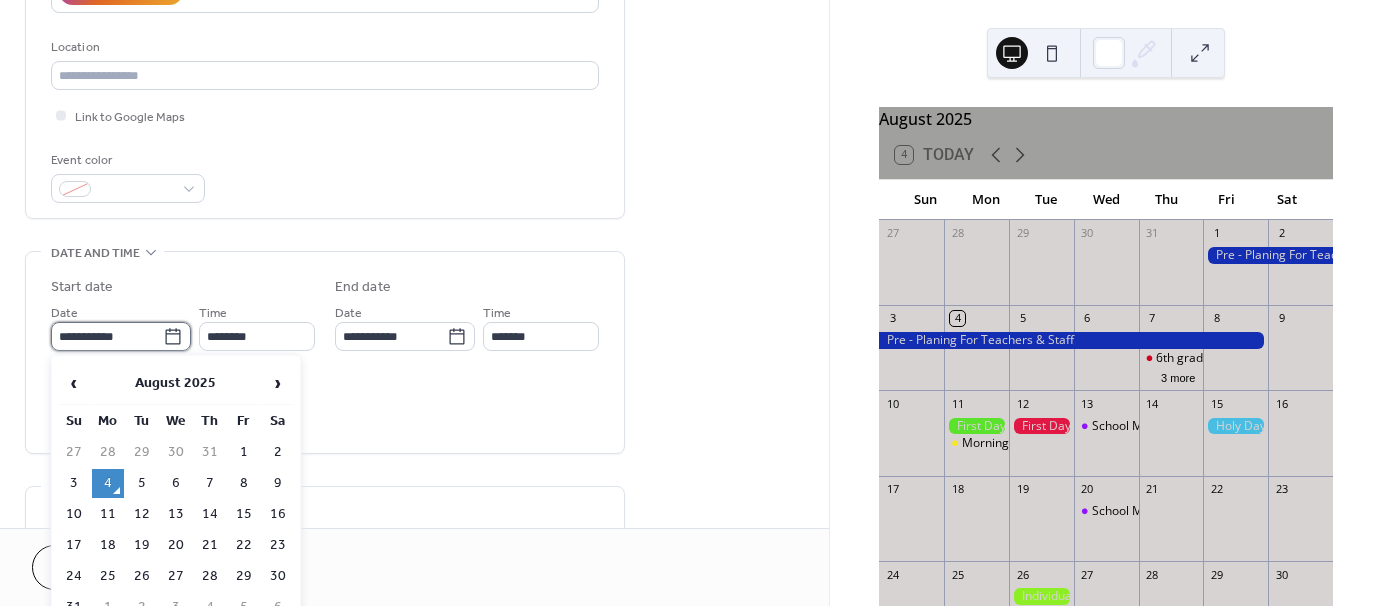 click on "**********" at bounding box center [107, 336] 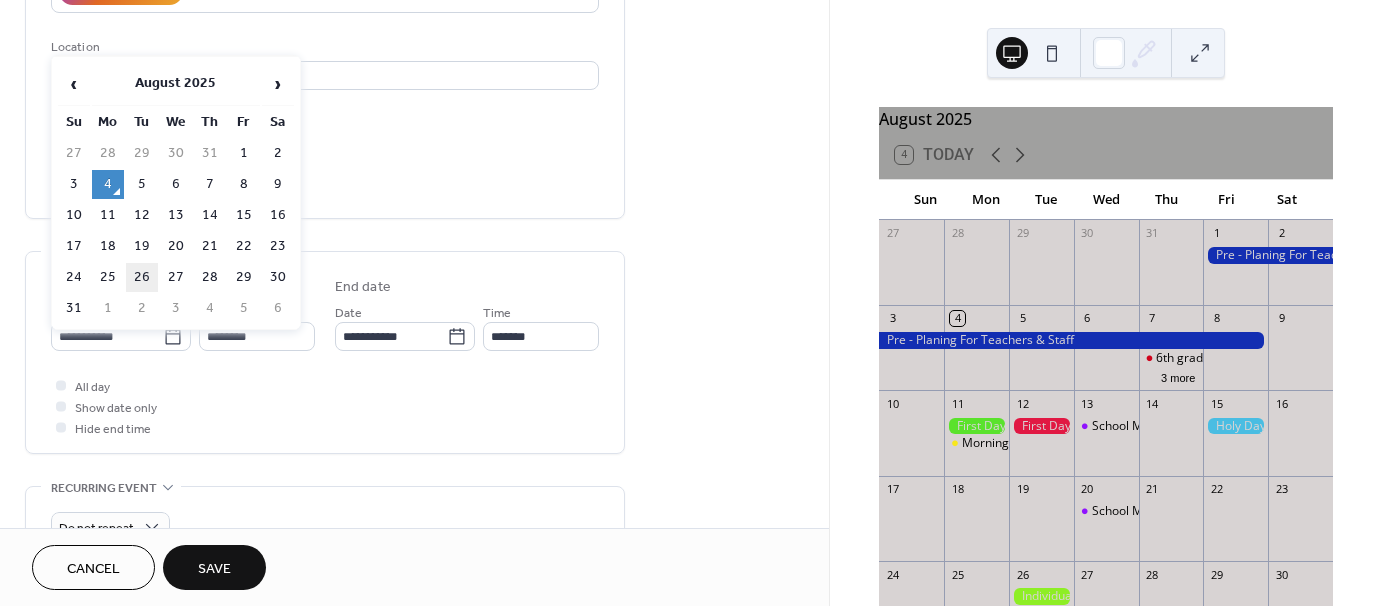 click on "26" at bounding box center [142, 277] 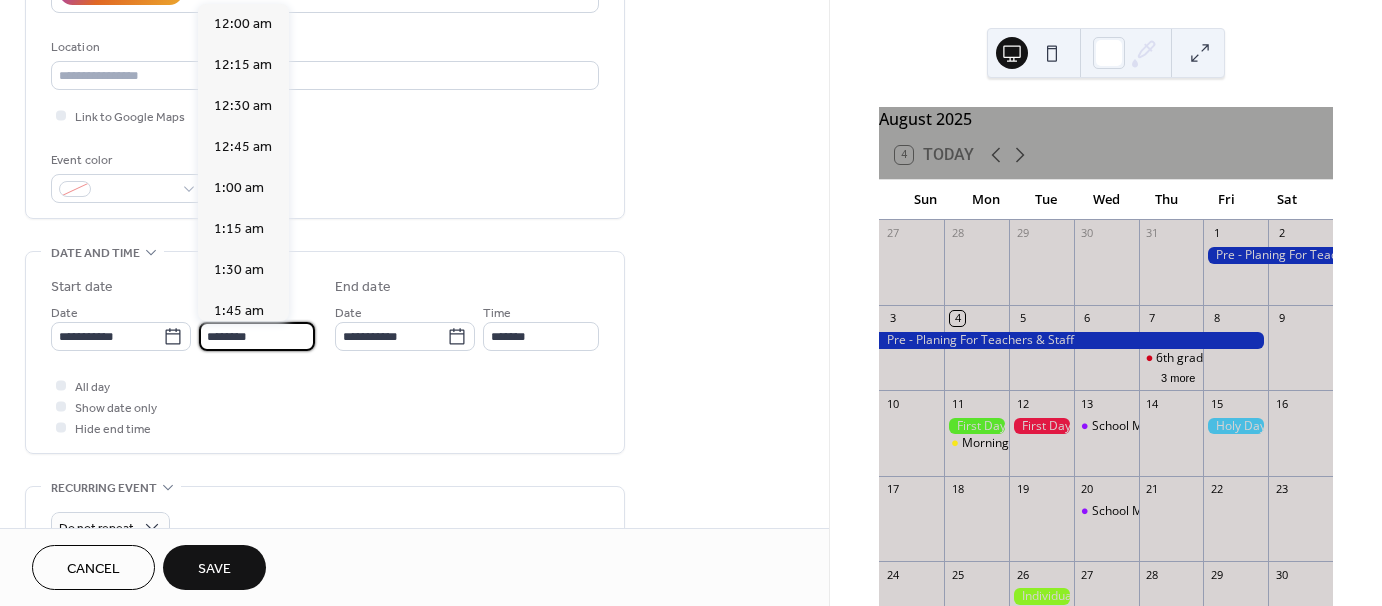 click on "********" at bounding box center [257, 336] 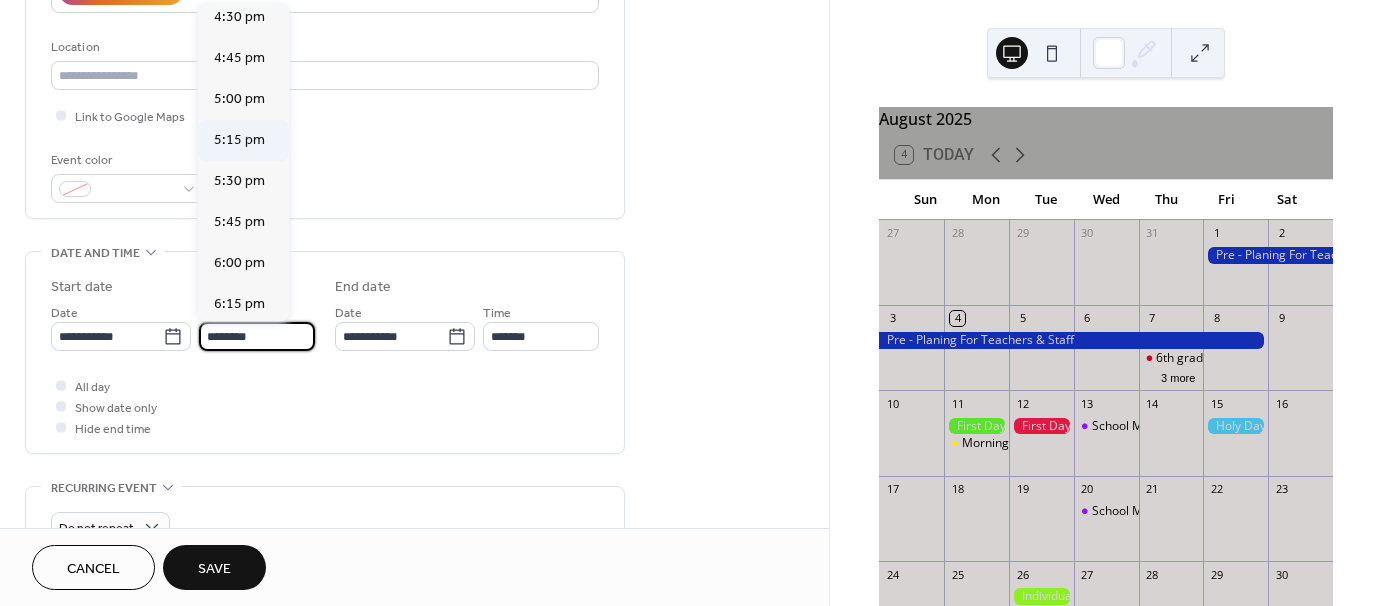 scroll, scrollTop: 2768, scrollLeft: 0, axis: vertical 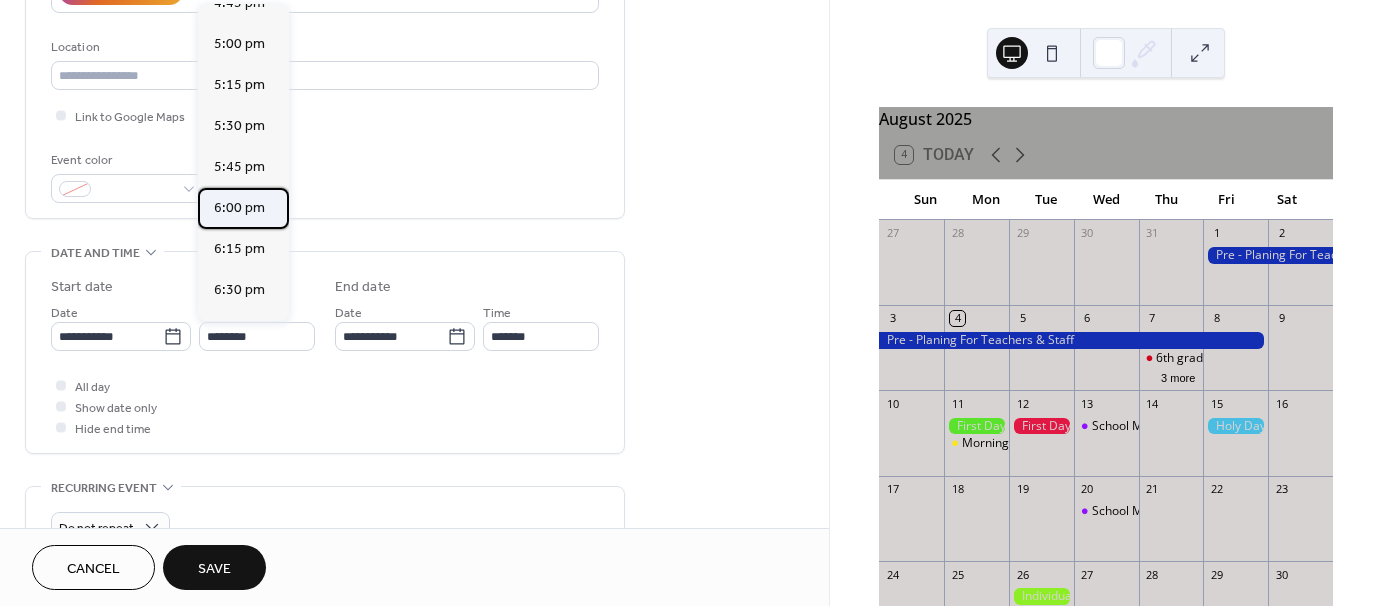 click on "6:00 pm" at bounding box center [239, 208] 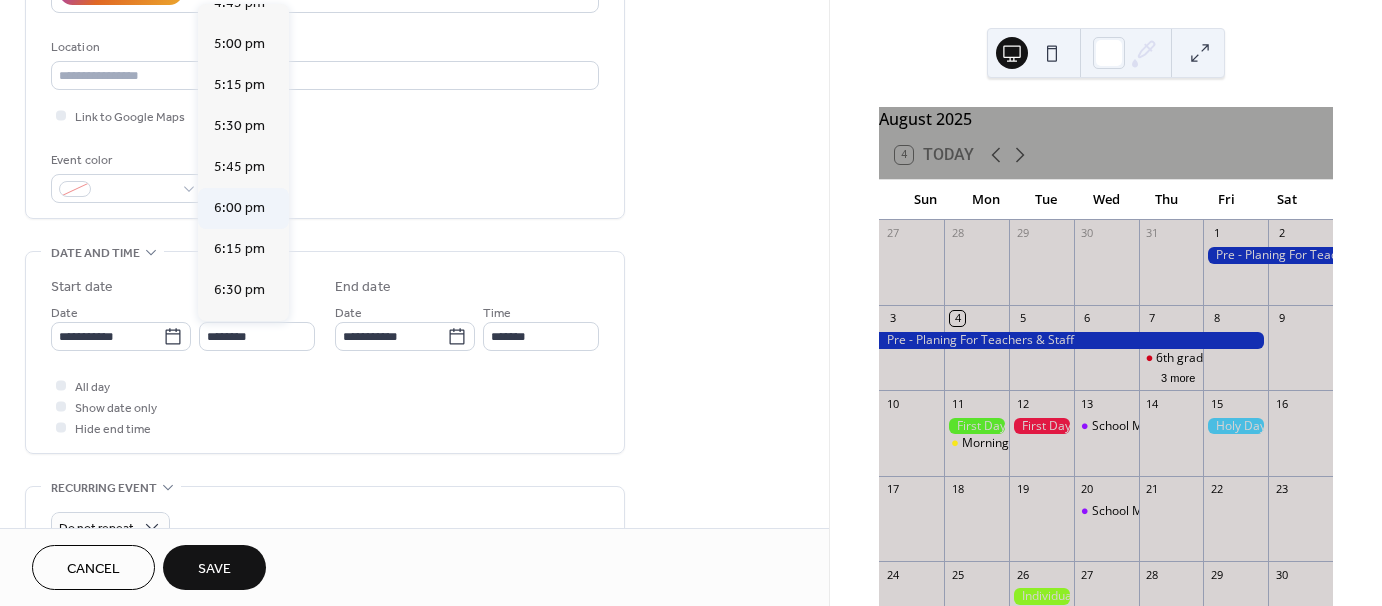 type on "*******" 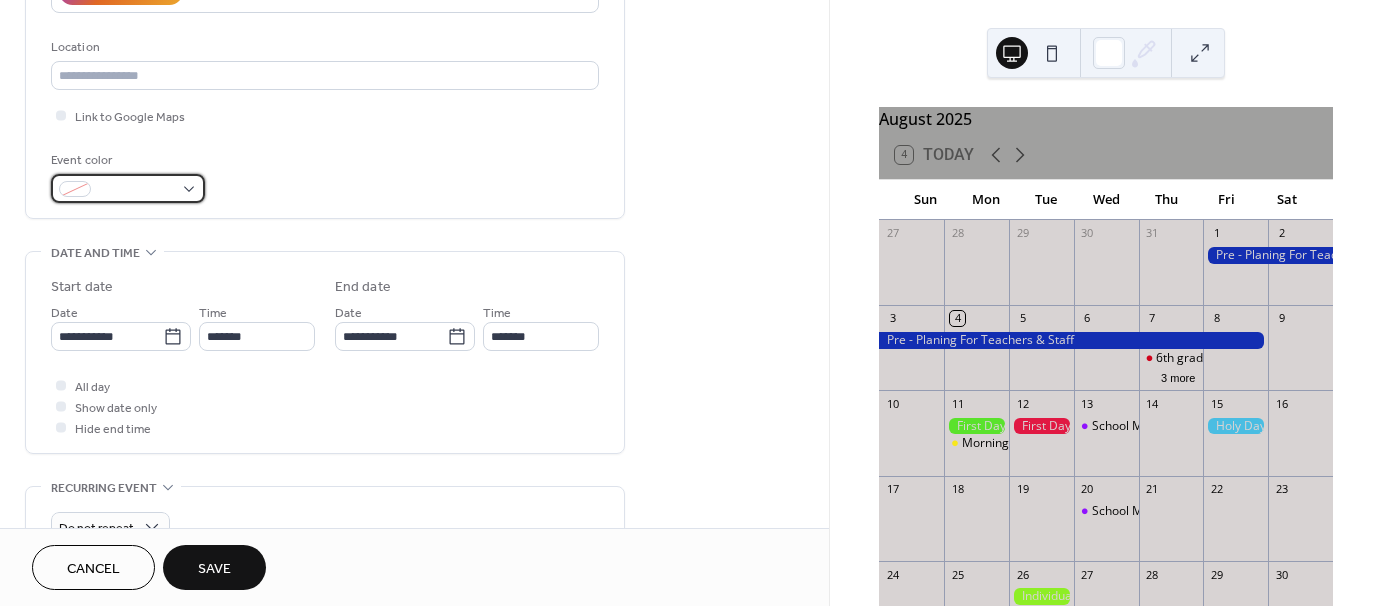 click at bounding box center [128, 188] 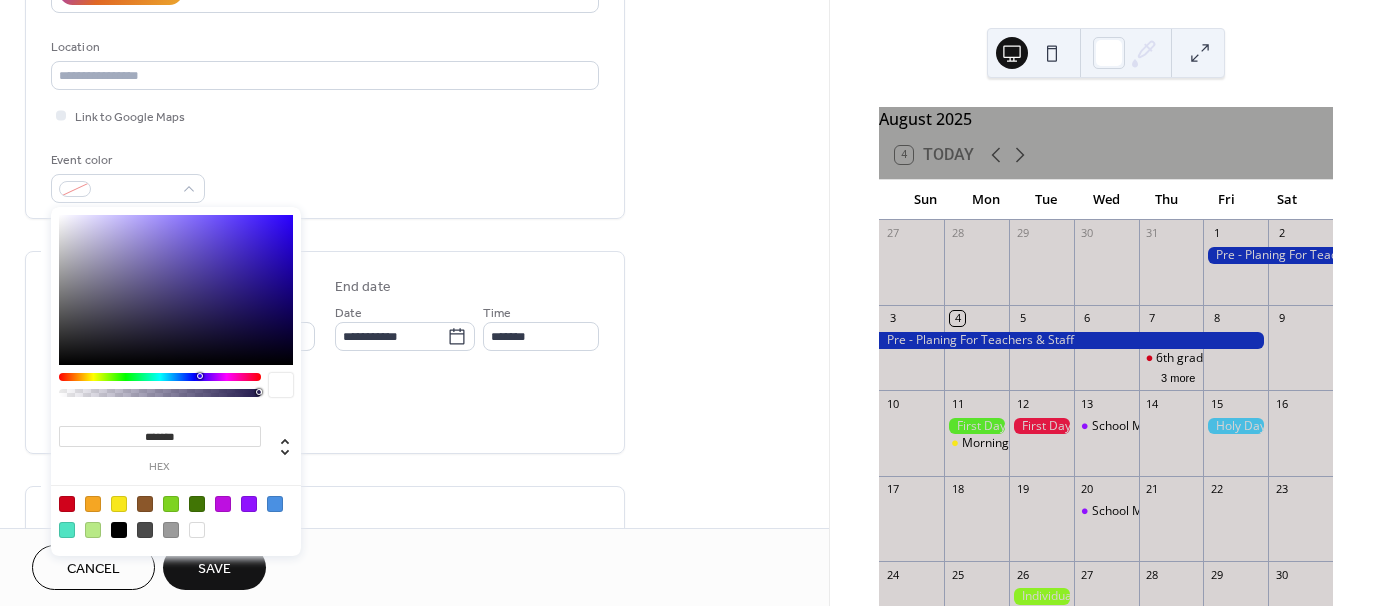type on "*******" 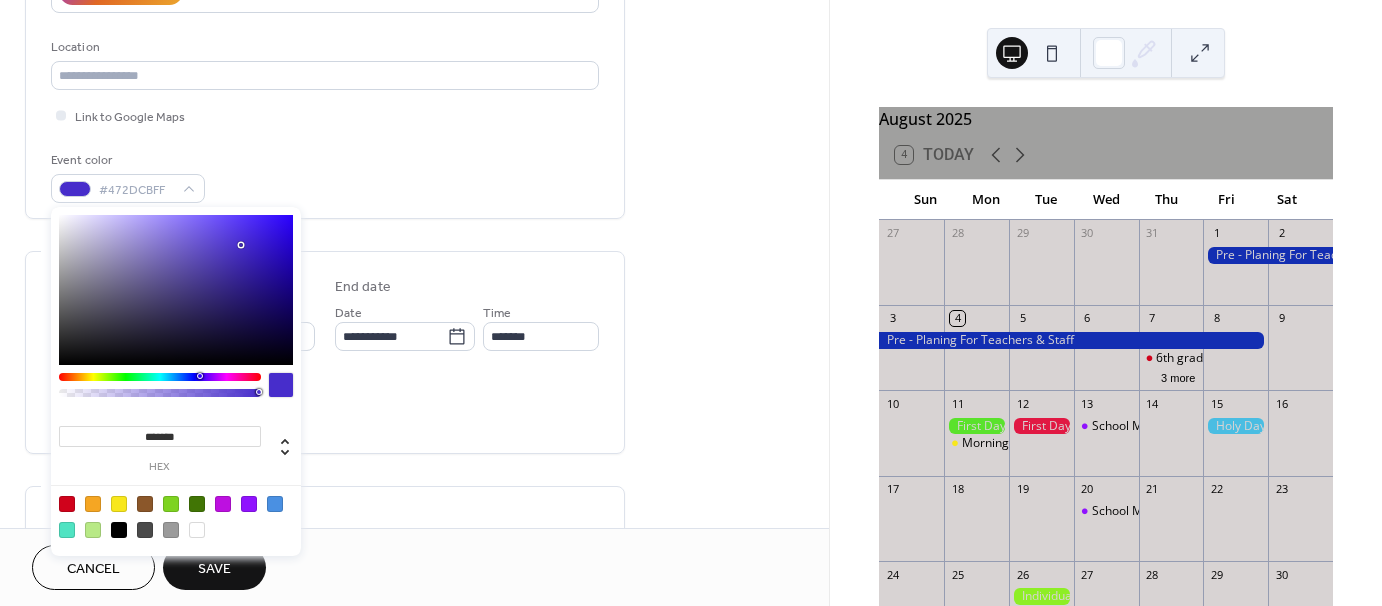 click at bounding box center (176, 290) 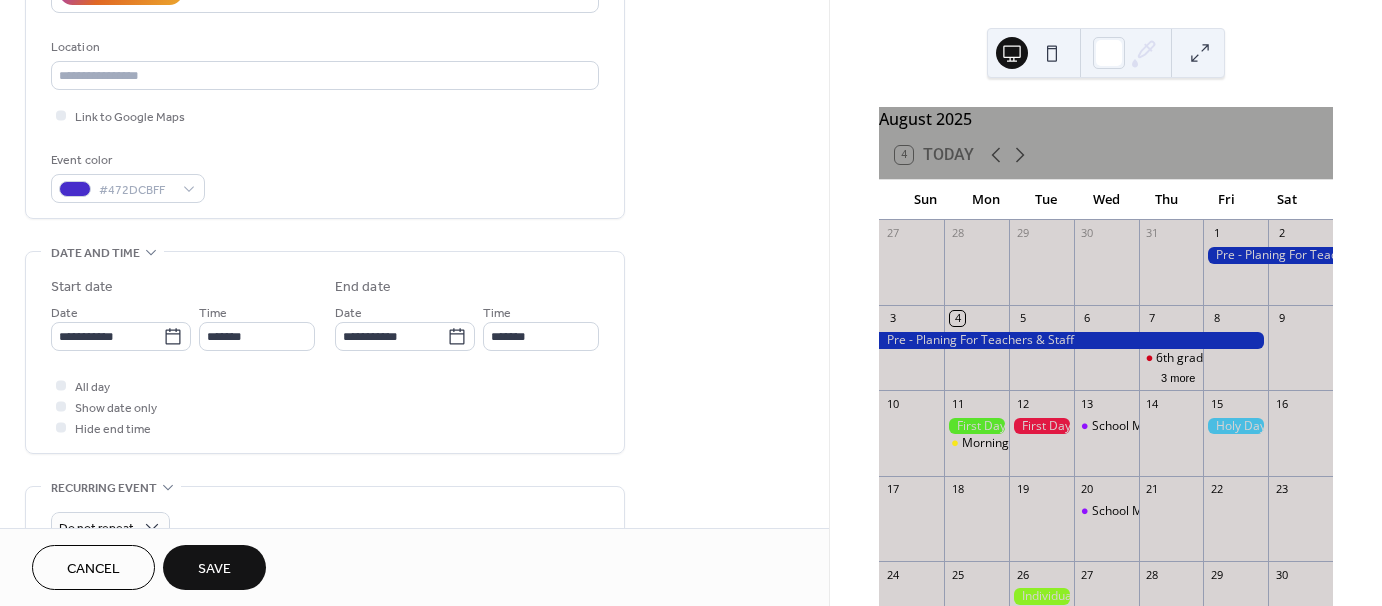 click on "All day Show date only Hide end time" at bounding box center [325, 406] 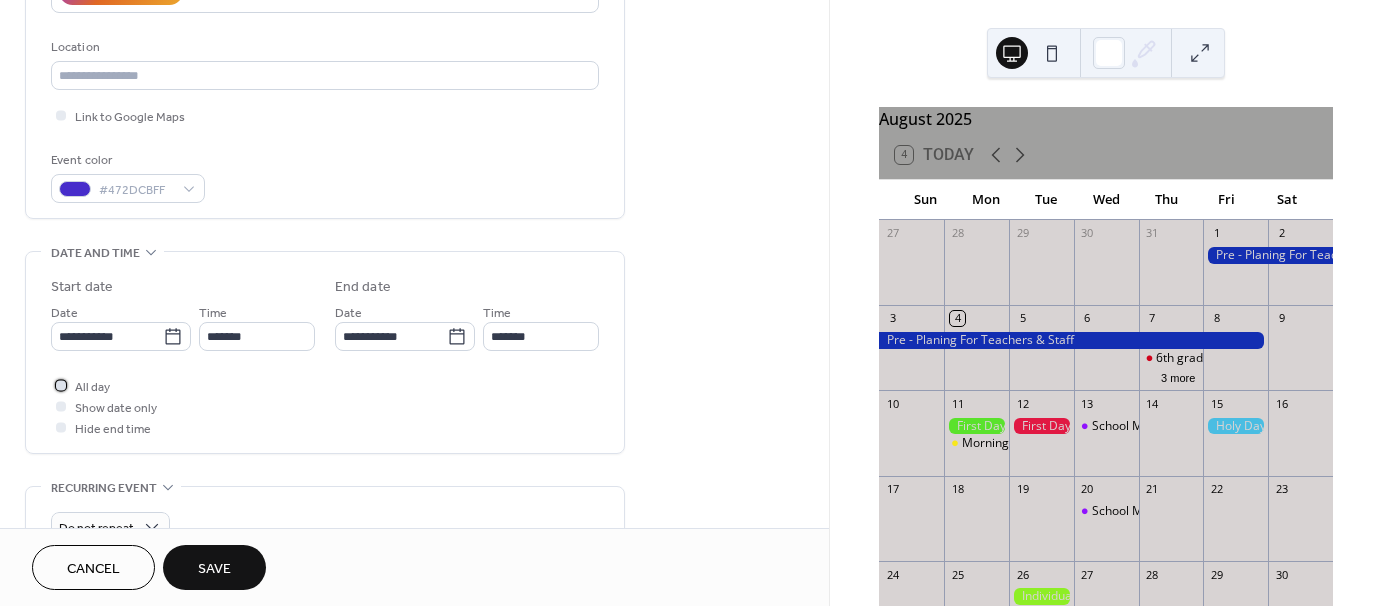 click at bounding box center (61, 385) 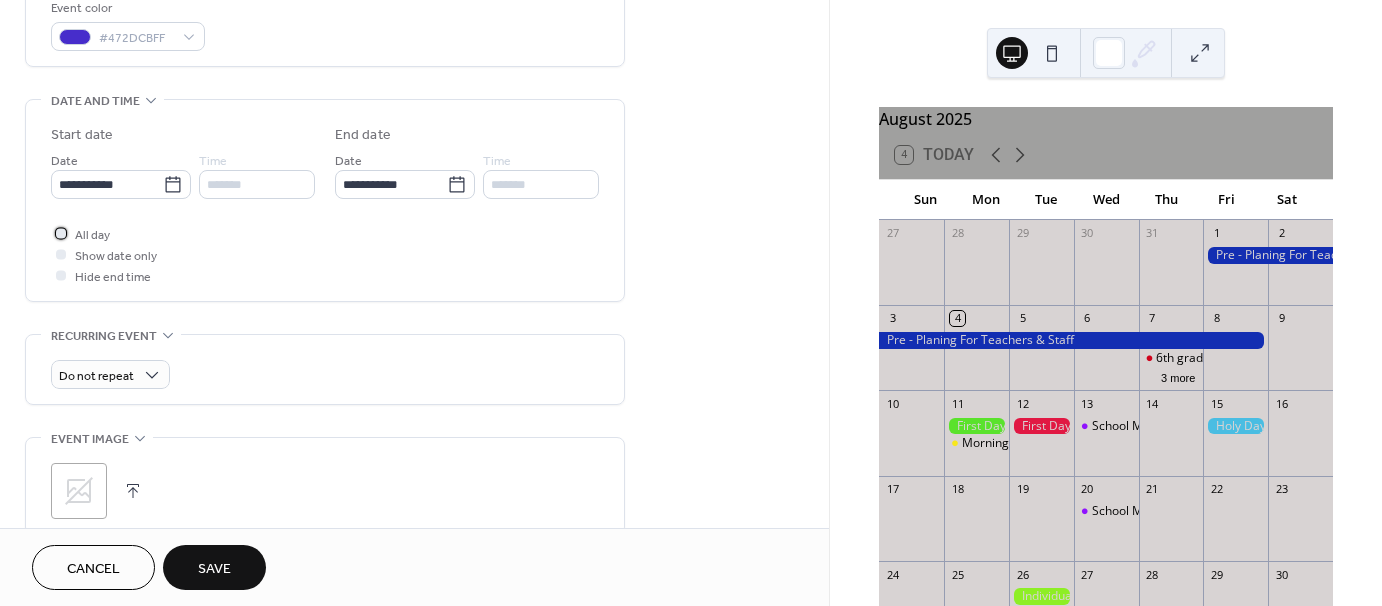 scroll, scrollTop: 600, scrollLeft: 0, axis: vertical 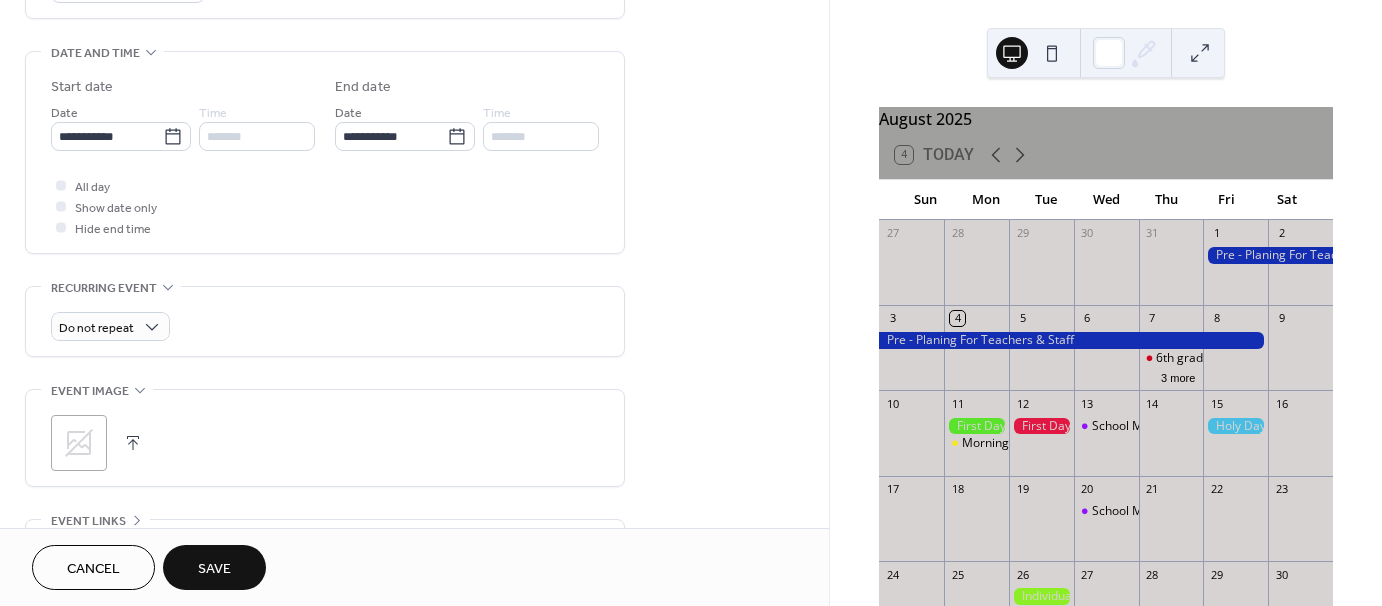 click 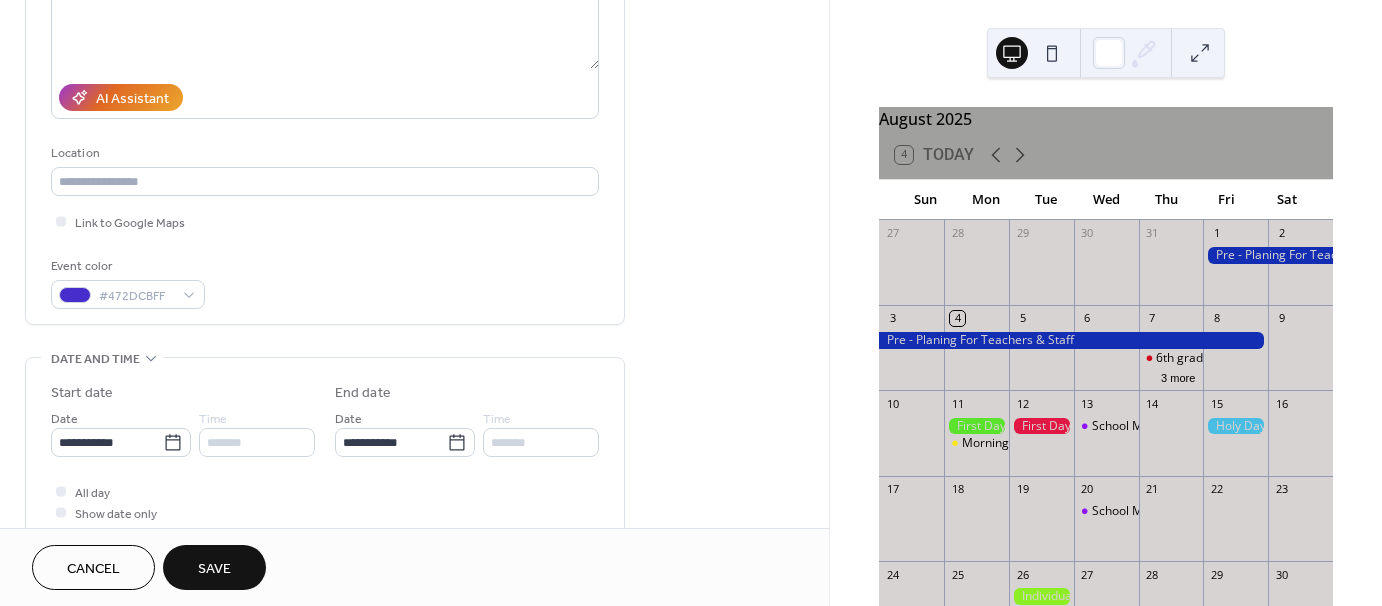 scroll, scrollTop: 398, scrollLeft: 0, axis: vertical 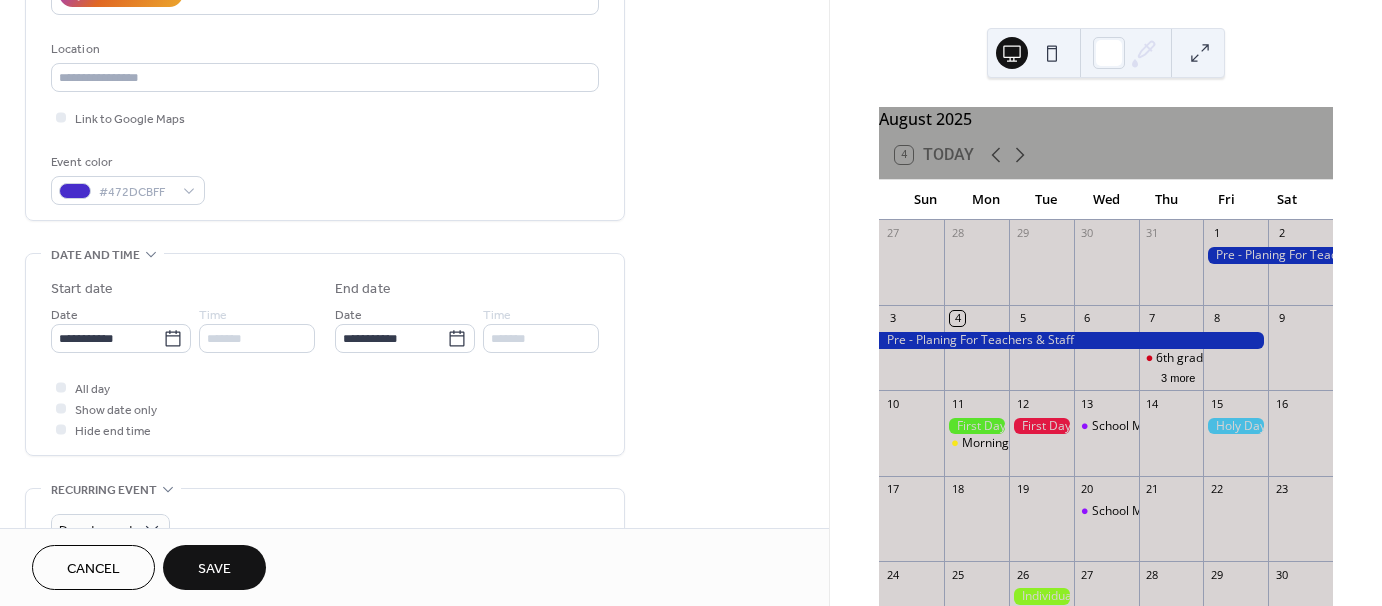 click on "Save" at bounding box center (214, 569) 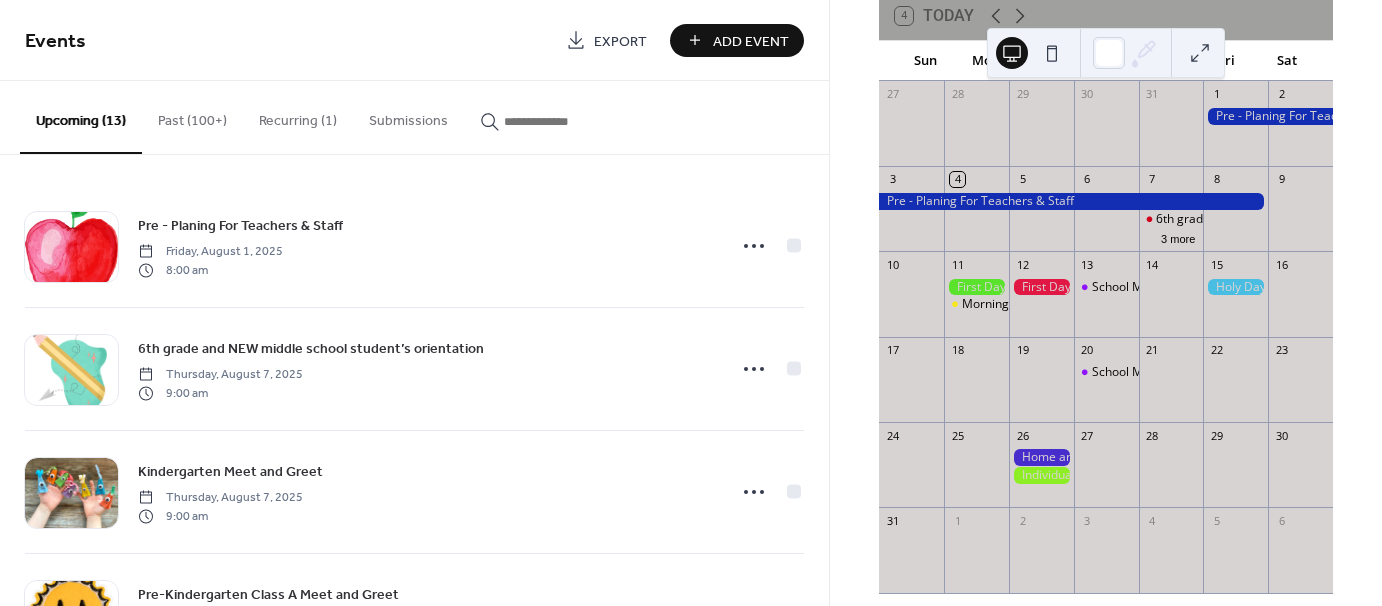 scroll, scrollTop: 184, scrollLeft: 0, axis: vertical 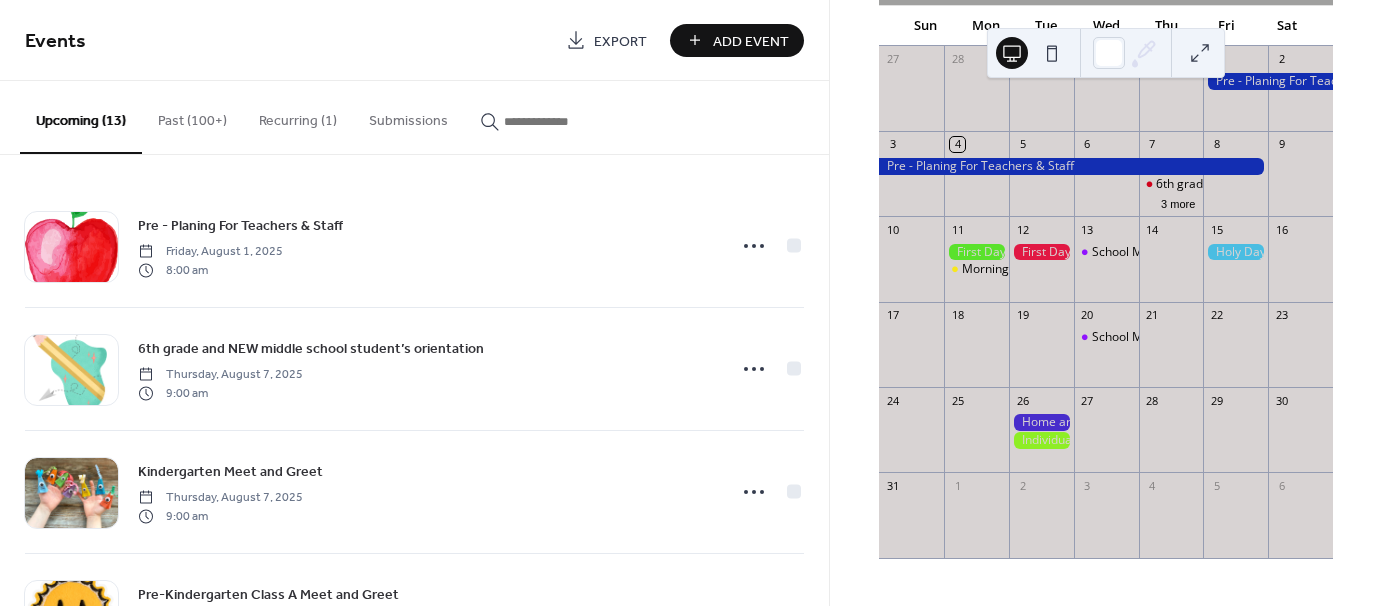 click at bounding box center (1041, 440) 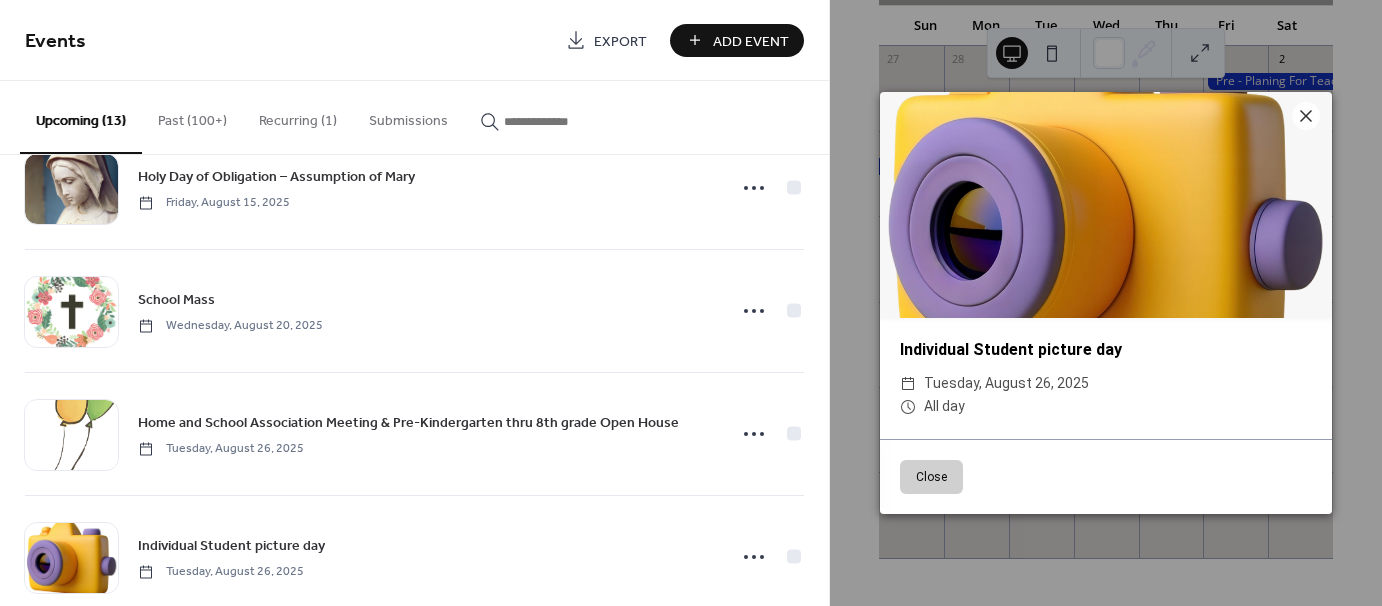 scroll, scrollTop: 1203, scrollLeft: 0, axis: vertical 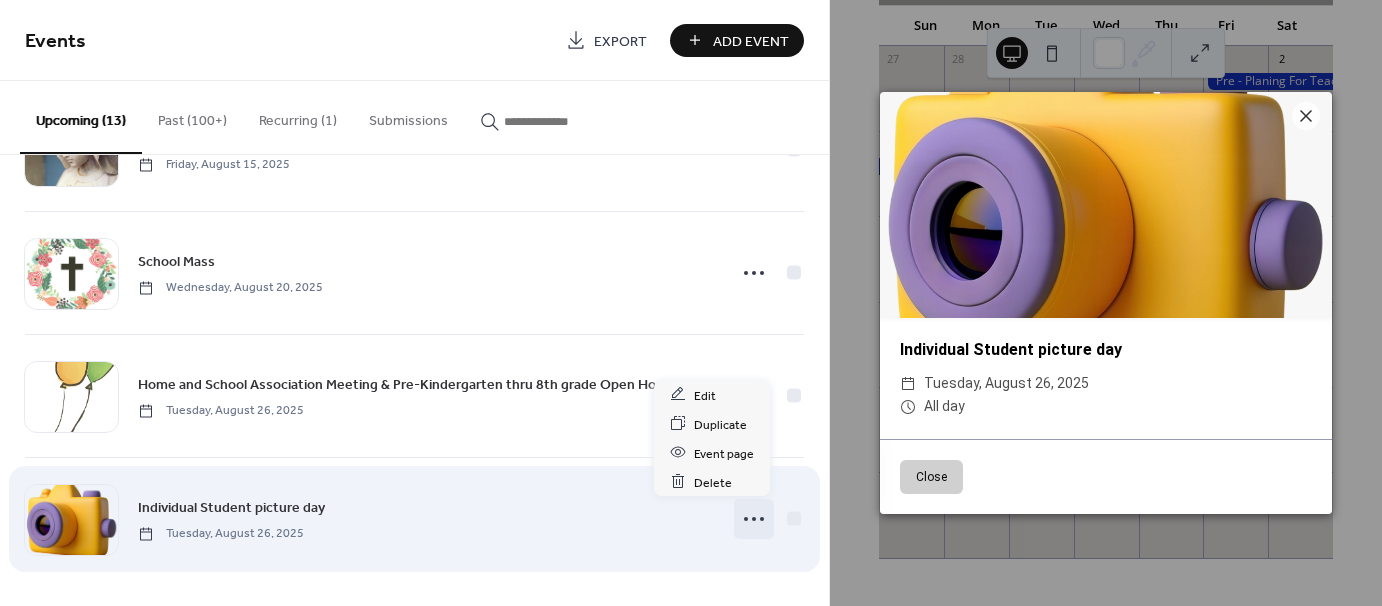 click 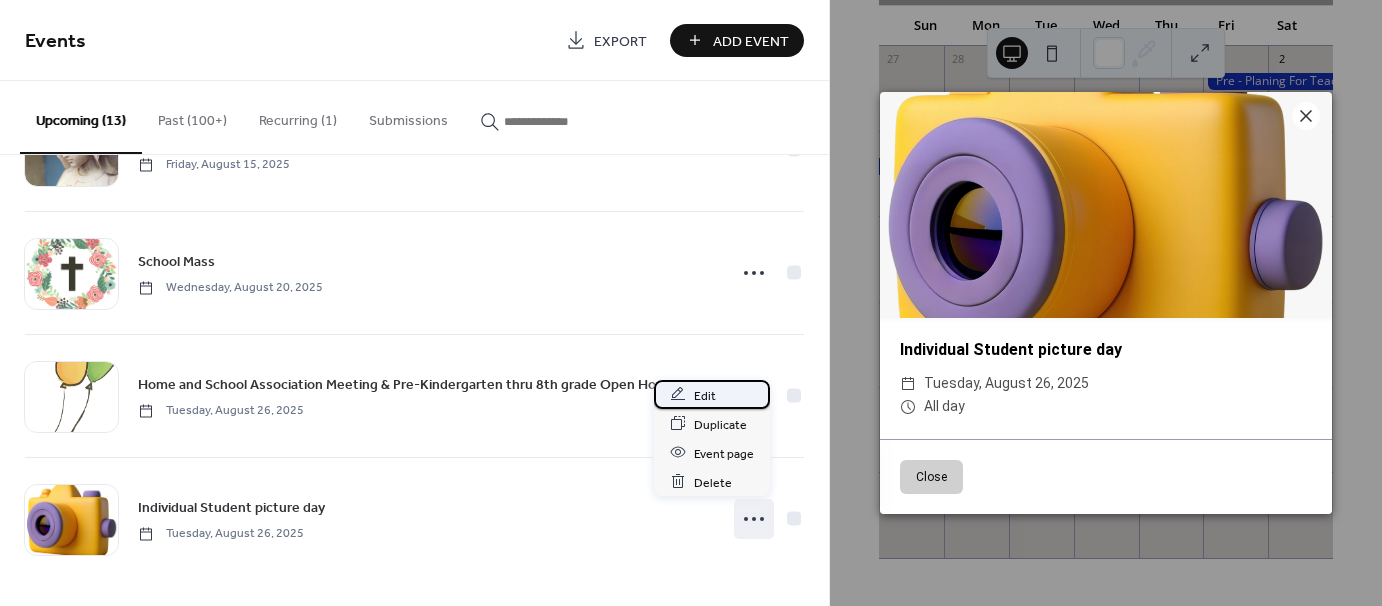 click on "Edit" at bounding box center (705, 395) 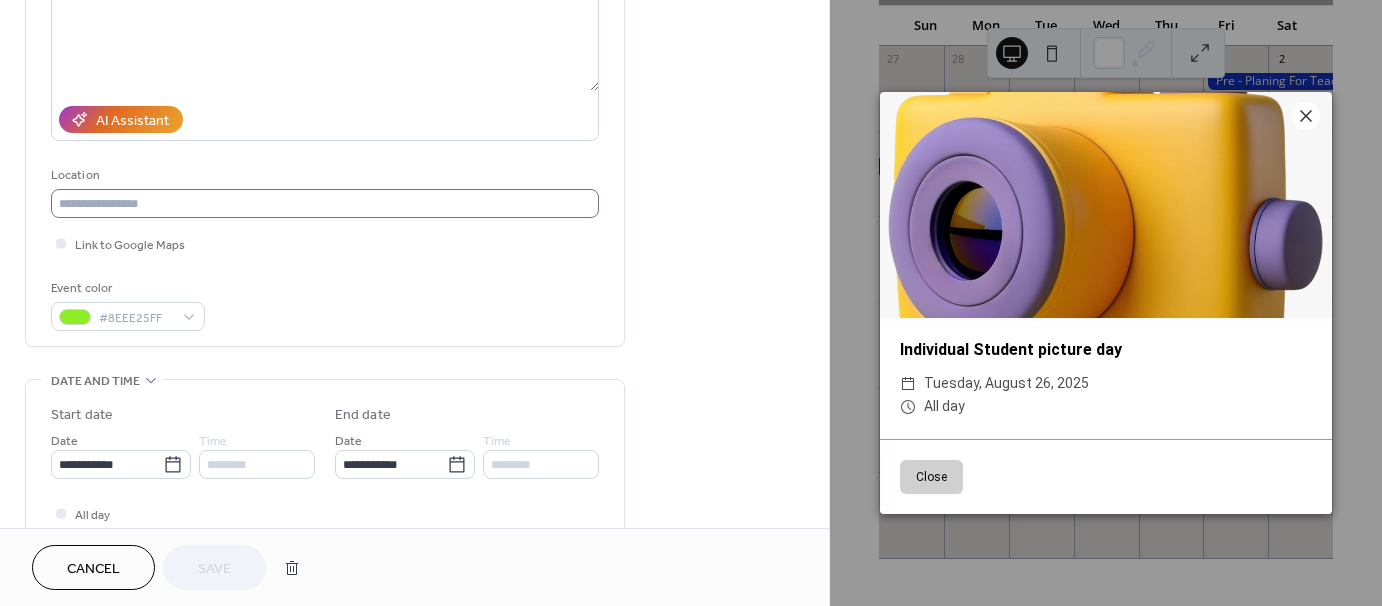 scroll, scrollTop: 400, scrollLeft: 0, axis: vertical 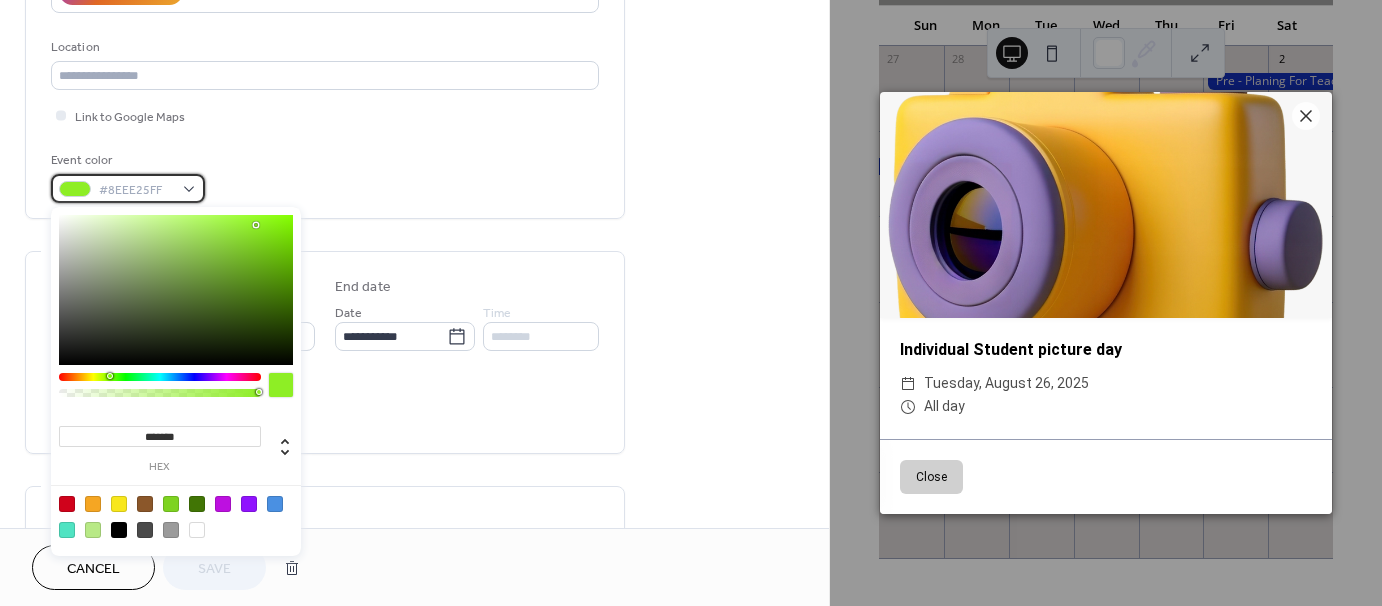 click on "#8EEE25FF" at bounding box center (128, 188) 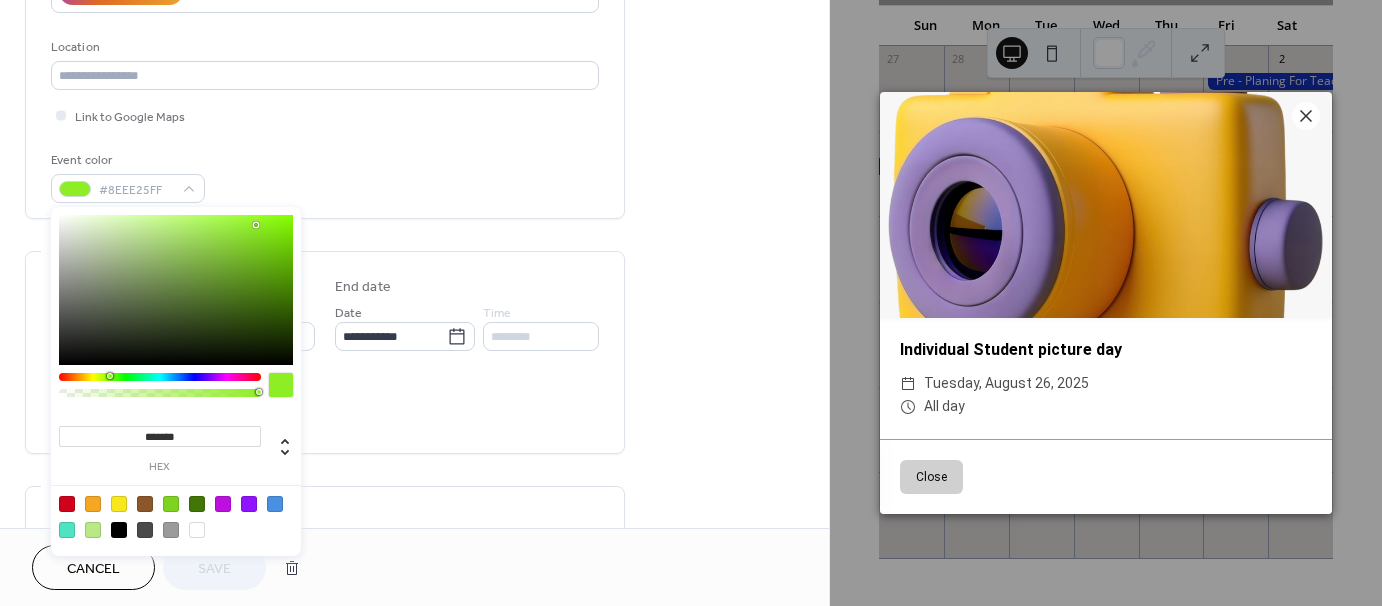 type on "*******" 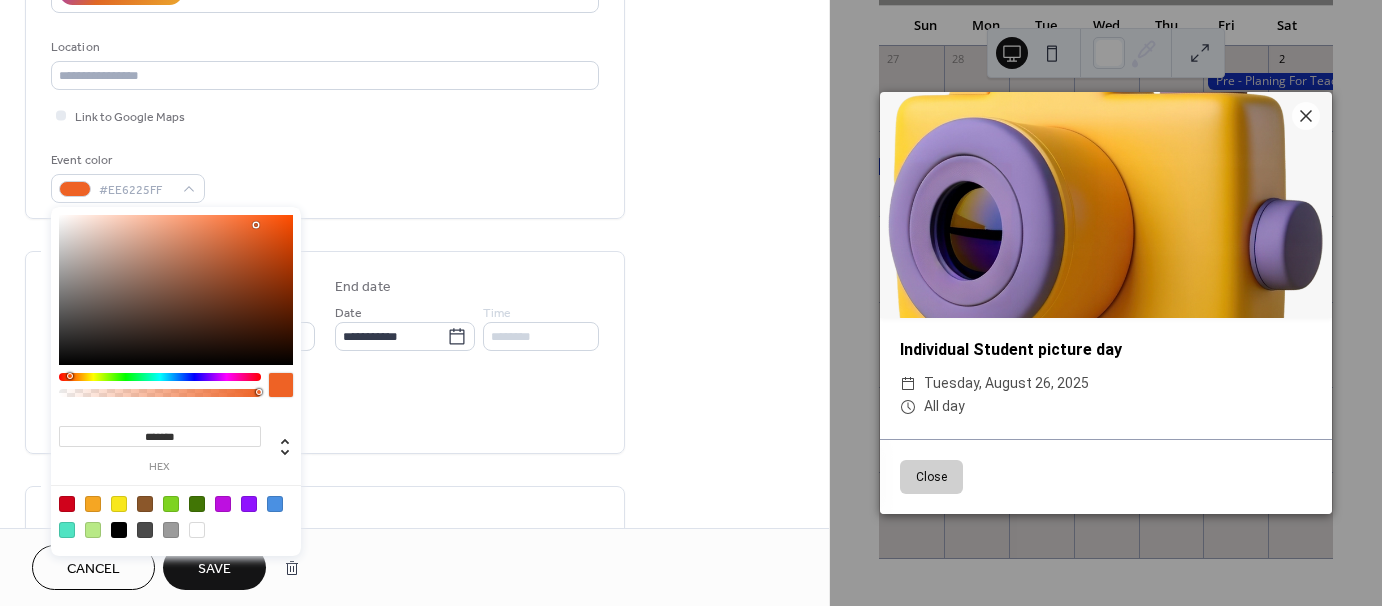 click at bounding box center [160, 377] 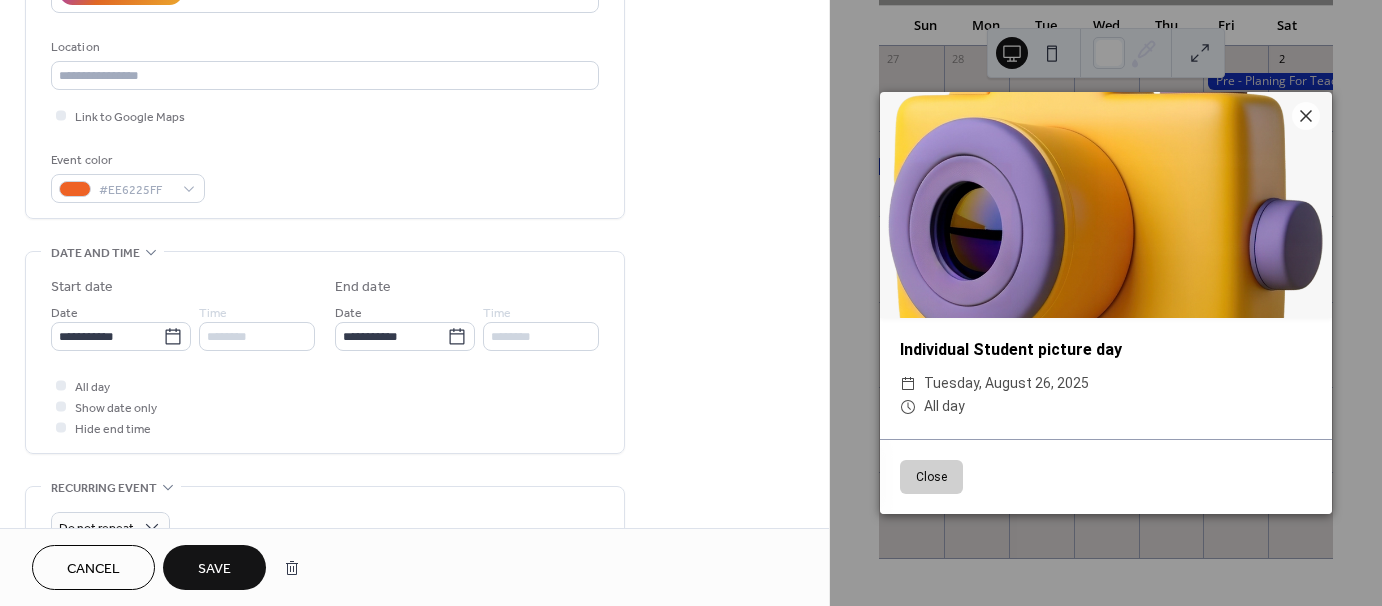 click on "Save" at bounding box center (214, 569) 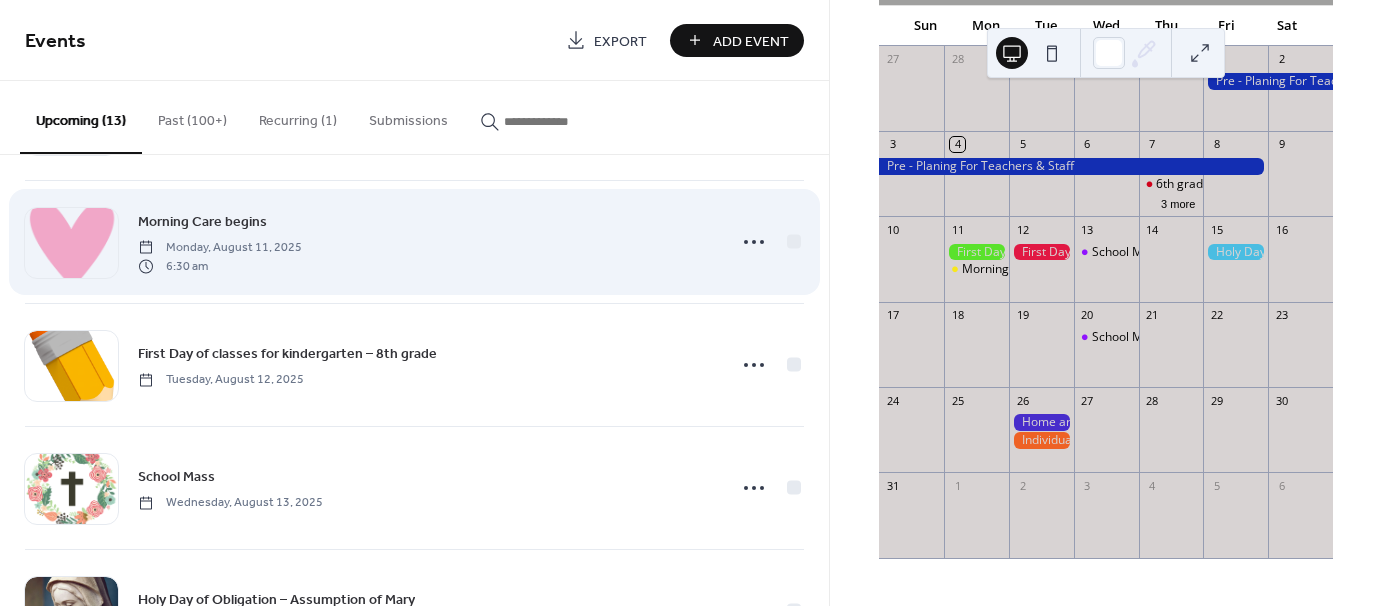 scroll, scrollTop: 800, scrollLeft: 0, axis: vertical 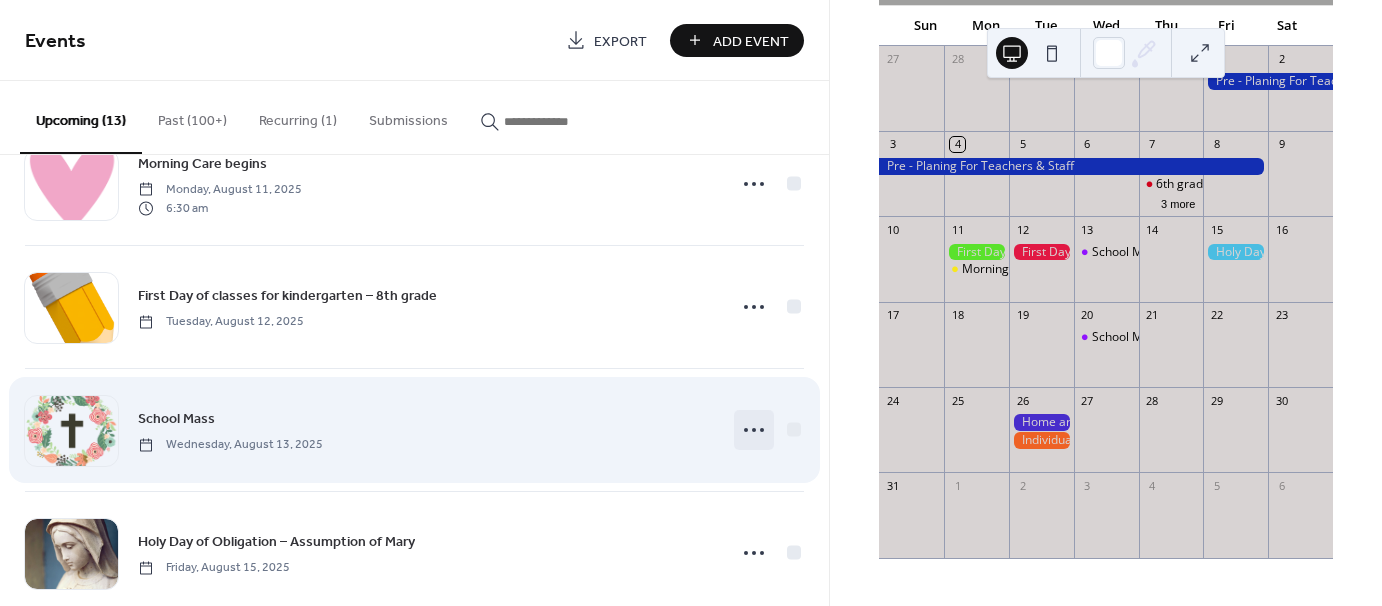 click 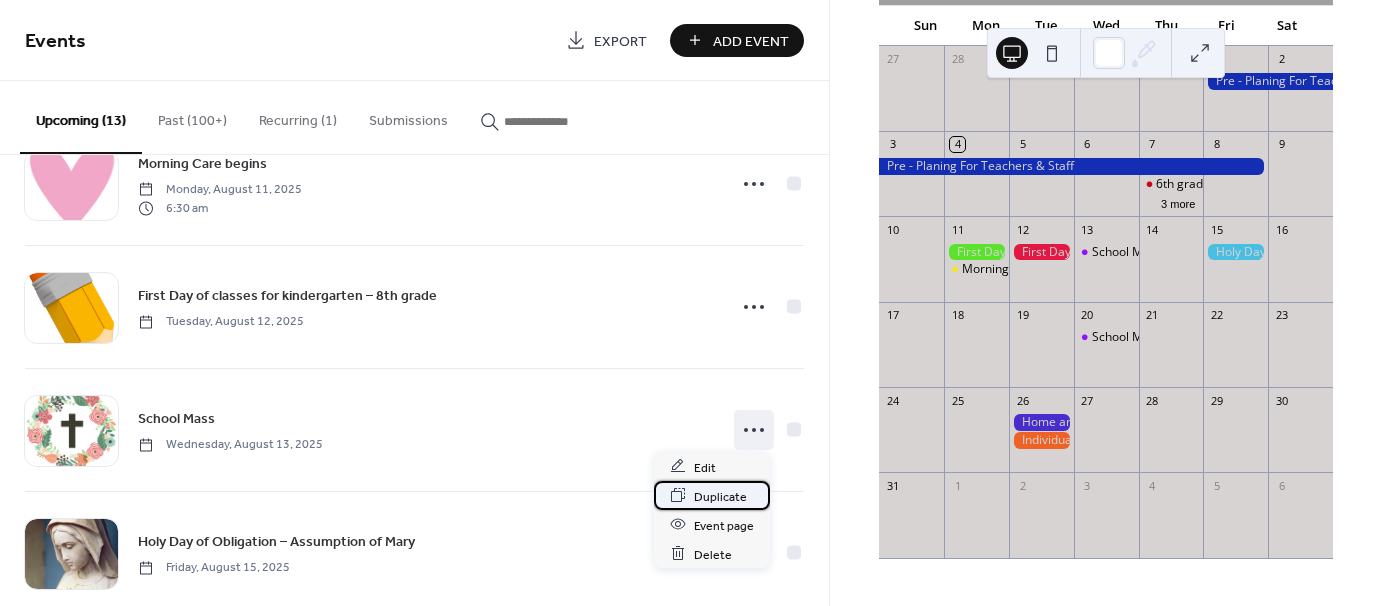 click on "Duplicate" at bounding box center (720, 496) 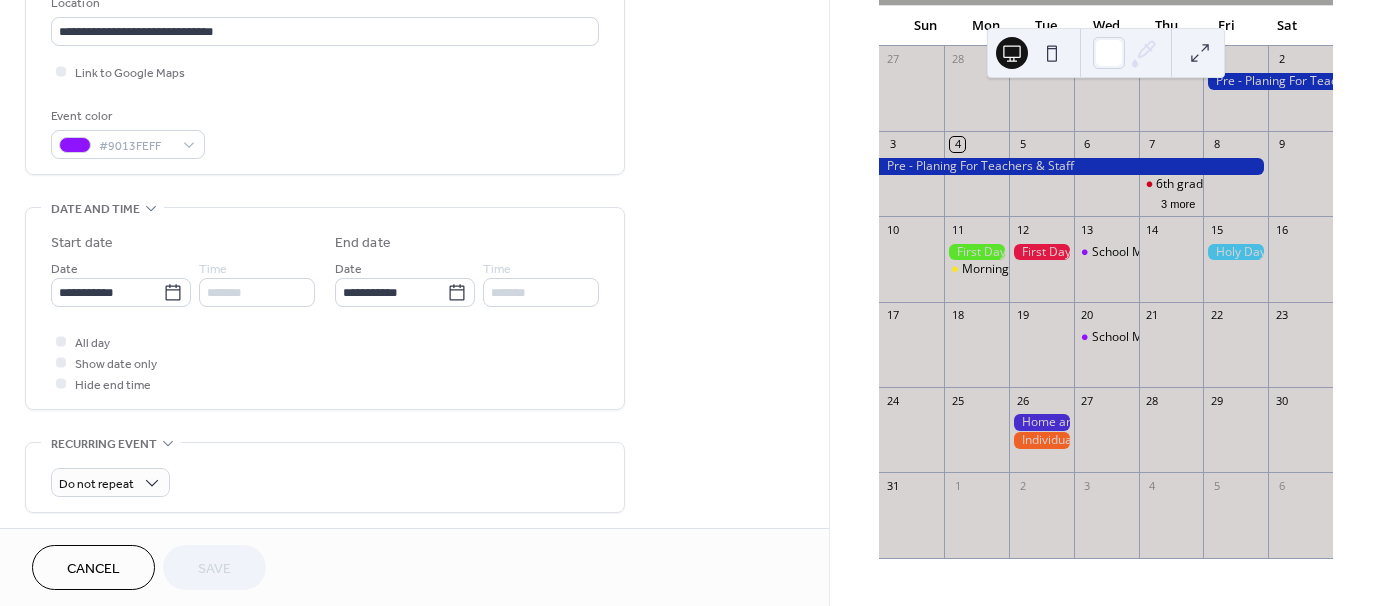 scroll, scrollTop: 500, scrollLeft: 0, axis: vertical 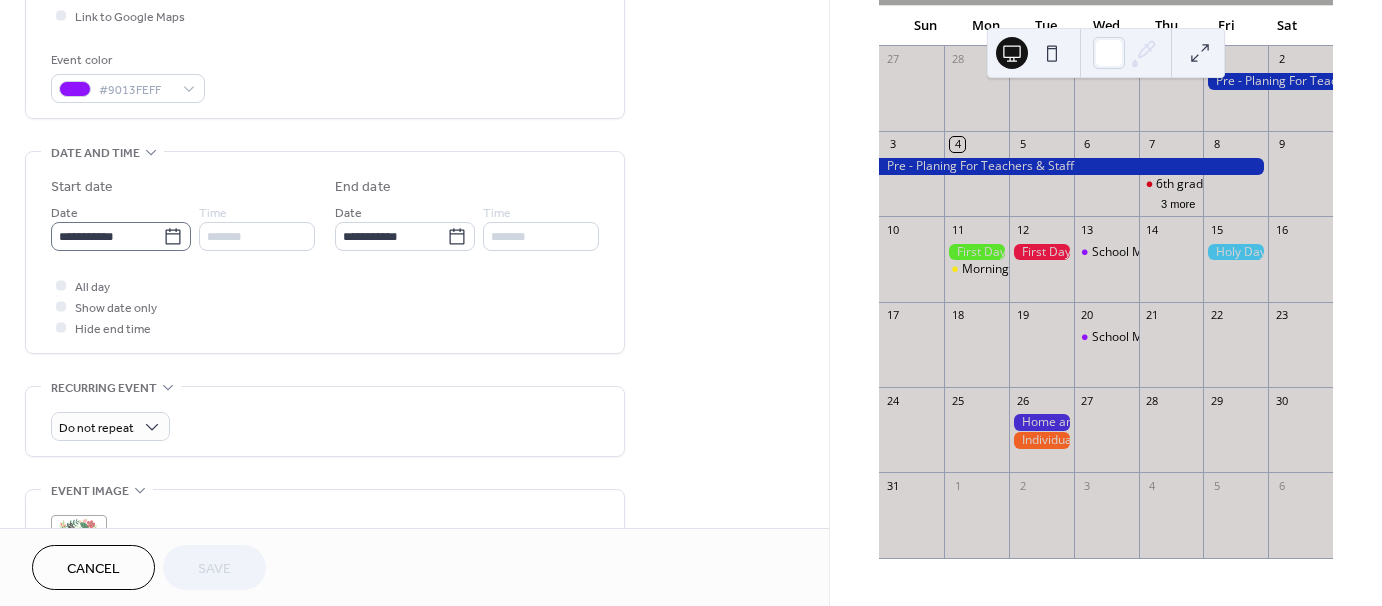 click 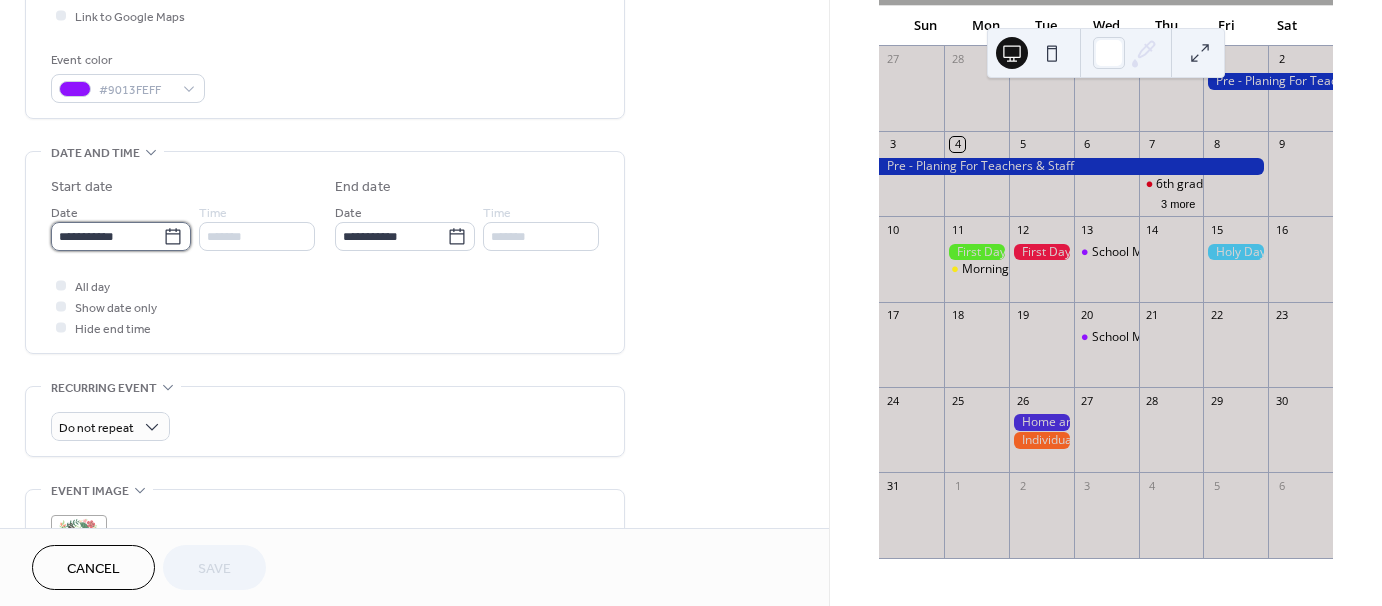 click on "**********" at bounding box center (107, 236) 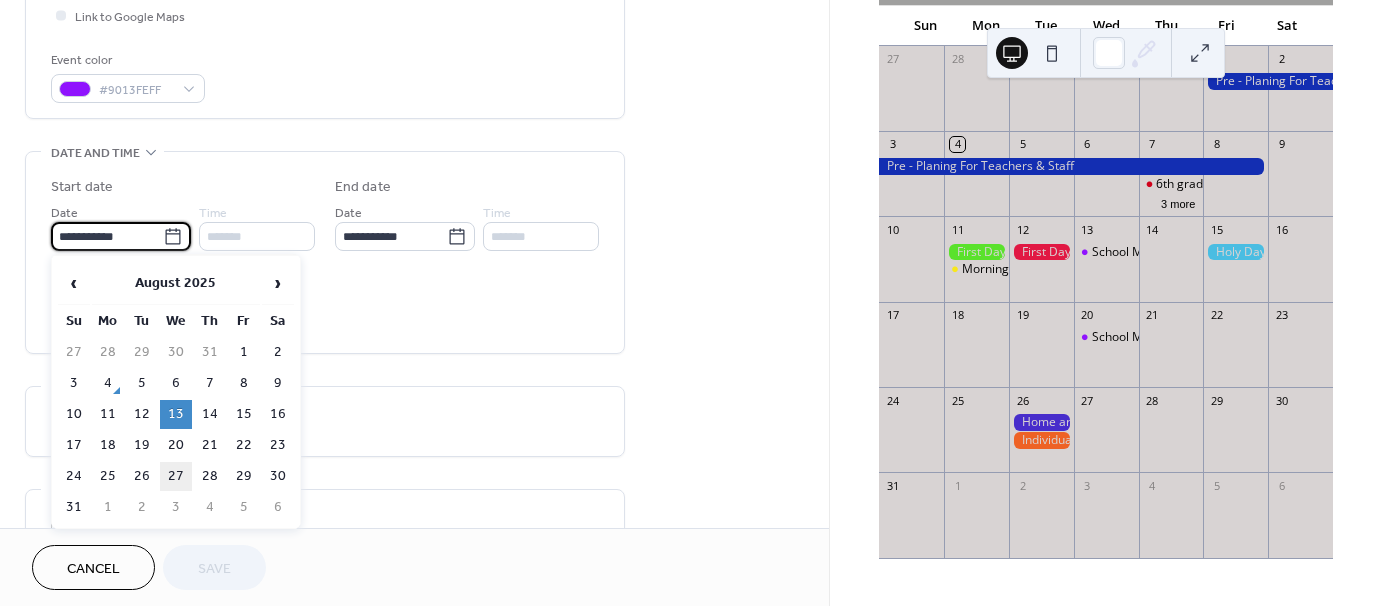click on "27" at bounding box center [176, 476] 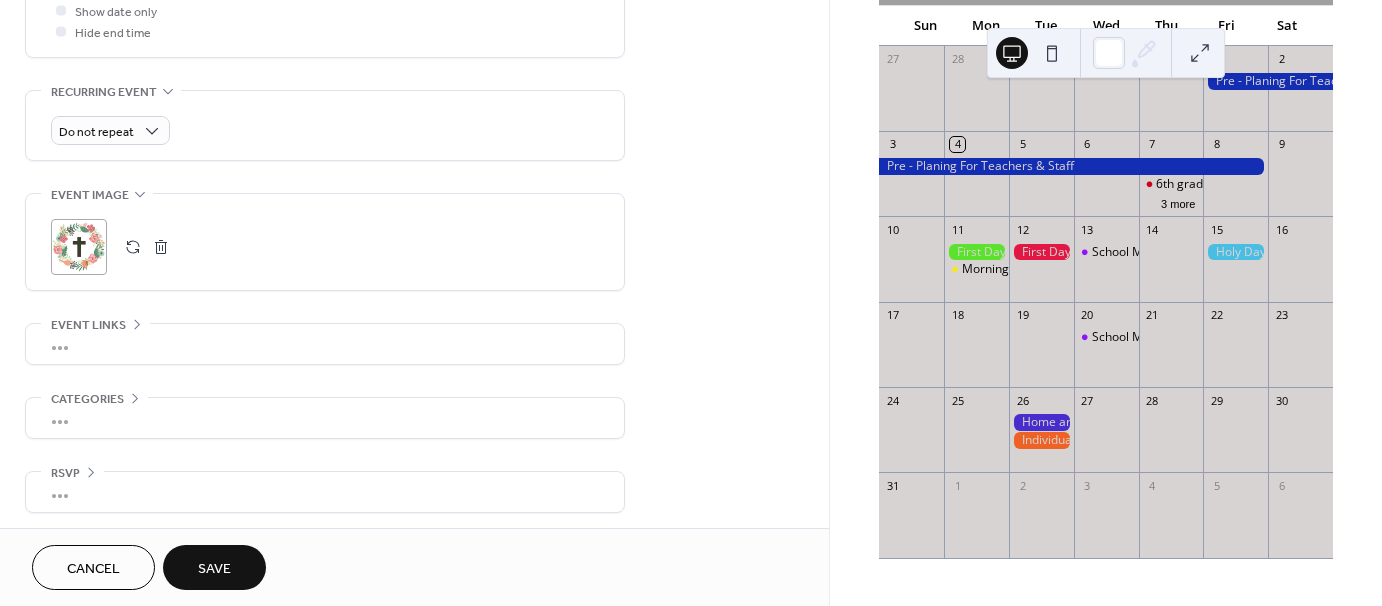 scroll, scrollTop: 798, scrollLeft: 0, axis: vertical 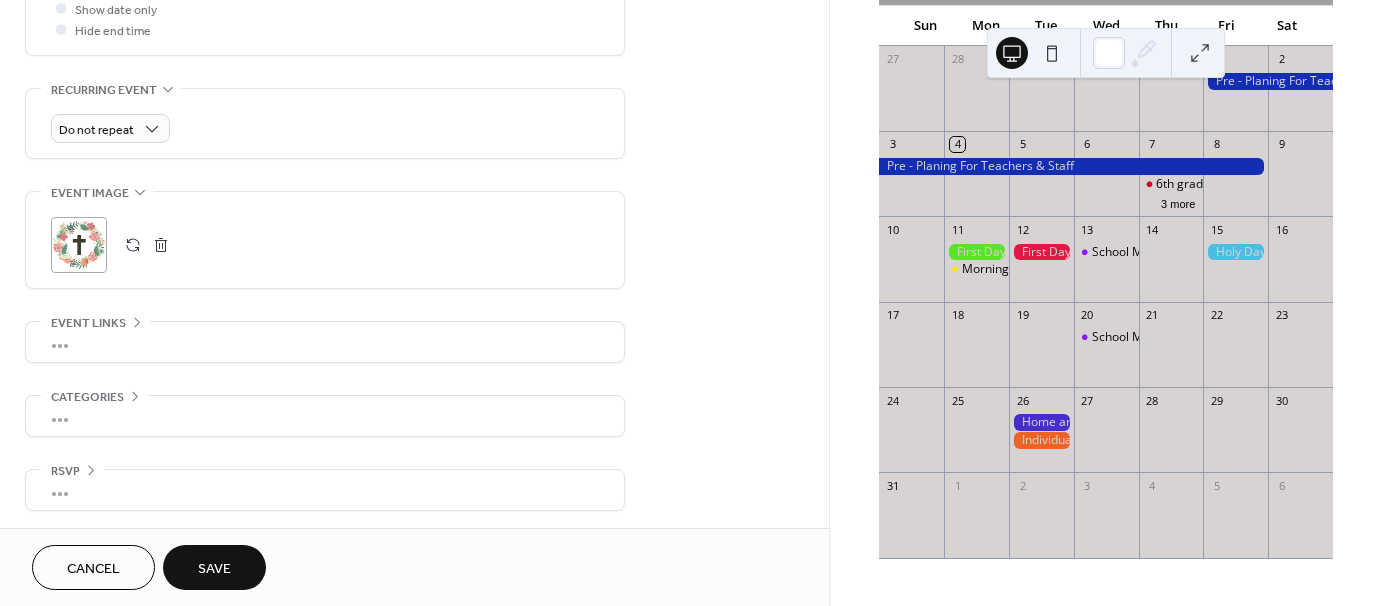 click on "Save" at bounding box center [214, 567] 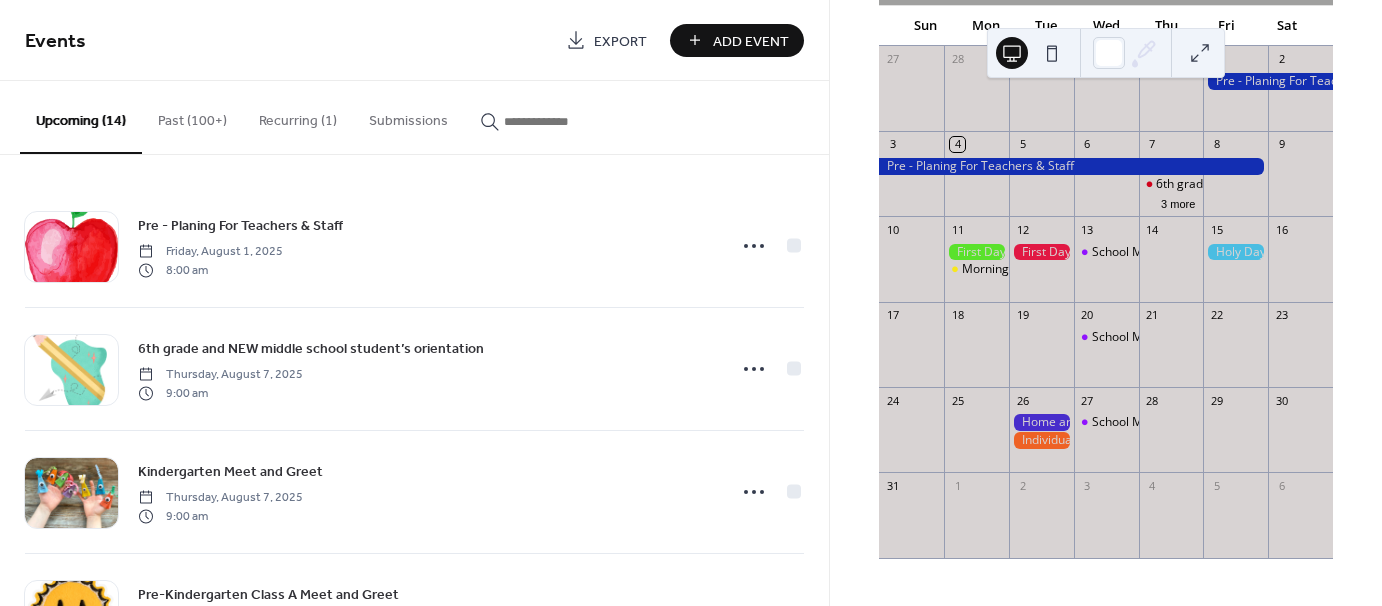 click on "Add Event" at bounding box center [751, 41] 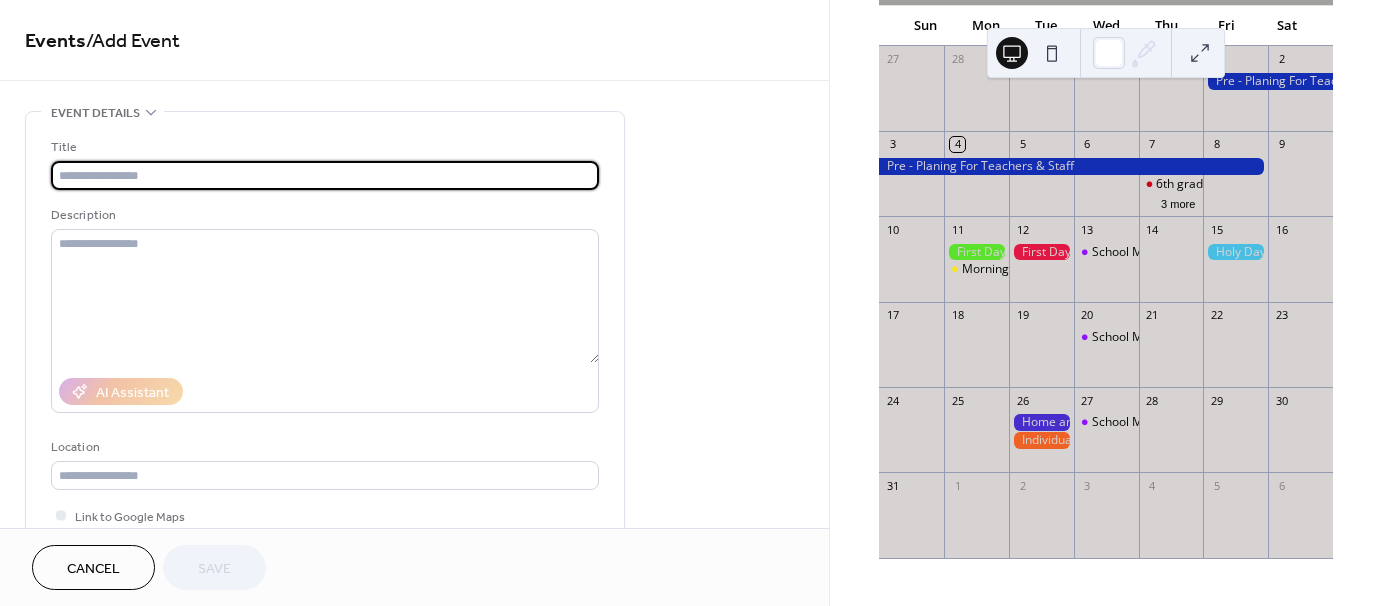 click at bounding box center (325, 175) 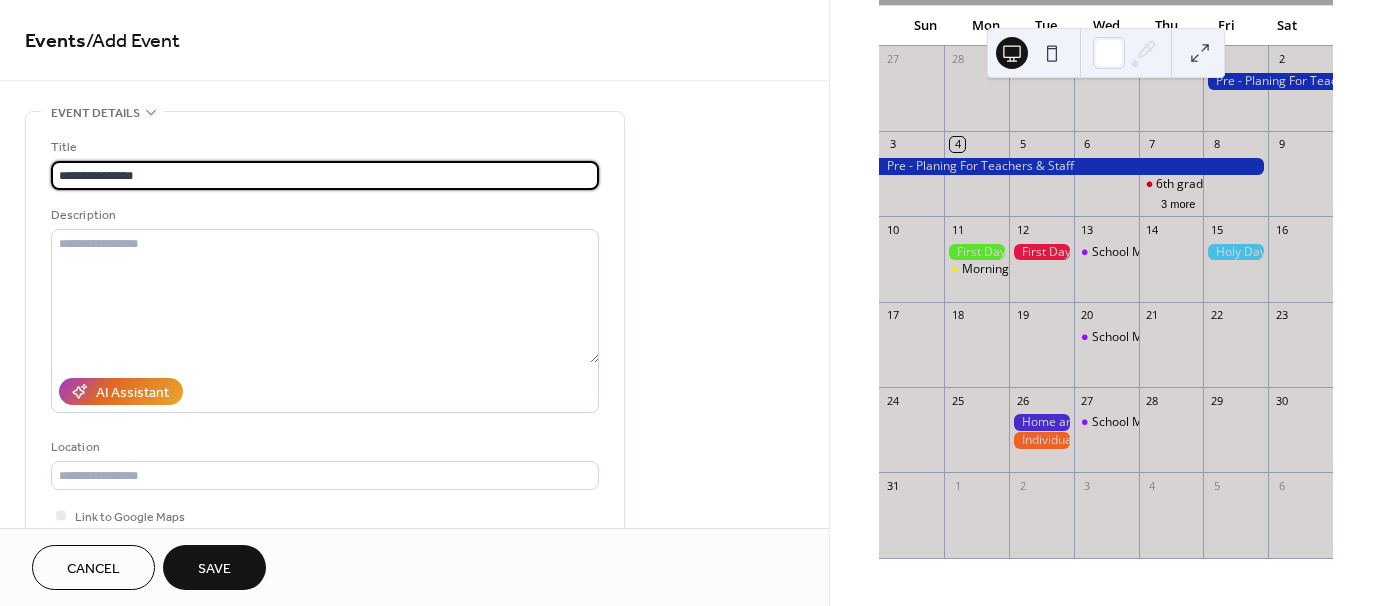 type on "**********" 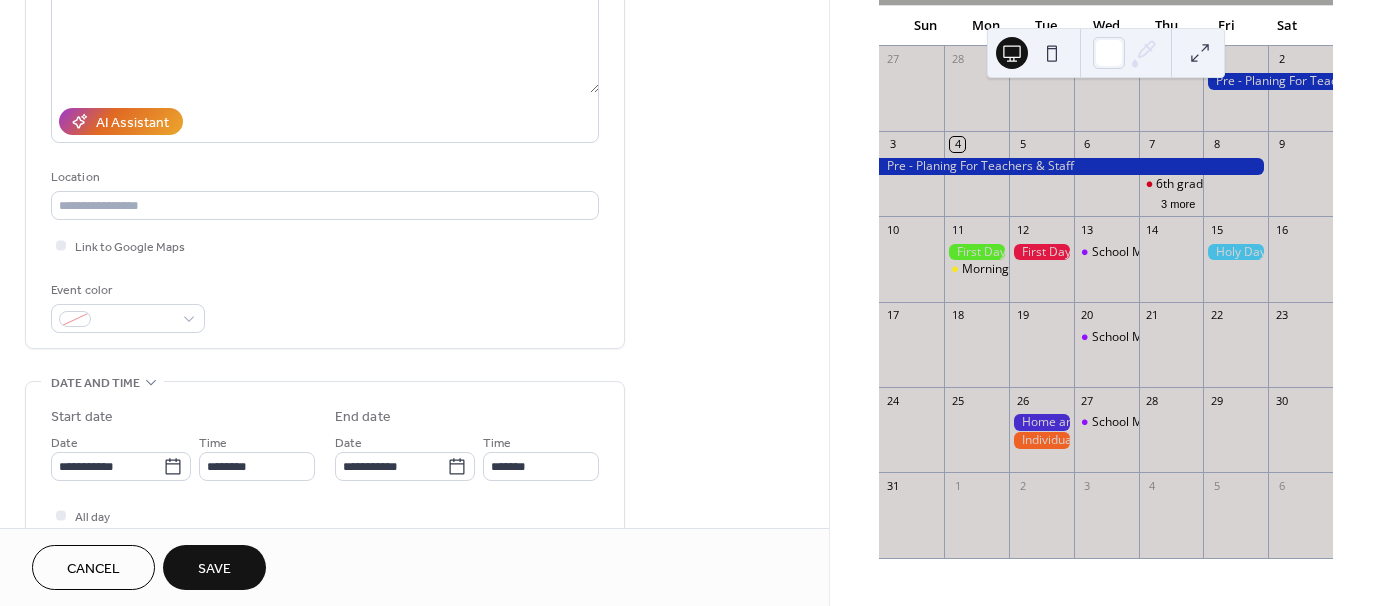 scroll, scrollTop: 300, scrollLeft: 0, axis: vertical 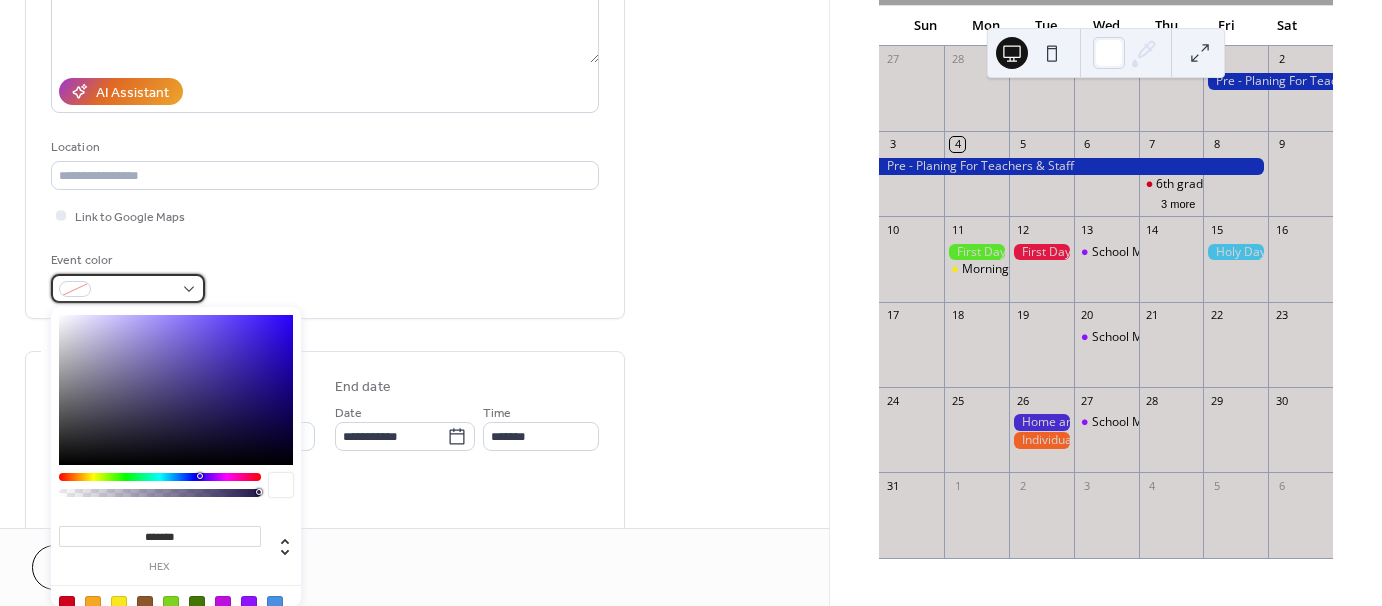 click at bounding box center [136, 290] 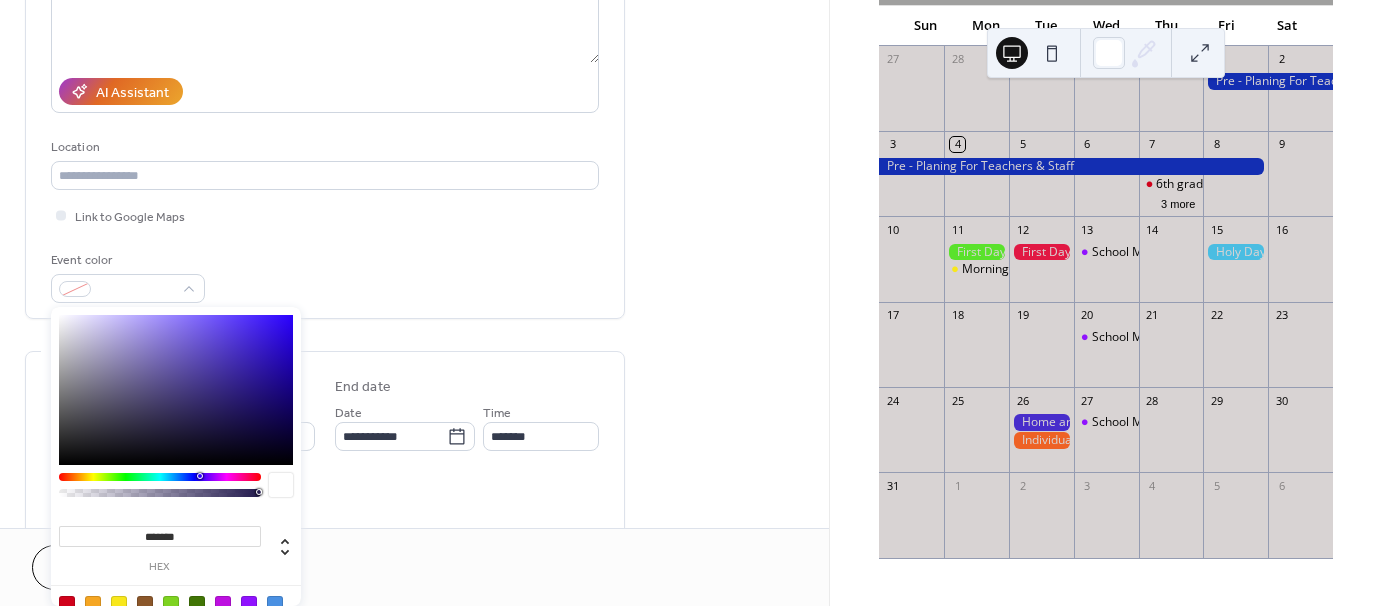 click at bounding box center [160, 477] 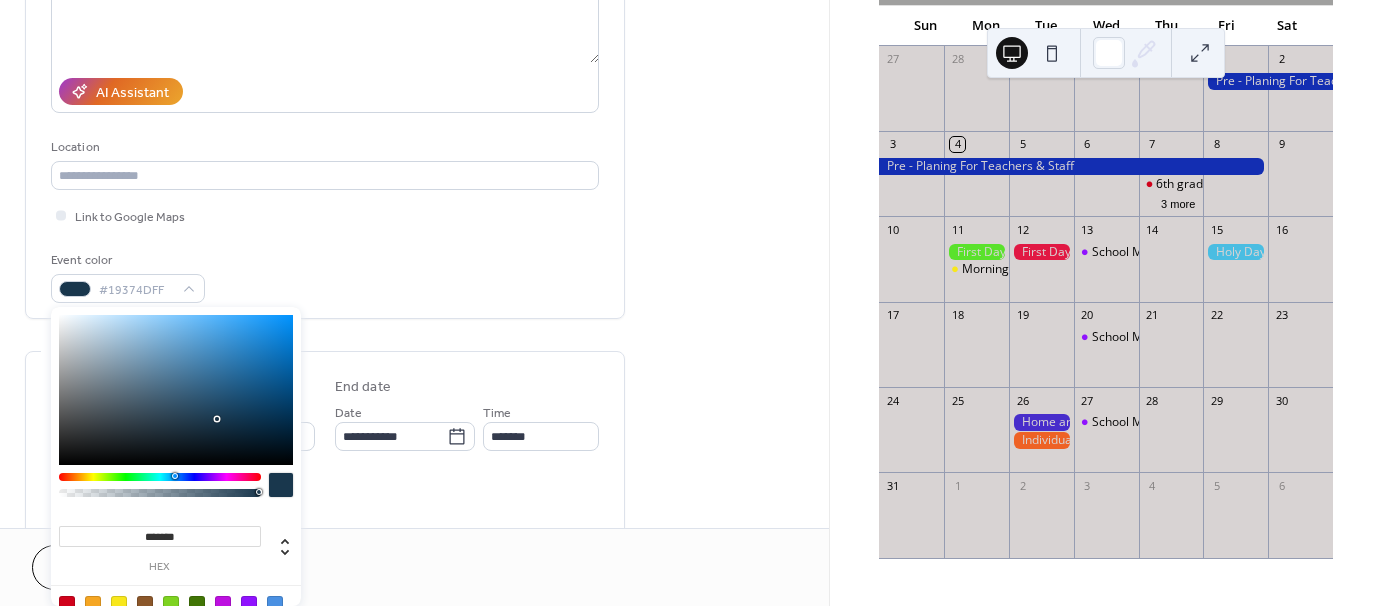 type on "*******" 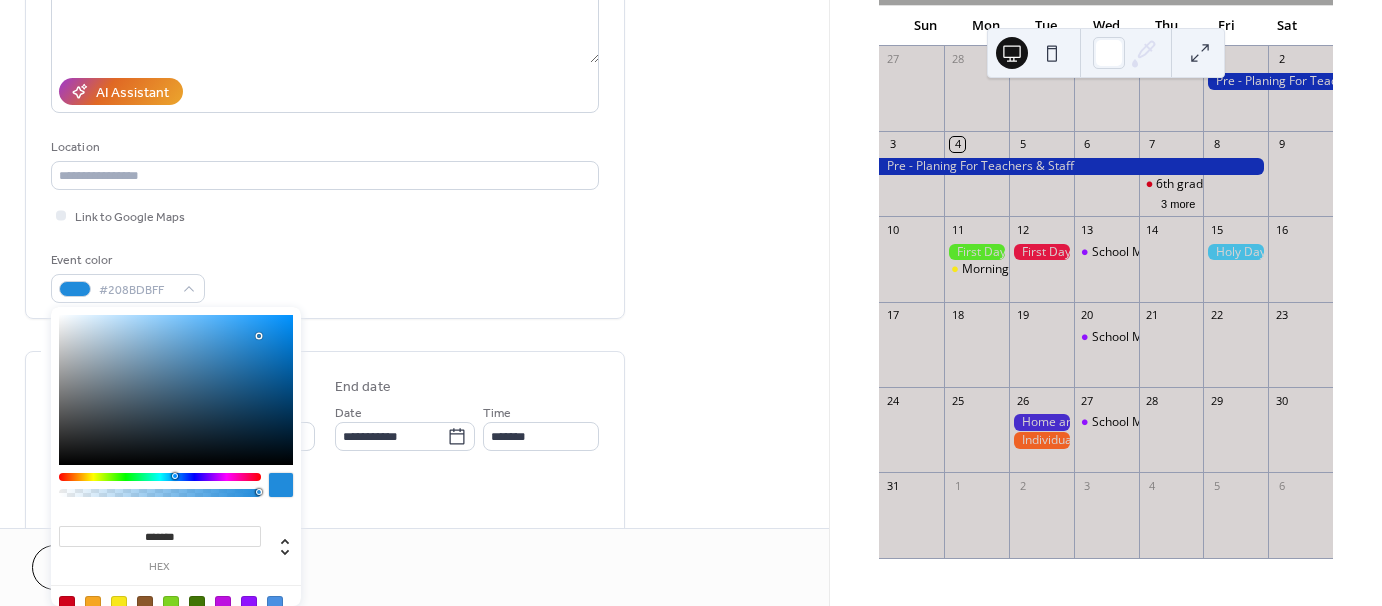 click at bounding box center [176, 390] 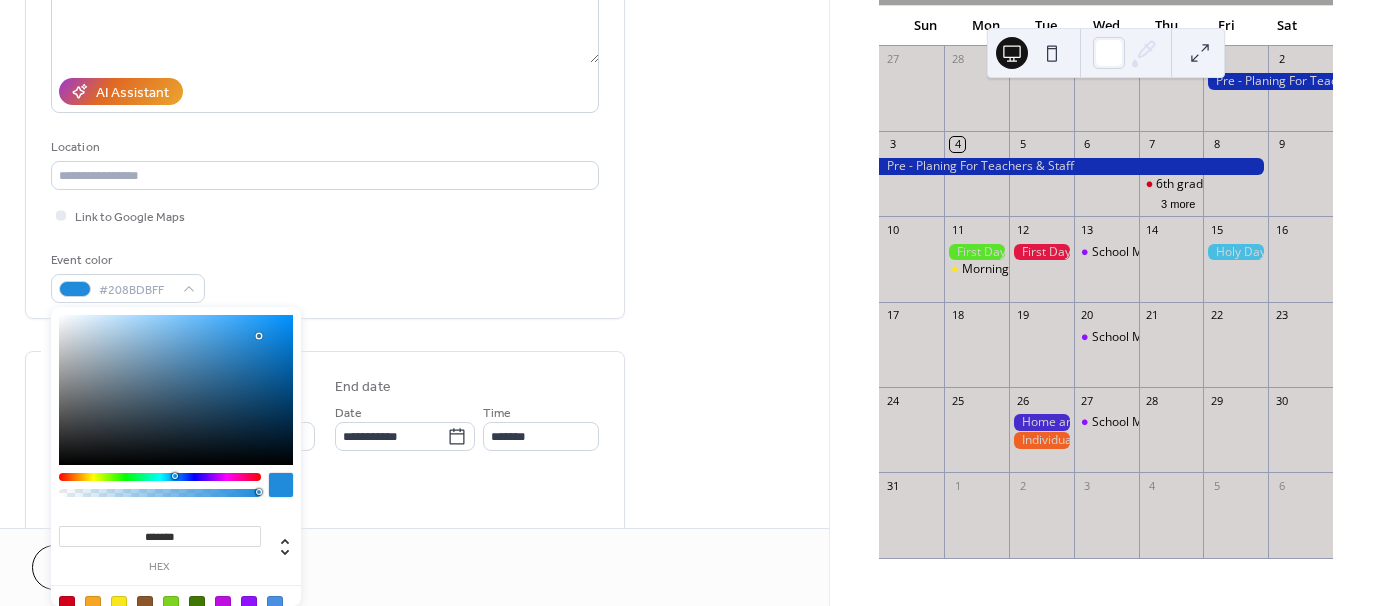 click on "Event color #208BDBFF" at bounding box center [325, 276] 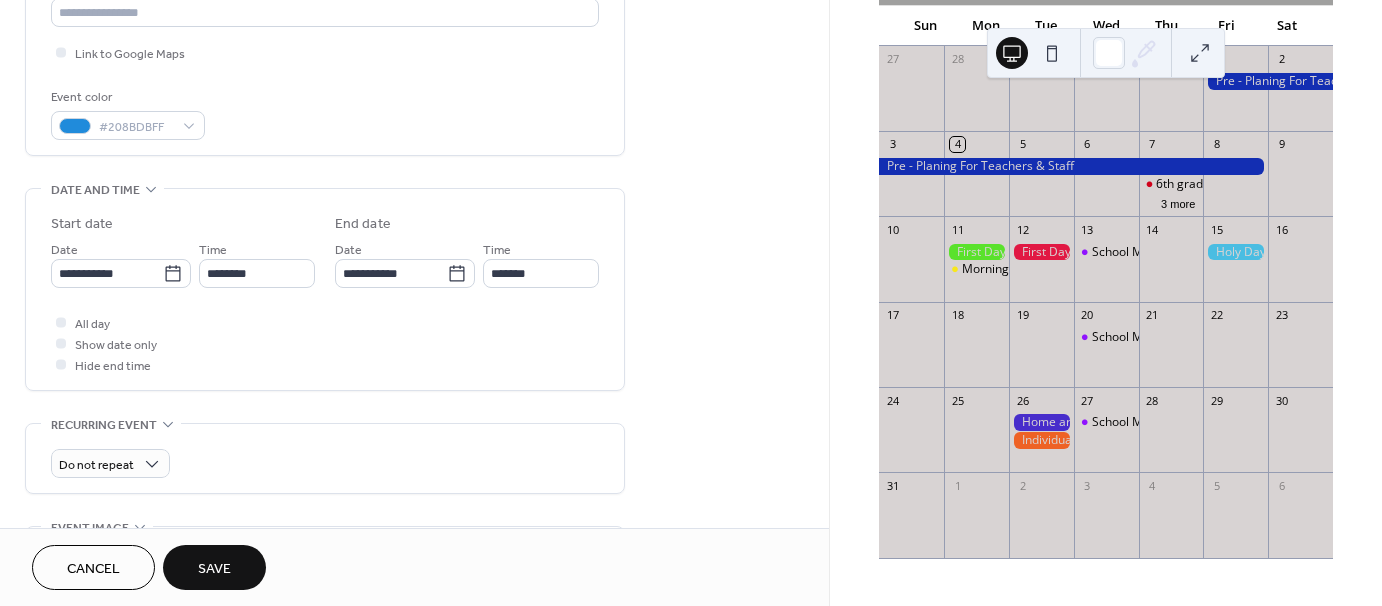 scroll, scrollTop: 500, scrollLeft: 0, axis: vertical 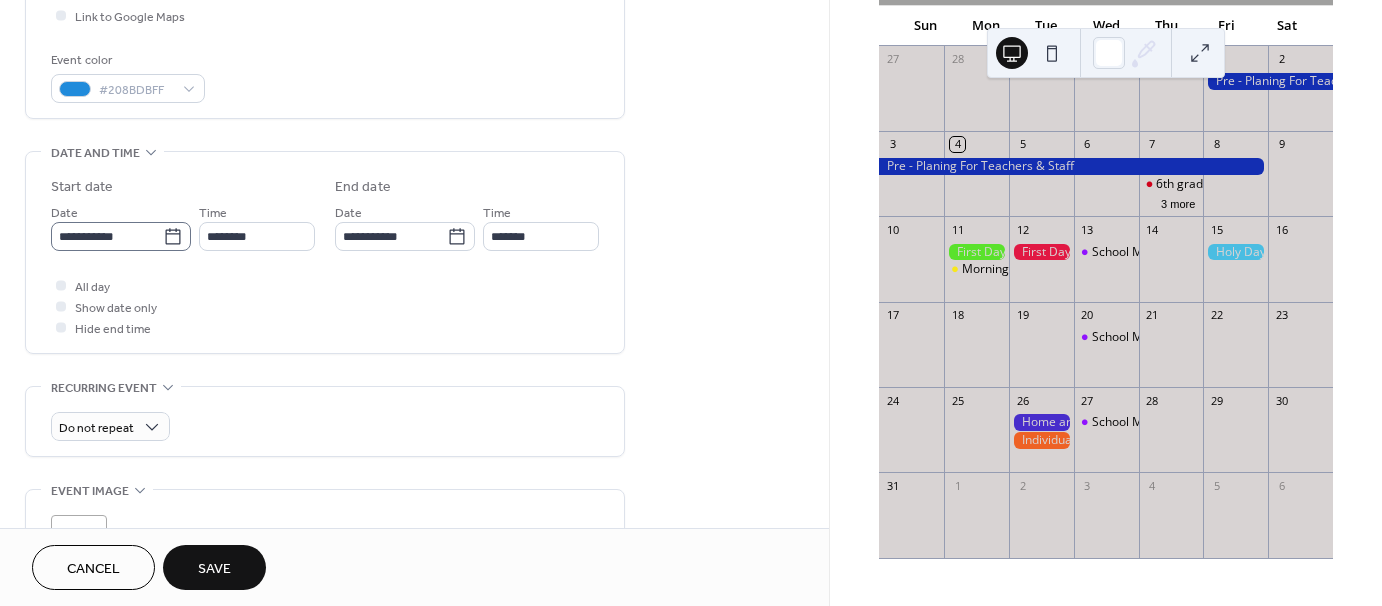 click 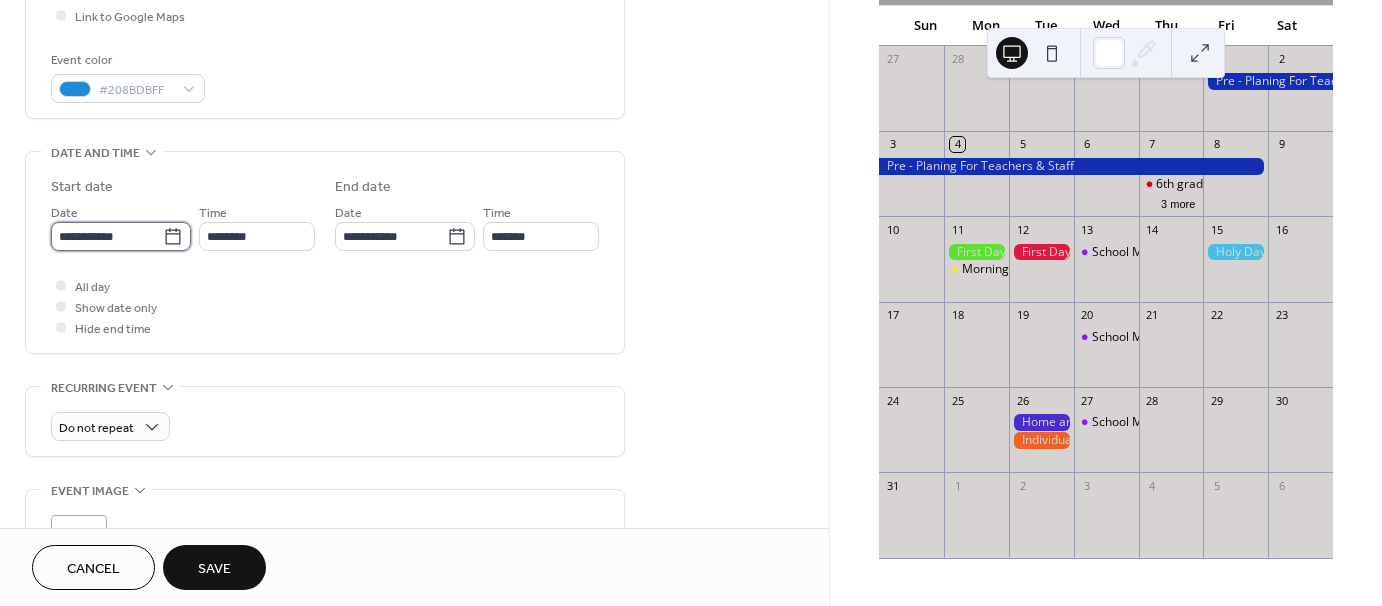 click on "**********" at bounding box center (107, 236) 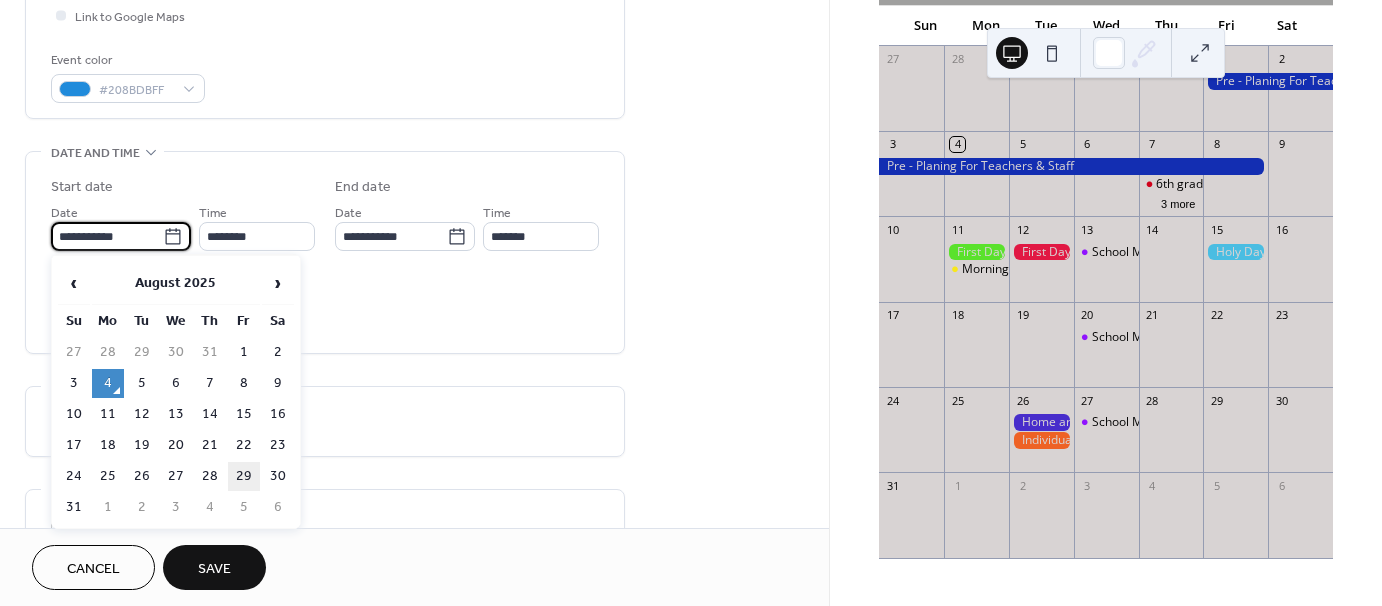 click on "29" at bounding box center [244, 476] 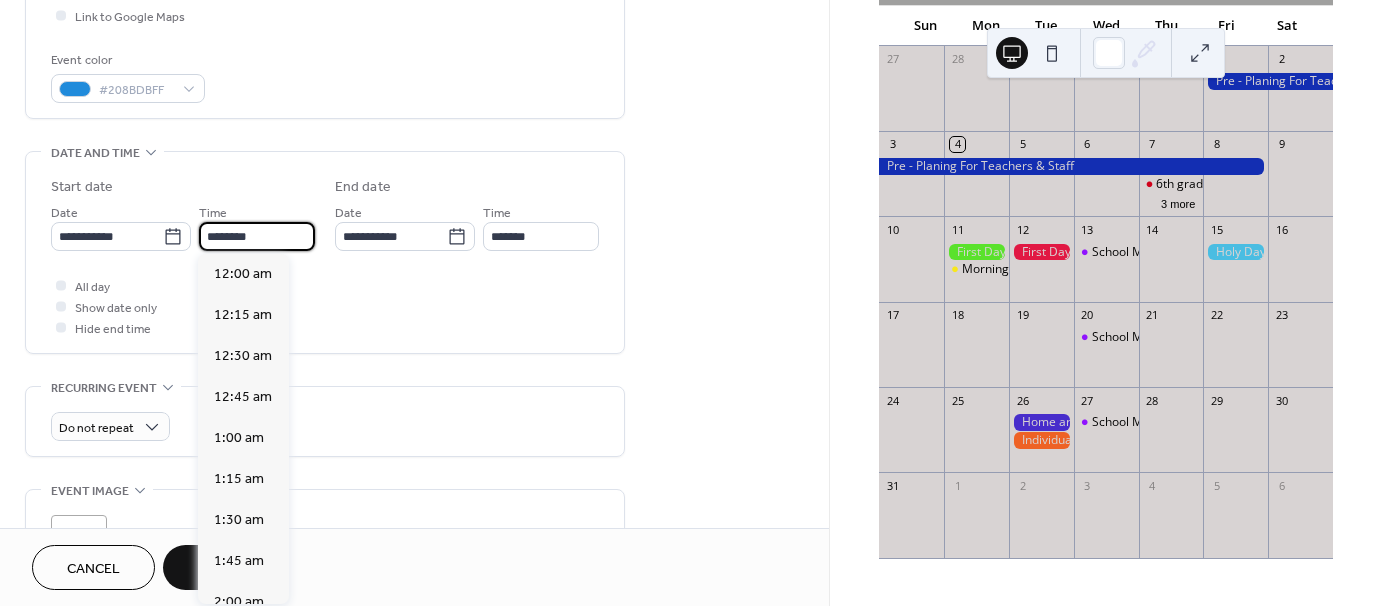 click on "********" at bounding box center (257, 236) 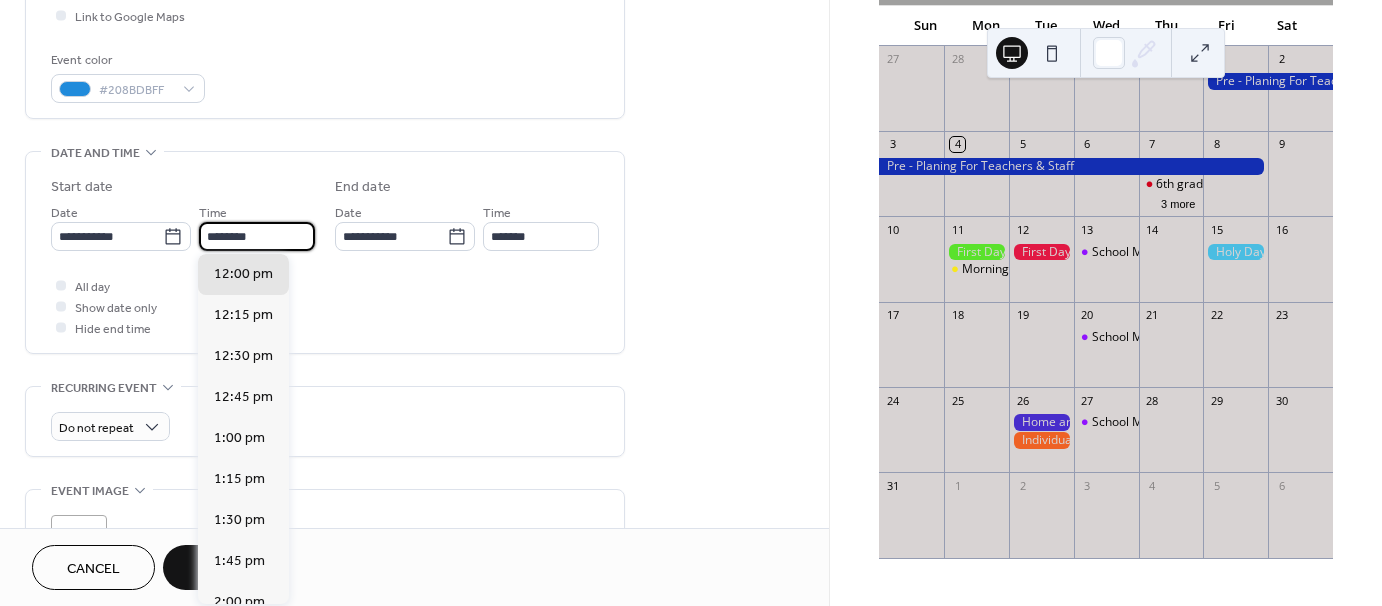 drag, startPoint x: 232, startPoint y: 233, endPoint x: 222, endPoint y: 235, distance: 10.198039 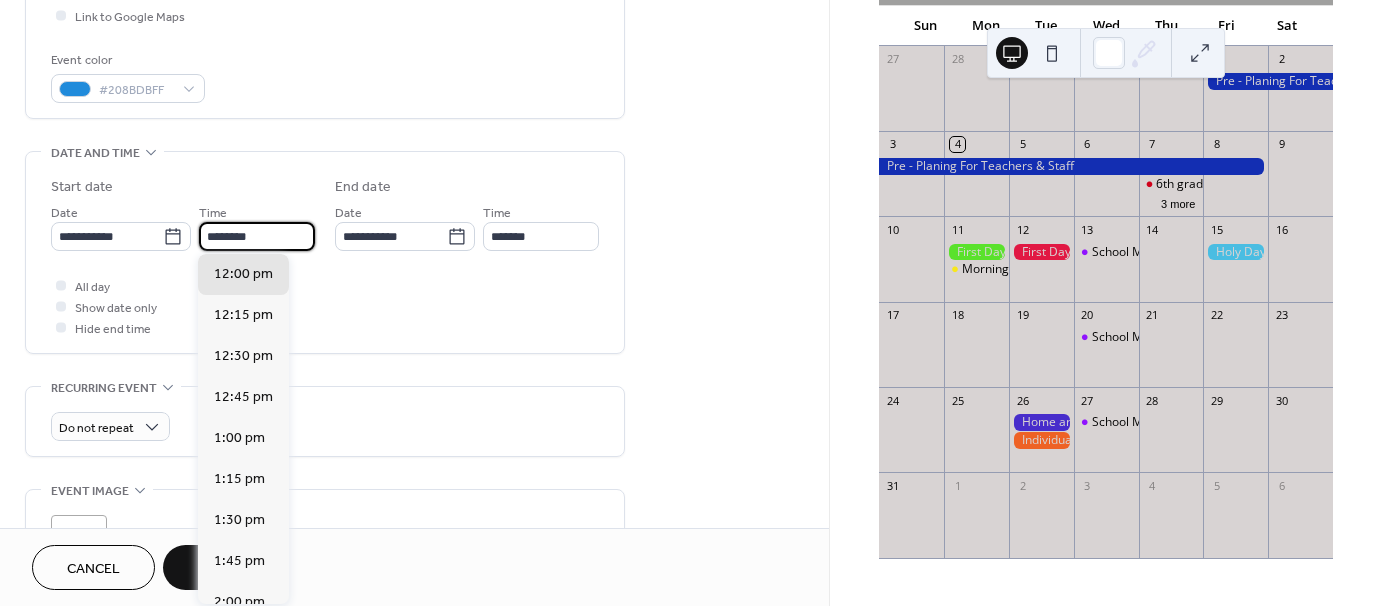 click on "********" at bounding box center [257, 236] 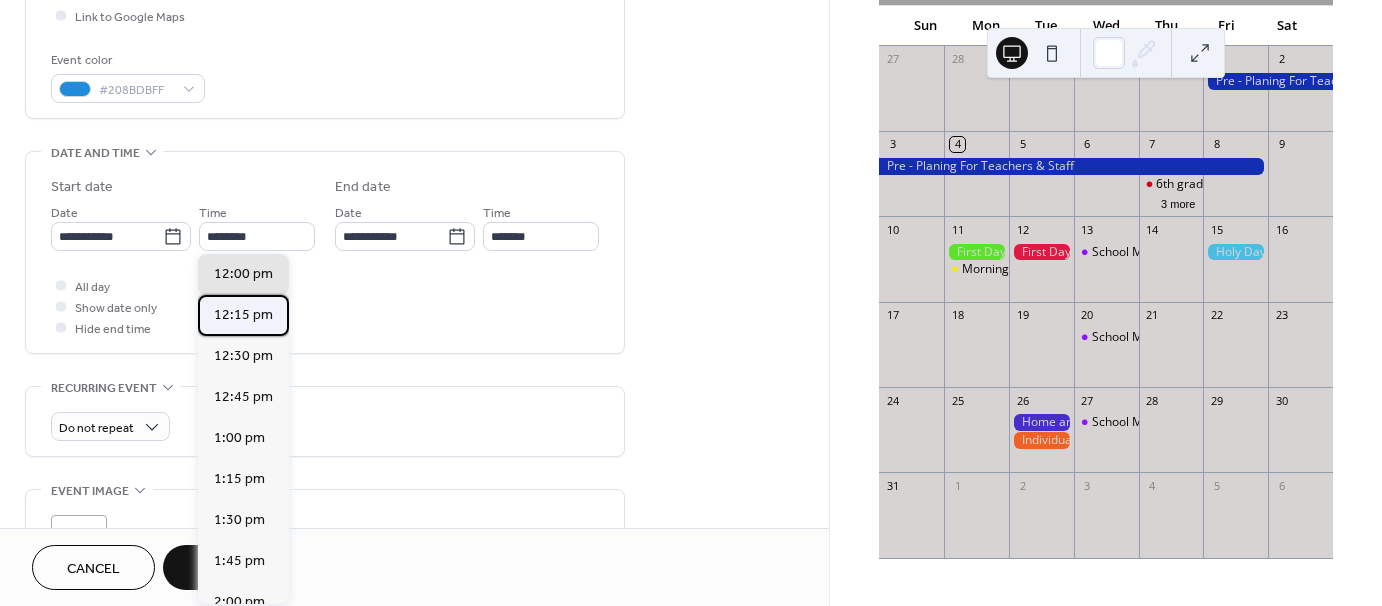 click on "12:15 pm" at bounding box center (243, 315) 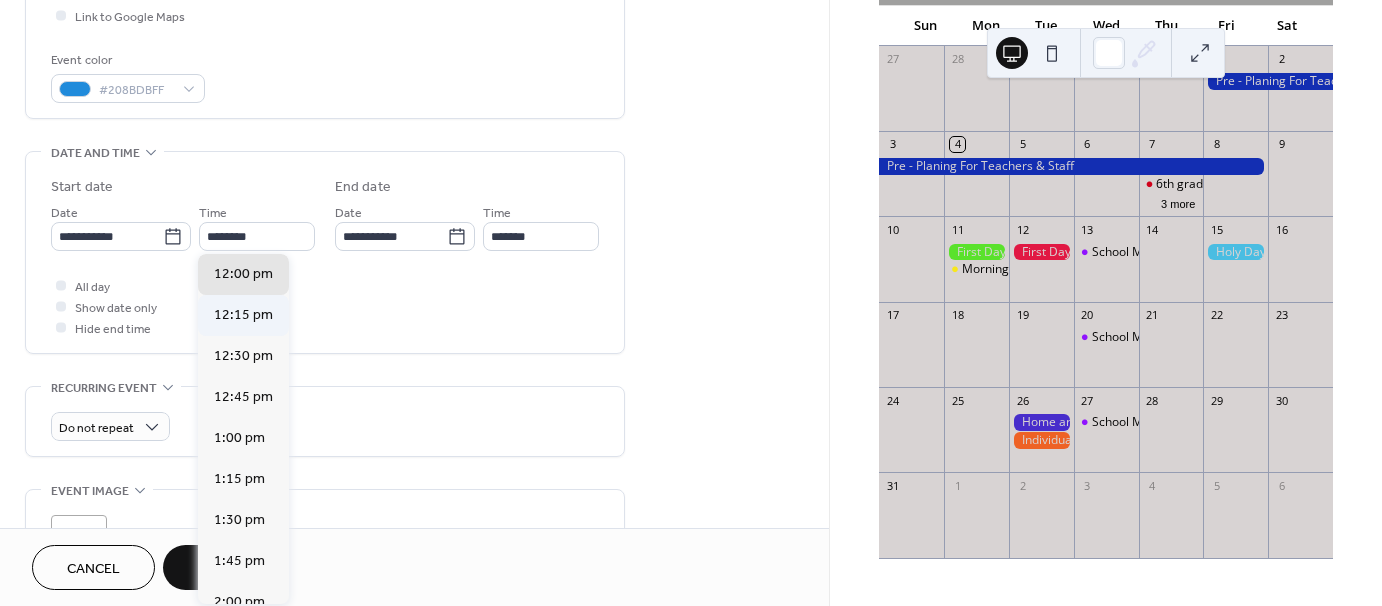 type on "********" 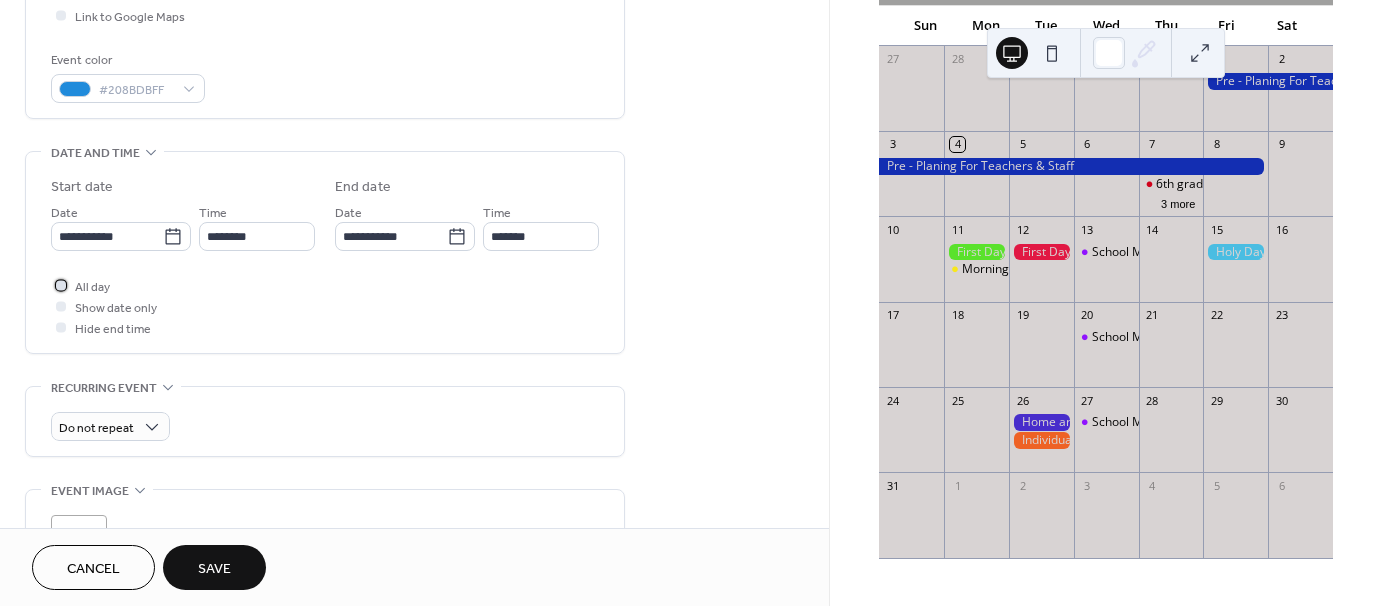 click at bounding box center (61, 285) 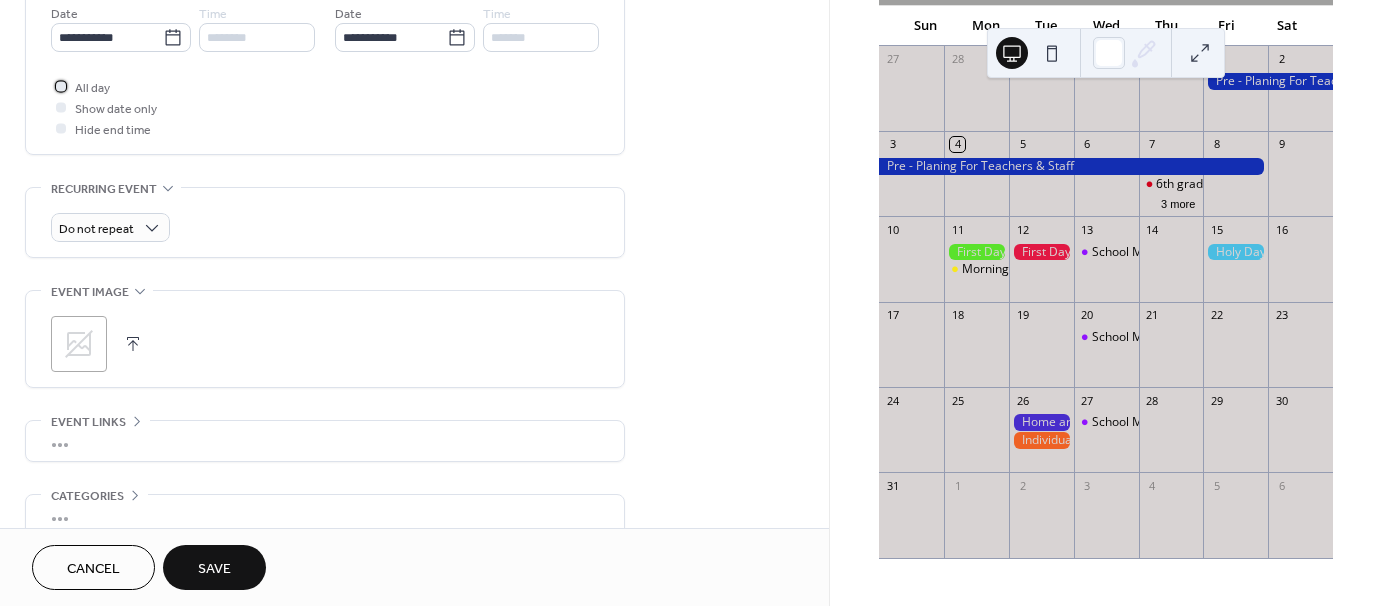 scroll, scrollTop: 700, scrollLeft: 0, axis: vertical 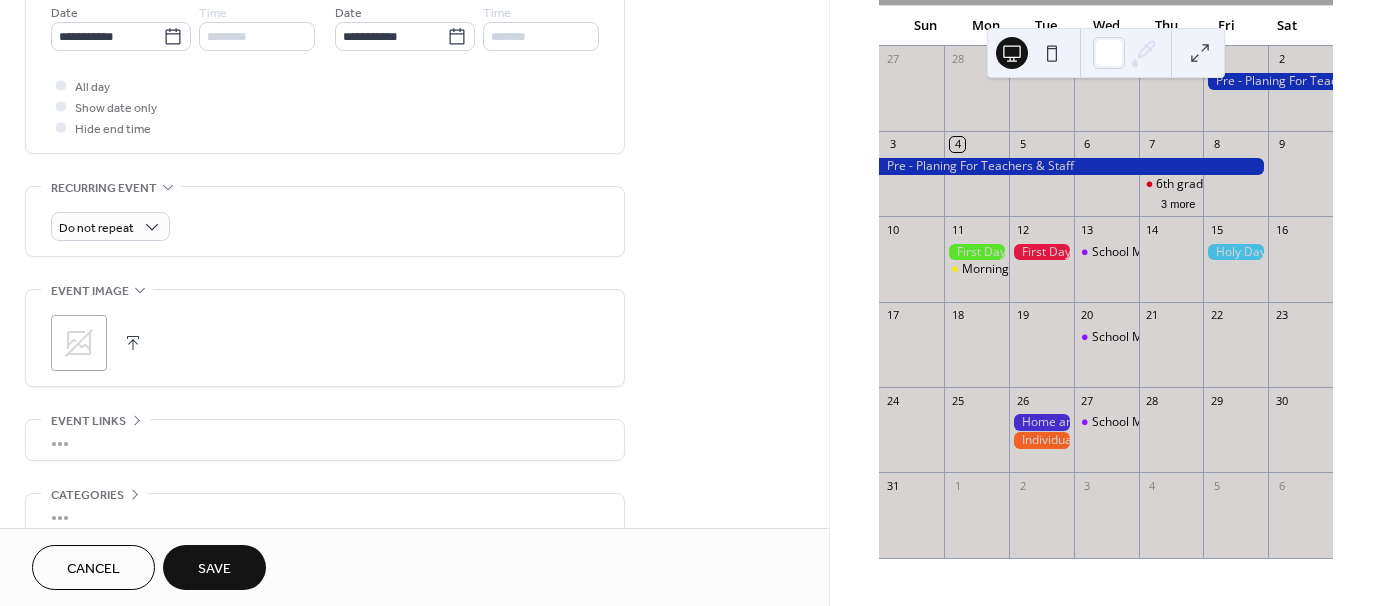 click 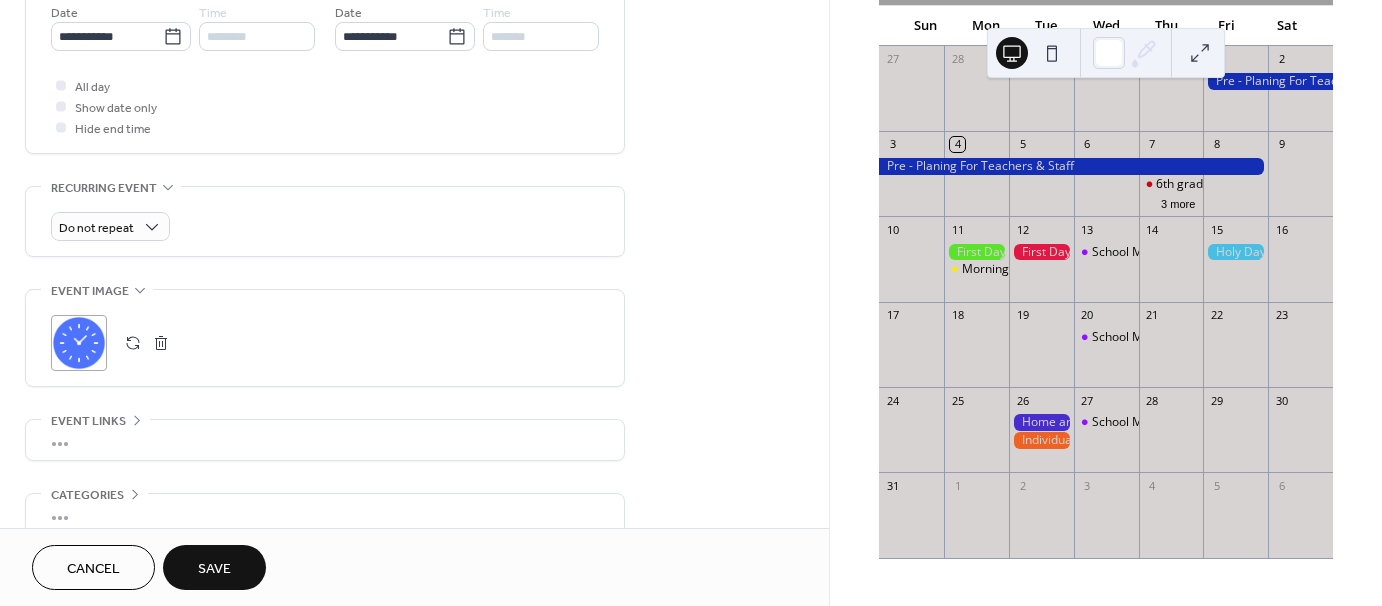 click on "Save" at bounding box center [214, 569] 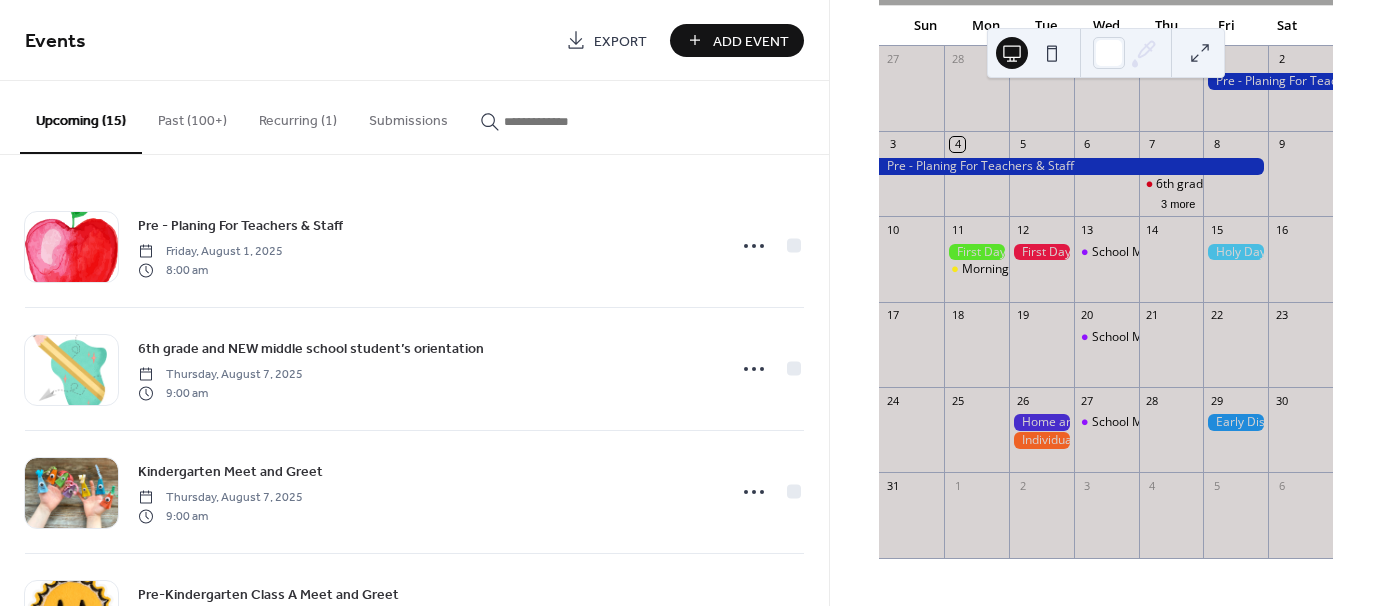 click on "Add Event" at bounding box center (751, 41) 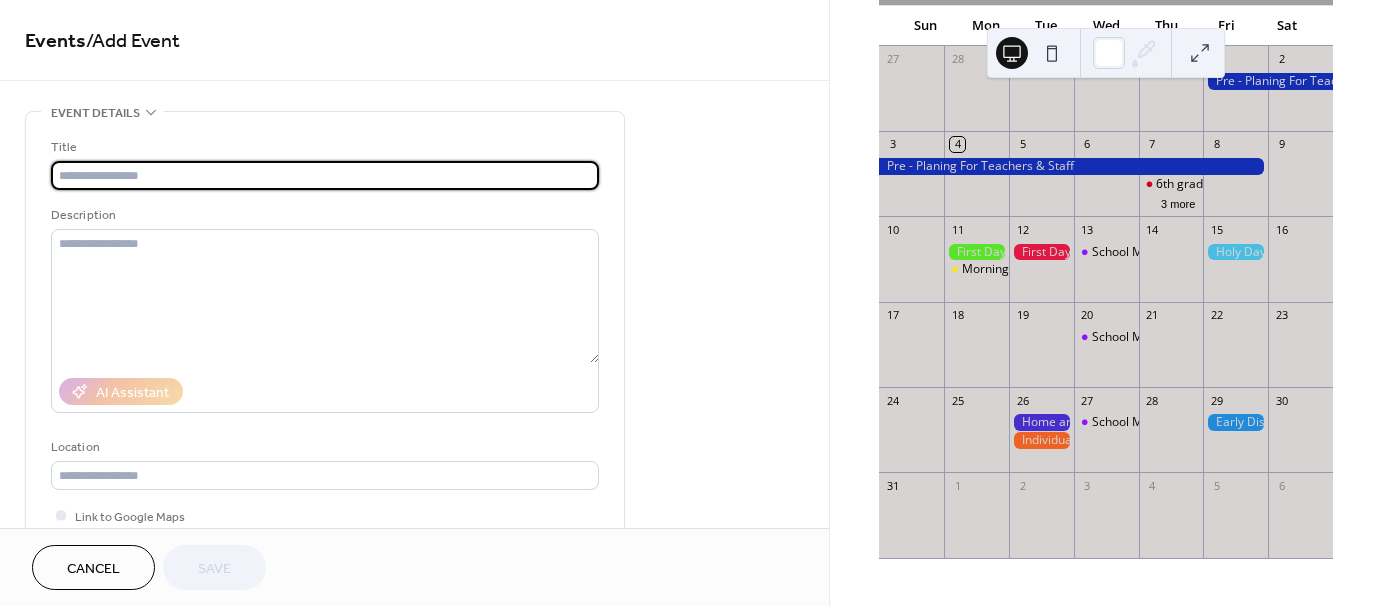 click at bounding box center [325, 175] 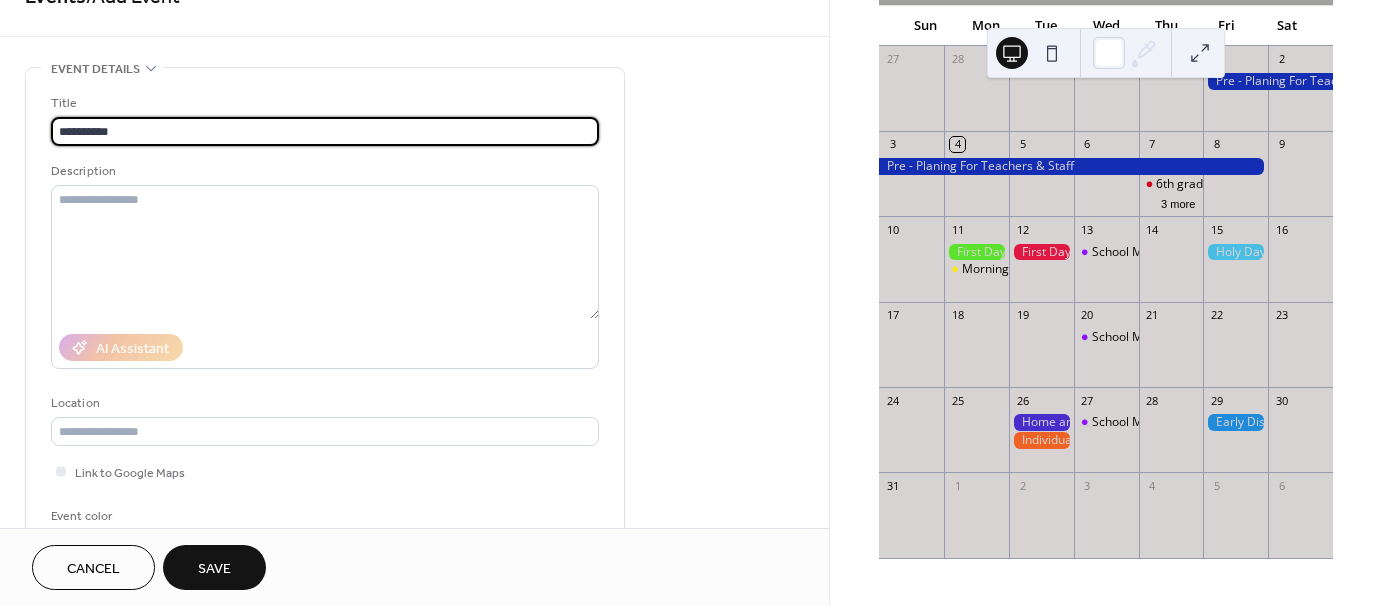 scroll, scrollTop: 200, scrollLeft: 0, axis: vertical 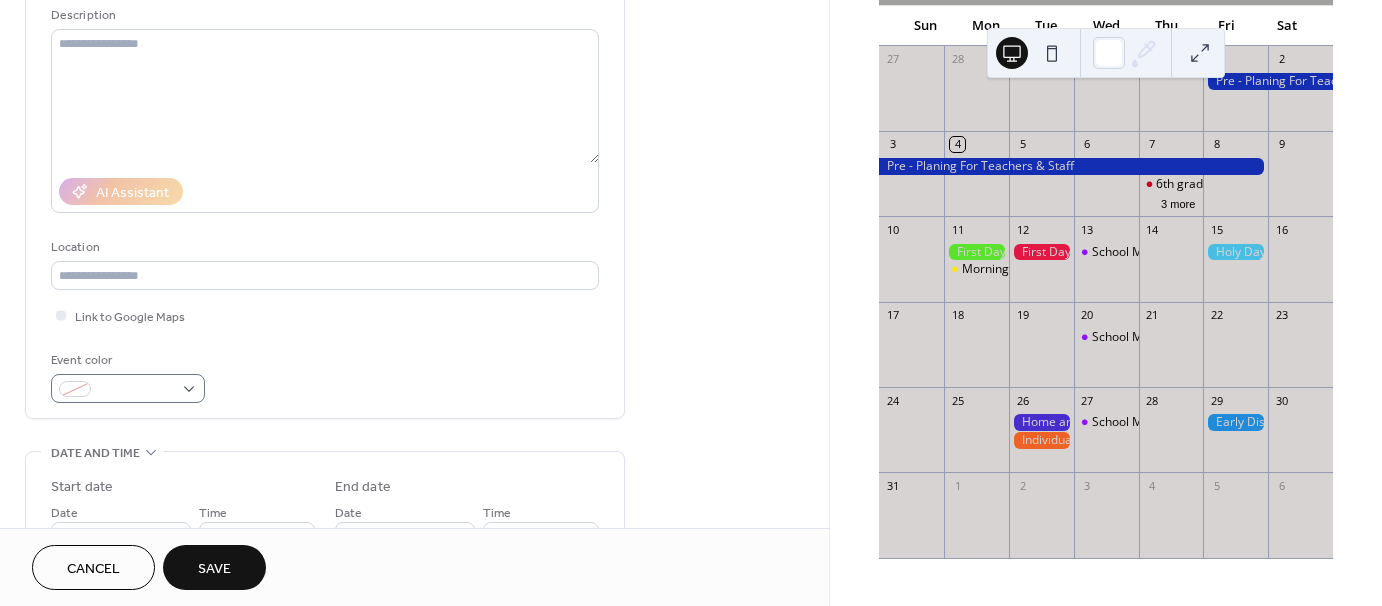 type on "*********" 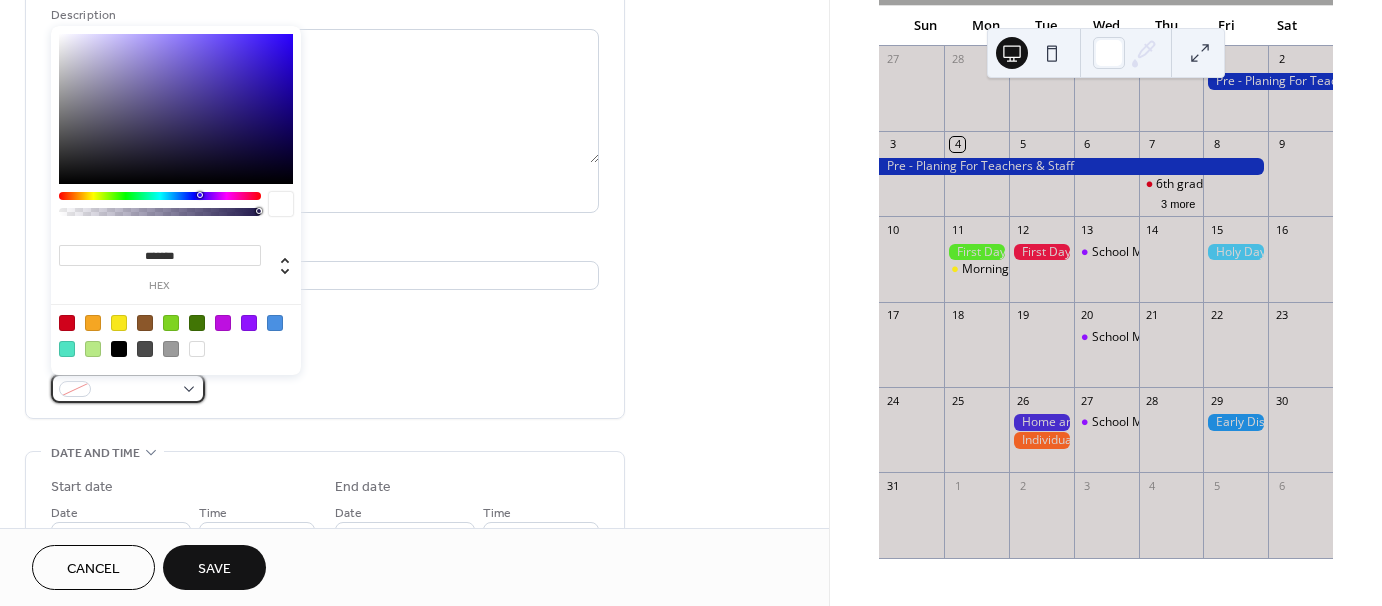 click at bounding box center (136, 390) 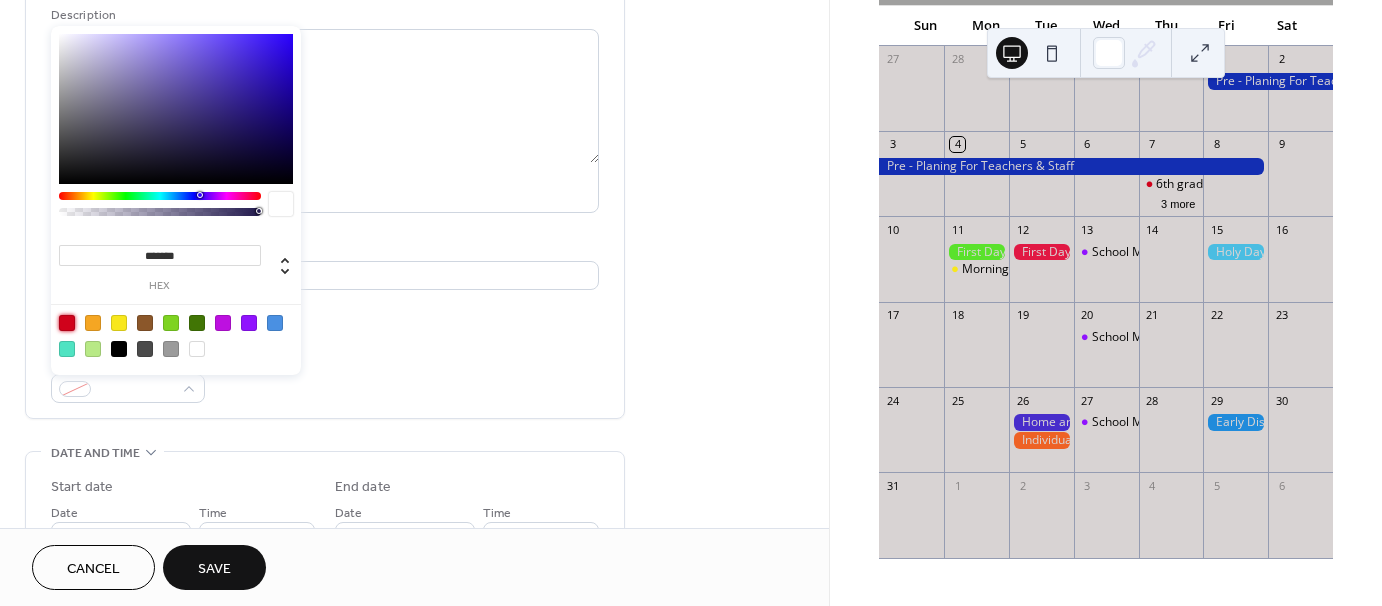 click at bounding box center [67, 323] 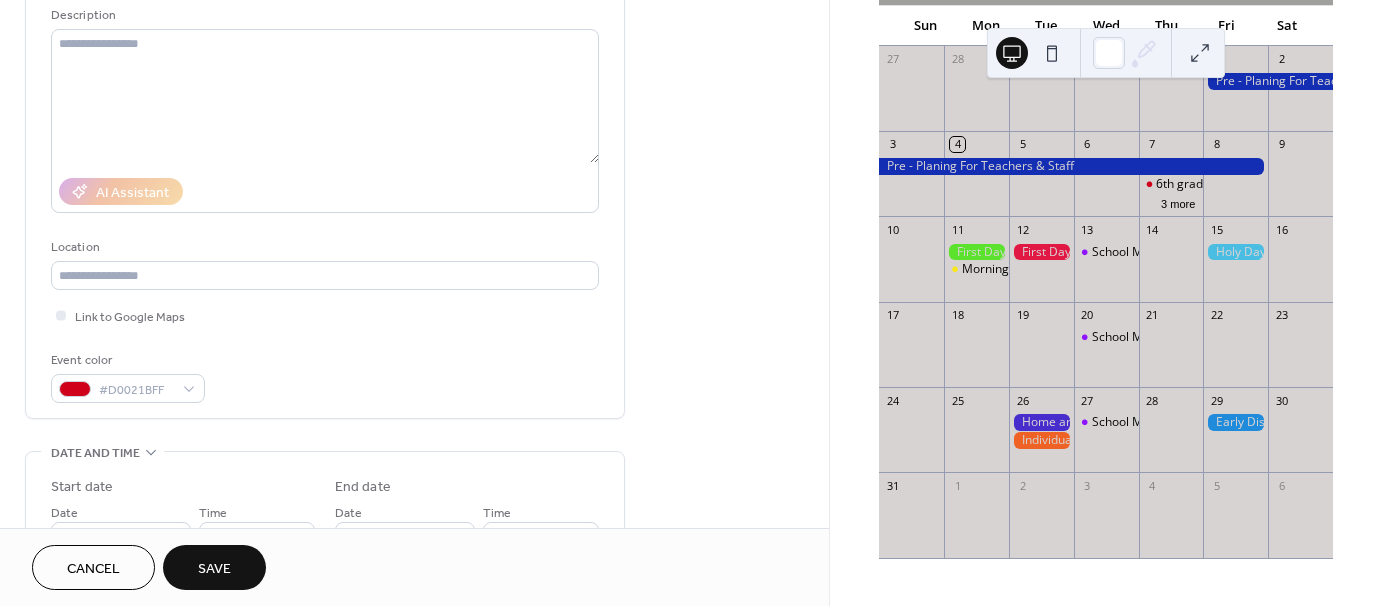 click on "Title ********* Description AI Assistant Location Link to Google Maps Event color #D0021BFF" at bounding box center [325, 170] 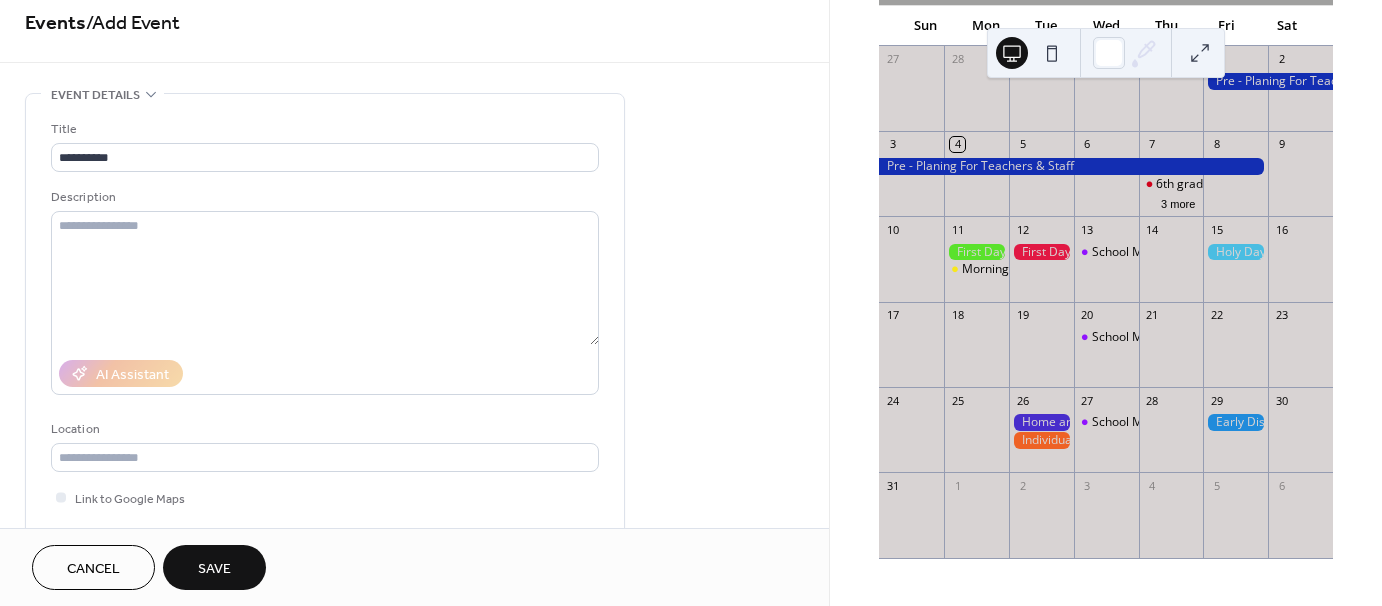 scroll, scrollTop: 0, scrollLeft: 0, axis: both 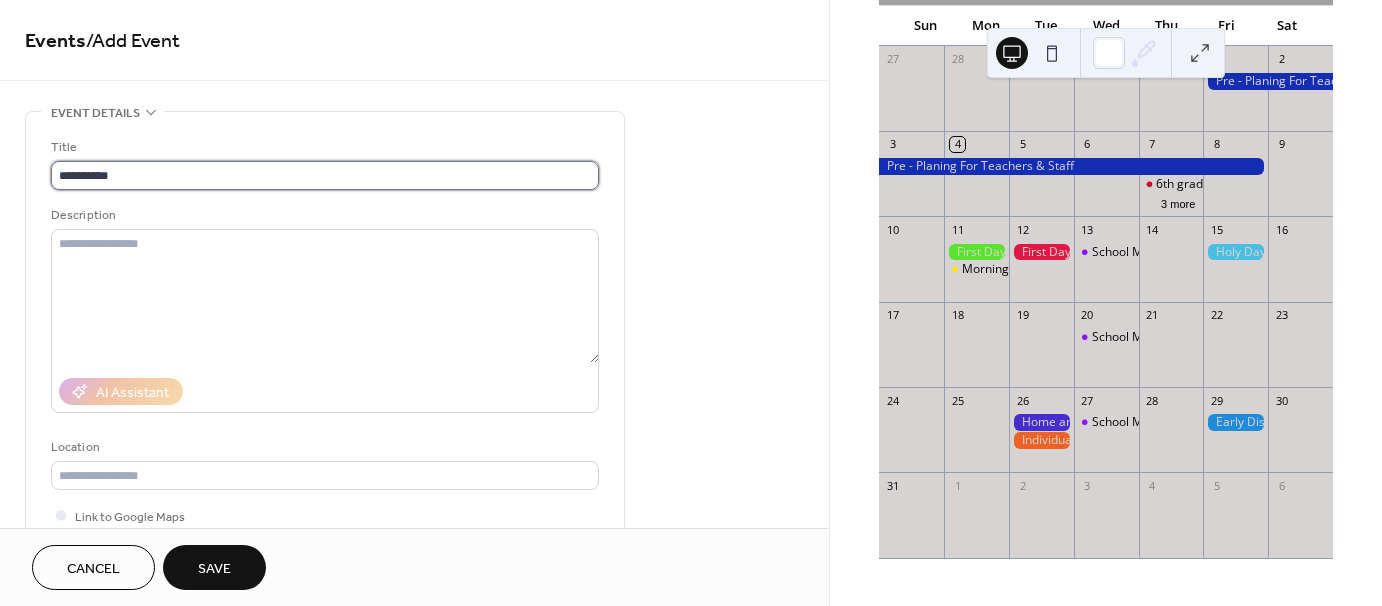 click on "*********" at bounding box center [325, 175] 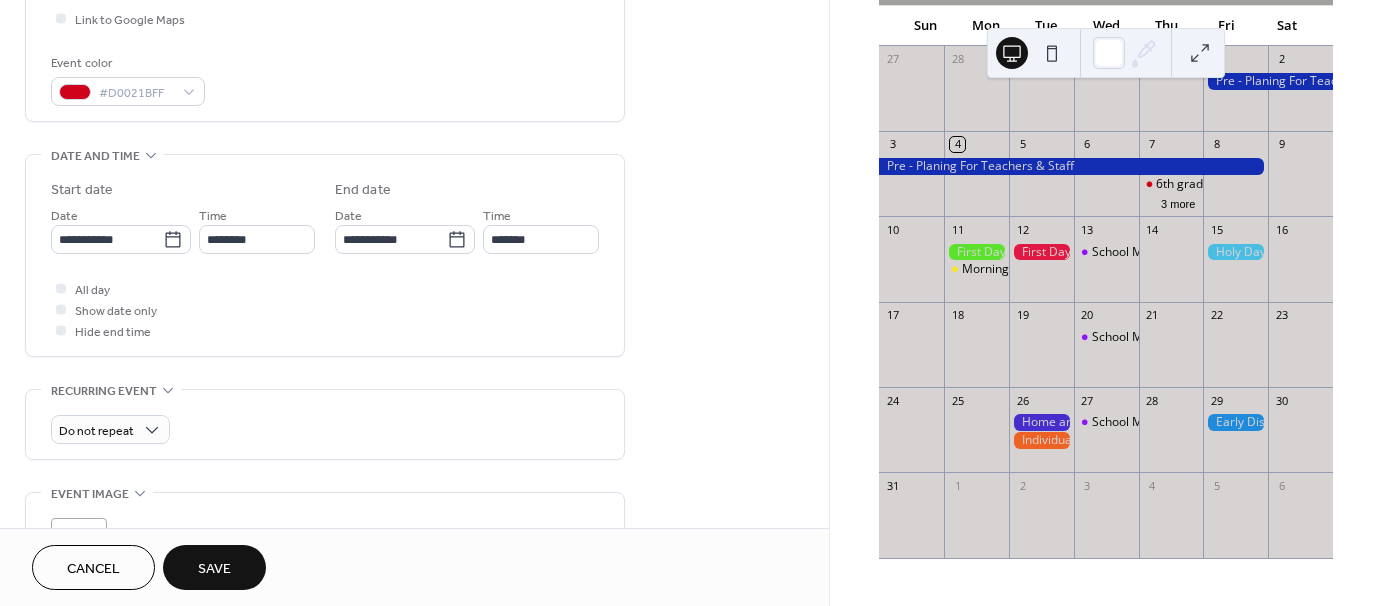 scroll, scrollTop: 500, scrollLeft: 0, axis: vertical 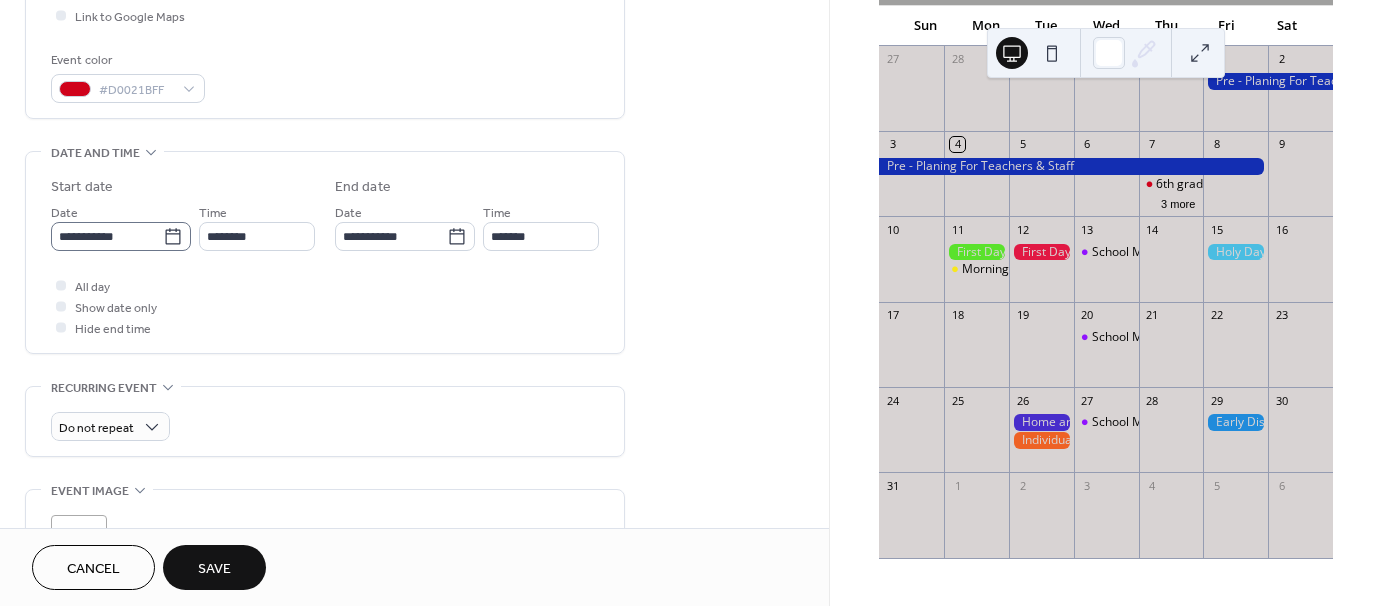 type on "**********" 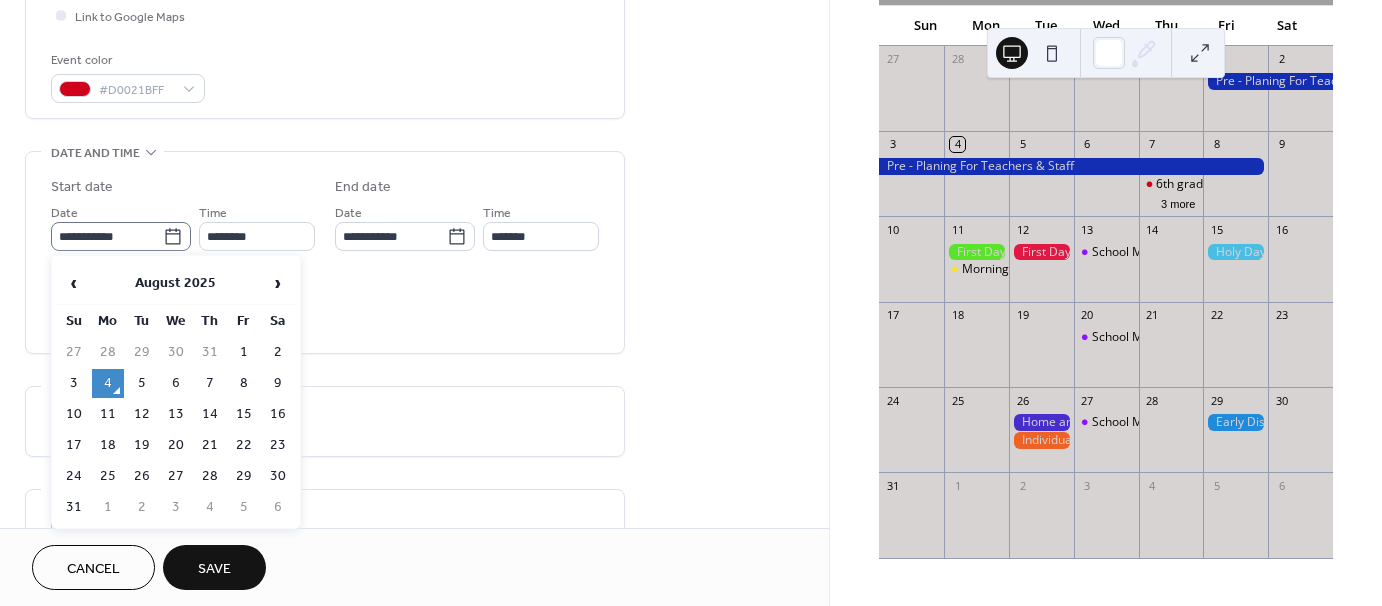 click 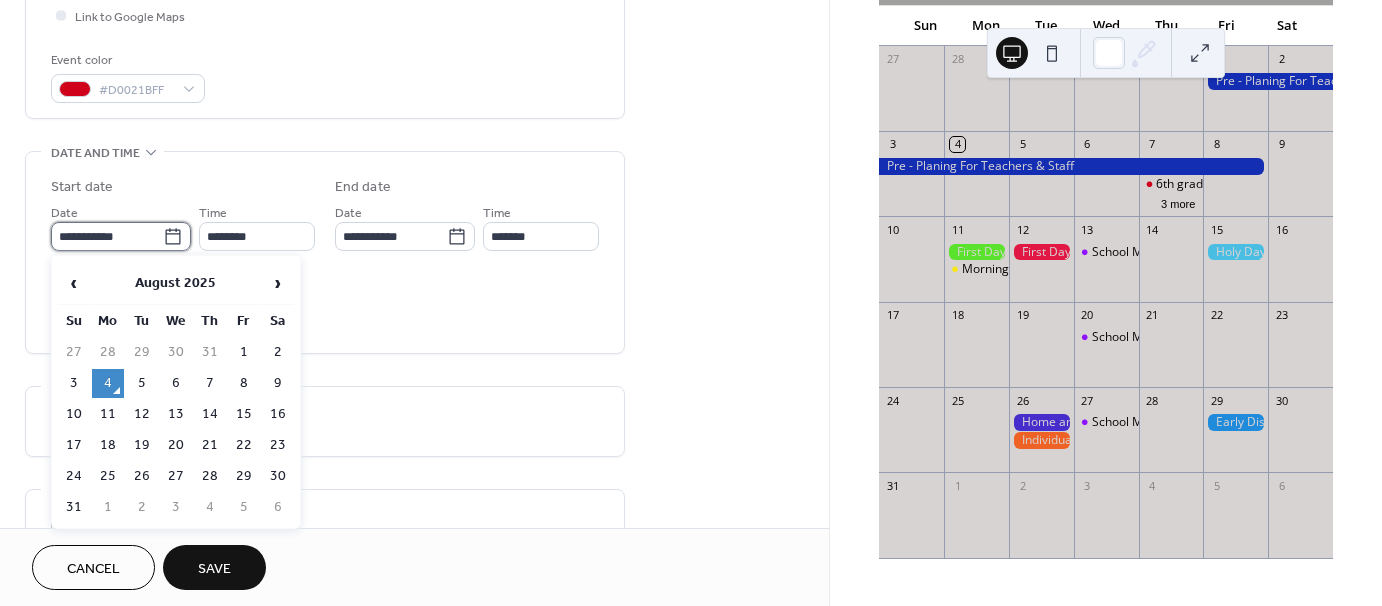 click on "**********" at bounding box center (107, 236) 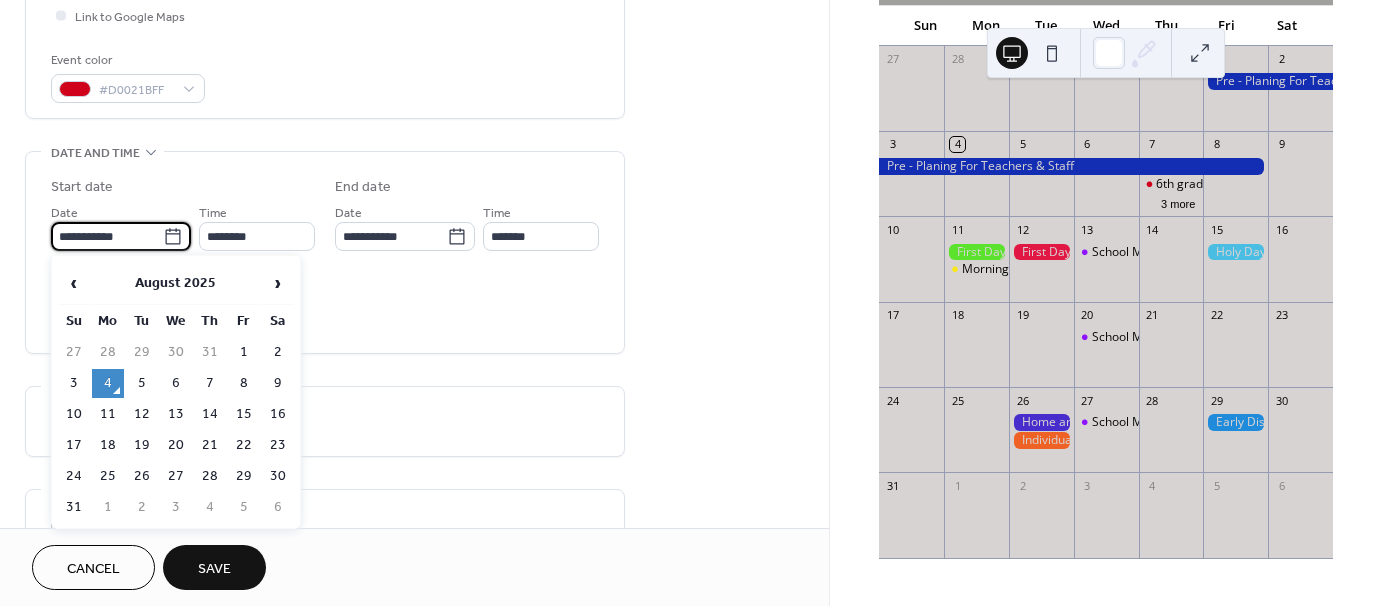 click on "1" at bounding box center [108, 507] 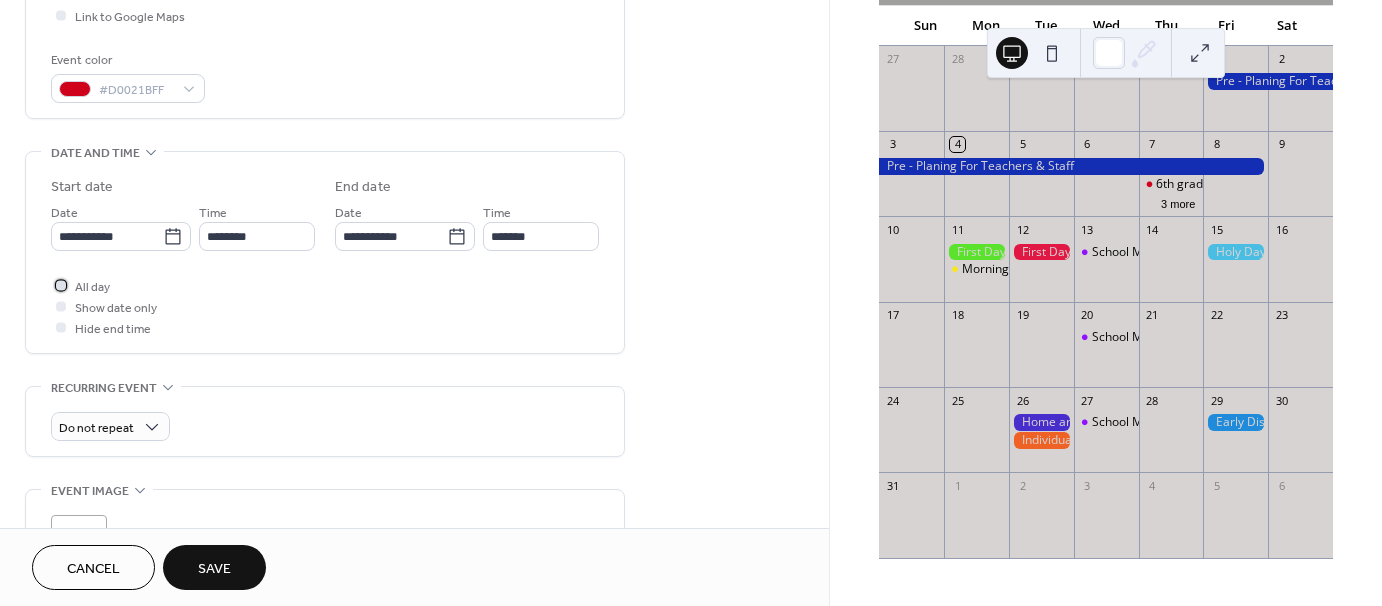click at bounding box center (61, 285) 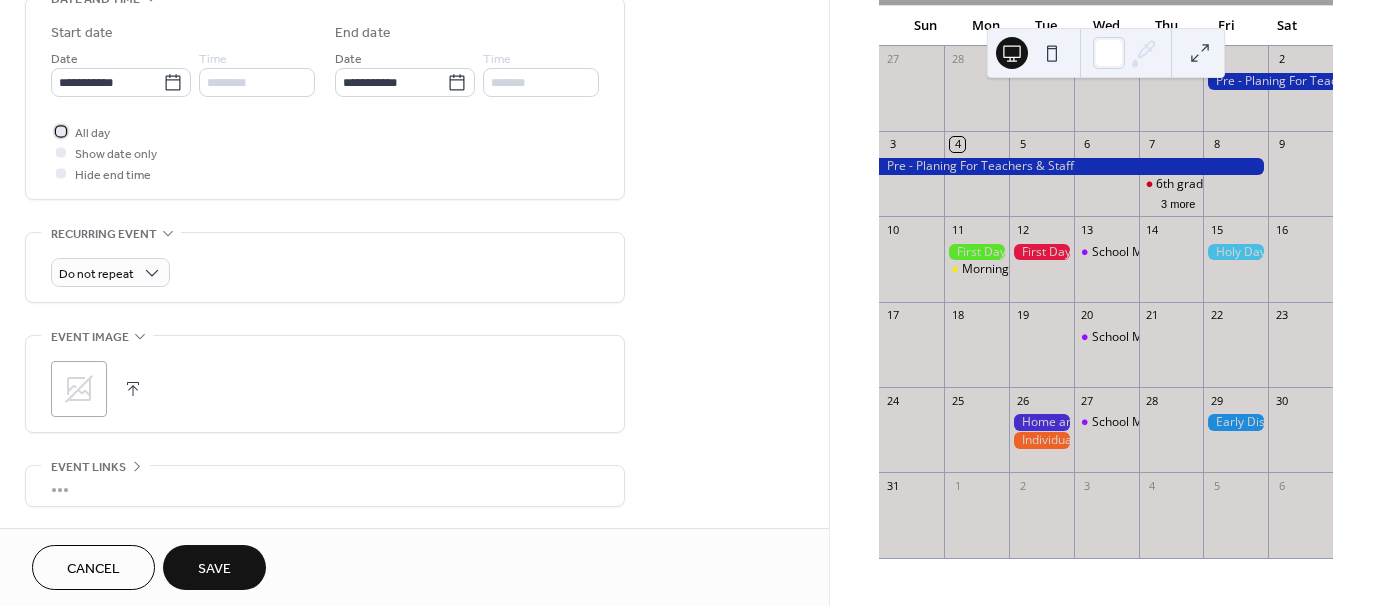scroll, scrollTop: 700, scrollLeft: 0, axis: vertical 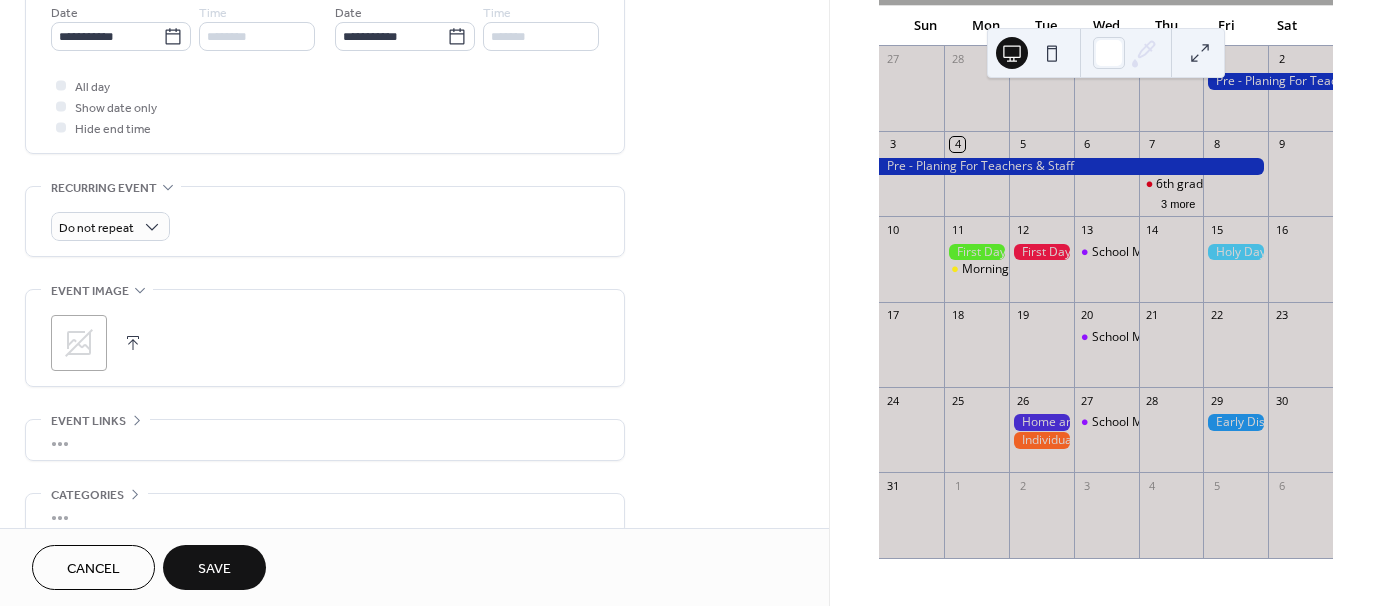 click 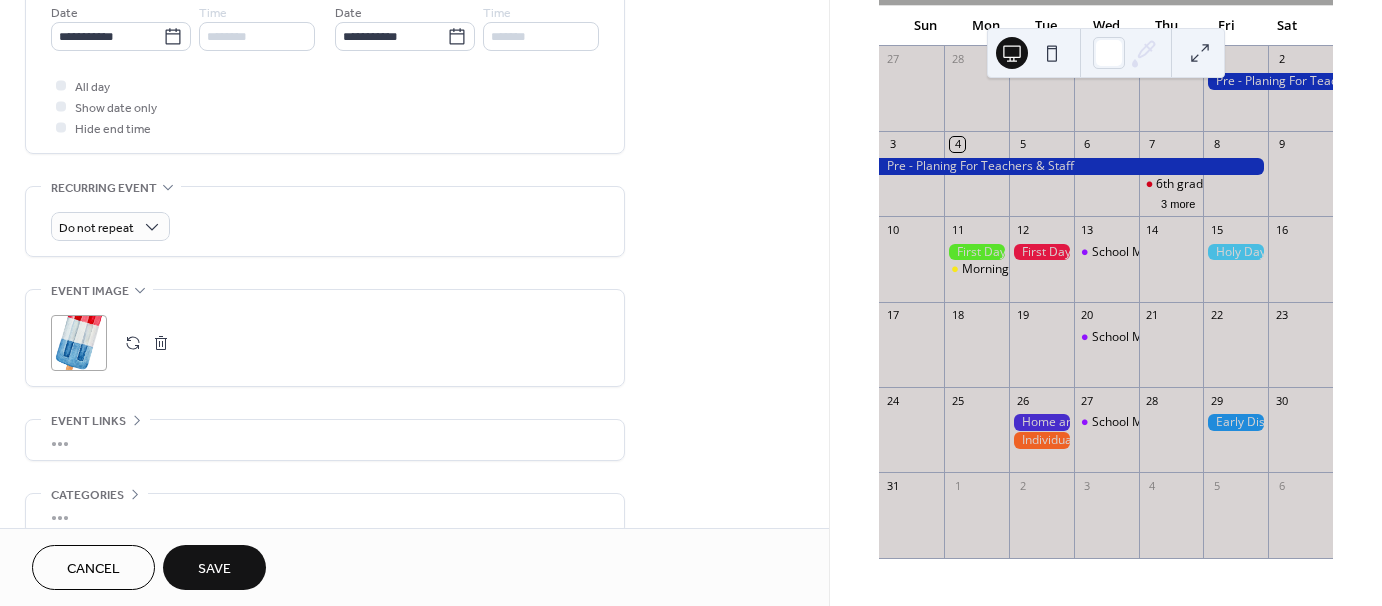 click on "Save" at bounding box center (214, 567) 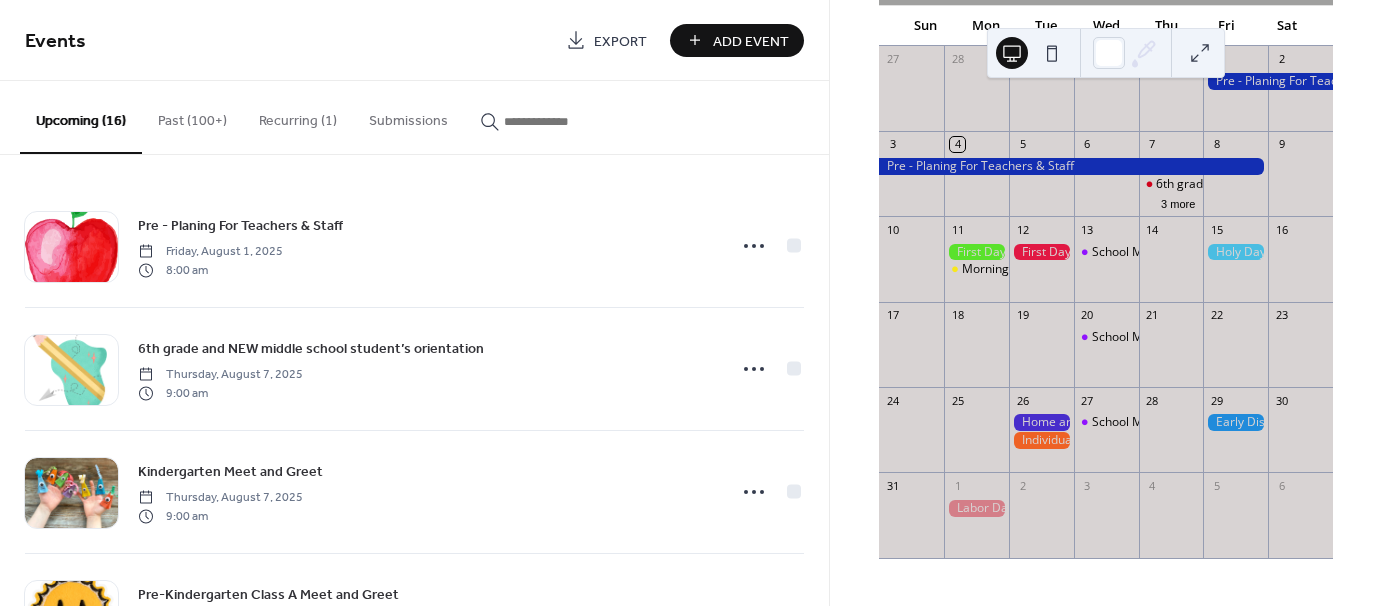 click on "Add Event" at bounding box center (751, 41) 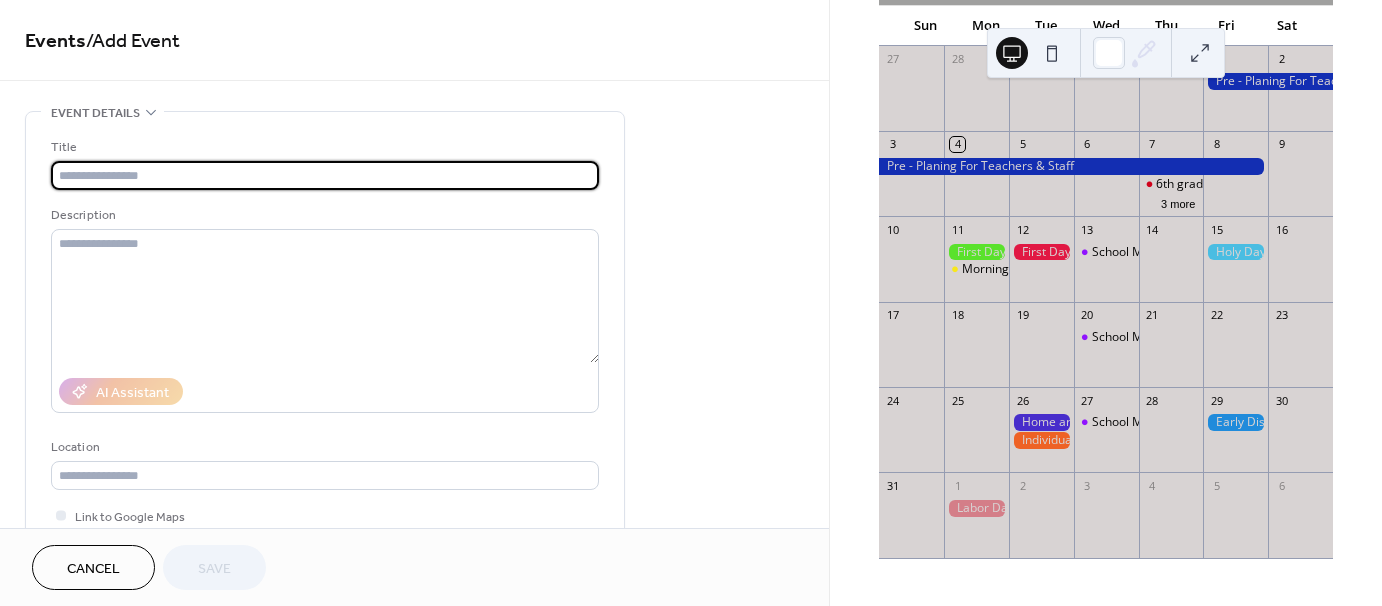 click at bounding box center (325, 175) 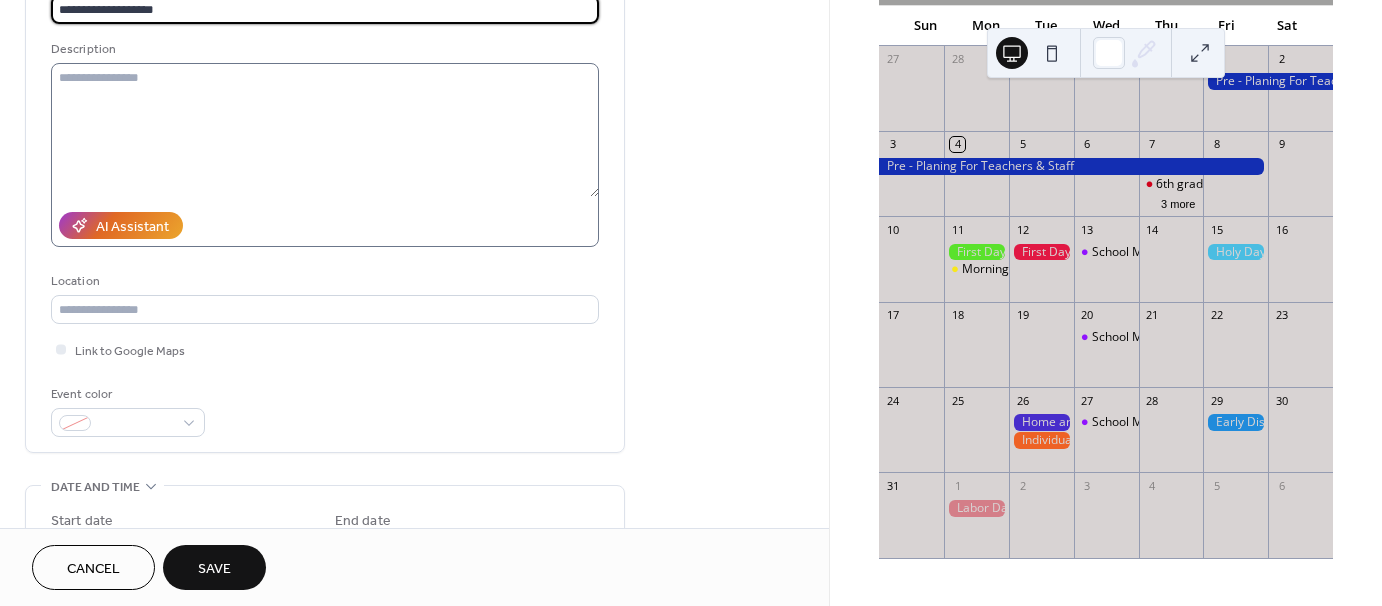 scroll, scrollTop: 300, scrollLeft: 0, axis: vertical 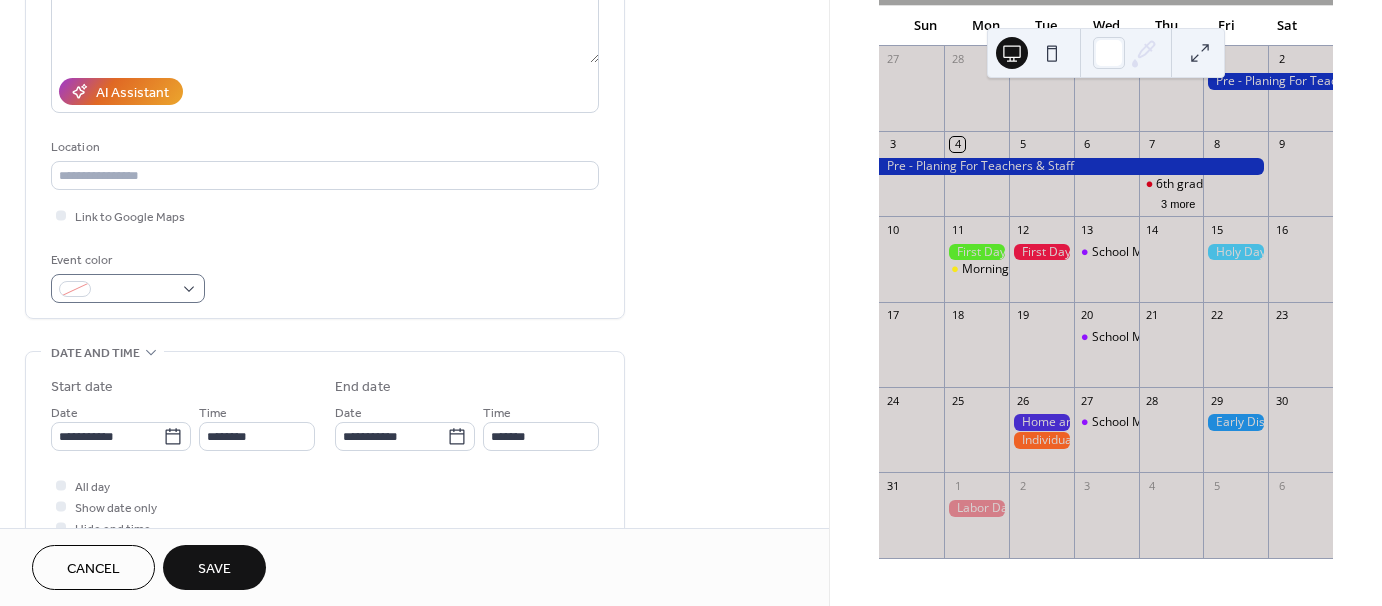 type on "**********" 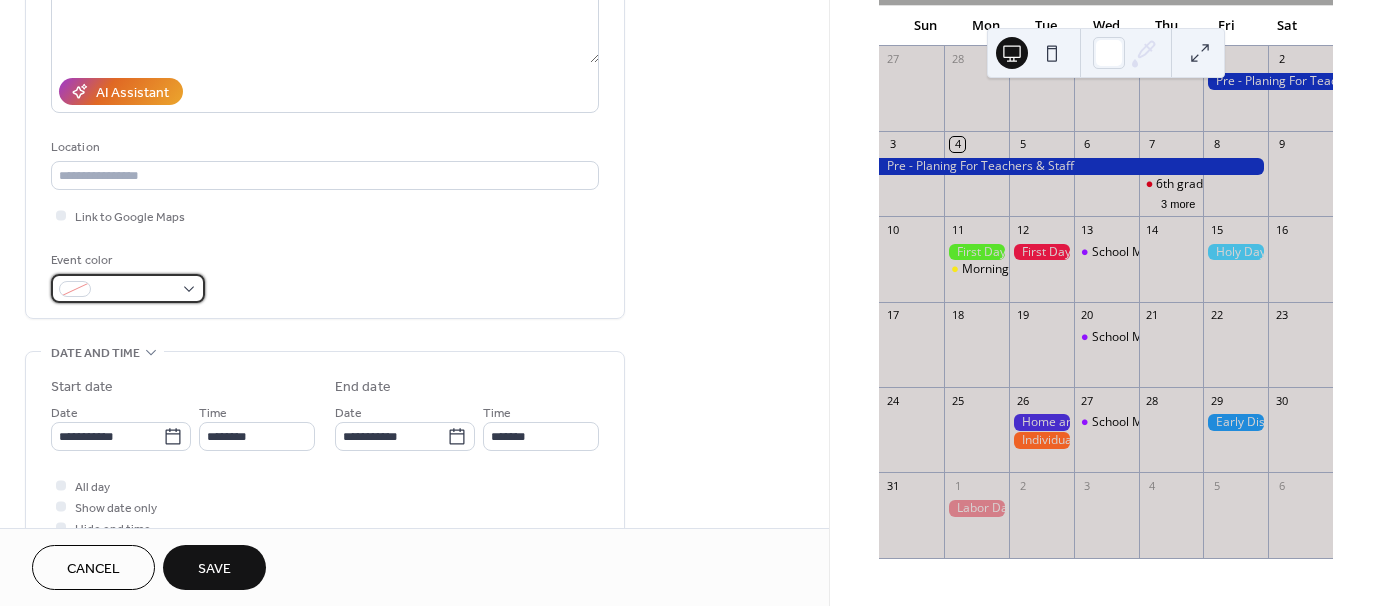 click at bounding box center (128, 288) 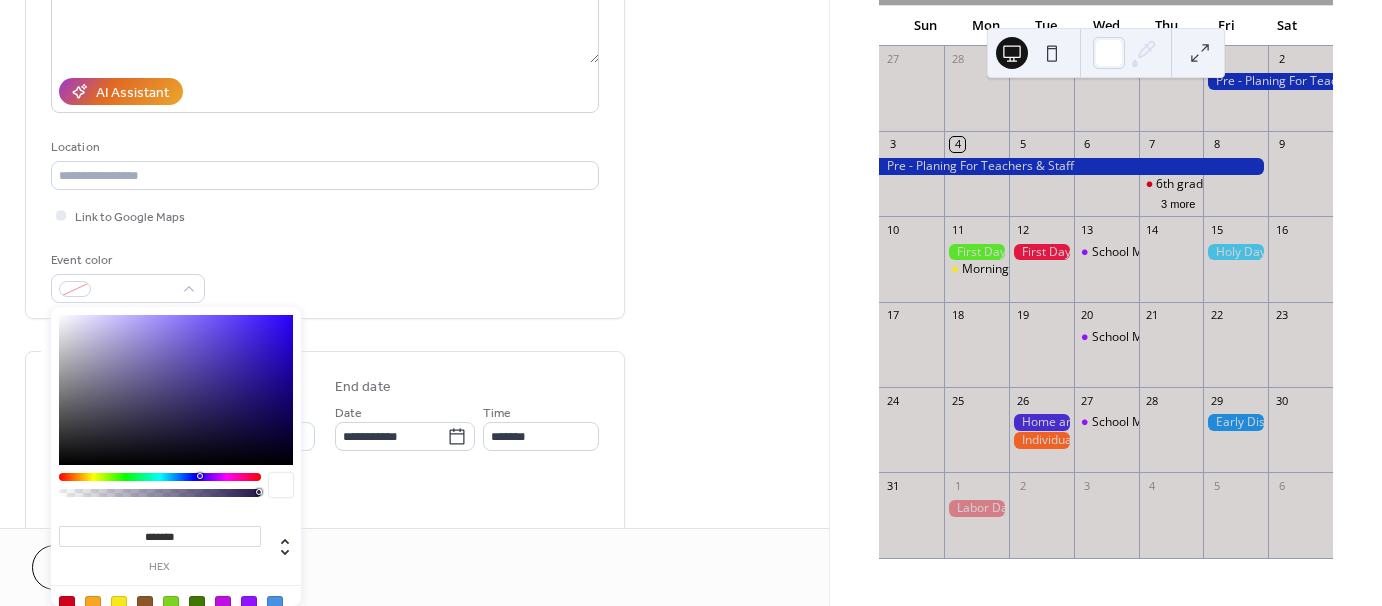 type on "*******" 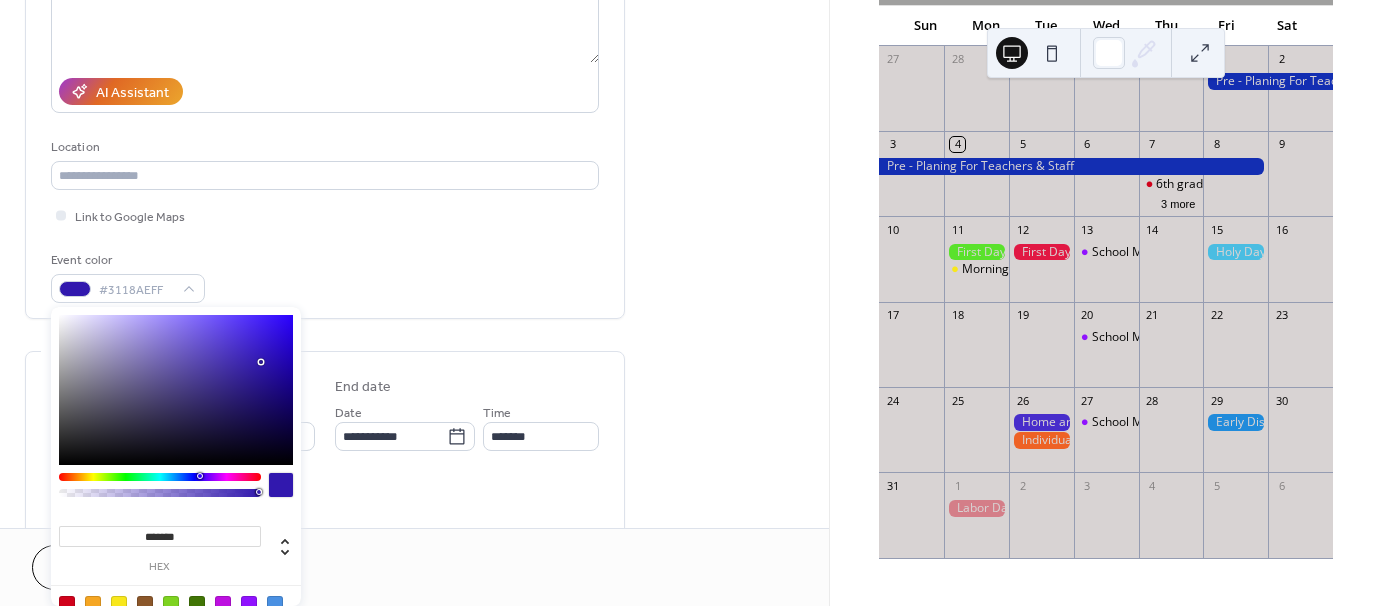 click at bounding box center (176, 390) 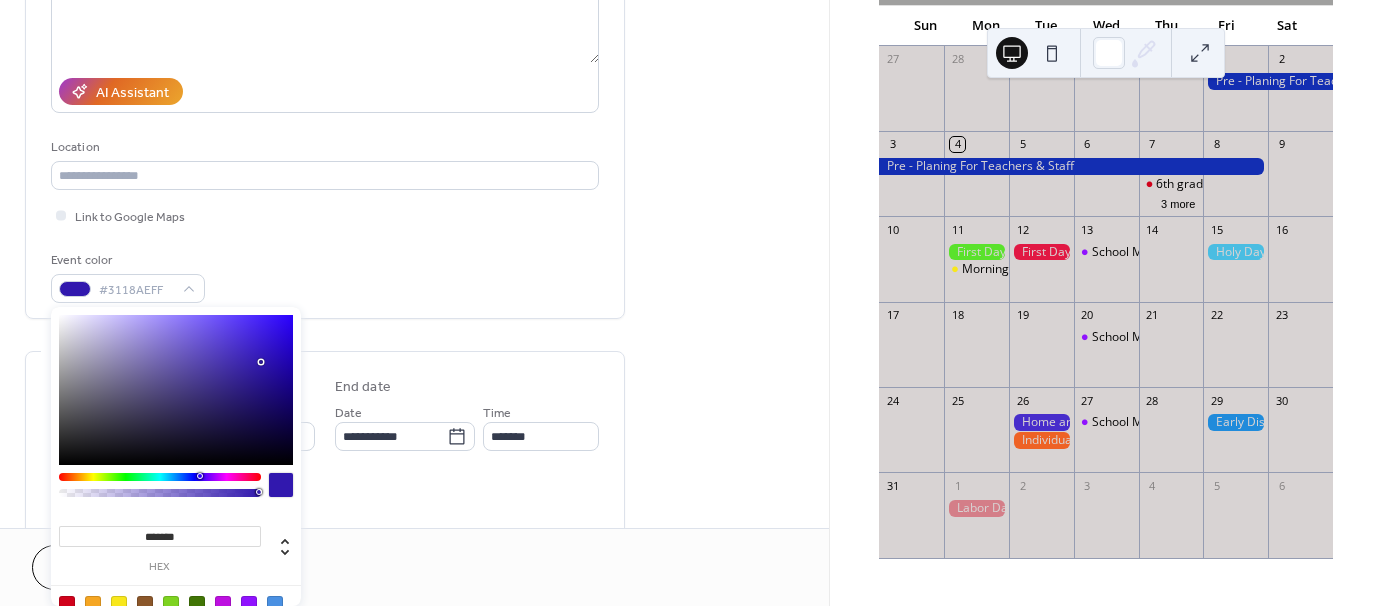 click at bounding box center (281, 485) 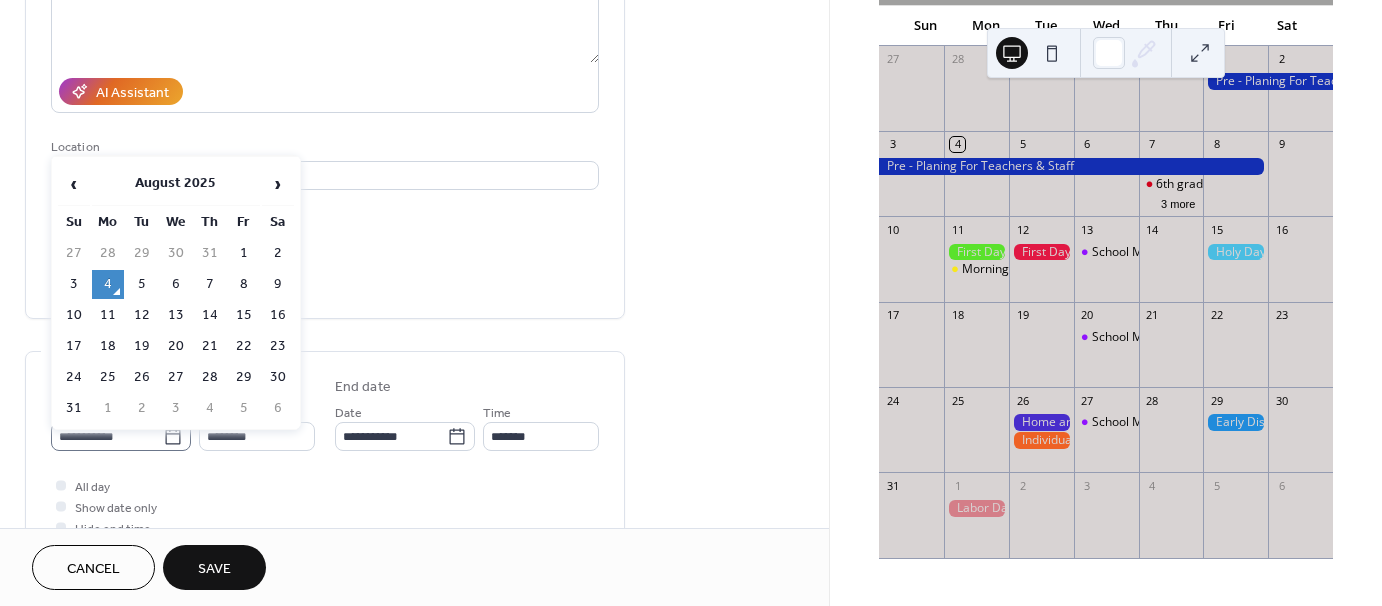 click 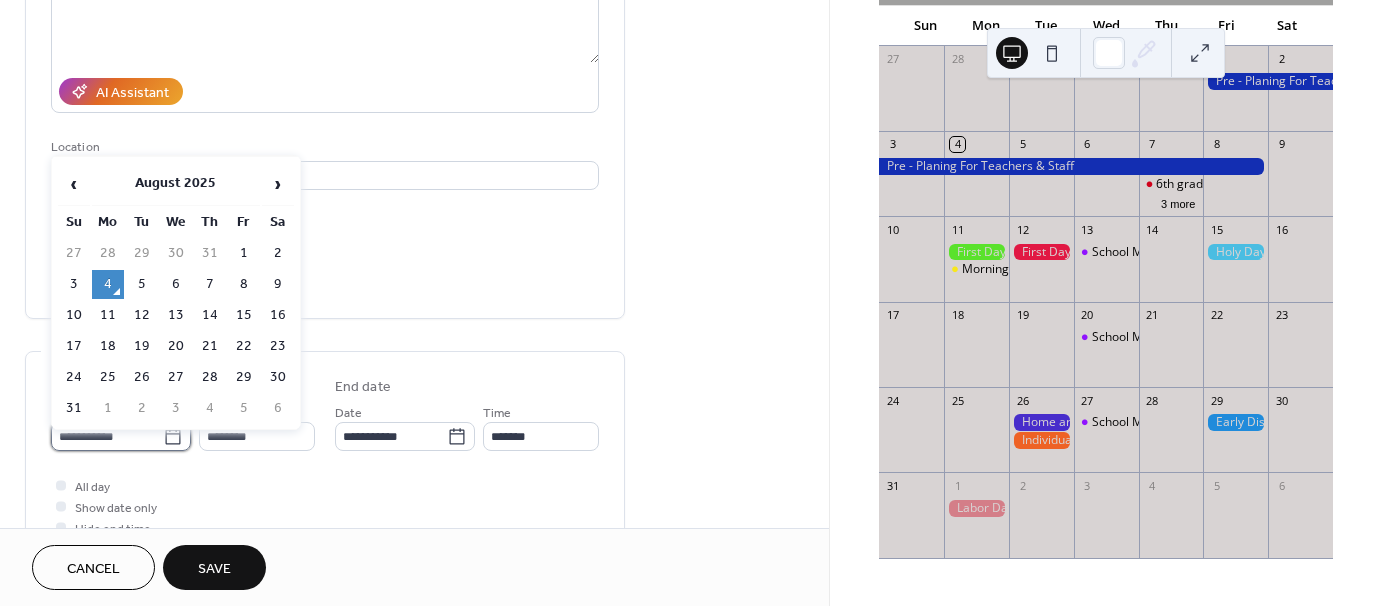 click on "**********" at bounding box center (107, 436) 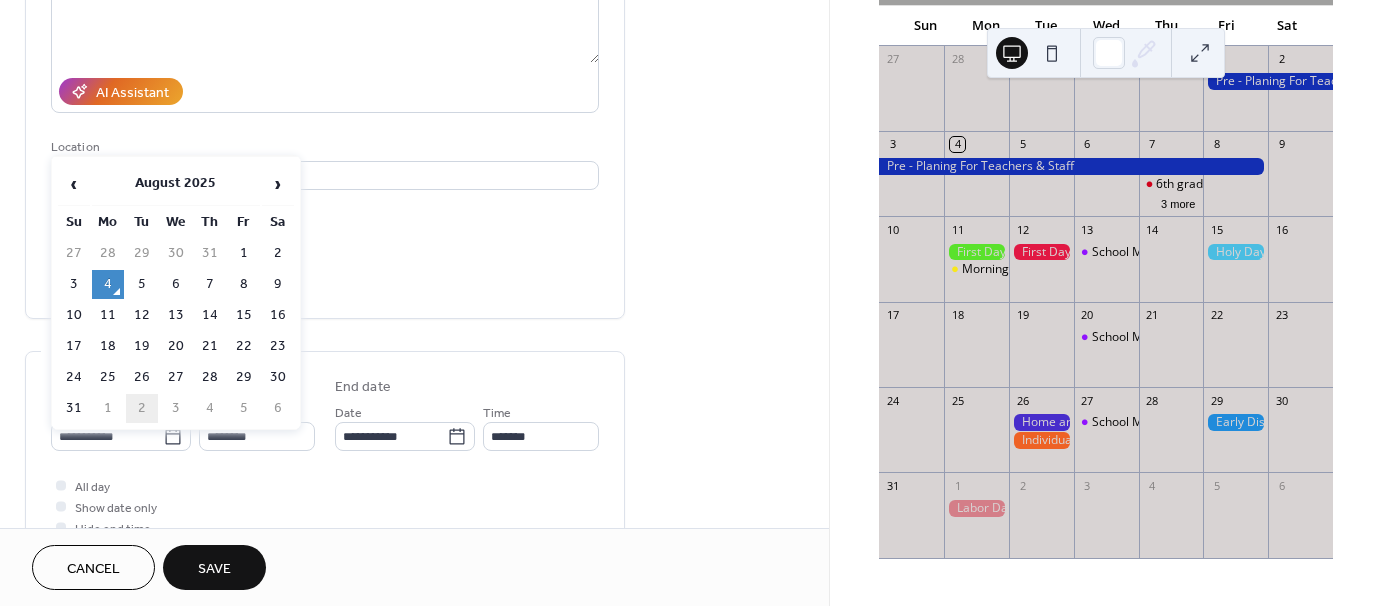 click on "2" at bounding box center [142, 408] 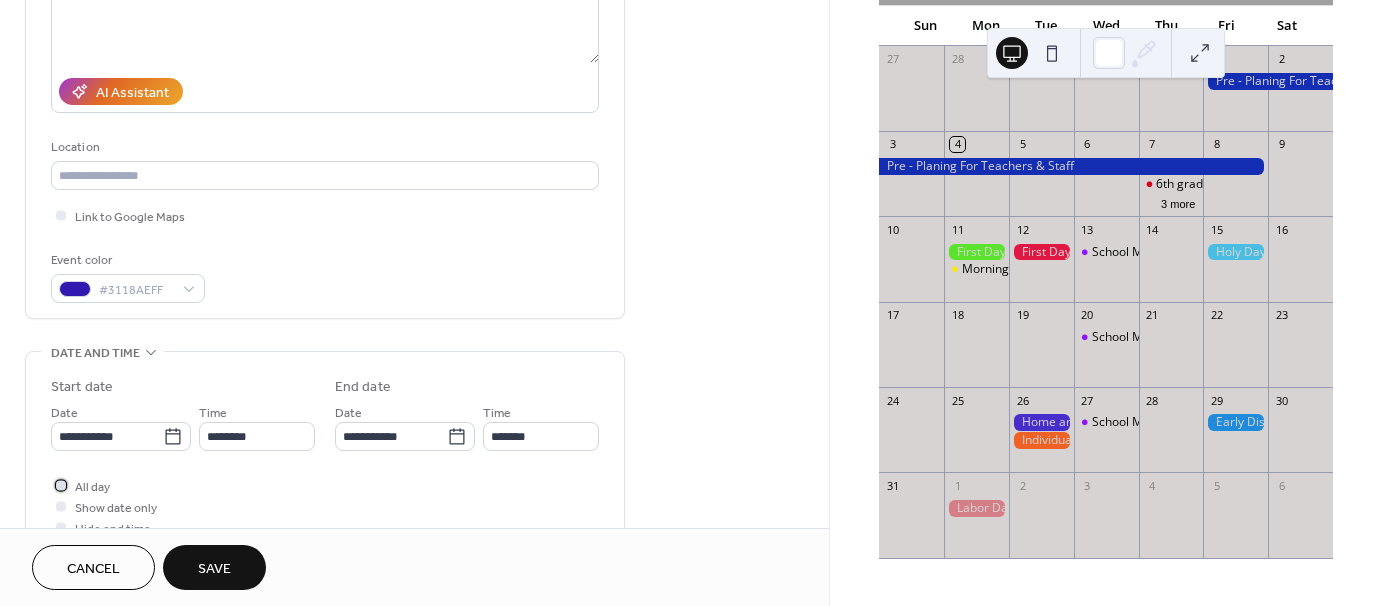 click at bounding box center [61, 485] 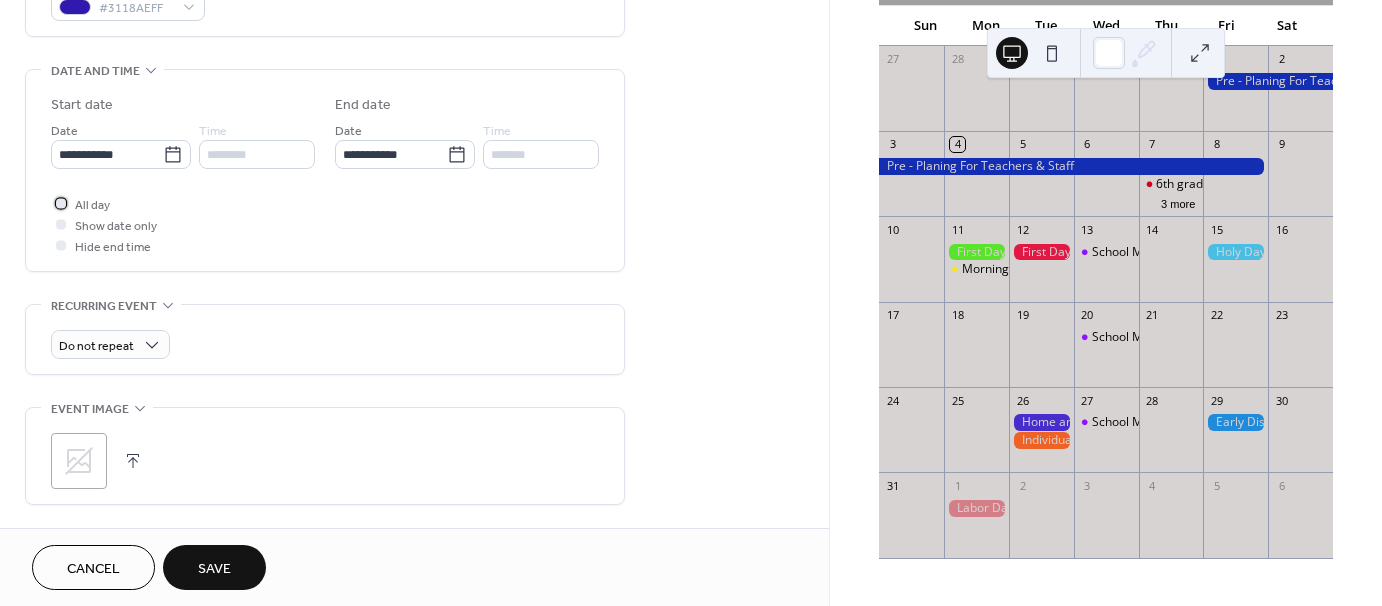 scroll, scrollTop: 600, scrollLeft: 0, axis: vertical 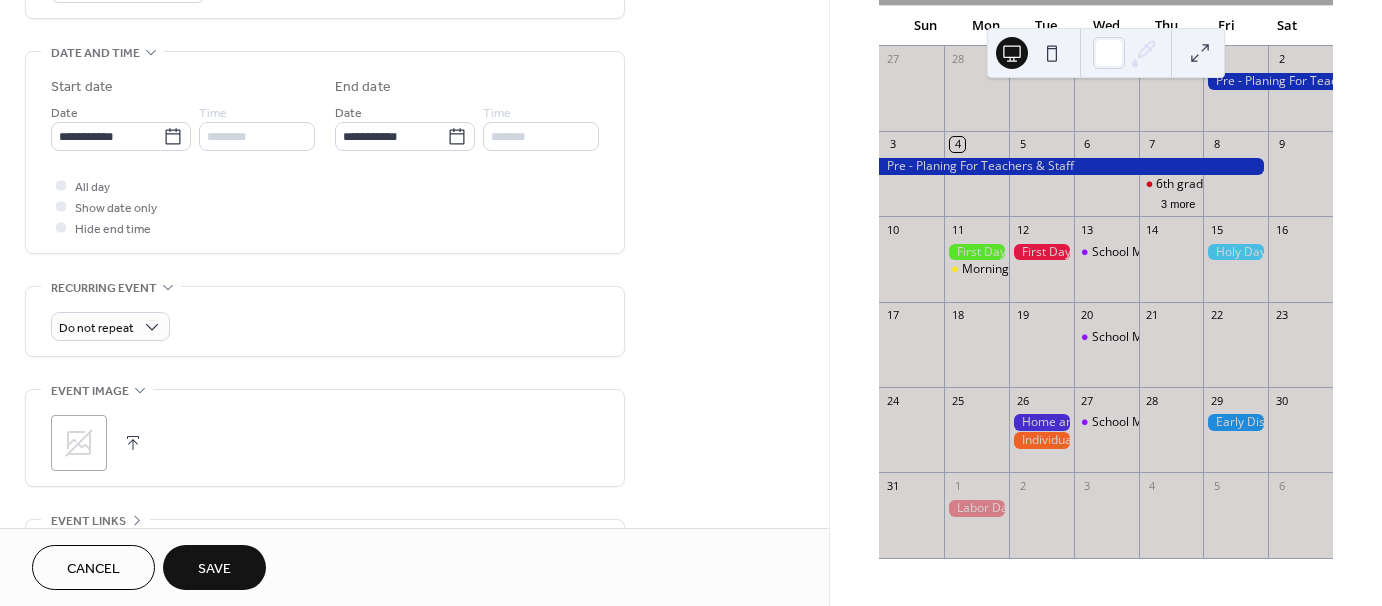 click 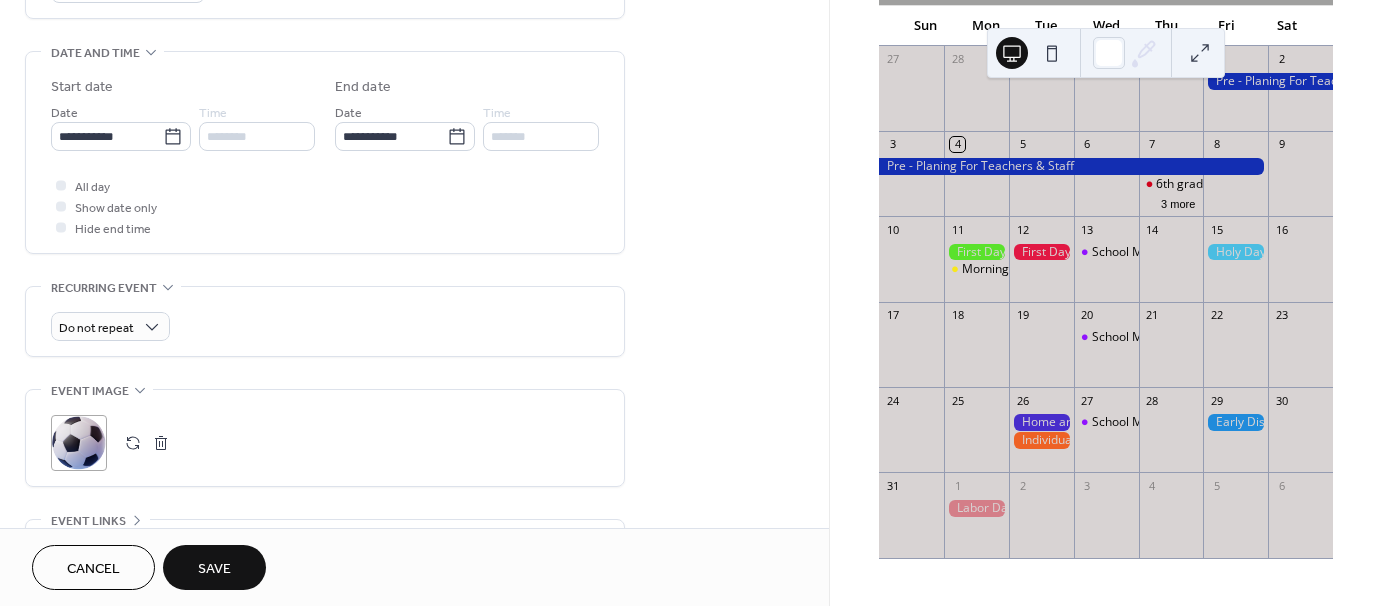 click on "Save" at bounding box center [214, 569] 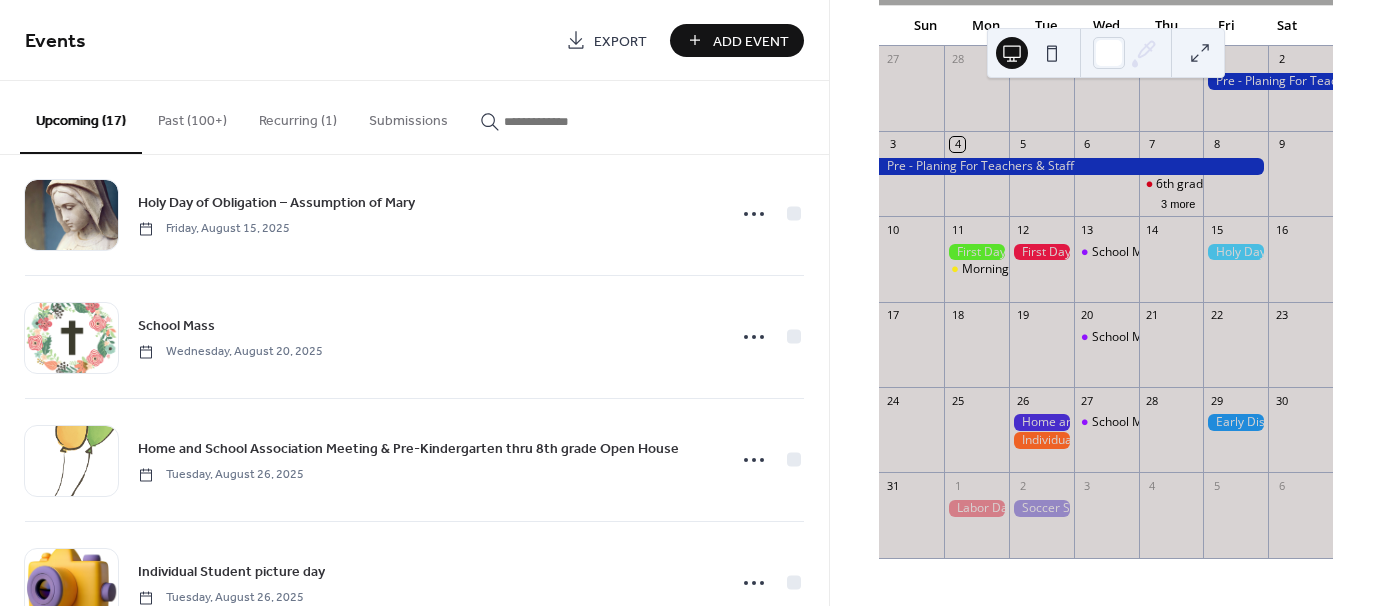 scroll, scrollTop: 1200, scrollLeft: 0, axis: vertical 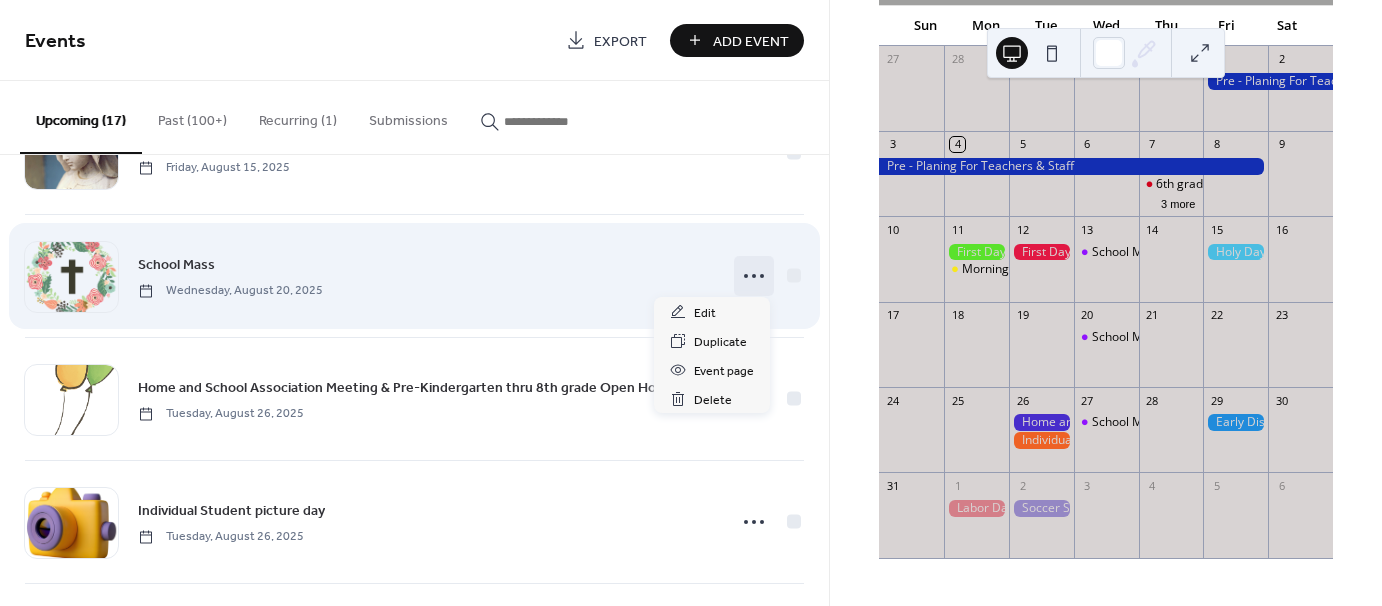 click 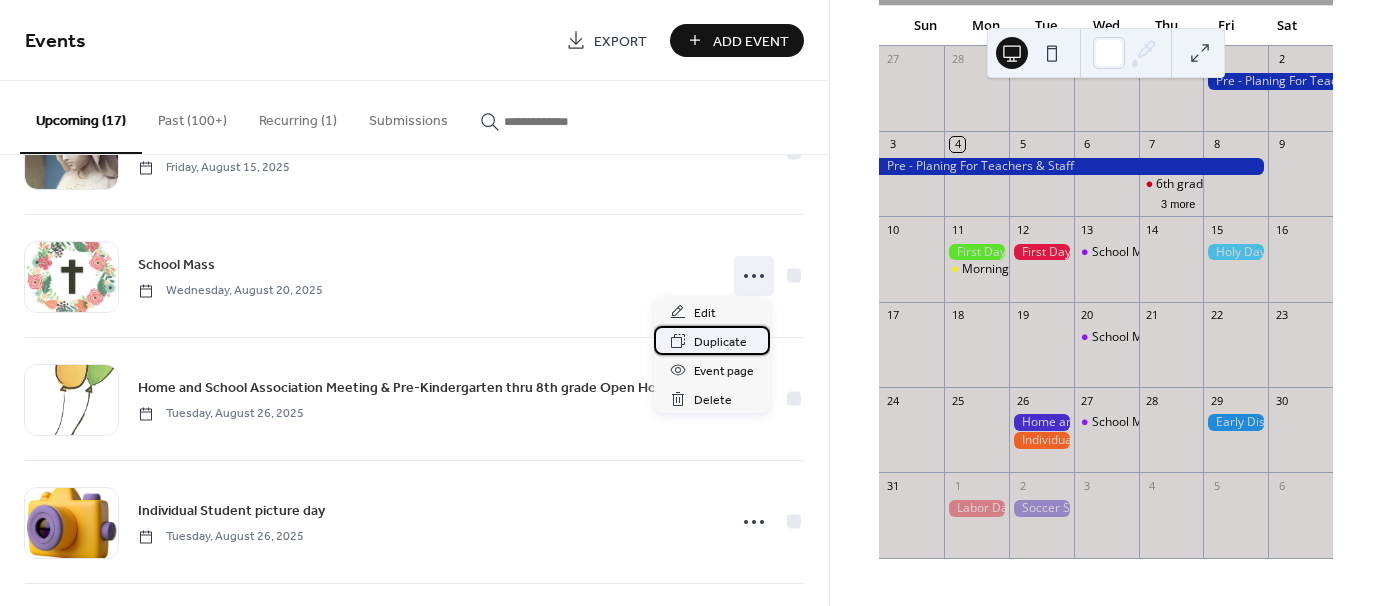 click on "Duplicate" at bounding box center (720, 342) 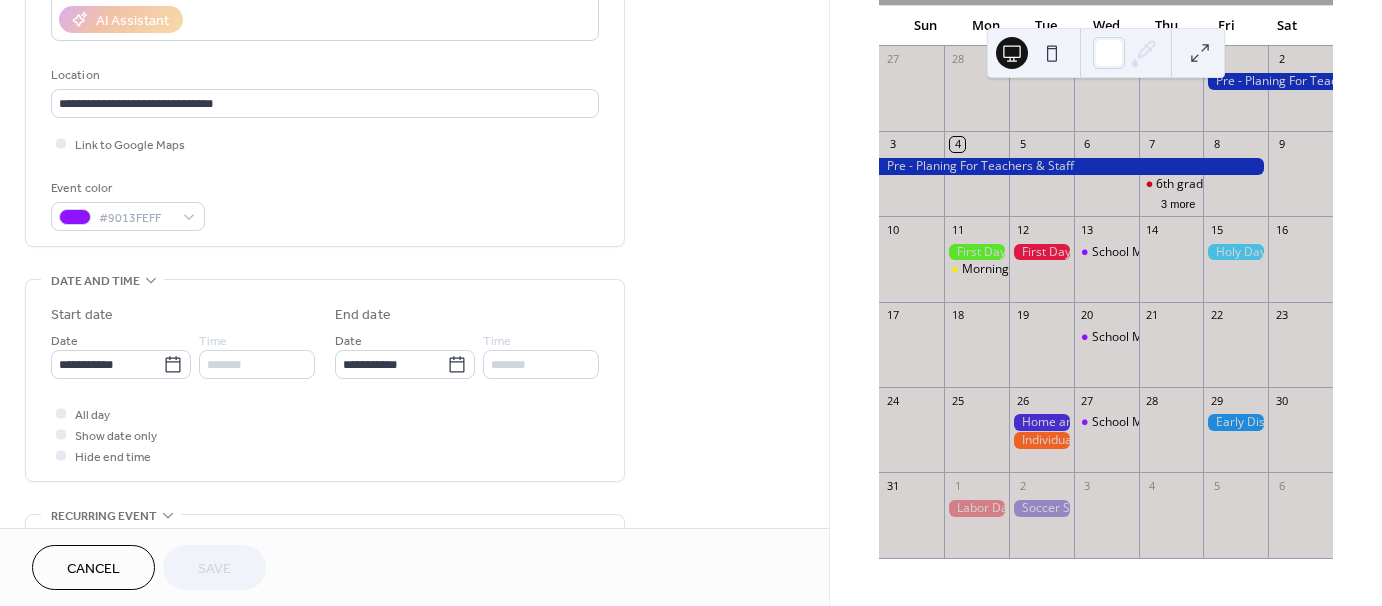 scroll, scrollTop: 400, scrollLeft: 0, axis: vertical 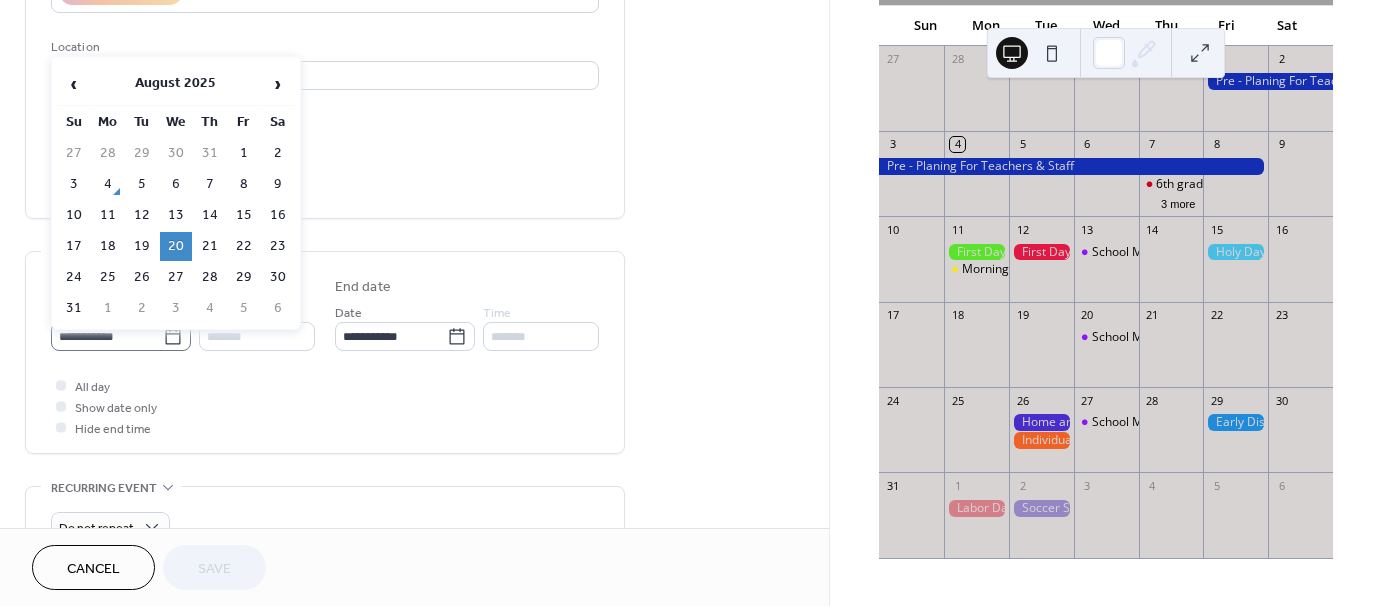 click 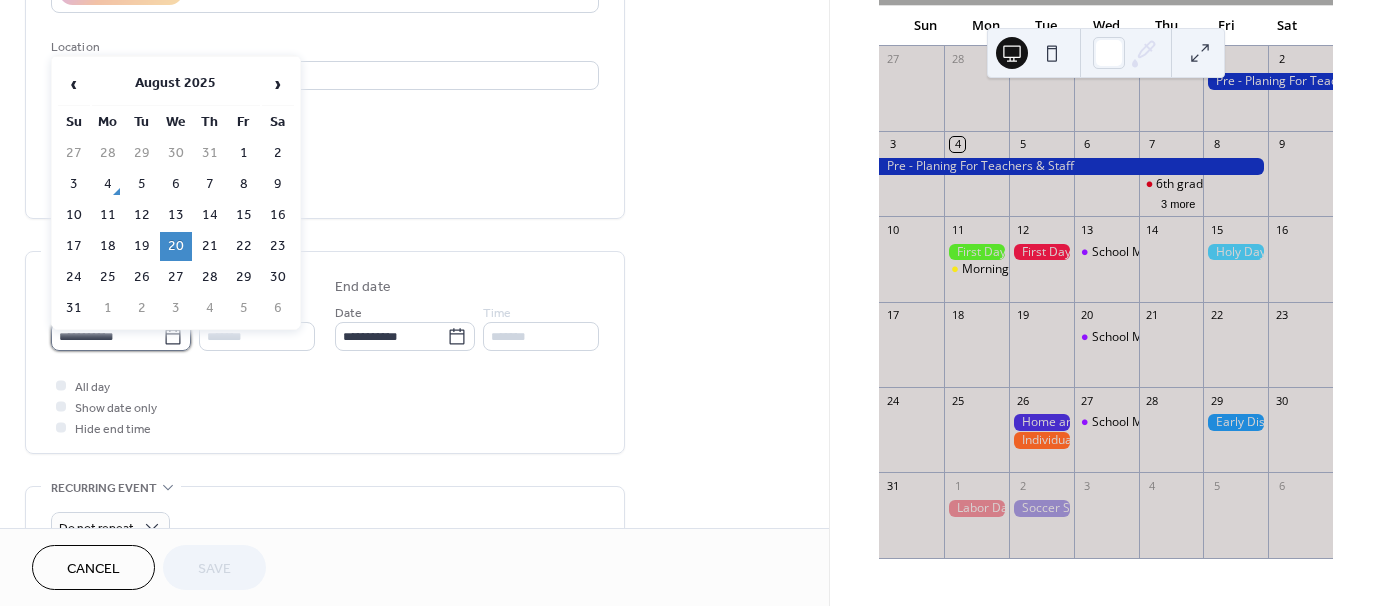 click on "**********" at bounding box center (107, 336) 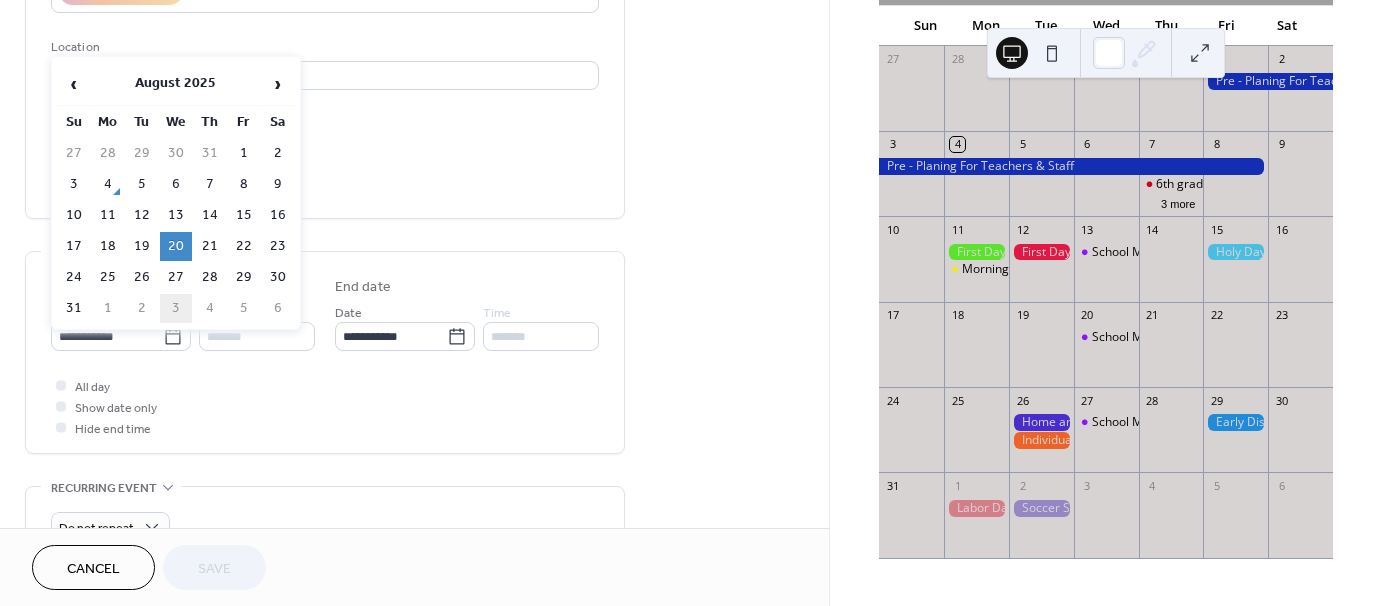 click on "3" at bounding box center (176, 308) 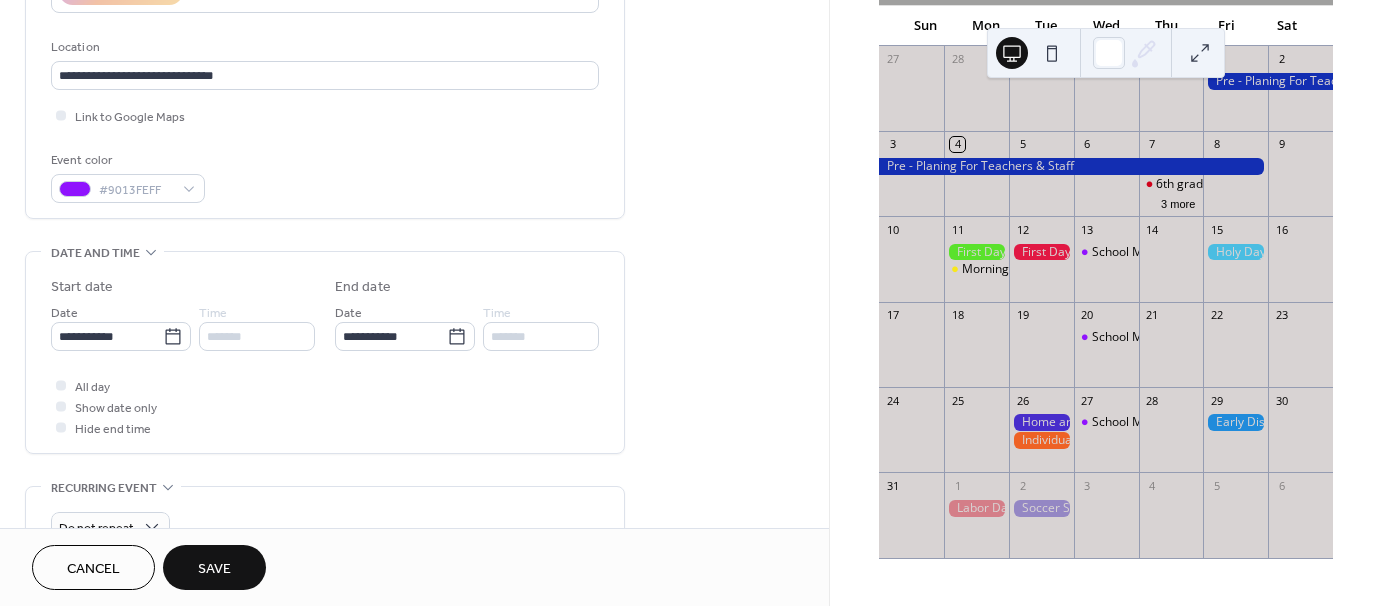 click on "Save" at bounding box center [214, 569] 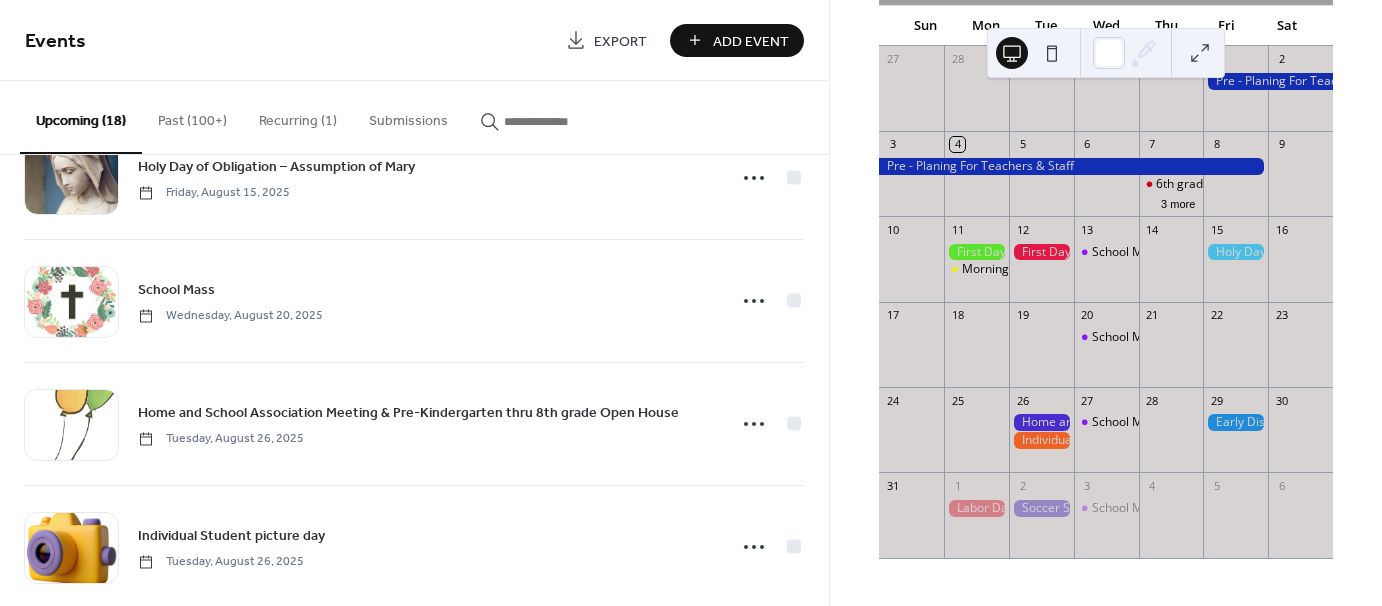scroll, scrollTop: 1200, scrollLeft: 0, axis: vertical 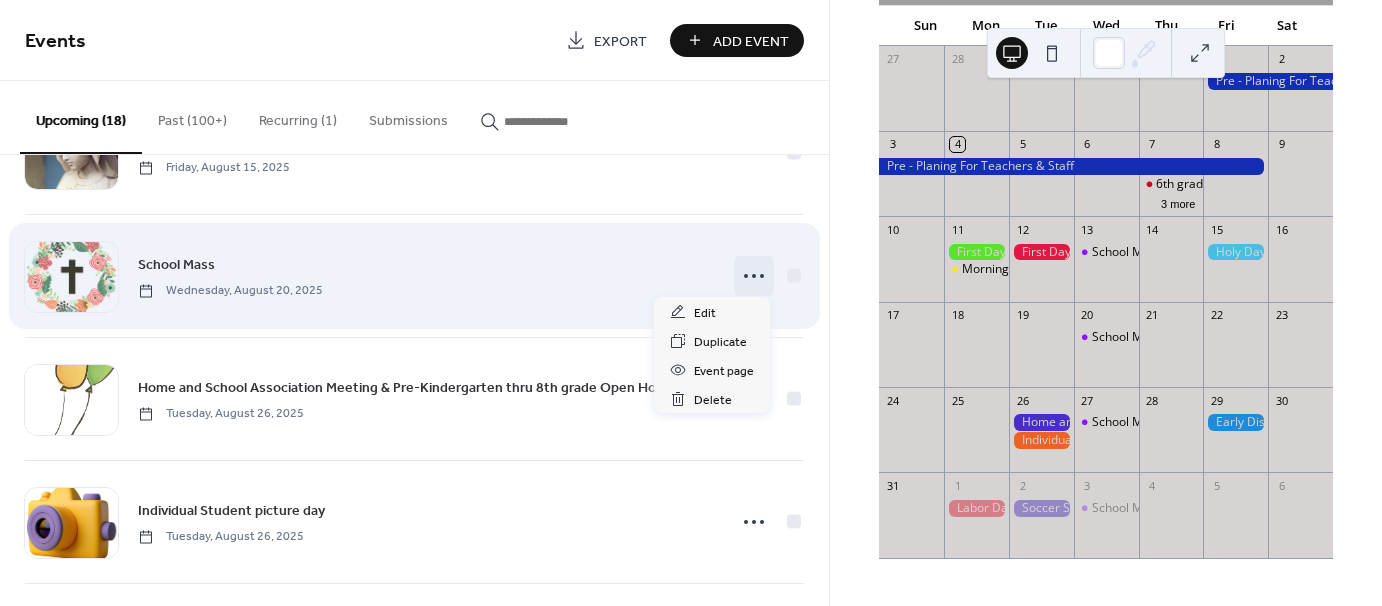 click 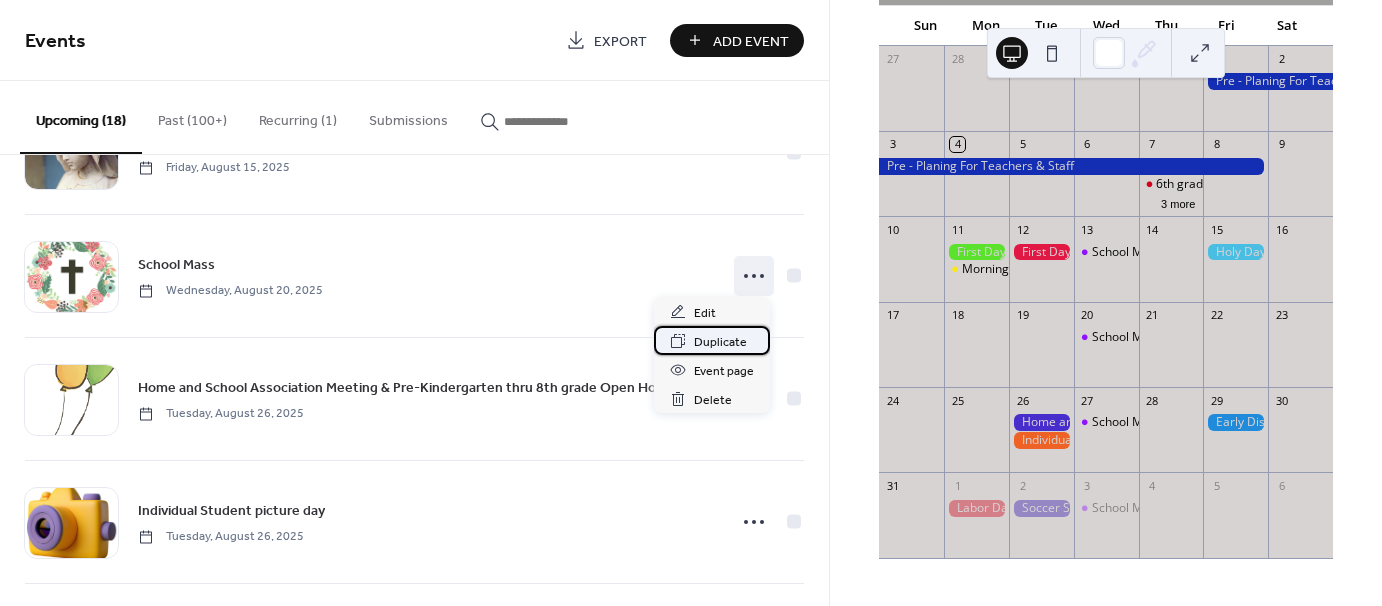 click on "Duplicate" at bounding box center [720, 342] 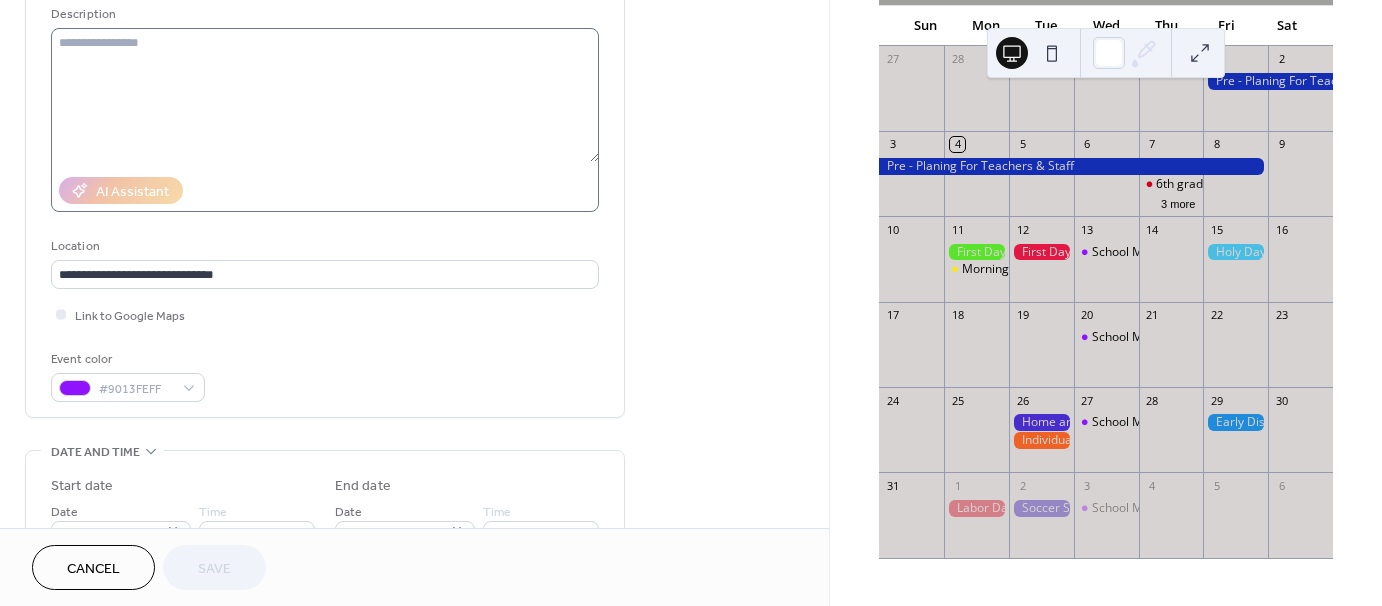 scroll, scrollTop: 300, scrollLeft: 0, axis: vertical 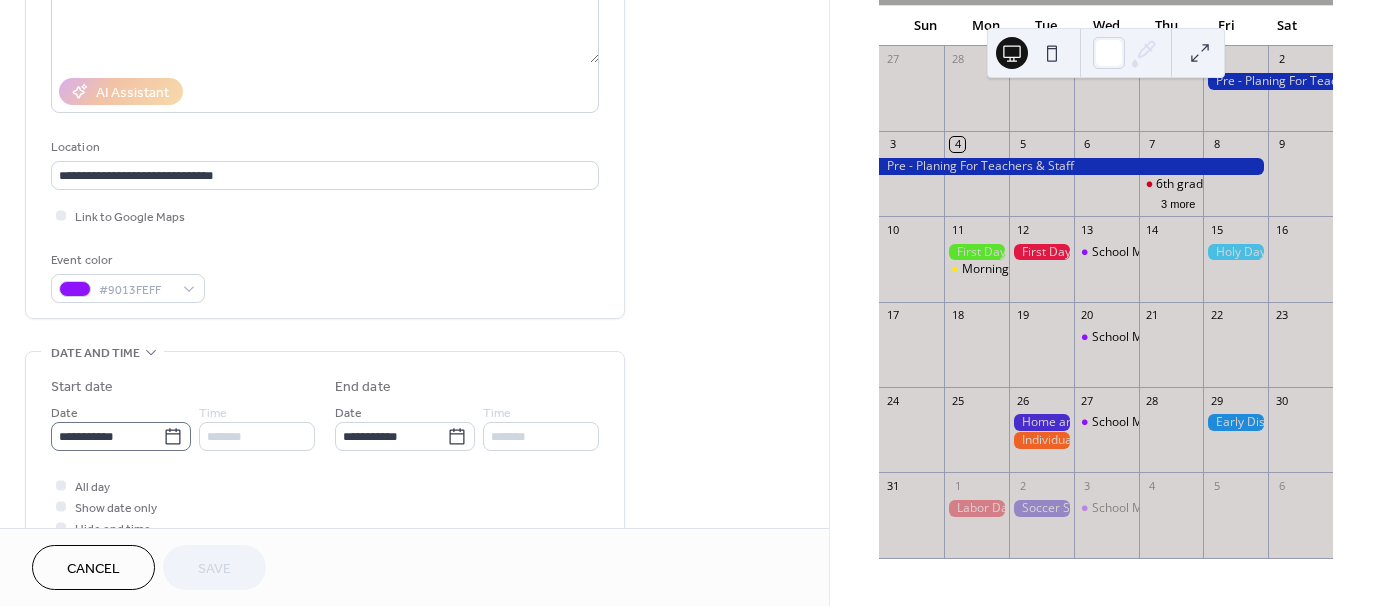 click 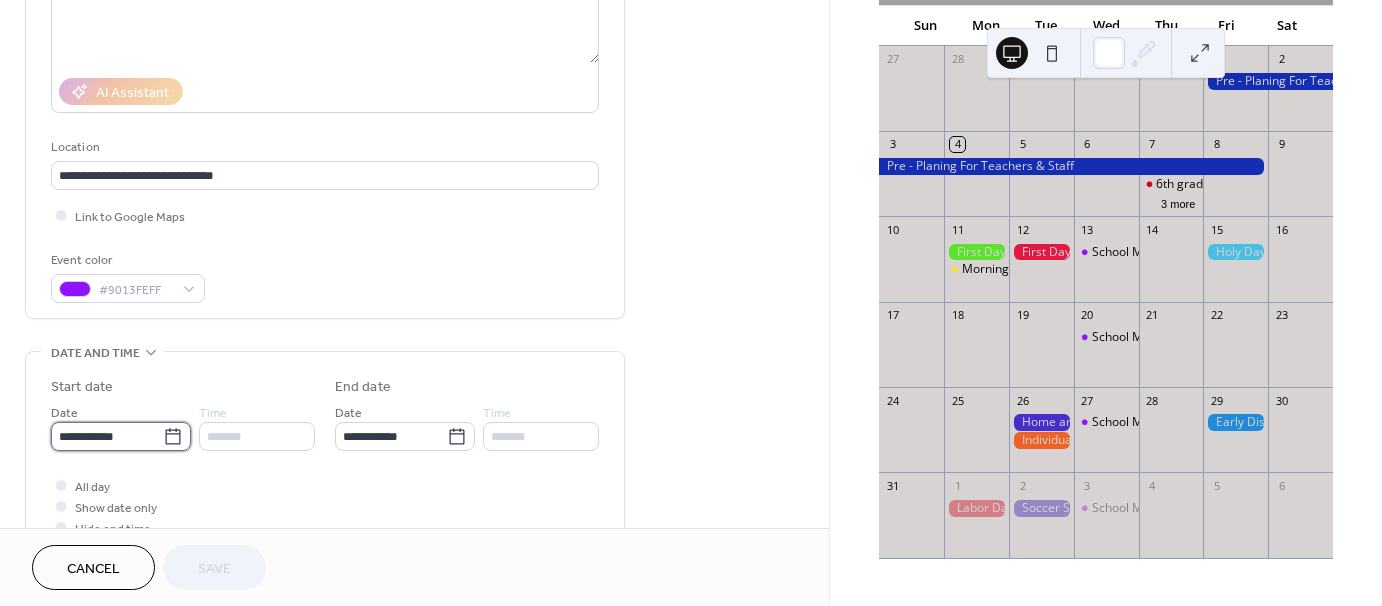 click on "**********" at bounding box center [107, 436] 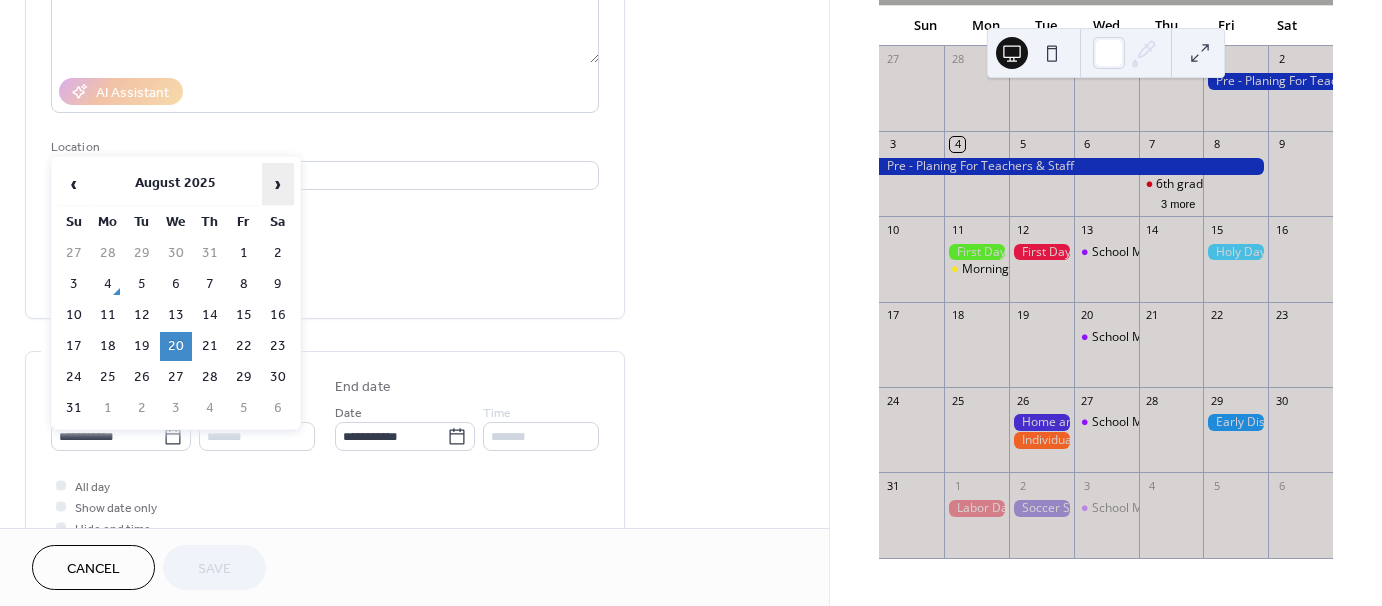 click on "›" at bounding box center (278, 184) 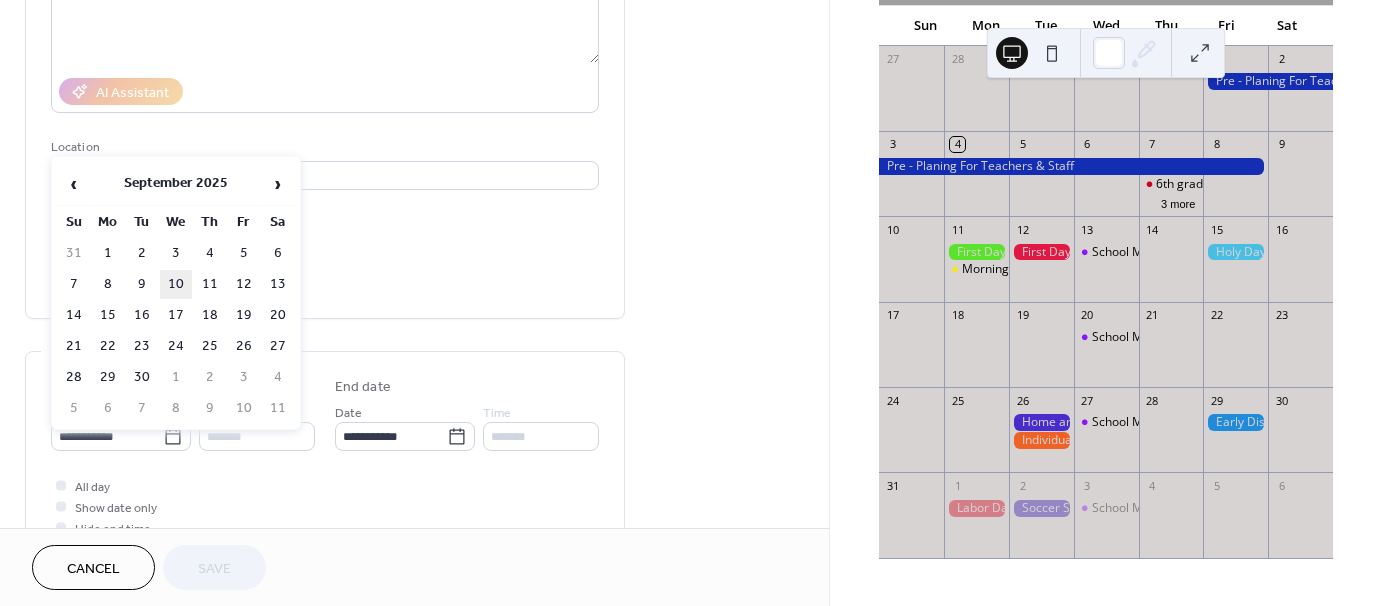 click on "10" at bounding box center (176, 284) 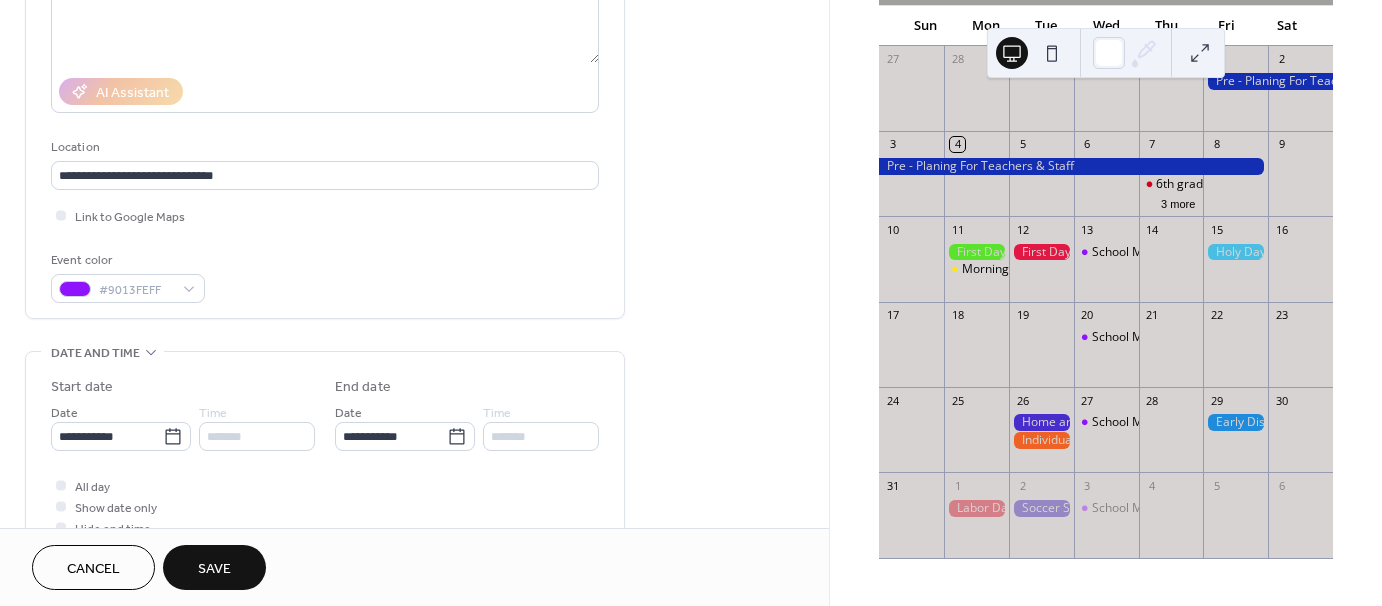 click on "Save" at bounding box center (214, 569) 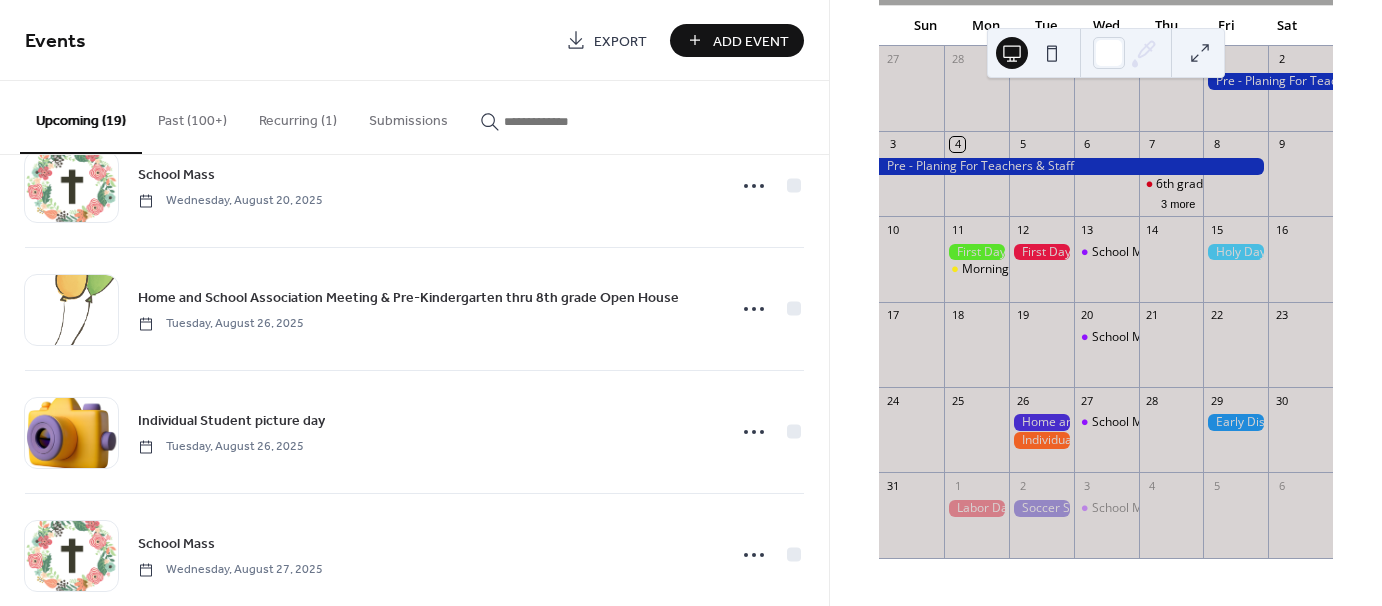 scroll, scrollTop: 1300, scrollLeft: 0, axis: vertical 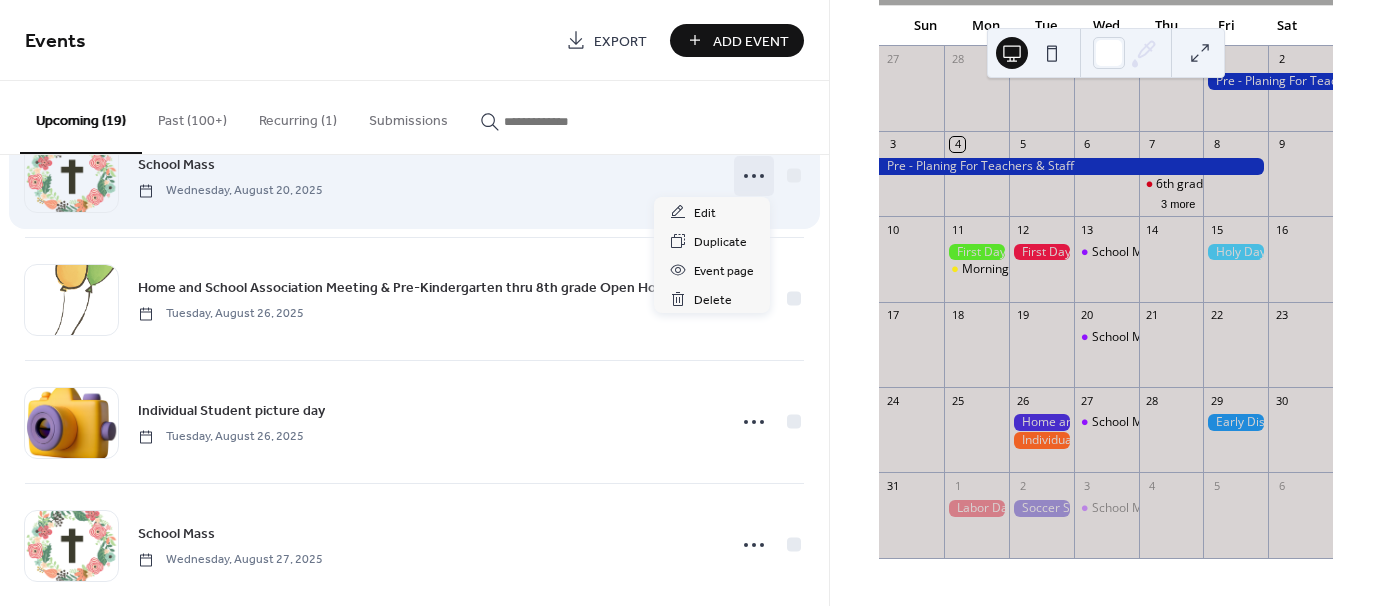 click 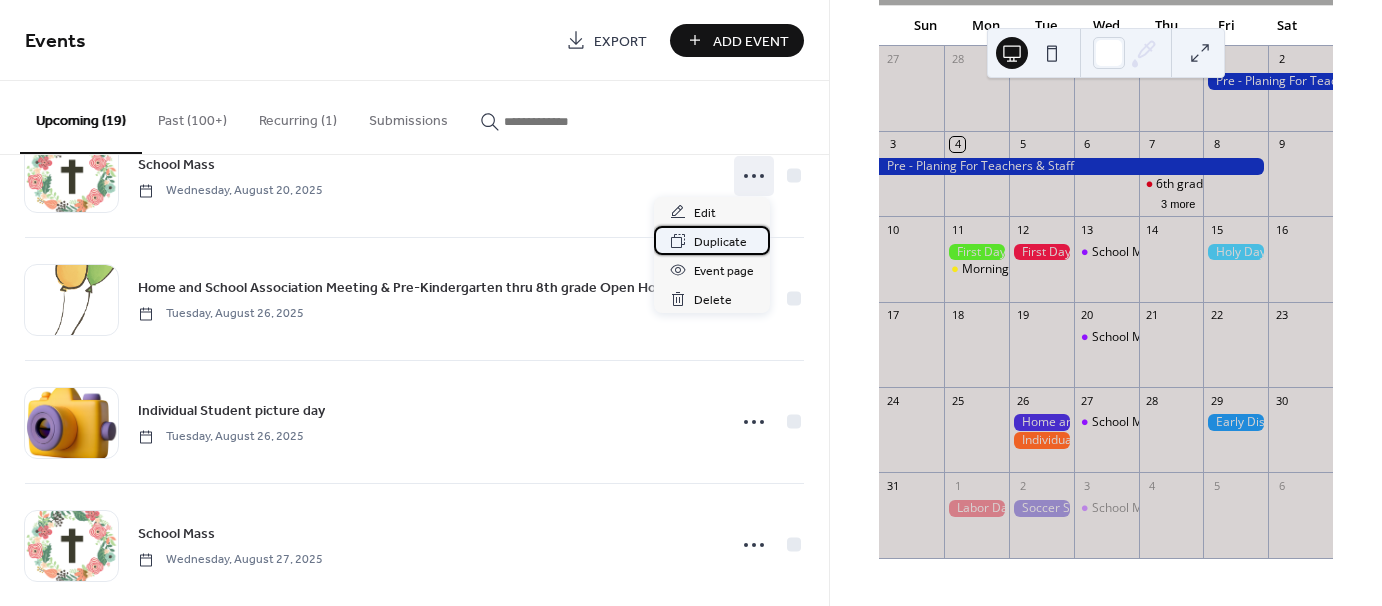 click on "Duplicate" at bounding box center (720, 242) 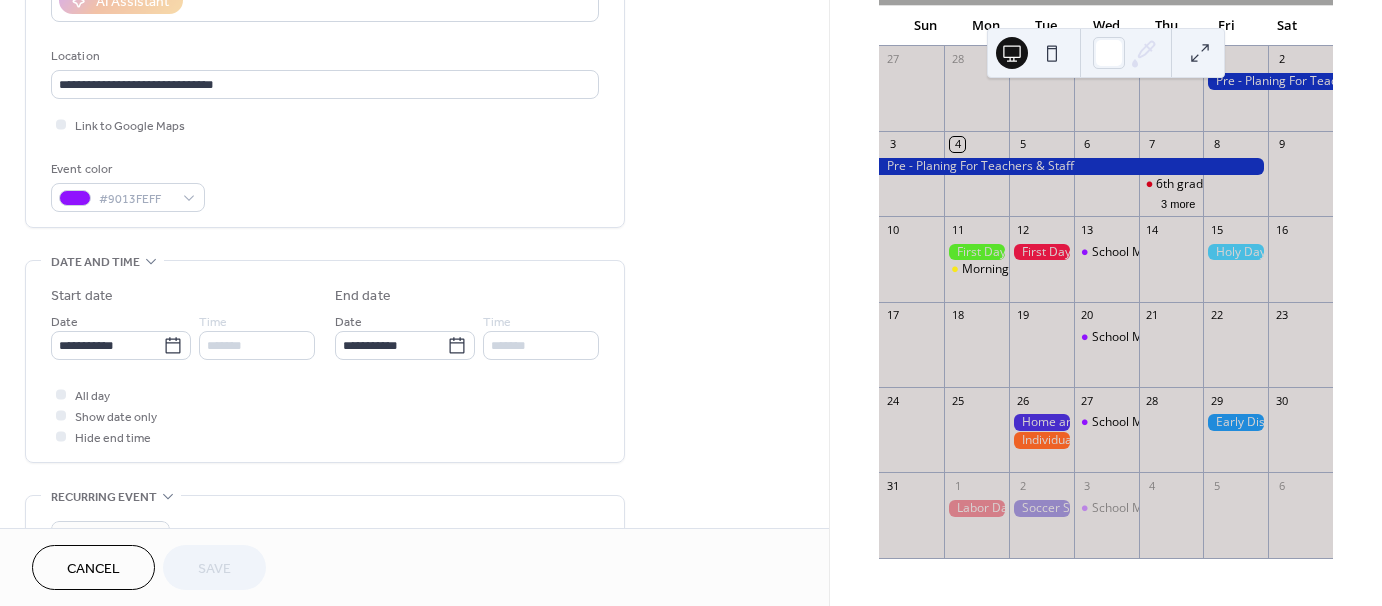 scroll, scrollTop: 400, scrollLeft: 0, axis: vertical 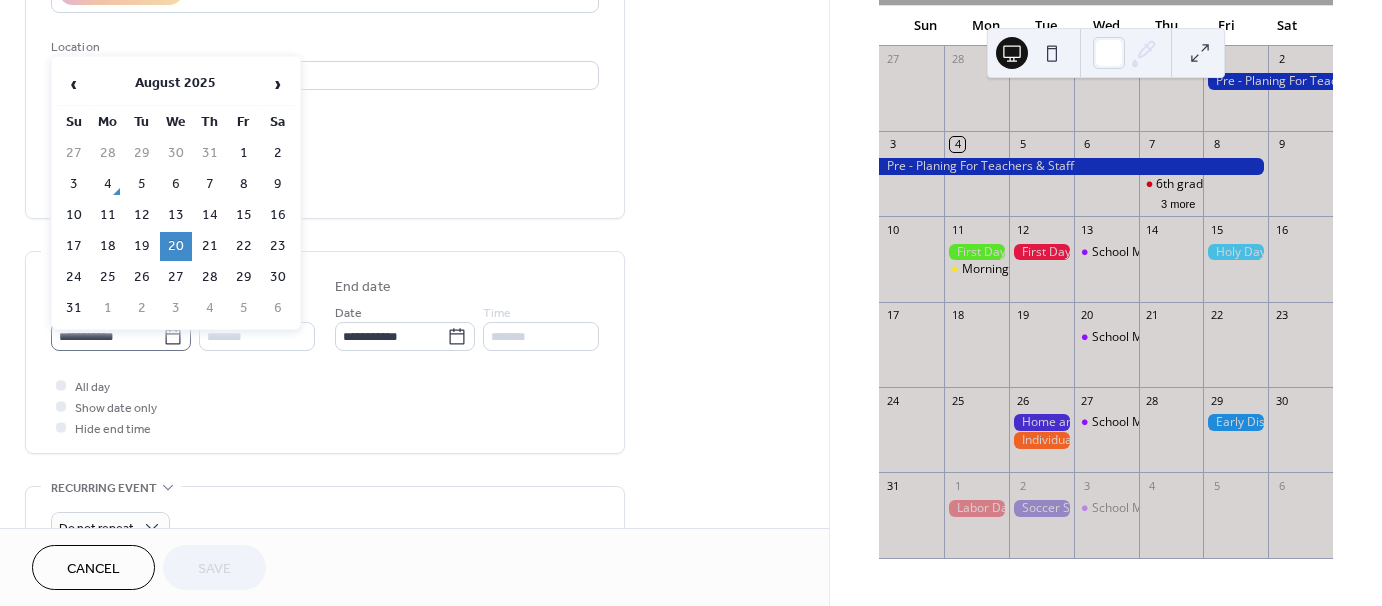 click 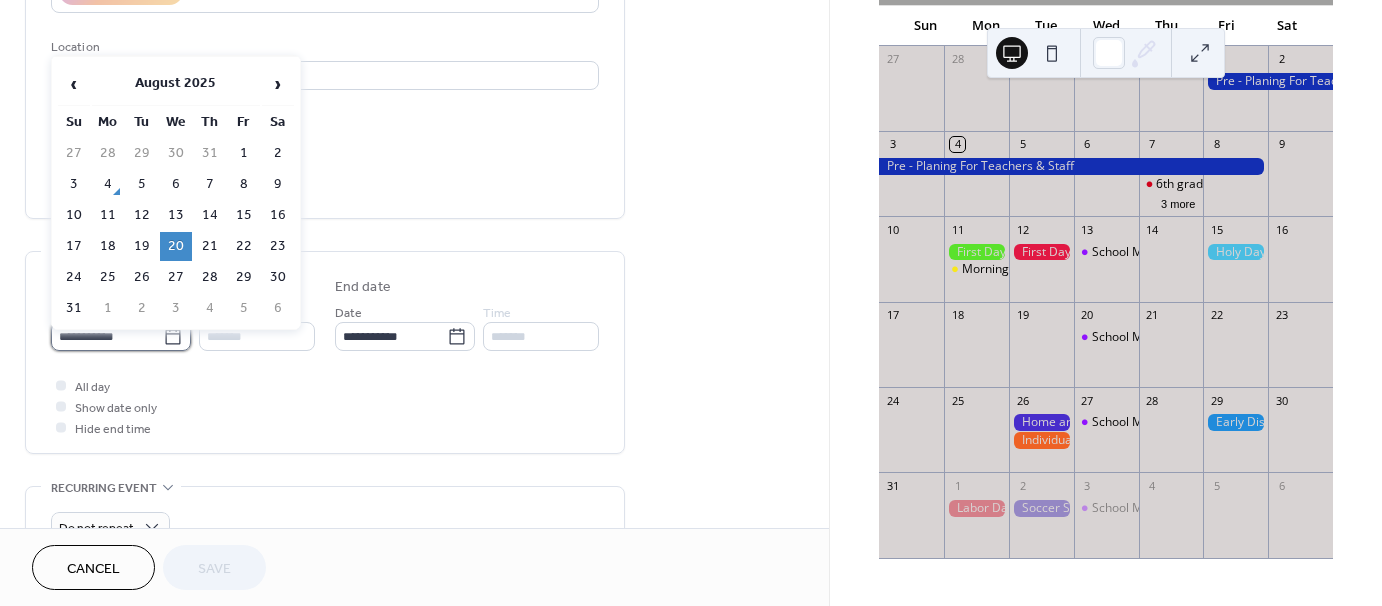 click on "**********" at bounding box center (107, 336) 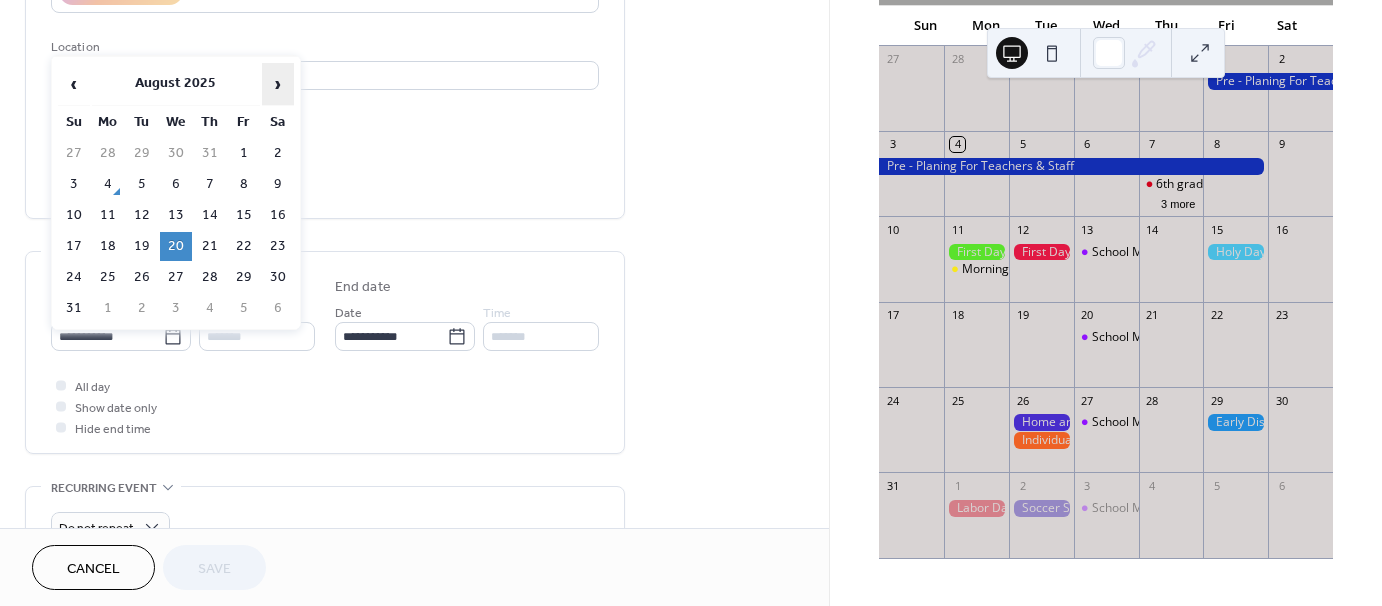 click on "›" at bounding box center (278, 84) 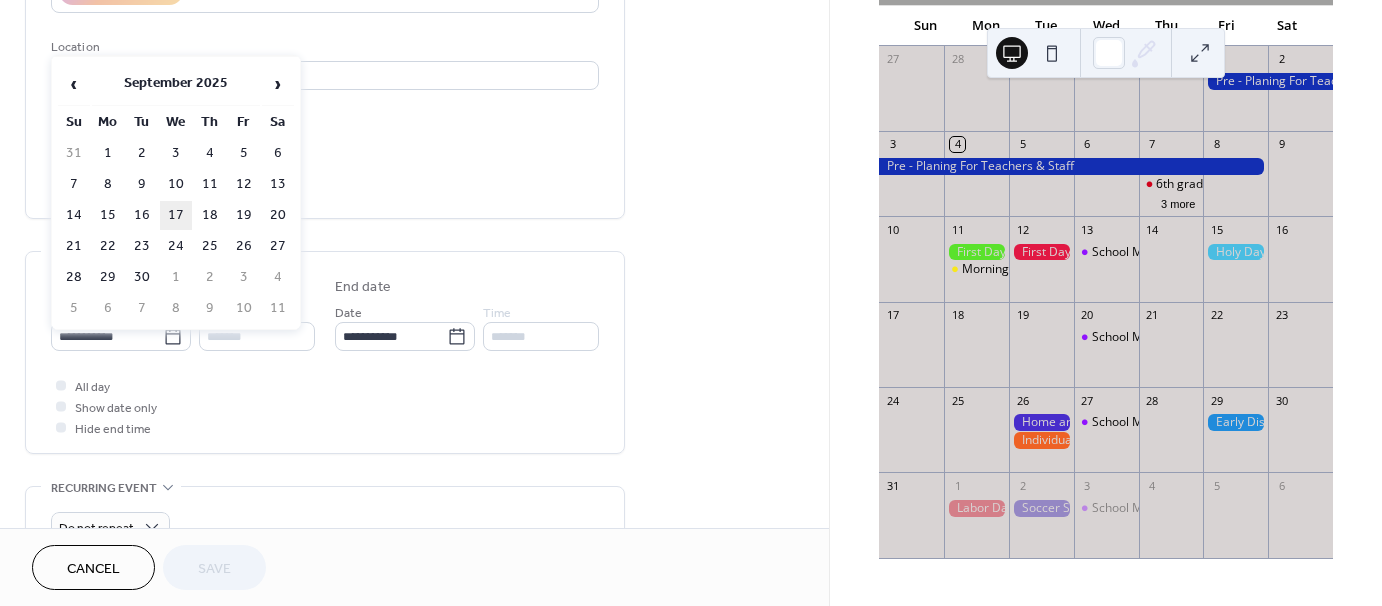 click on "17" at bounding box center [176, 215] 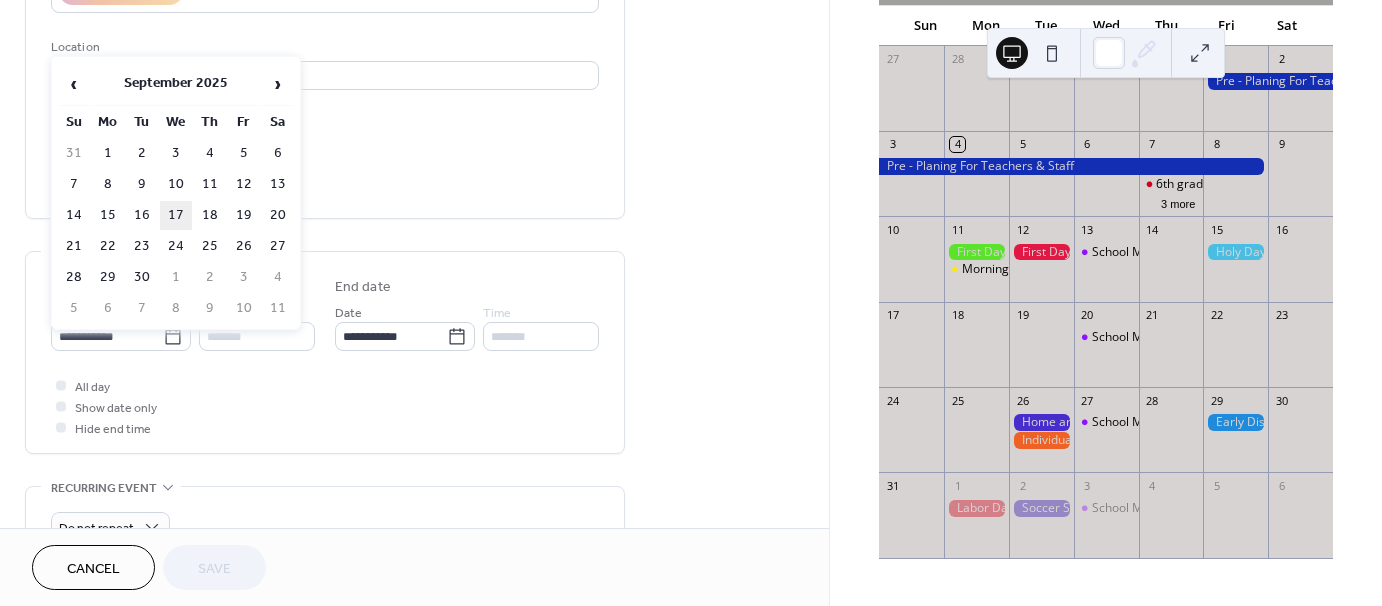 type on "**********" 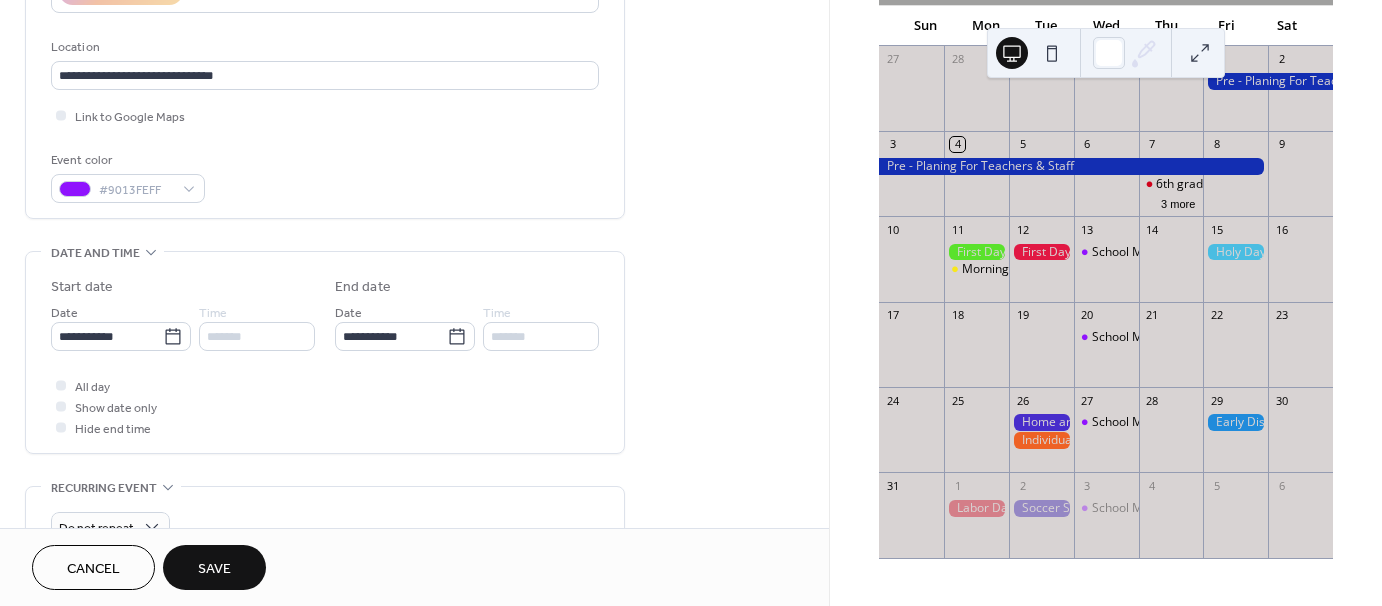 click on "Save" at bounding box center [214, 567] 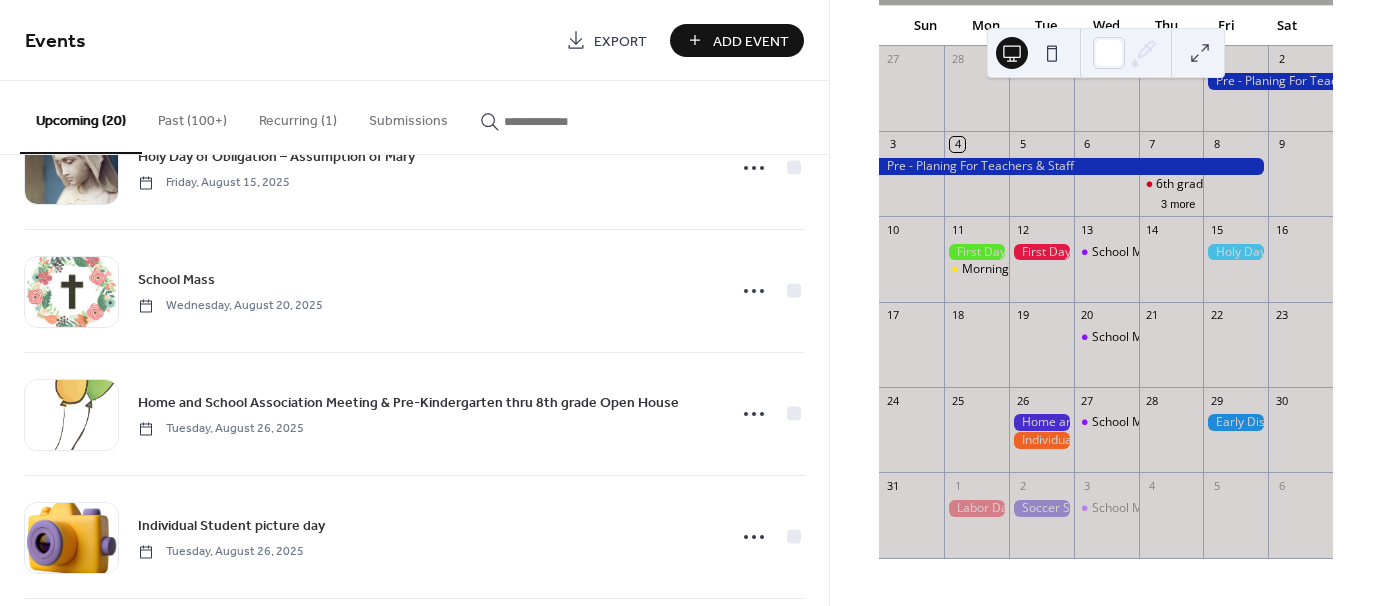 scroll, scrollTop: 1300, scrollLeft: 0, axis: vertical 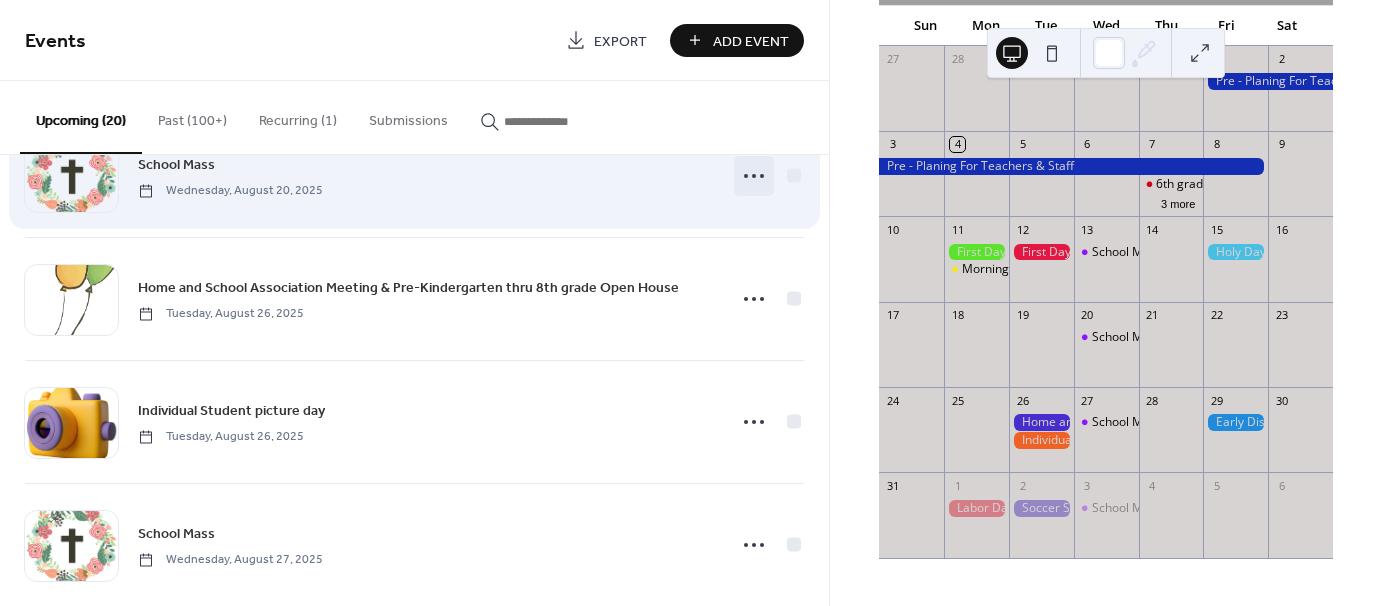 click 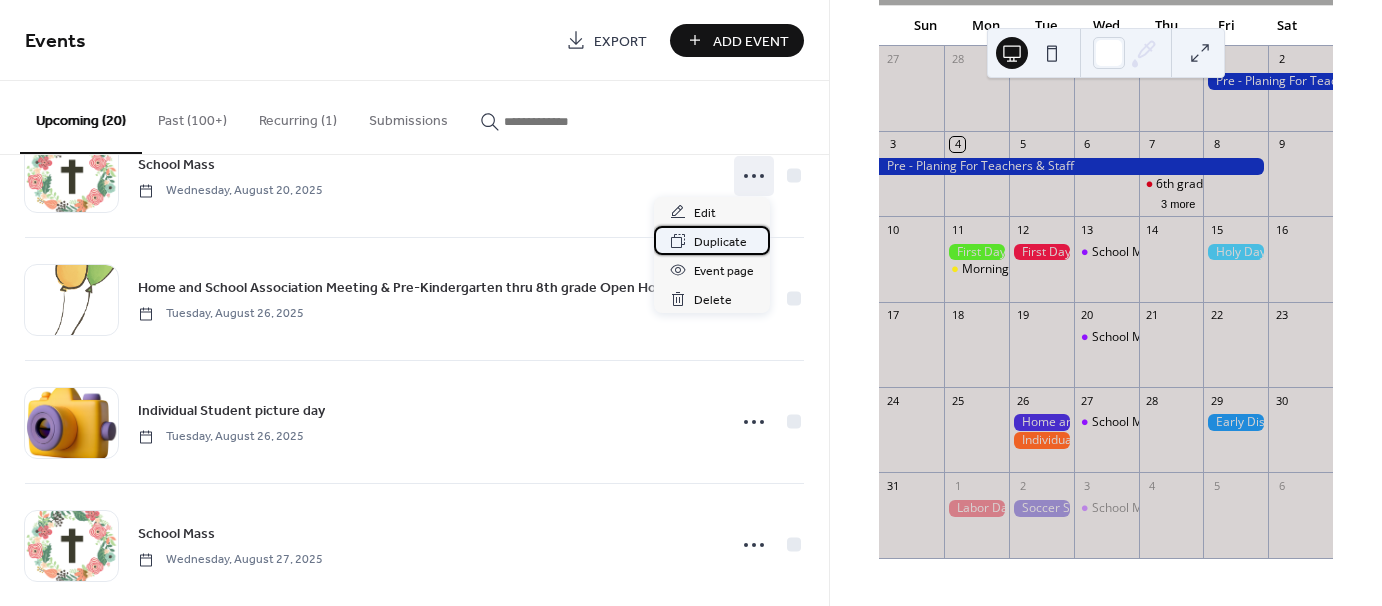 click on "Duplicate" at bounding box center (720, 242) 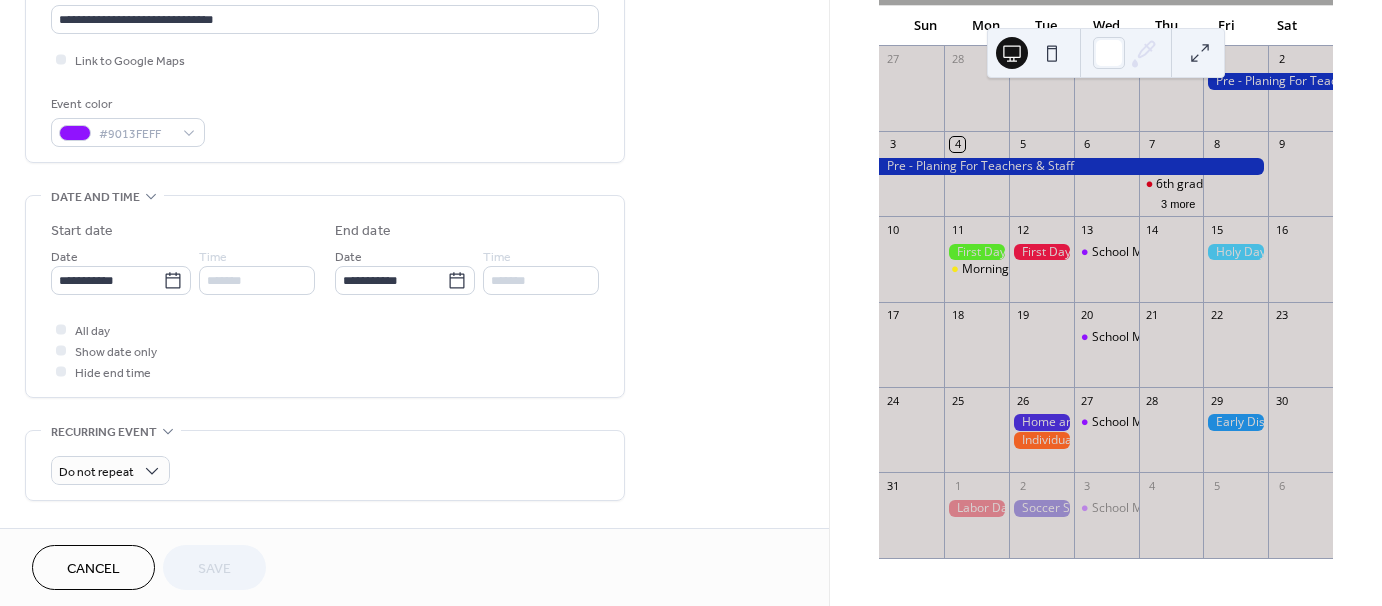 scroll, scrollTop: 500, scrollLeft: 0, axis: vertical 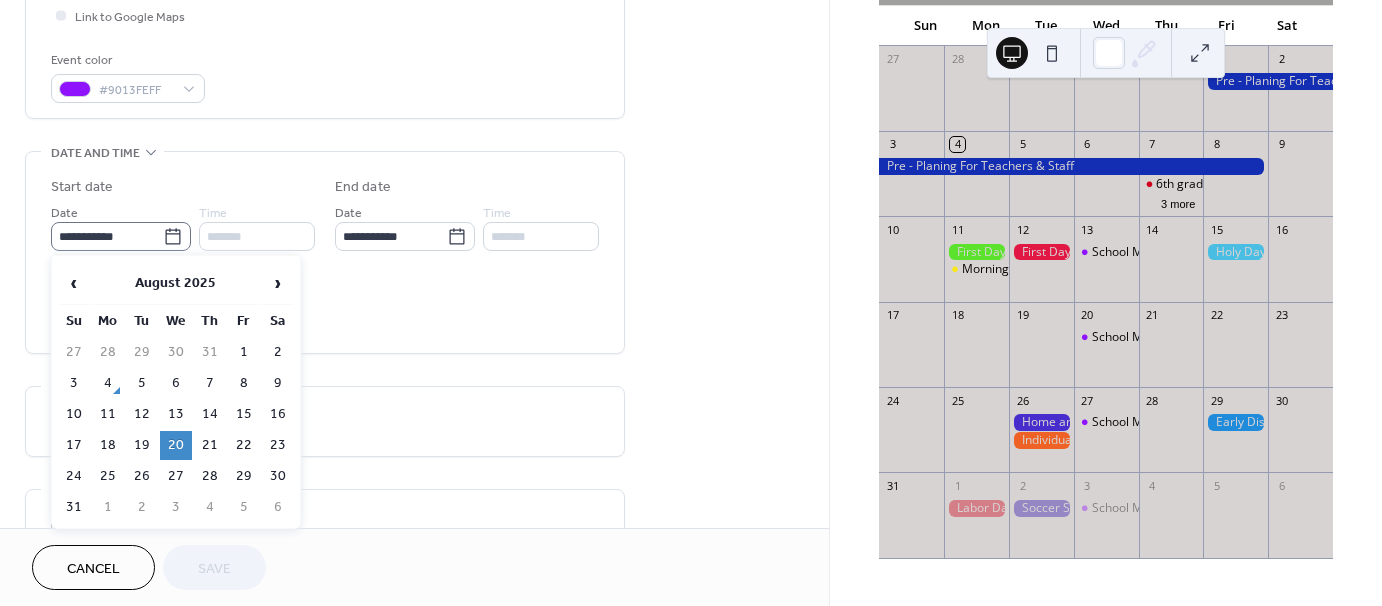 click 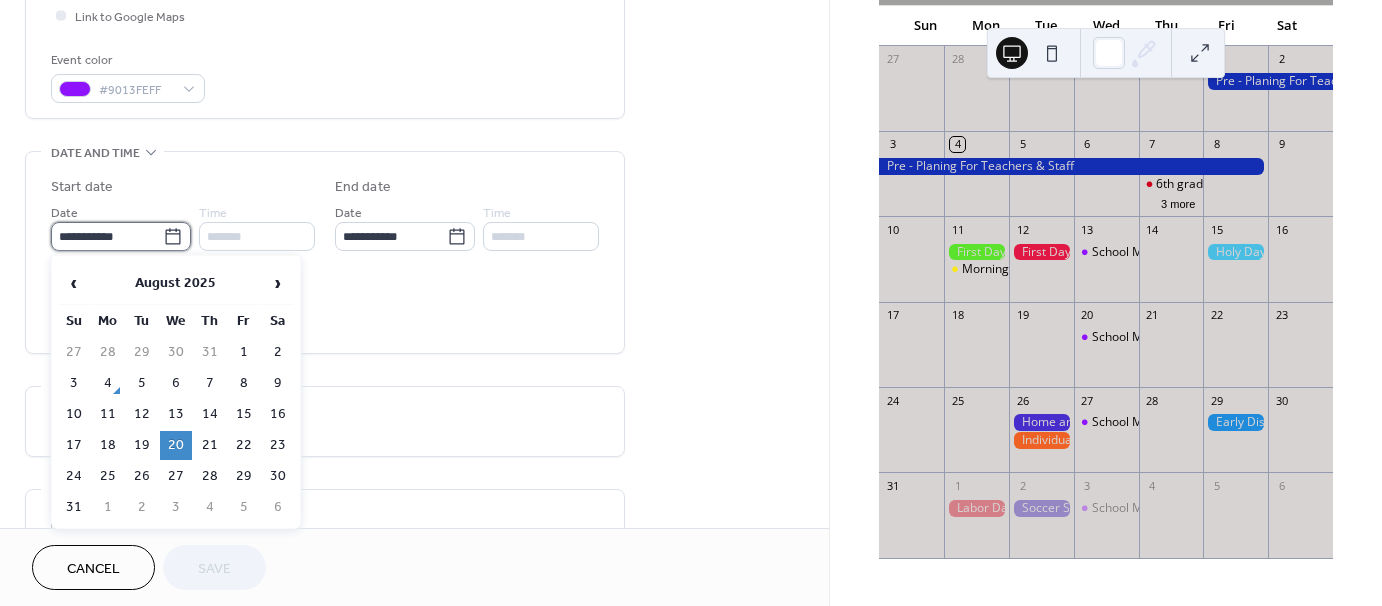 click on "**********" at bounding box center (107, 236) 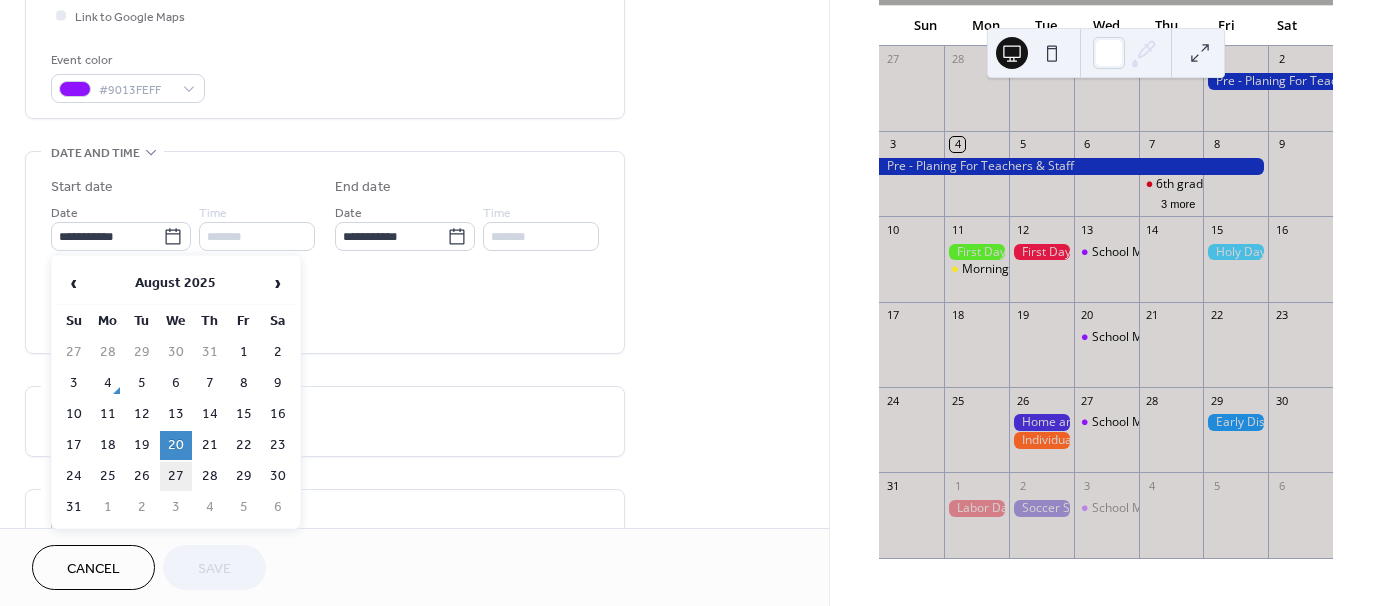 click on "27" at bounding box center (176, 476) 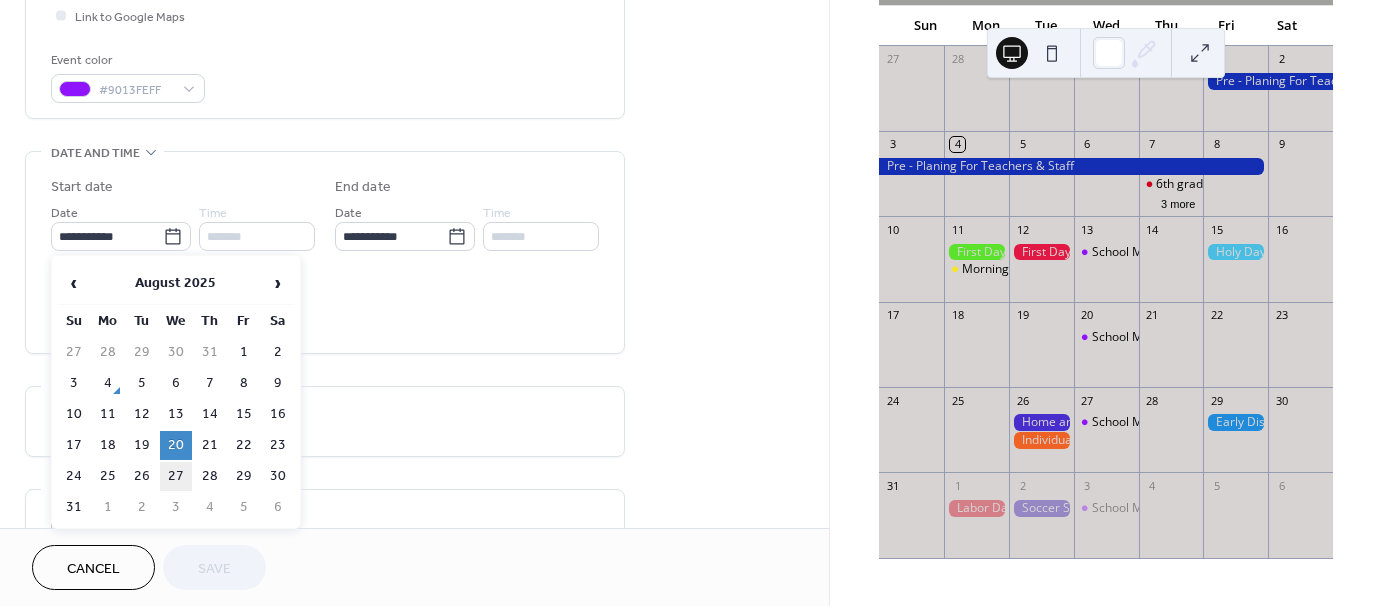 type on "**********" 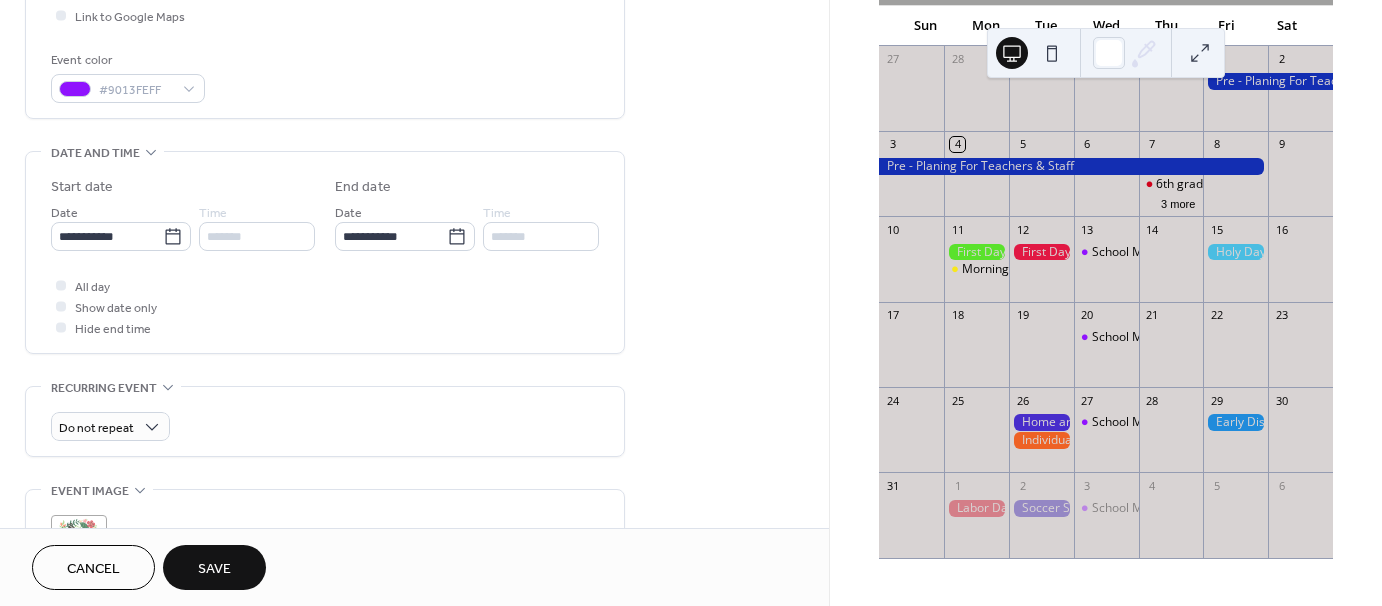 click on "Save" at bounding box center [214, 569] 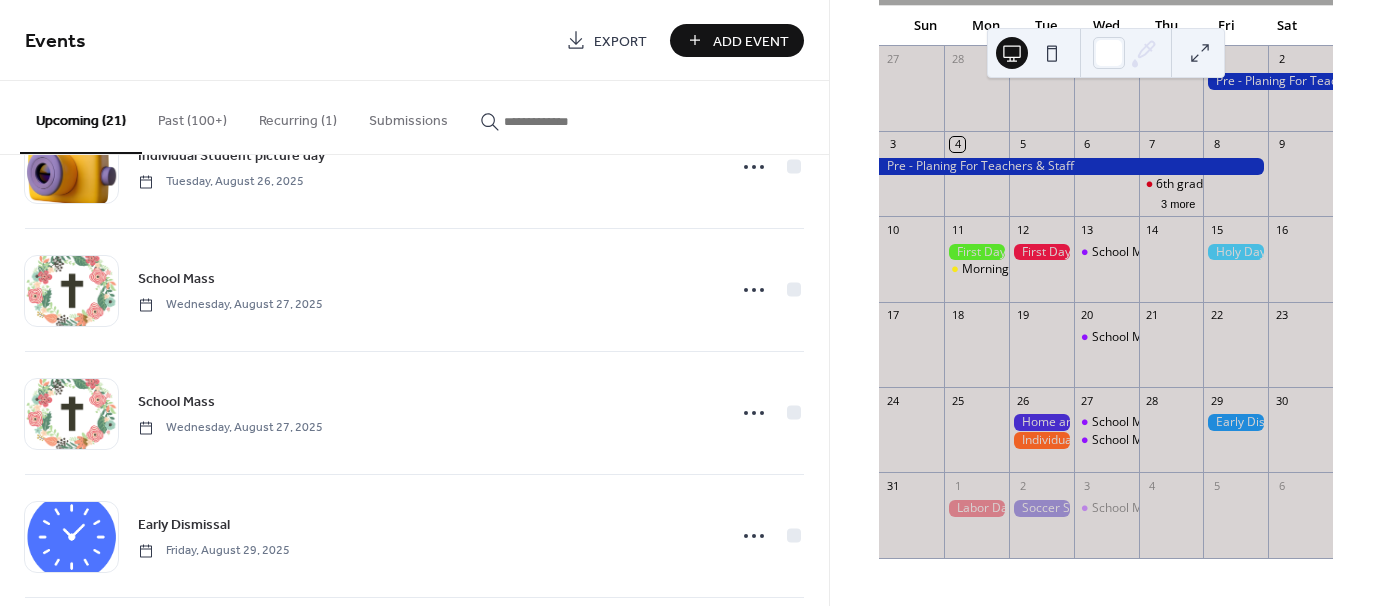scroll, scrollTop: 1600, scrollLeft: 0, axis: vertical 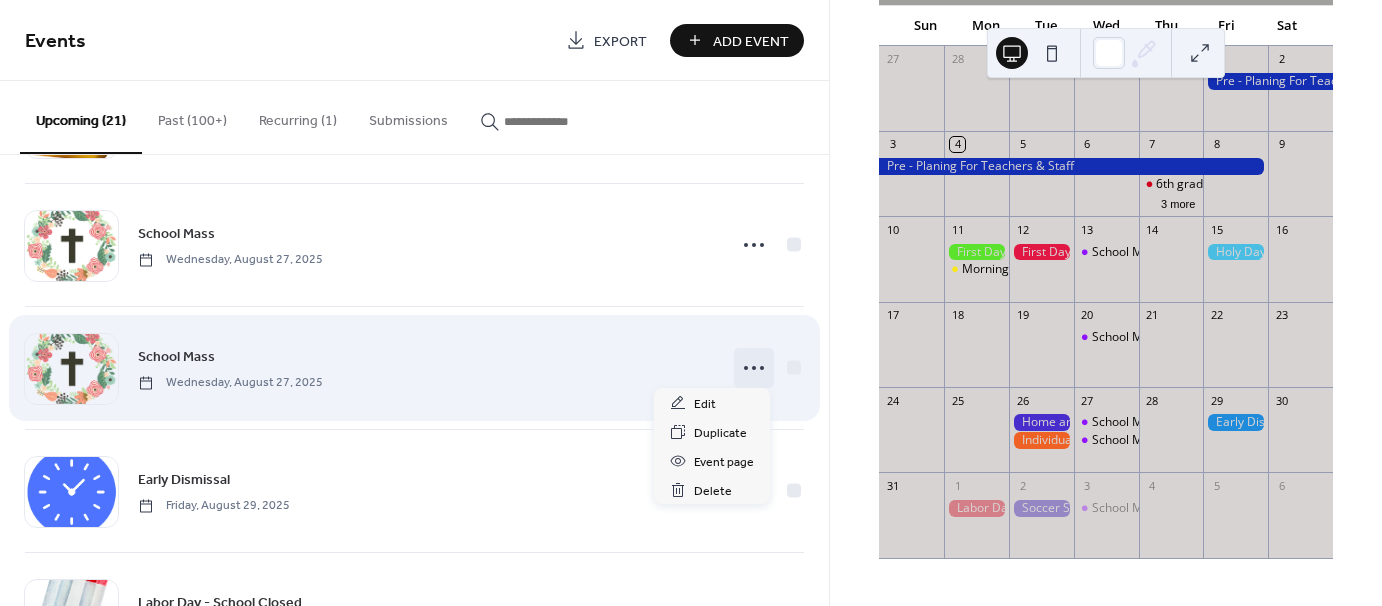 click 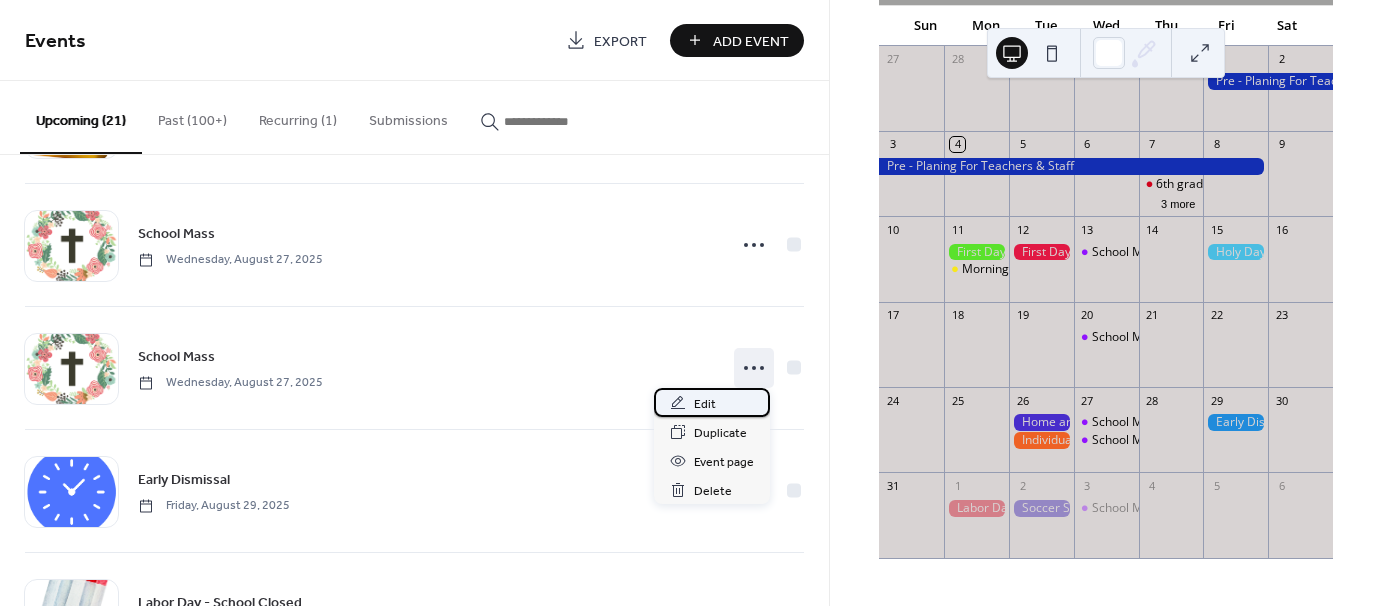 click on "Edit" at bounding box center (705, 404) 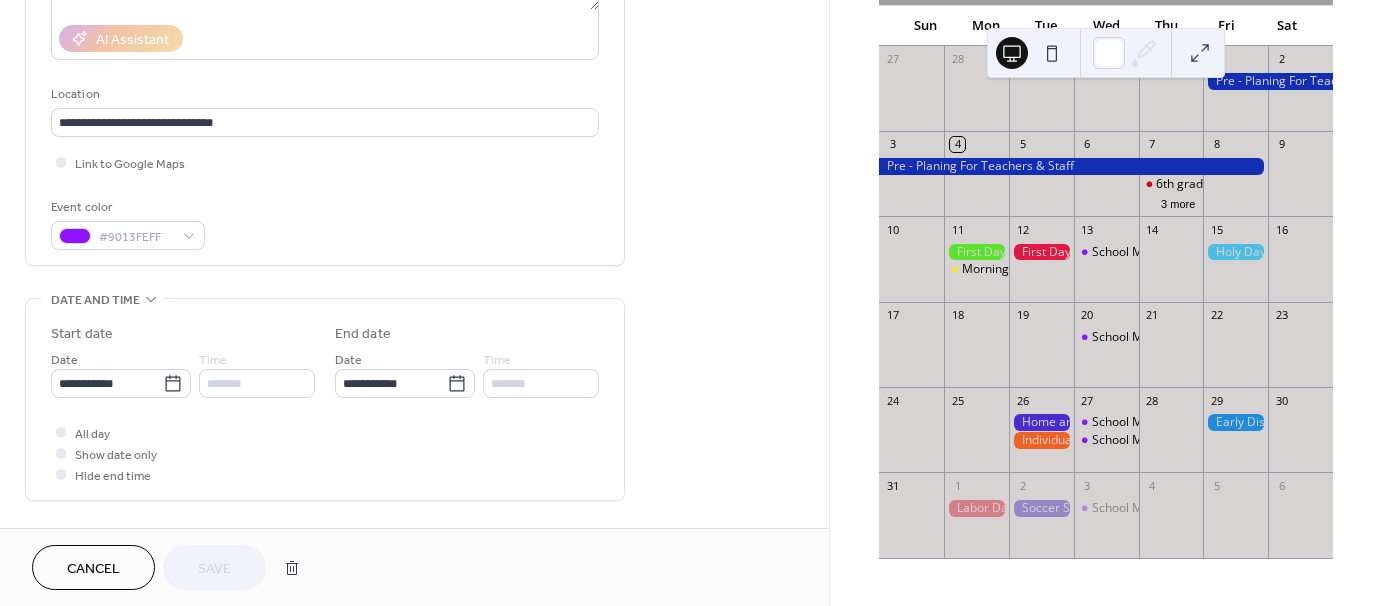 scroll, scrollTop: 400, scrollLeft: 0, axis: vertical 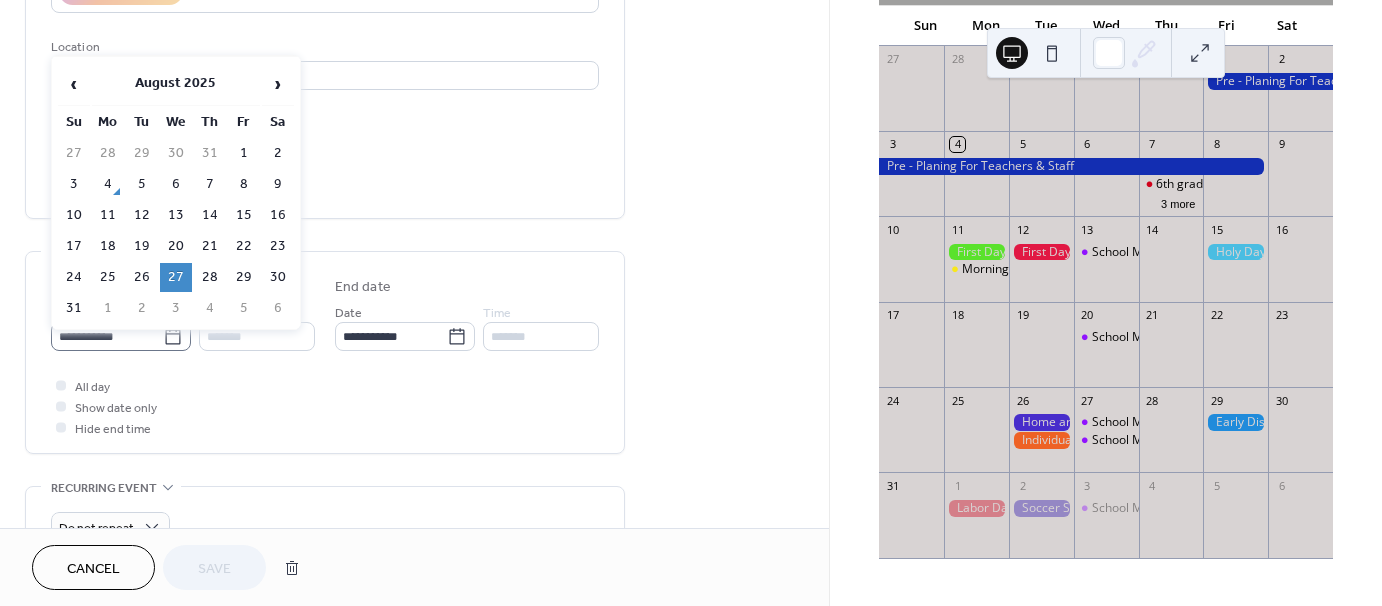 click 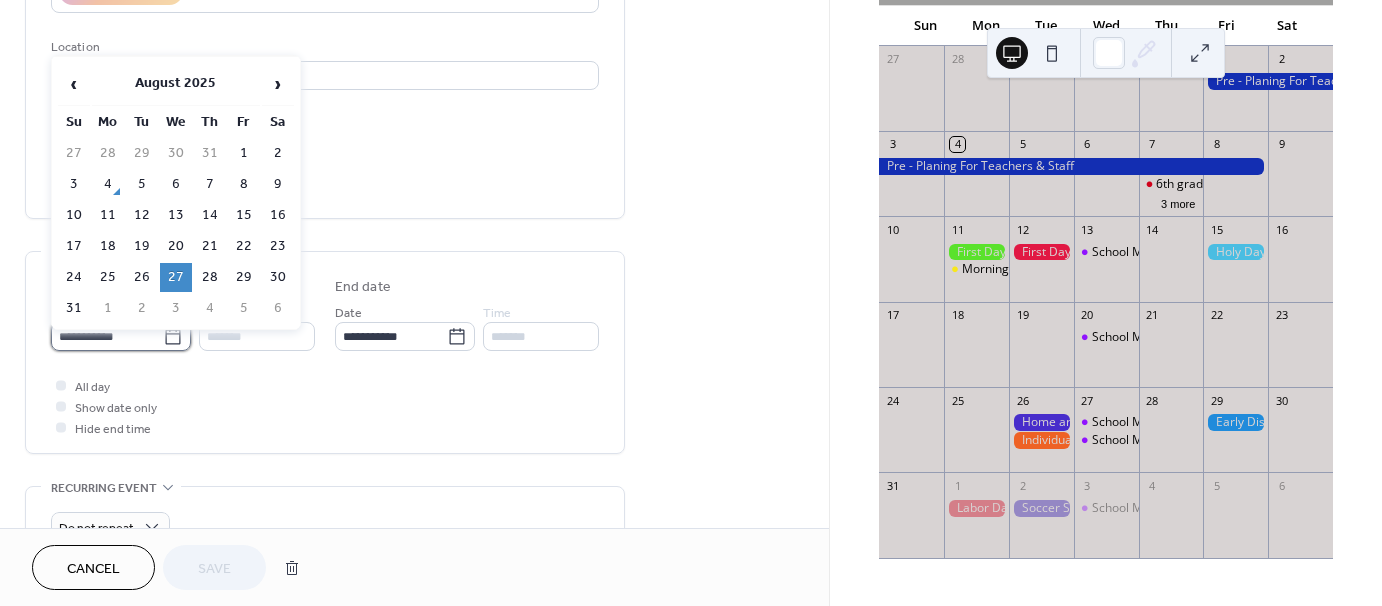 click on "**********" at bounding box center [107, 336] 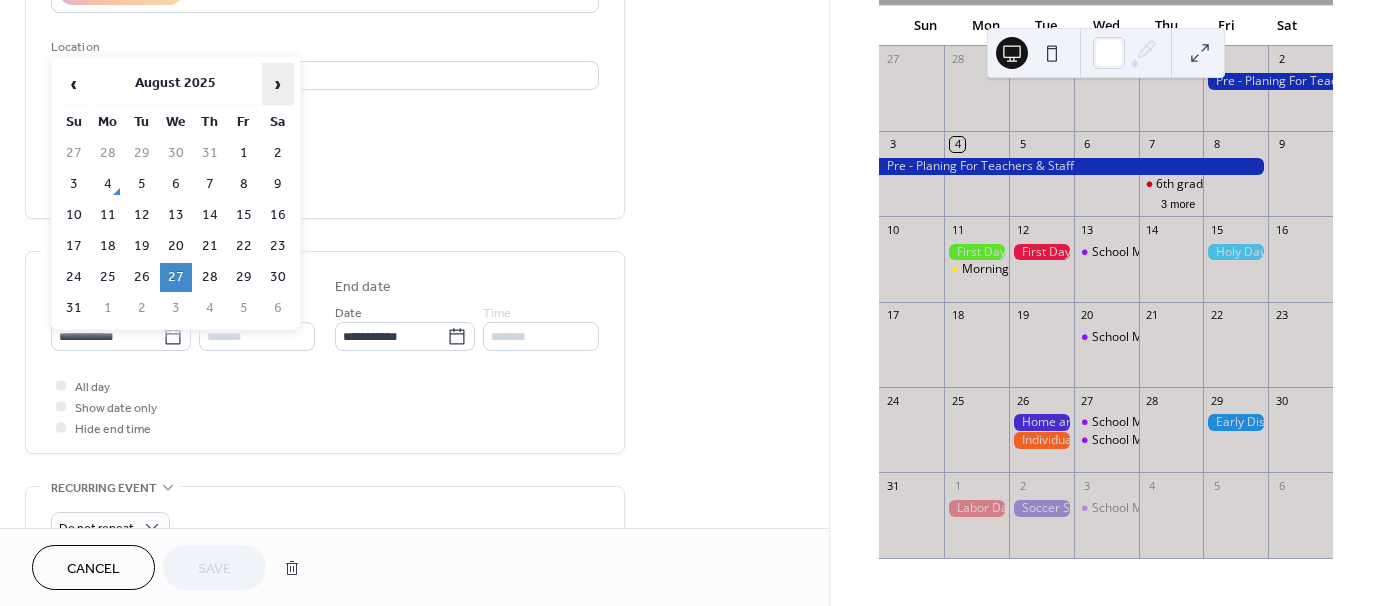 click on "›" at bounding box center [278, 84] 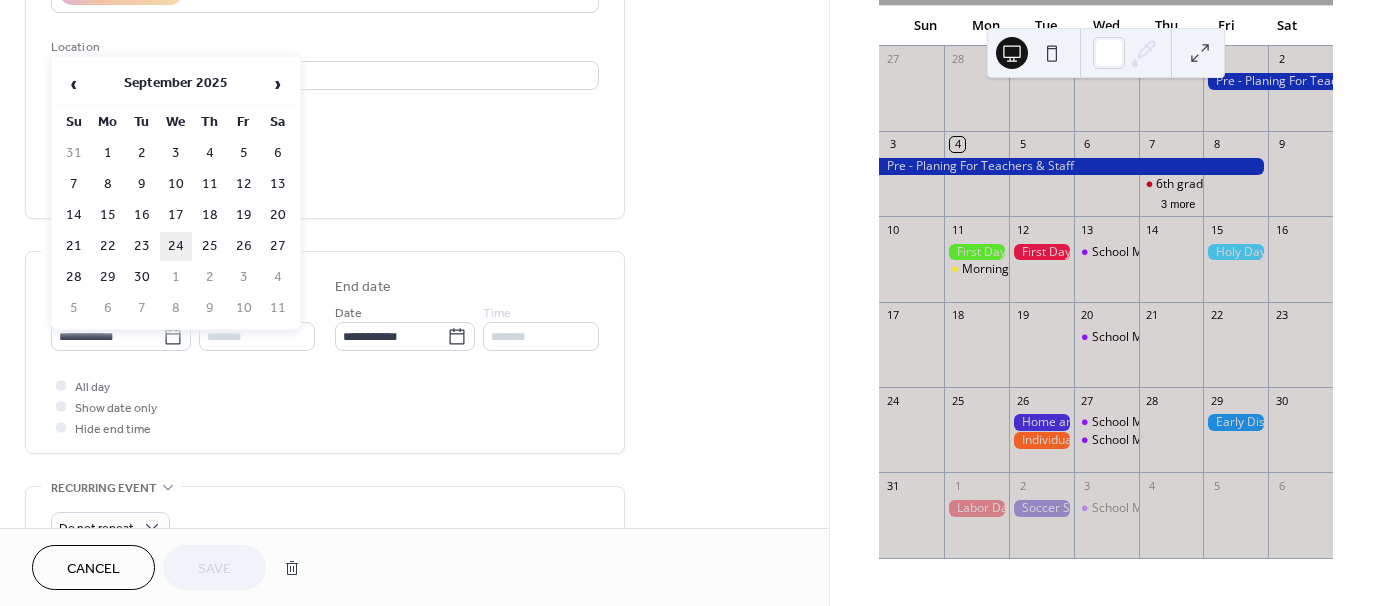 click on "24" at bounding box center (176, 246) 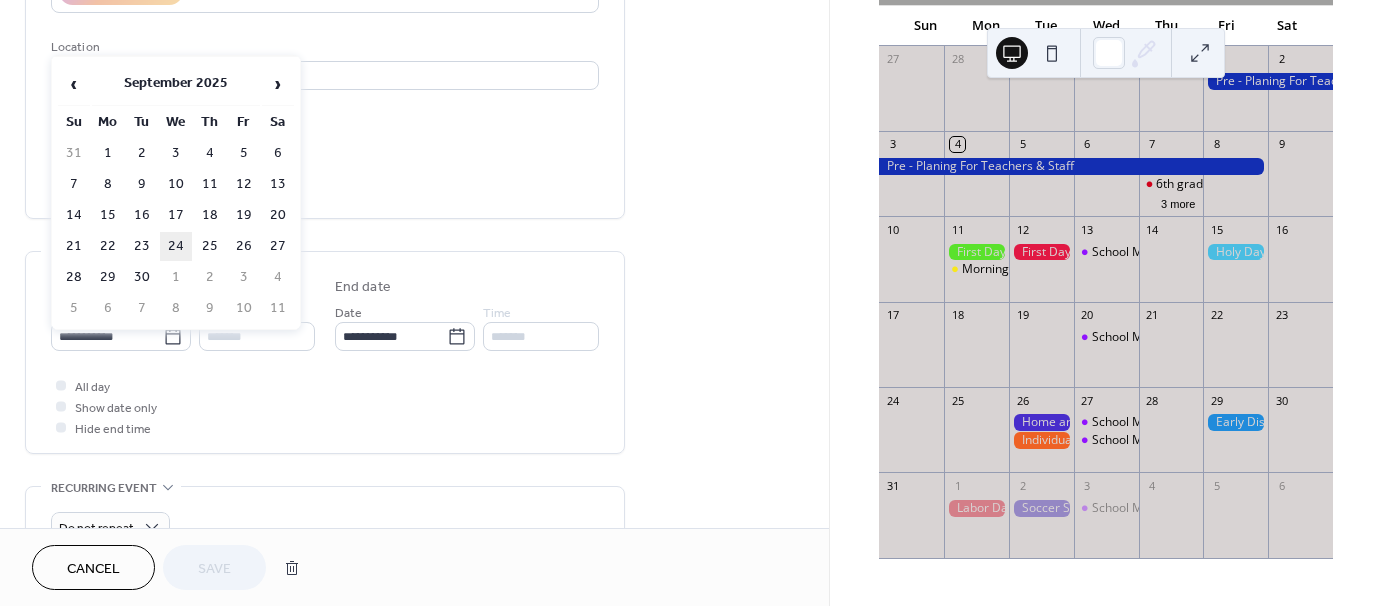 type on "**********" 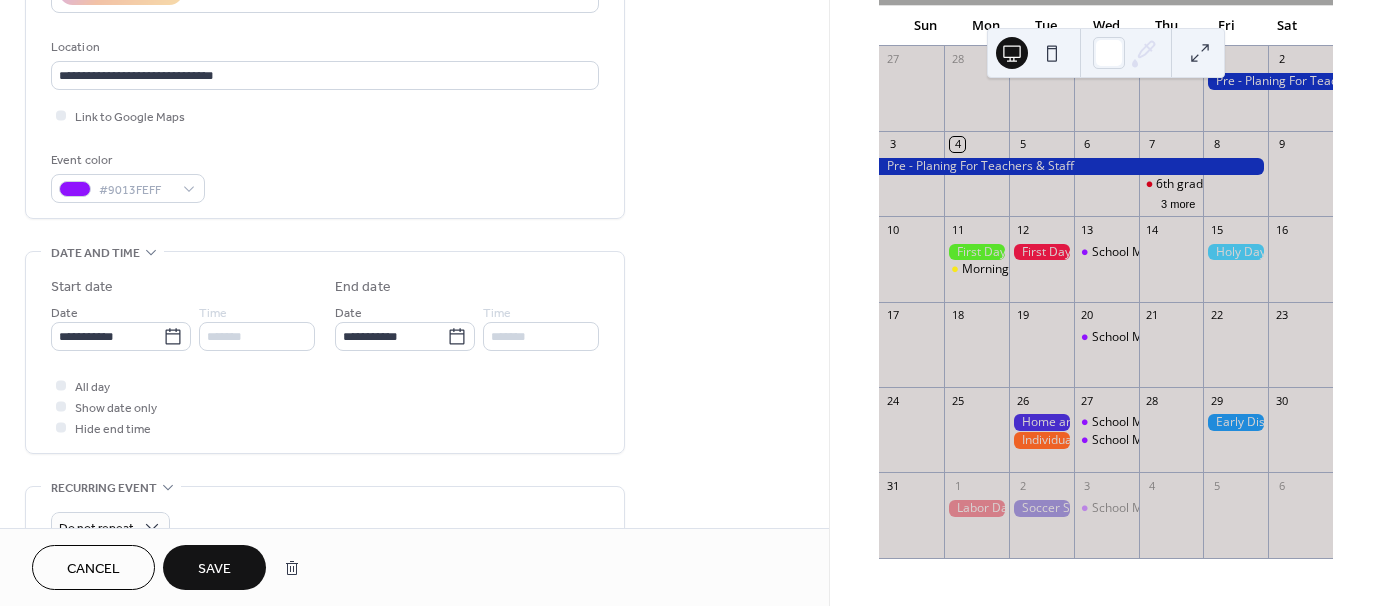 click on "Save" at bounding box center (214, 569) 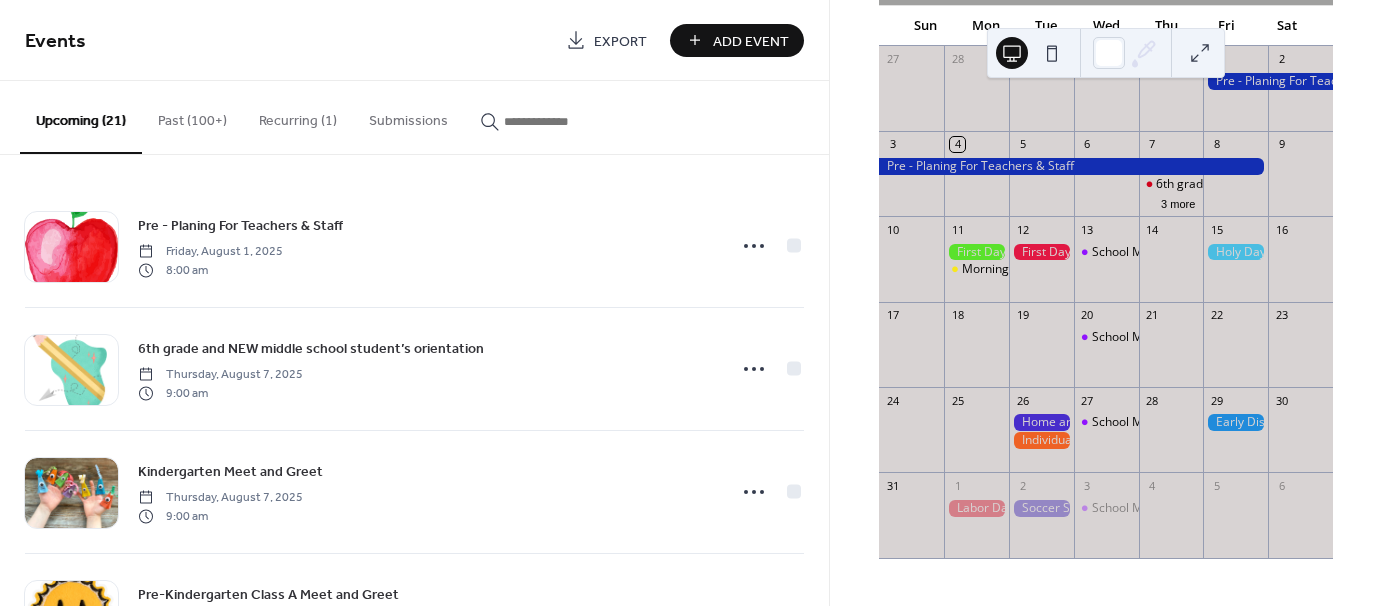 click on "Add Event" at bounding box center (737, 40) 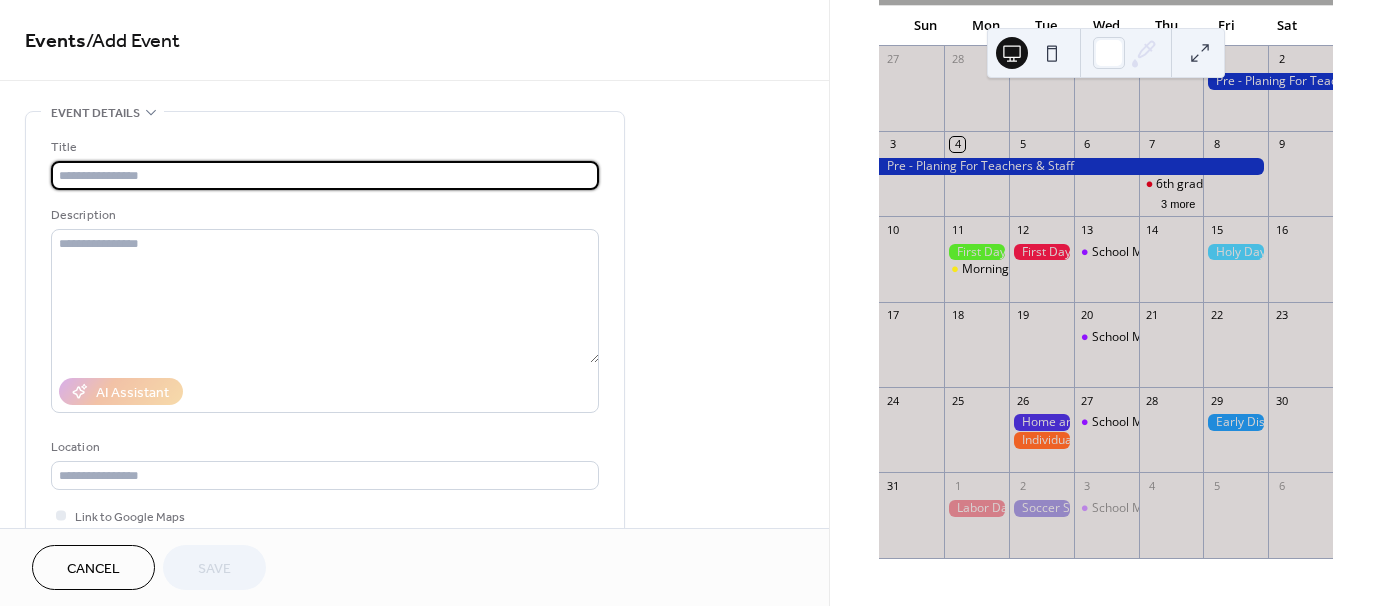 click at bounding box center [325, 175] 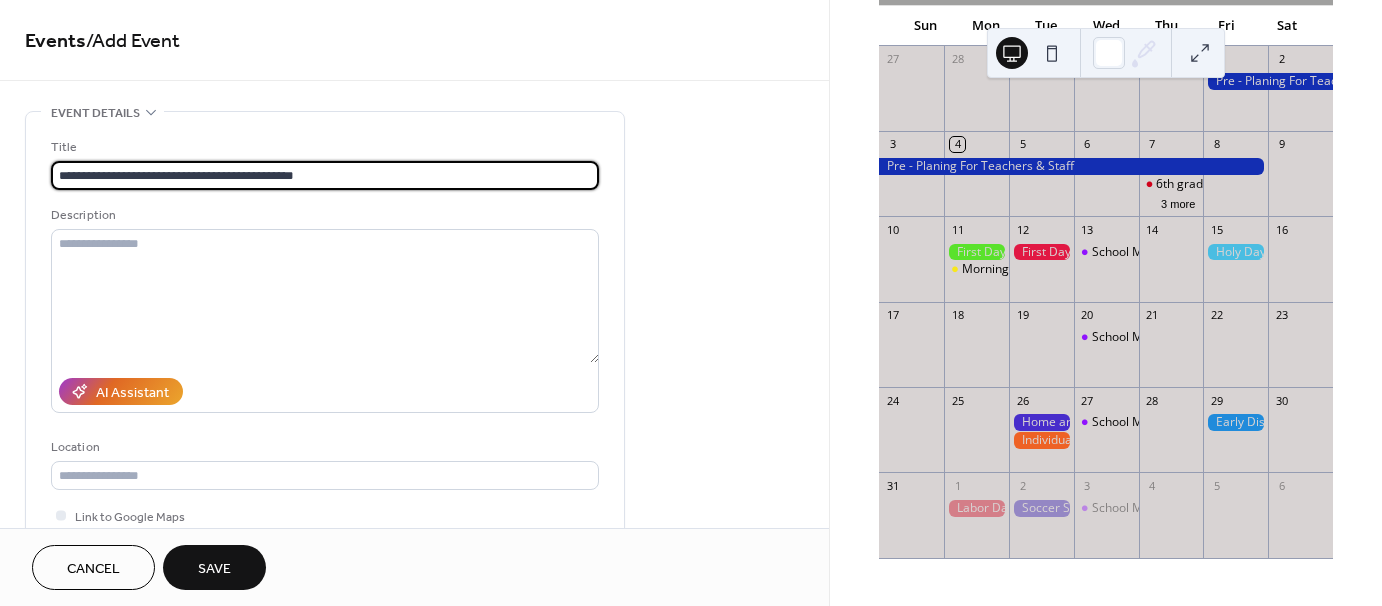 drag, startPoint x: 98, startPoint y: 173, endPoint x: 46, endPoint y: 169, distance: 52.153618 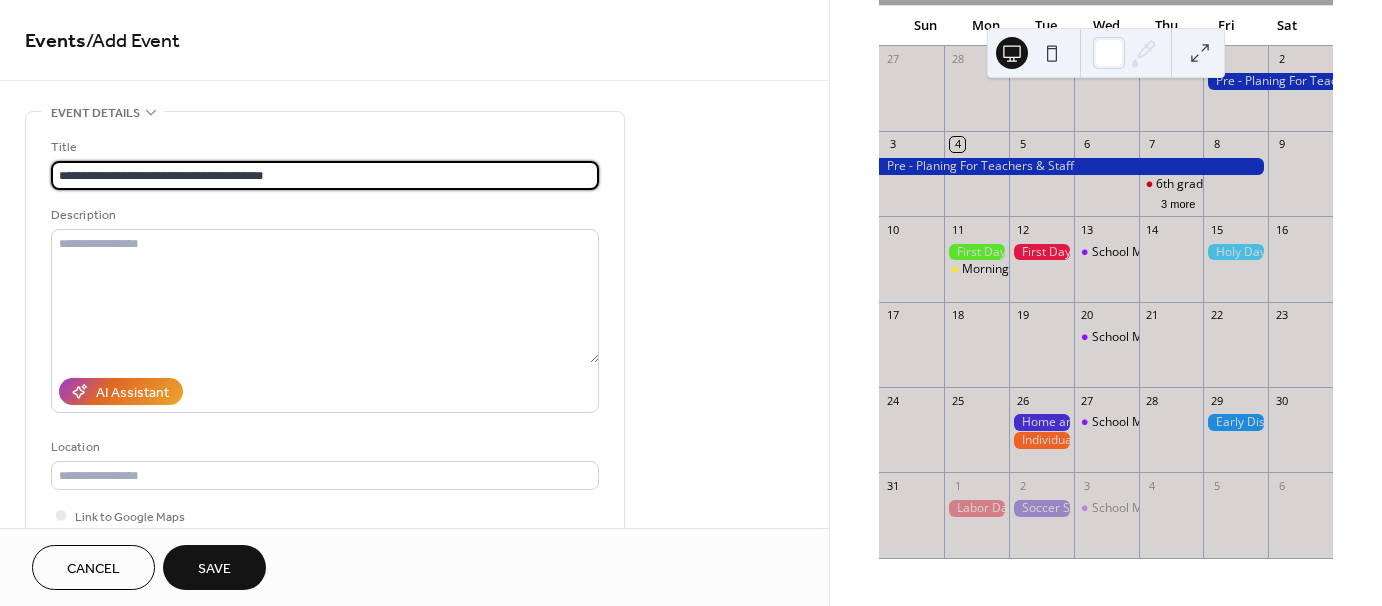 click on "**********" at bounding box center (325, 175) 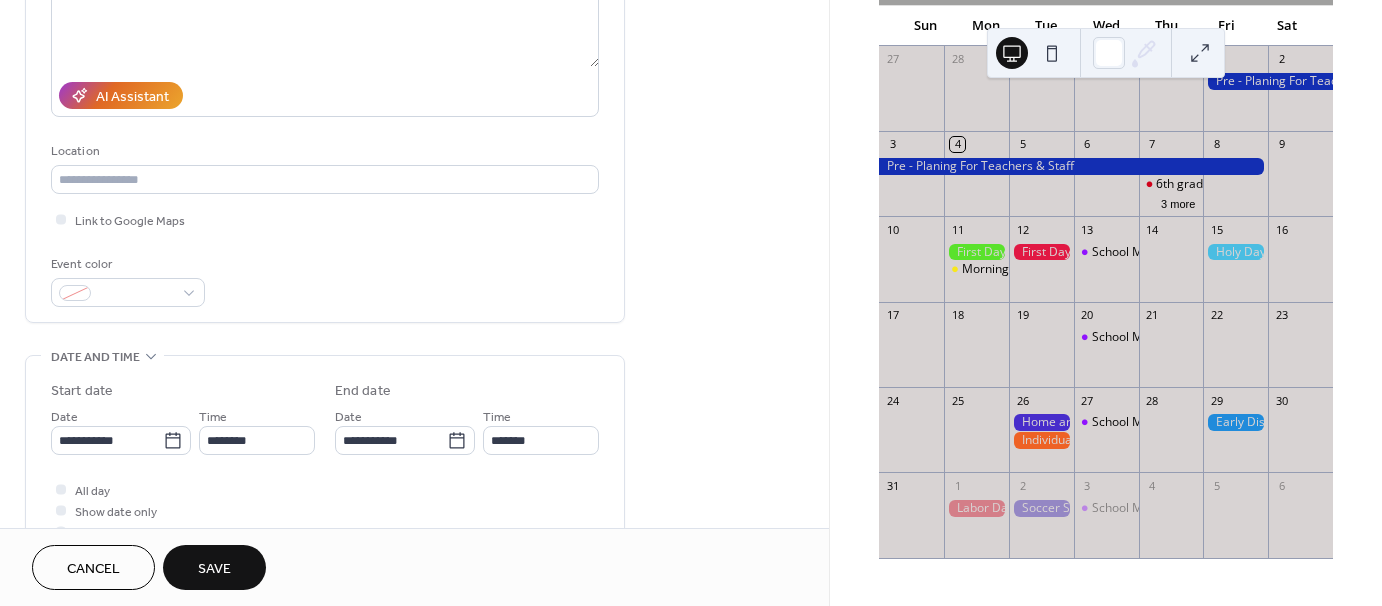 scroll, scrollTop: 300, scrollLeft: 0, axis: vertical 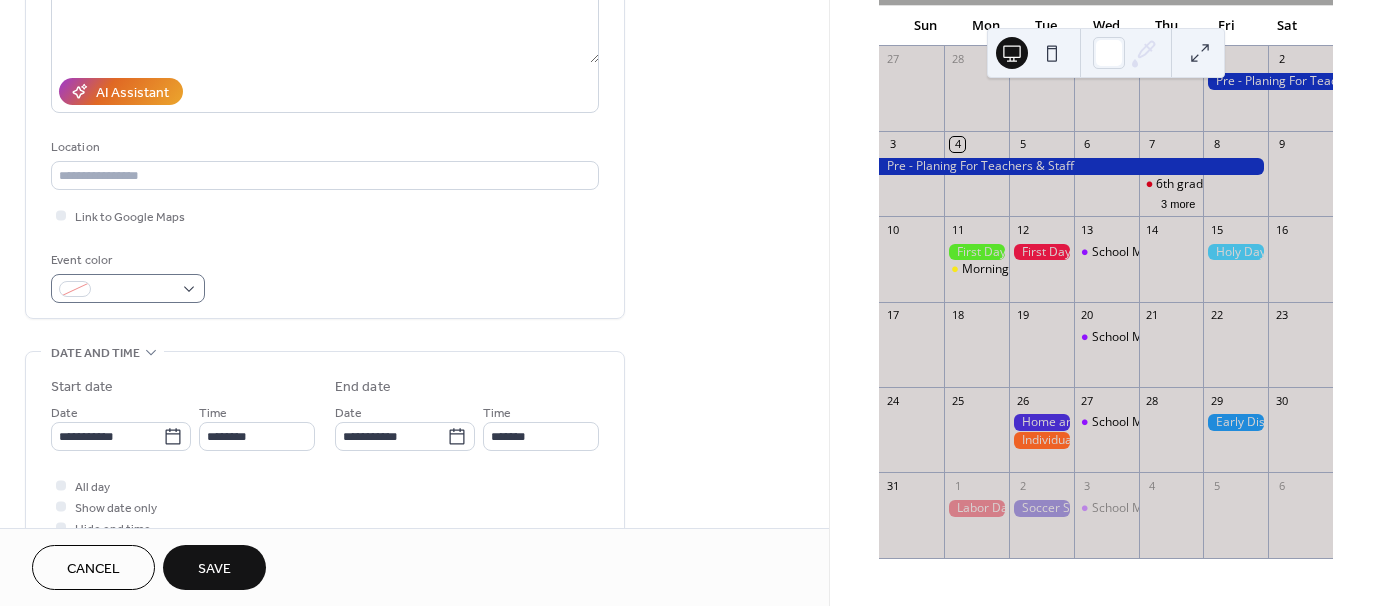 type on "**********" 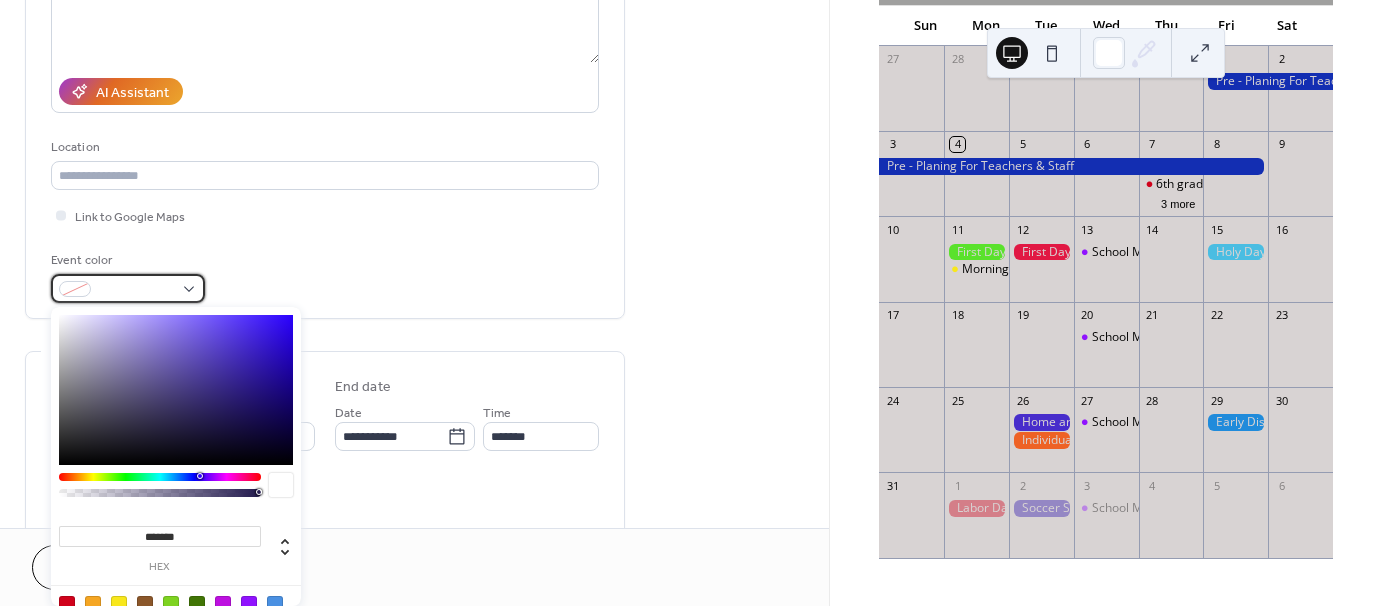 click at bounding box center [128, 288] 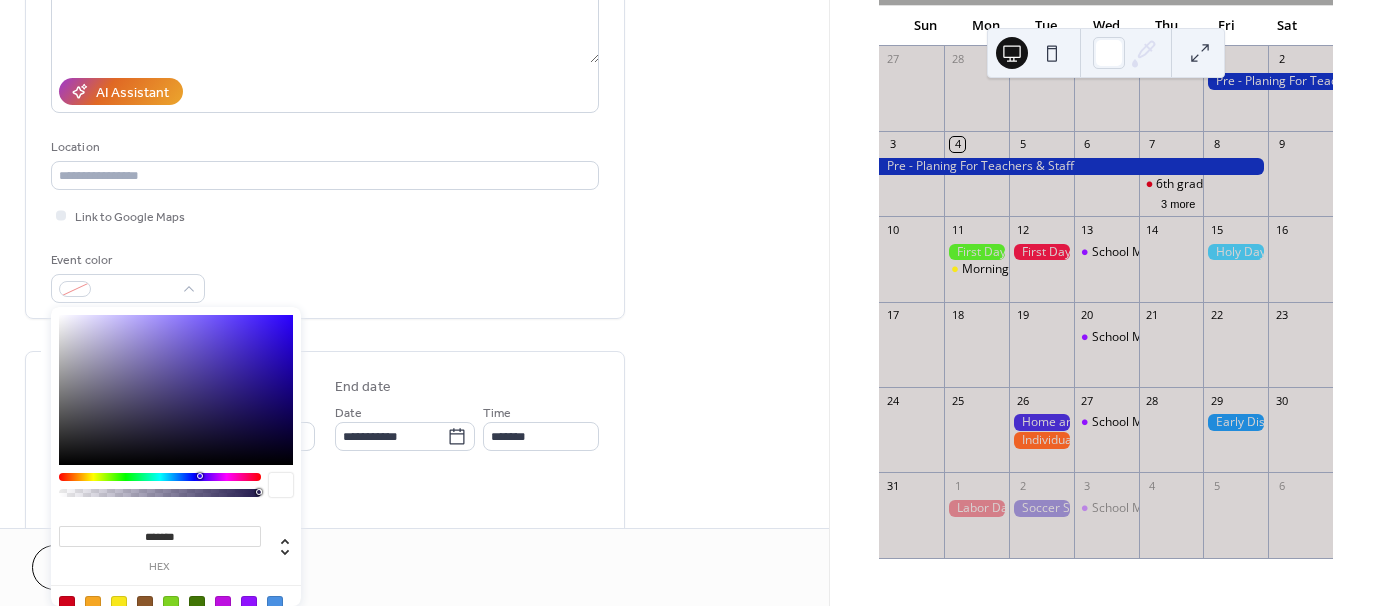 type on "*******" 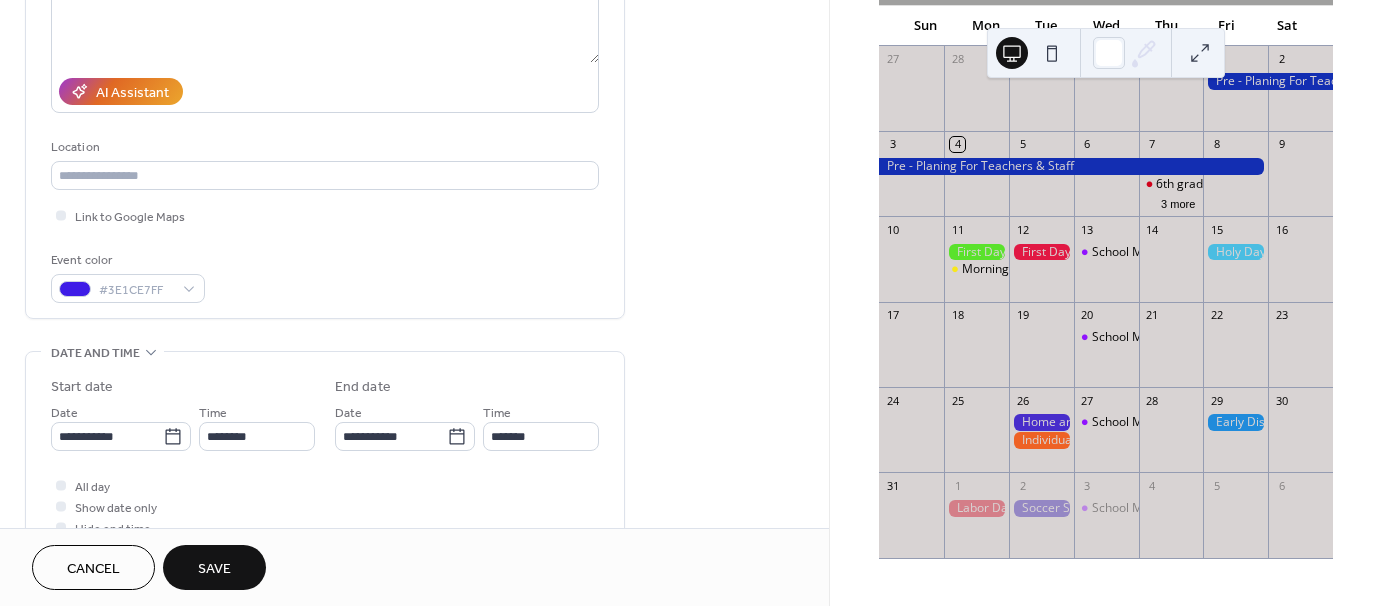 click on "Event color #3E1CE7FF" at bounding box center (325, 276) 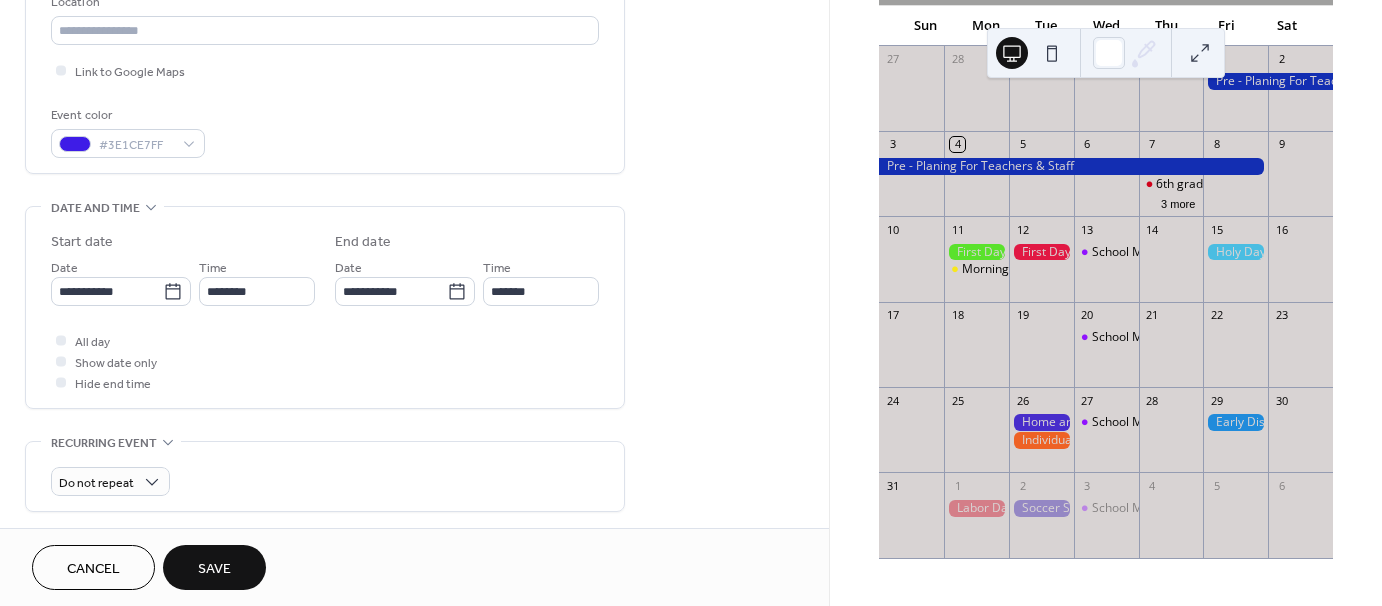 scroll, scrollTop: 500, scrollLeft: 0, axis: vertical 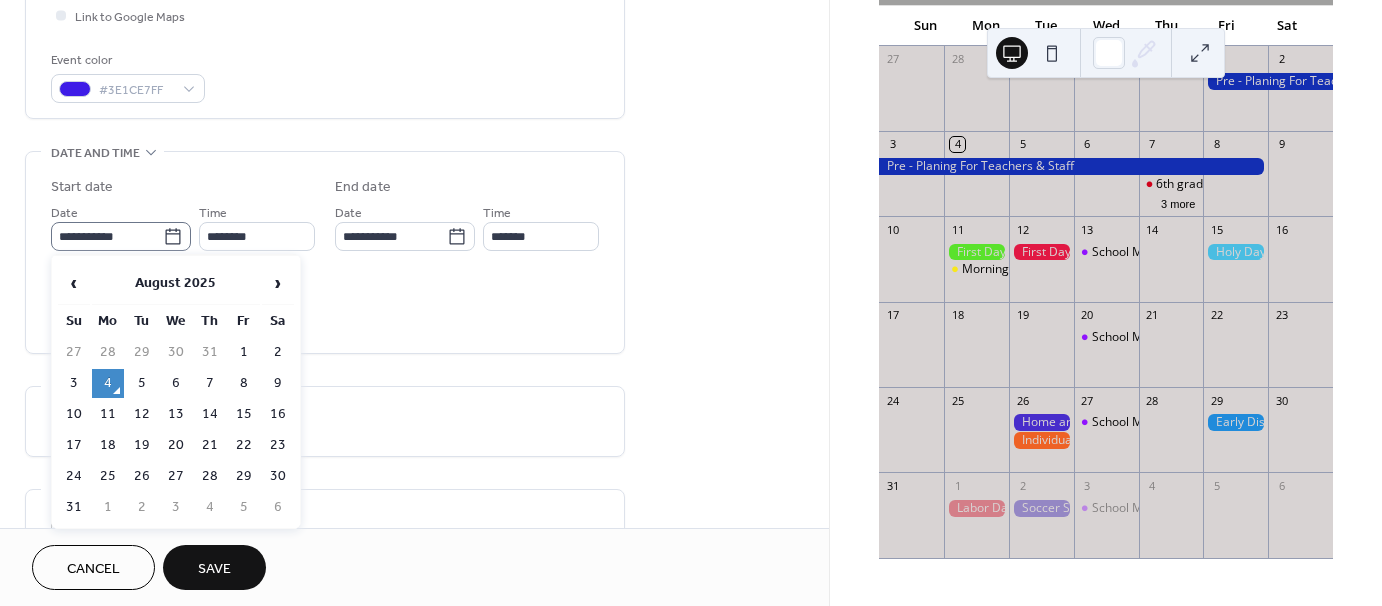 click 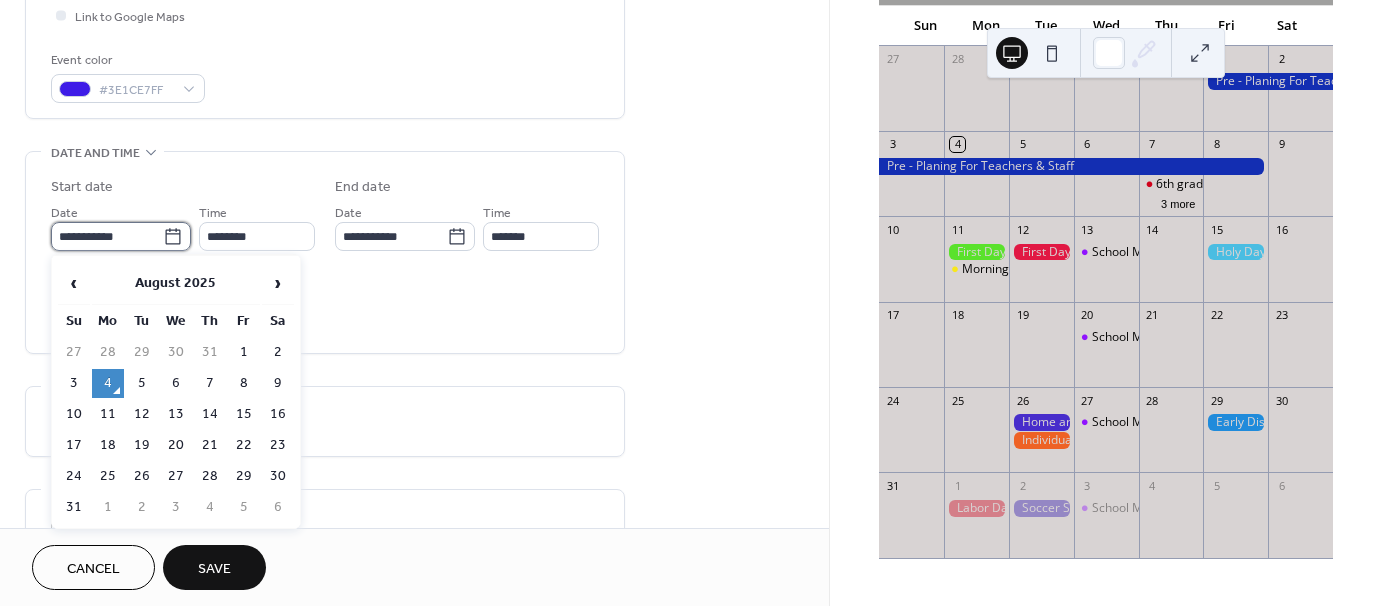click on "**********" at bounding box center [107, 236] 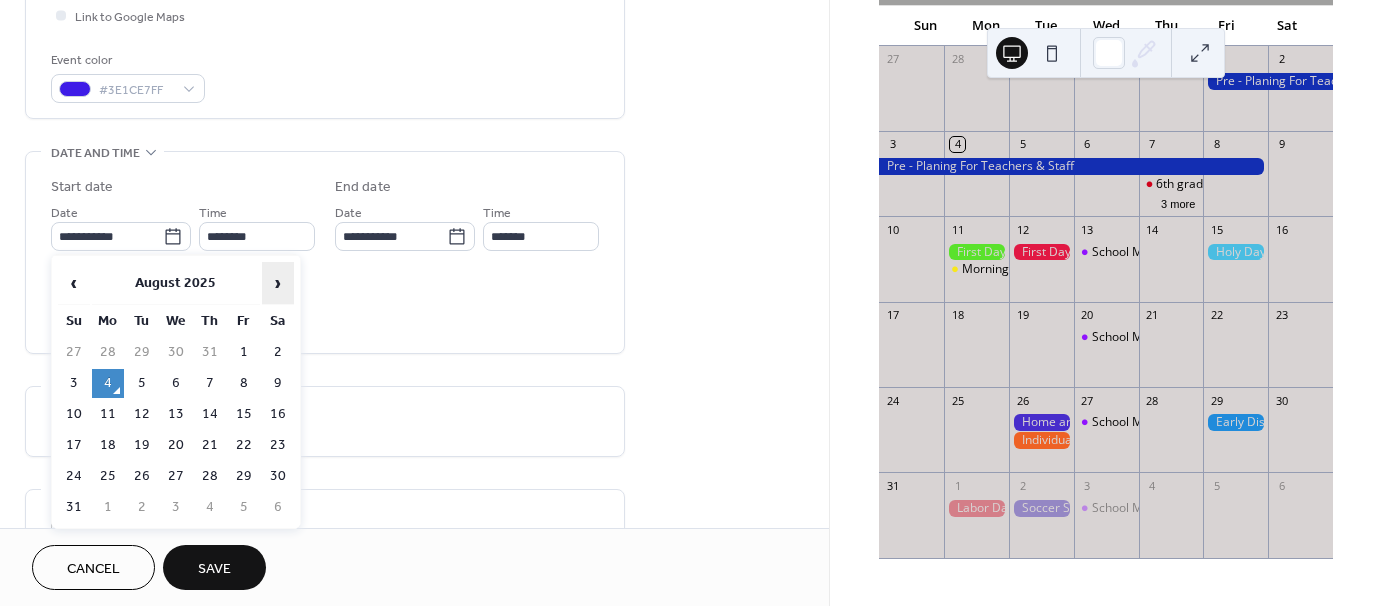 click on "›" at bounding box center [278, 283] 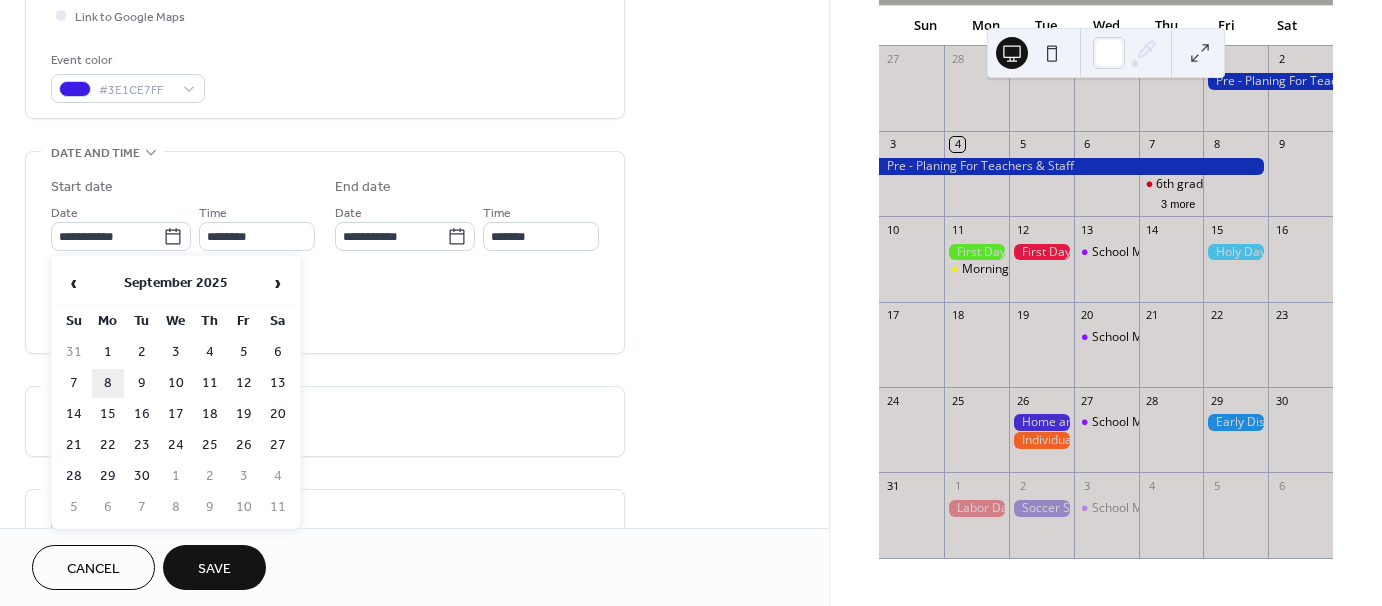 click on "8" at bounding box center (108, 383) 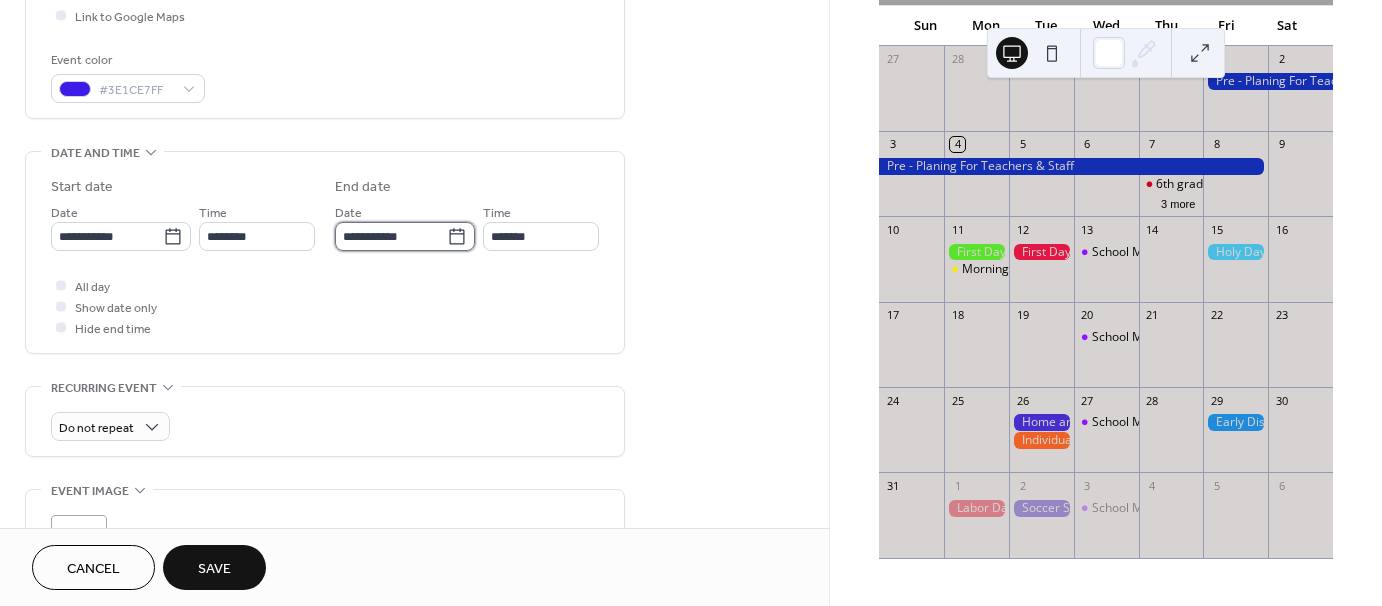 click on "**********" at bounding box center [391, 236] 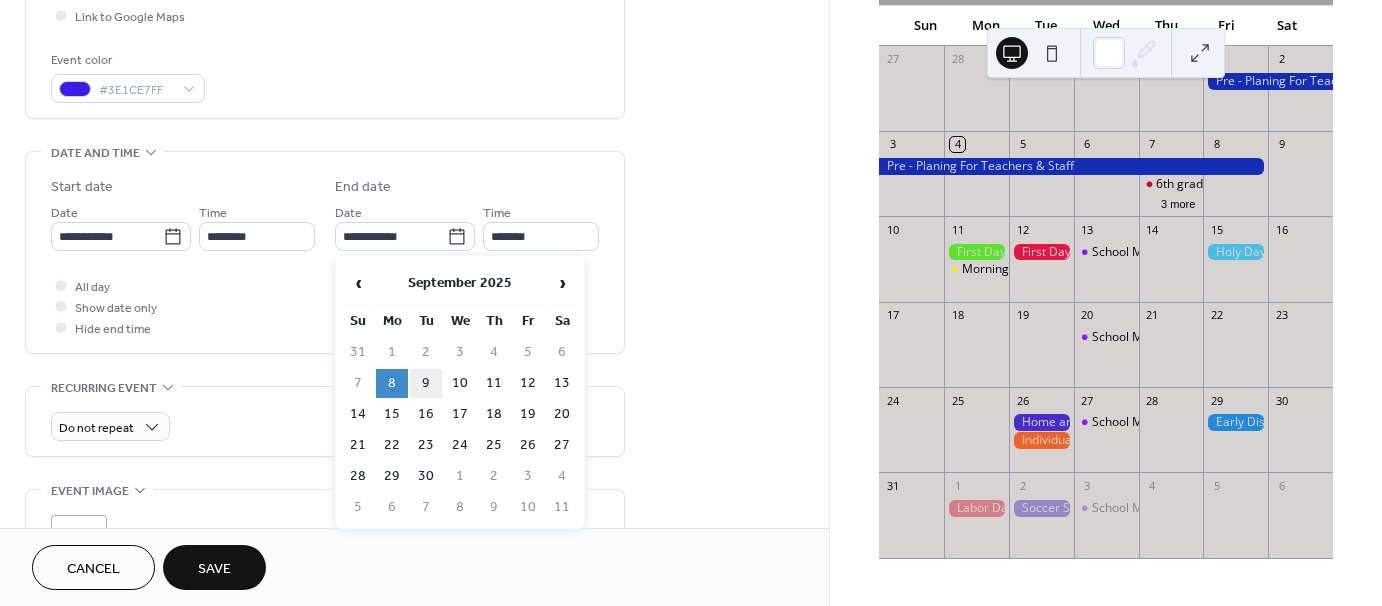 click on "9" at bounding box center (426, 383) 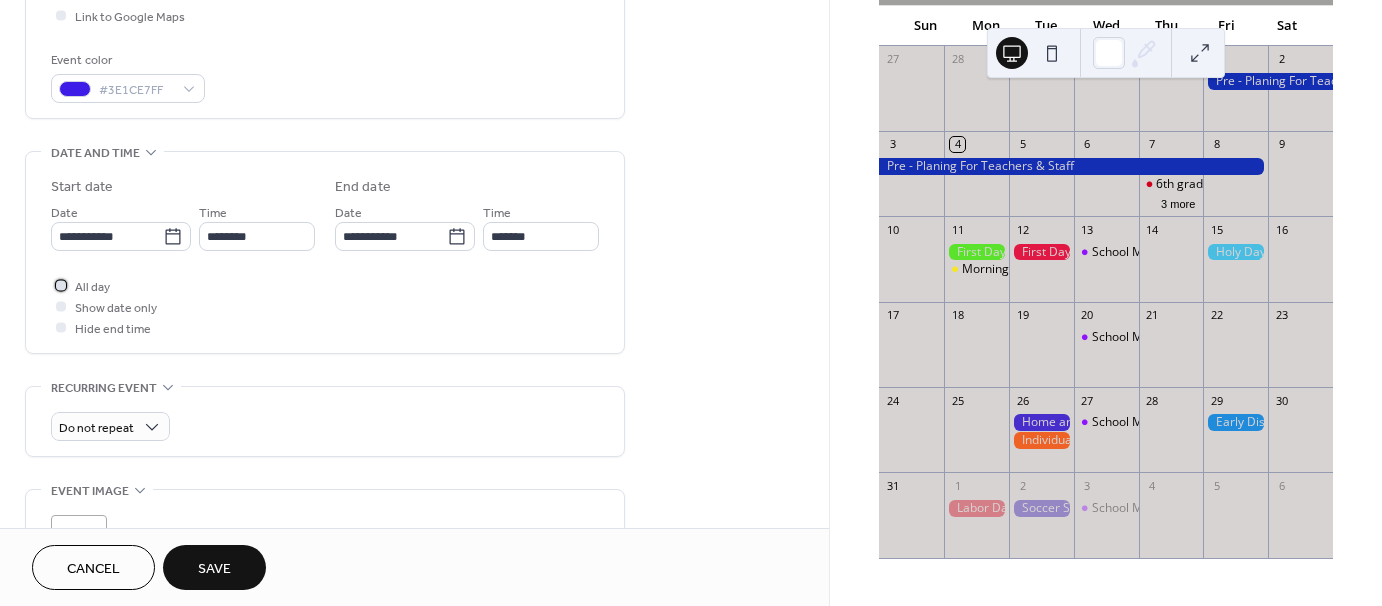 click at bounding box center (61, 285) 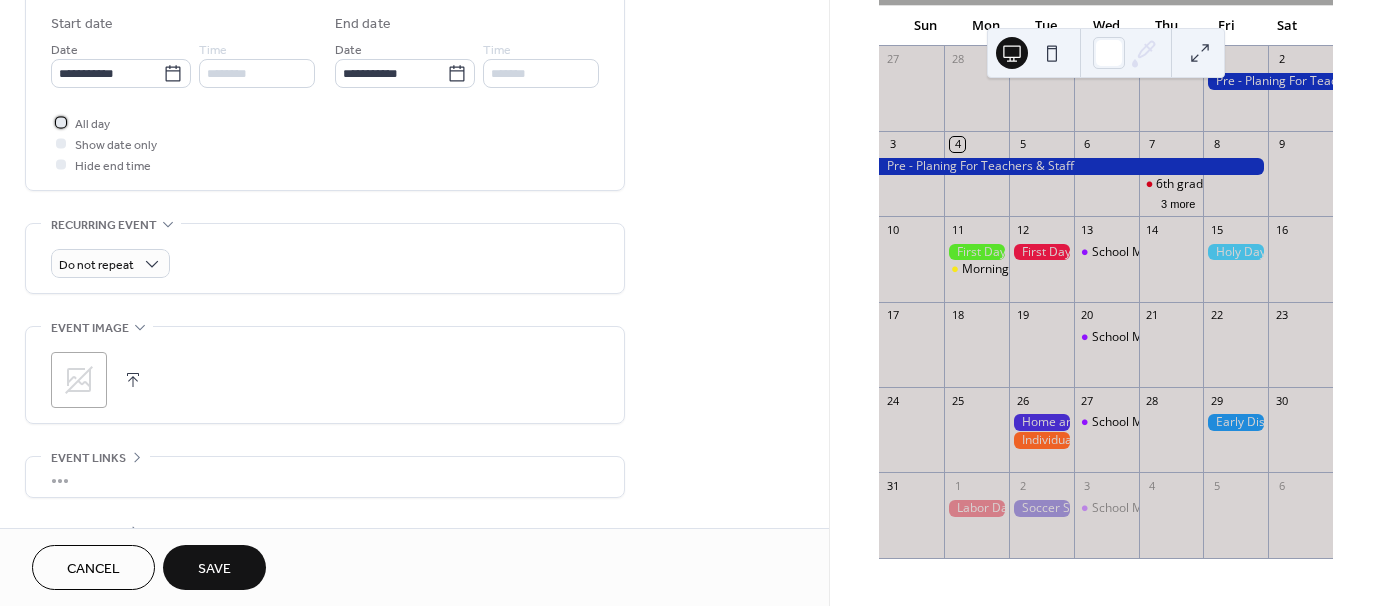 scroll, scrollTop: 700, scrollLeft: 0, axis: vertical 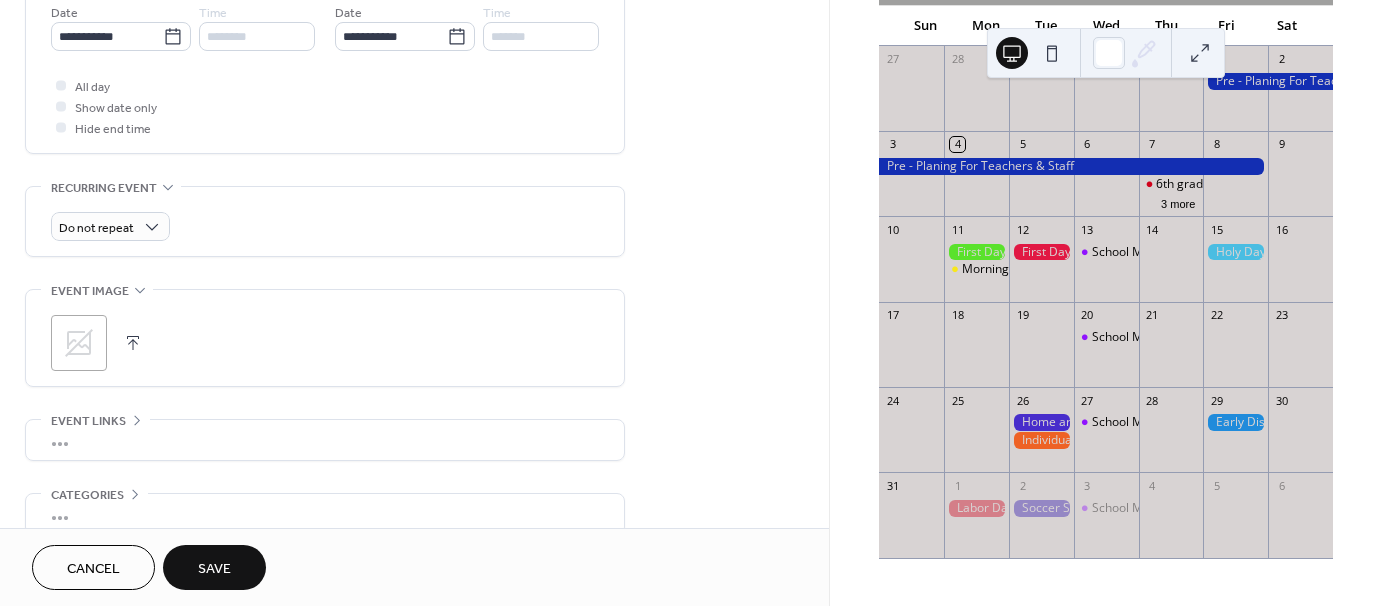 click 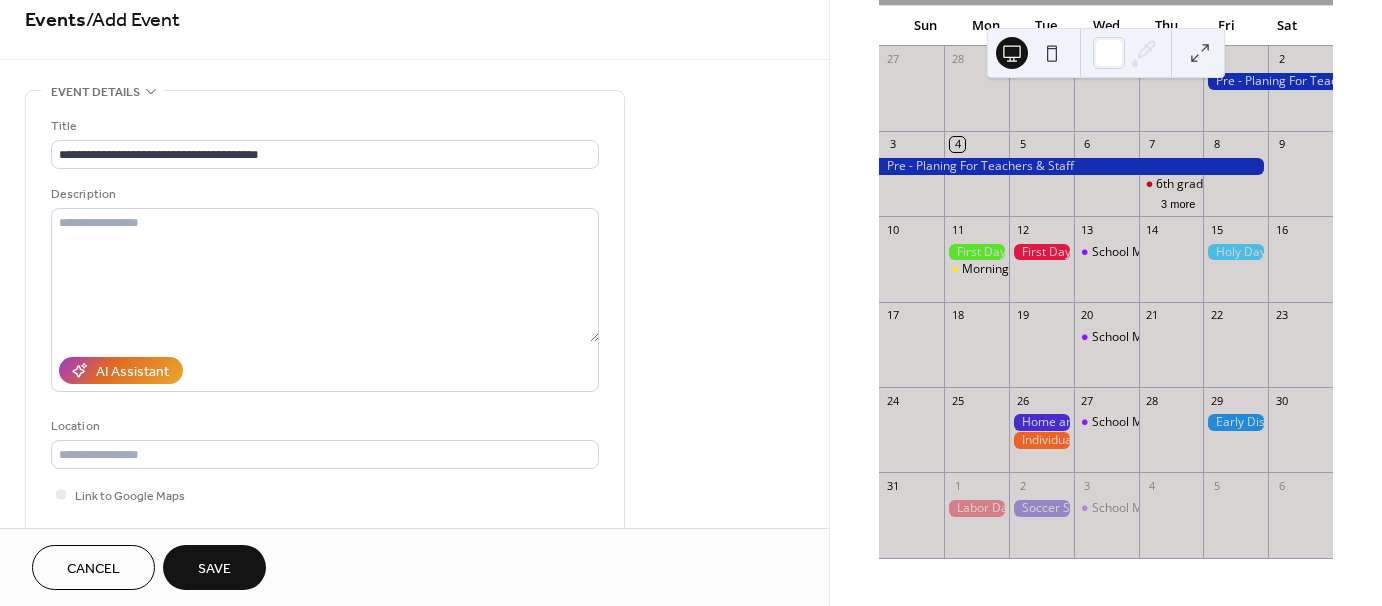 scroll, scrollTop: 0, scrollLeft: 0, axis: both 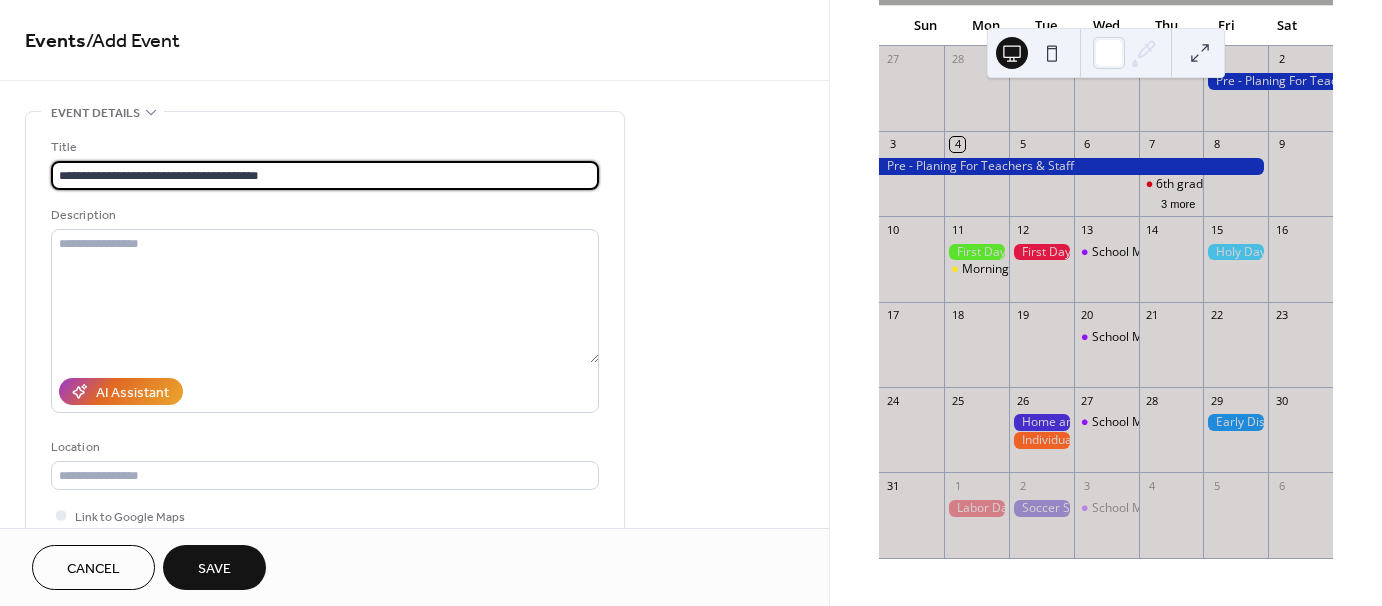 click on "**********" at bounding box center (325, 175) 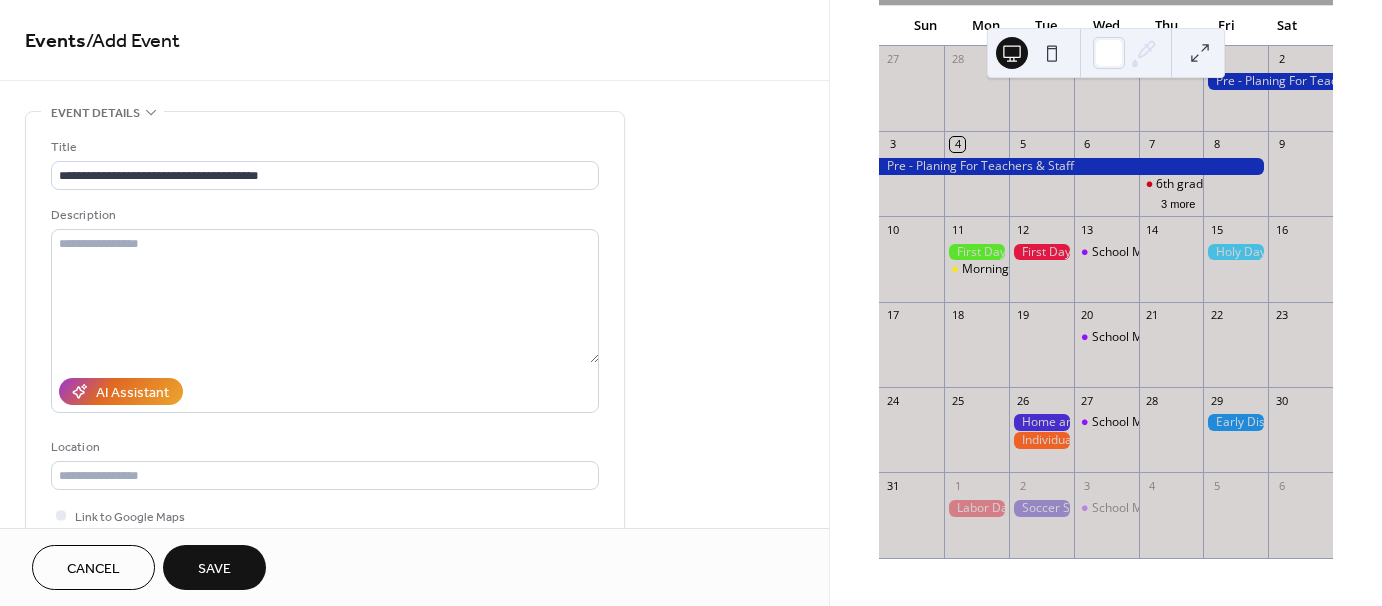 click on "Save" at bounding box center (214, 567) 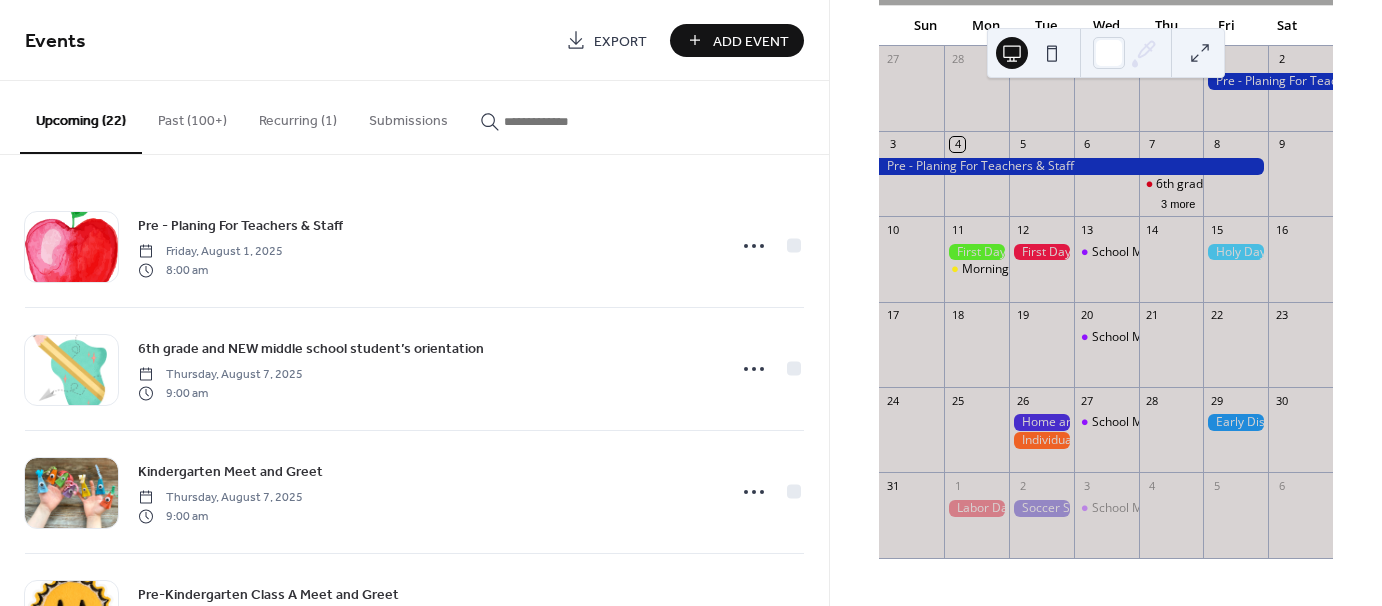 click on "Add Event" at bounding box center [751, 41] 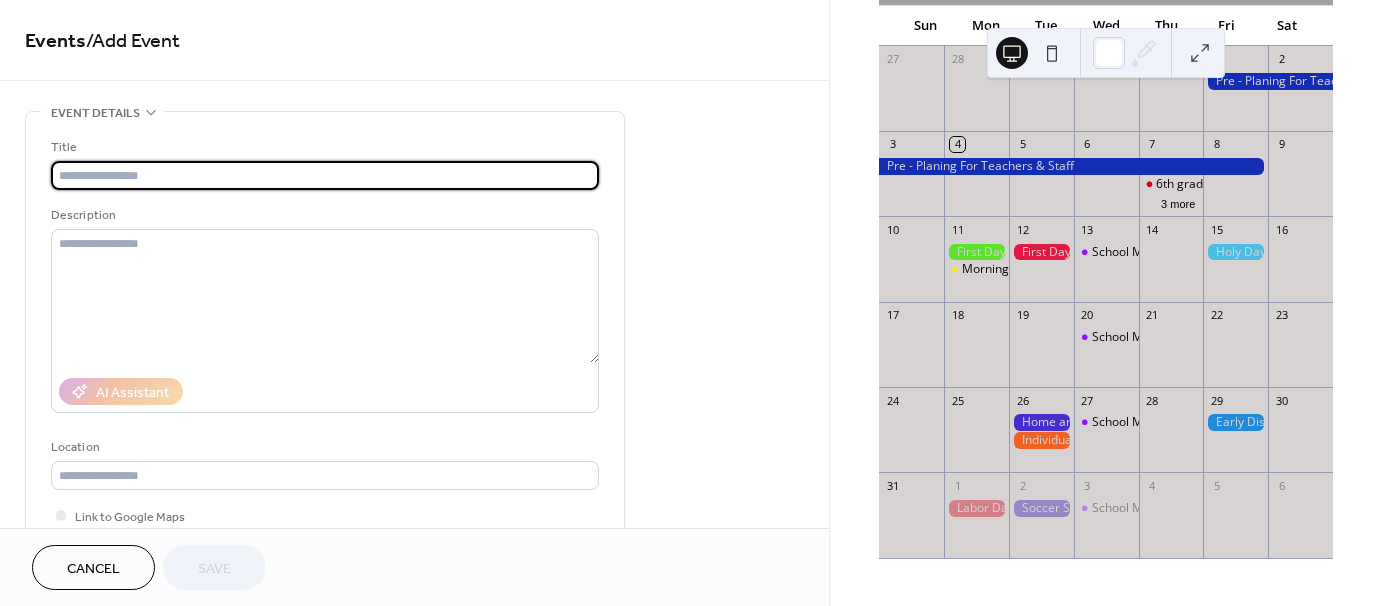 click at bounding box center [325, 175] 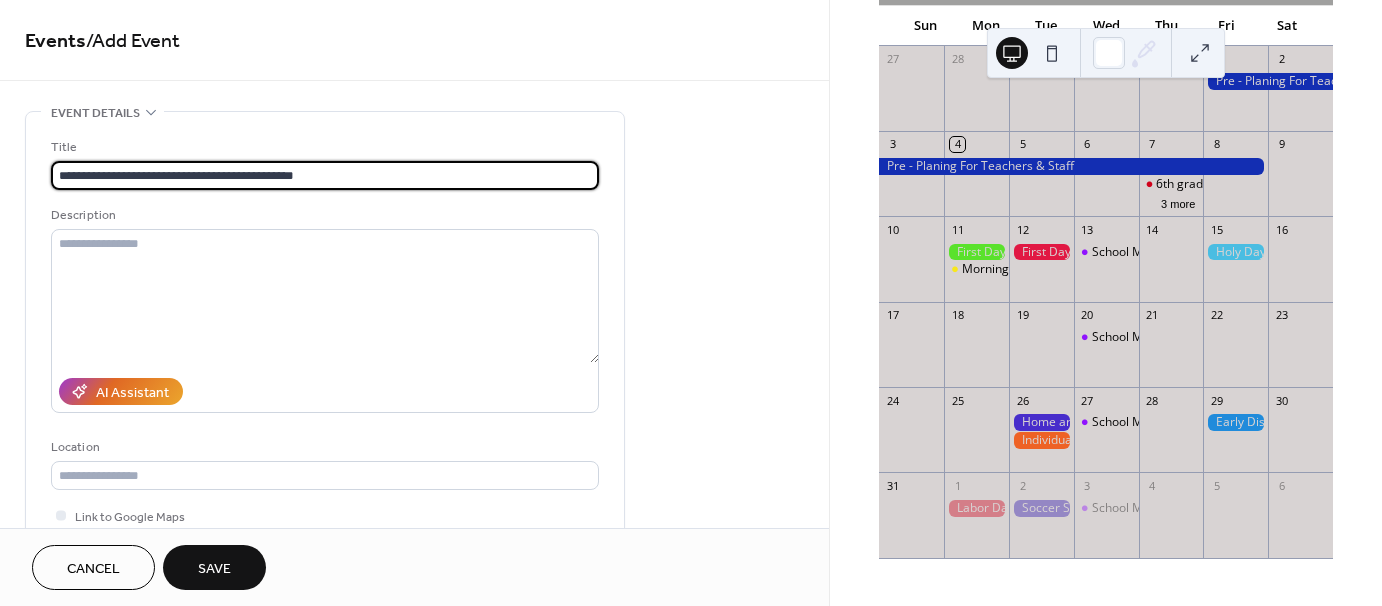 drag, startPoint x: 102, startPoint y: 173, endPoint x: 56, endPoint y: 178, distance: 46.270943 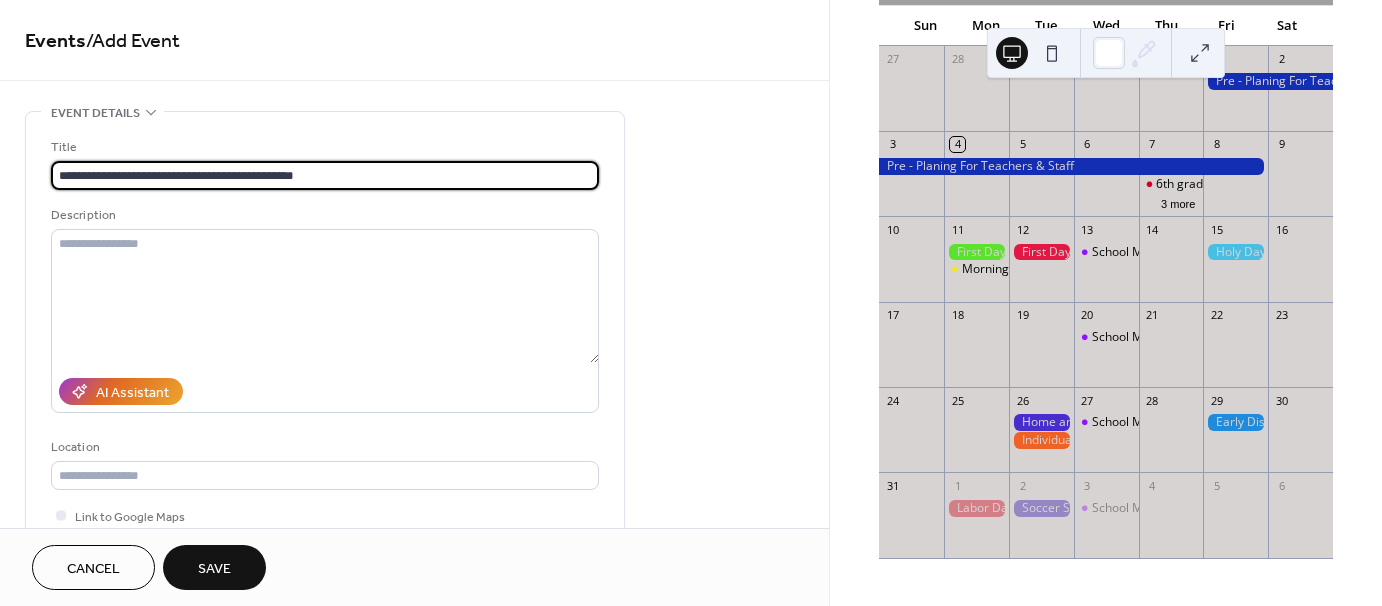 click on "**********" at bounding box center [325, 175] 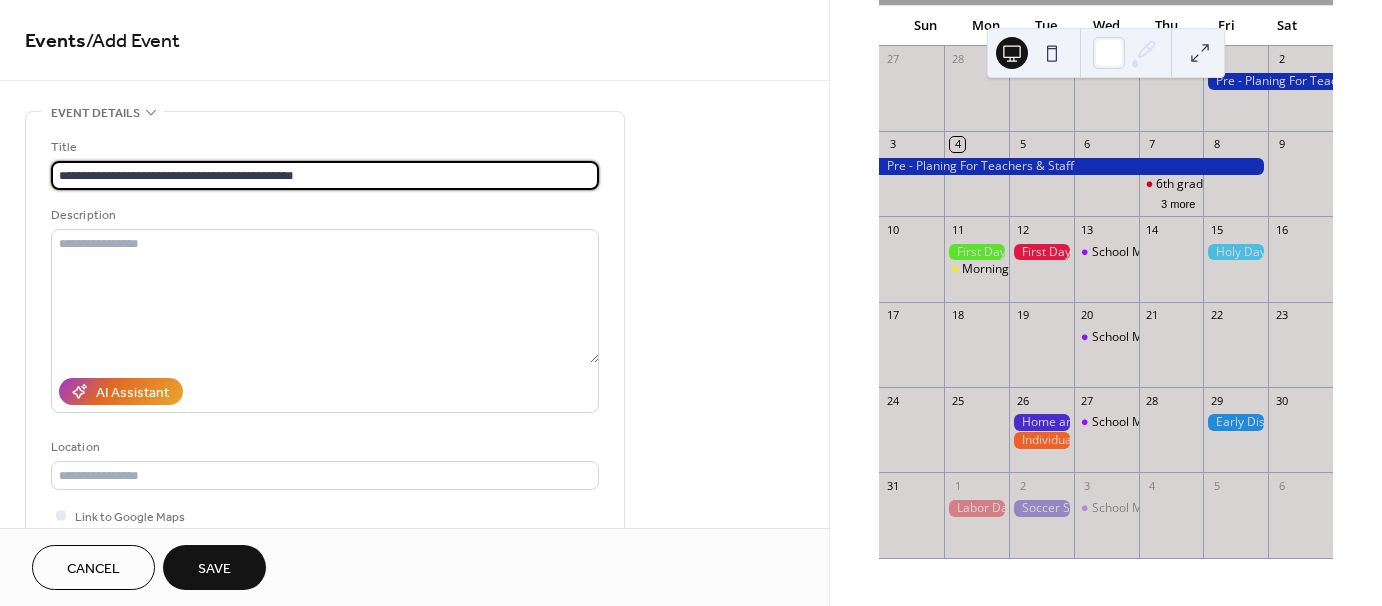 type on "**********" 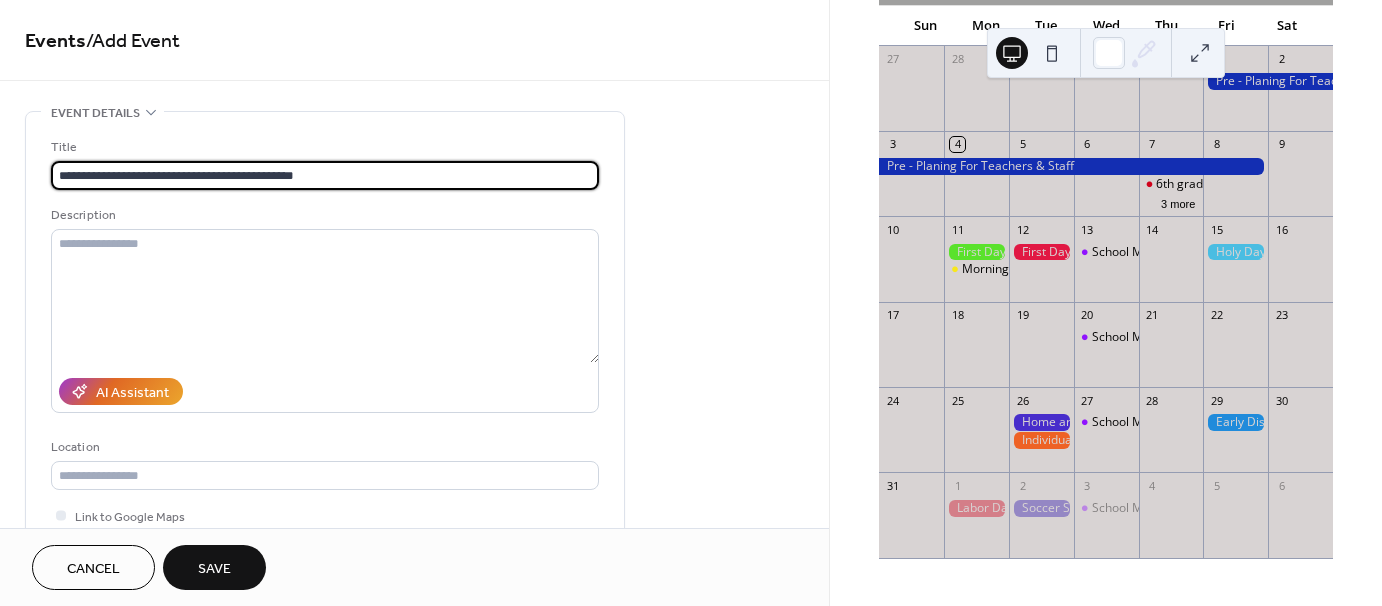 scroll, scrollTop: 1, scrollLeft: 0, axis: vertical 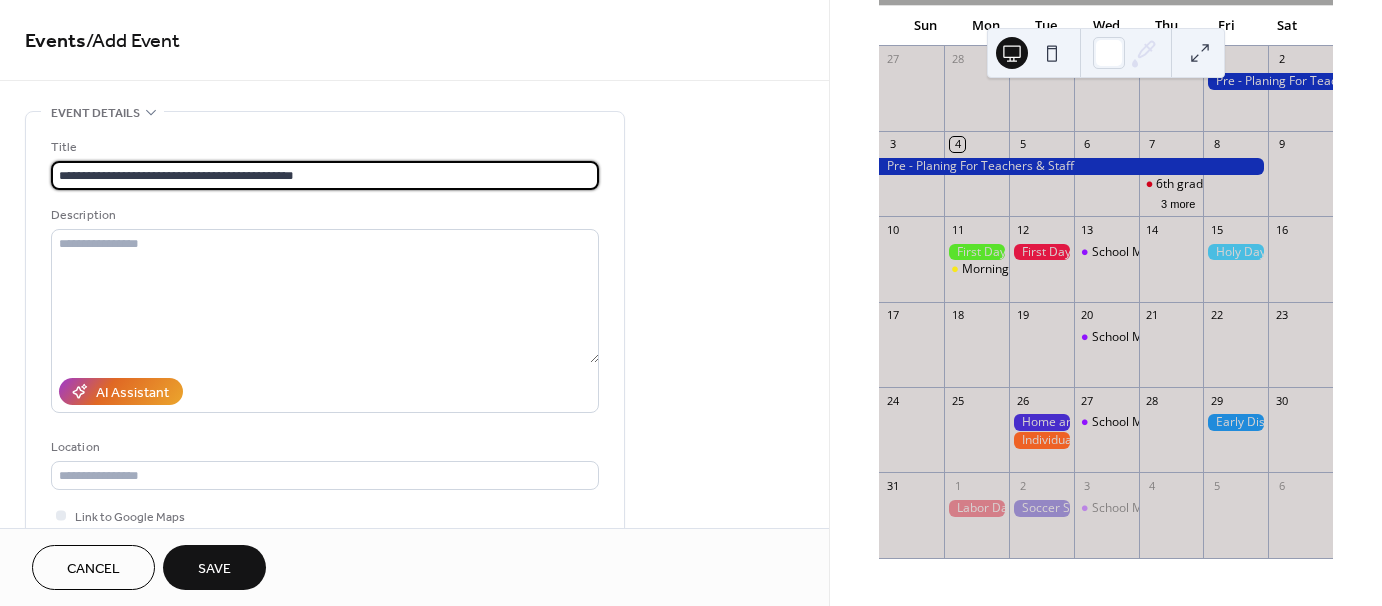 drag, startPoint x: 341, startPoint y: 177, endPoint x: 38, endPoint y: 187, distance: 303.16498 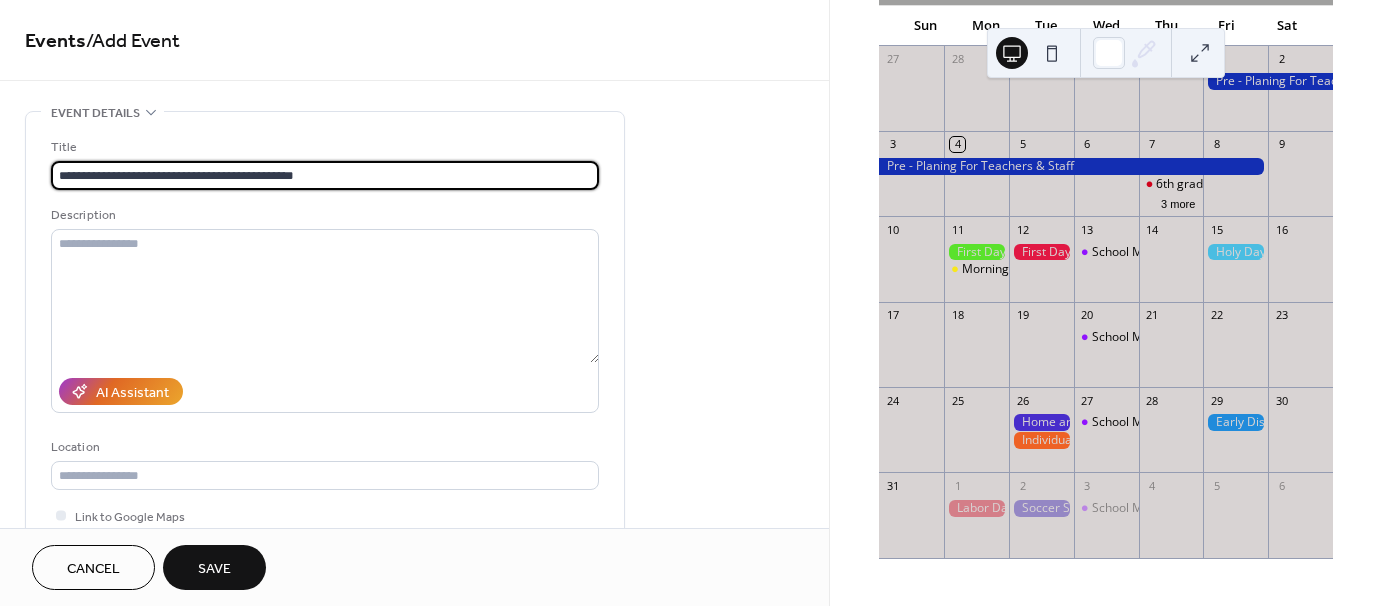 click on "**********" at bounding box center [325, 365] 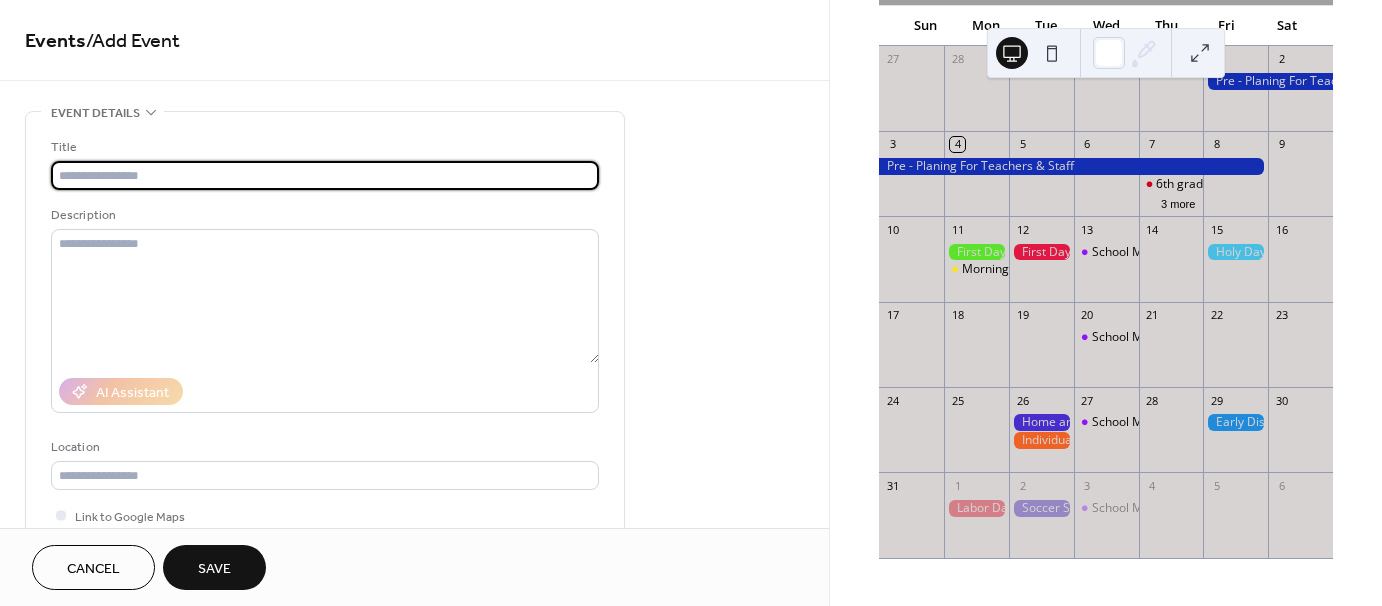 scroll, scrollTop: 0, scrollLeft: 0, axis: both 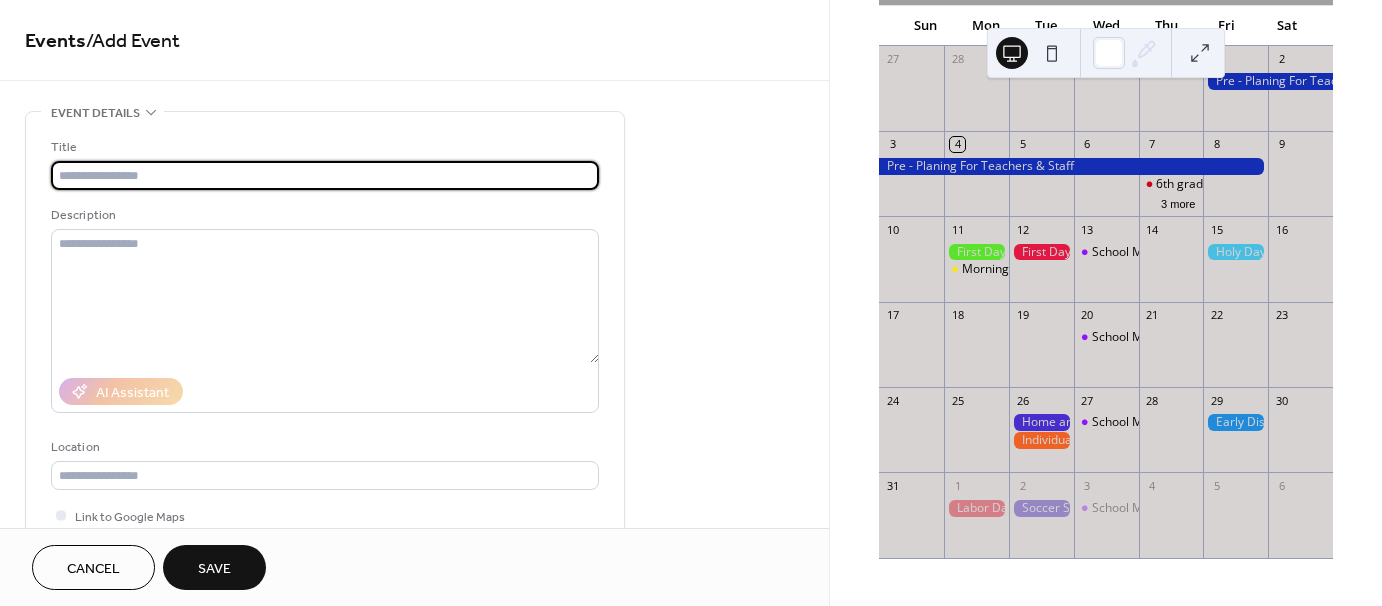 paste on "**********" 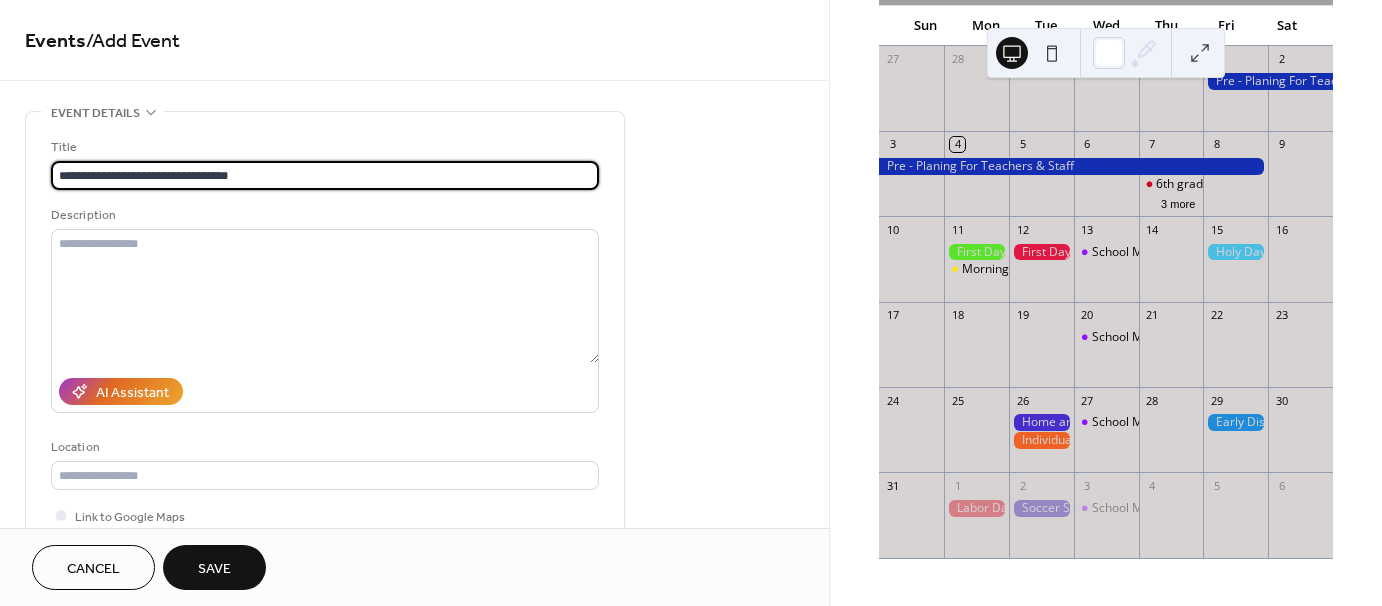 drag, startPoint x: 100, startPoint y: 176, endPoint x: 55, endPoint y: 172, distance: 45.17743 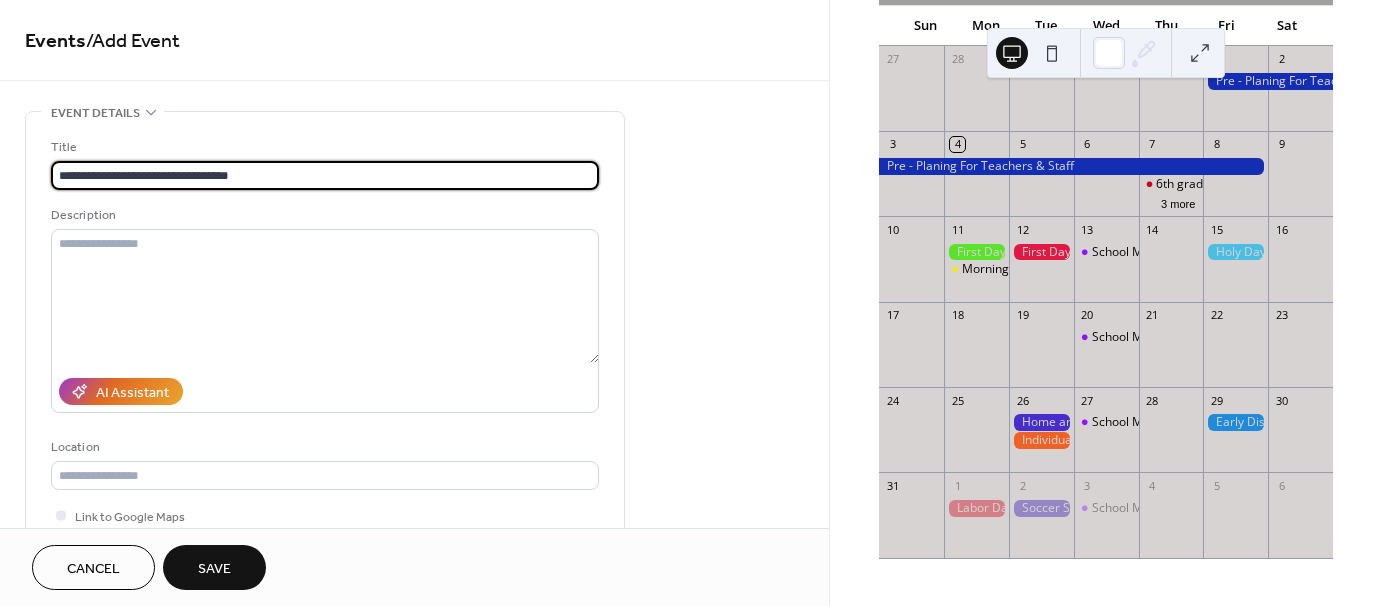 click on "**********" at bounding box center (325, 175) 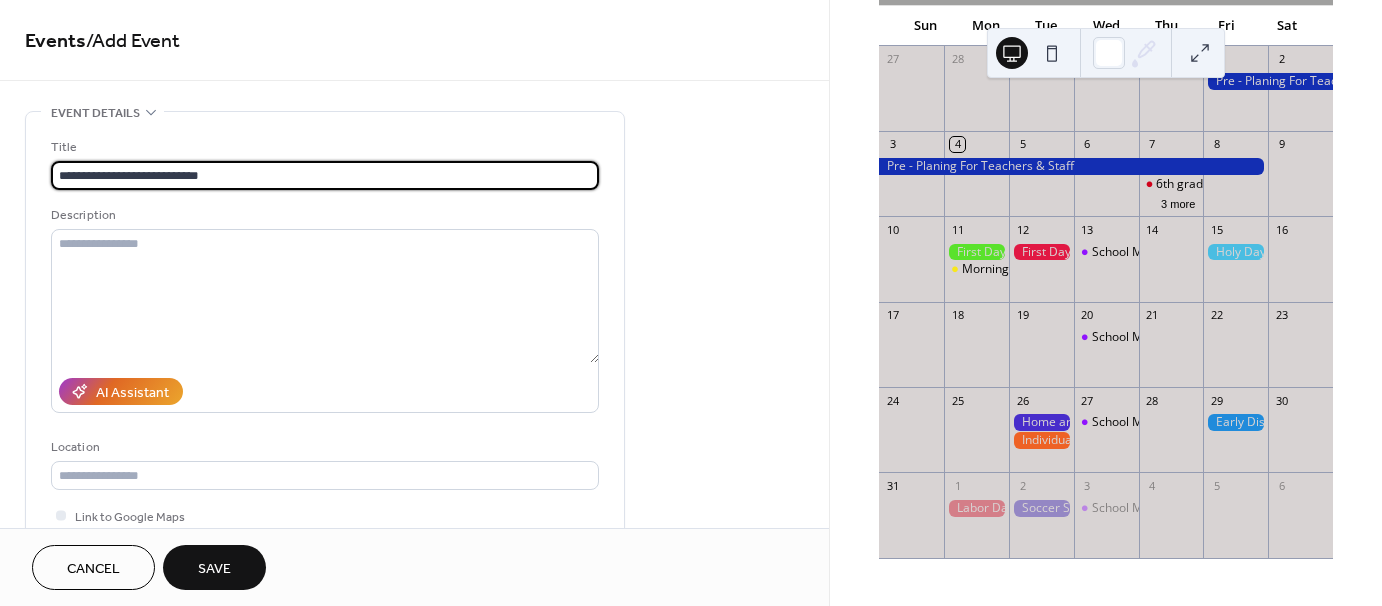 click on "**********" at bounding box center [325, 175] 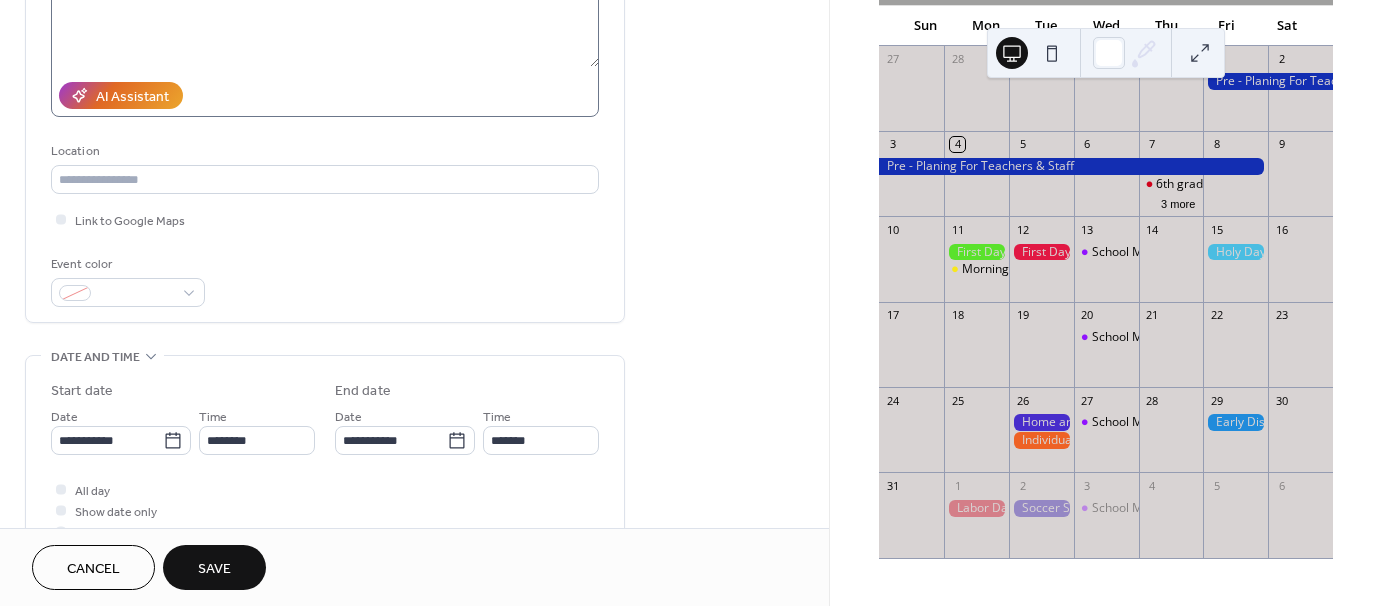 scroll, scrollTop: 300, scrollLeft: 0, axis: vertical 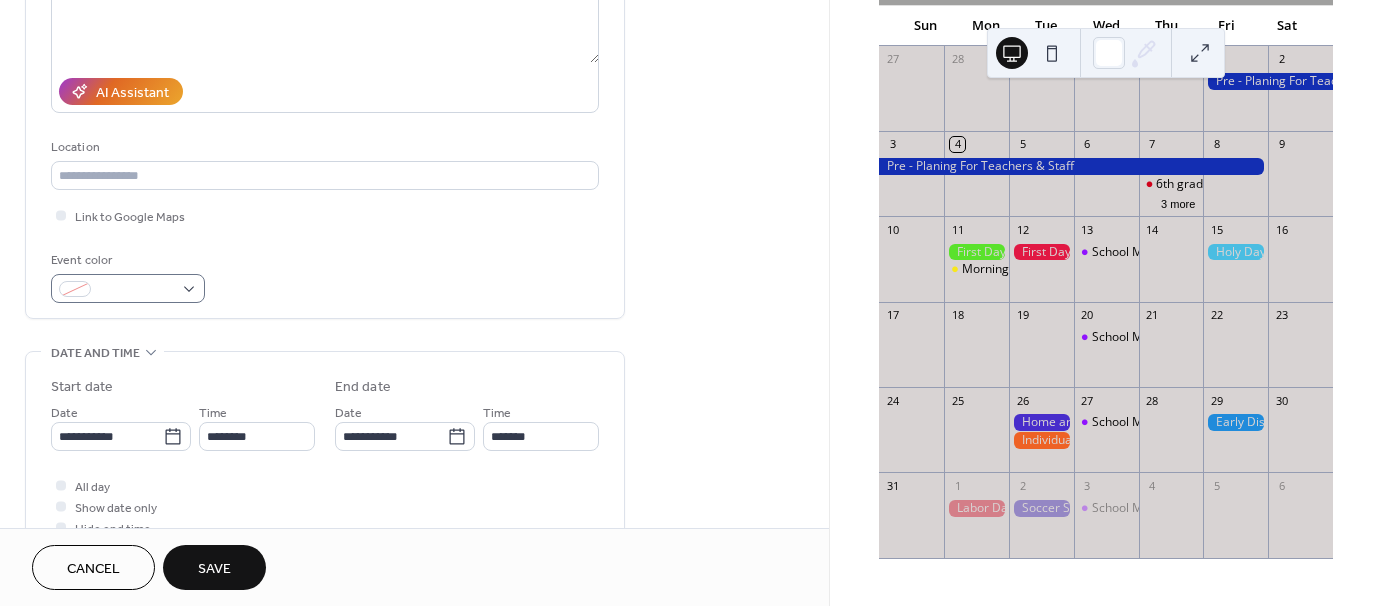 type on "**********" 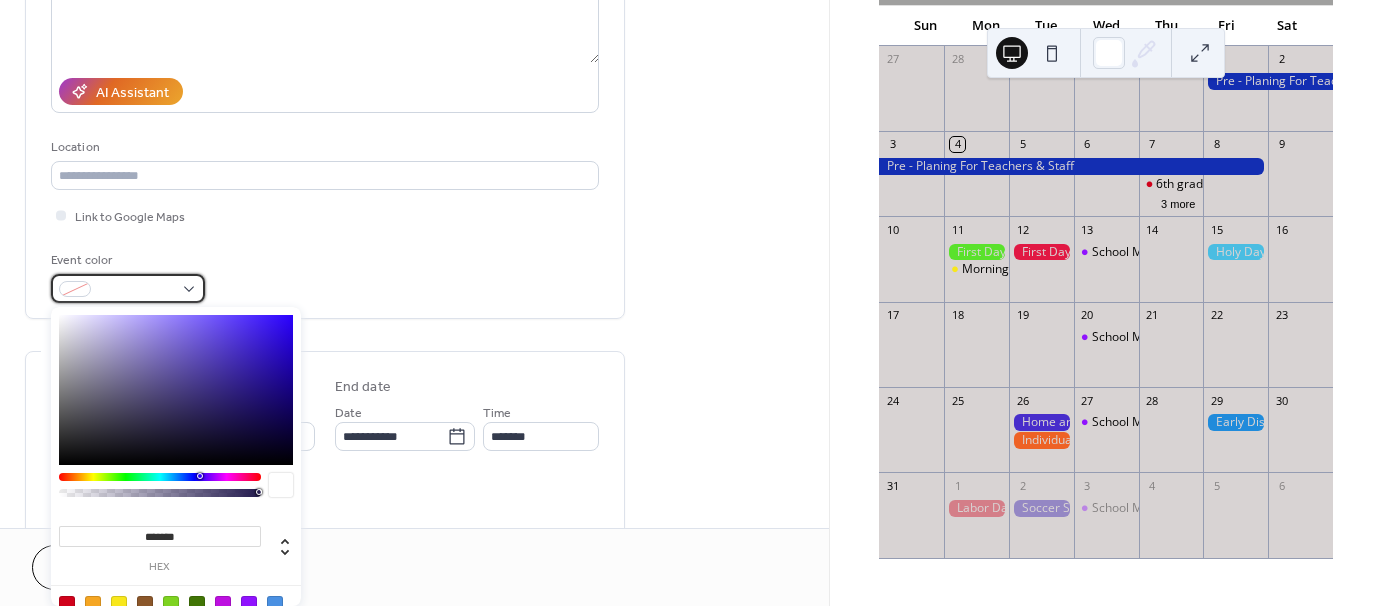 click at bounding box center (128, 288) 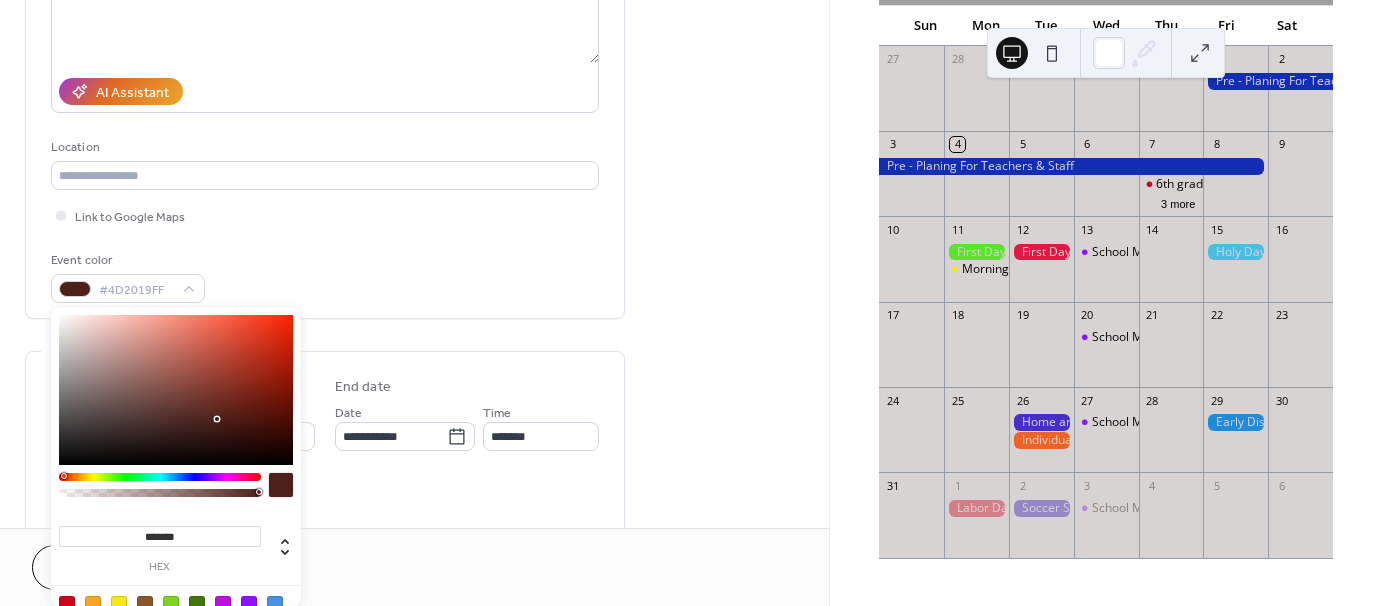click at bounding box center [160, 477] 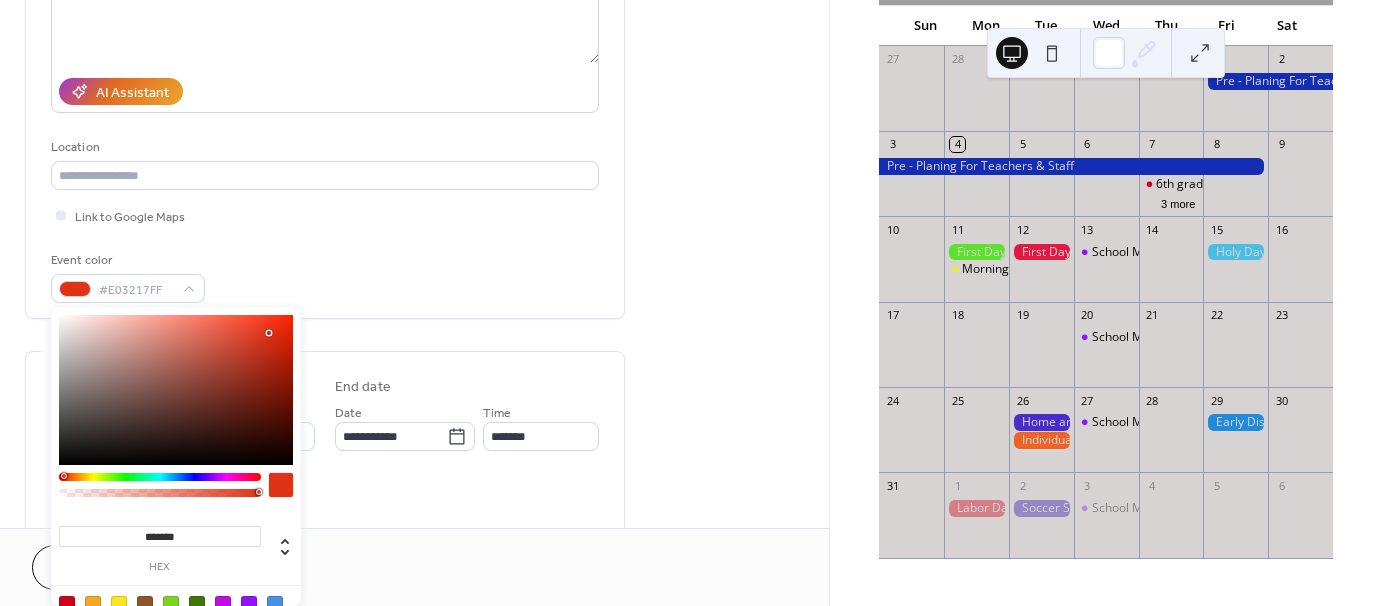 click at bounding box center (176, 390) 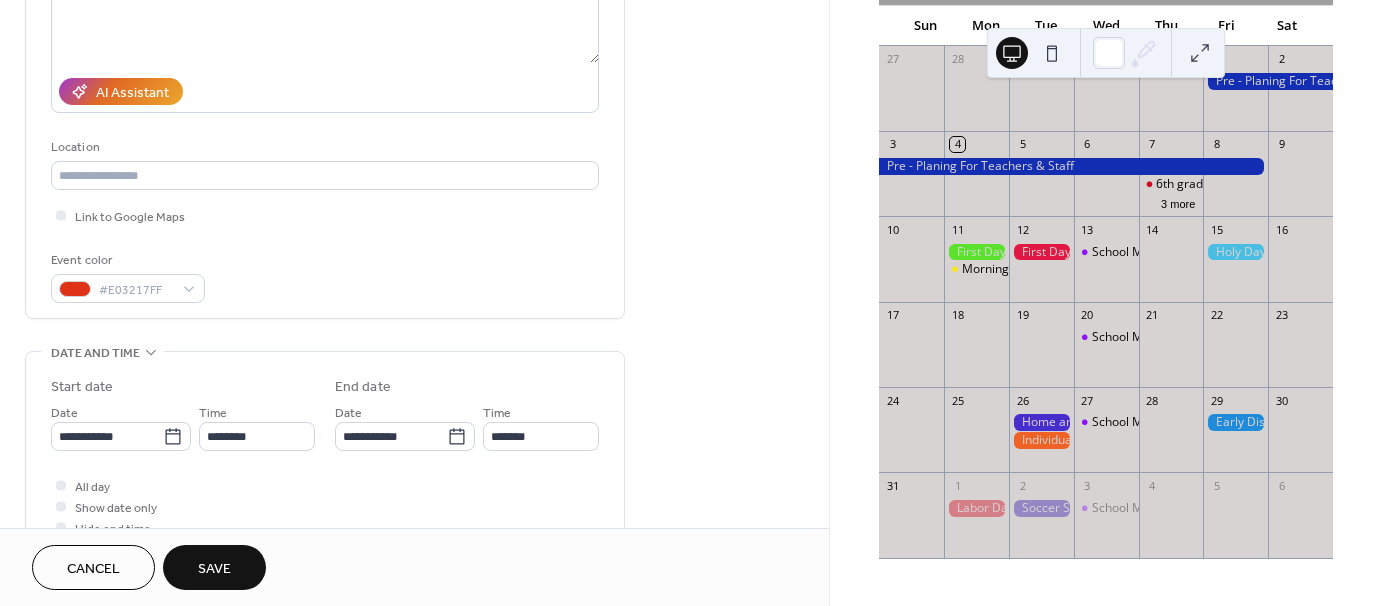 click on "Event color #E03217FF" at bounding box center [325, 276] 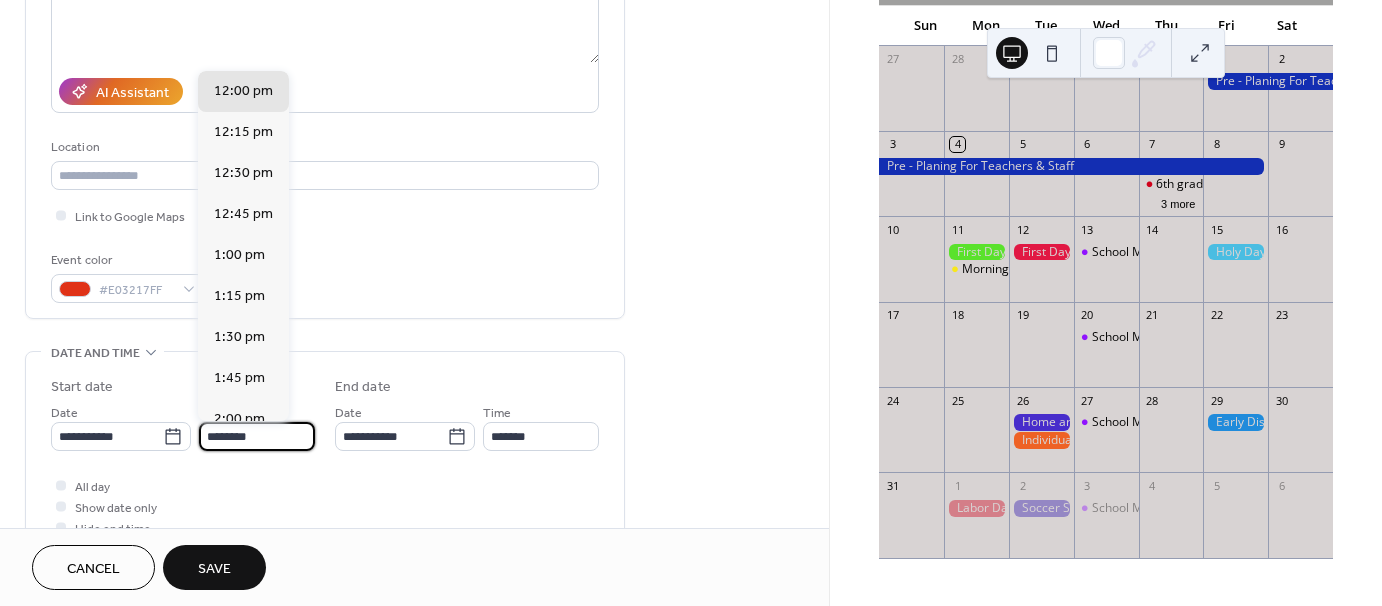 click on "********" at bounding box center [257, 436] 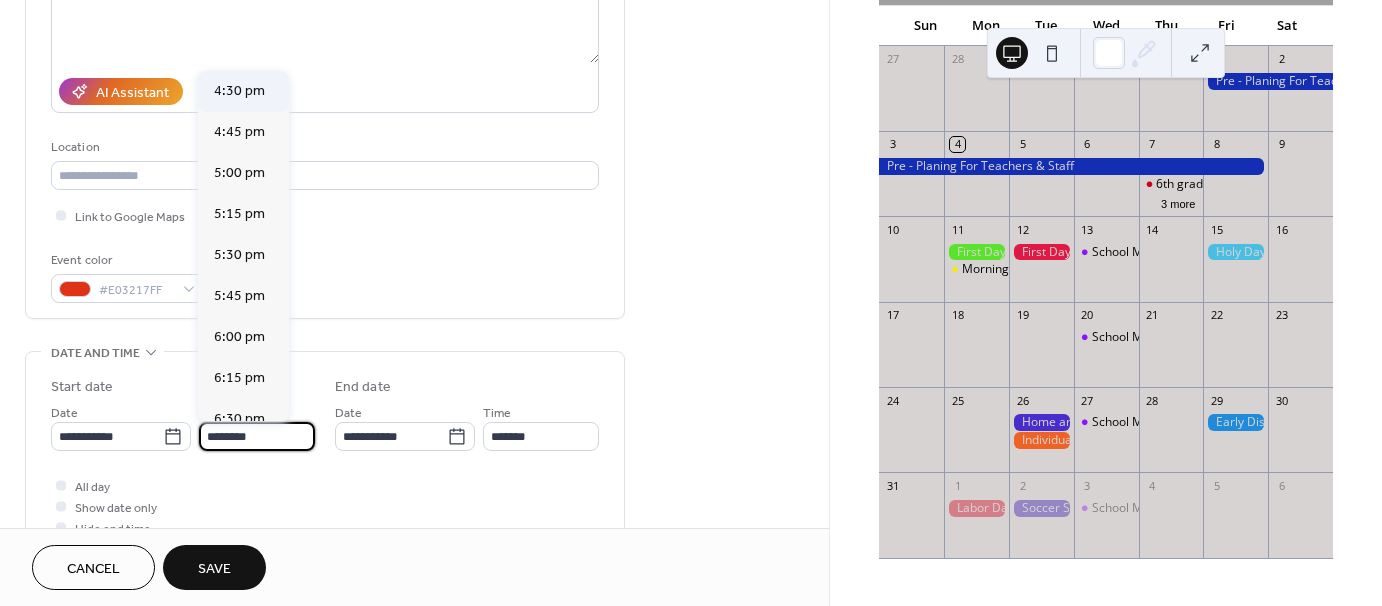 scroll, scrollTop: 2768, scrollLeft: 0, axis: vertical 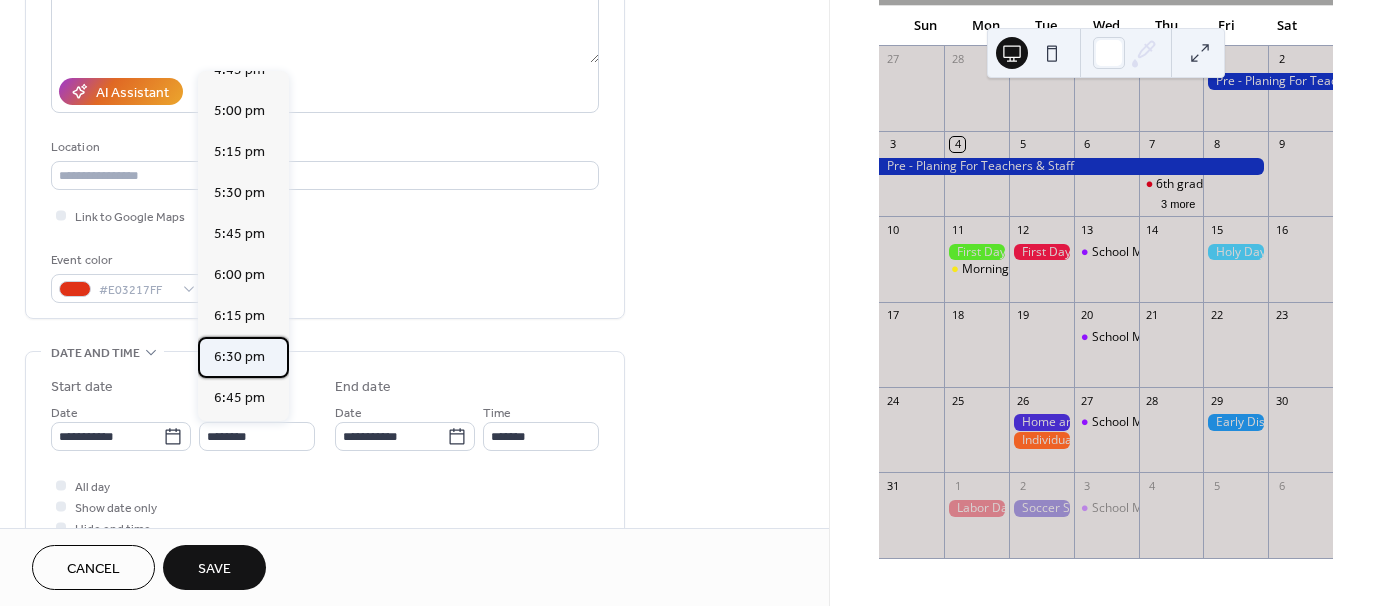 click on "6:30 pm" at bounding box center (239, 357) 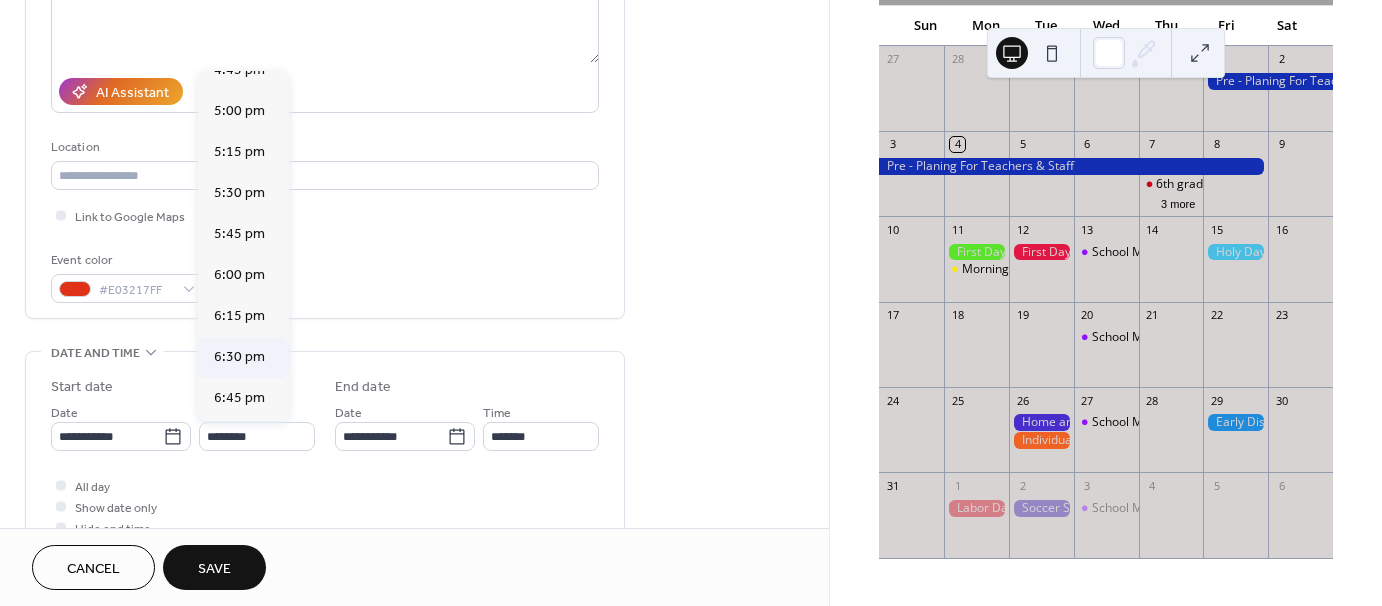 type on "*******" 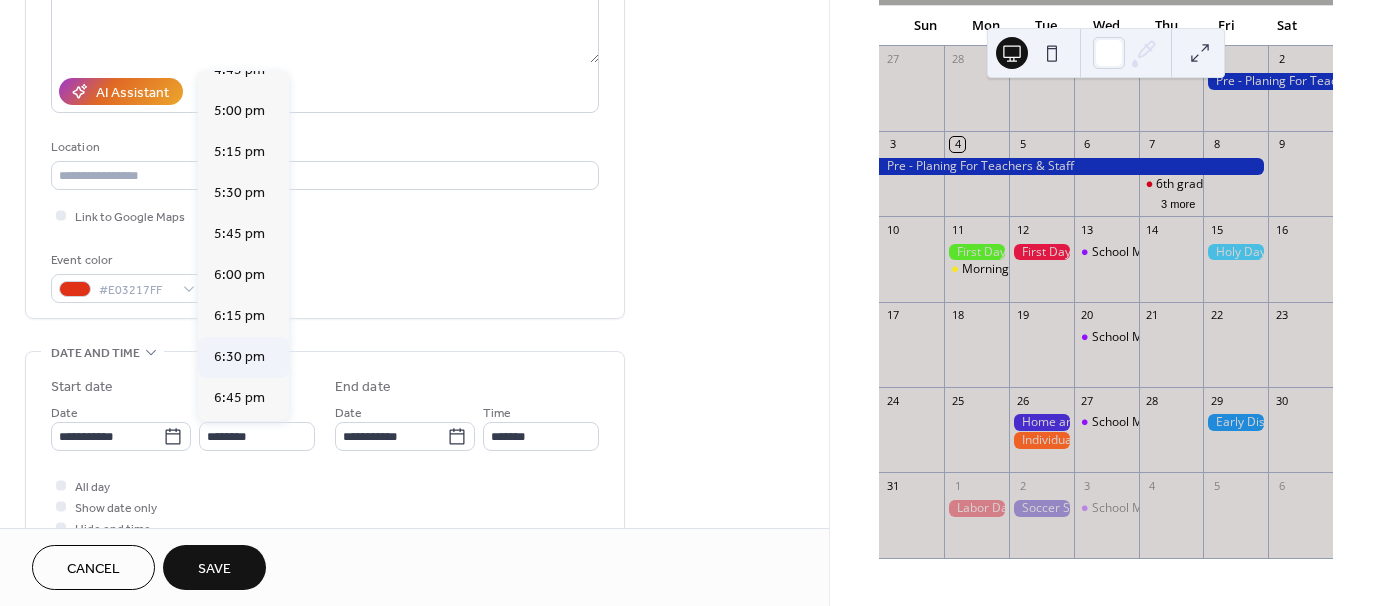 type on "*******" 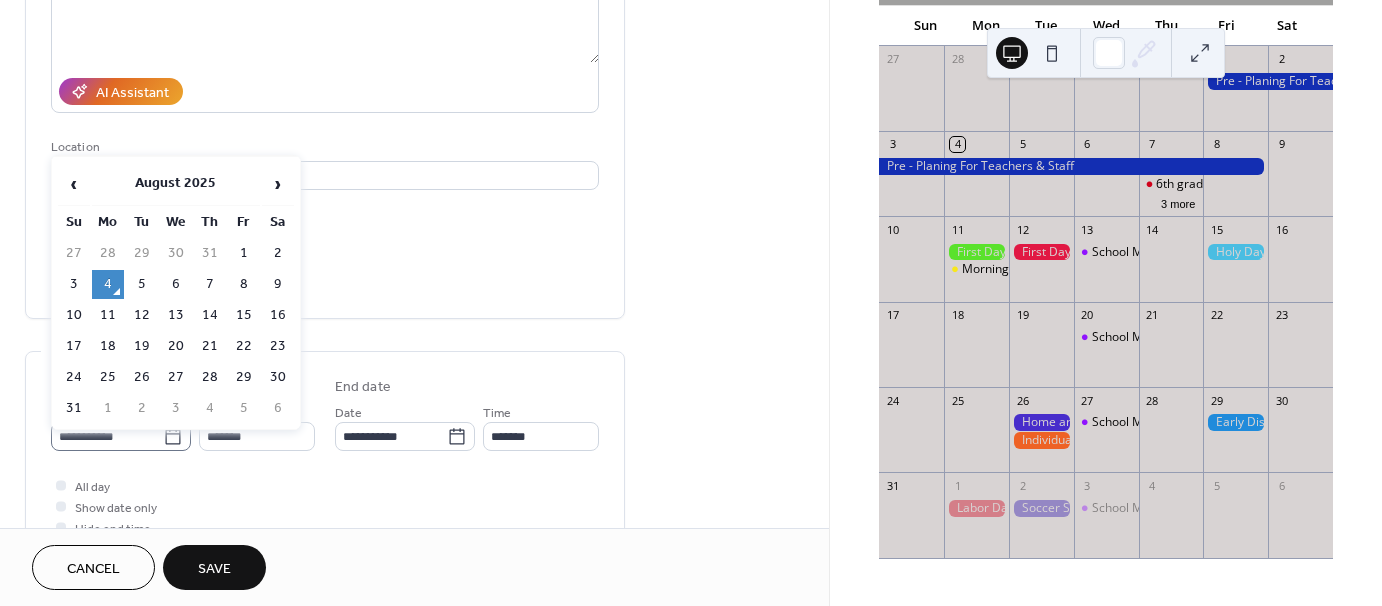 click 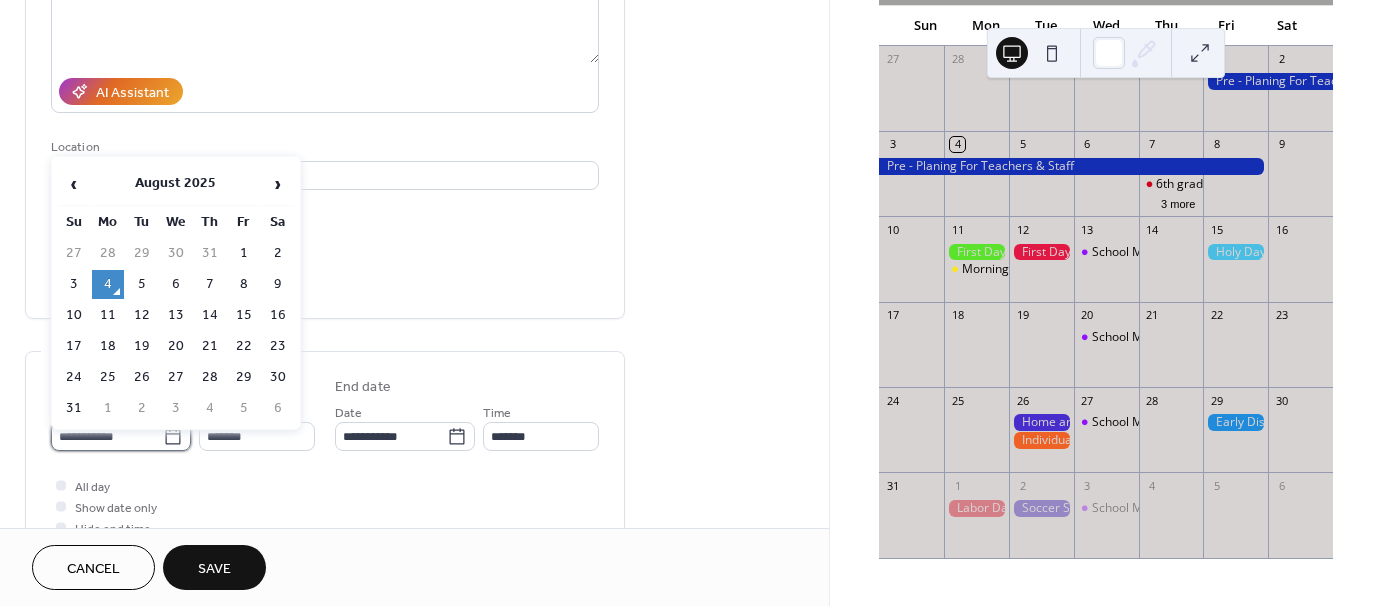 click on "**********" at bounding box center (107, 436) 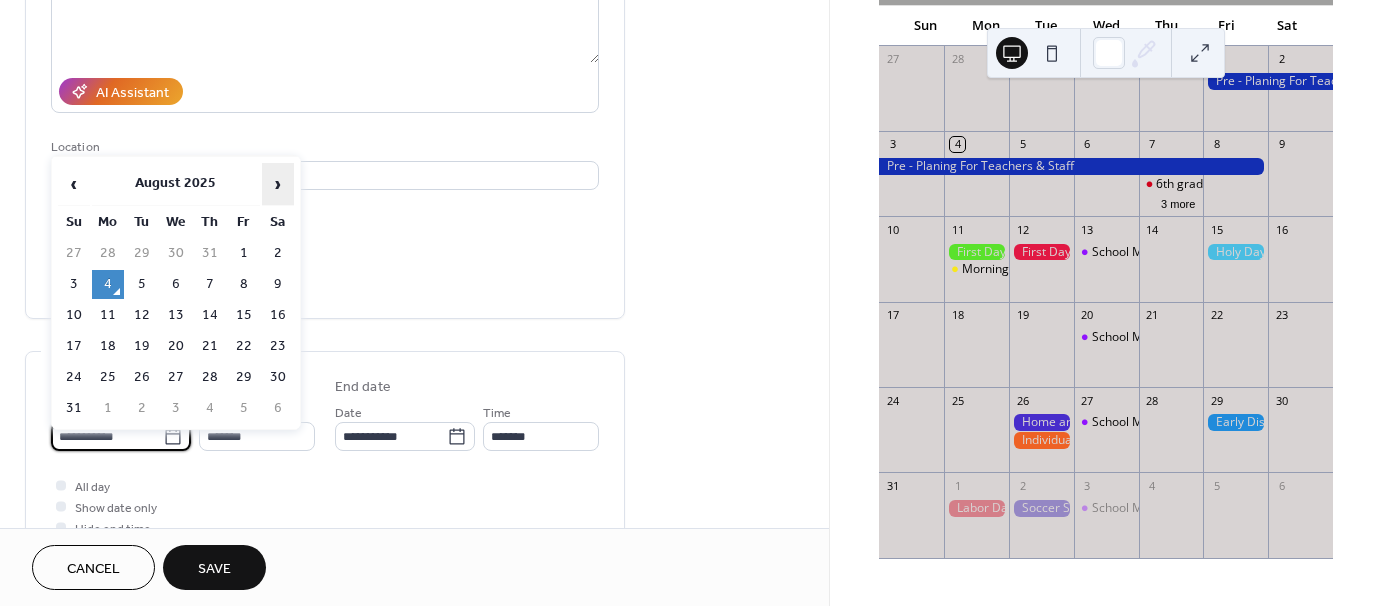 click on "›" at bounding box center [278, 184] 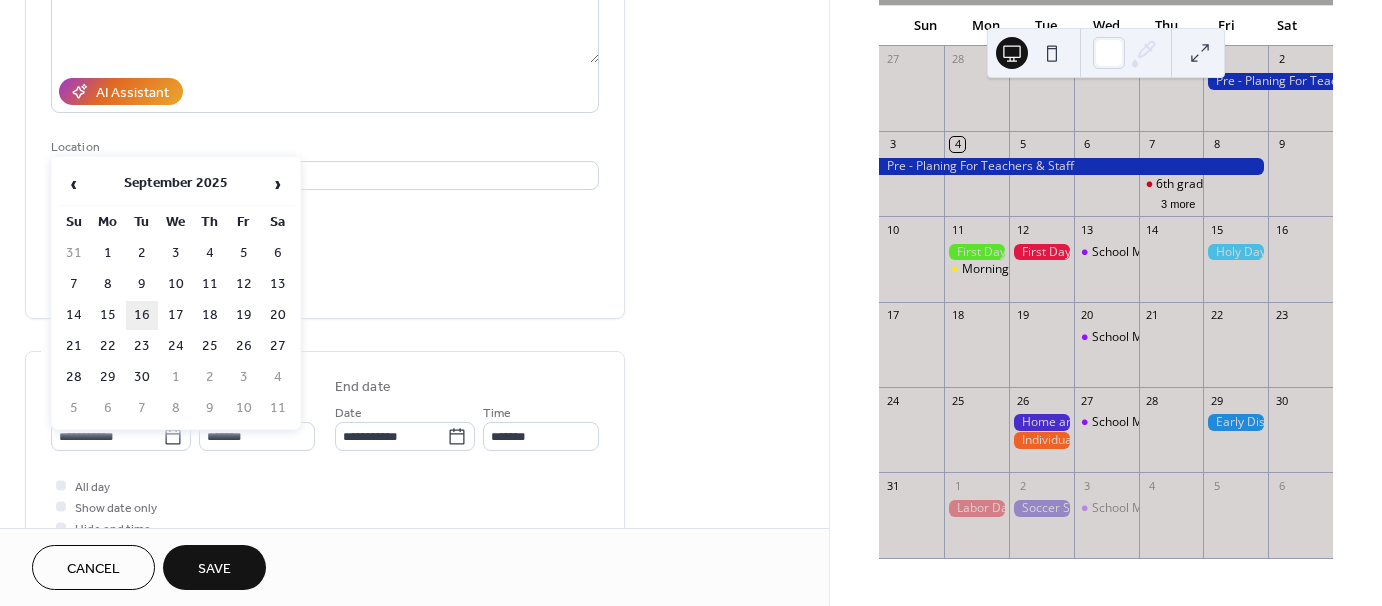 click on "16" at bounding box center (142, 315) 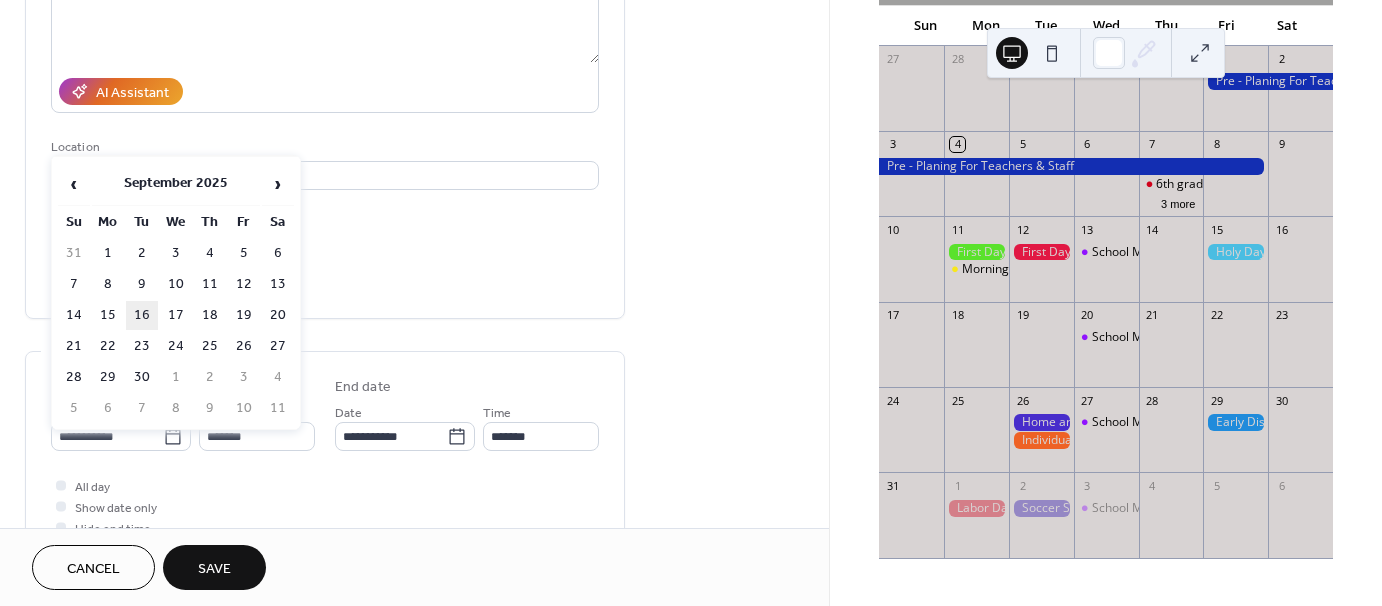 type on "**********" 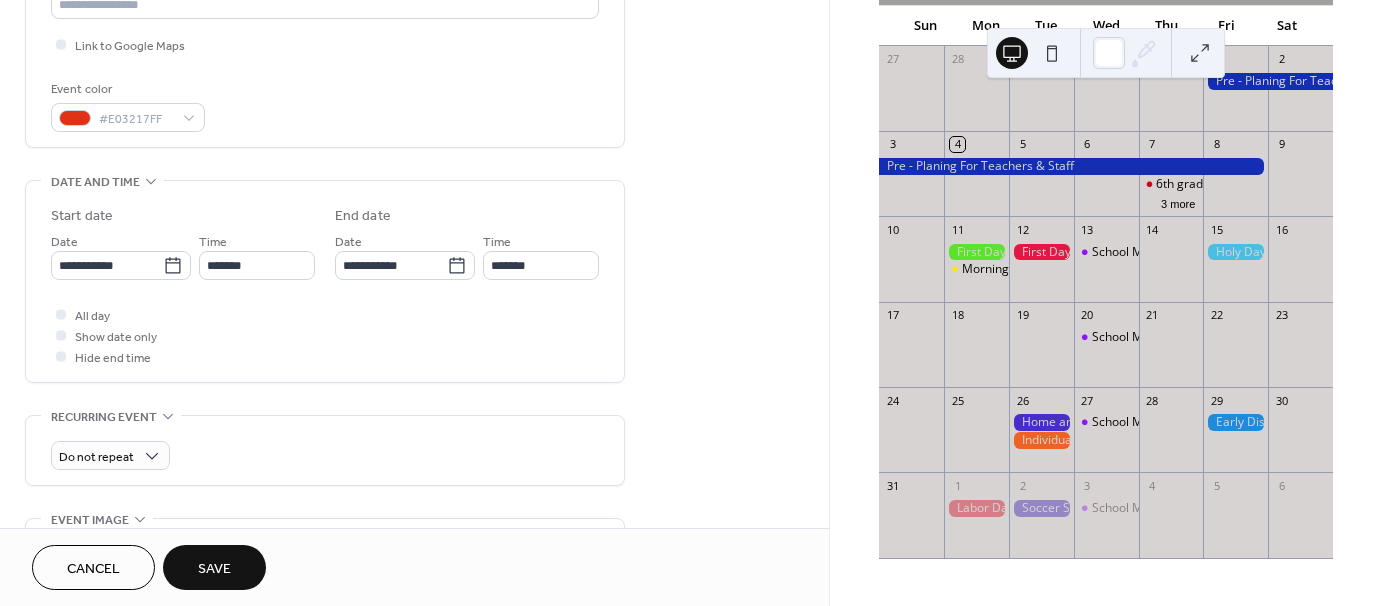 scroll, scrollTop: 500, scrollLeft: 0, axis: vertical 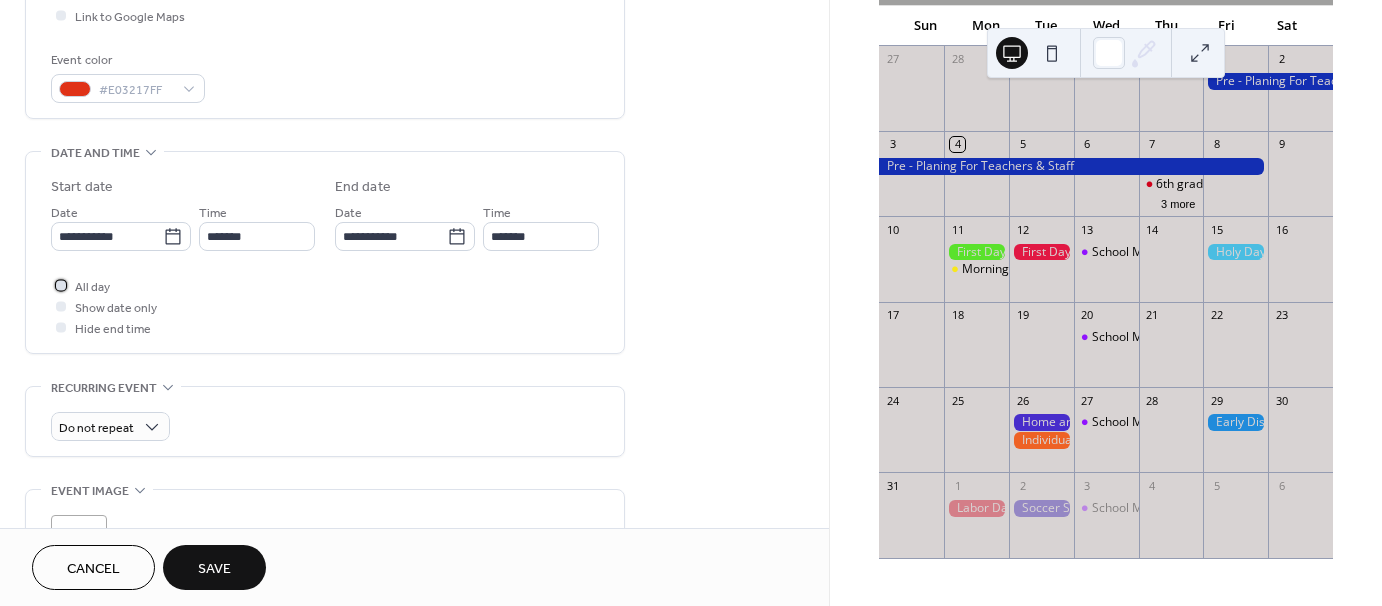 click at bounding box center (61, 285) 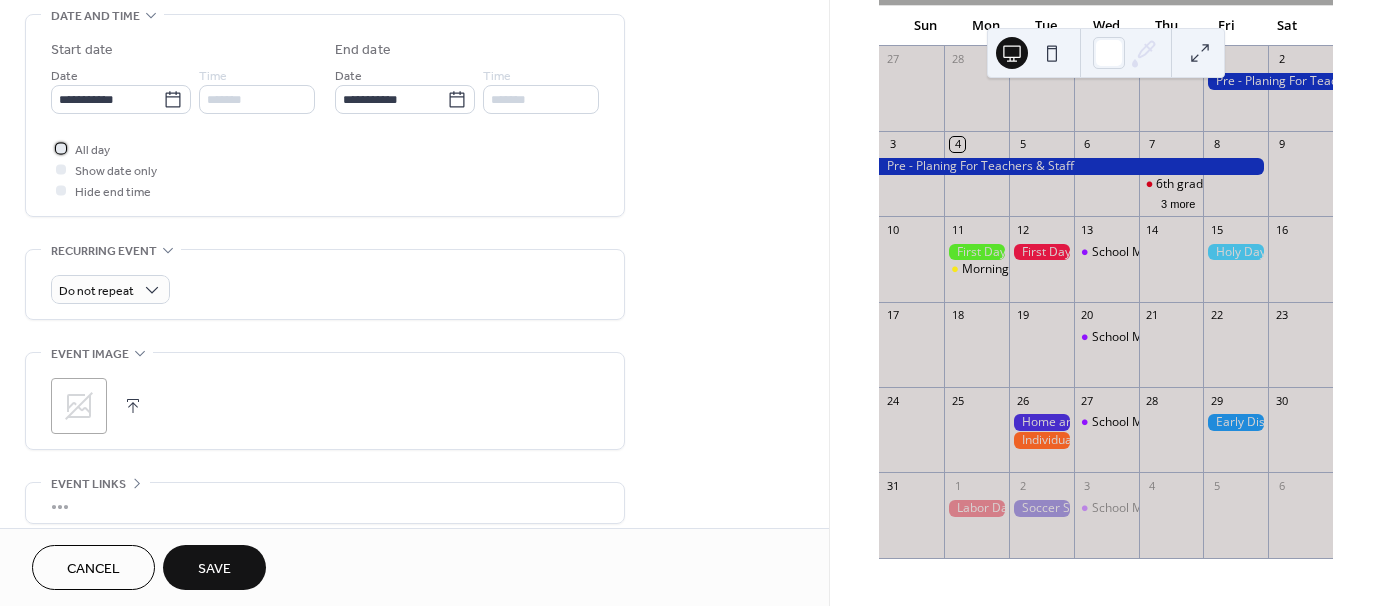scroll, scrollTop: 700, scrollLeft: 0, axis: vertical 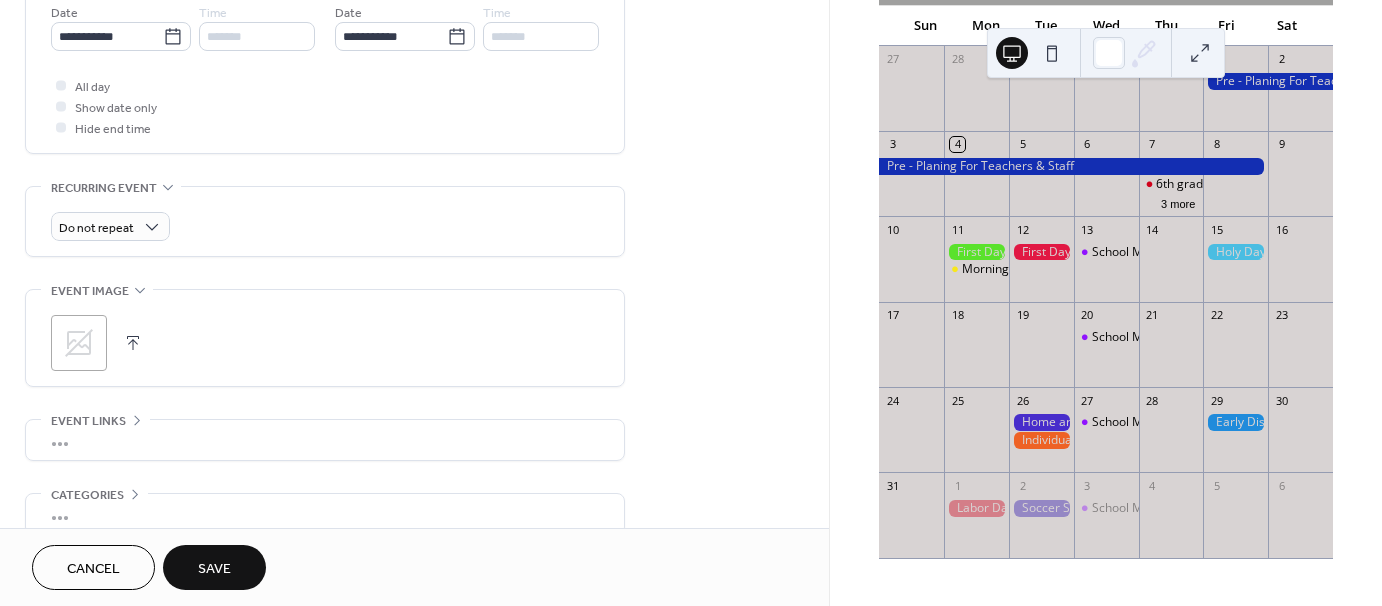 click 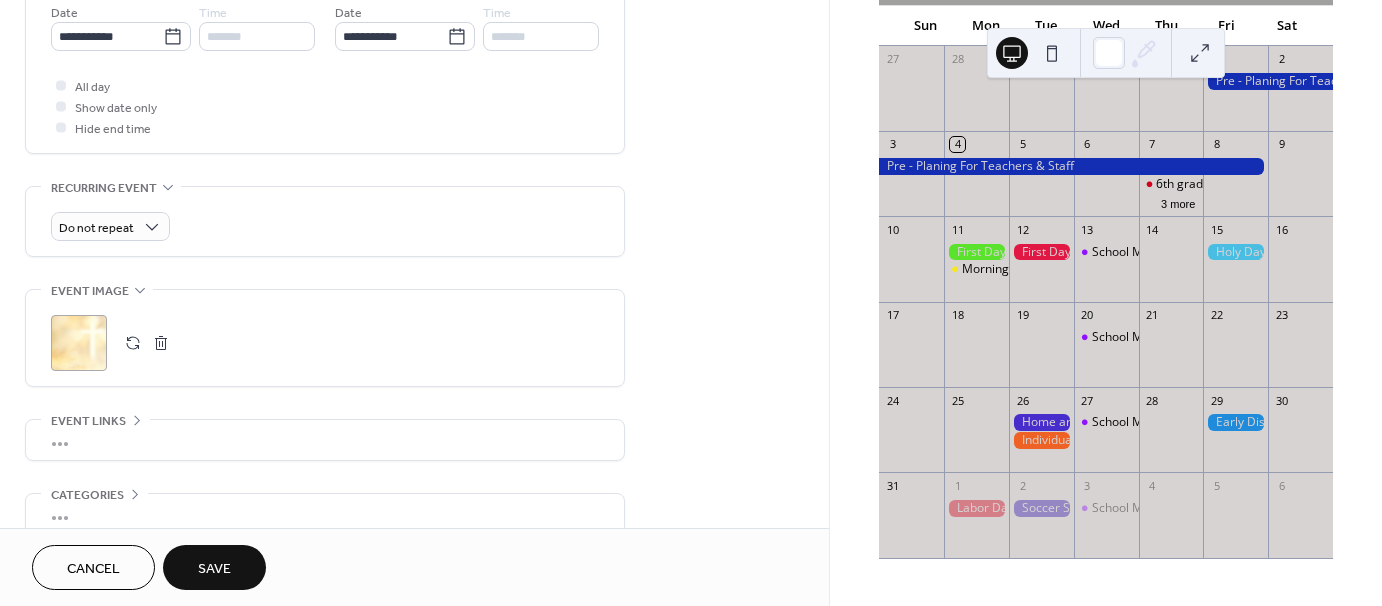 click on "Save" at bounding box center [214, 569] 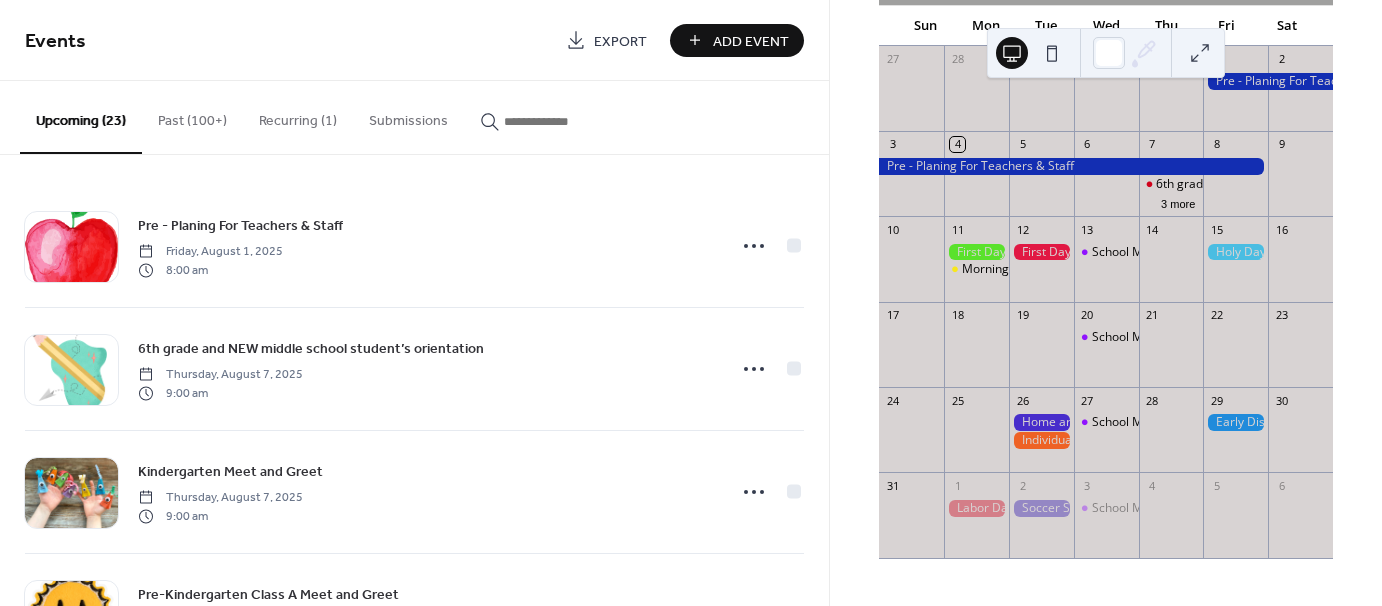 click on "Add Event" at bounding box center (751, 41) 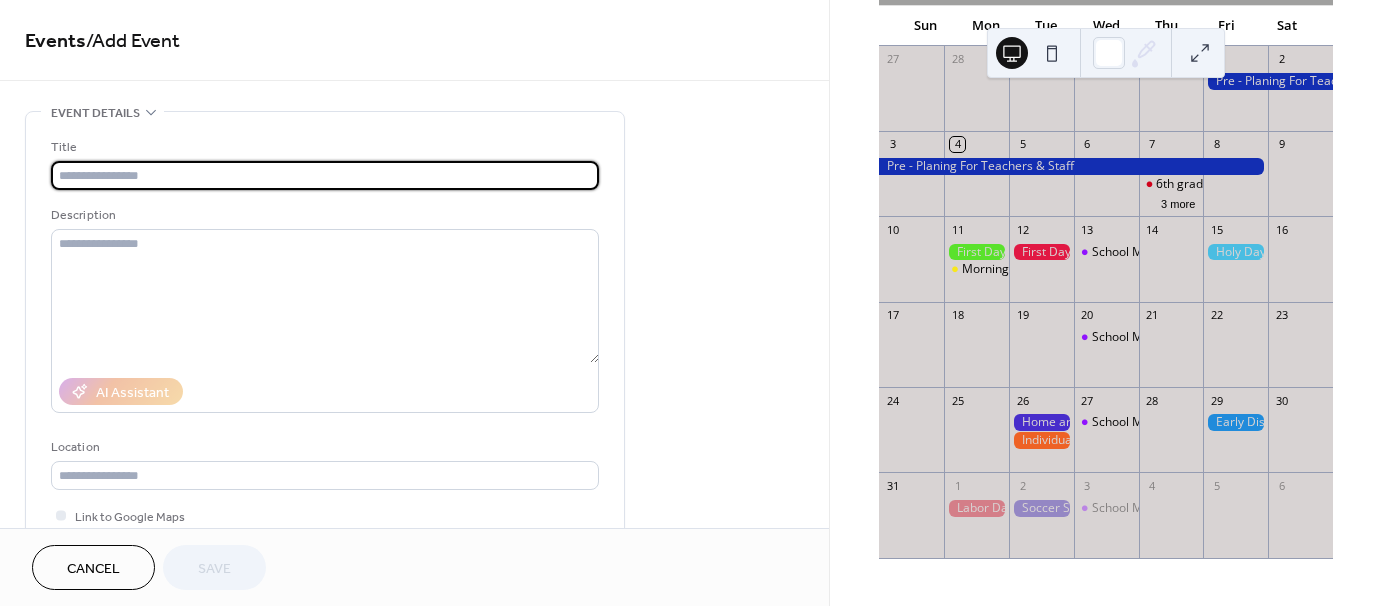 click at bounding box center [325, 175] 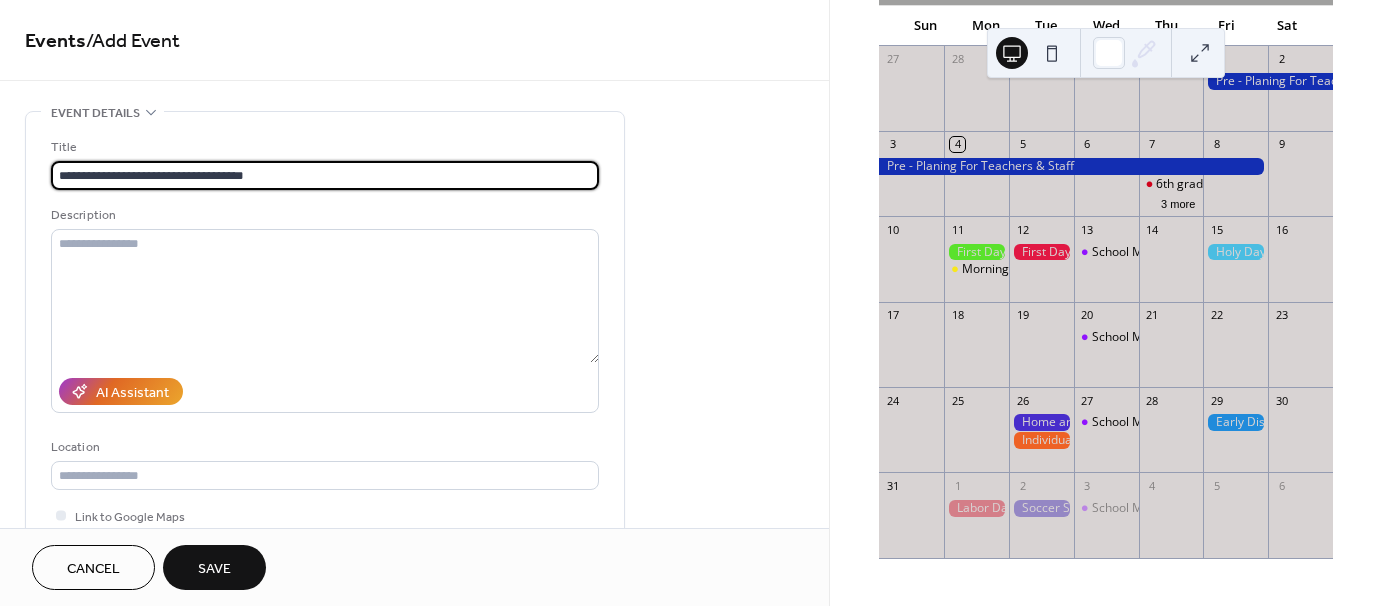 click on "**********" at bounding box center (325, 175) 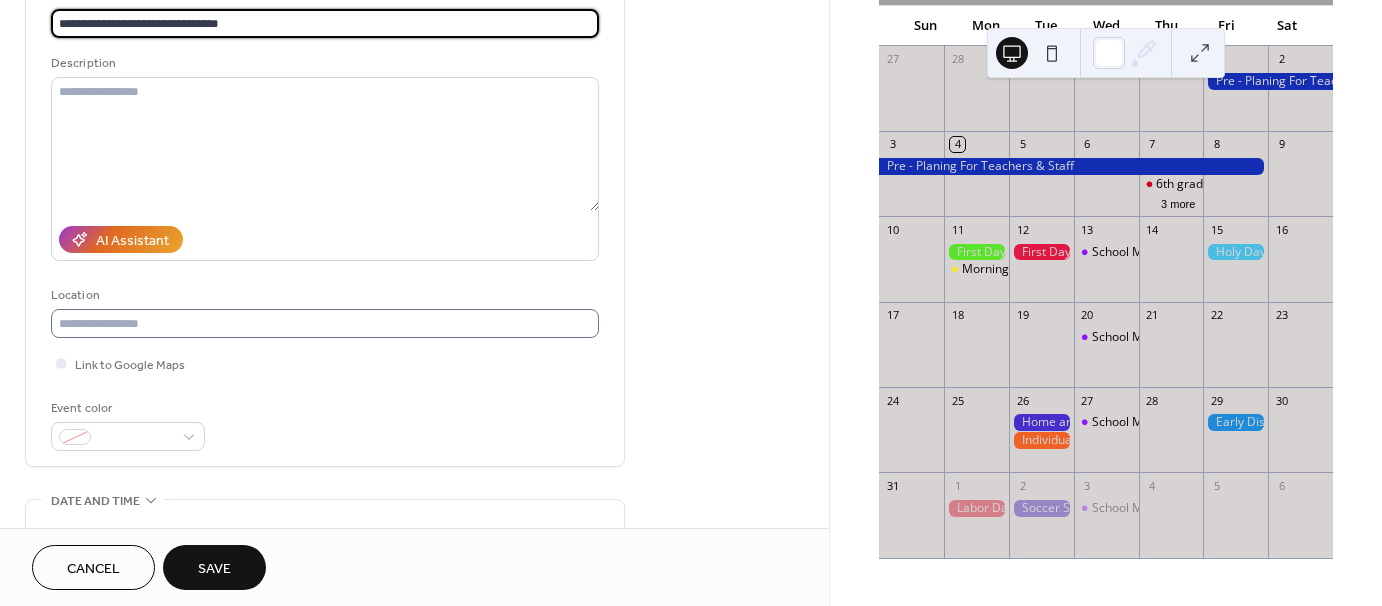 scroll, scrollTop: 200, scrollLeft: 0, axis: vertical 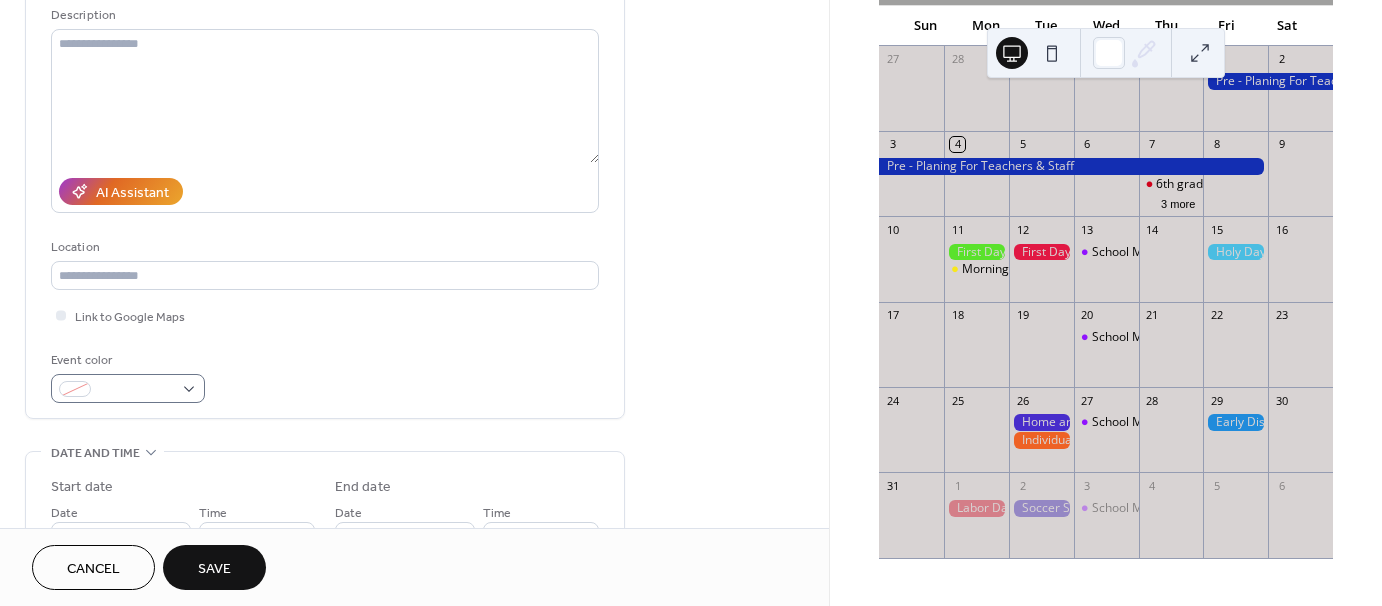 type on "**********" 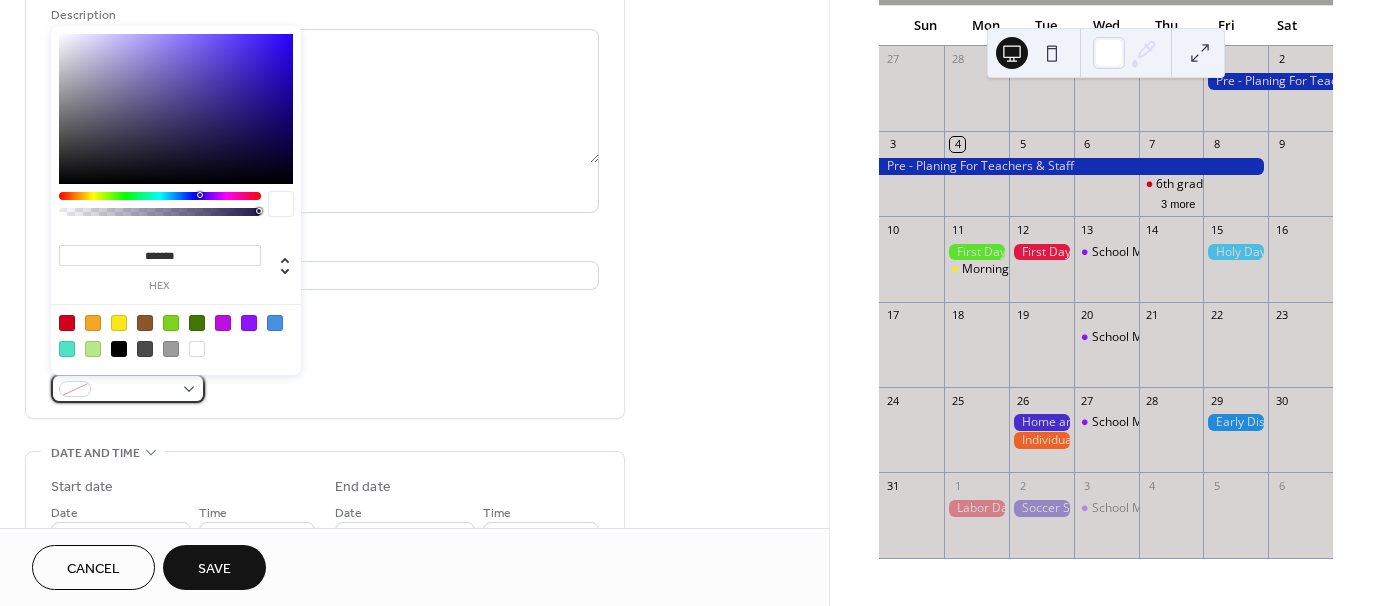 click at bounding box center [128, 388] 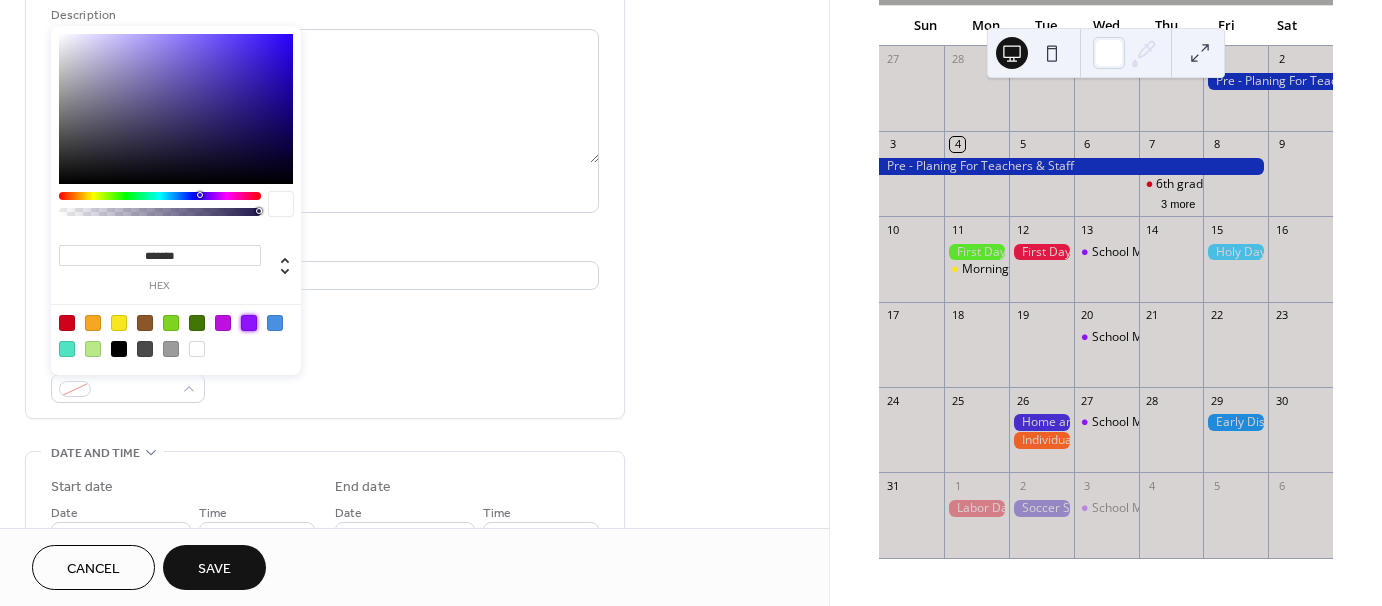 click at bounding box center (249, 323) 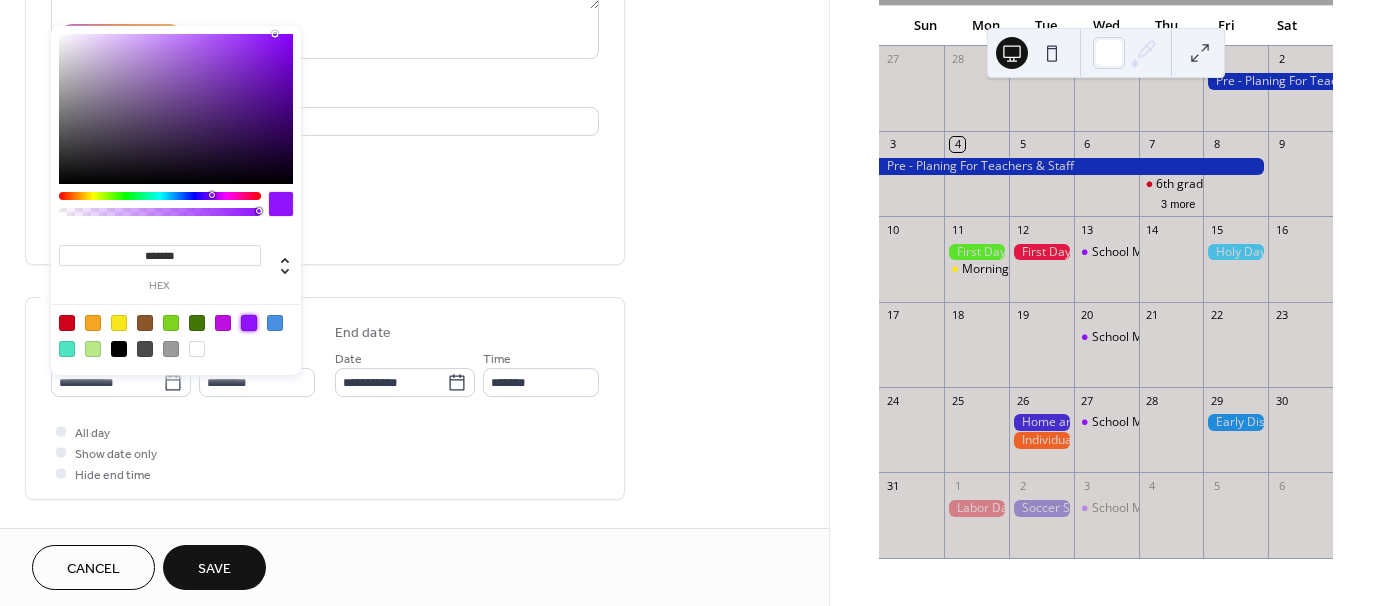 scroll, scrollTop: 400, scrollLeft: 0, axis: vertical 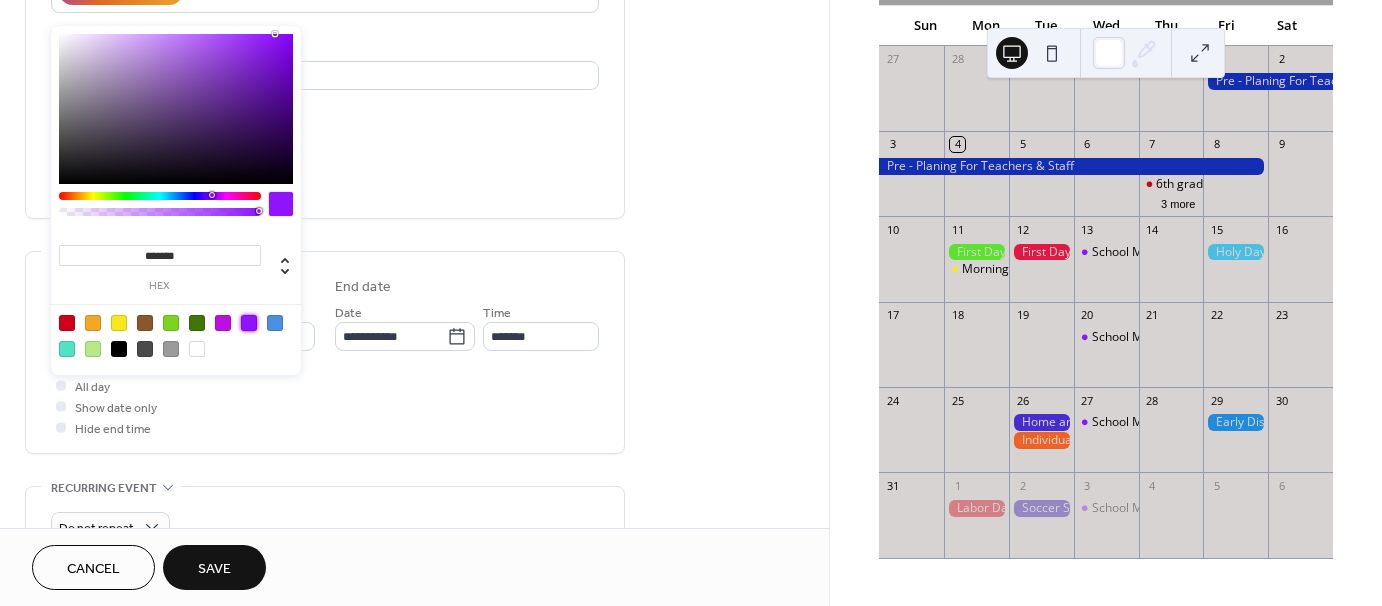 click on "Event color #9013FEFF" at bounding box center (325, 176) 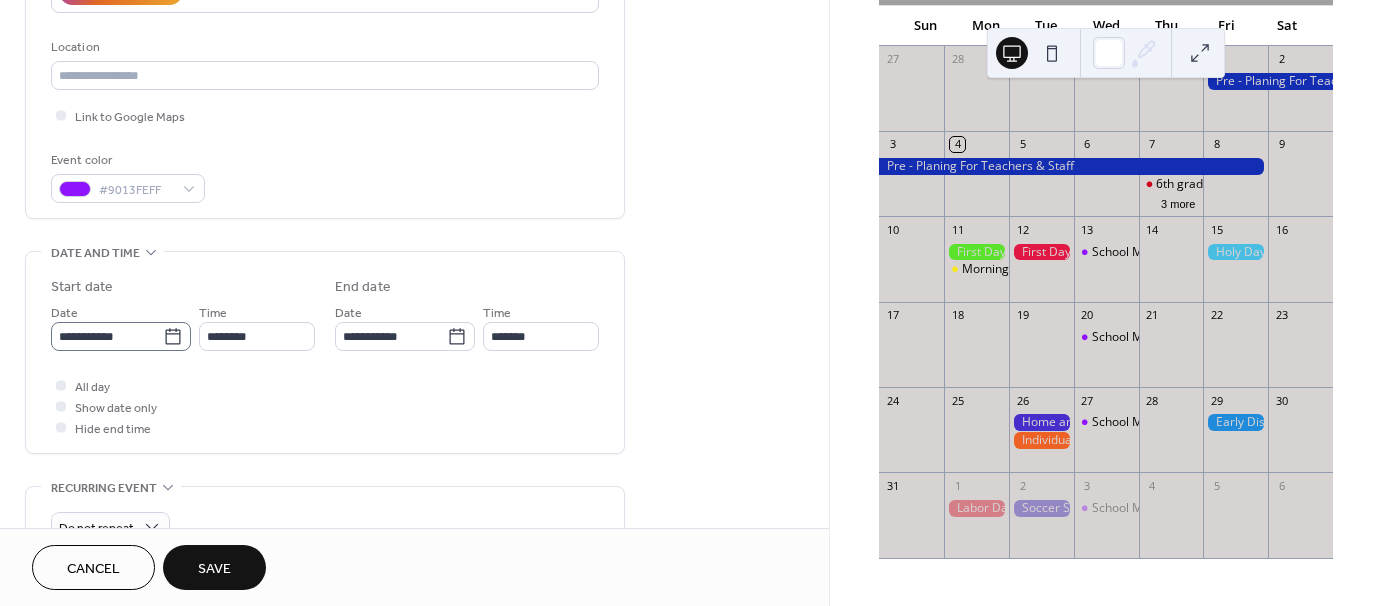 click 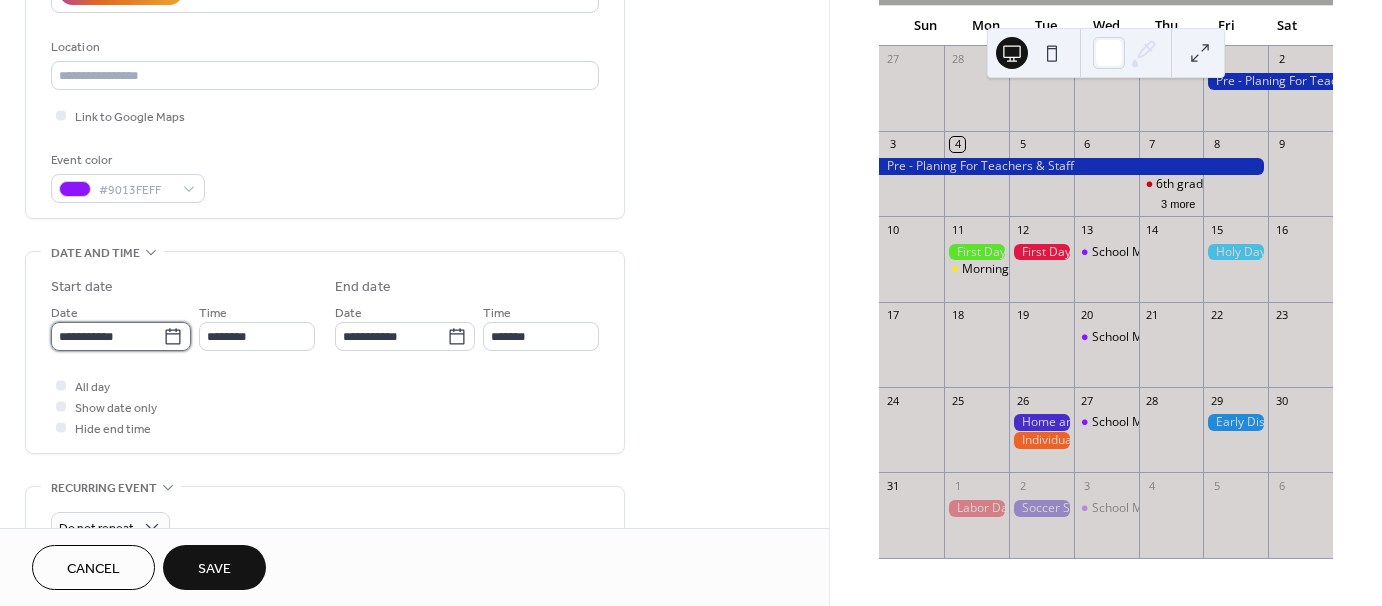 click on "**********" at bounding box center [107, 336] 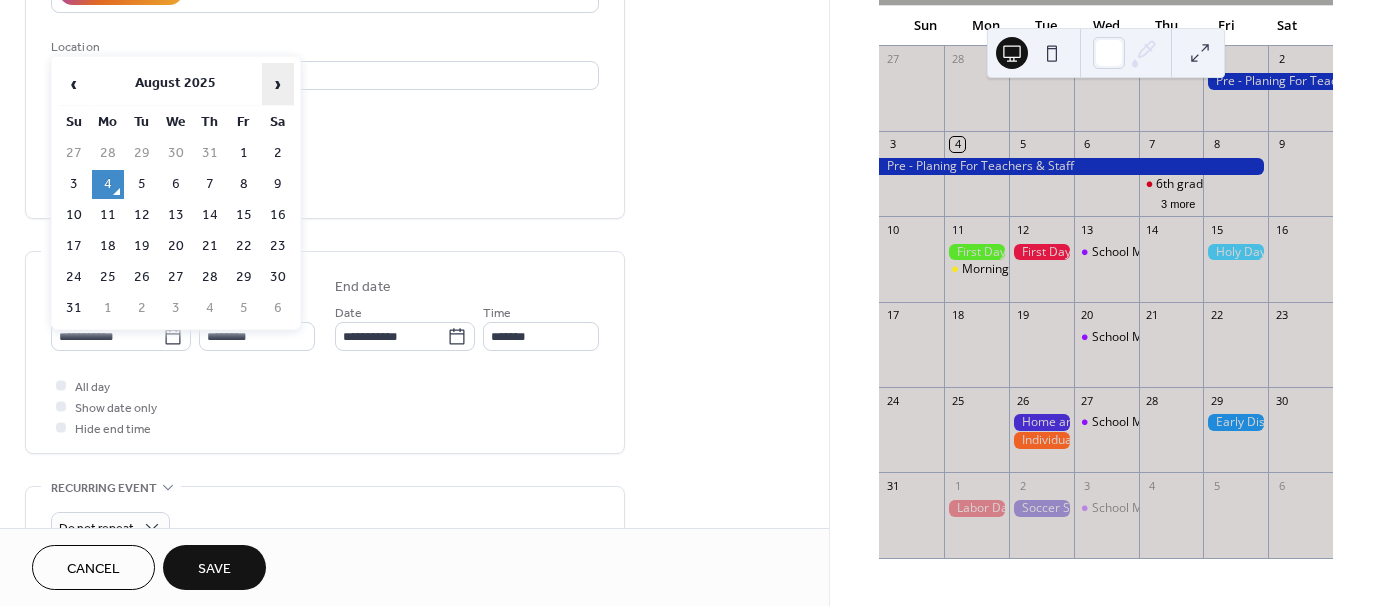 click on "›" at bounding box center [278, 84] 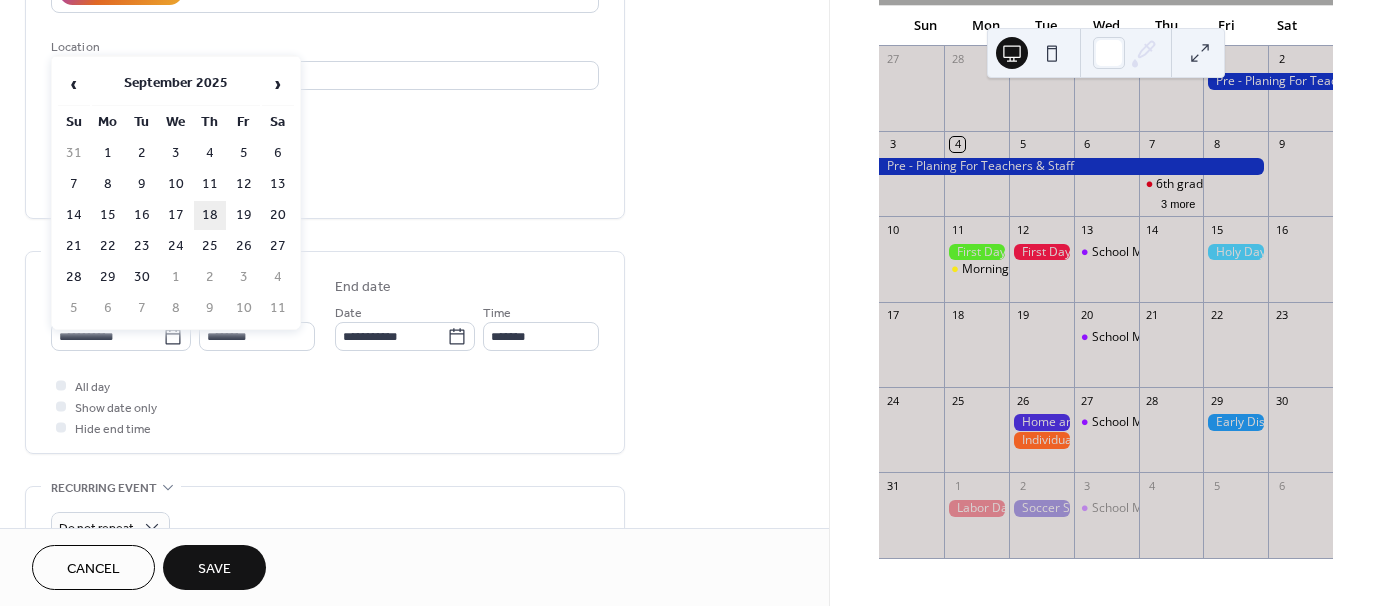 click on "18" at bounding box center [210, 215] 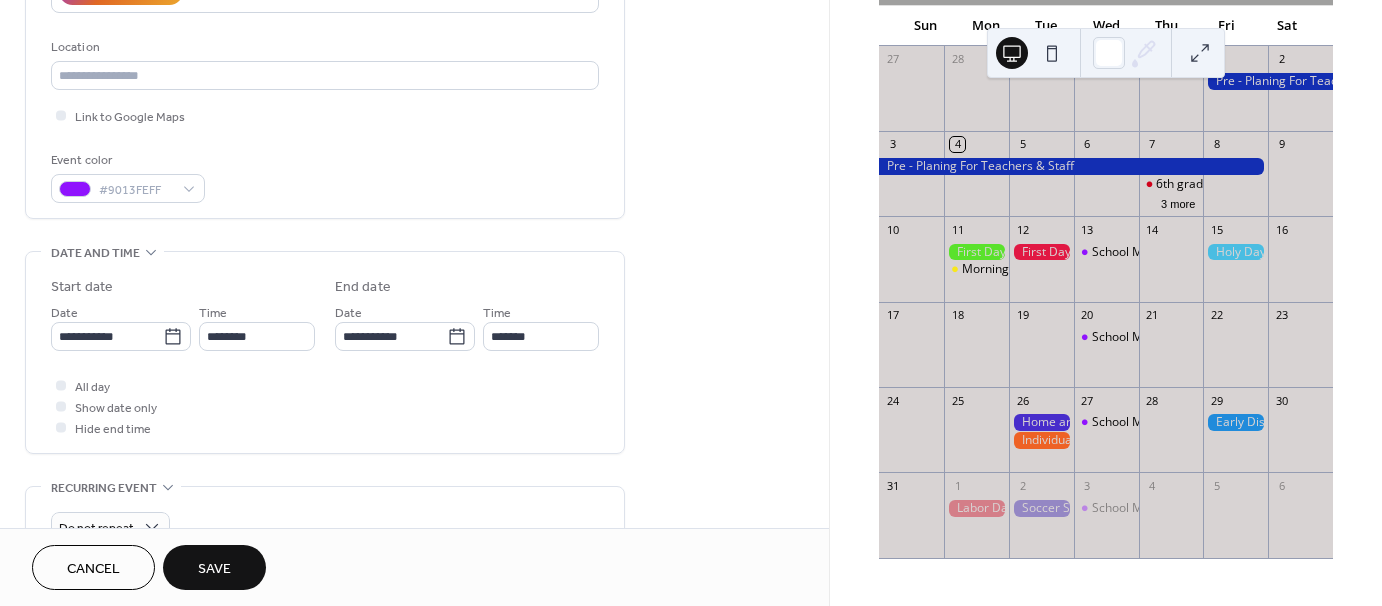 click on "Save" at bounding box center (214, 567) 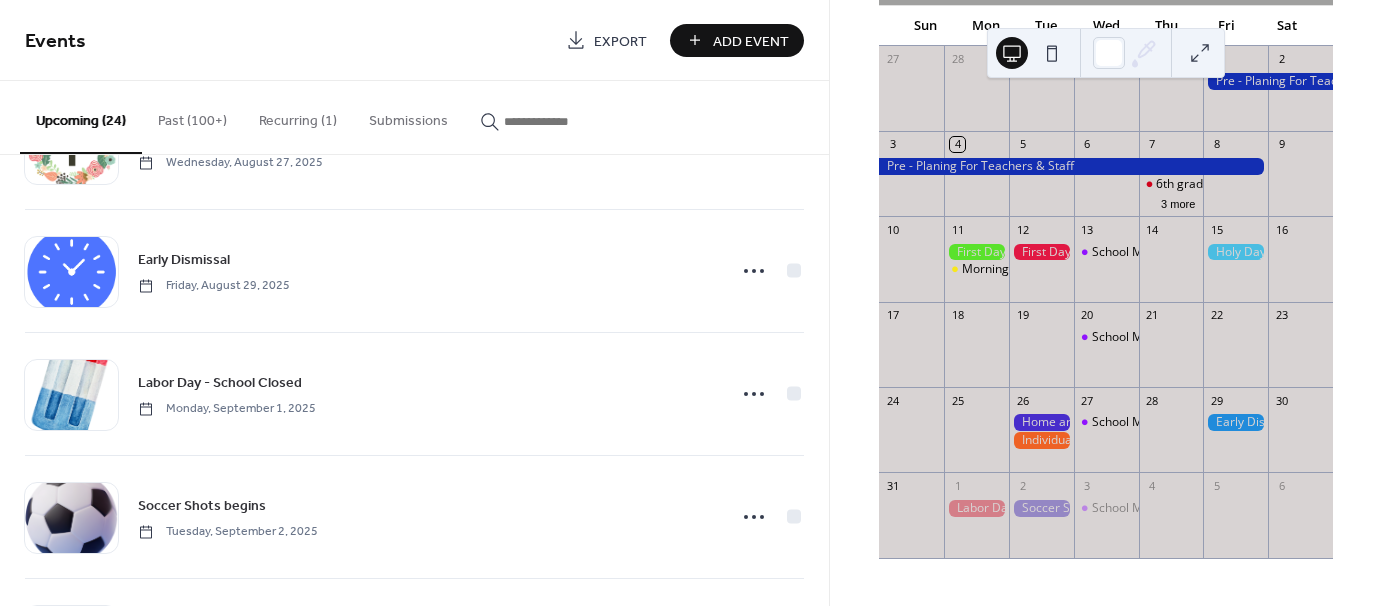 scroll, scrollTop: 1700, scrollLeft: 0, axis: vertical 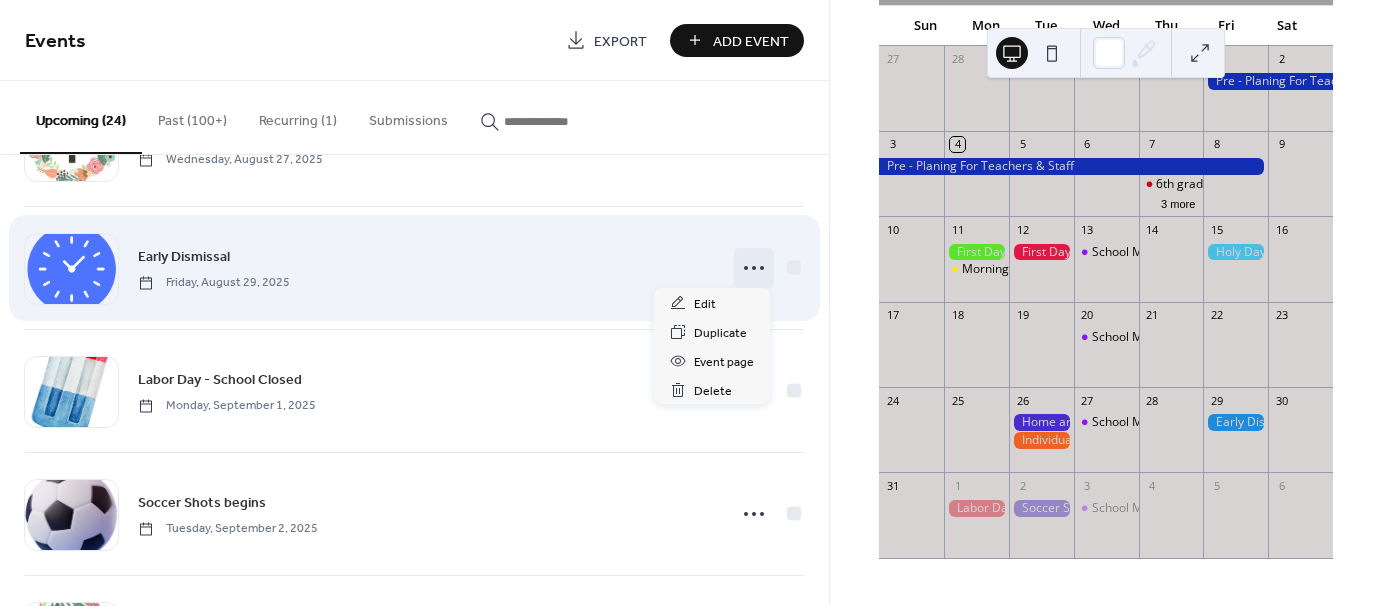 click 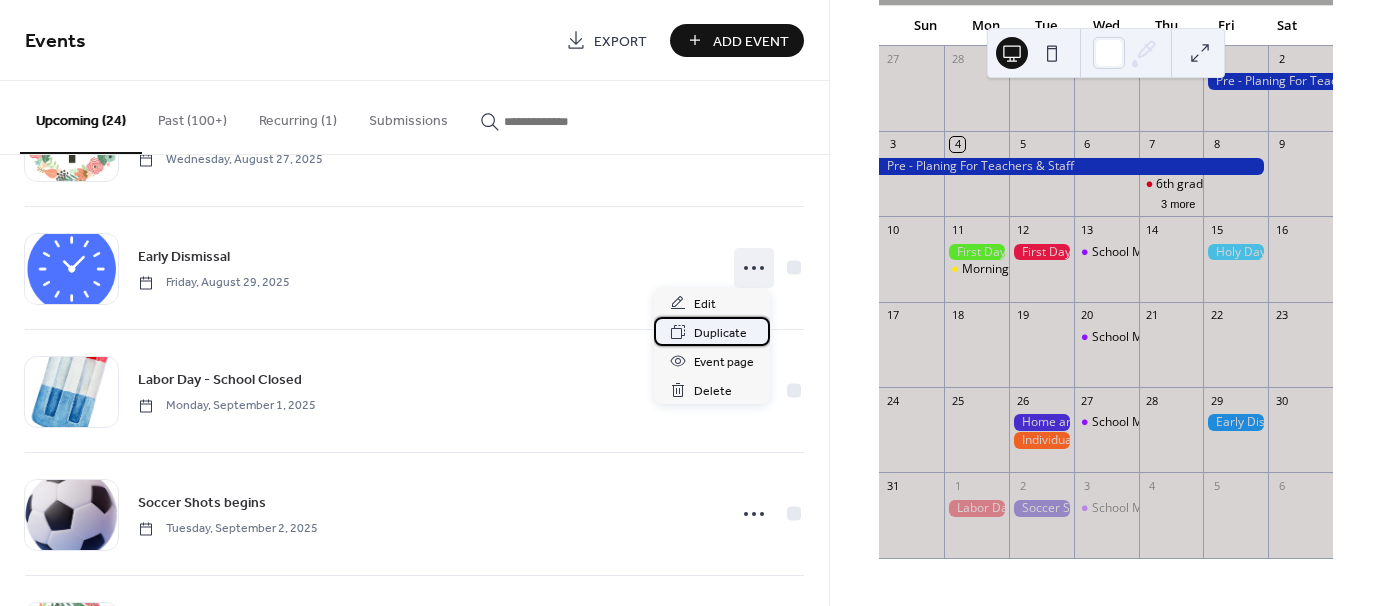 click on "Duplicate" at bounding box center (720, 333) 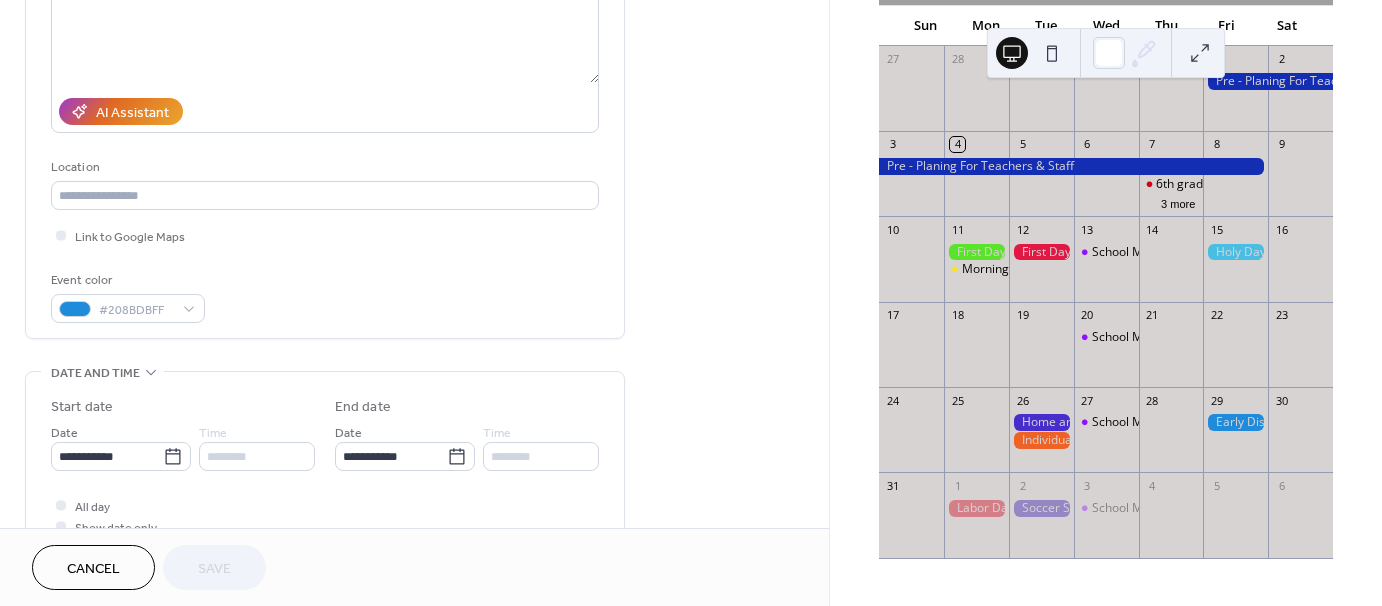 scroll, scrollTop: 400, scrollLeft: 0, axis: vertical 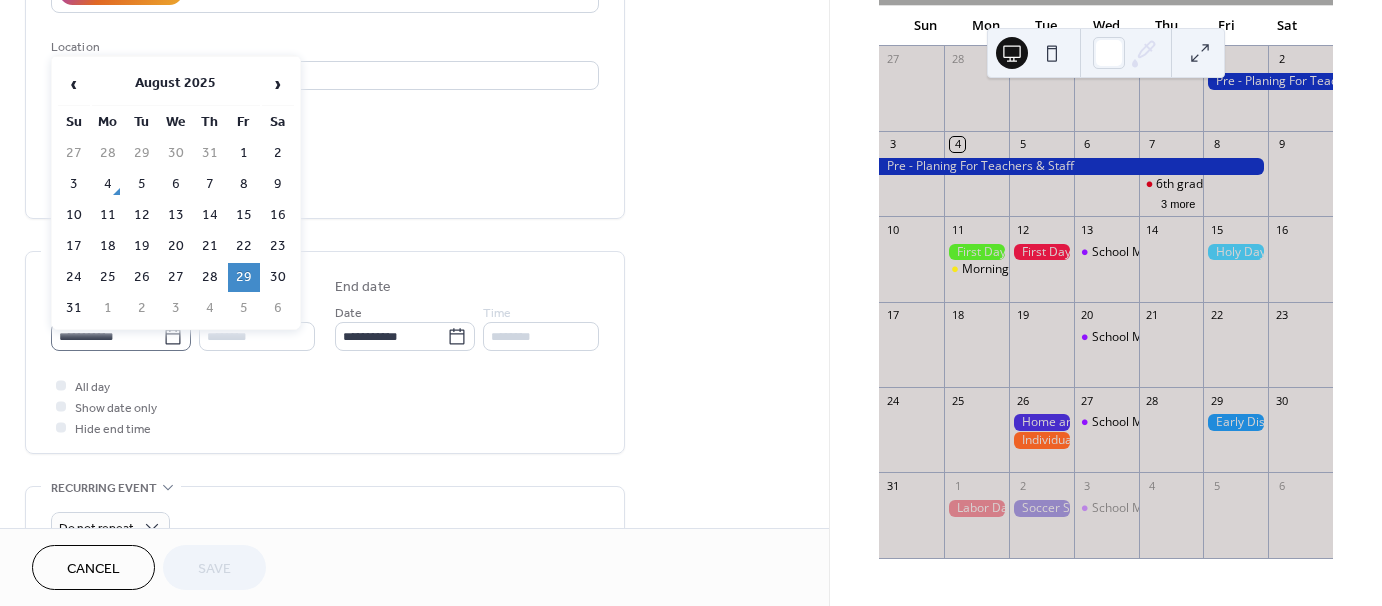 click 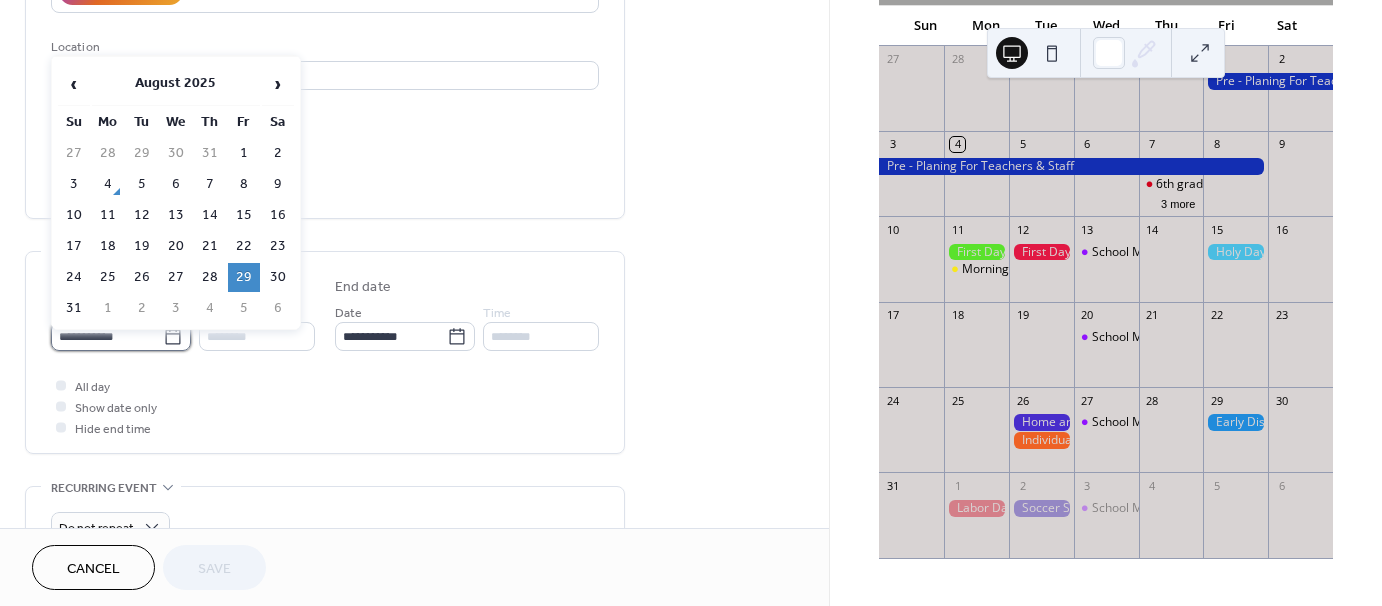 click on "**********" at bounding box center [107, 336] 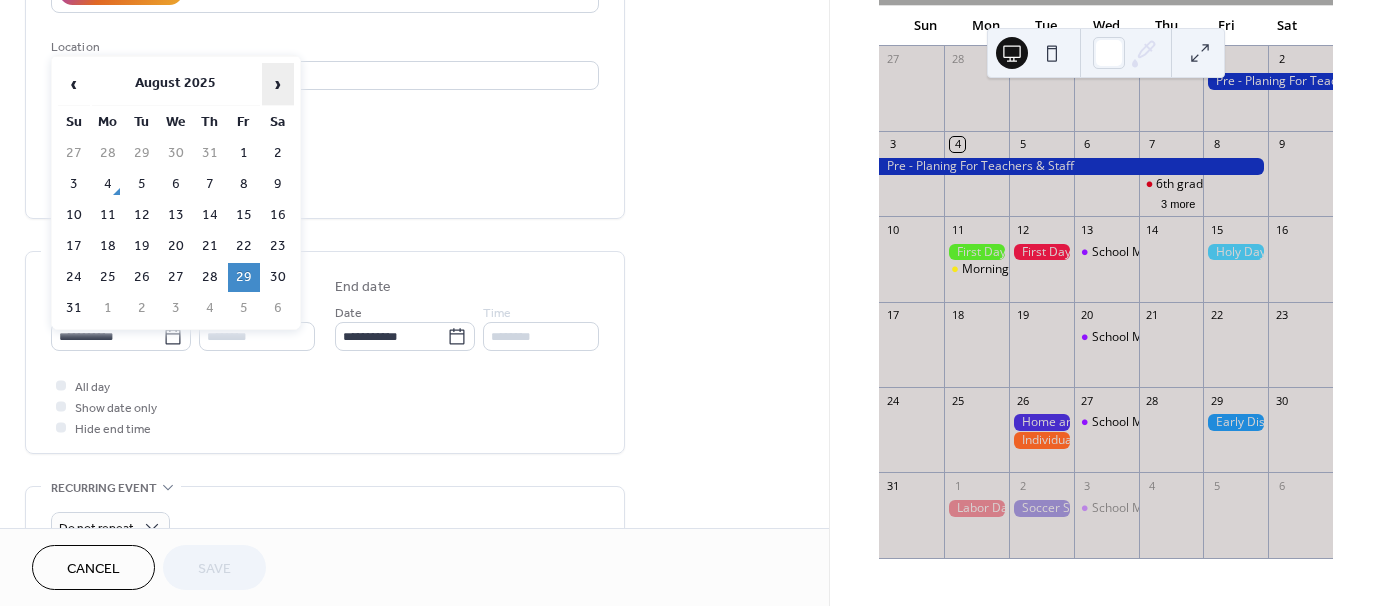 click on "›" at bounding box center [278, 84] 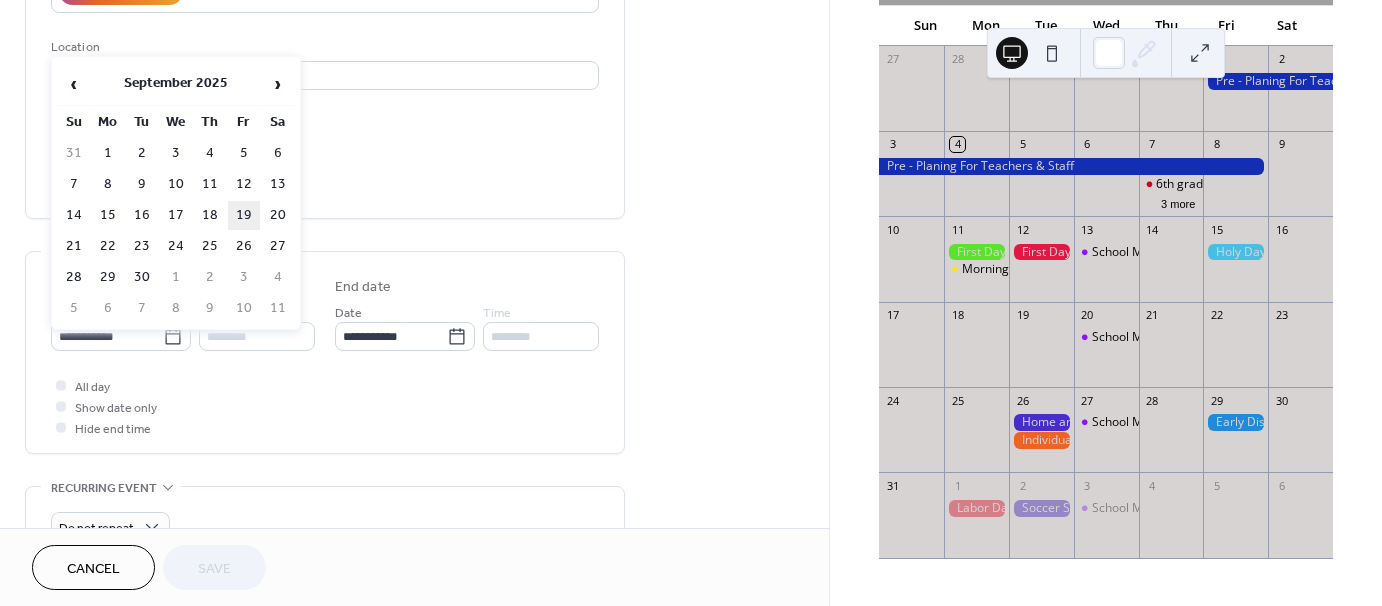 click on "19" at bounding box center (244, 215) 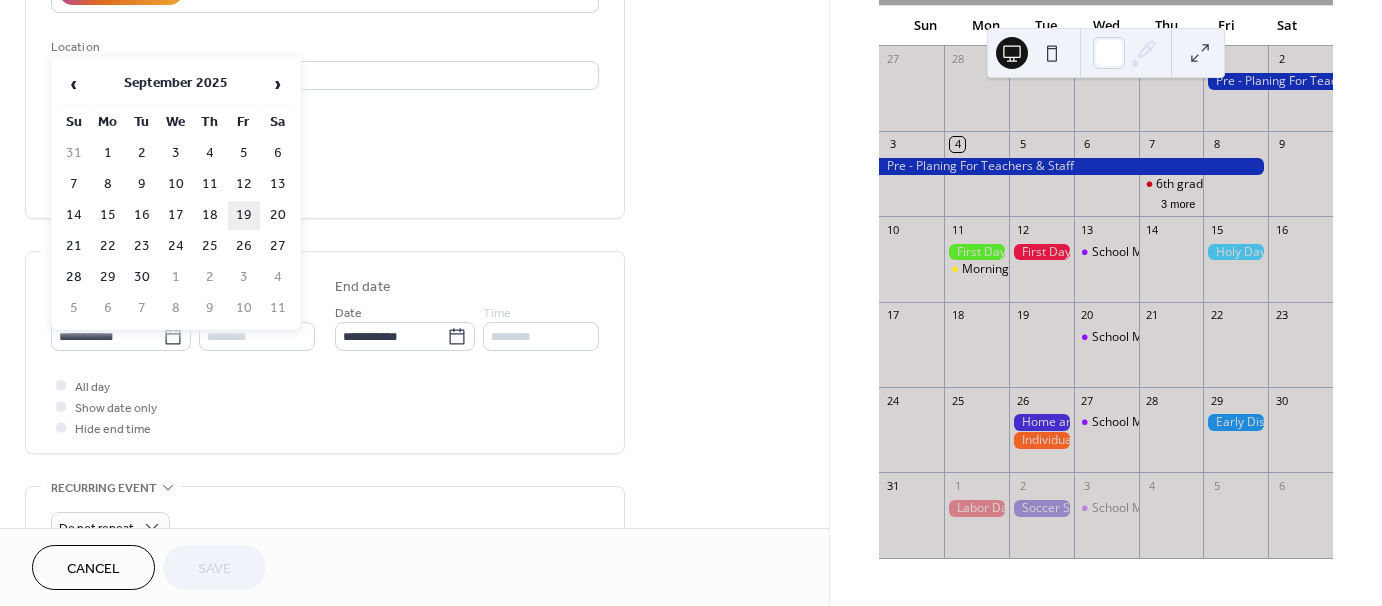 type on "**********" 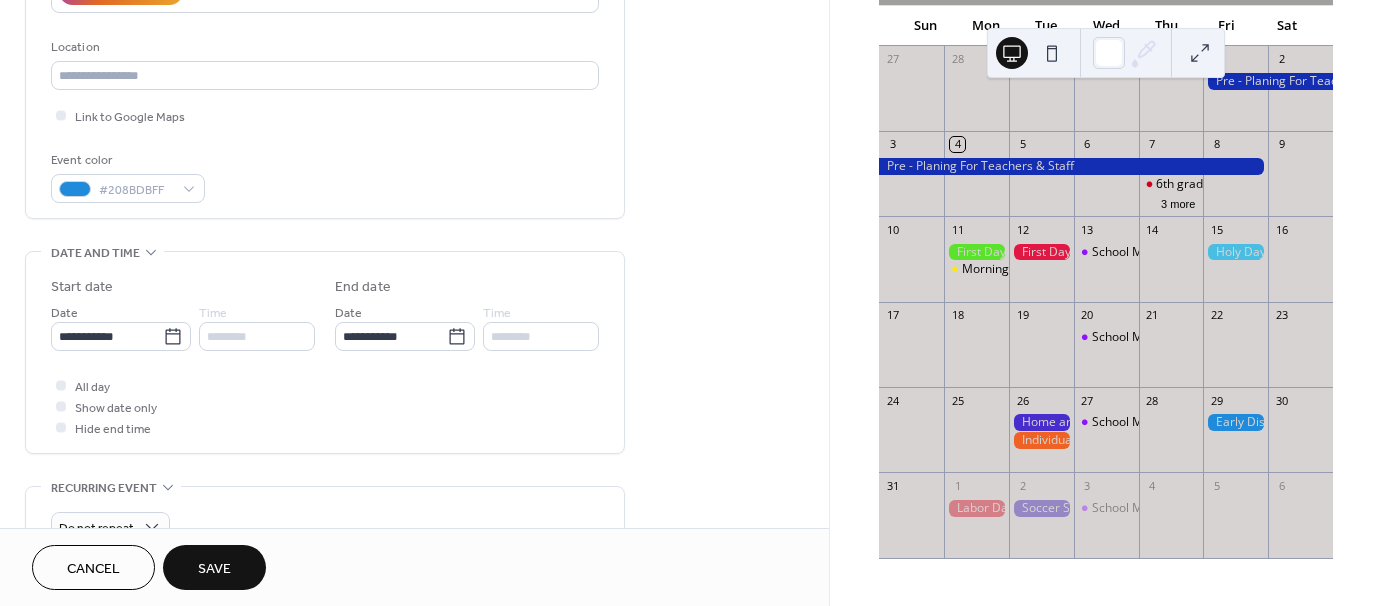 click on "Save" at bounding box center (214, 569) 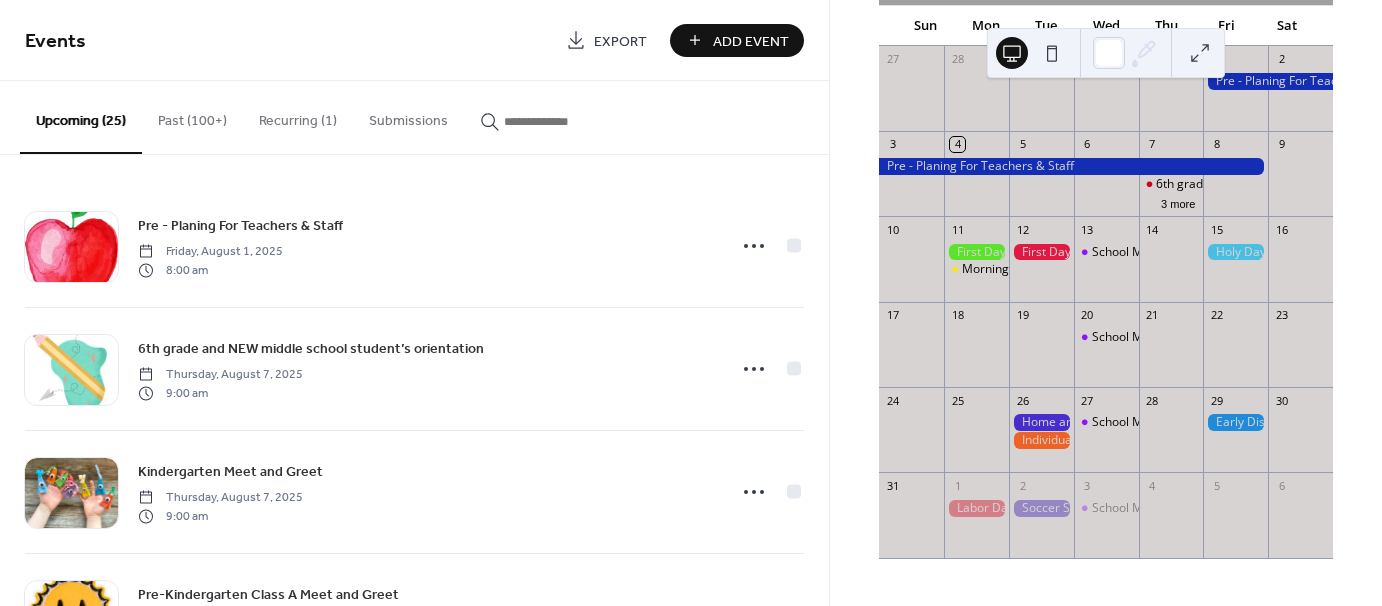 click at bounding box center [976, 252] 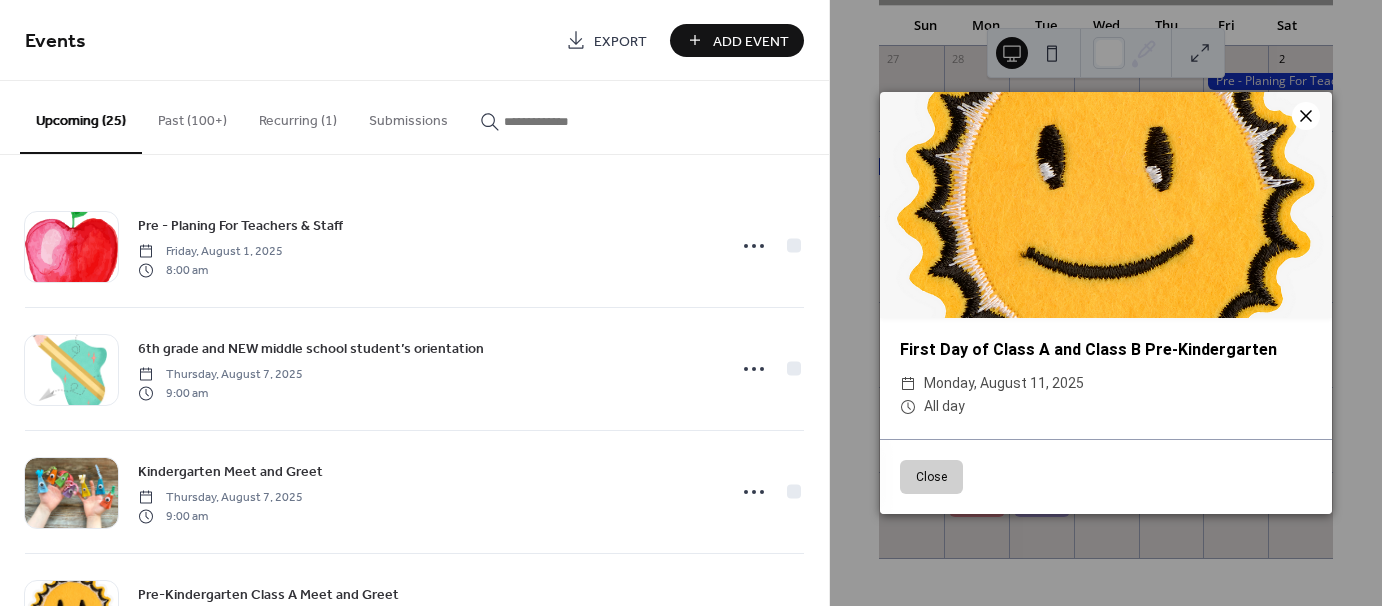 click 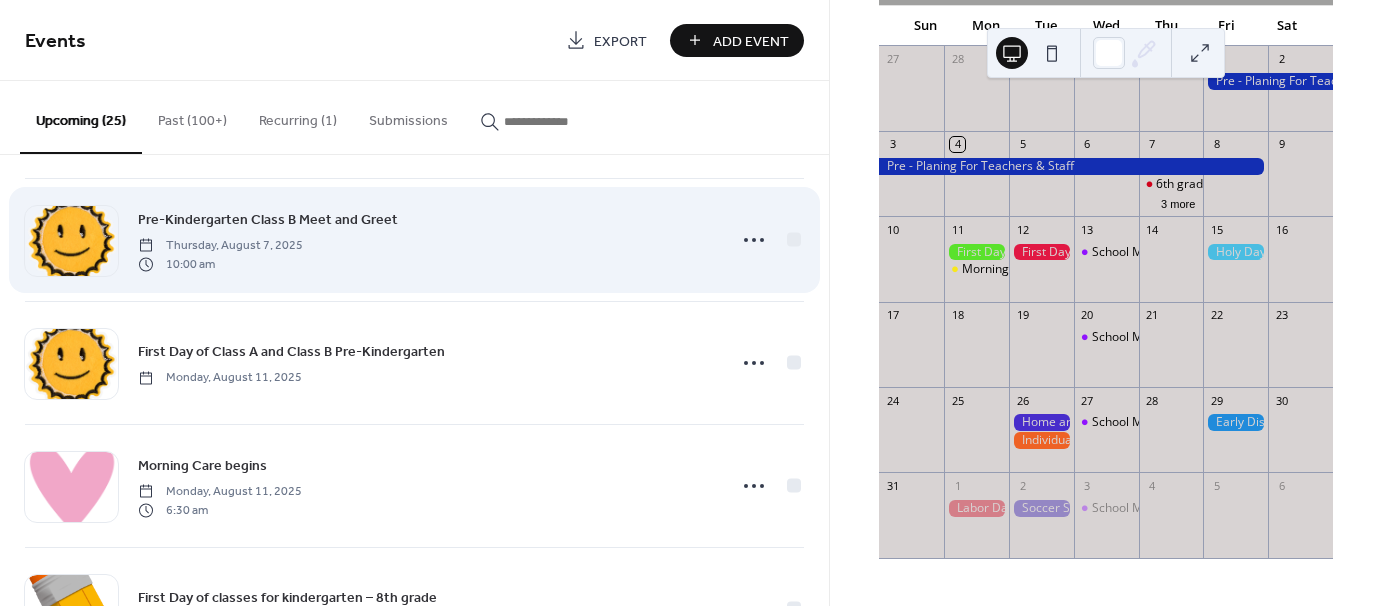 scroll, scrollTop: 500, scrollLeft: 0, axis: vertical 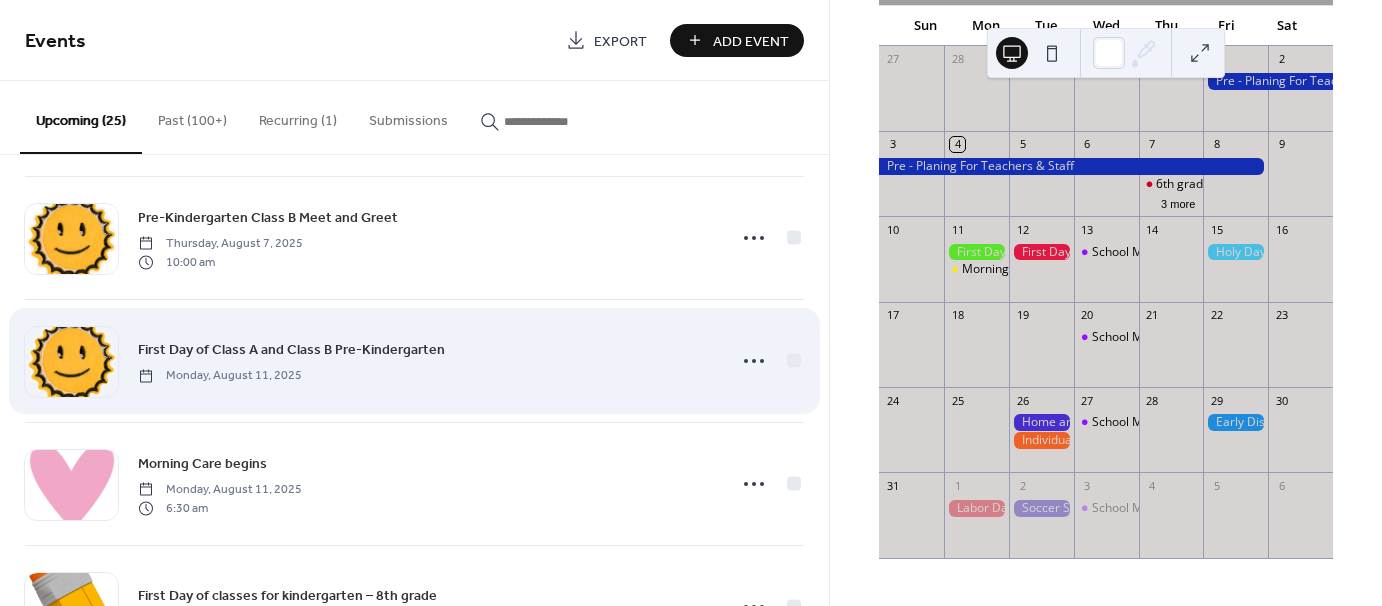 click on "First Day of Class A and Class B Pre-Kindergarten Monday, August 11, 2025" at bounding box center [414, 361] 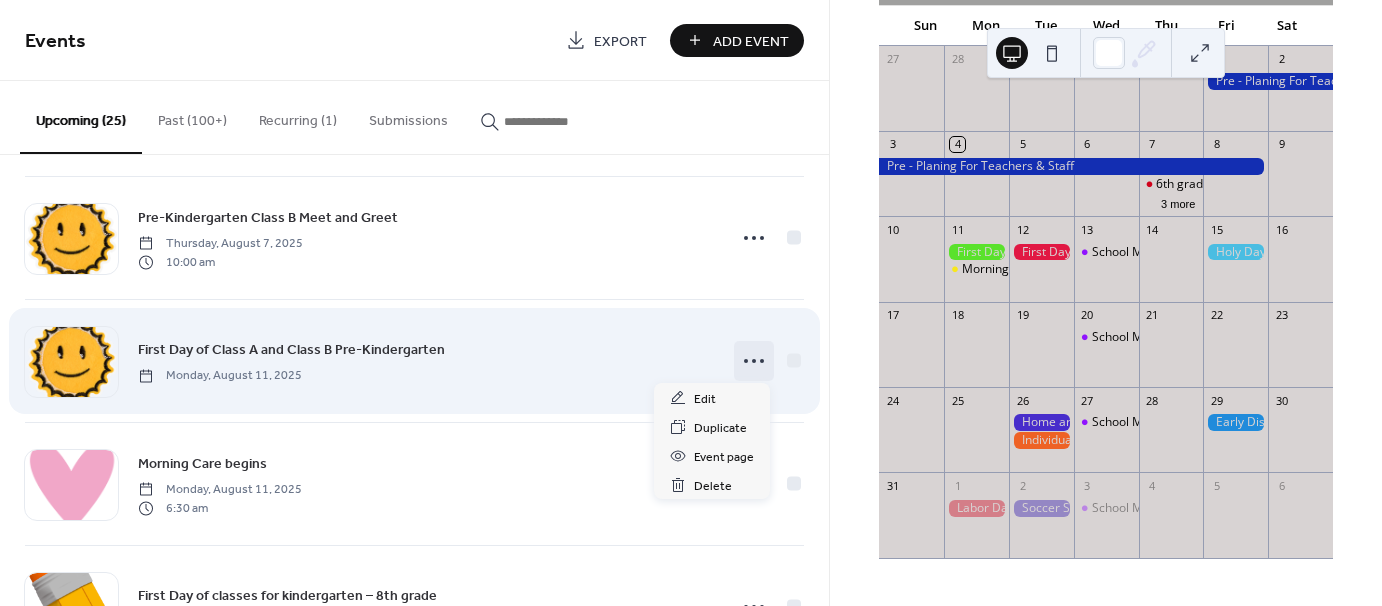 click 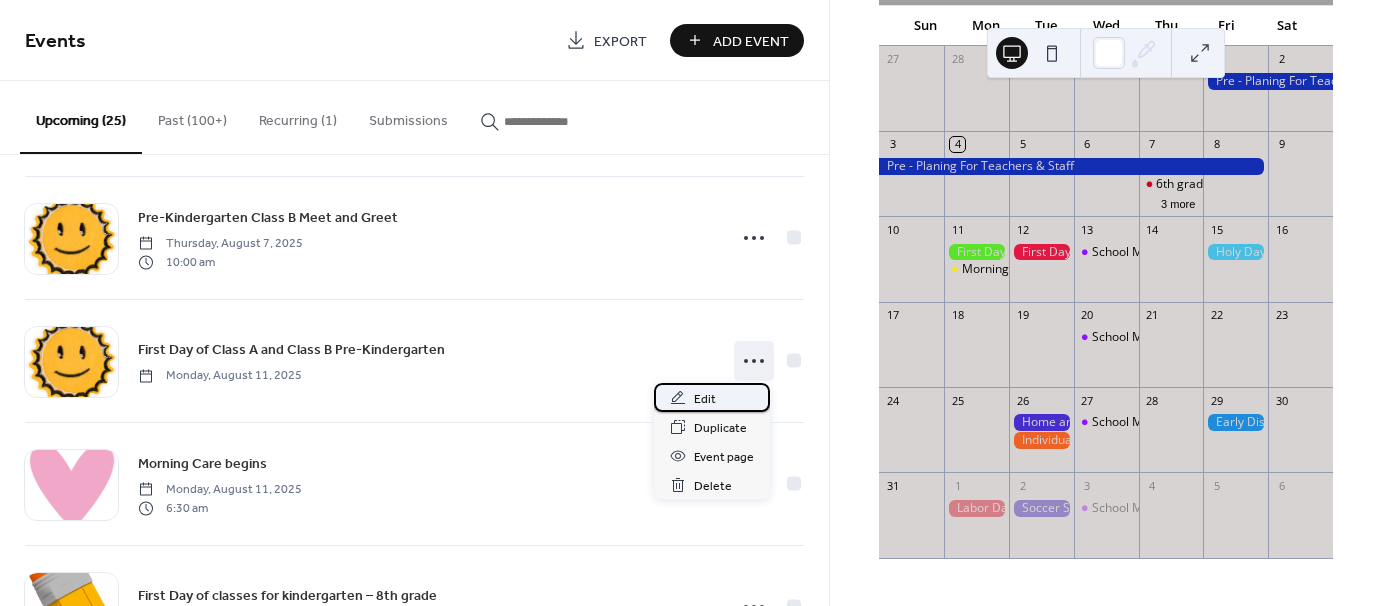 click on "Edit" at bounding box center (705, 399) 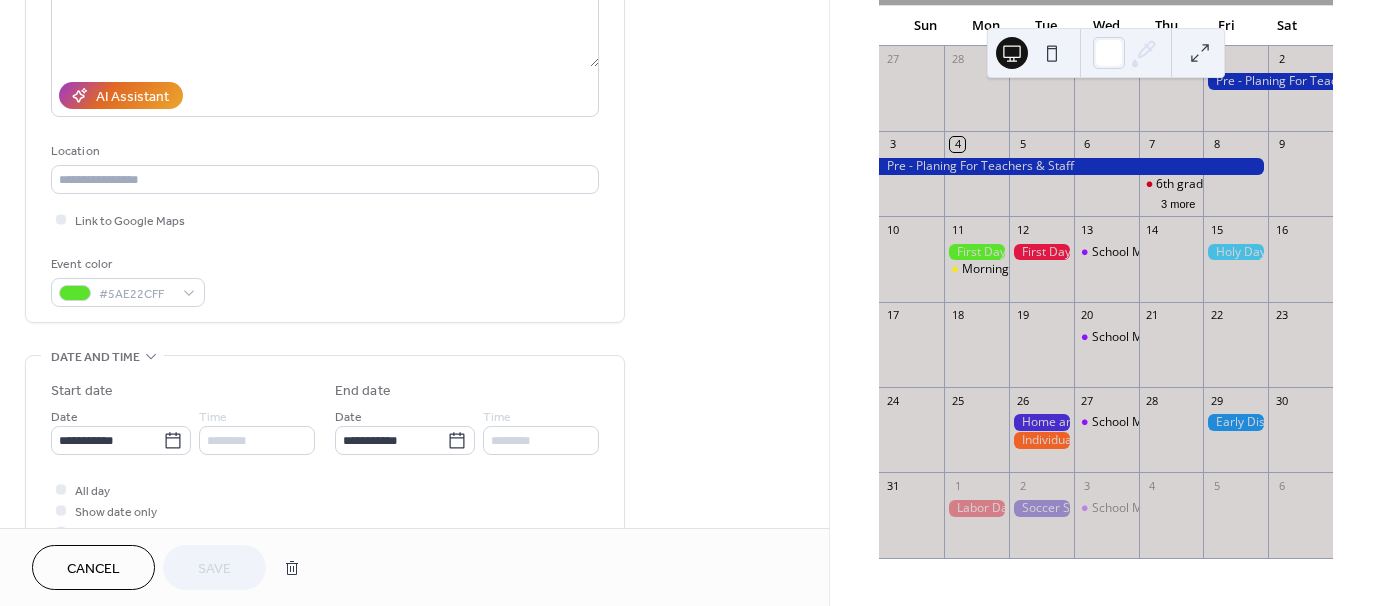 scroll, scrollTop: 300, scrollLeft: 0, axis: vertical 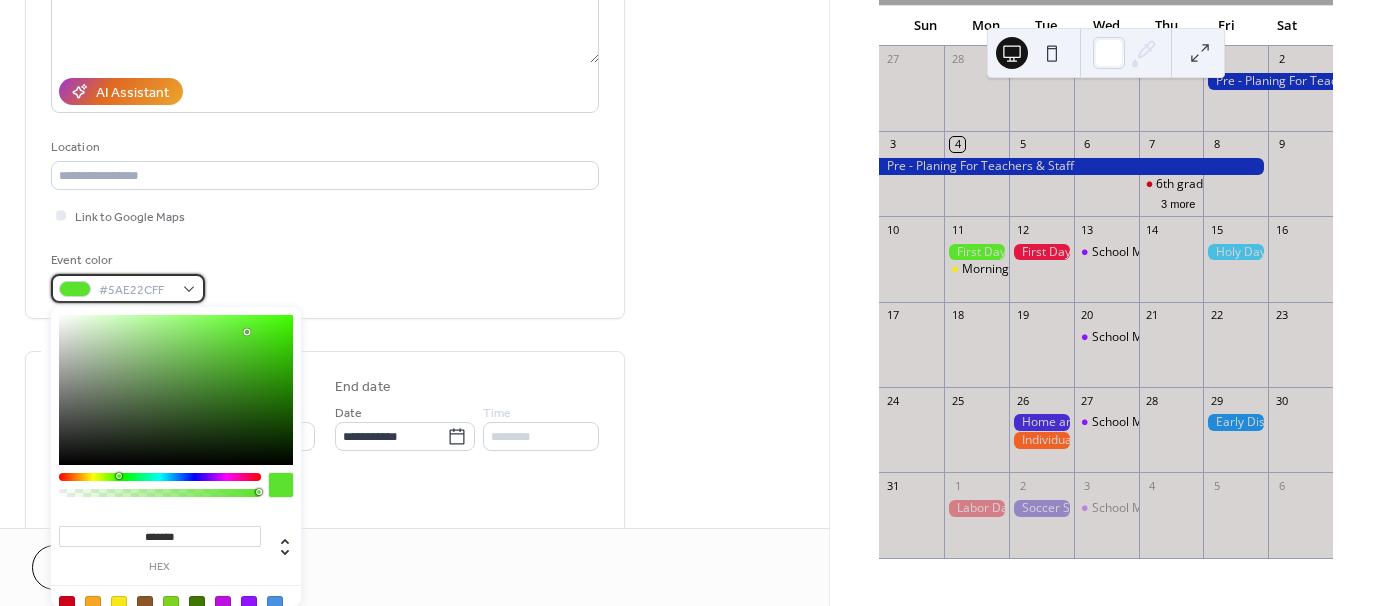 click on "#5AE22CFF" at bounding box center [128, 288] 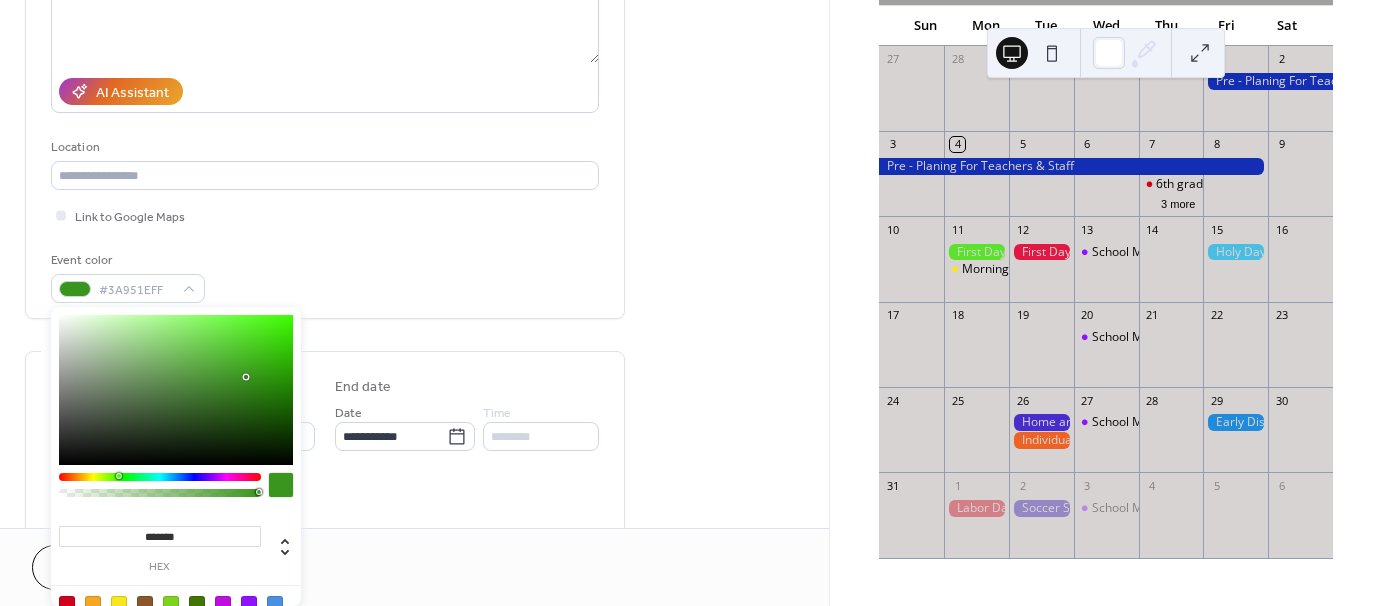 drag, startPoint x: 245, startPoint y: 329, endPoint x: 246, endPoint y: 377, distance: 48.010414 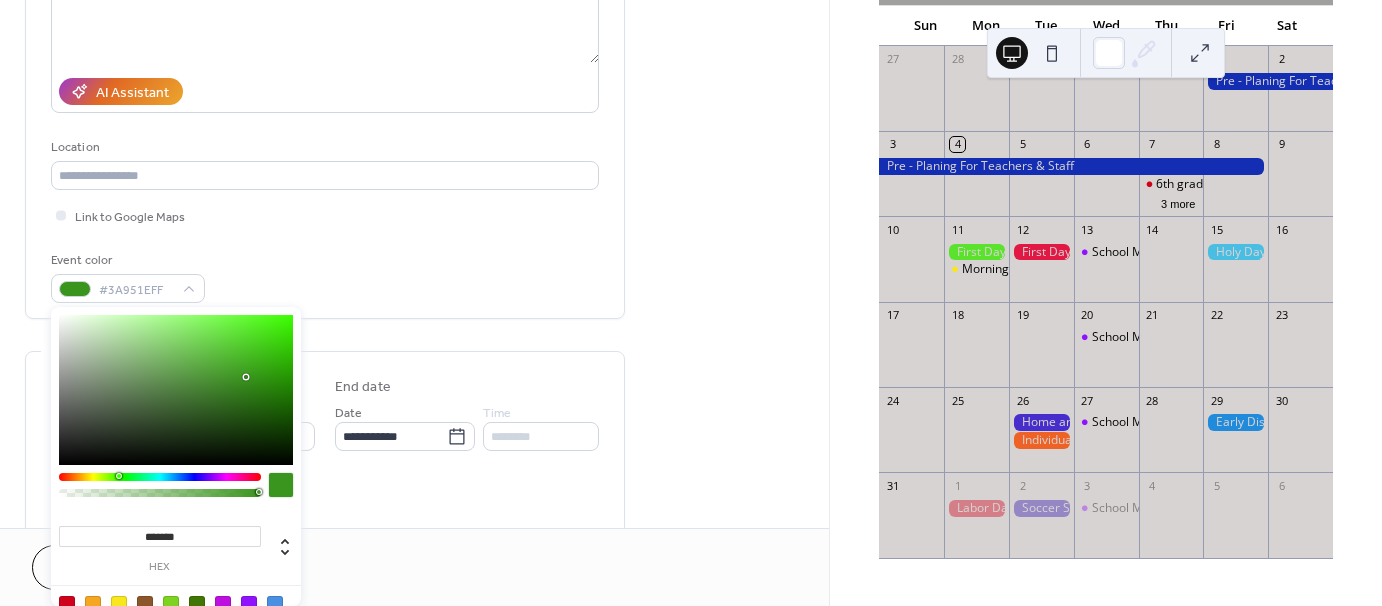 click at bounding box center (246, 377) 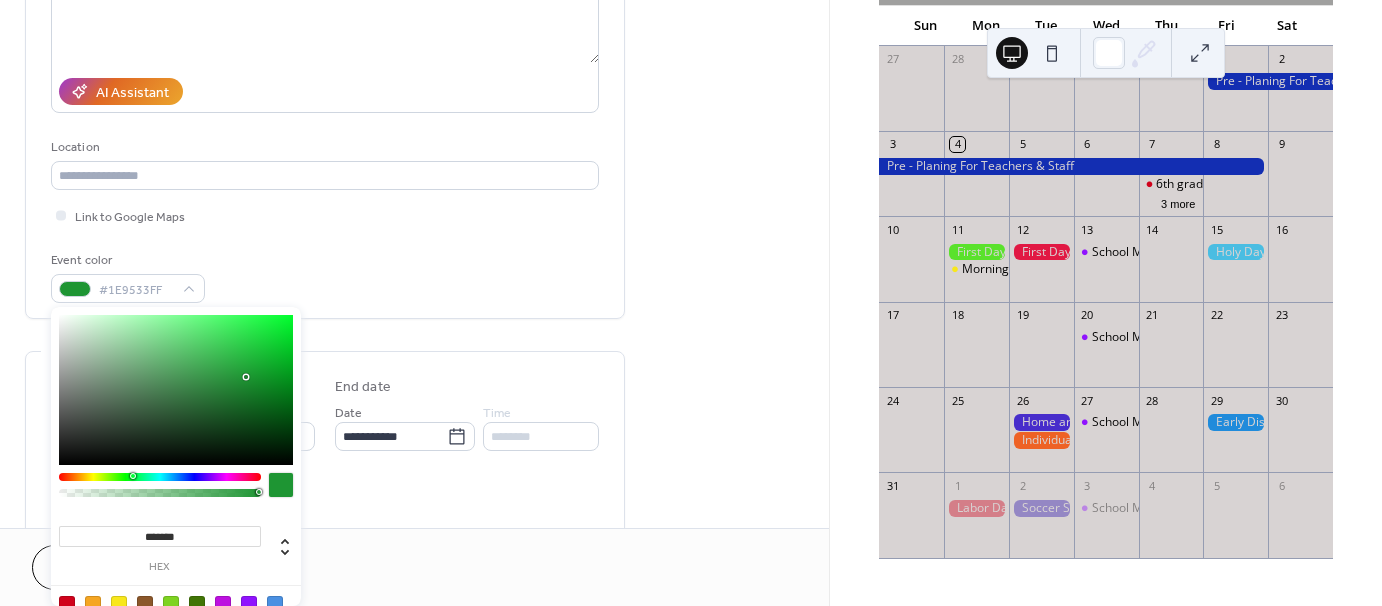 type on "*******" 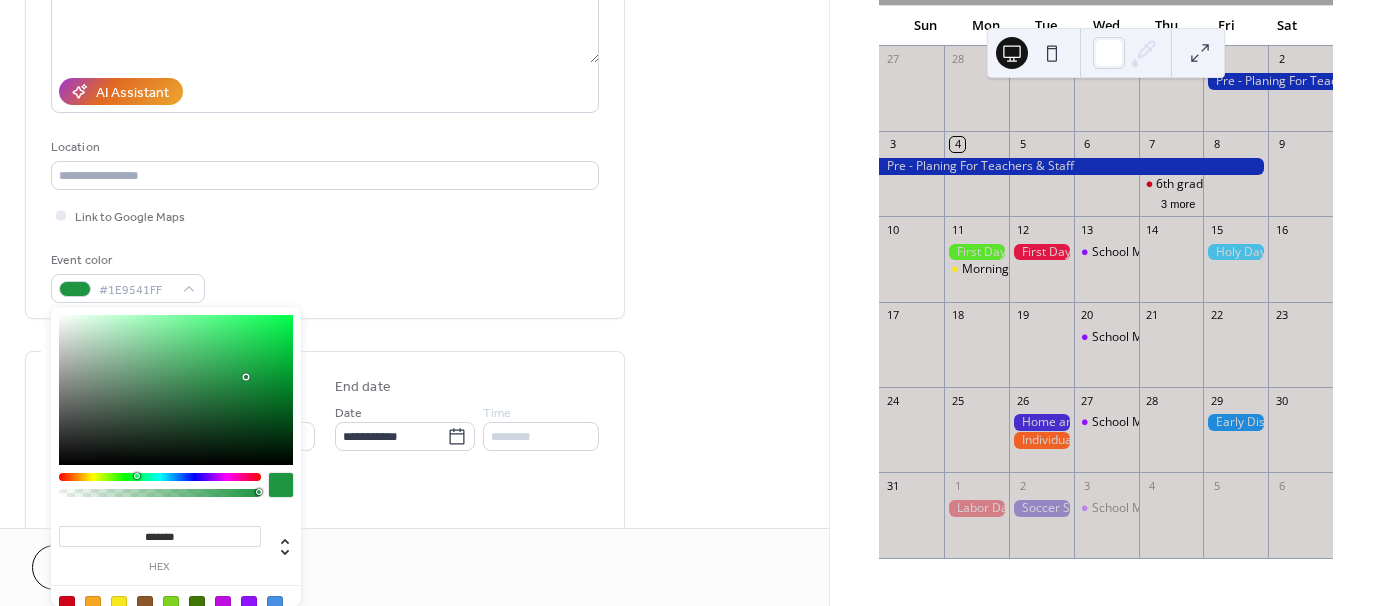 drag, startPoint x: 120, startPoint y: 476, endPoint x: 136, endPoint y: 477, distance: 16.03122 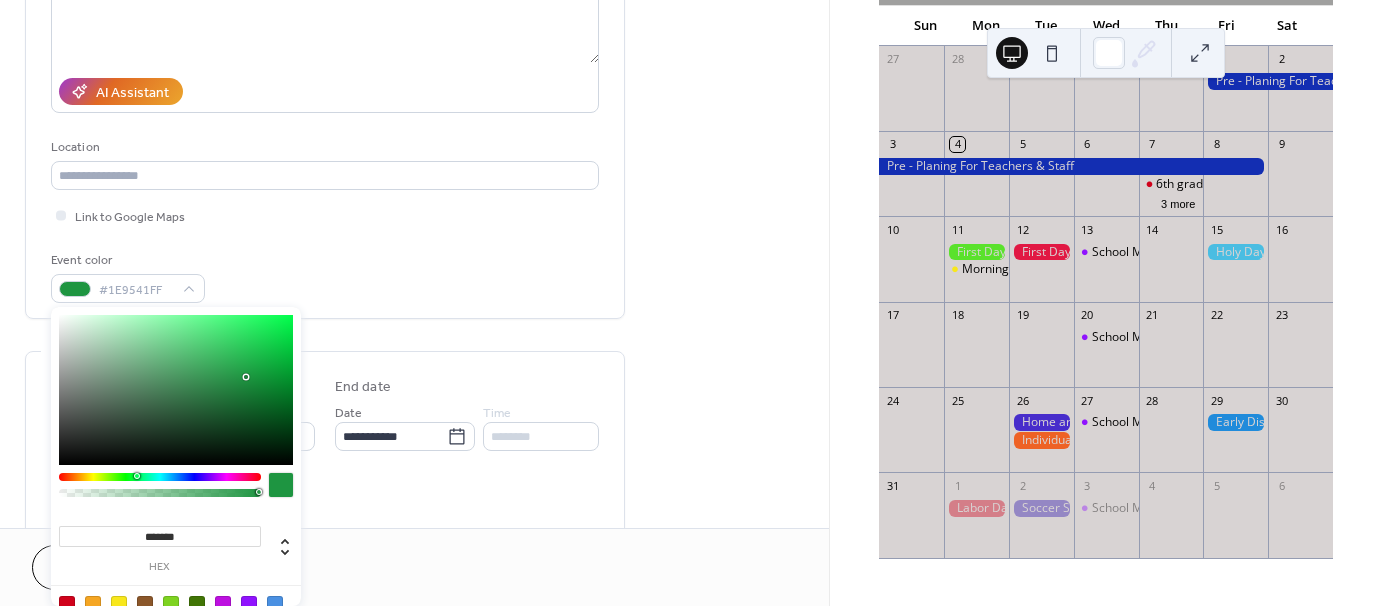 click at bounding box center [137, 476] 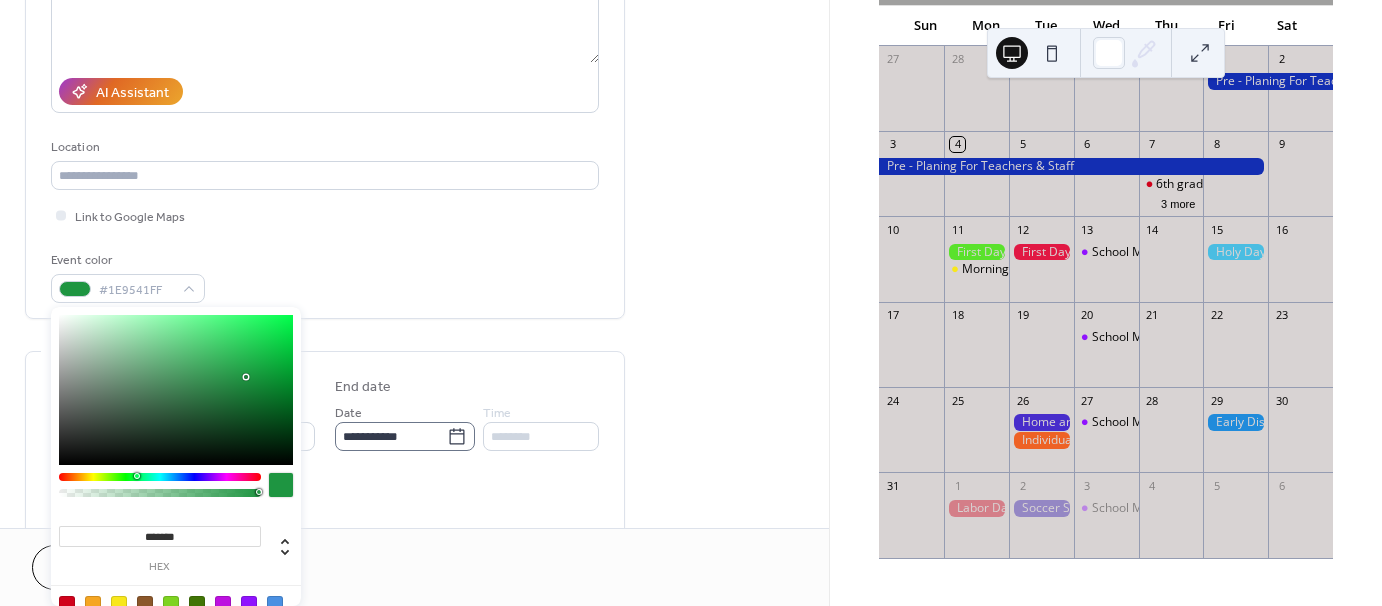 scroll, scrollTop: 1, scrollLeft: 0, axis: vertical 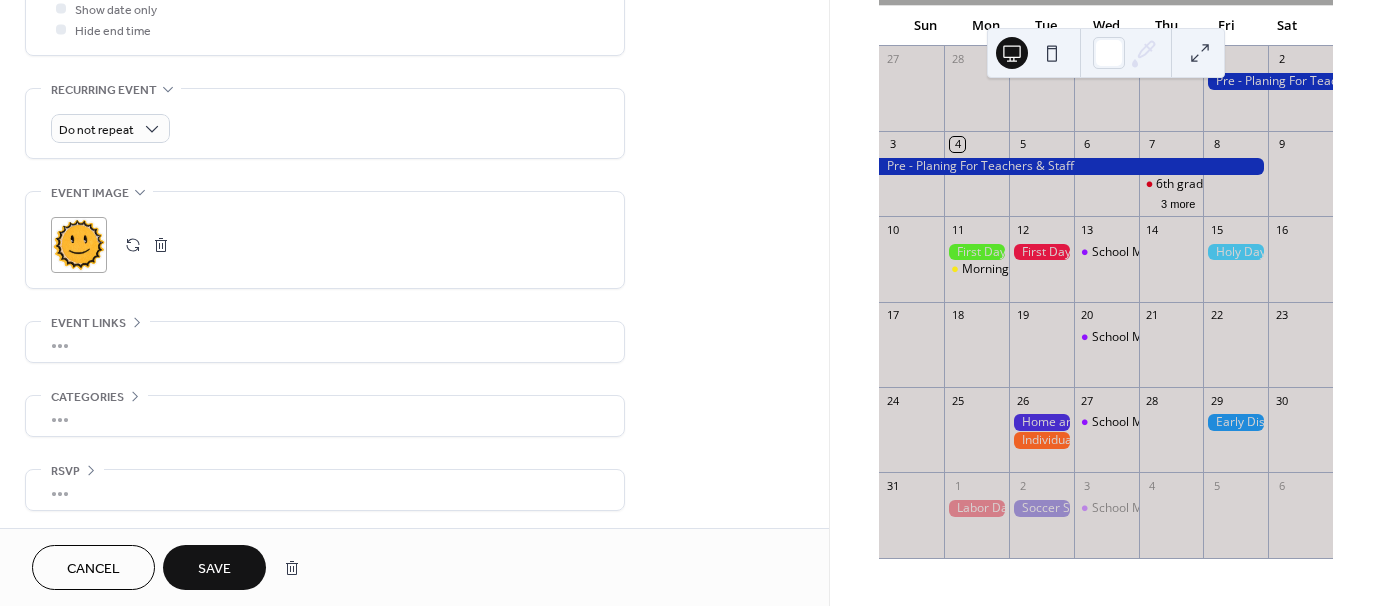 click on "Save" at bounding box center (214, 569) 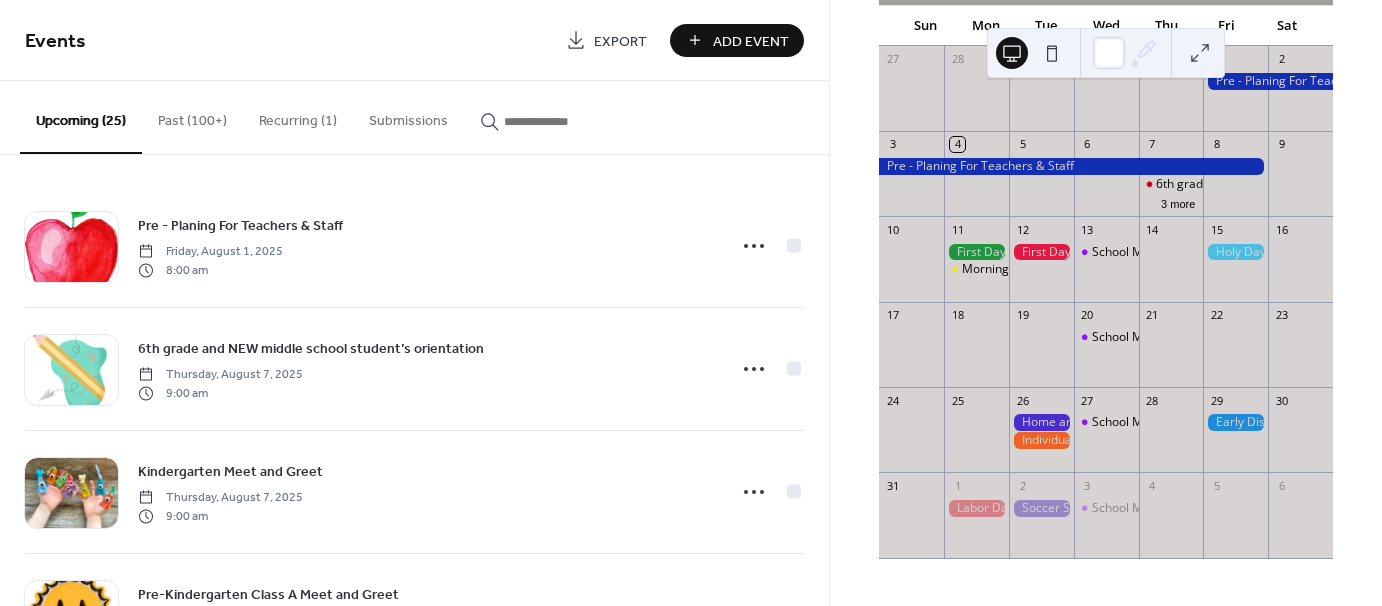 click on "Add Event" at bounding box center (751, 41) 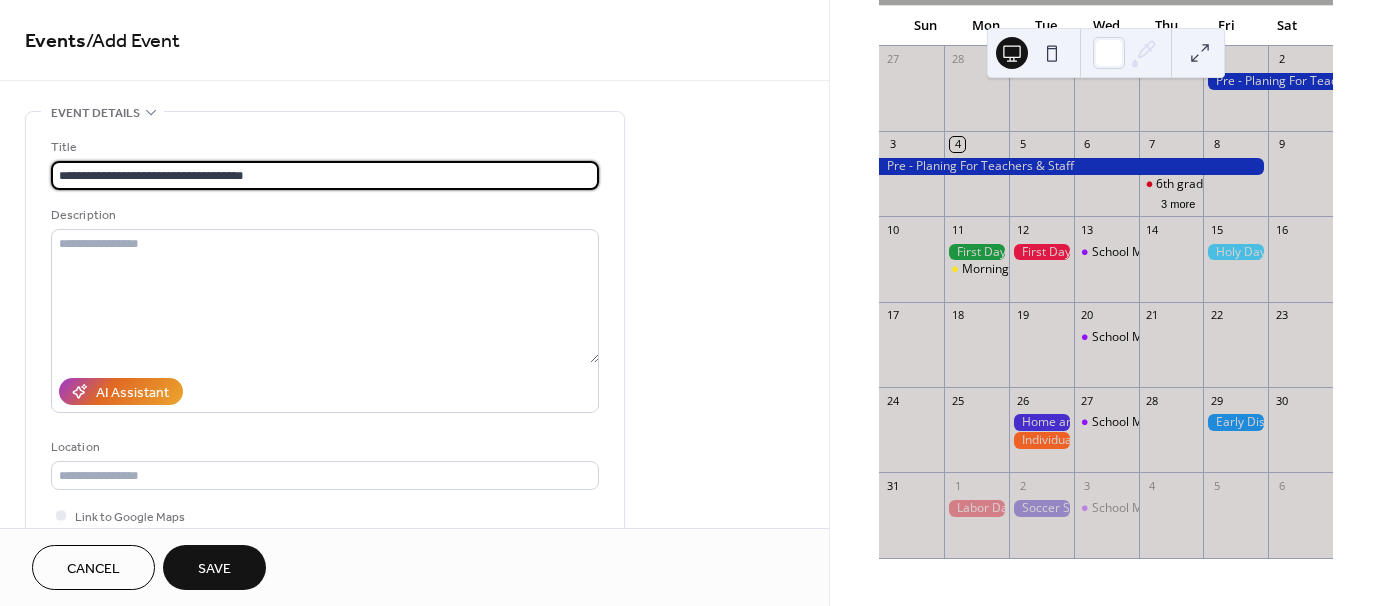 click on "**********" at bounding box center (325, 175) 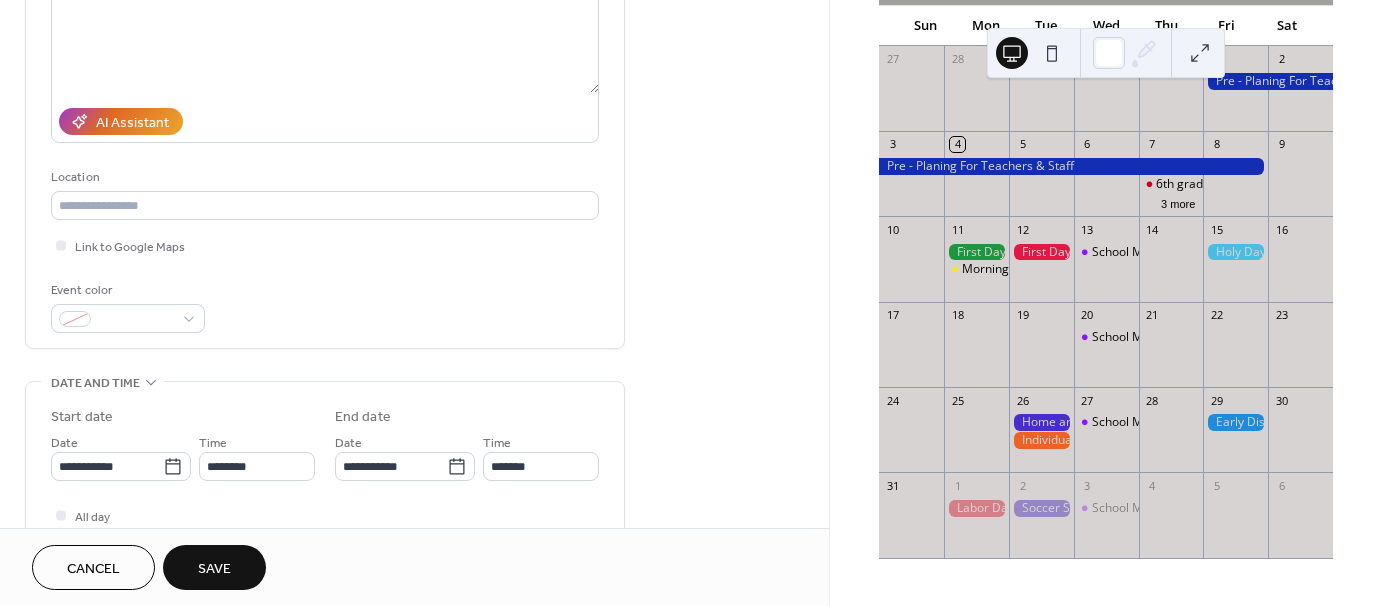 scroll, scrollTop: 300, scrollLeft: 0, axis: vertical 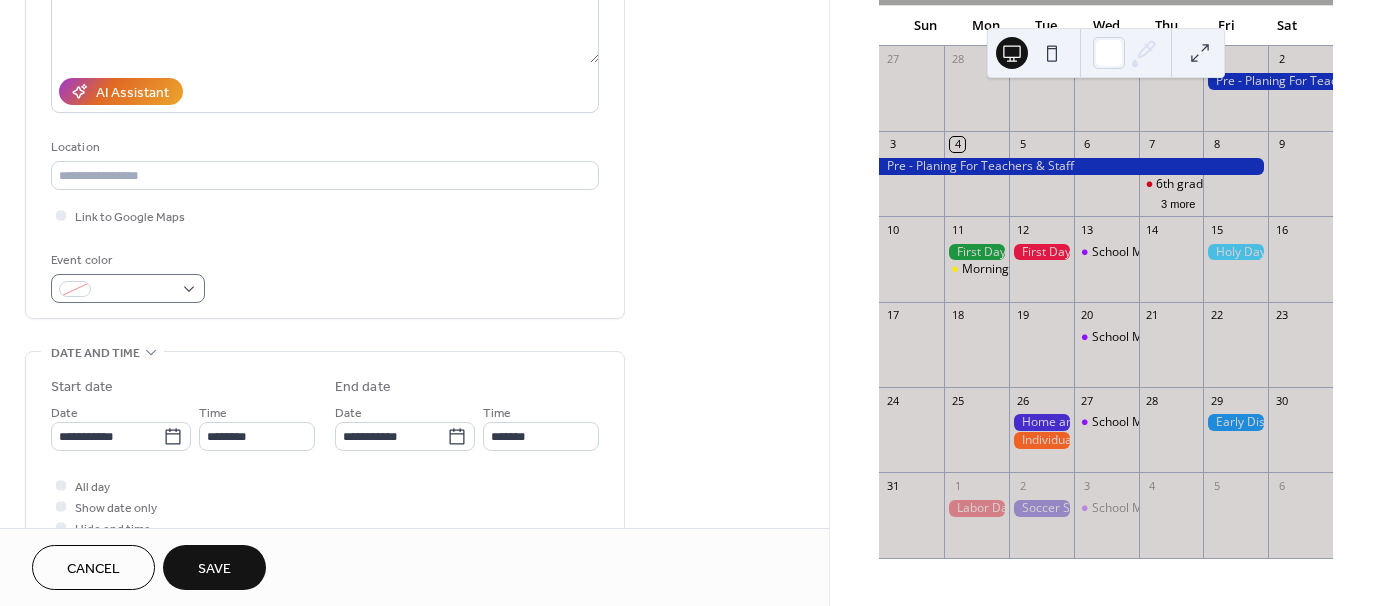 type on "**********" 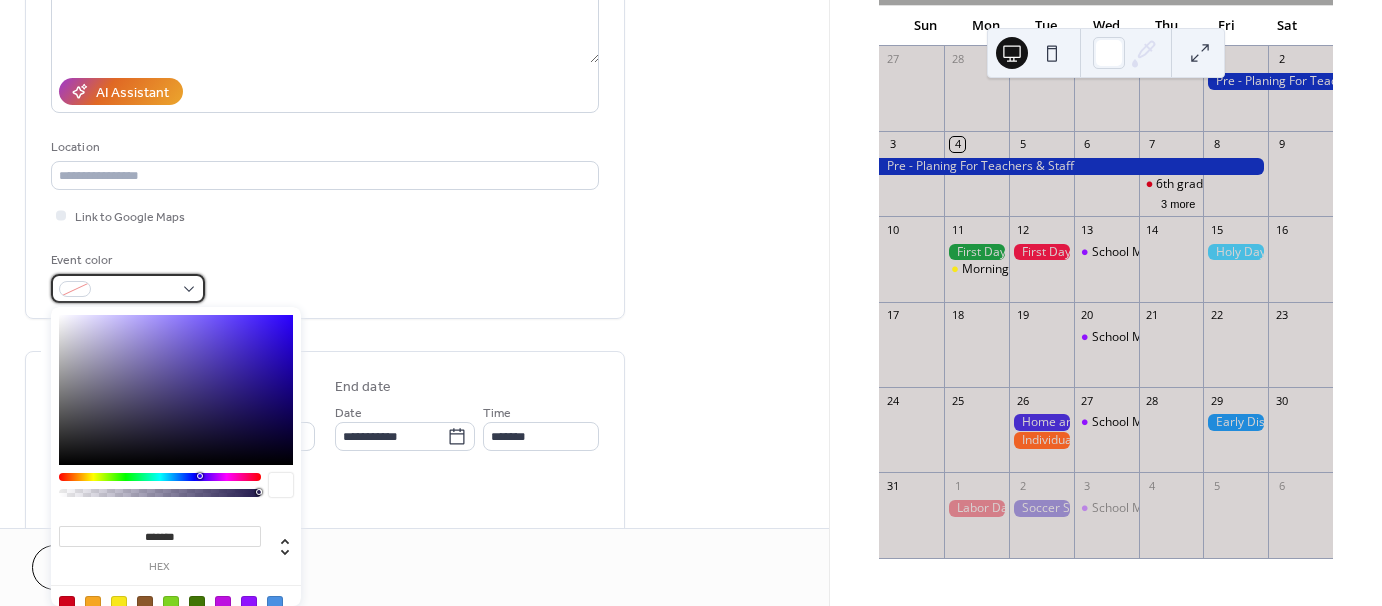 click at bounding box center (128, 288) 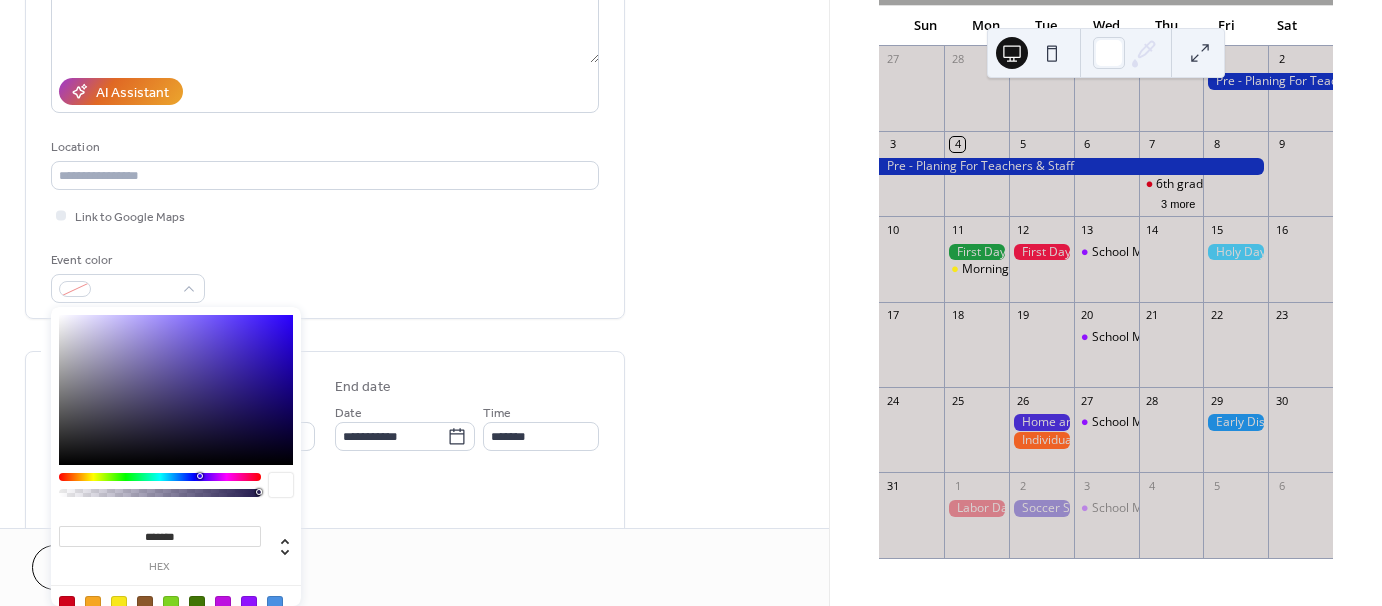 type on "*******" 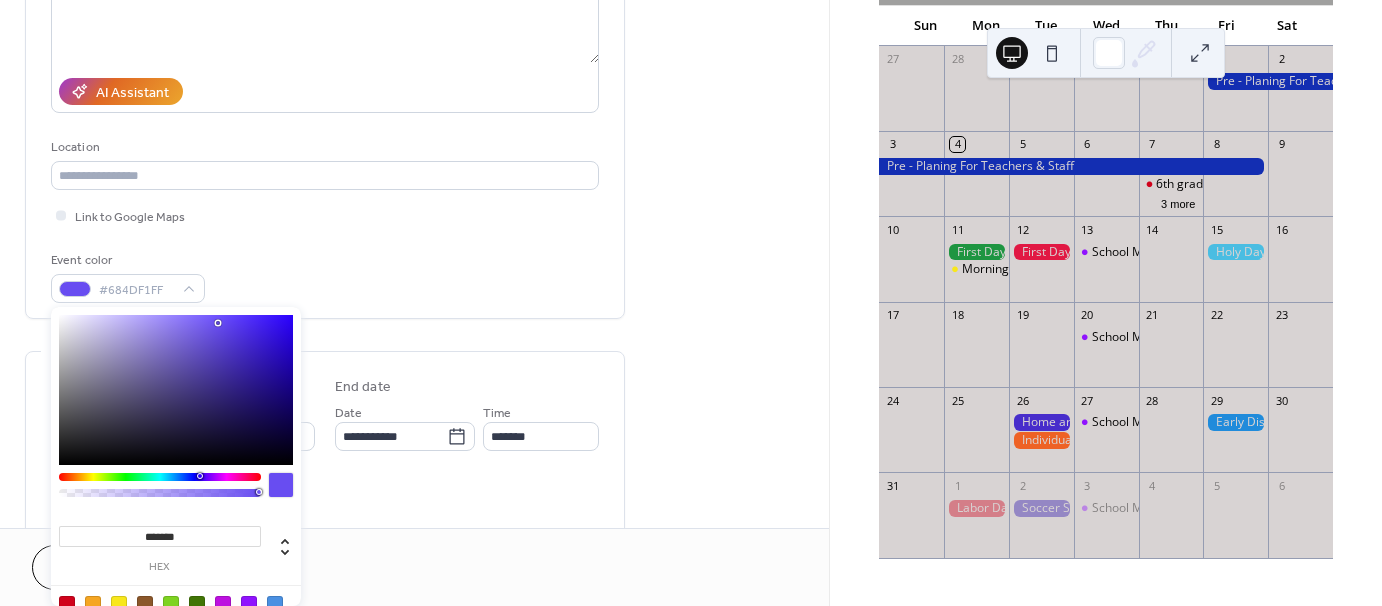 click at bounding box center [176, 390] 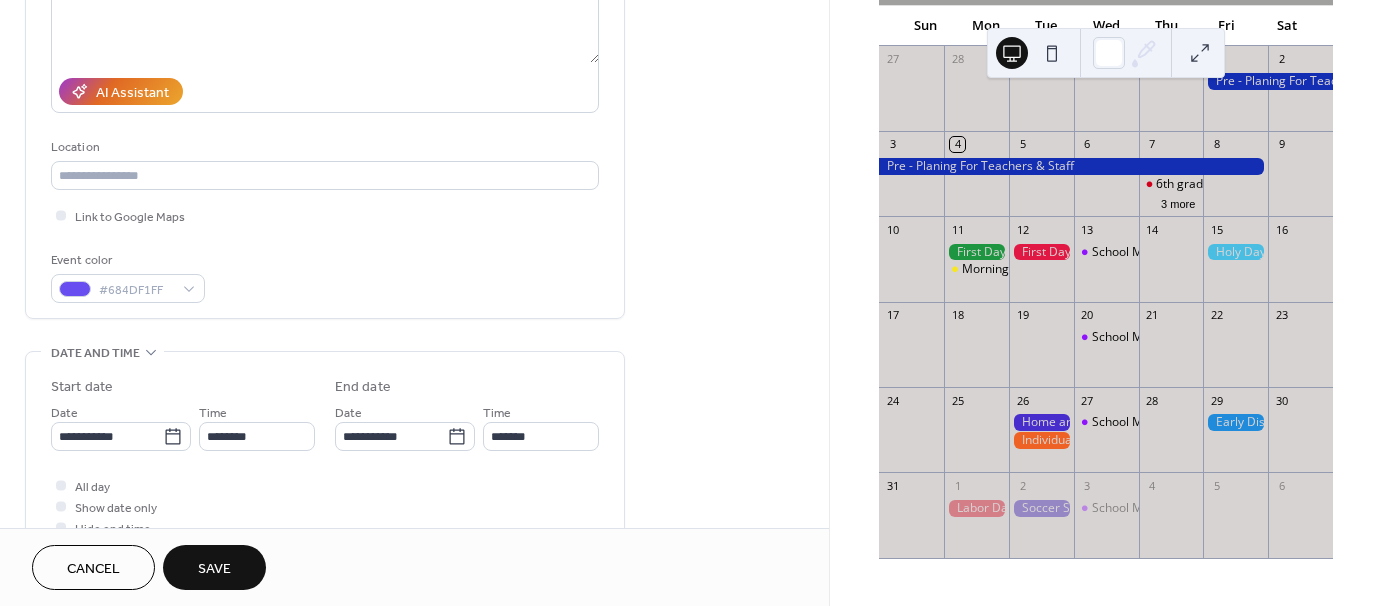 click on "**********" at bounding box center (325, 70) 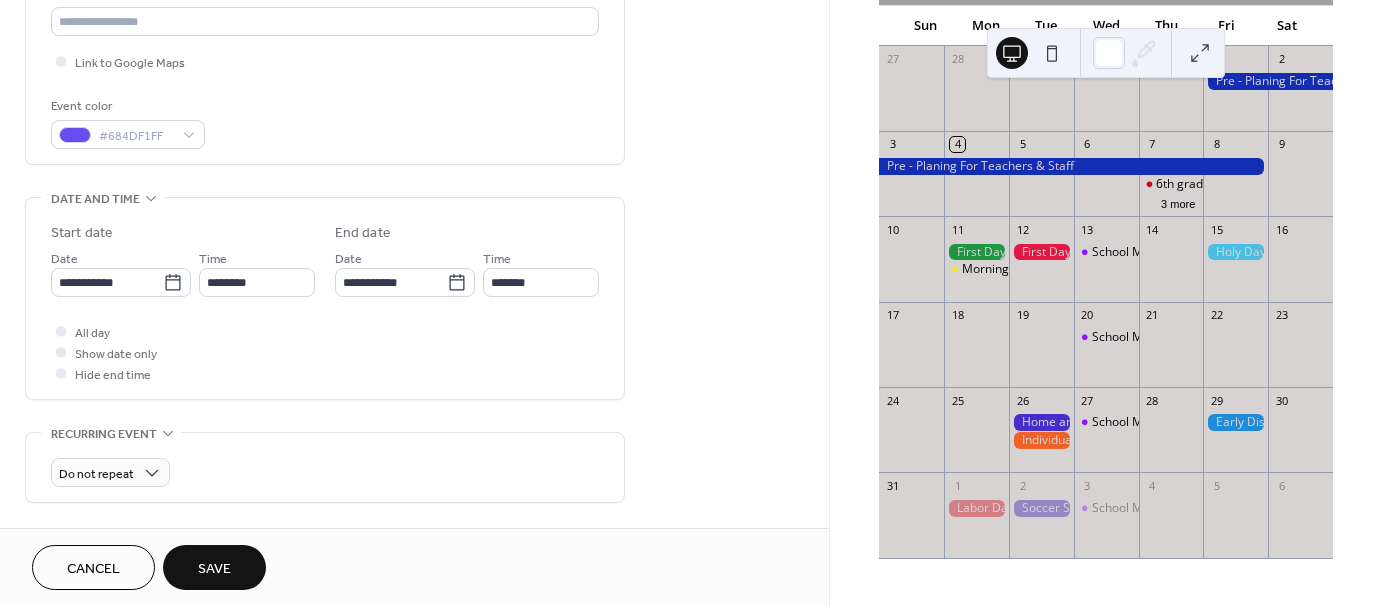 scroll, scrollTop: 500, scrollLeft: 0, axis: vertical 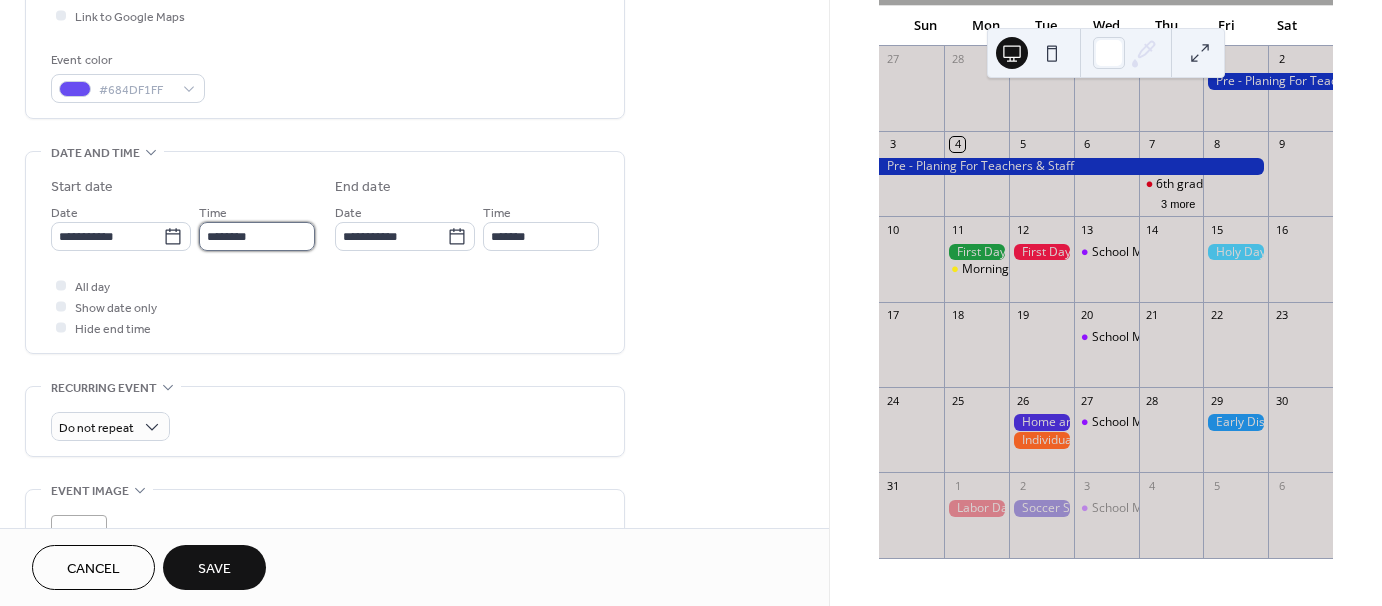 click on "********" at bounding box center [257, 236] 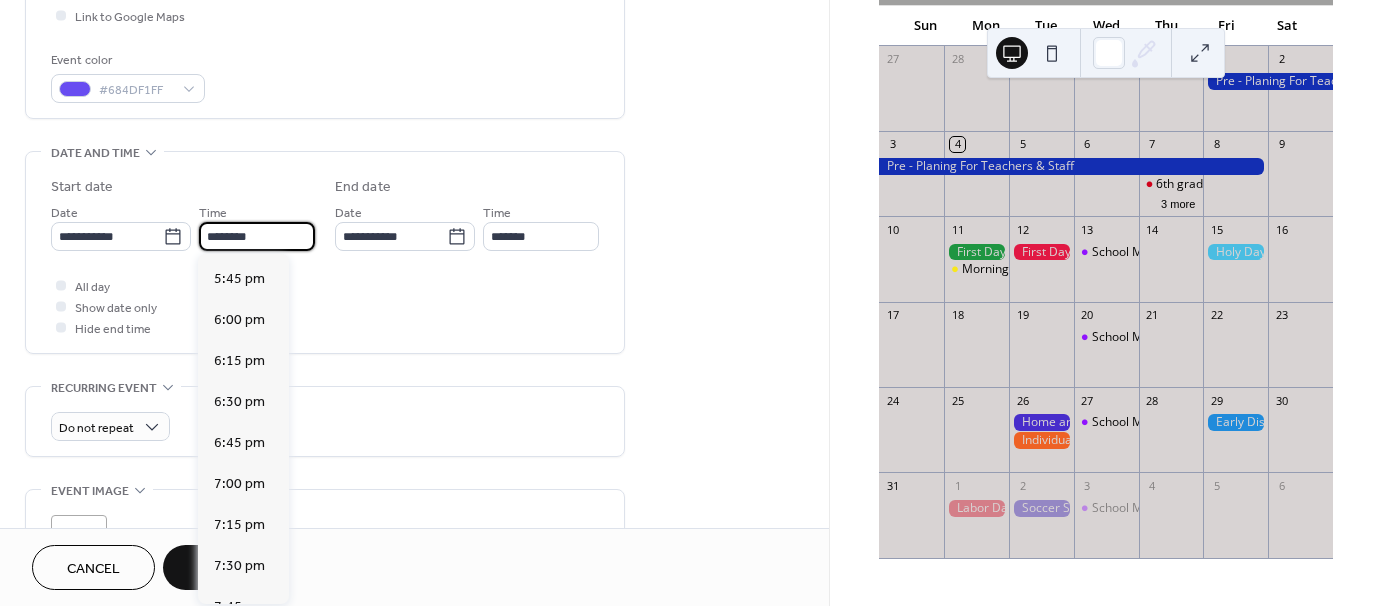 scroll, scrollTop: 2968, scrollLeft: 0, axis: vertical 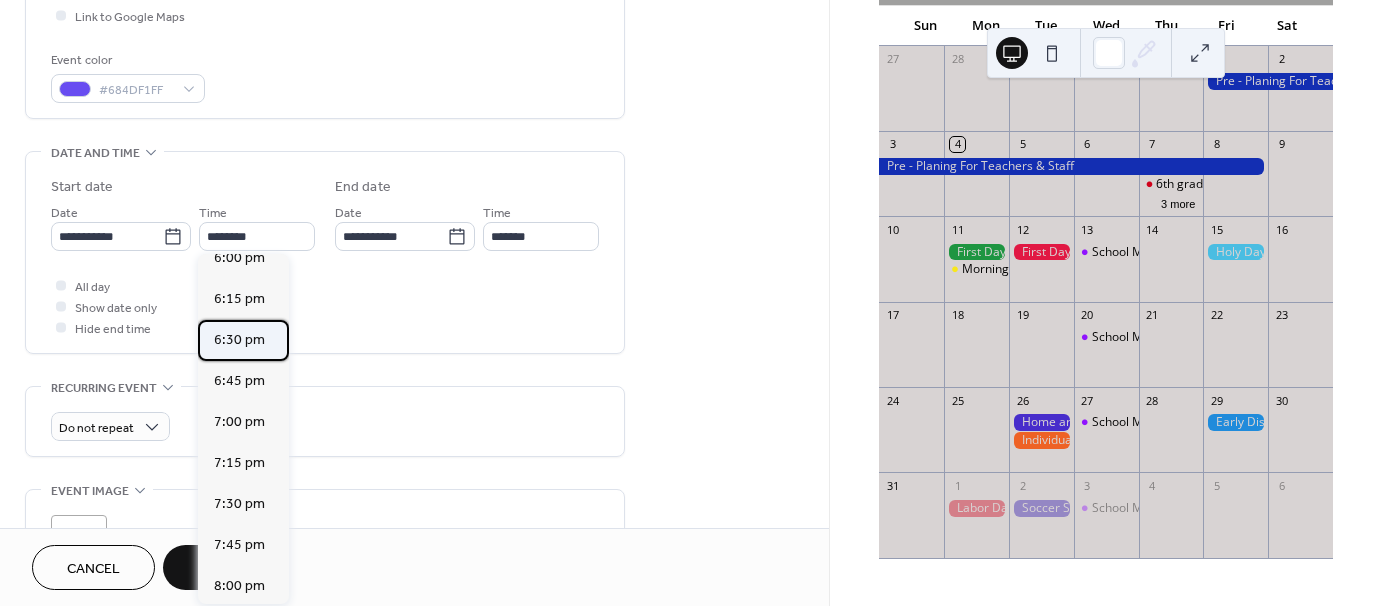 click on "6:30 pm" at bounding box center (239, 340) 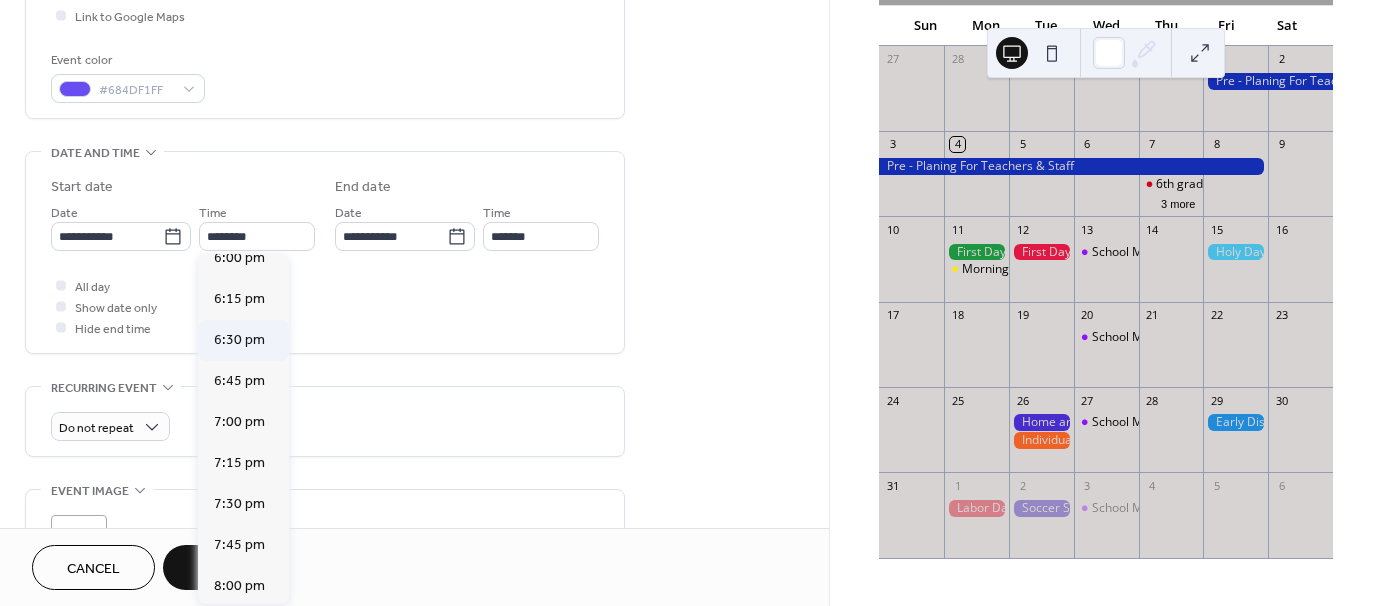 type on "*******" 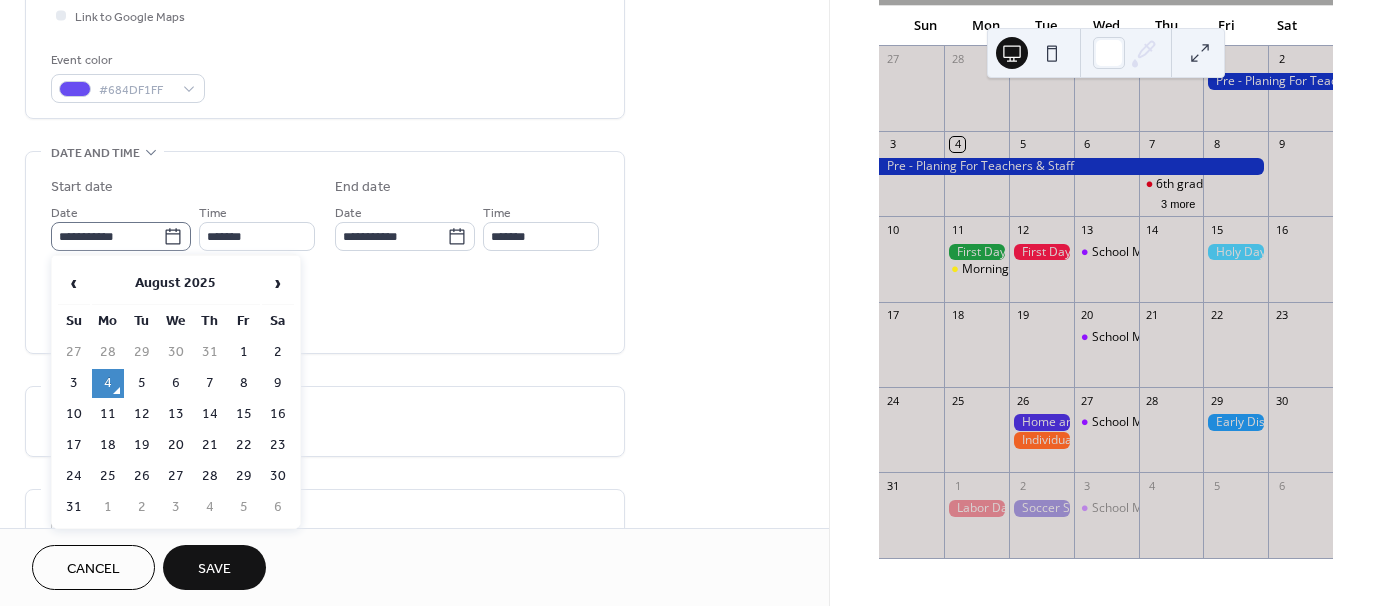 click 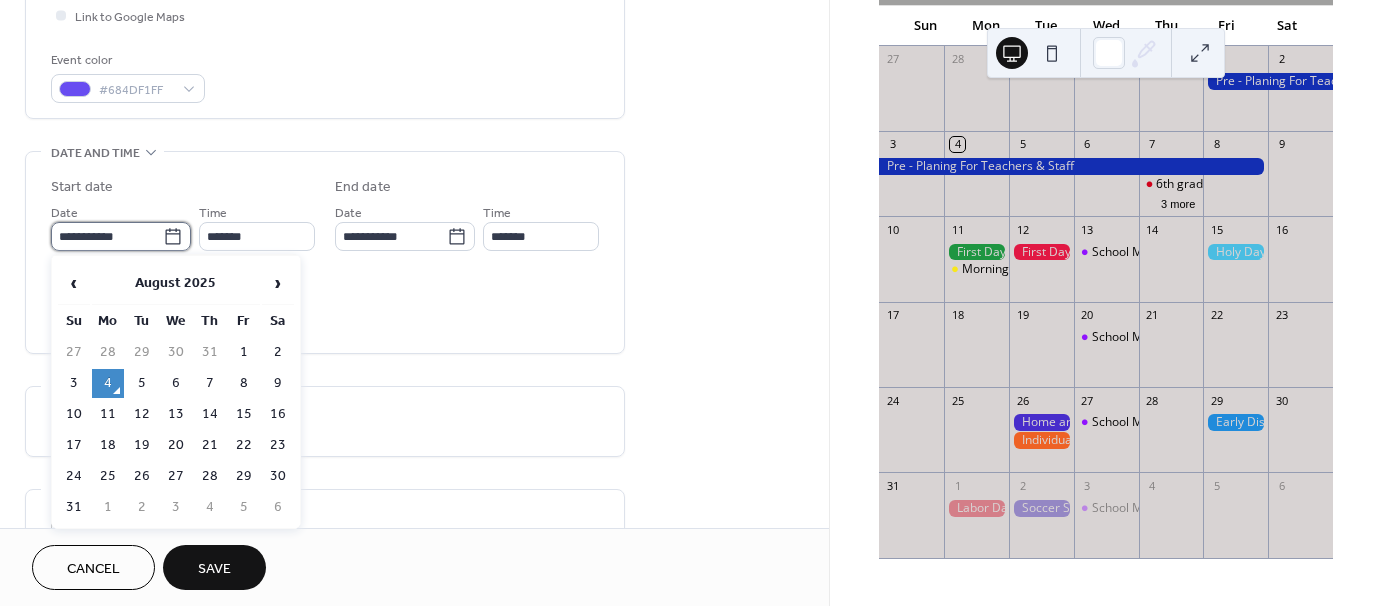 click on "**********" at bounding box center (107, 236) 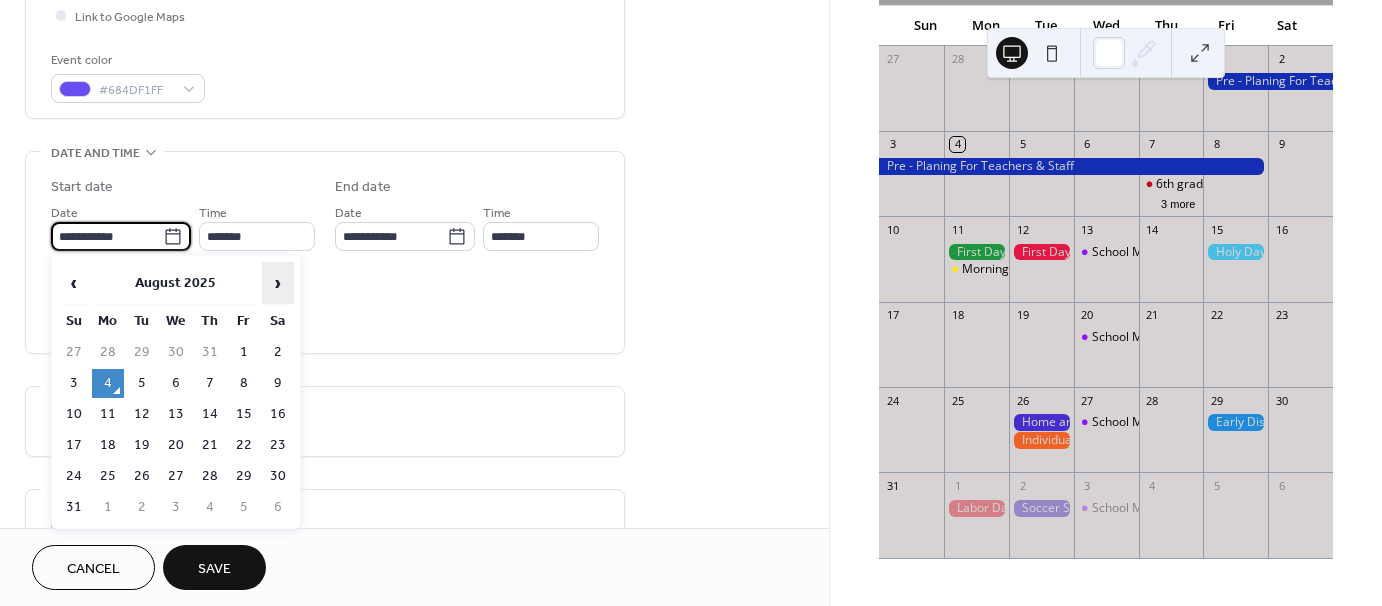click on "›" at bounding box center (278, 283) 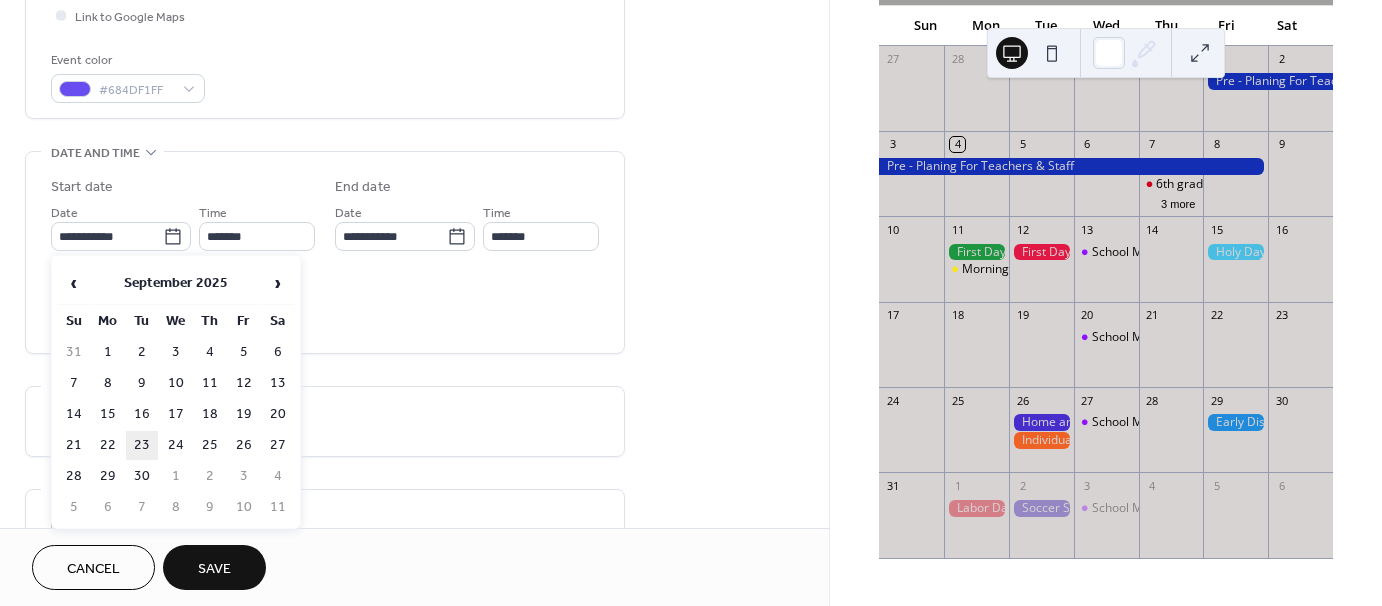 click on "23" at bounding box center [142, 445] 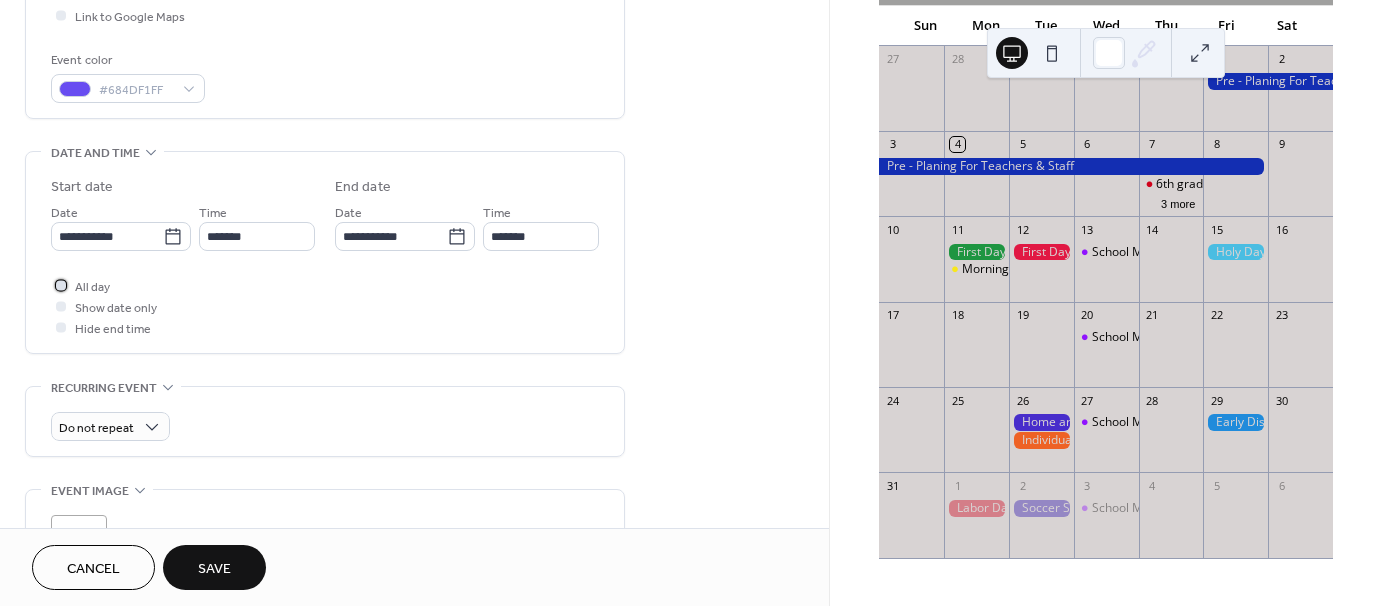 click at bounding box center [61, 285] 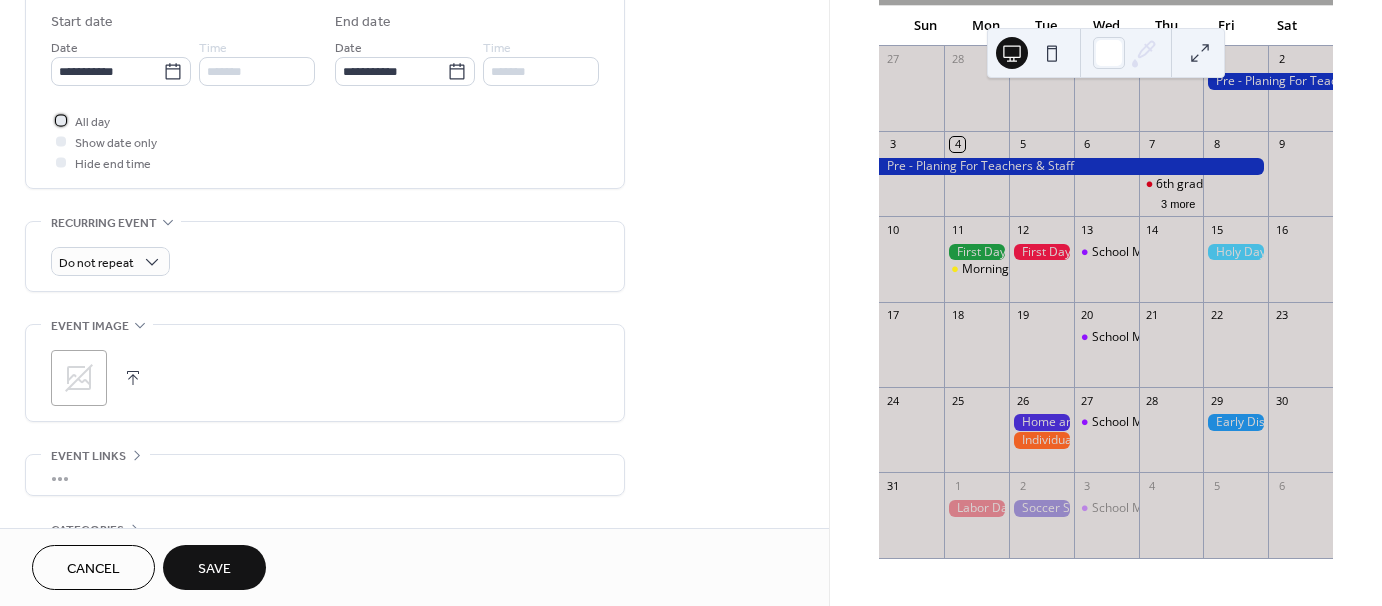 scroll, scrollTop: 700, scrollLeft: 0, axis: vertical 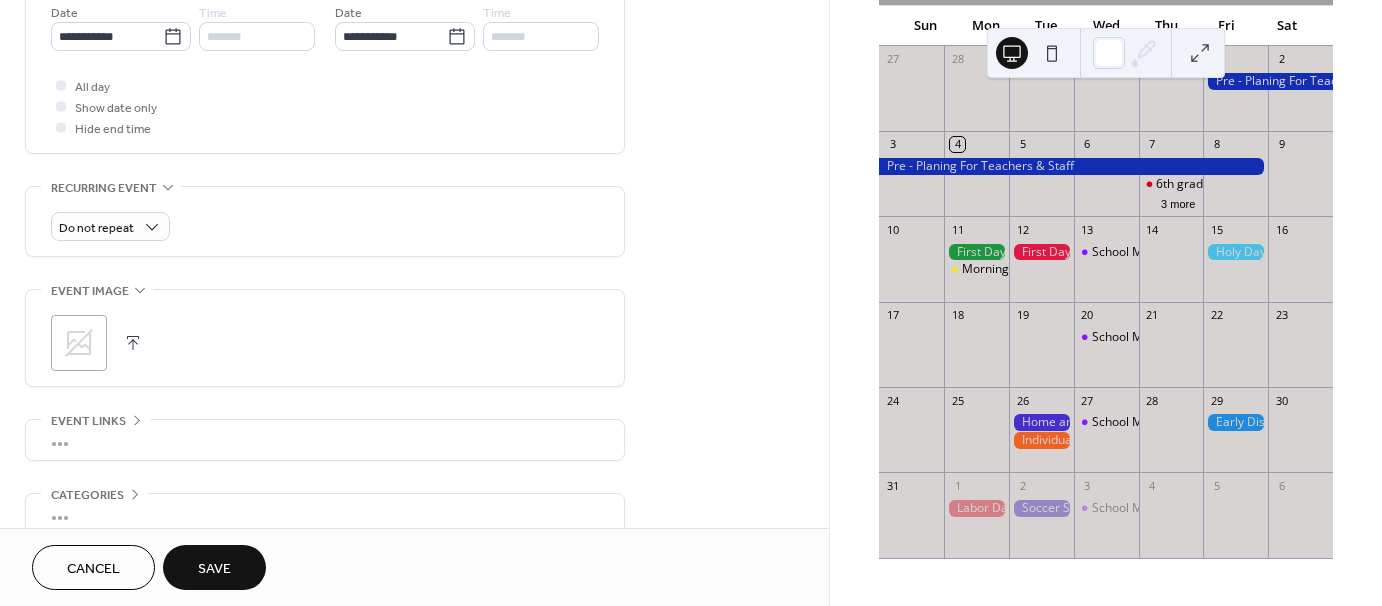 click 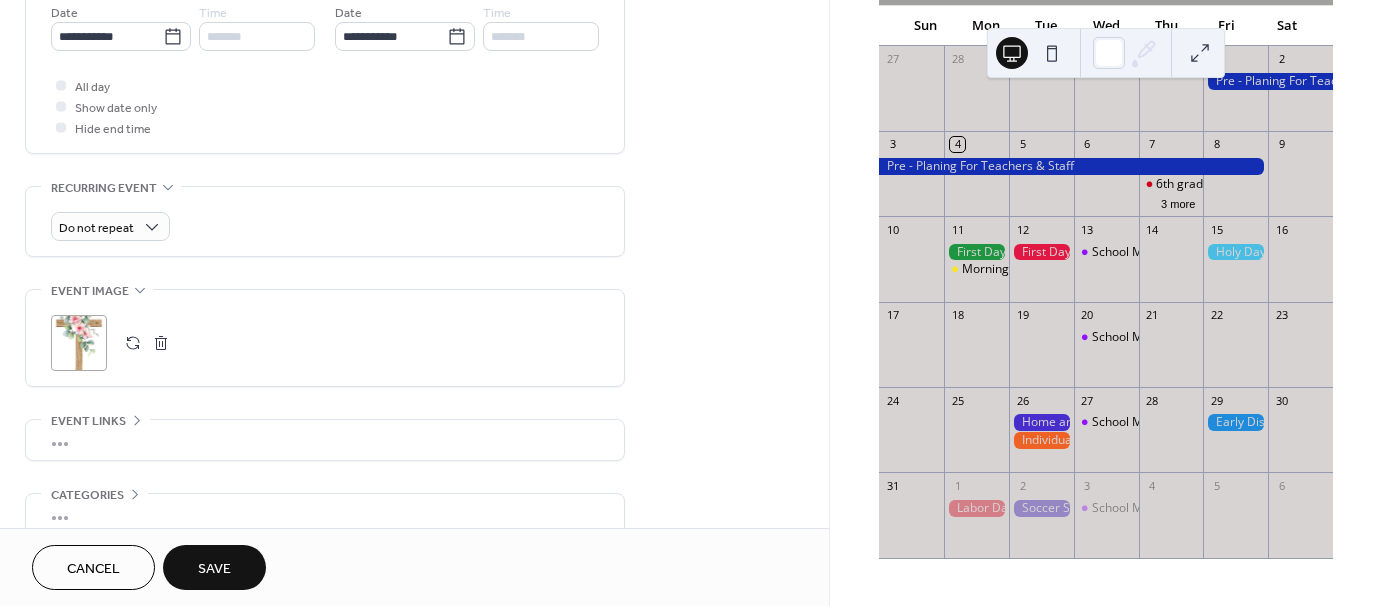 click on "Save" at bounding box center (214, 569) 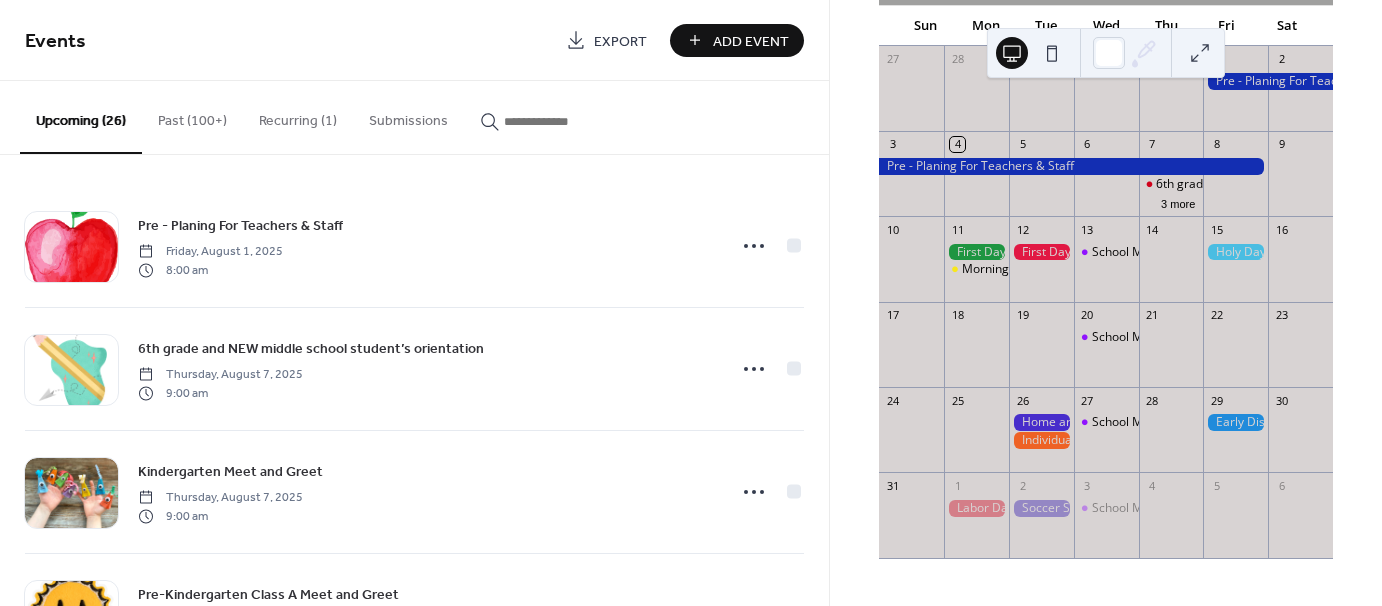click on "Add Event" at bounding box center (751, 41) 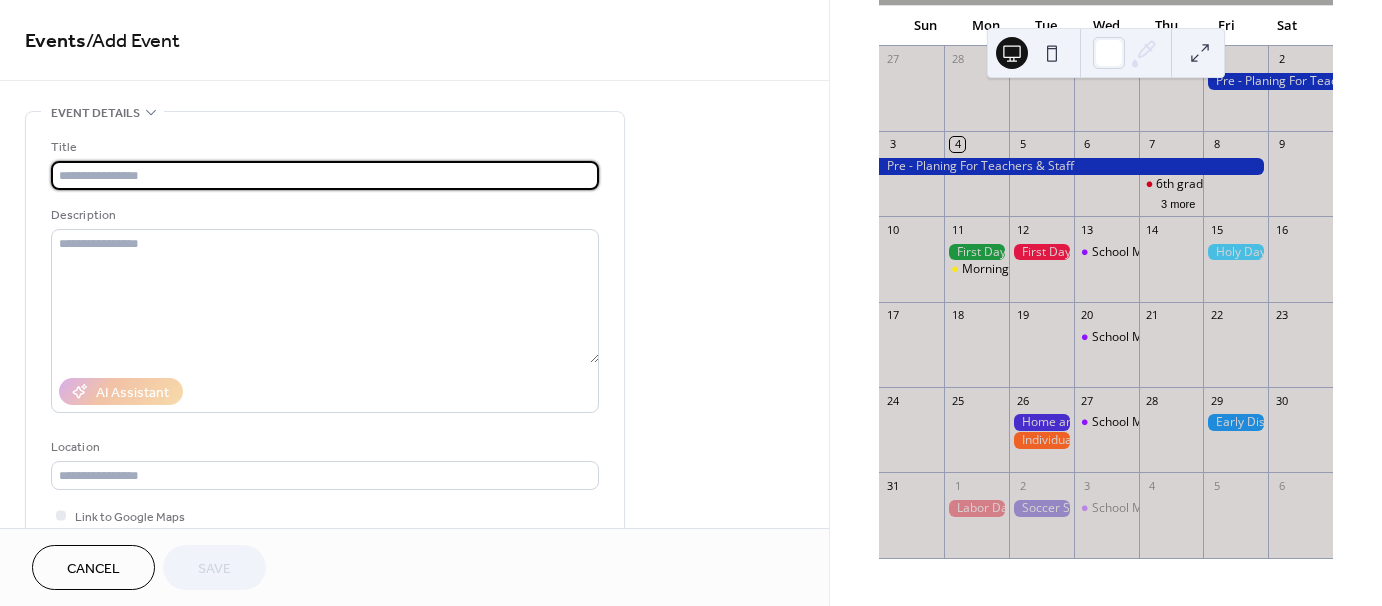 click at bounding box center (325, 175) 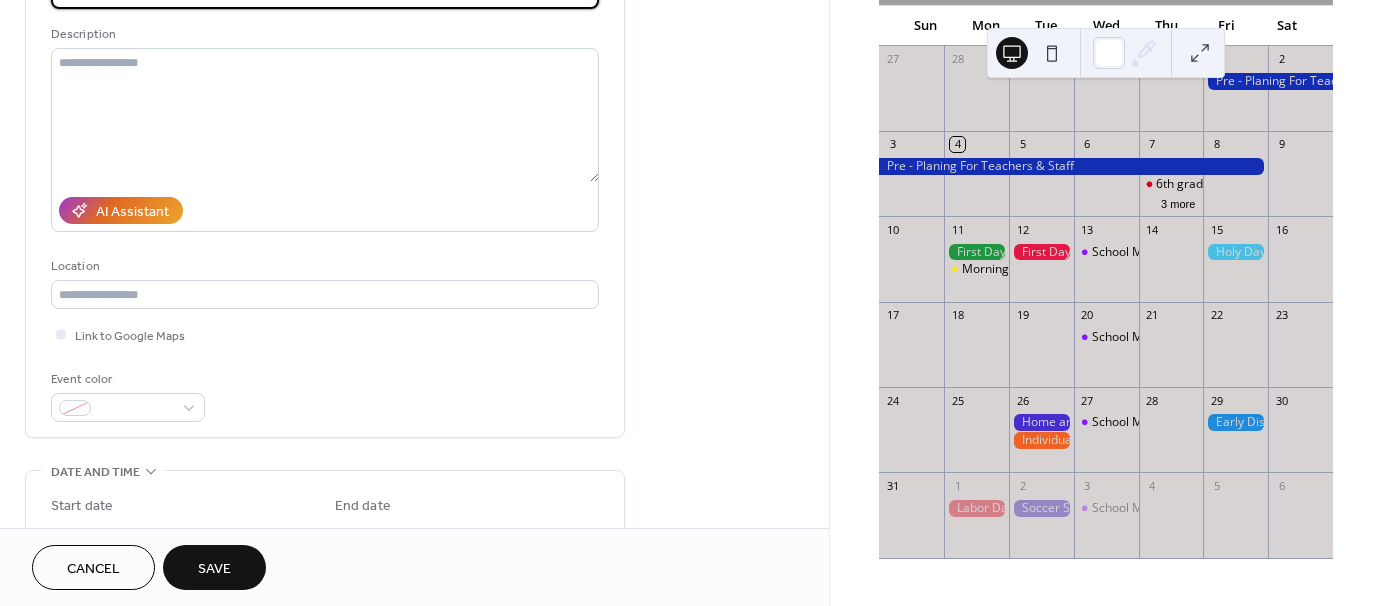 scroll, scrollTop: 300, scrollLeft: 0, axis: vertical 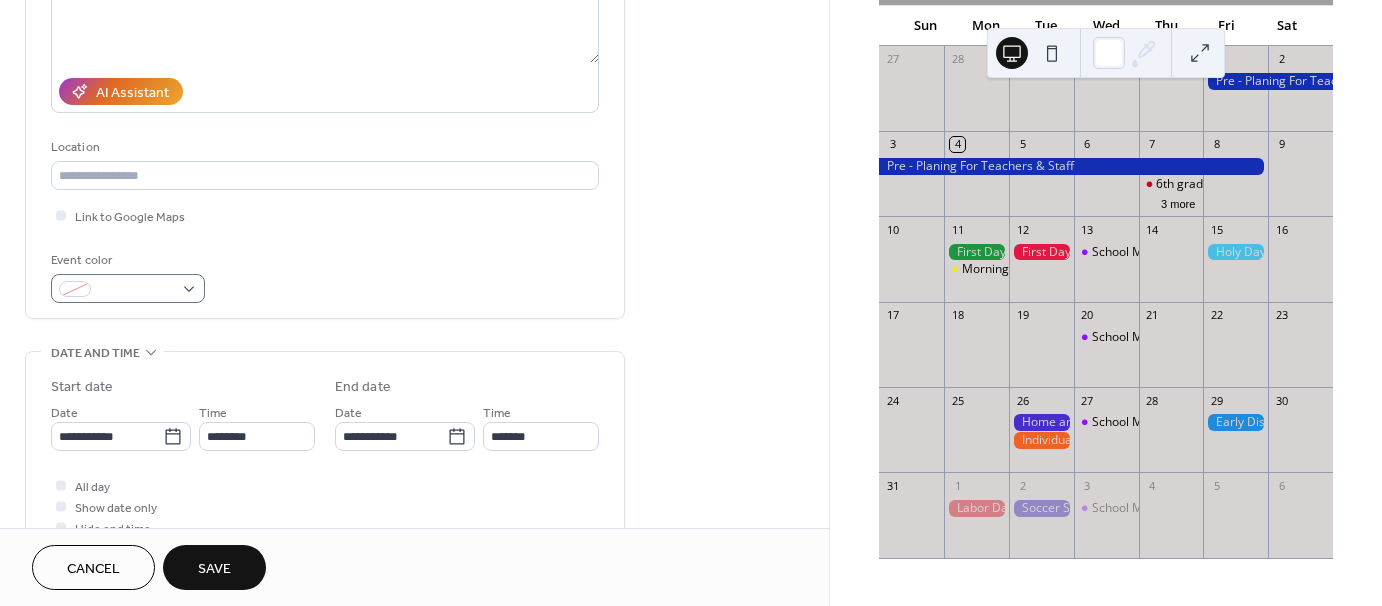 type on "**********" 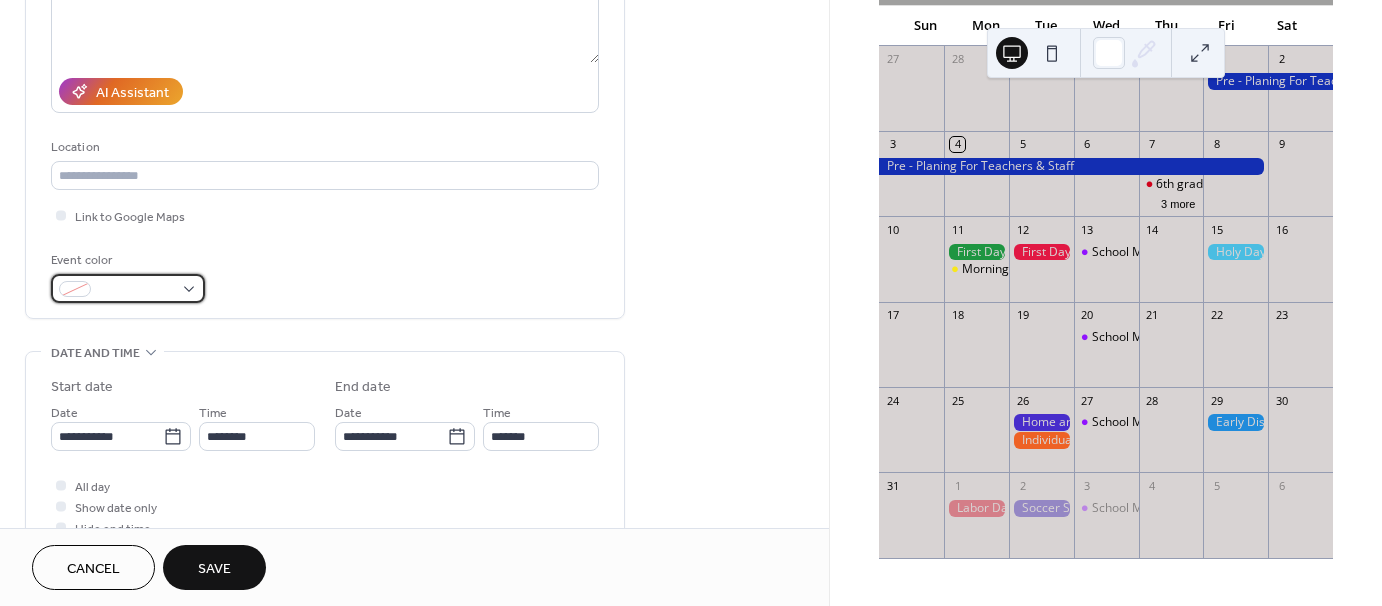 click at bounding box center (75, 289) 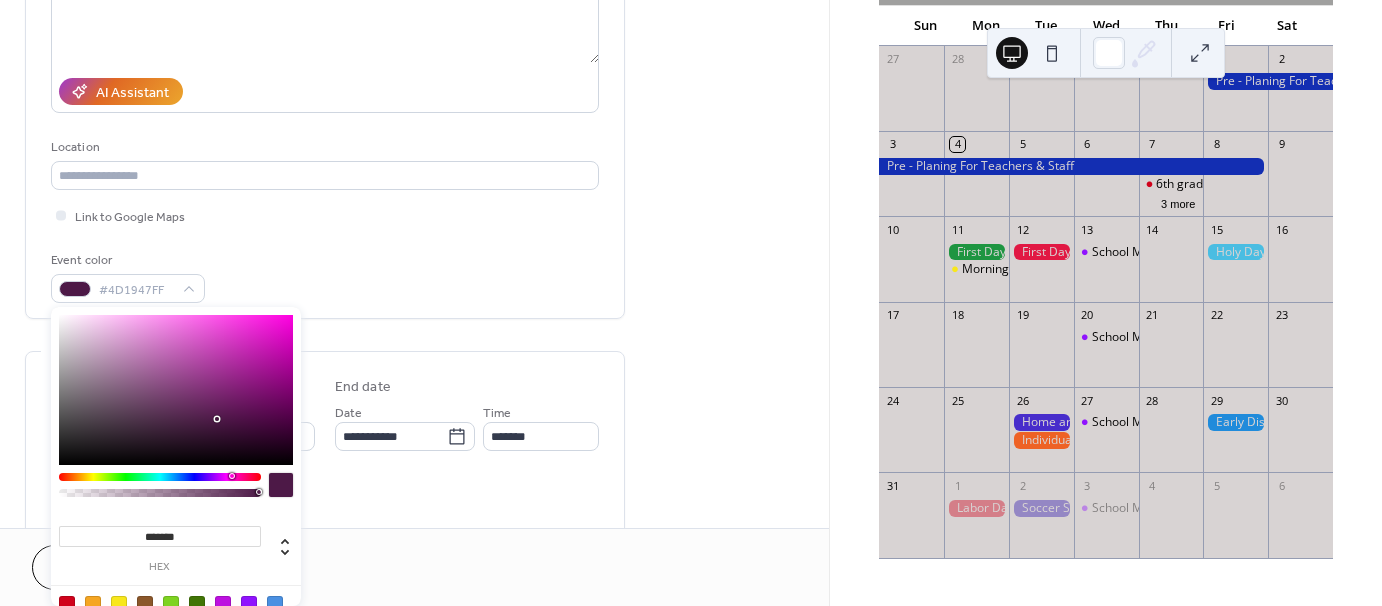 click at bounding box center (160, 477) 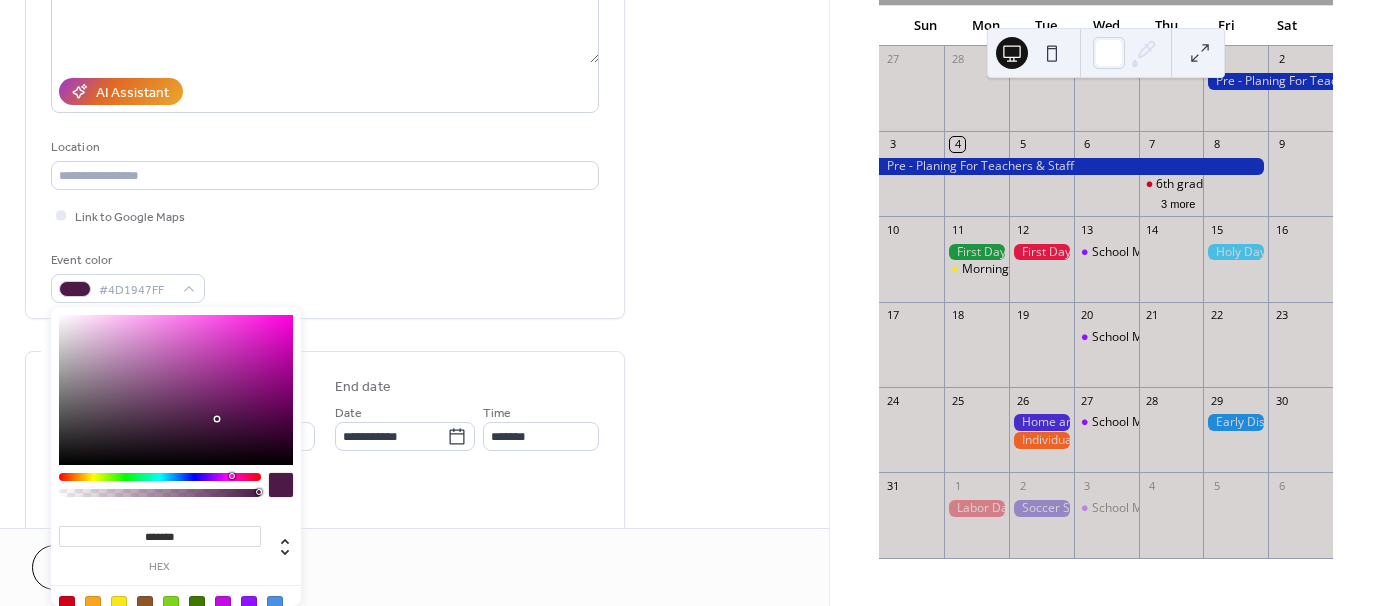 type on "*******" 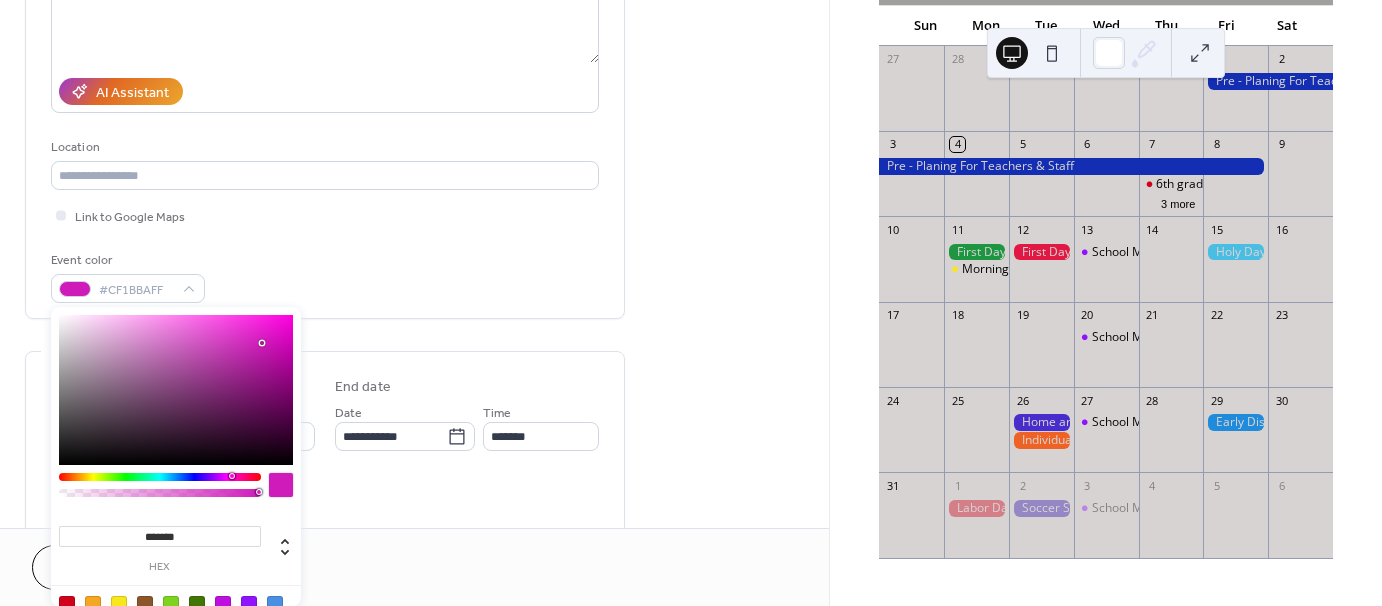 click at bounding box center (176, 390) 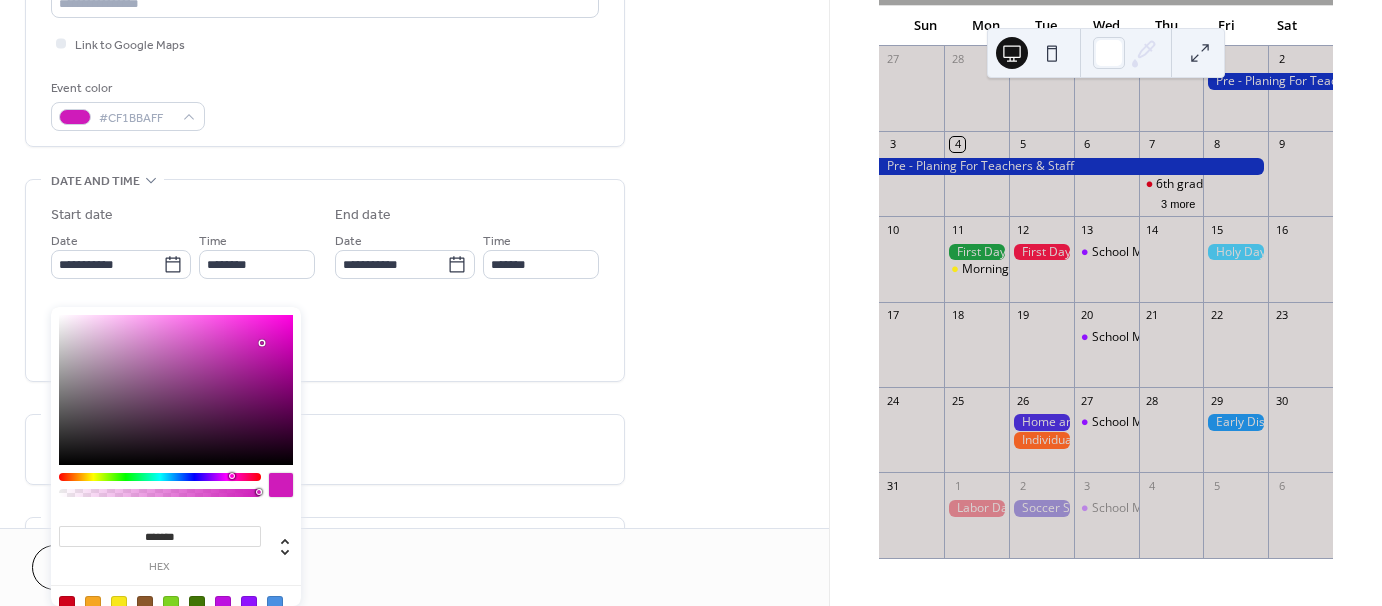 scroll, scrollTop: 500, scrollLeft: 0, axis: vertical 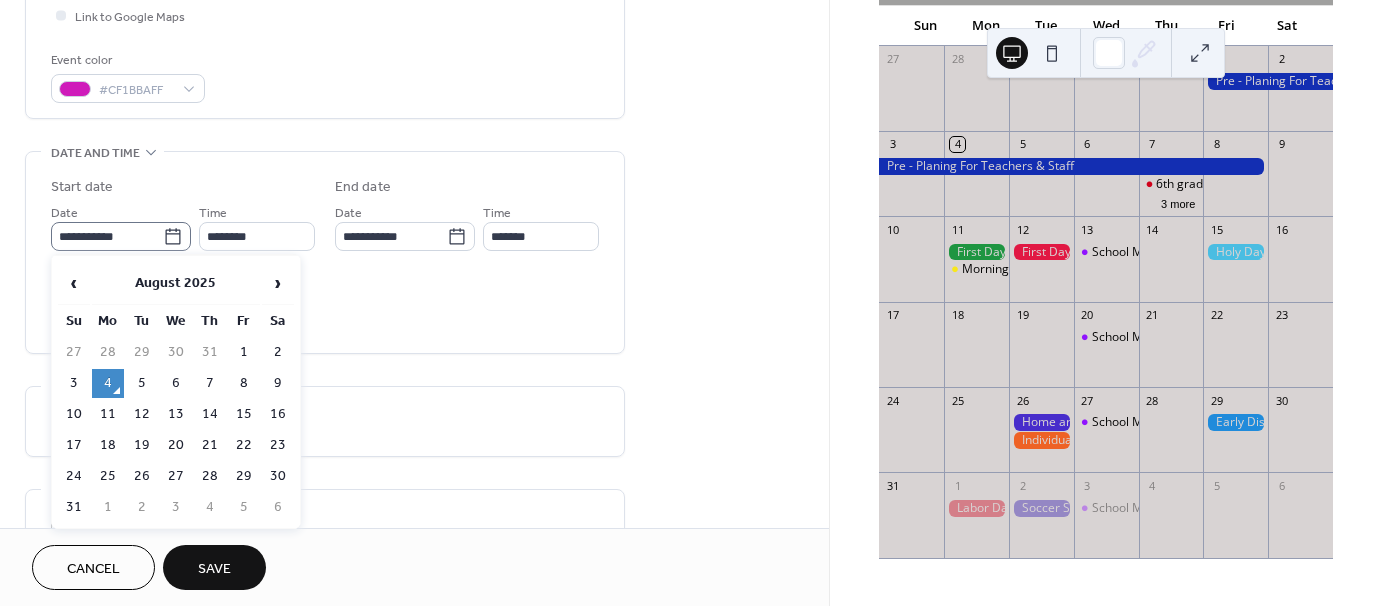 click 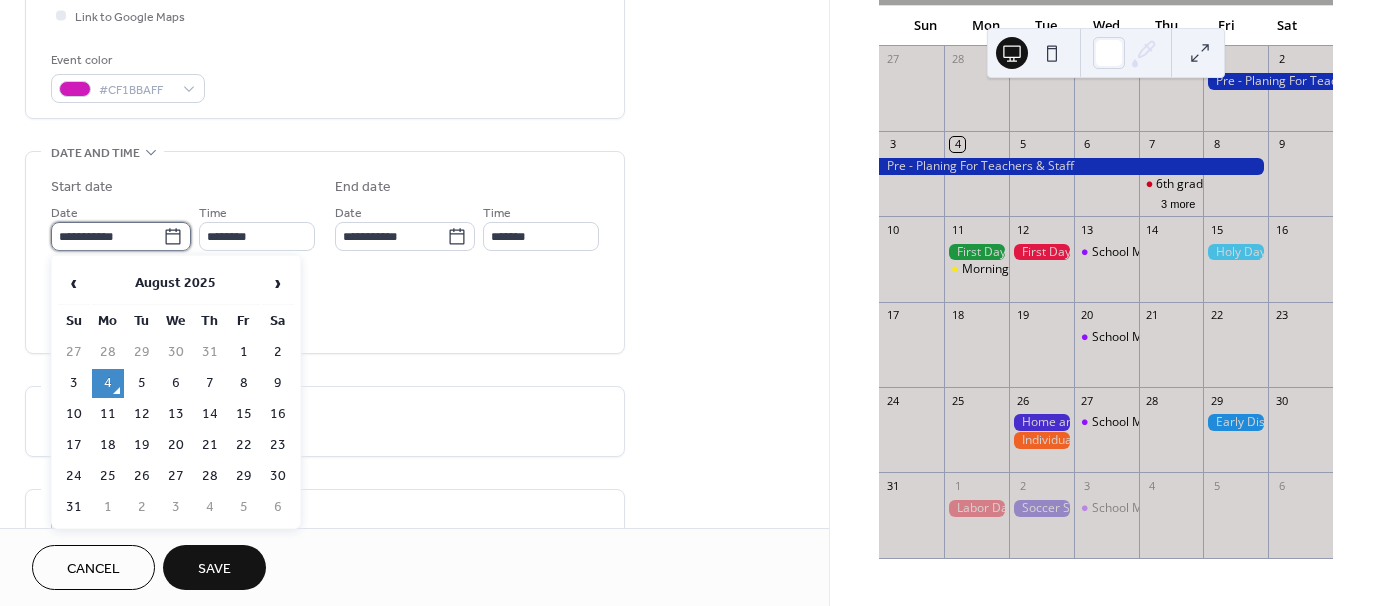 click on "**********" at bounding box center [107, 236] 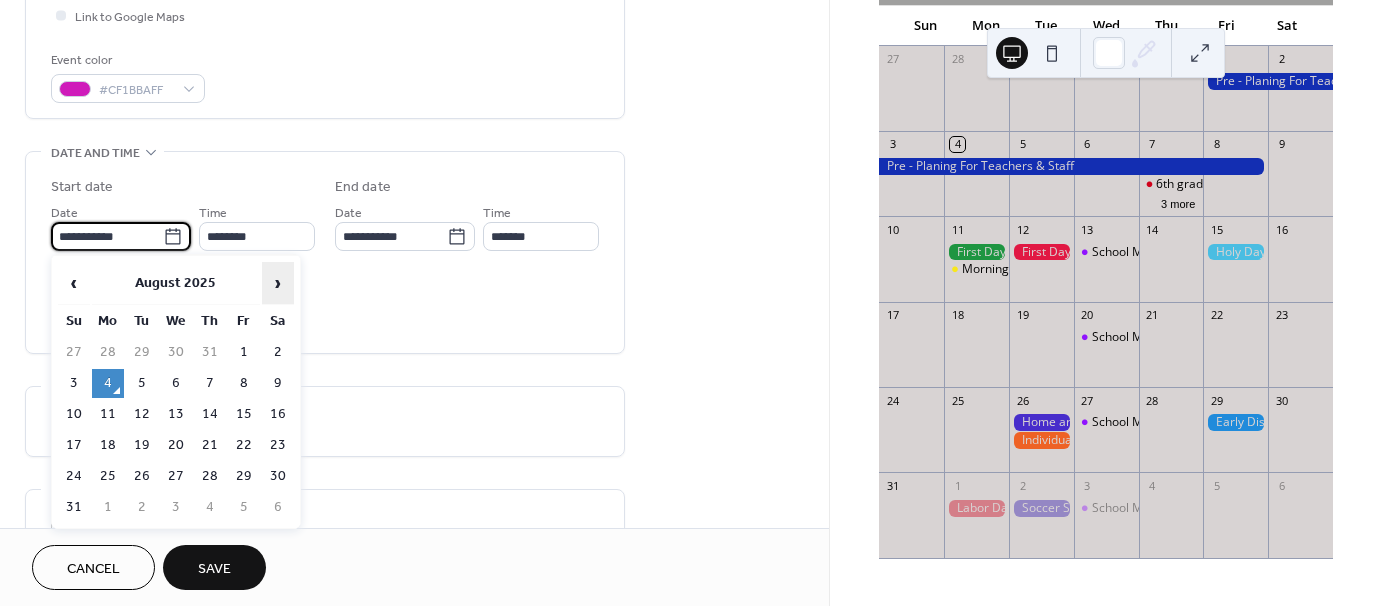 click on "›" at bounding box center (278, 283) 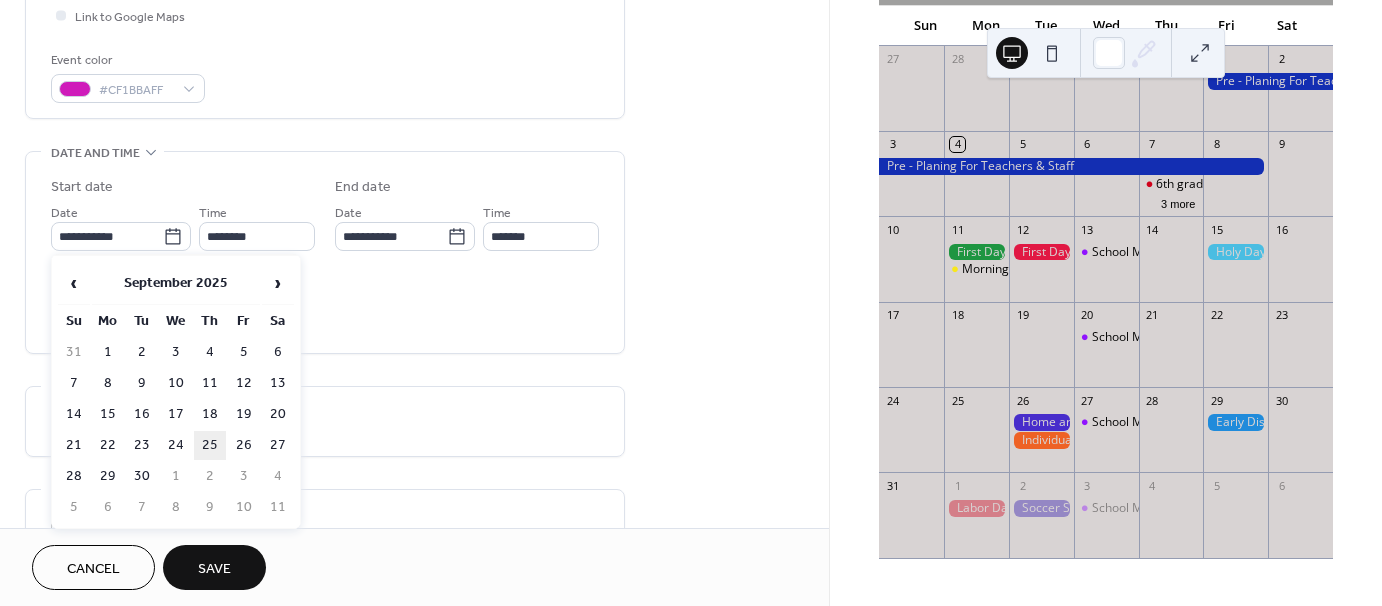 click on "25" at bounding box center [210, 445] 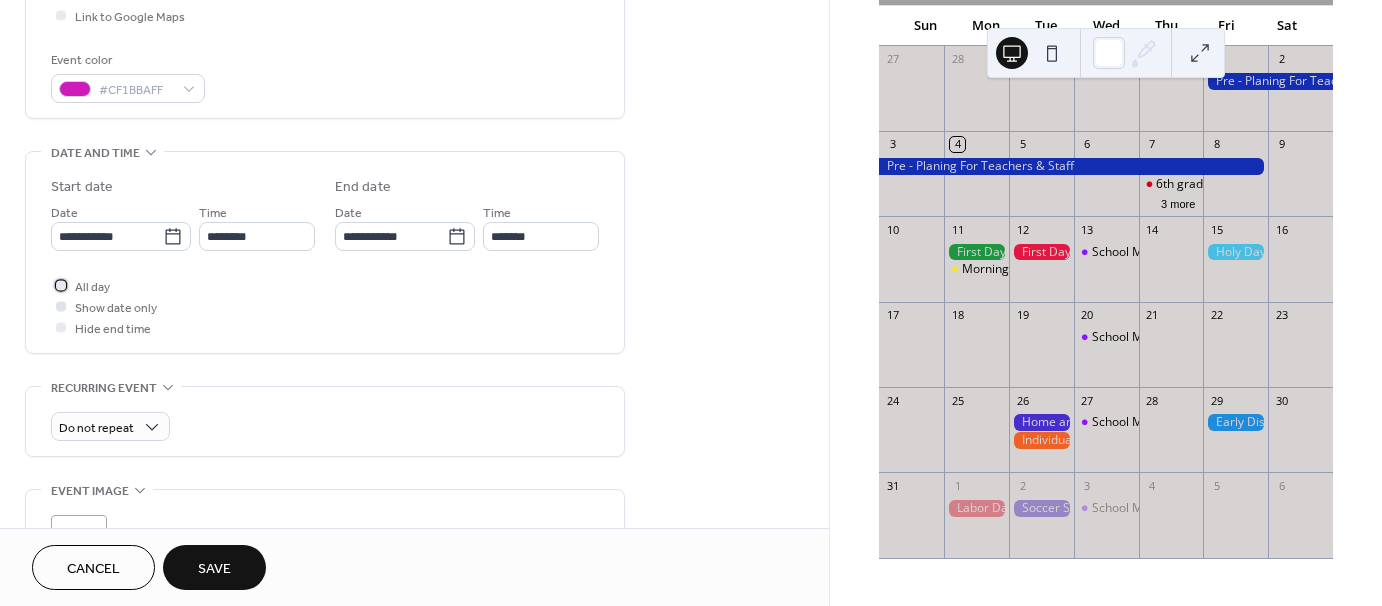 click at bounding box center [61, 285] 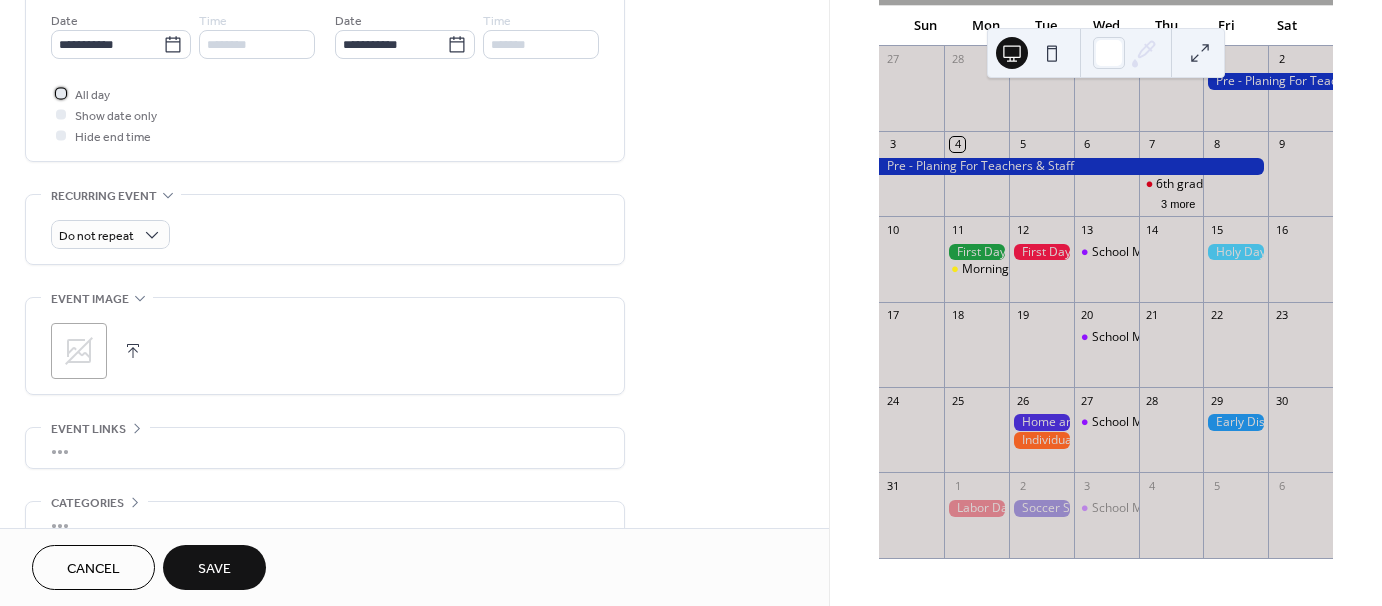 scroll, scrollTop: 700, scrollLeft: 0, axis: vertical 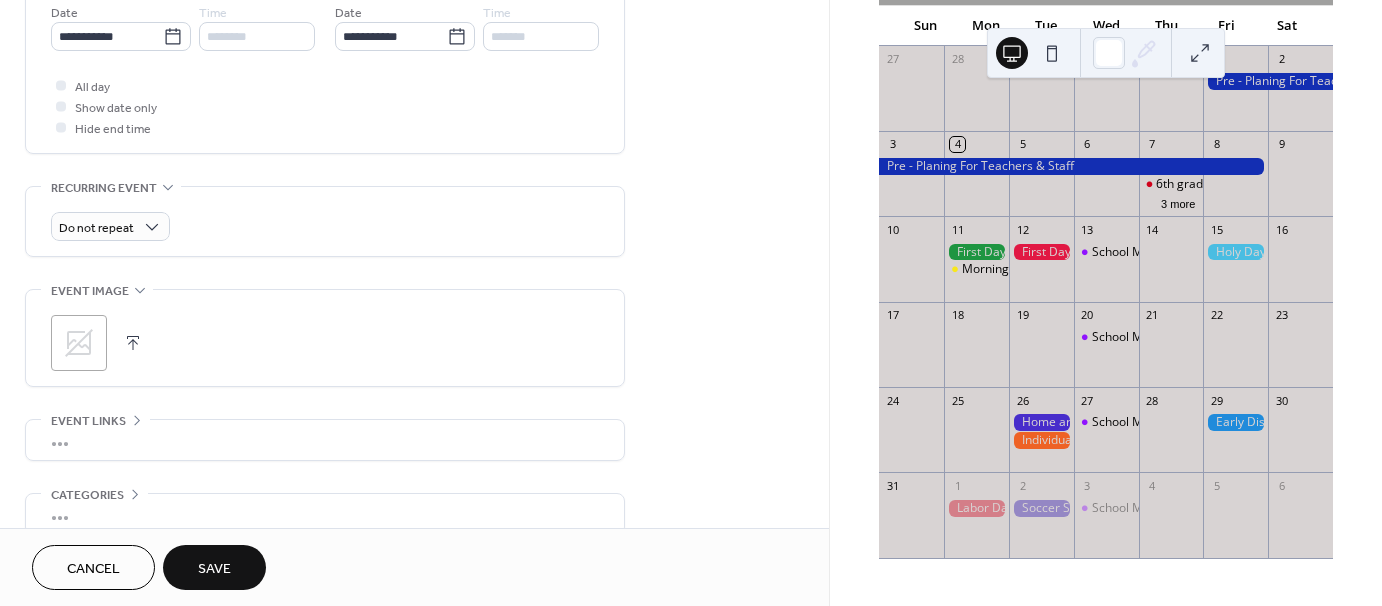 click 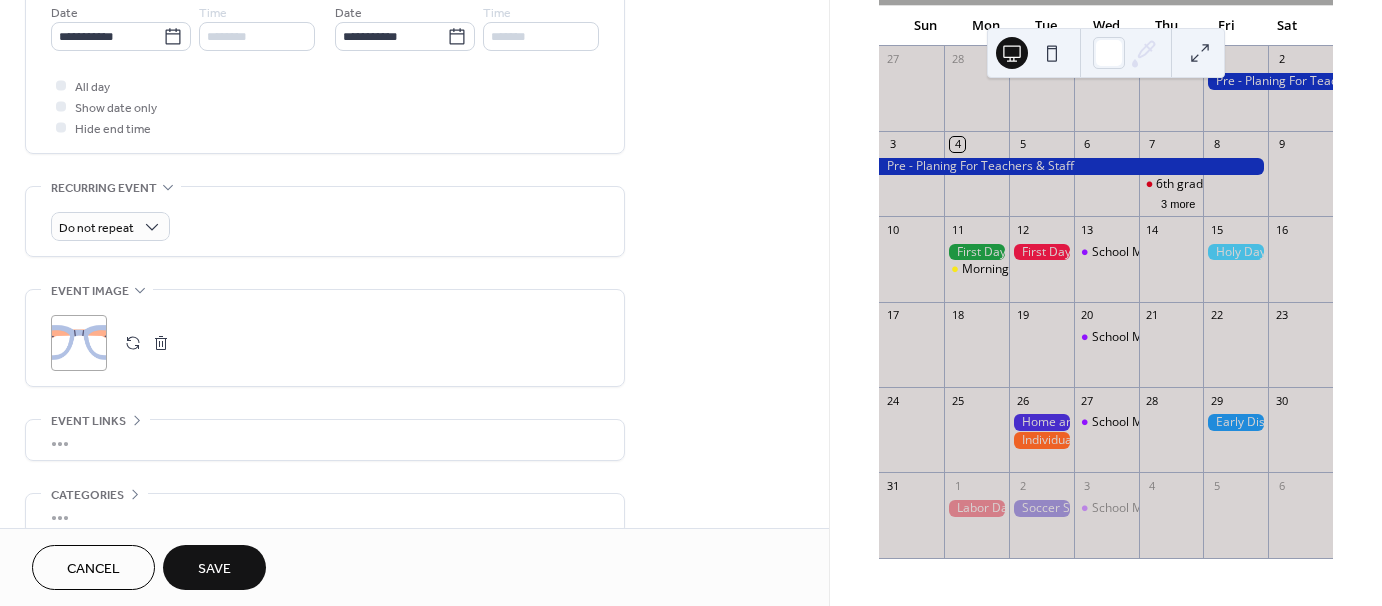 click on "Save" at bounding box center (214, 567) 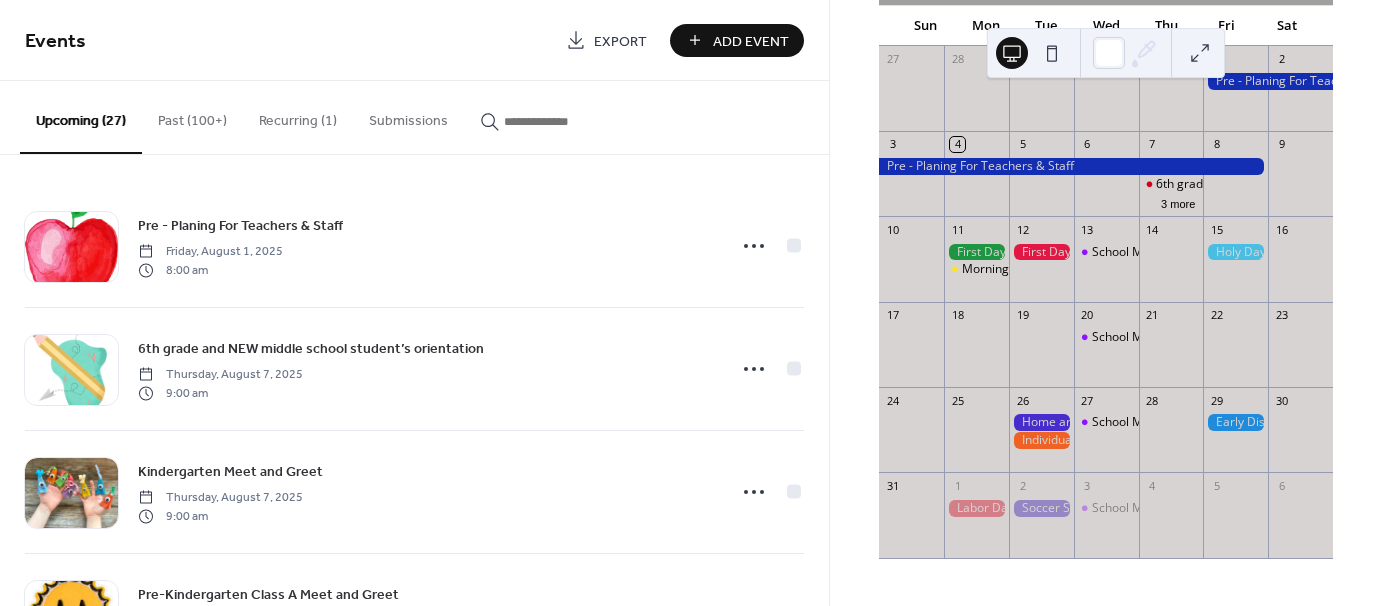 click on "Add Event" at bounding box center (751, 41) 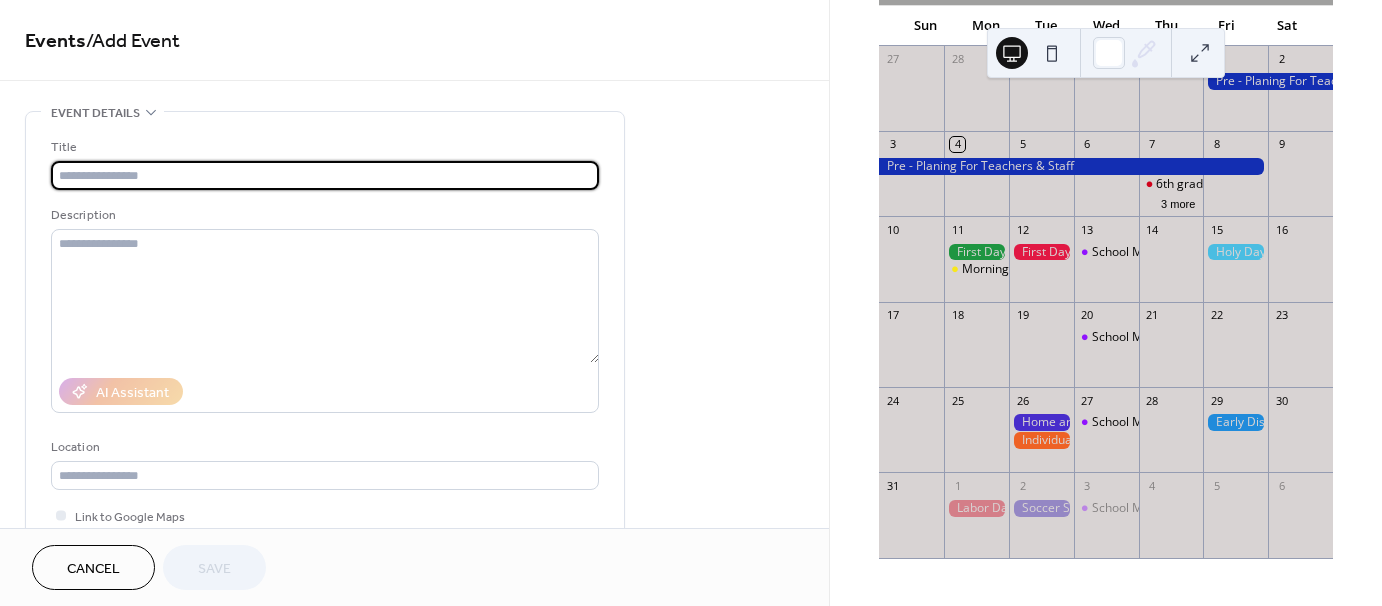 click at bounding box center (325, 175) 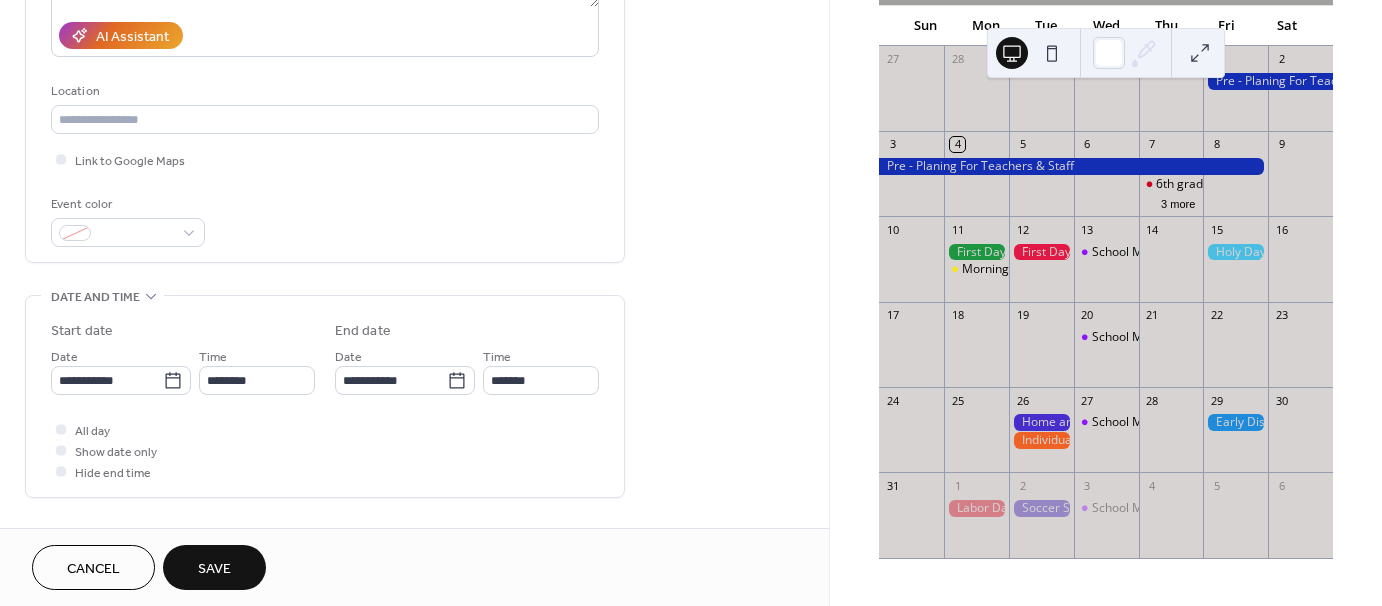 scroll, scrollTop: 400, scrollLeft: 0, axis: vertical 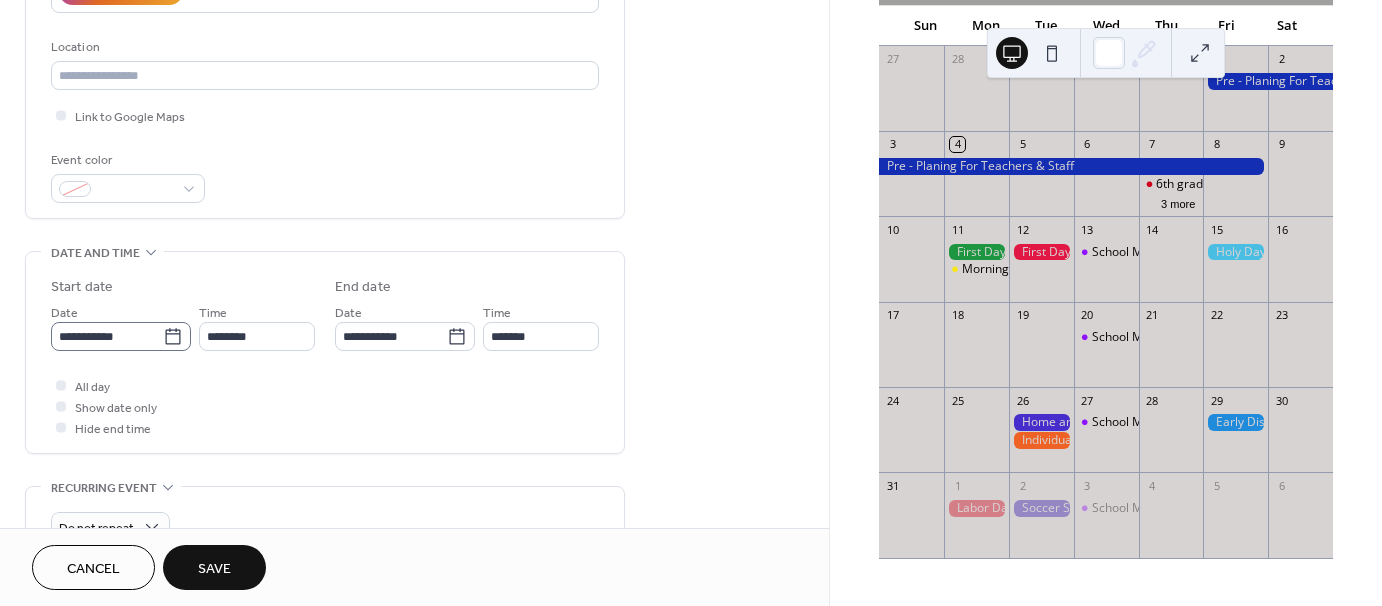 type on "**********" 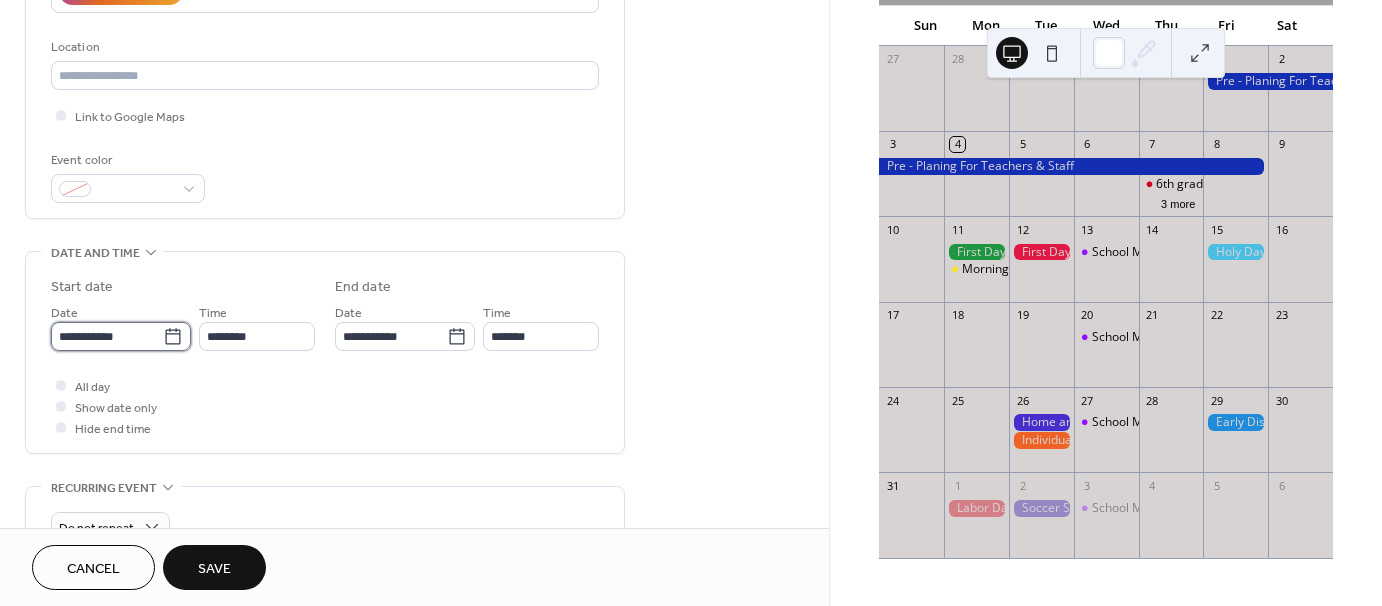 click on "**********" at bounding box center (107, 336) 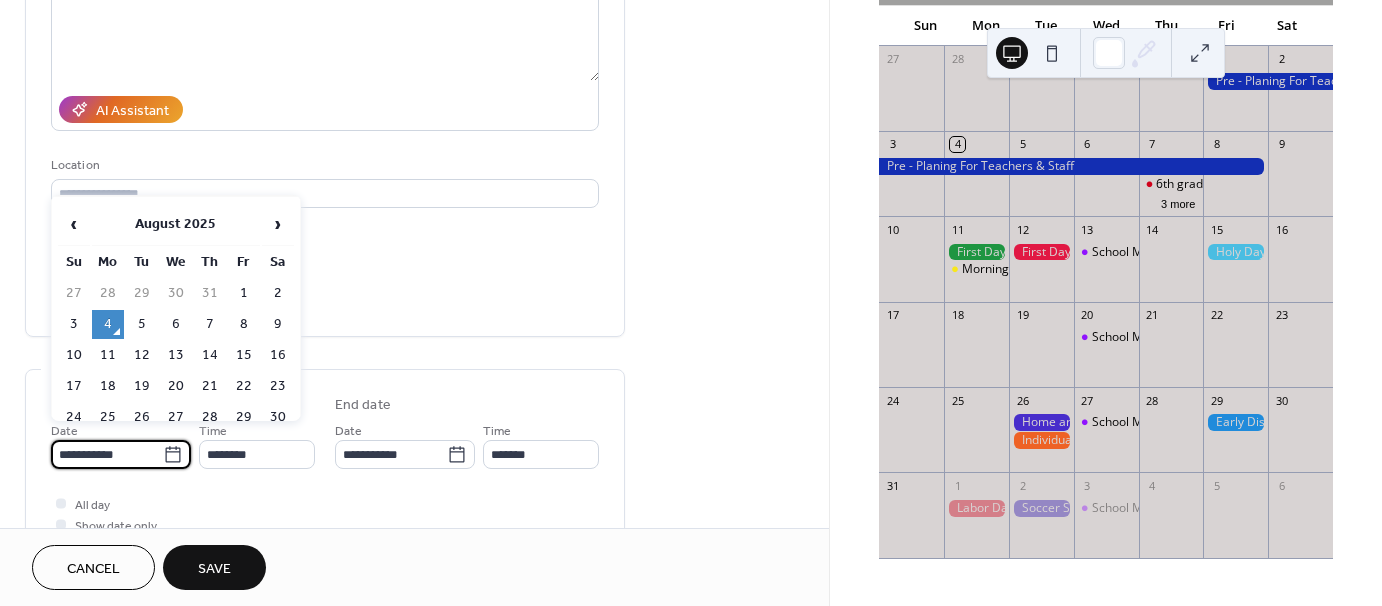 scroll, scrollTop: 300, scrollLeft: 0, axis: vertical 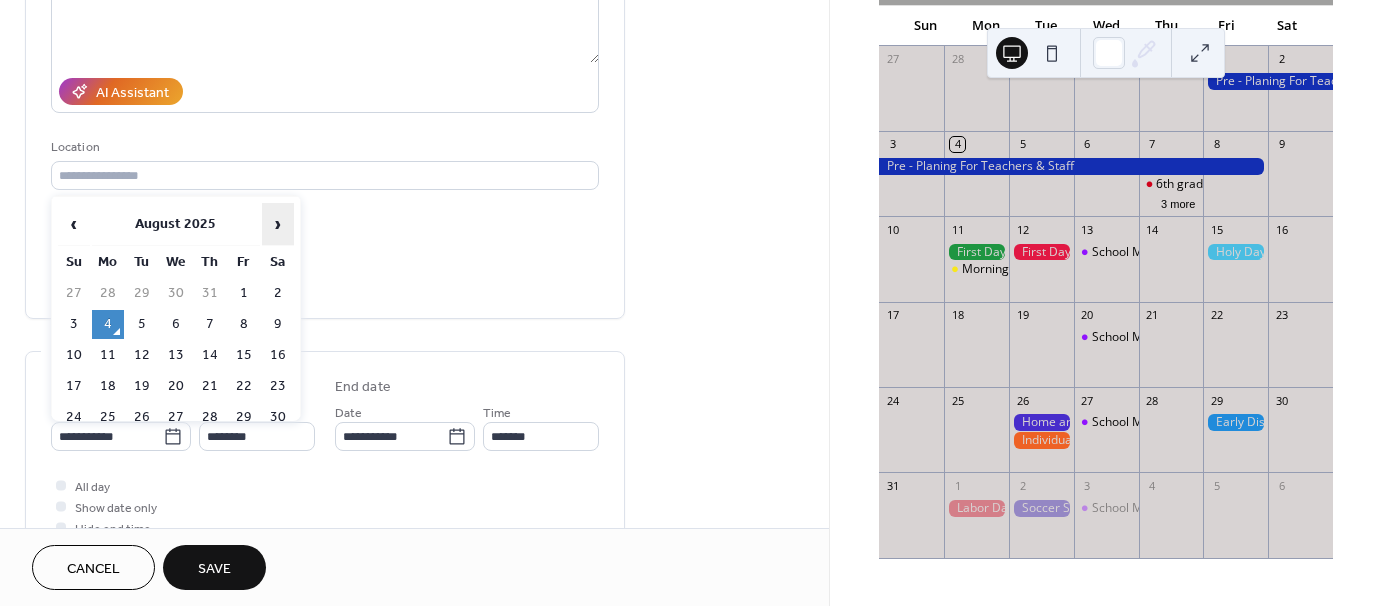 click on "›" at bounding box center (278, 224) 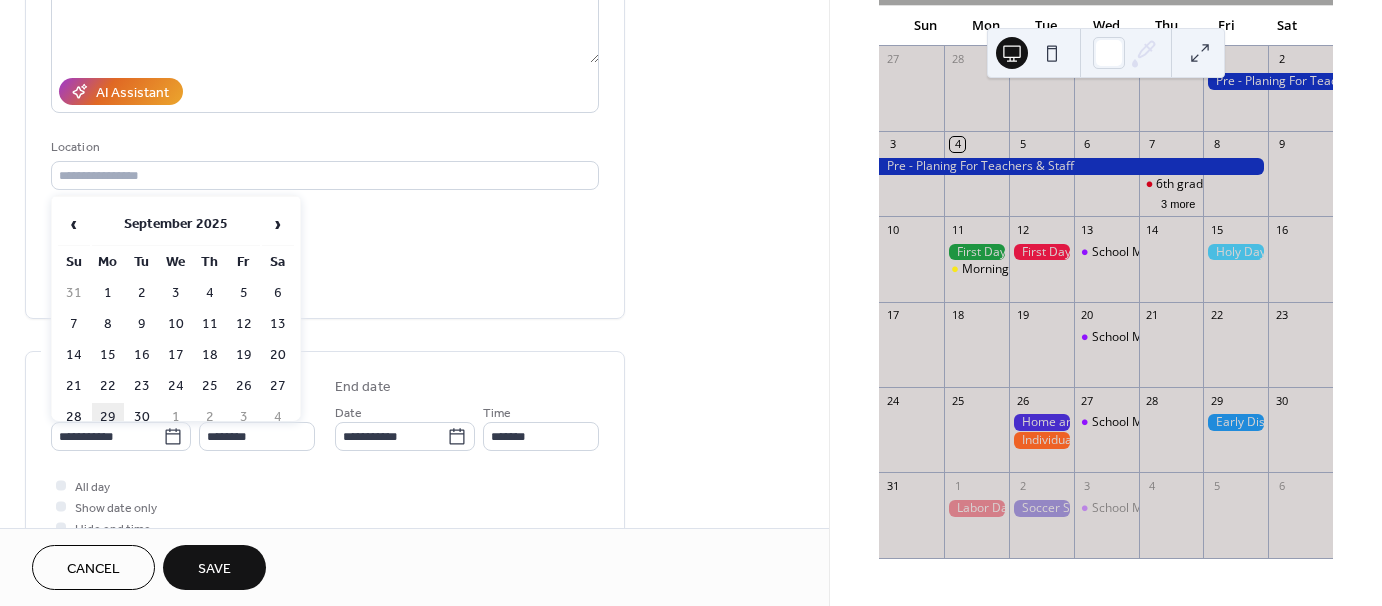 click on "29" at bounding box center (108, 417) 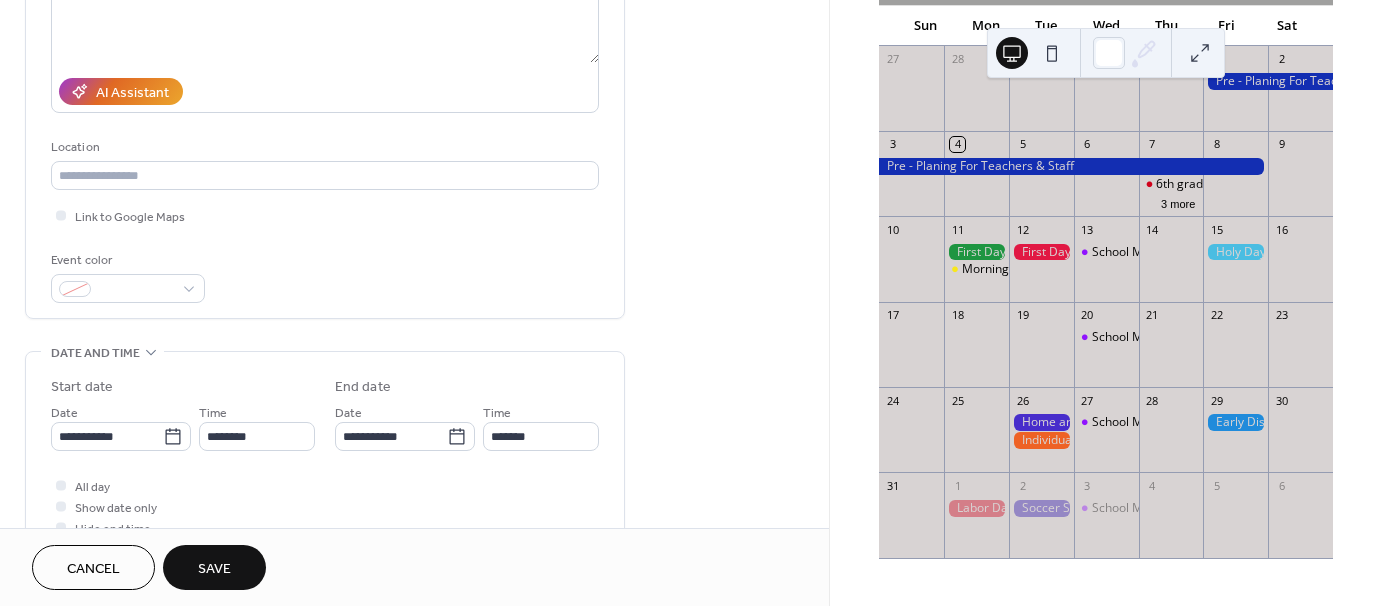 type on "**********" 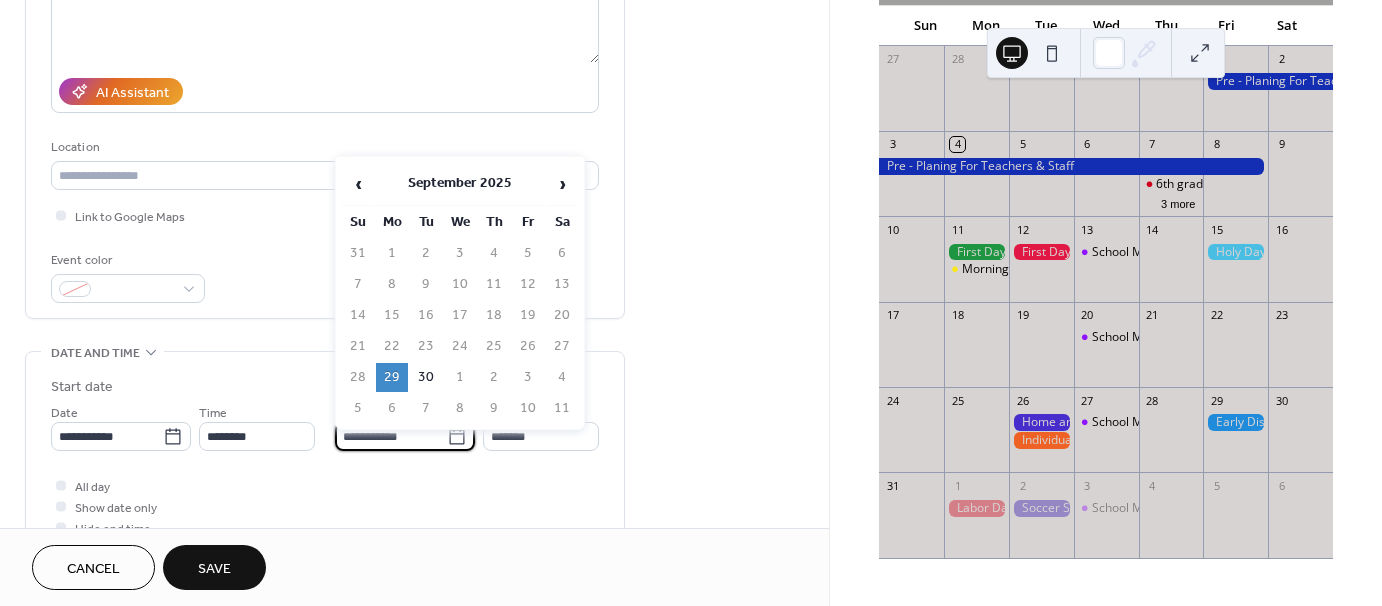 click on "**********" at bounding box center (391, 436) 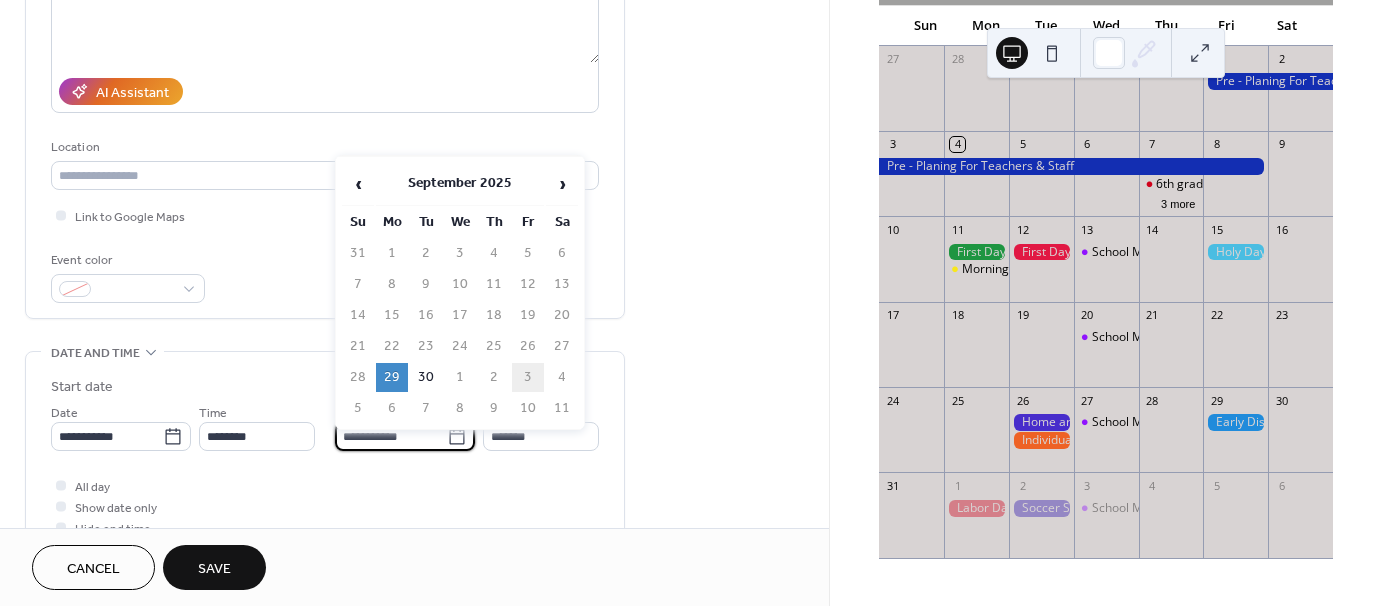 click on "3" at bounding box center (528, 377) 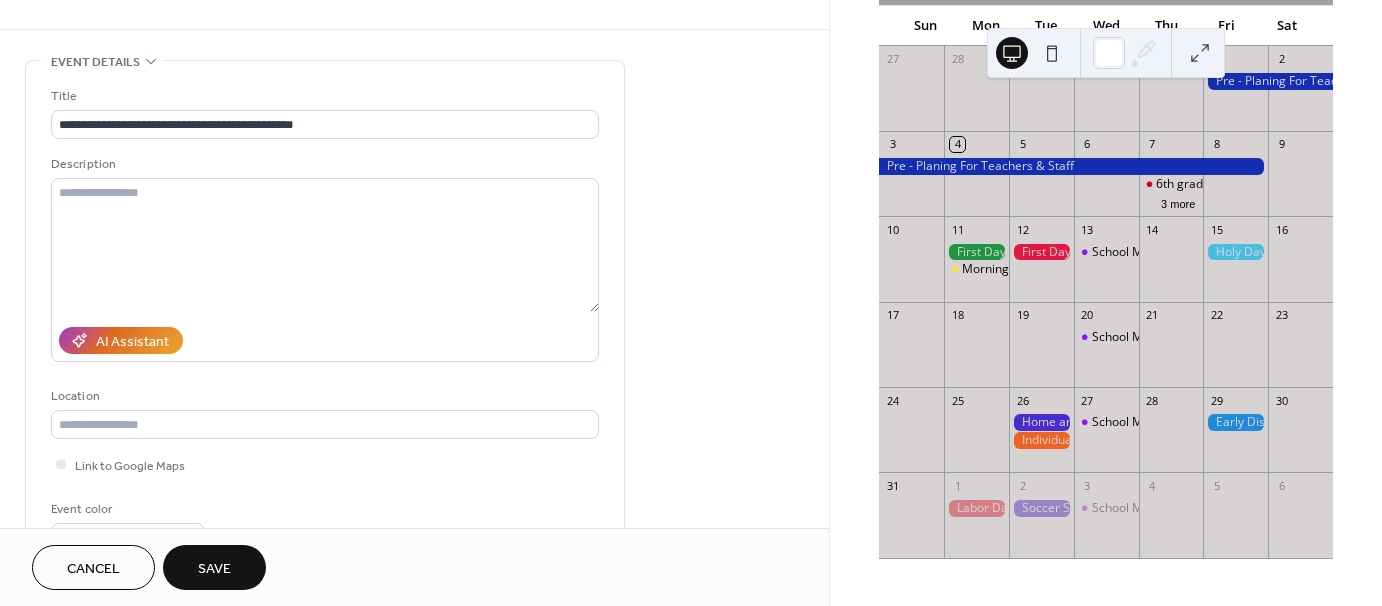 scroll, scrollTop: 0, scrollLeft: 0, axis: both 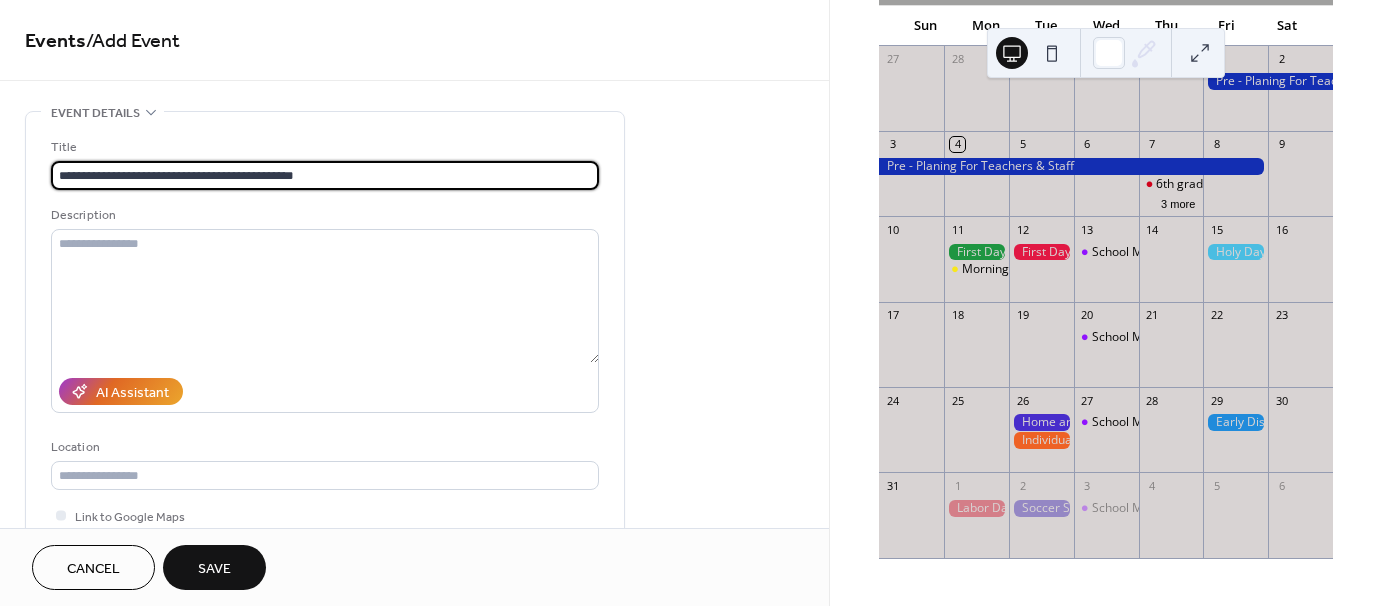 drag, startPoint x: 169, startPoint y: 173, endPoint x: 48, endPoint y: 180, distance: 121.20231 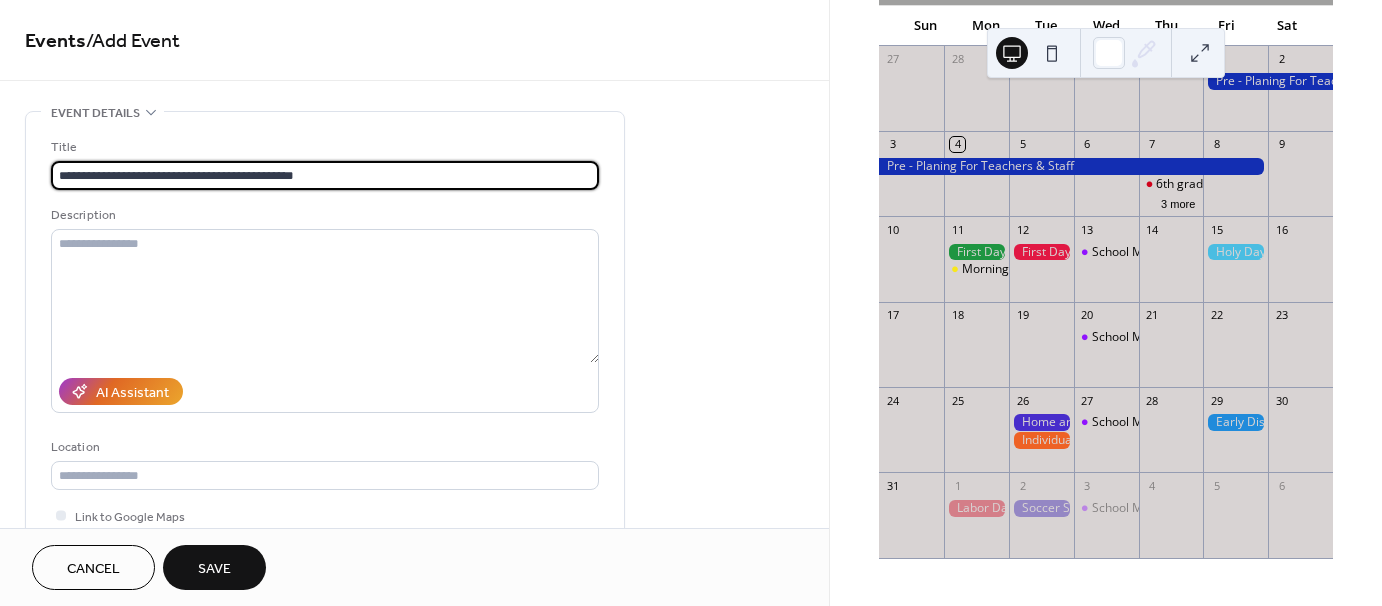 click on "**********" at bounding box center (325, 365) 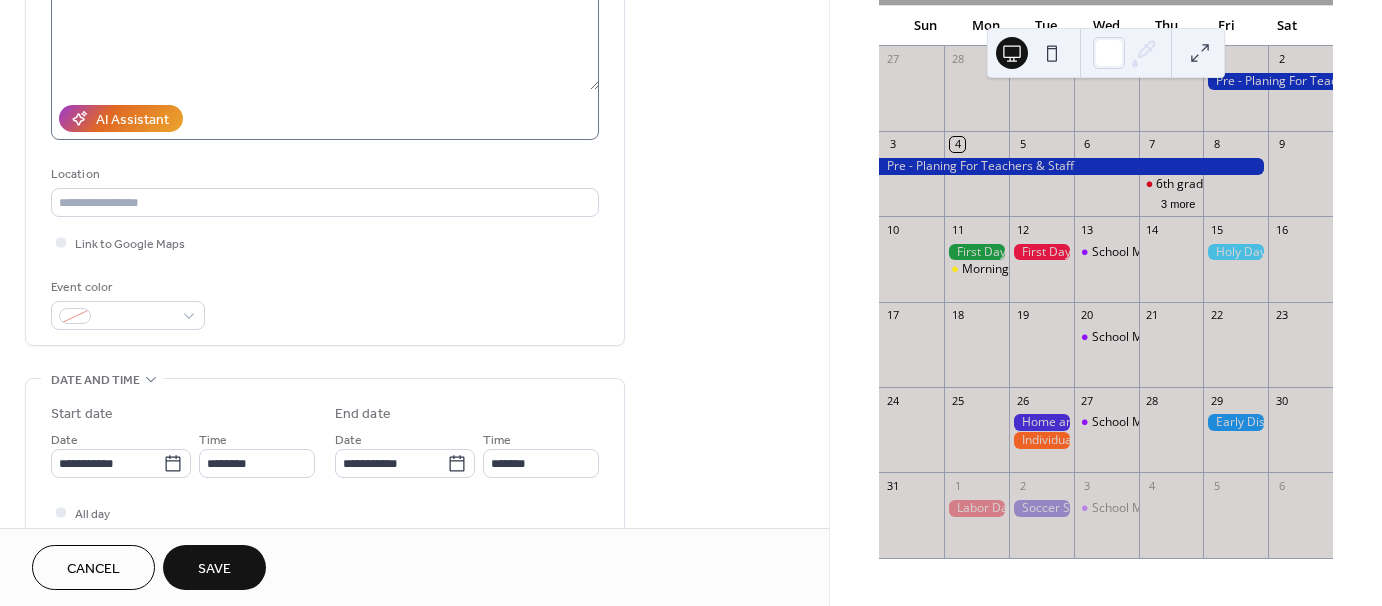 scroll, scrollTop: 300, scrollLeft: 0, axis: vertical 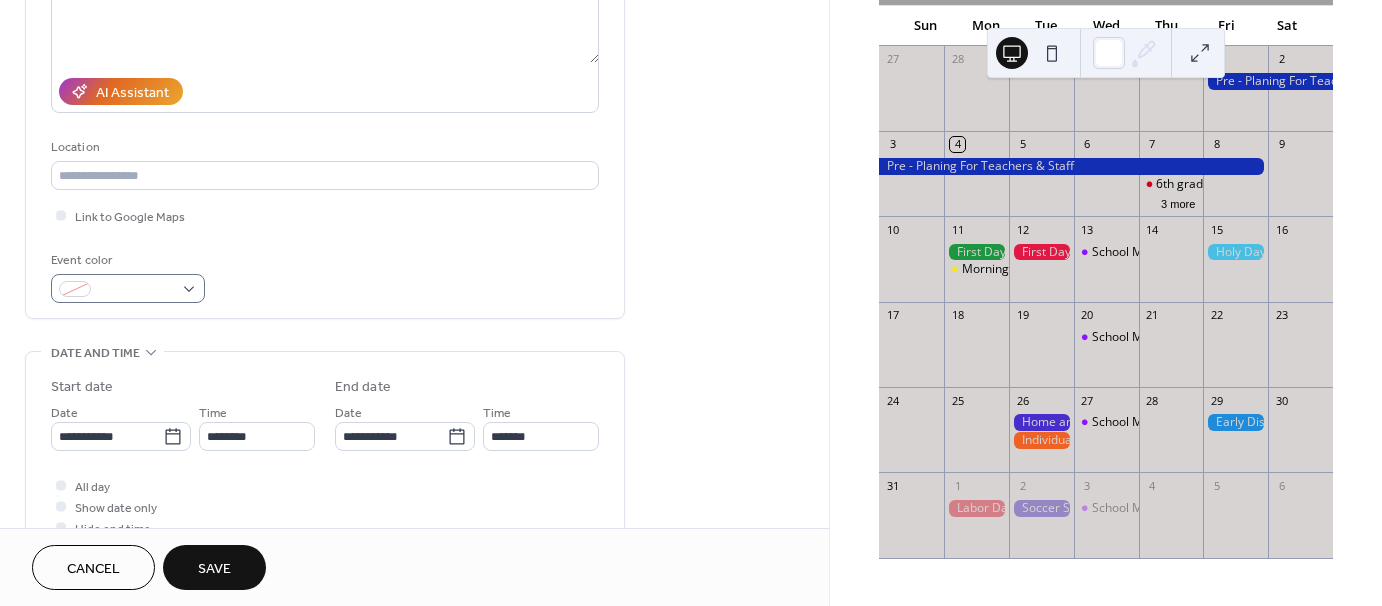 type on "**********" 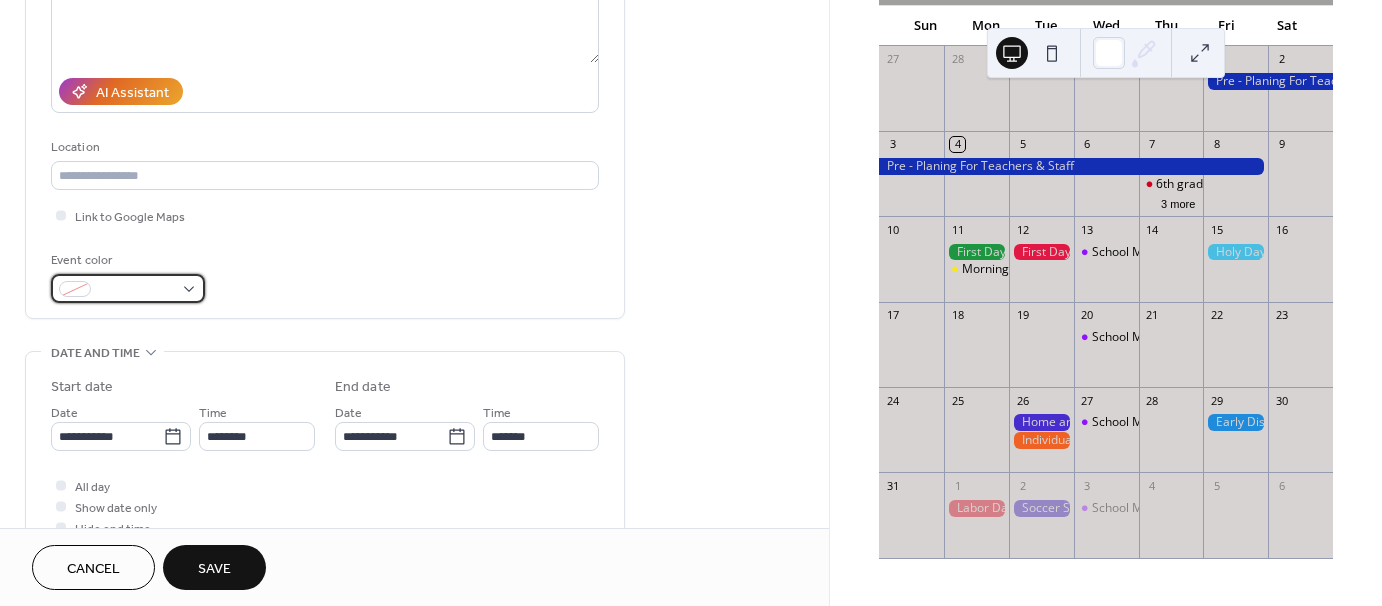 scroll, scrollTop: 0, scrollLeft: 0, axis: both 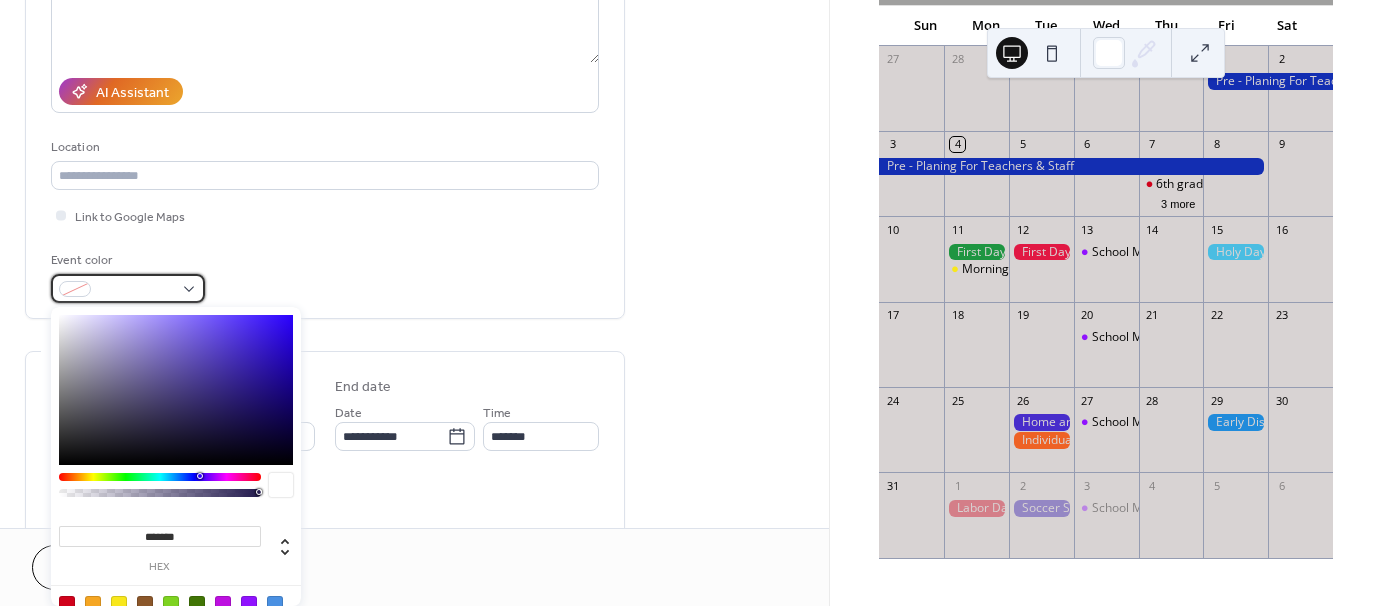 click at bounding box center (128, 288) 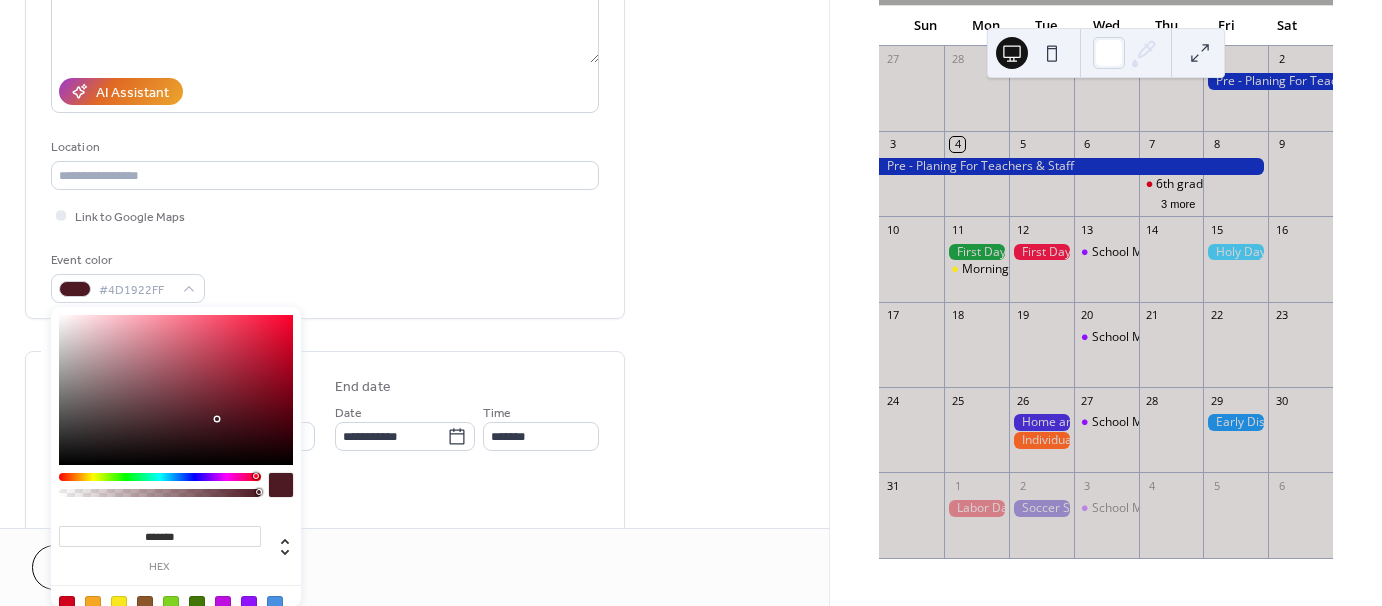click at bounding box center [160, 477] 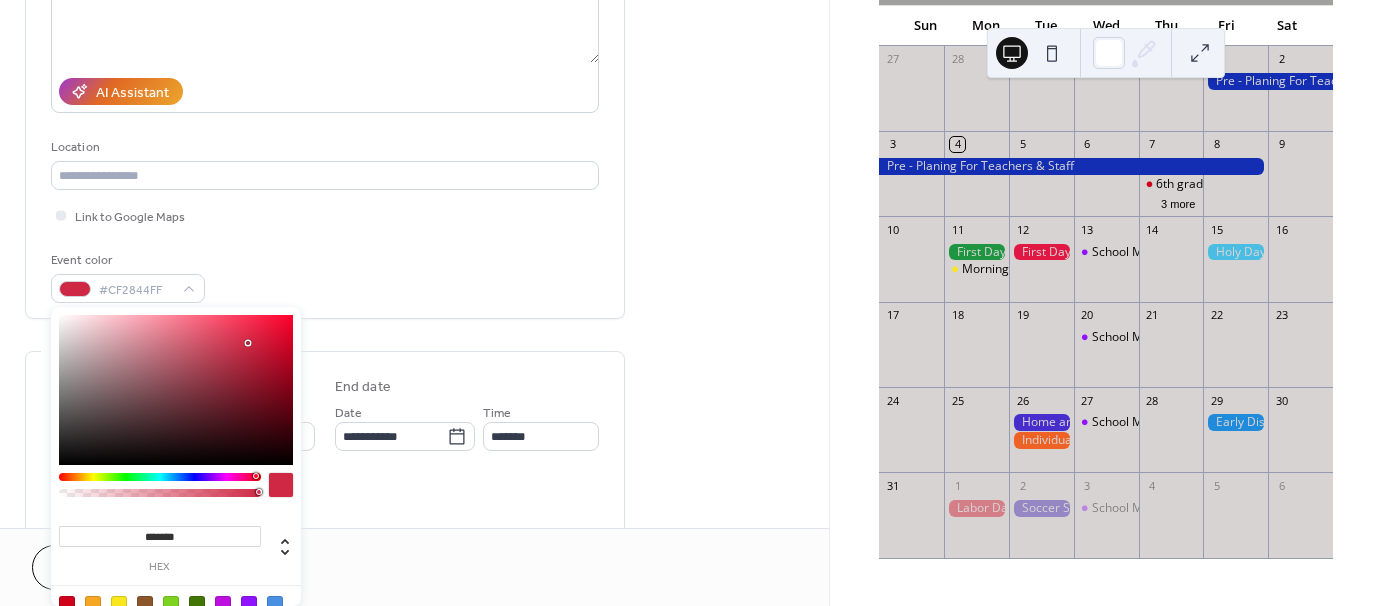type on "*******" 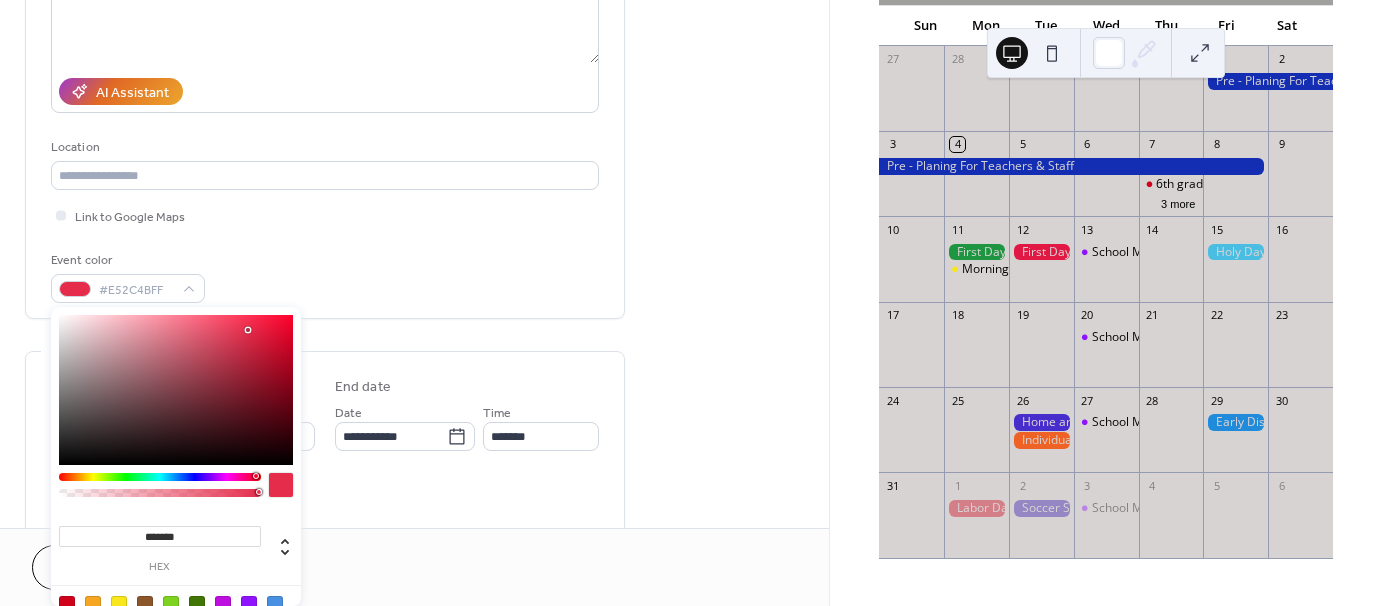 drag, startPoint x: 217, startPoint y: 419, endPoint x: 248, endPoint y: 330, distance: 94.24436 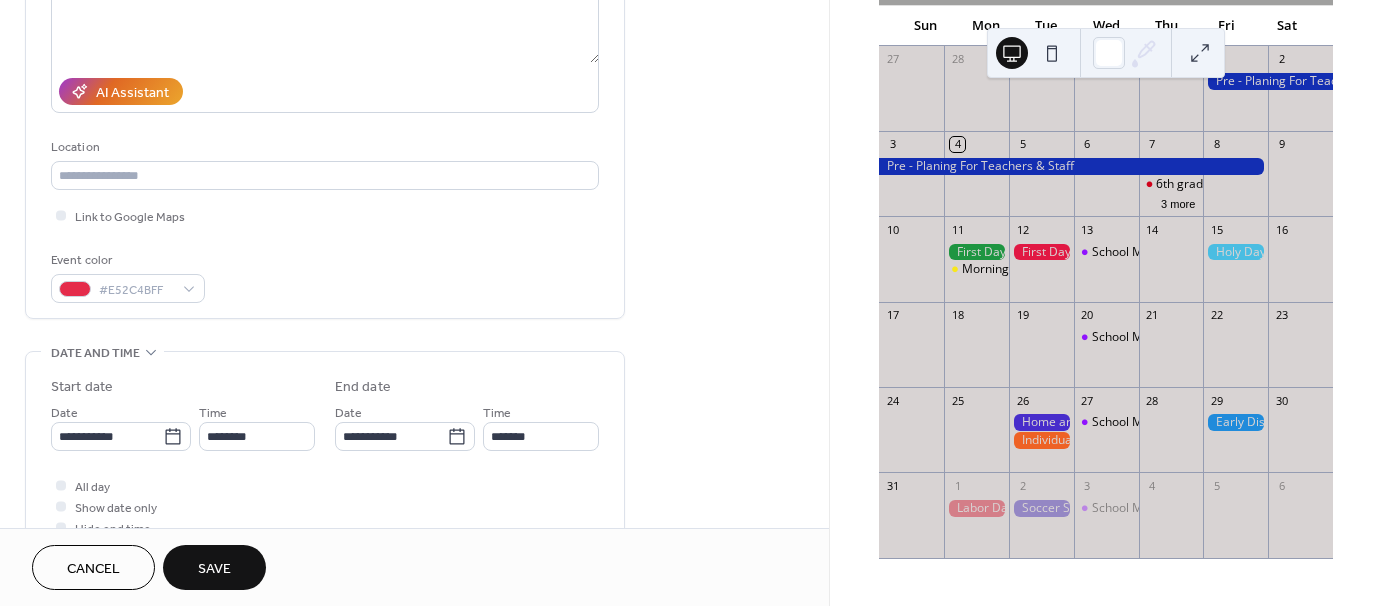 click on "Event color #E52C4BFF" at bounding box center (325, 276) 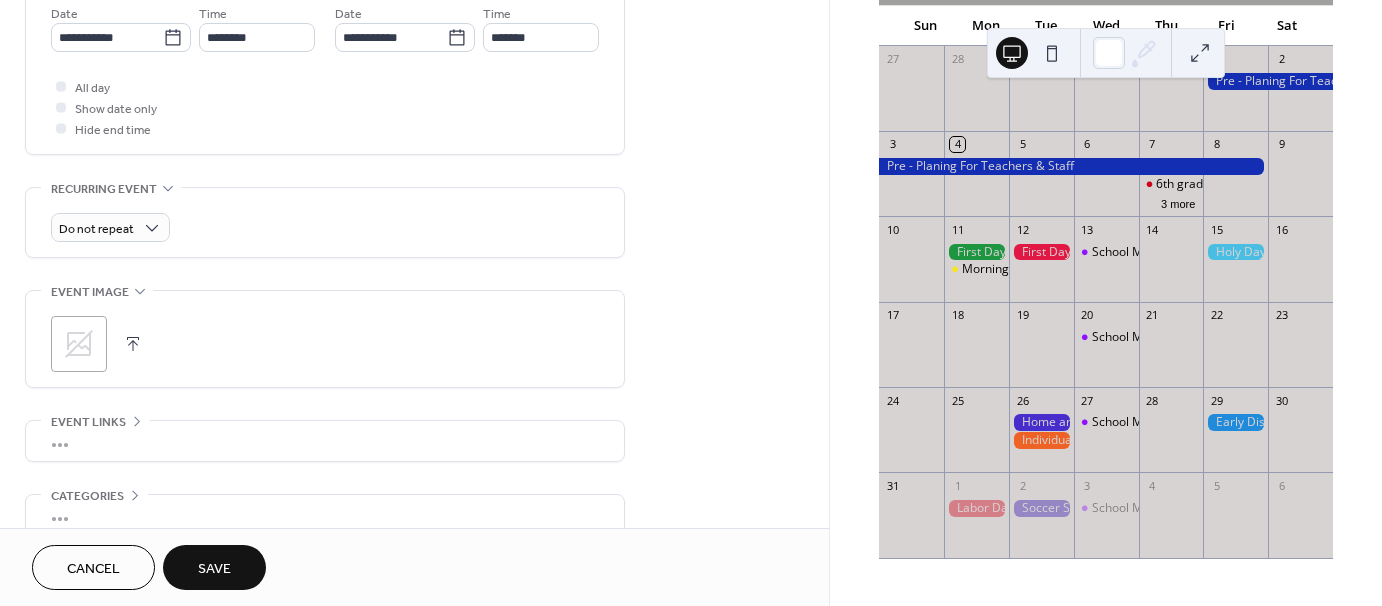 scroll, scrollTop: 700, scrollLeft: 0, axis: vertical 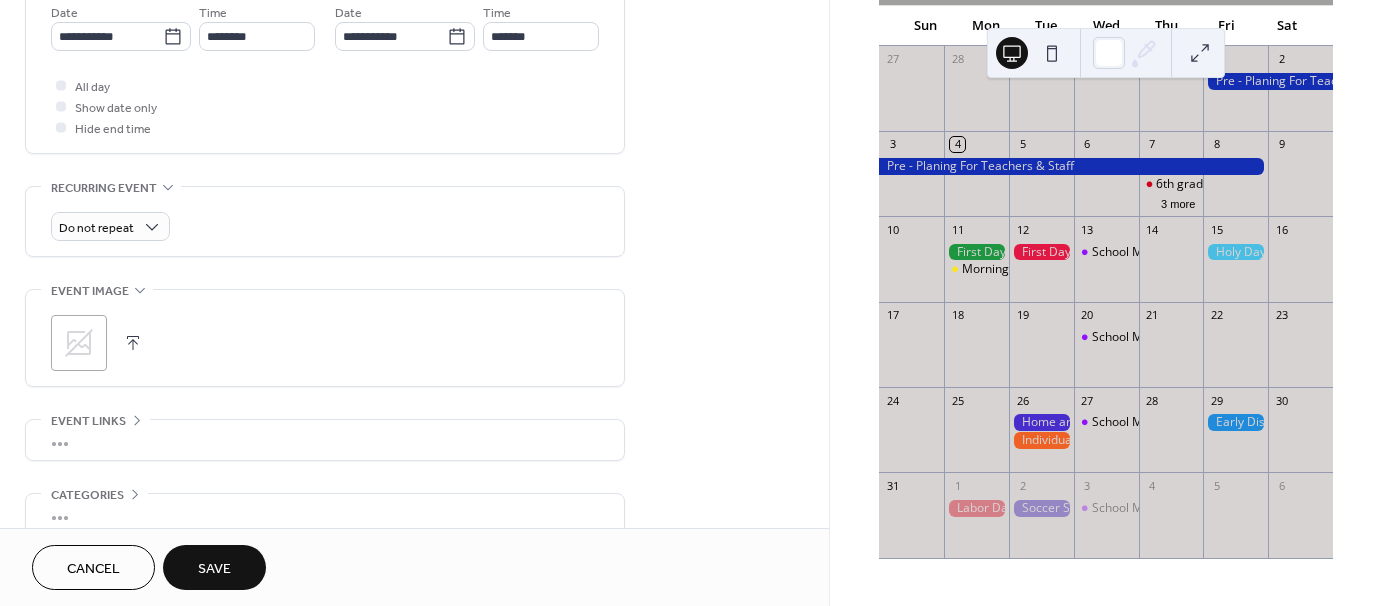 click 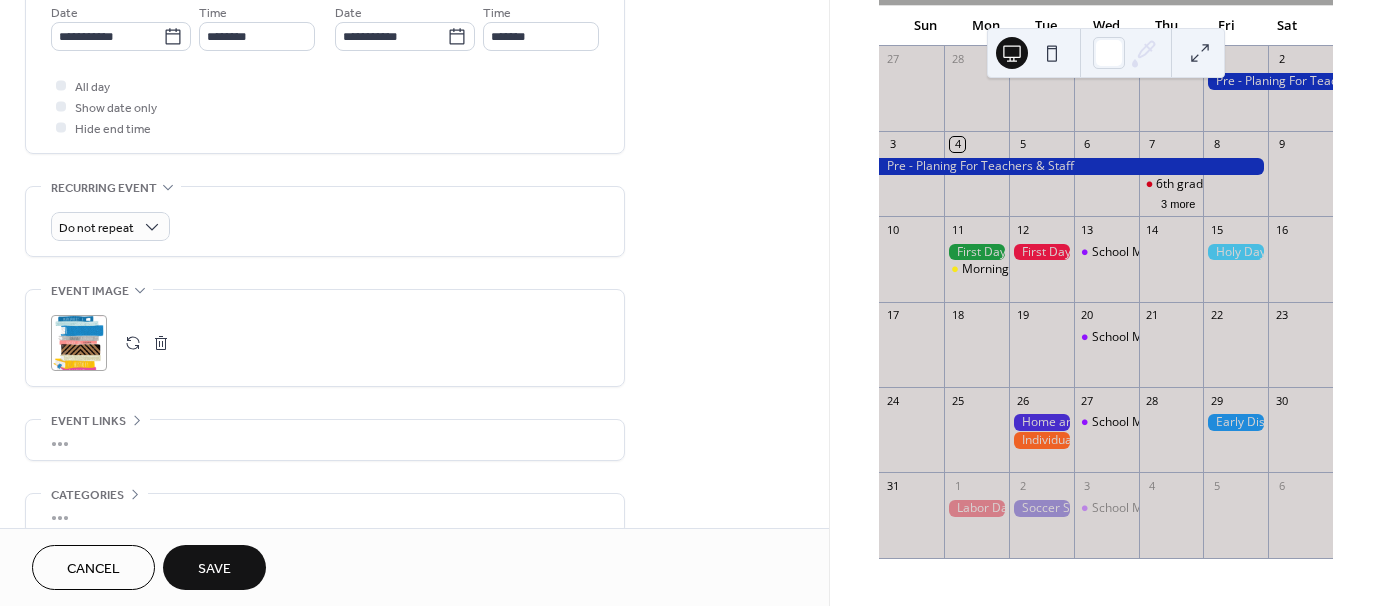 click on "Save" at bounding box center [214, 569] 